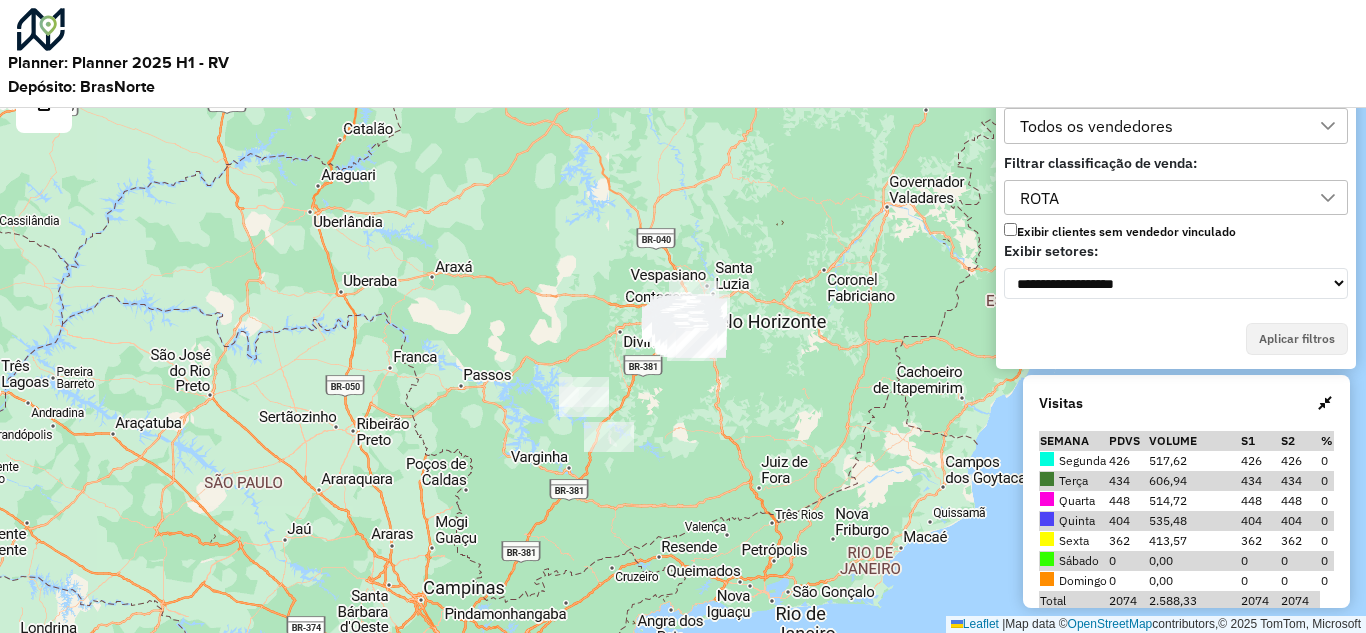 scroll, scrollTop: 0, scrollLeft: 0, axis: both 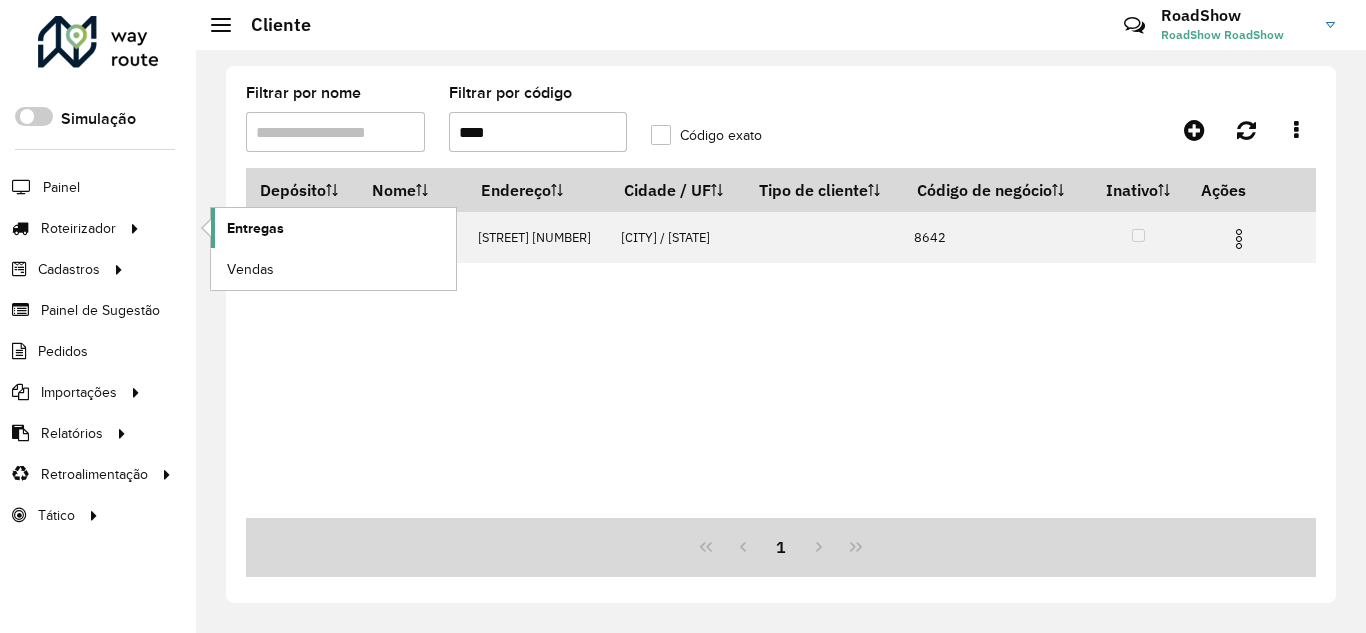 click on "Entregas" 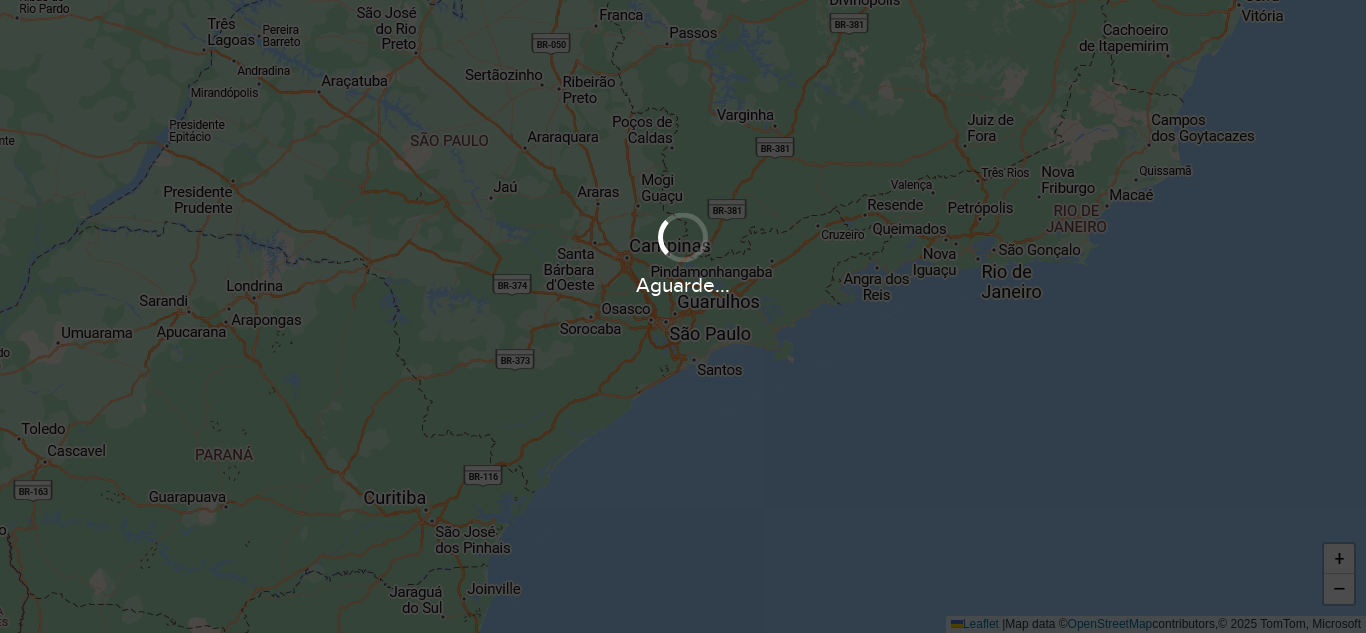 scroll, scrollTop: 0, scrollLeft: 0, axis: both 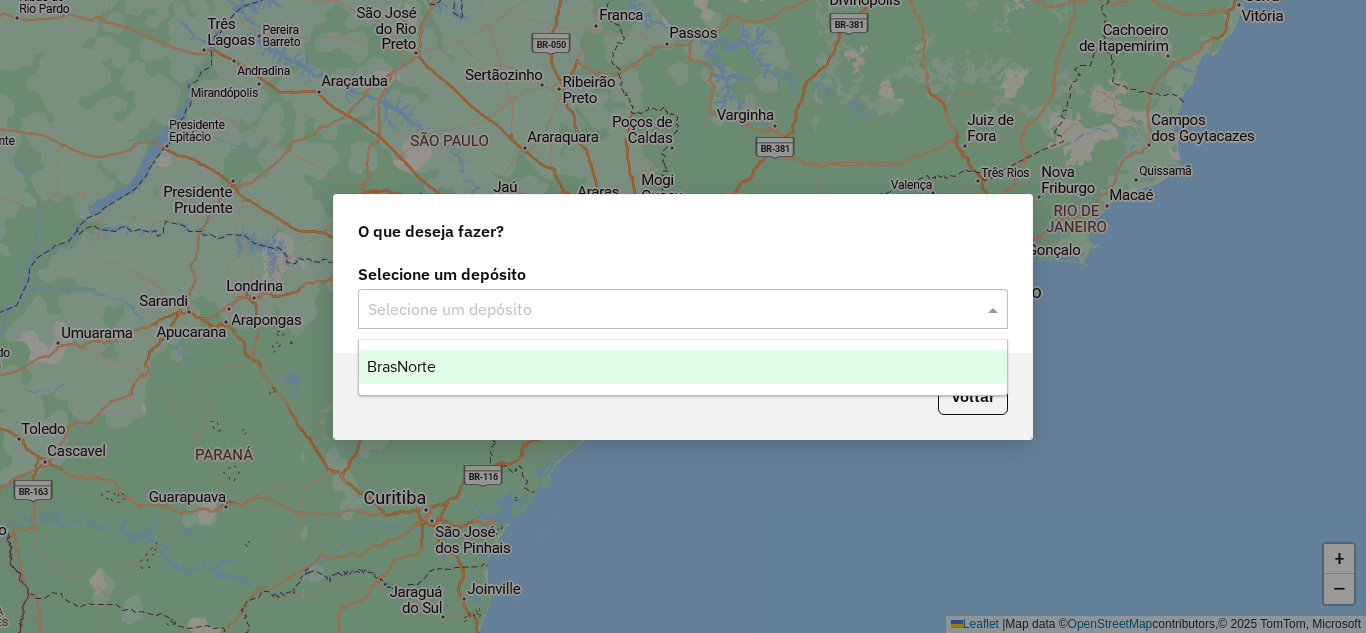 drag, startPoint x: 605, startPoint y: 293, endPoint x: 587, endPoint y: 308, distance: 23.43075 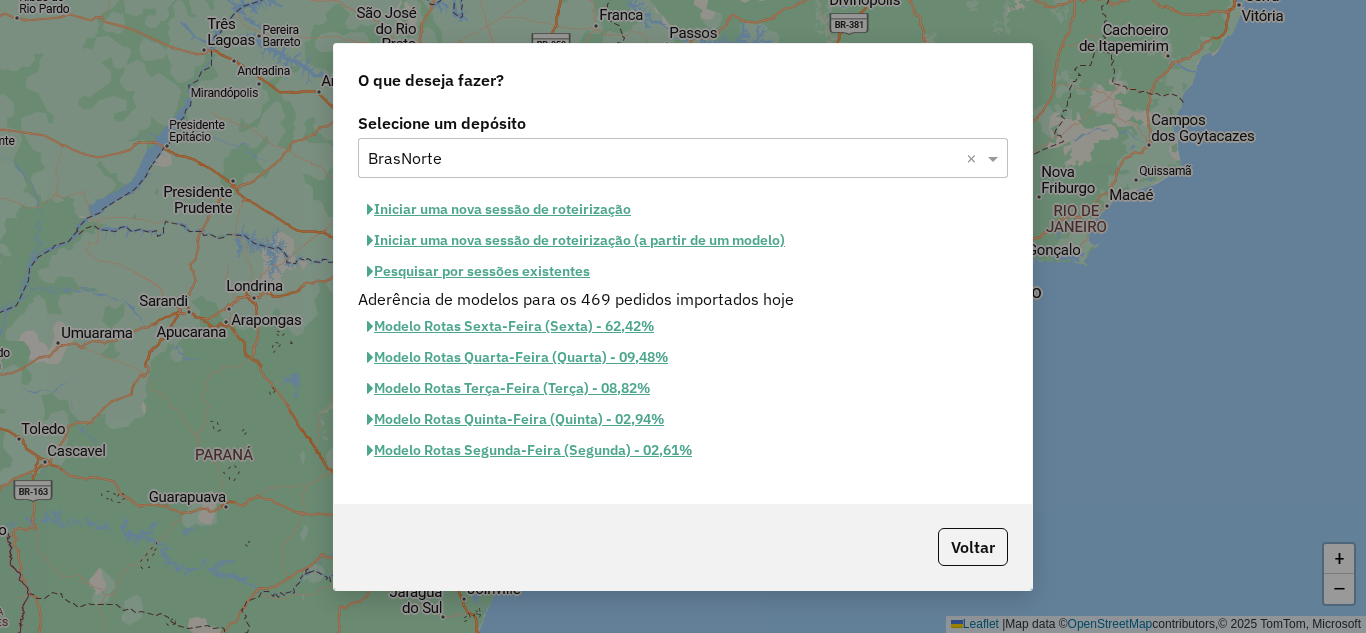 click on "Iniciar uma nova sessão de roteirização" 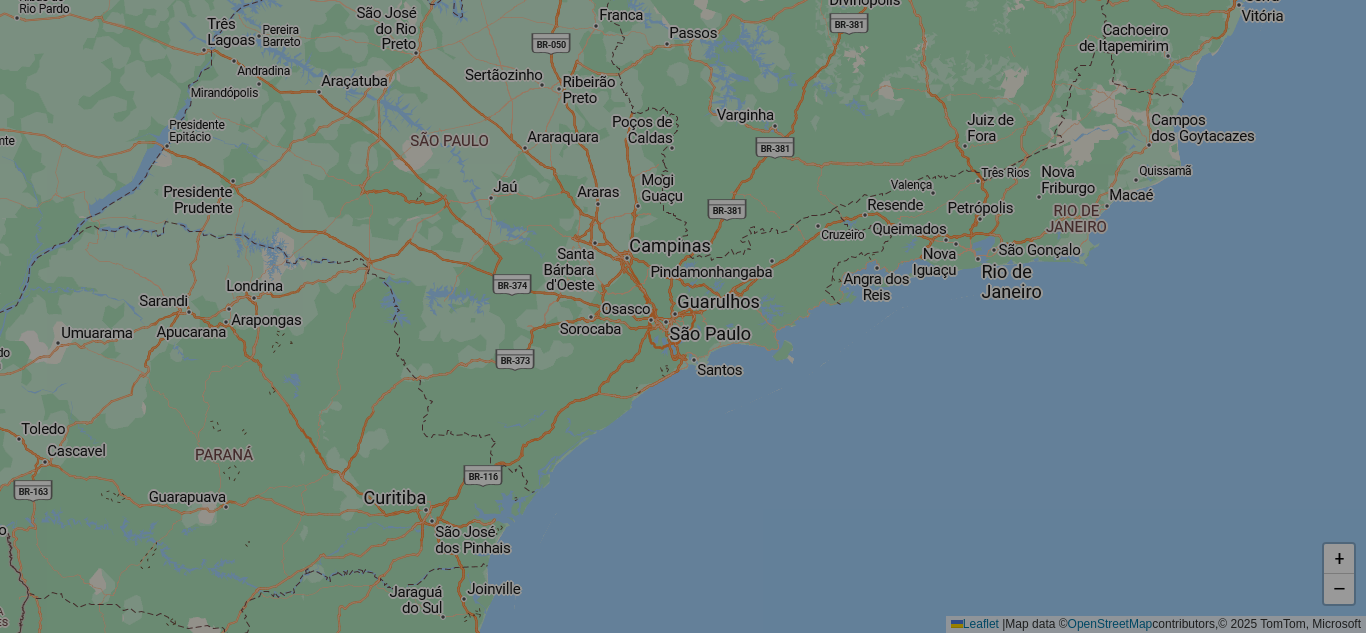 select on "*" 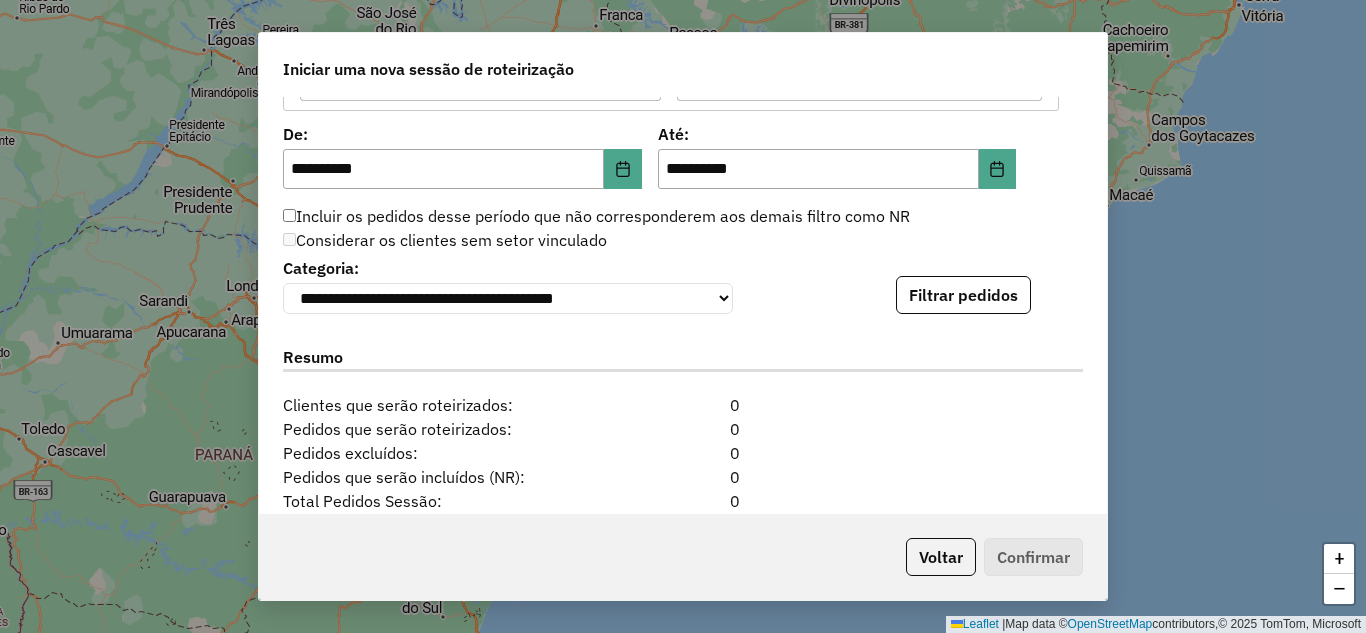 scroll, scrollTop: 1862, scrollLeft: 0, axis: vertical 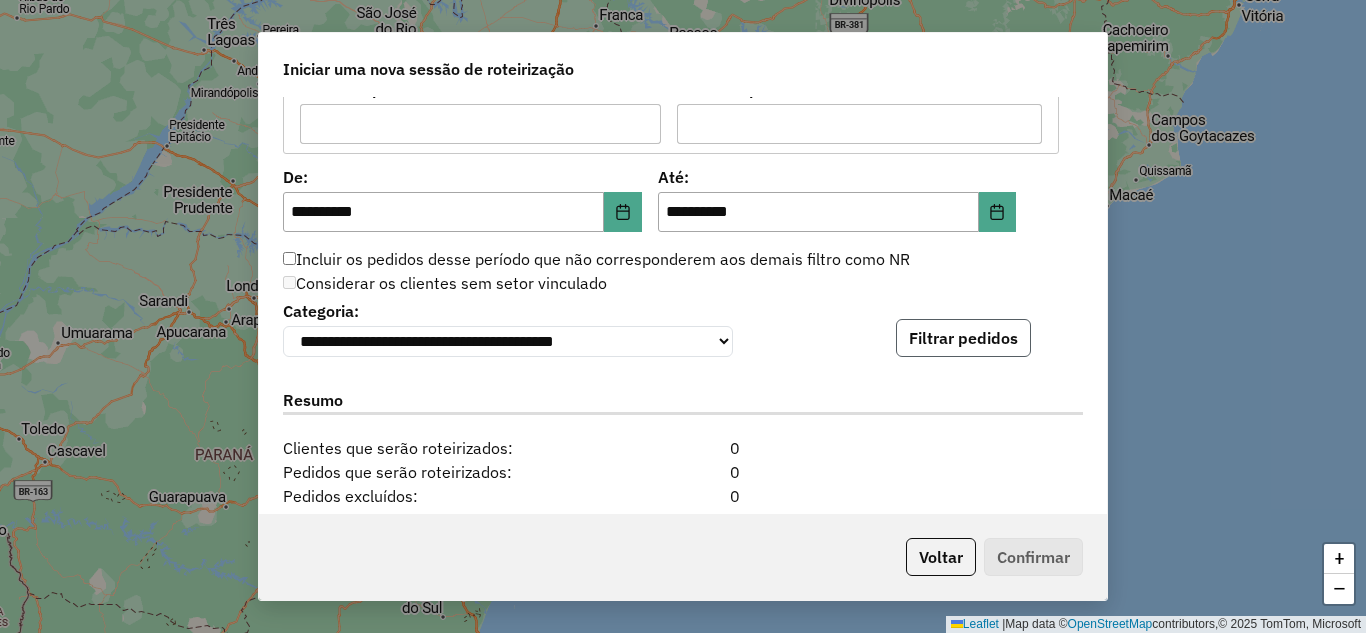 click on "Filtrar pedidos" 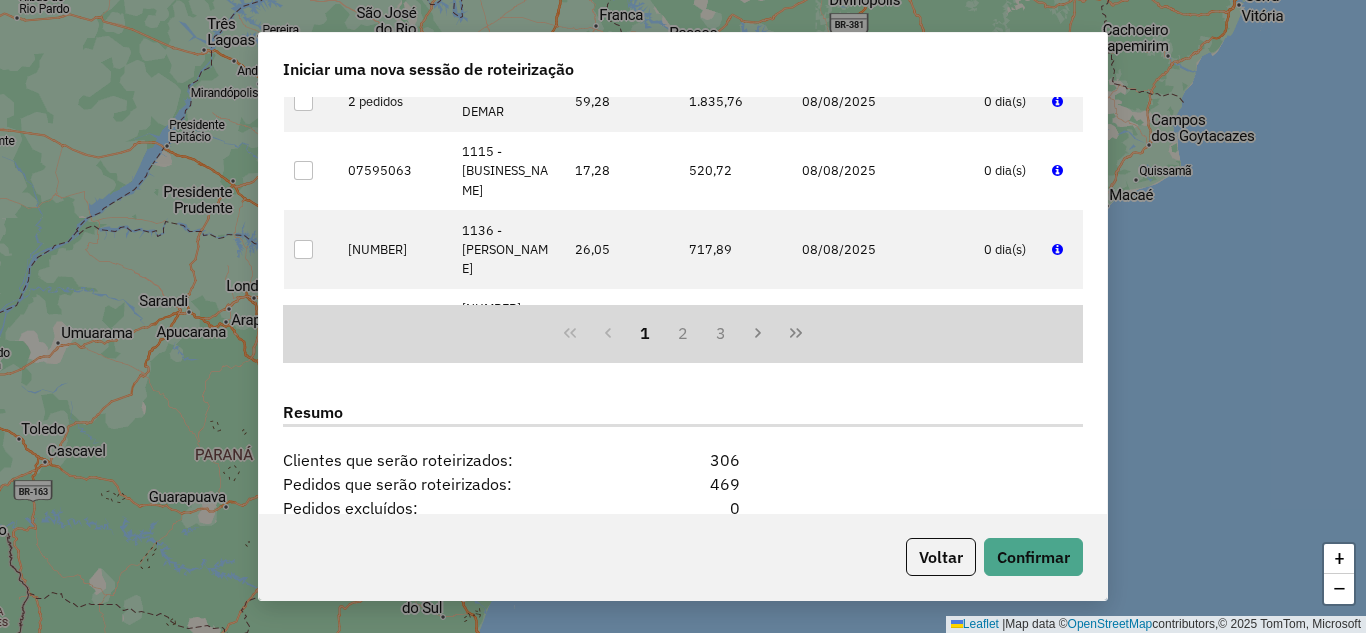 scroll, scrollTop: 2531, scrollLeft: 0, axis: vertical 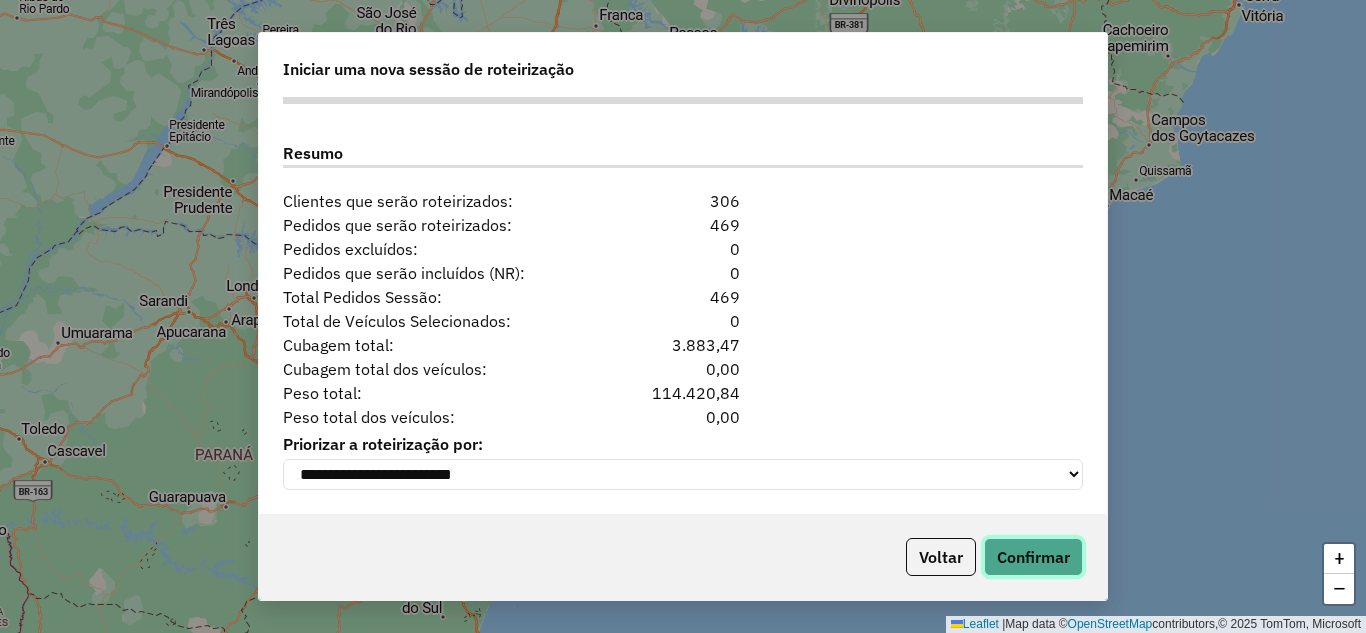 click on "Confirmar" 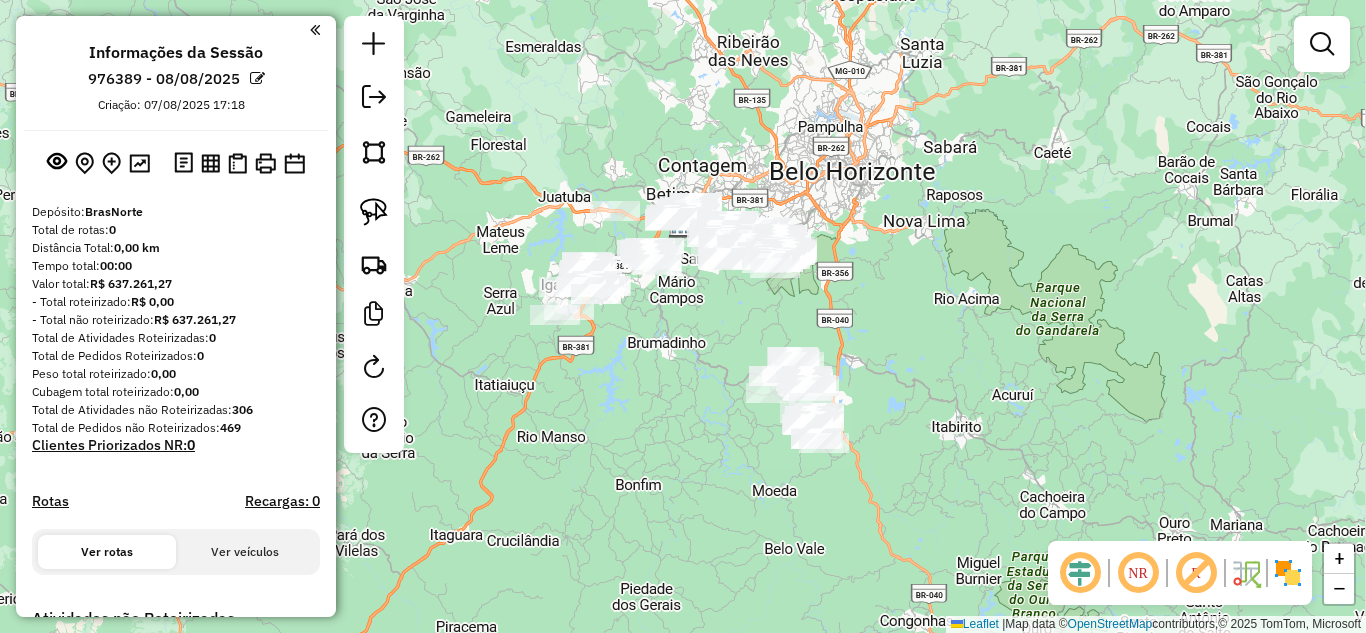 drag, startPoint x: 876, startPoint y: 322, endPoint x: 871, endPoint y: 207, distance: 115.10864 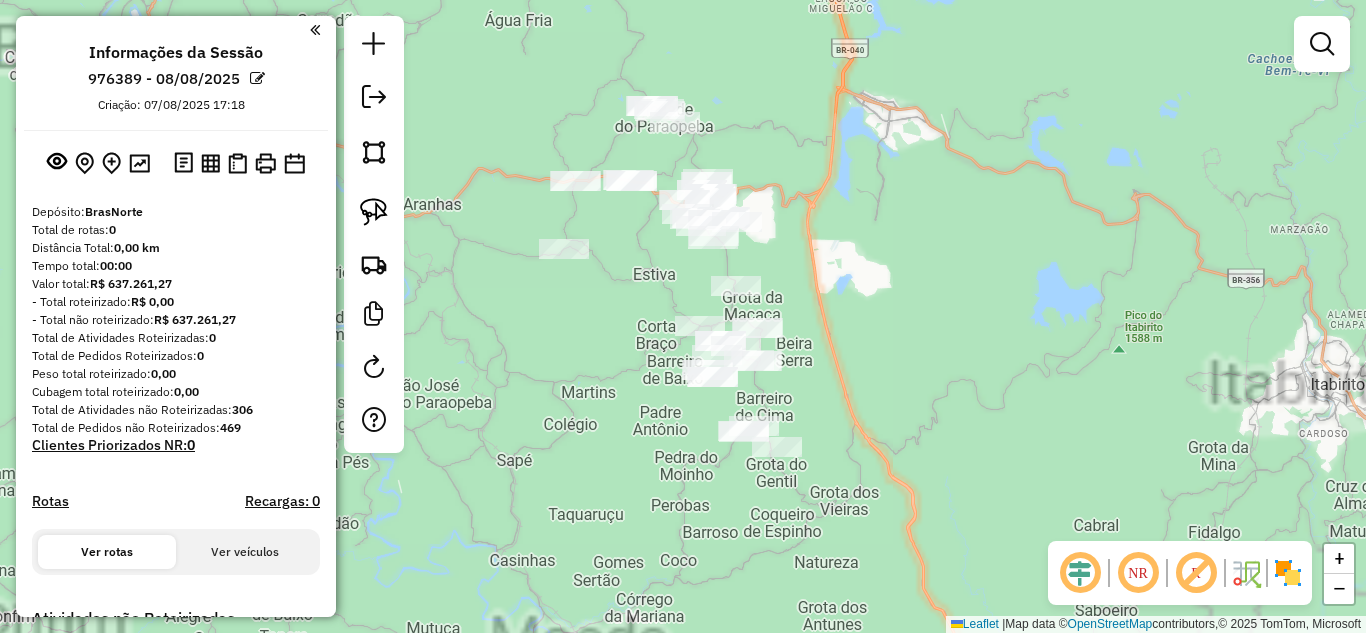 drag, startPoint x: 806, startPoint y: 339, endPoint x: 810, endPoint y: 301, distance: 38.209946 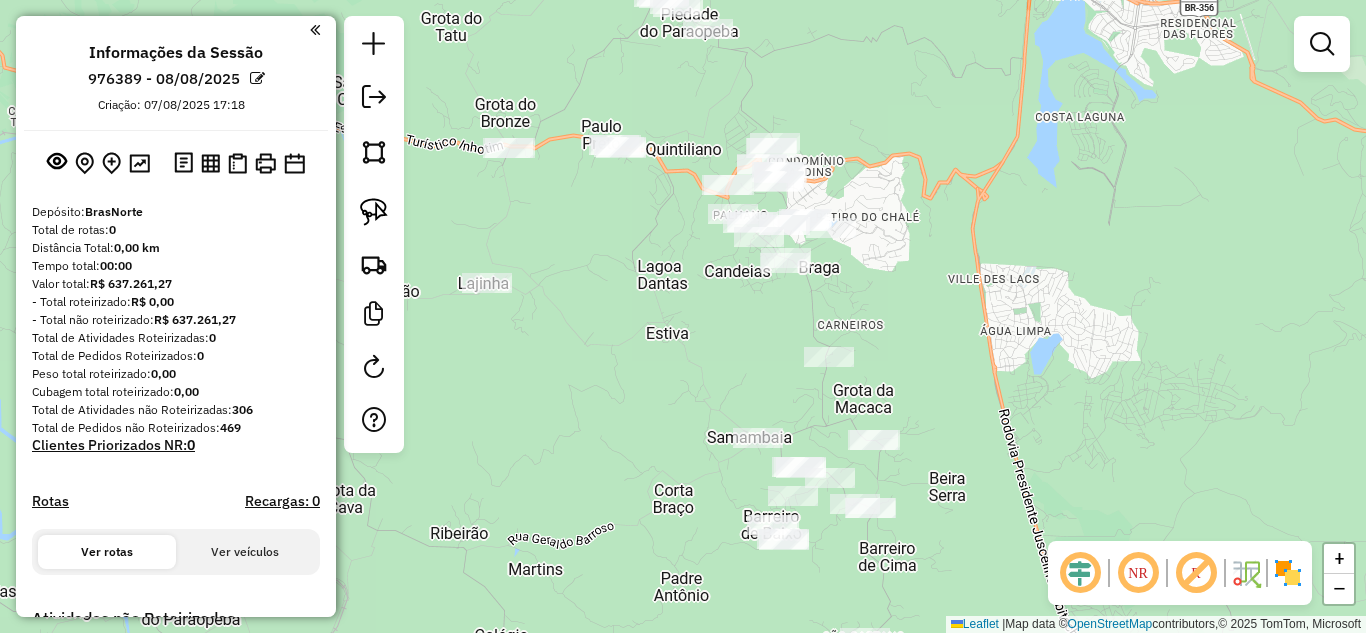 drag, startPoint x: 757, startPoint y: 294, endPoint x: 788, endPoint y: 269, distance: 39.824615 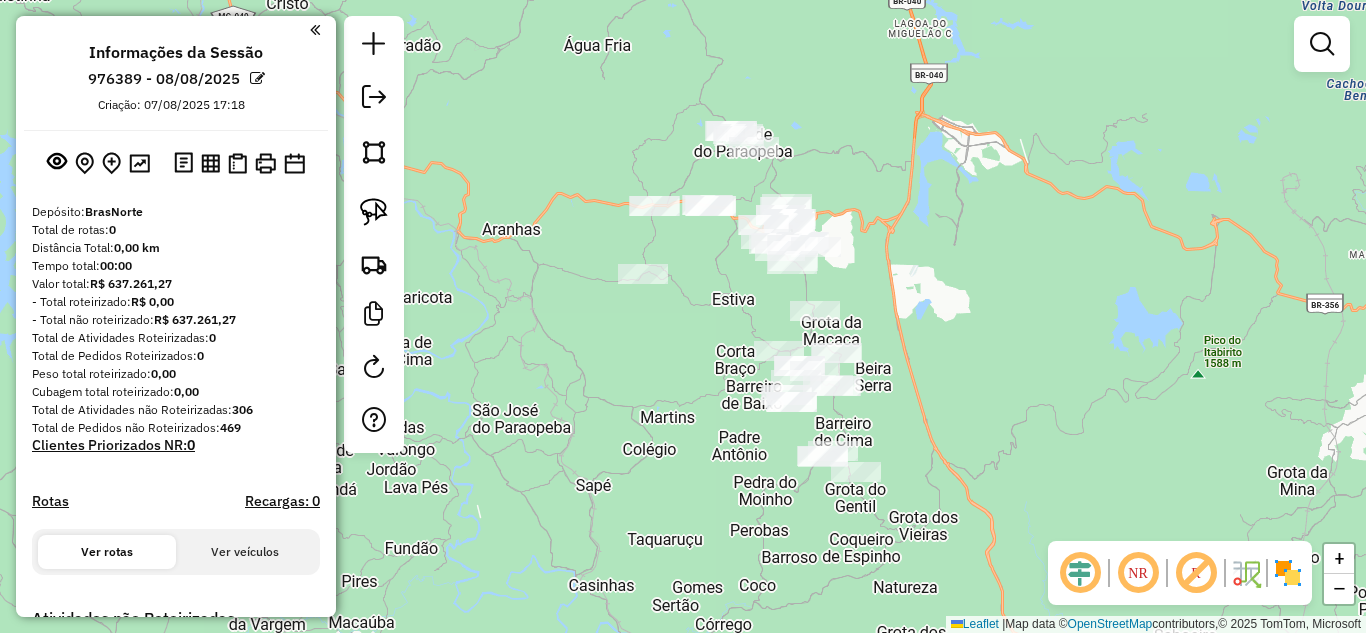 drag, startPoint x: 369, startPoint y: 219, endPoint x: 610, endPoint y: 242, distance: 242.09502 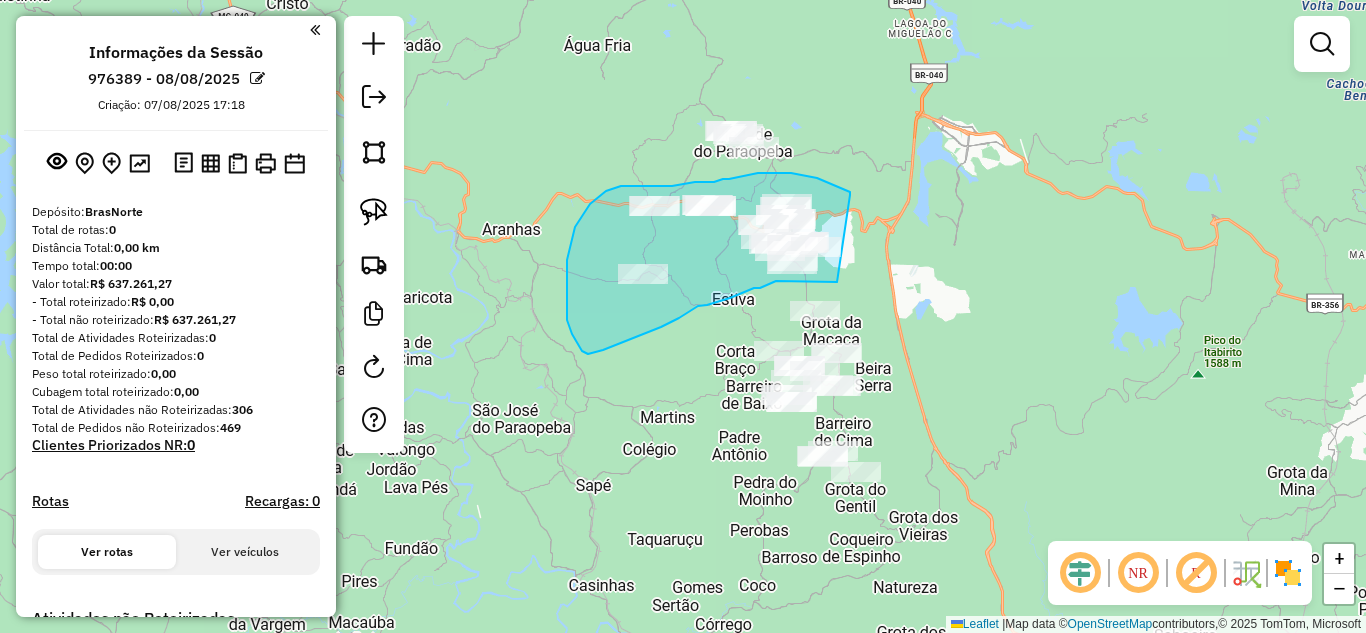 drag, startPoint x: 817, startPoint y: 178, endPoint x: 852, endPoint y: 278, distance: 105.9481 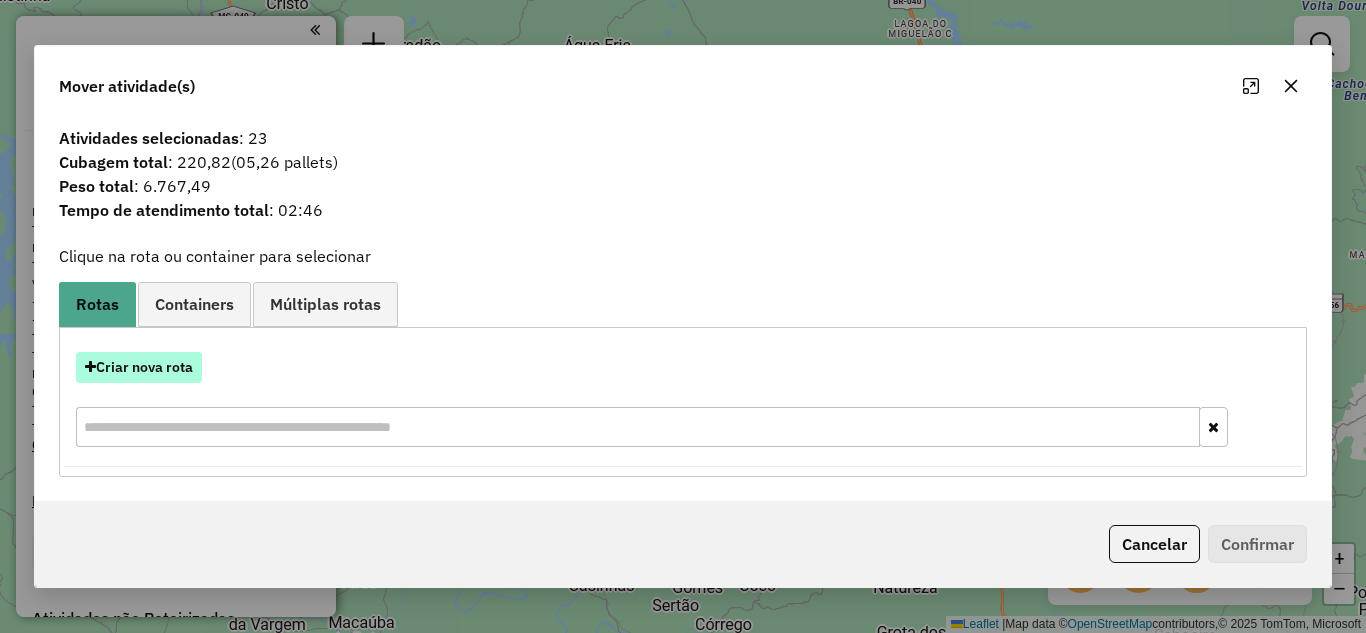 click on "Criar nova rota" at bounding box center (139, 367) 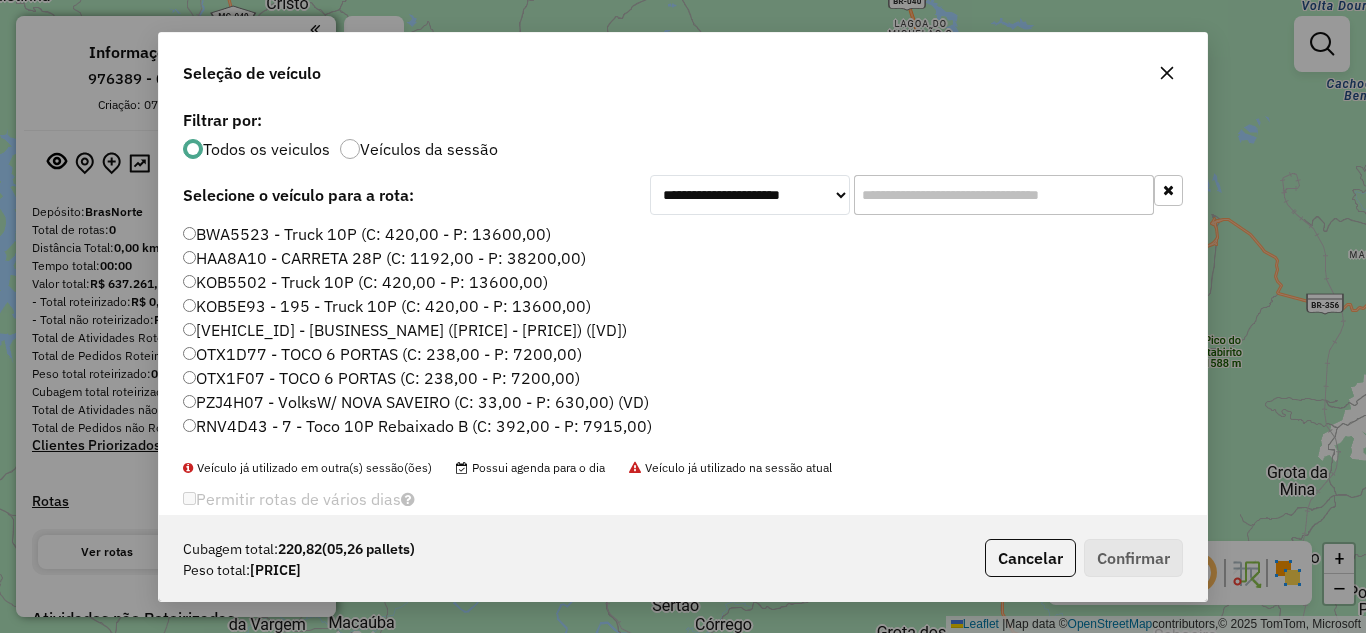 scroll, scrollTop: 11, scrollLeft: 6, axis: both 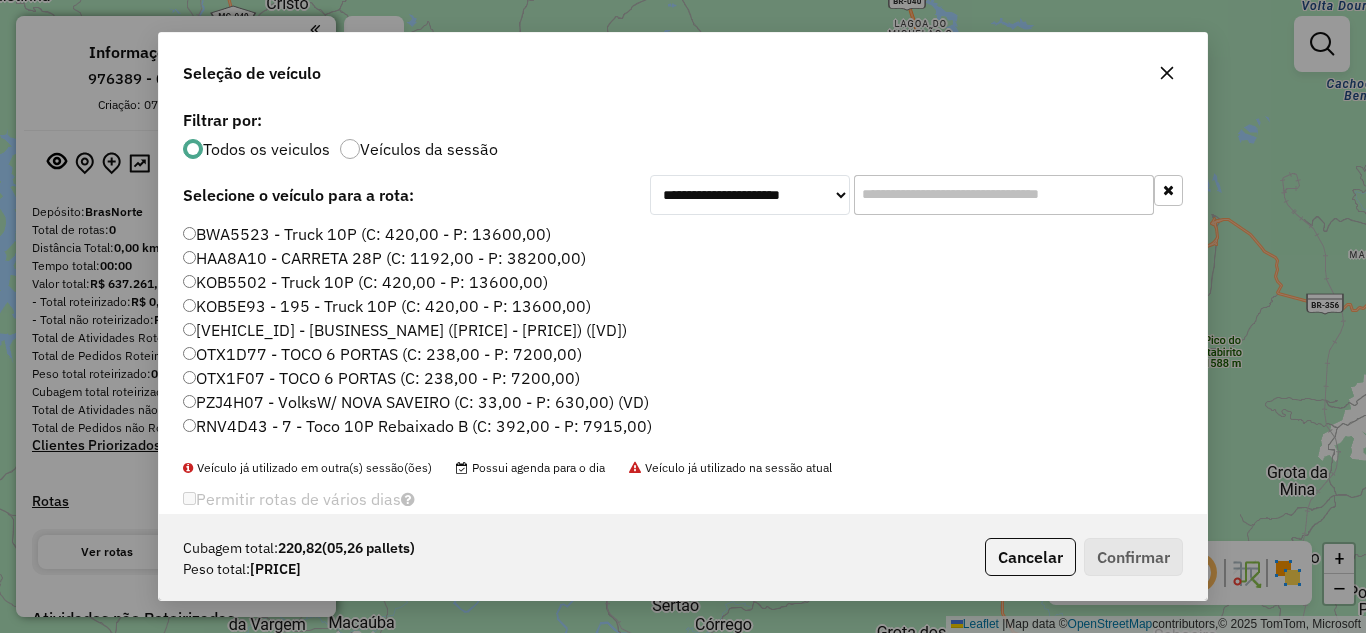 click 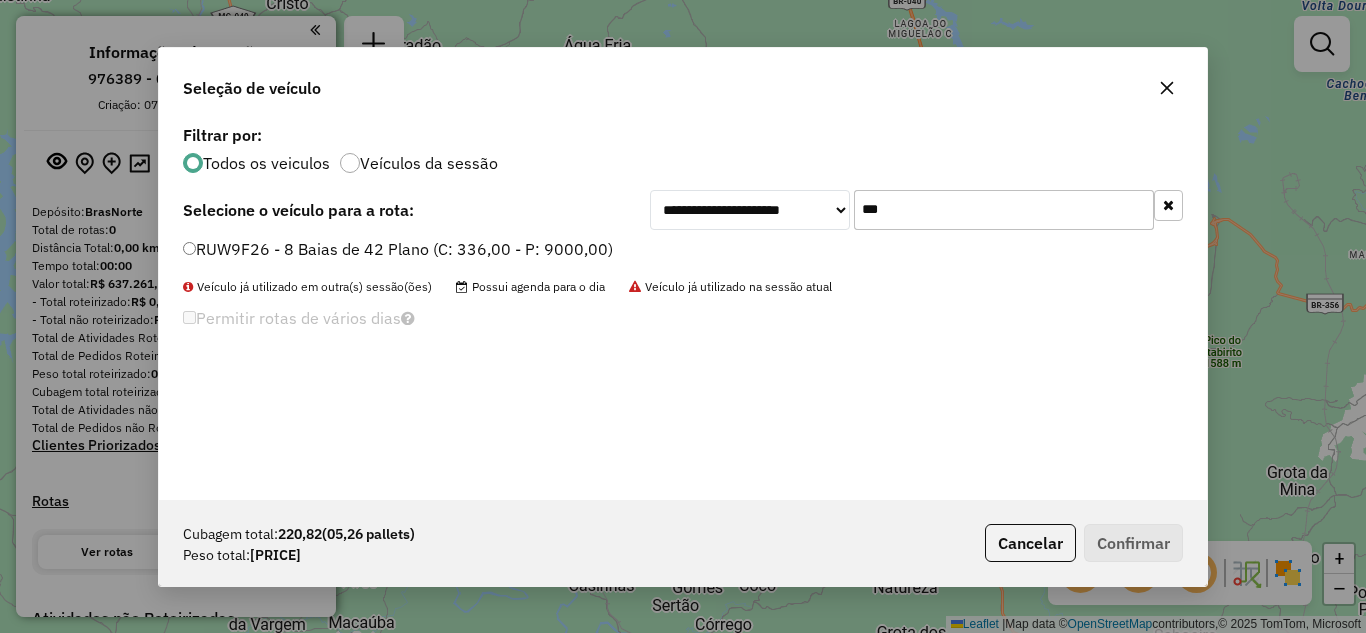 type on "***" 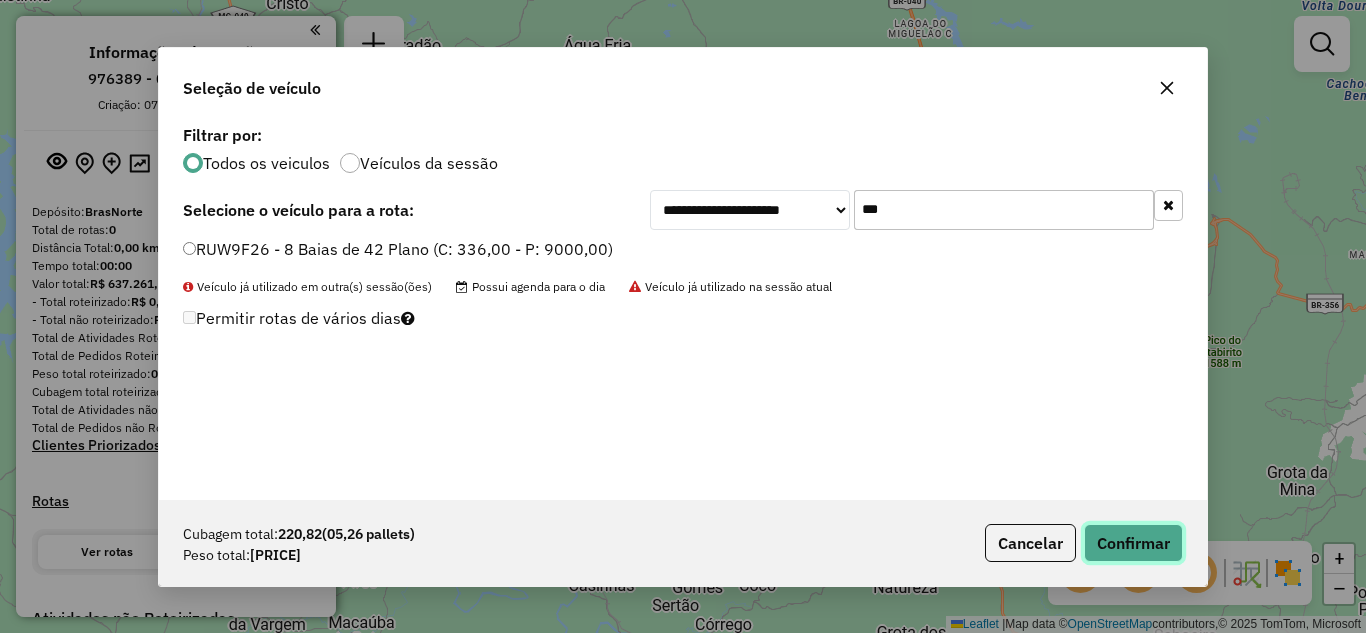 click on "Confirmar" 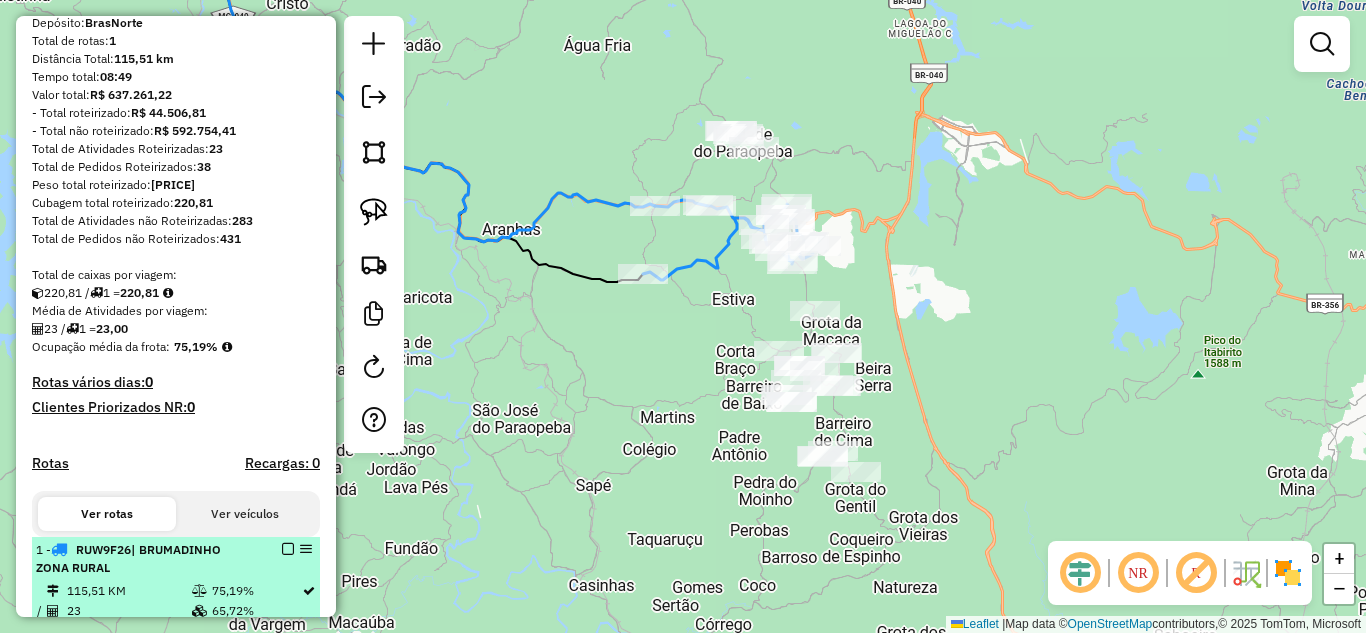 scroll, scrollTop: 300, scrollLeft: 0, axis: vertical 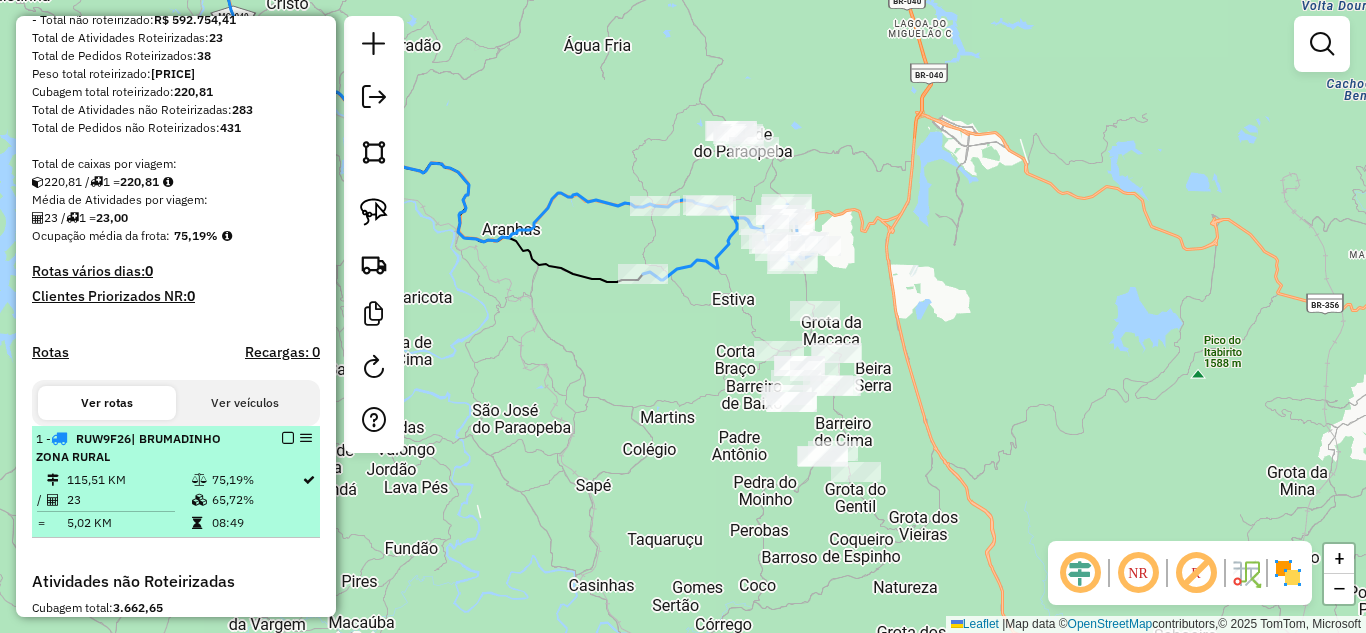 click at bounding box center (288, 438) 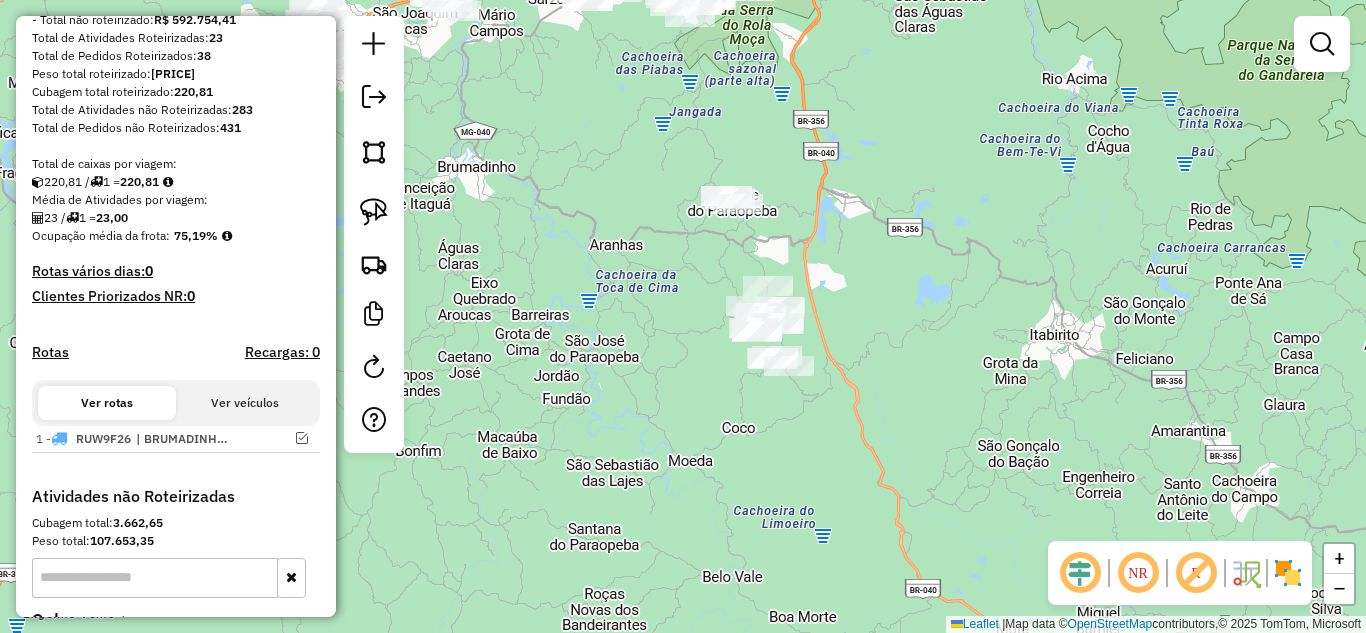 drag, startPoint x: 593, startPoint y: 396, endPoint x: 644, endPoint y: 333, distance: 81.055534 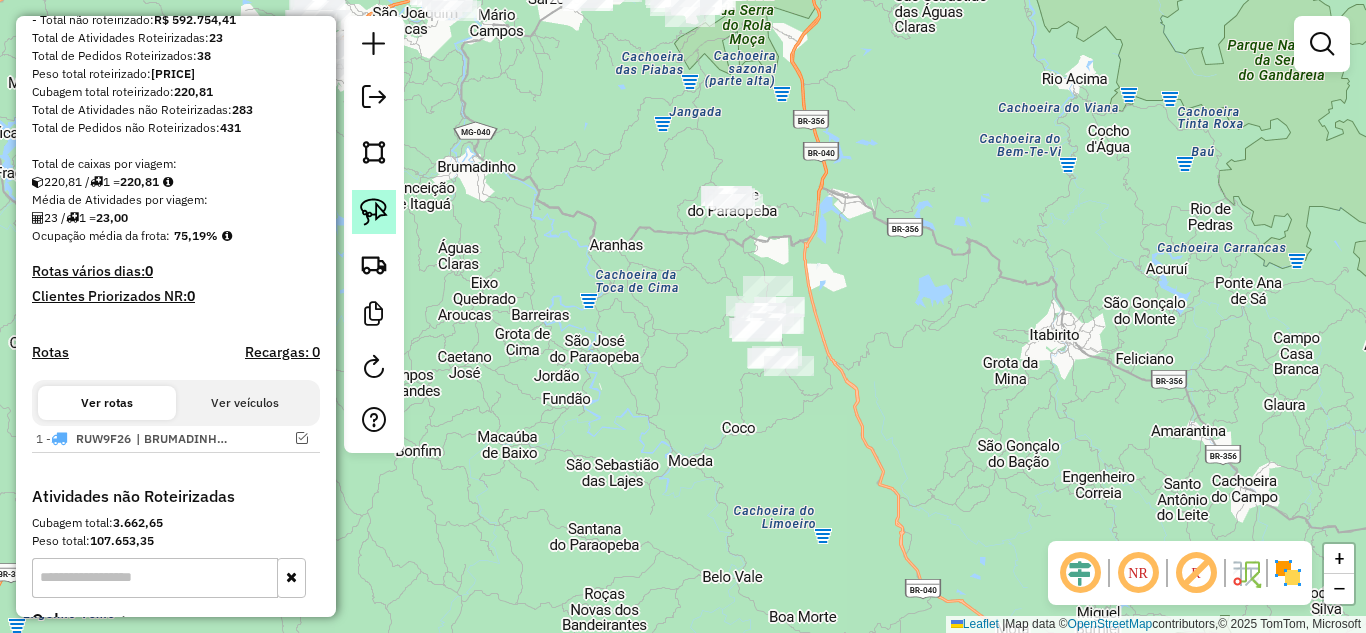 click 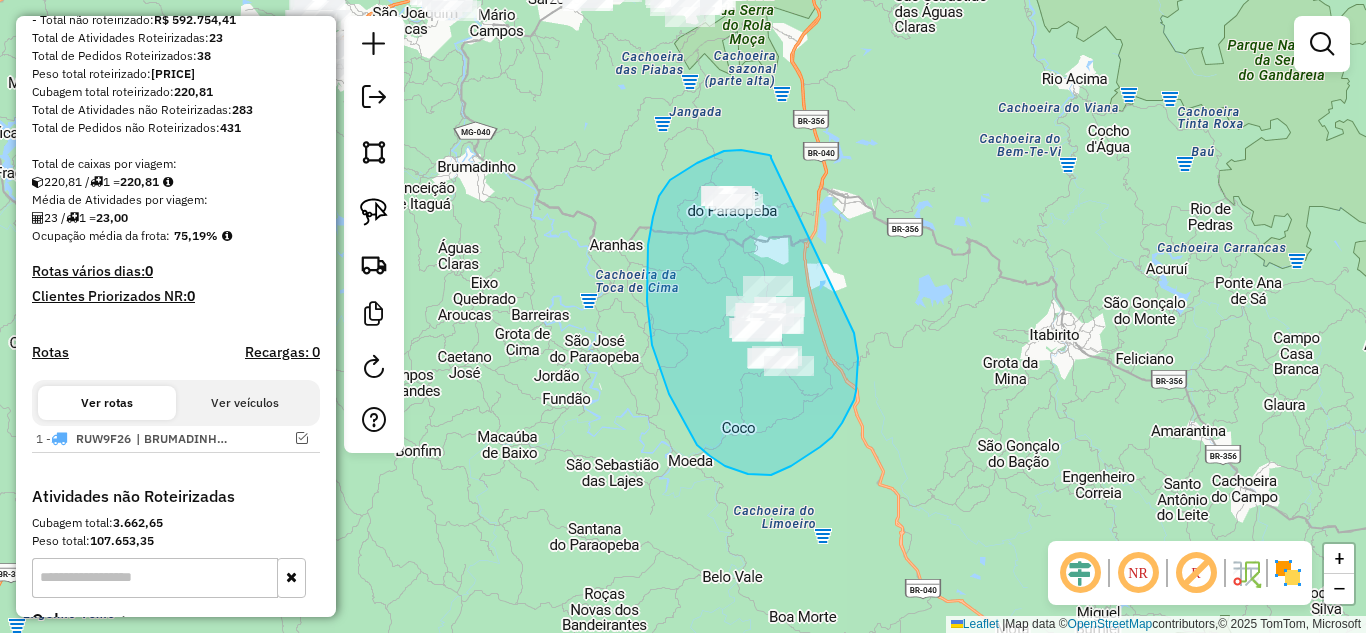 drag, startPoint x: 760, startPoint y: 153, endPoint x: 822, endPoint y: 228, distance: 97.308784 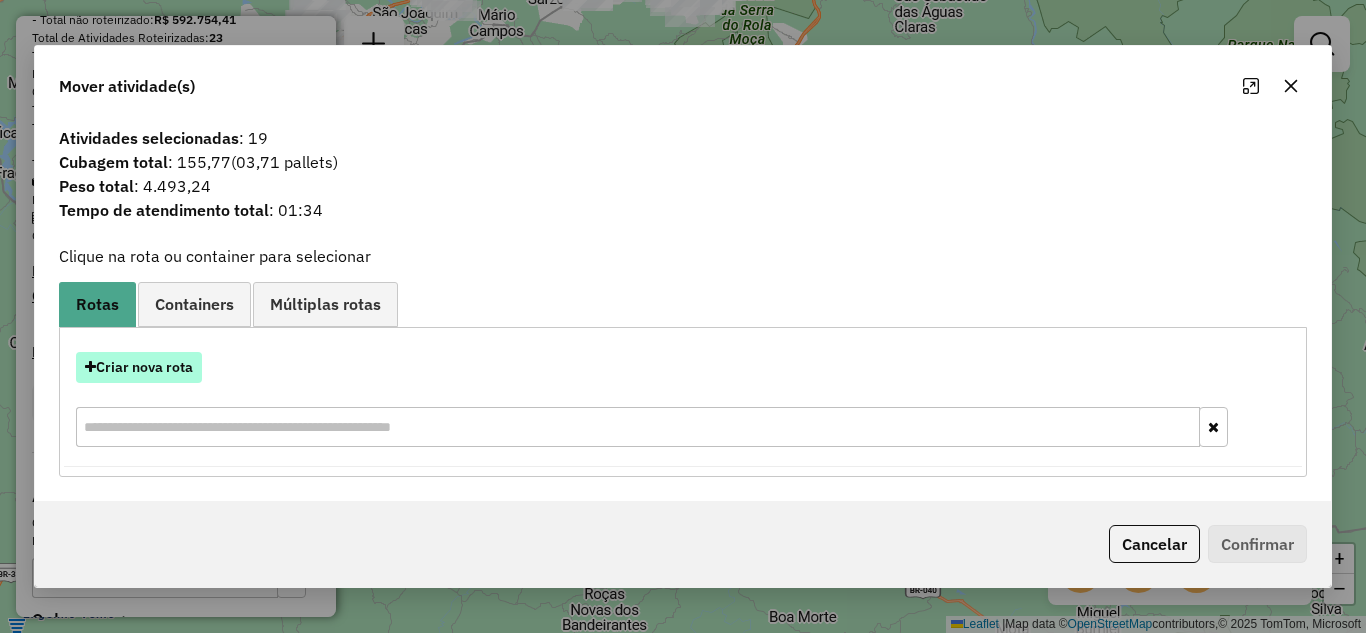 click on "Criar nova rota" at bounding box center [139, 367] 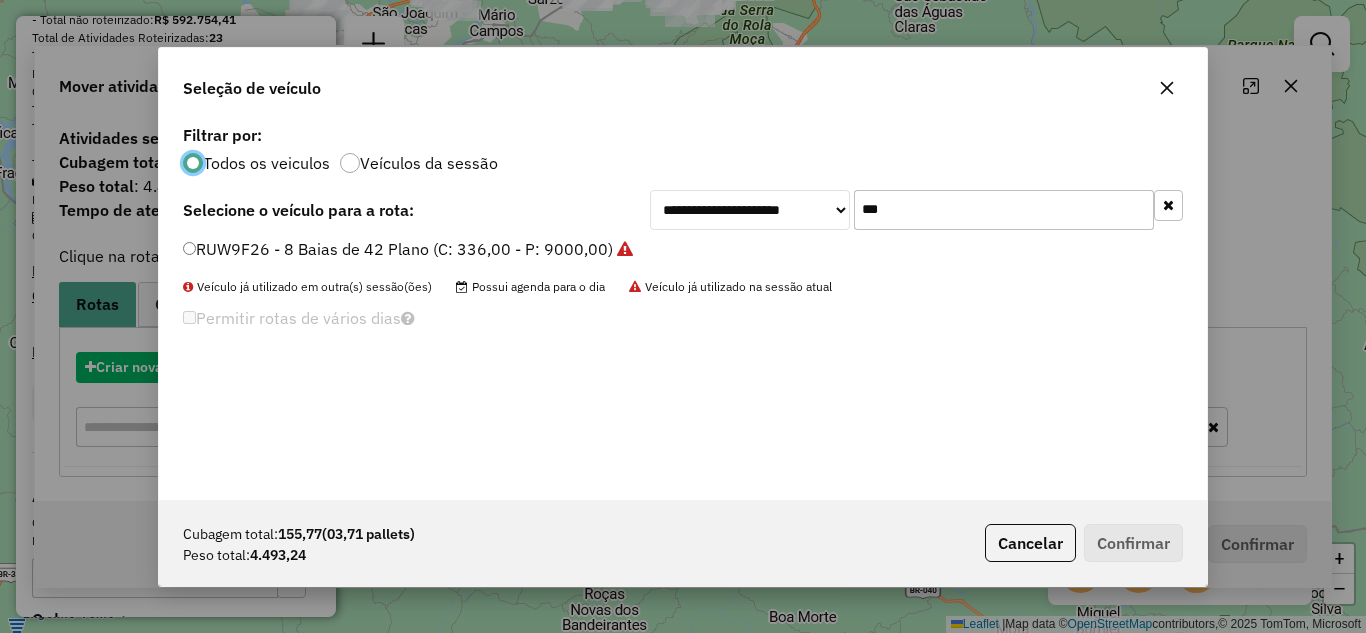 scroll, scrollTop: 11, scrollLeft: 6, axis: both 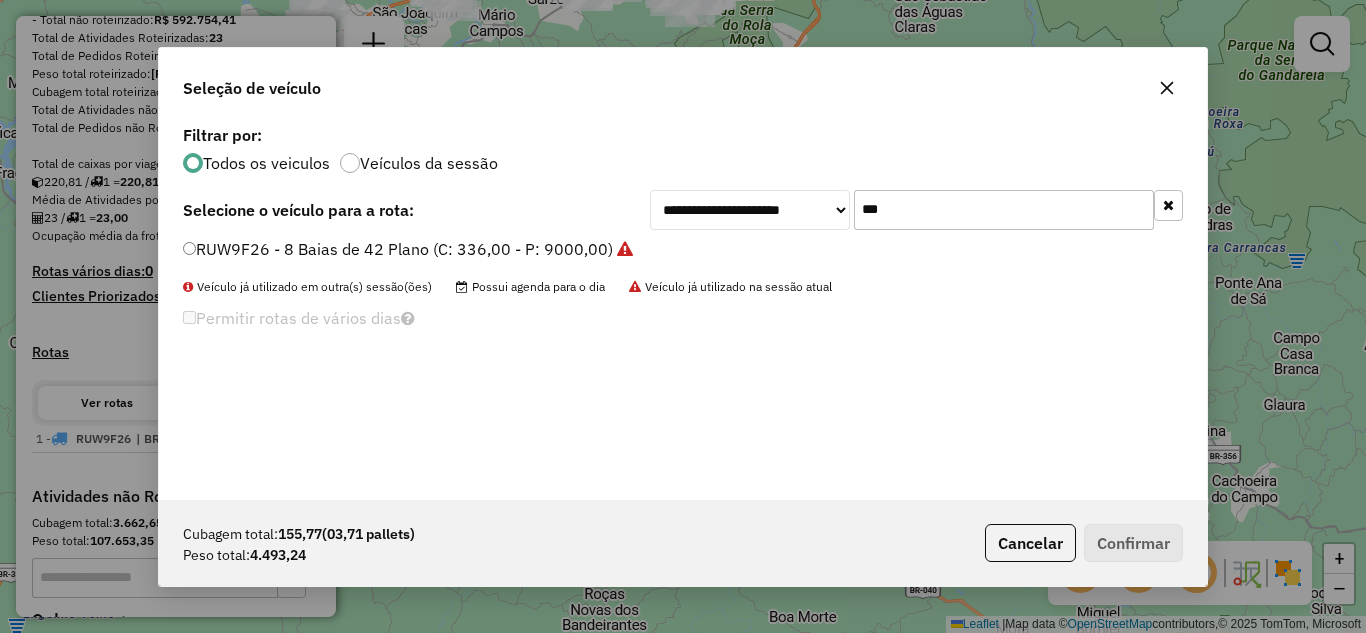 click on "***" 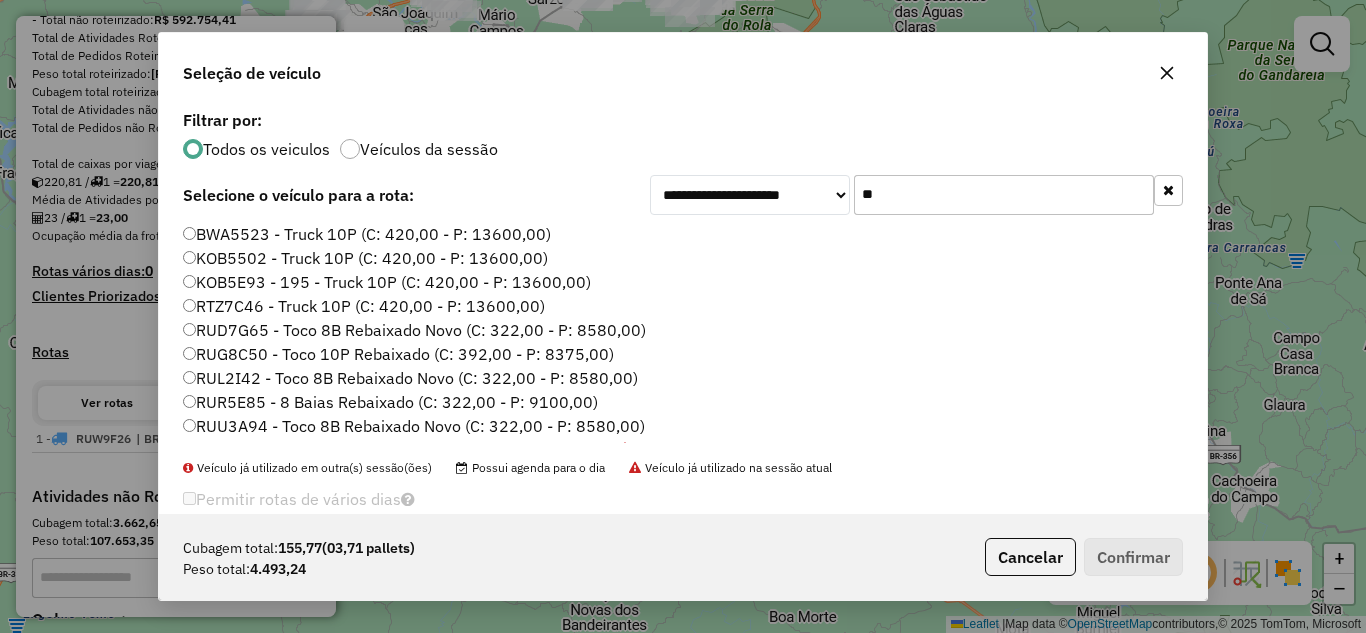 type on "*" 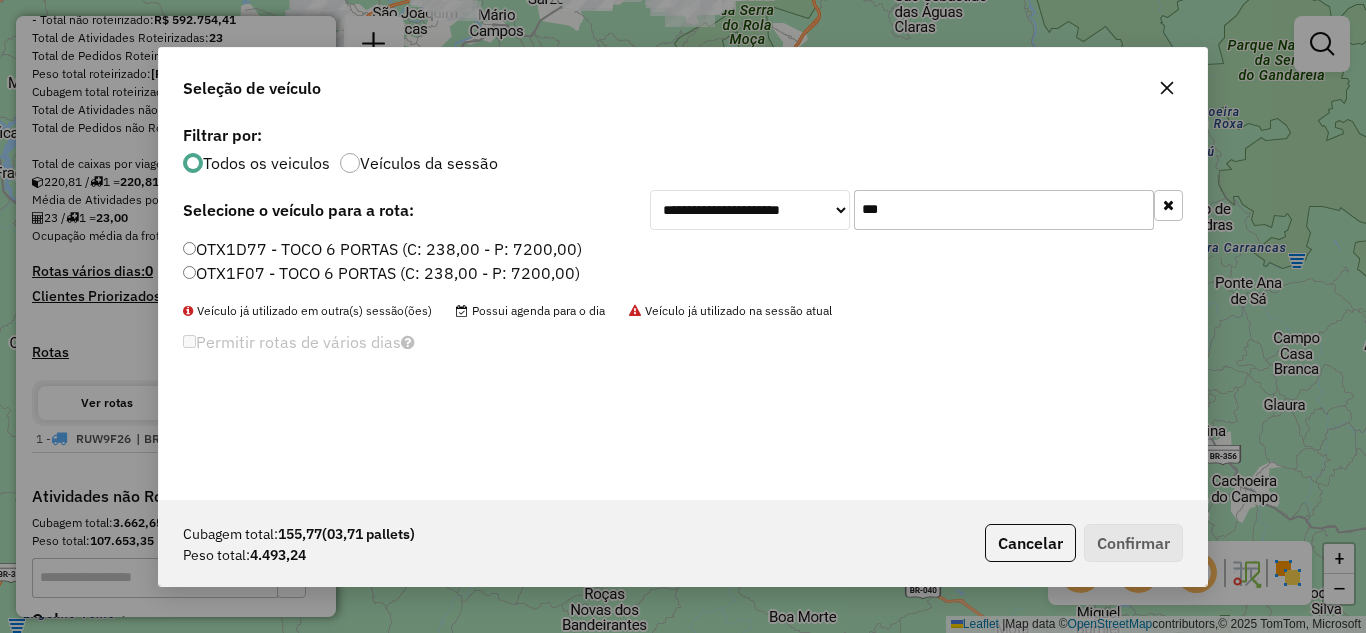 type on "***" 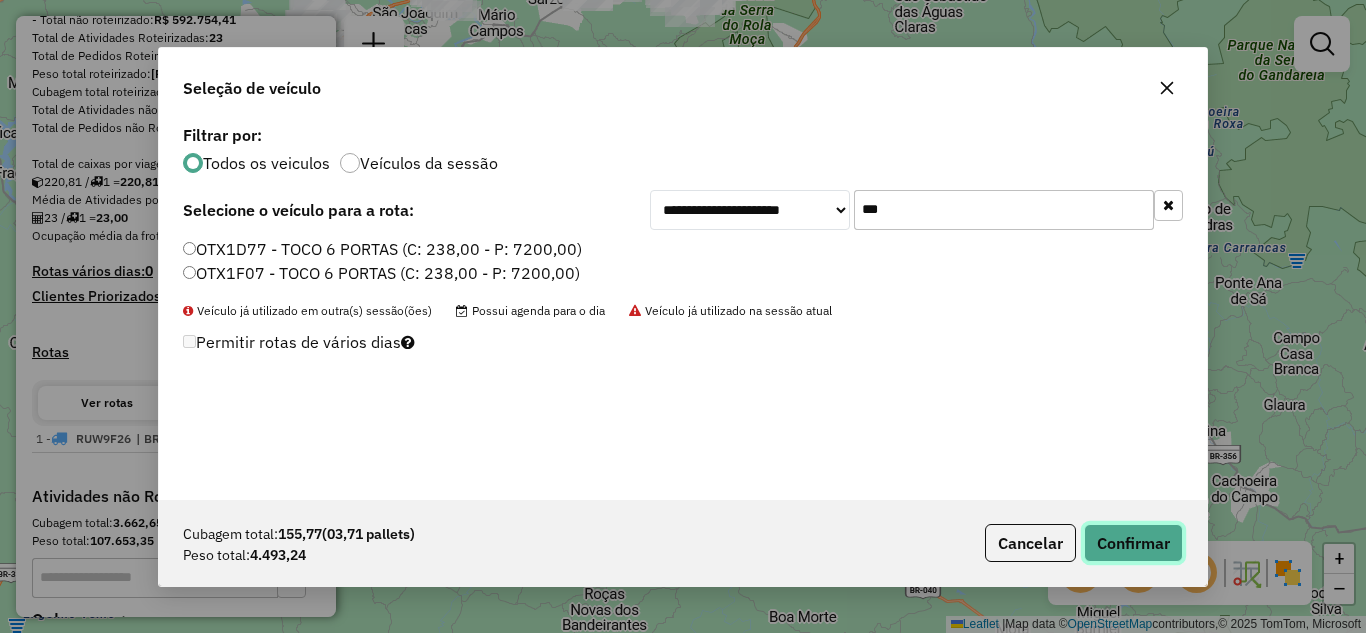 click on "Confirmar" 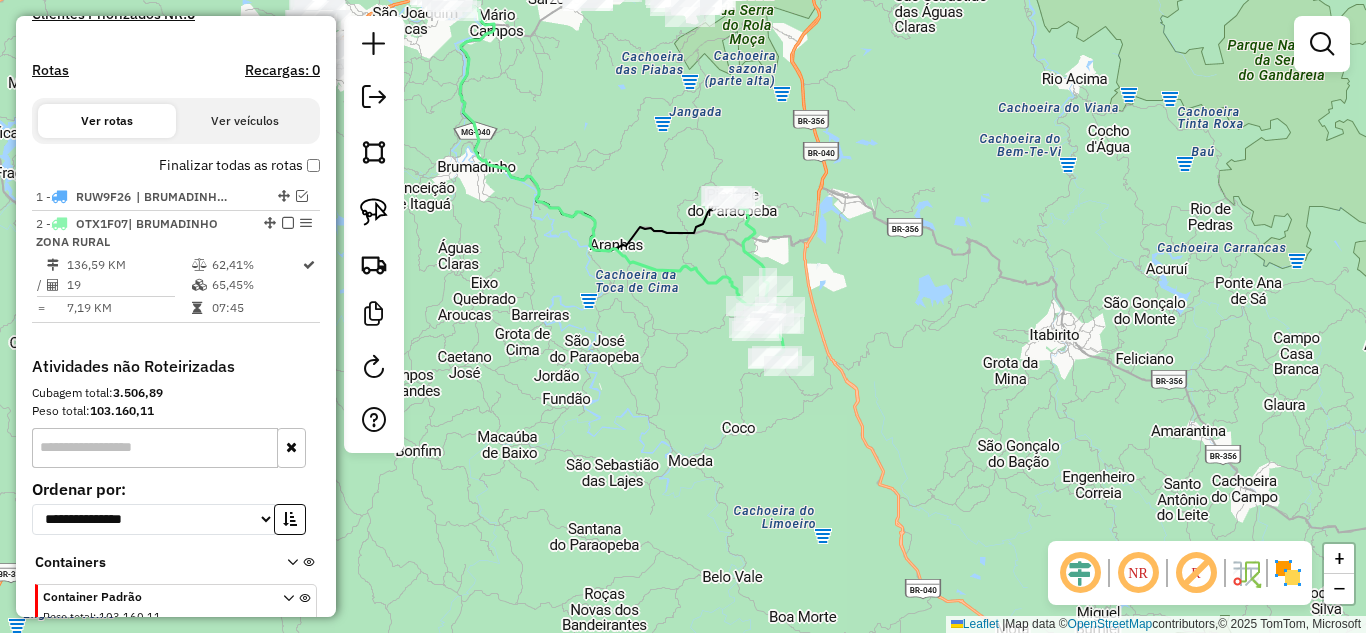 scroll, scrollTop: 681, scrollLeft: 0, axis: vertical 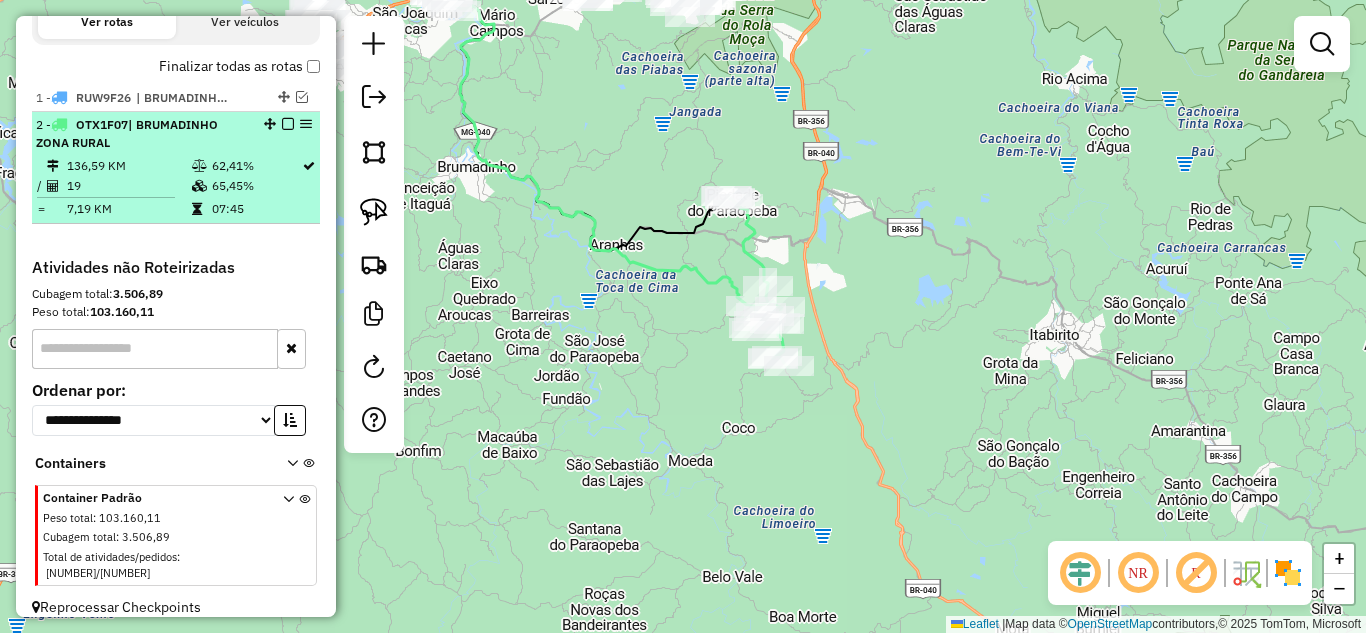 click at bounding box center (288, 124) 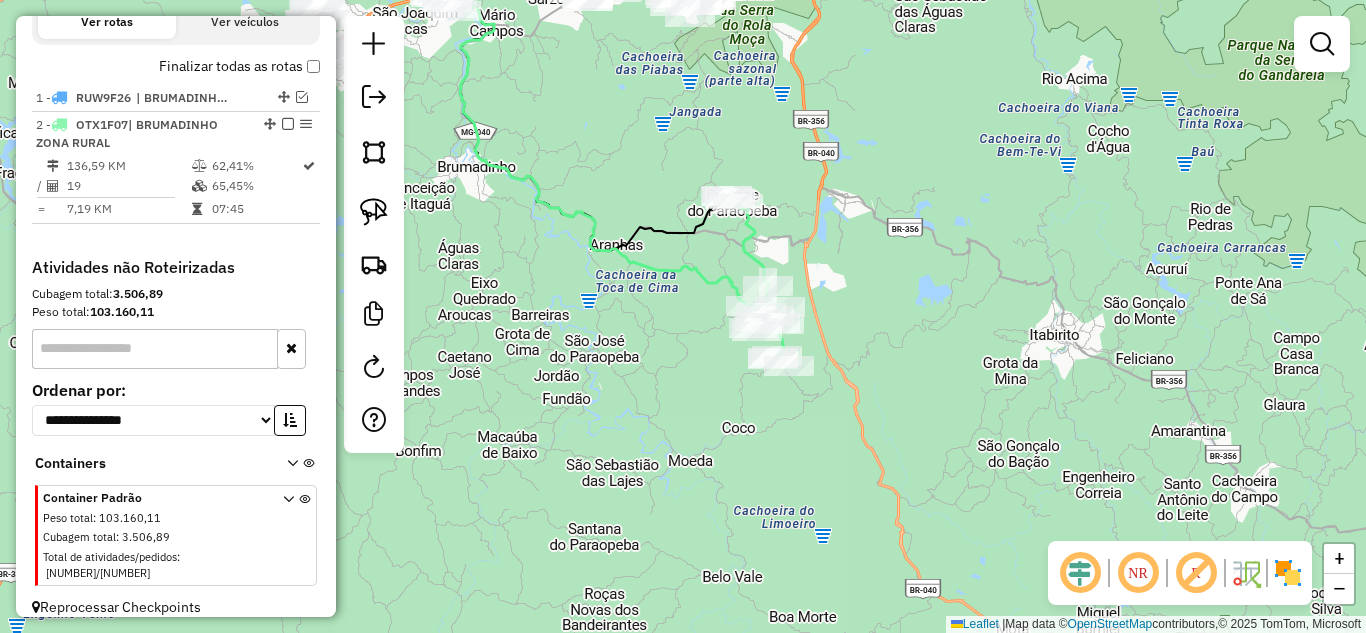 scroll, scrollTop: 596, scrollLeft: 0, axis: vertical 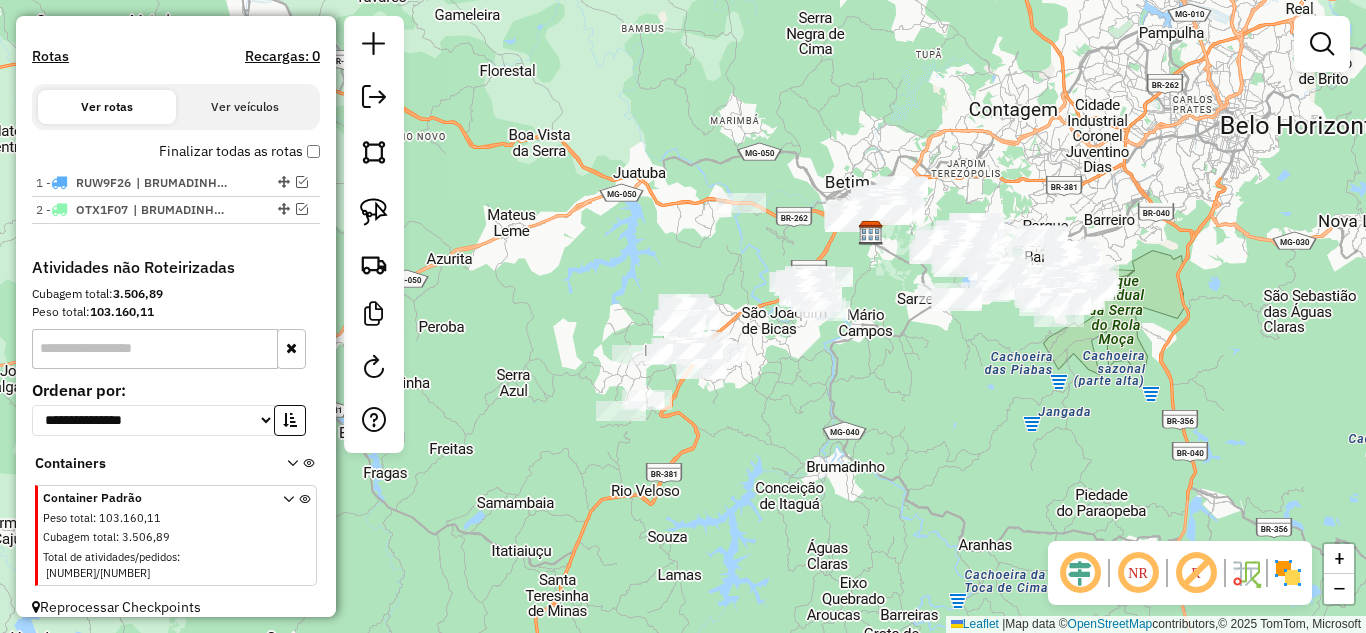 drag, startPoint x: 600, startPoint y: 236, endPoint x: 1030, endPoint y: 578, distance: 549.4215 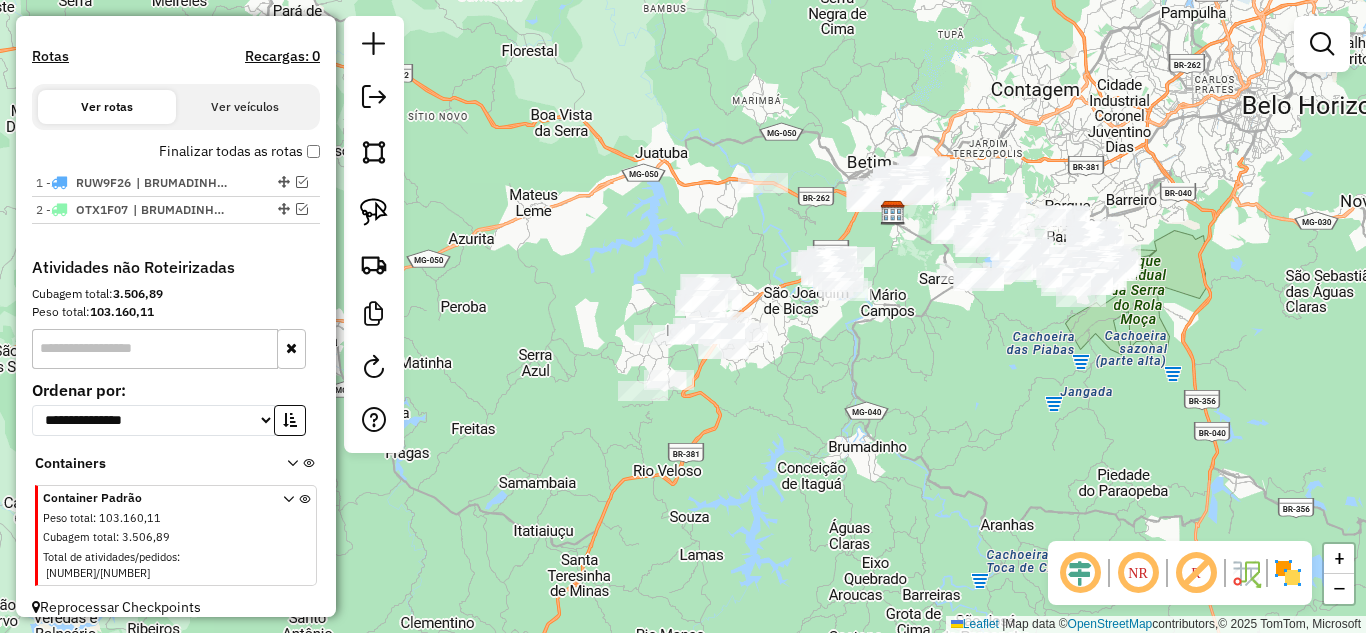 click on "Janela de atendimento Grade de atendimento Capacidade Transportadoras Veículos Cliente Pedidos  Rotas Selecione os dias de semana para filtrar as janelas de atendimento  Seg   Ter   Qua   Qui   Sex   Sáb   Dom  Informe o período da janela de atendimento: De: Até:  Filtrar exatamente a janela do cliente  Considerar janela de atendimento padrão  Selecione os dias de semana para filtrar as grades de atendimento  Seg   Ter   Qua   Qui   Sex   Sáb   Dom   Considerar clientes sem dia de atendimento cadastrado  Clientes fora do dia de atendimento selecionado Filtrar as atividades entre os valores definidos abaixo:  Peso mínimo:   Peso máximo:   Cubagem mínima:   Cubagem máxima:   De:   Até:  Filtrar as atividades entre o tempo de atendimento definido abaixo:  De:   Até:   Considerar capacidade total dos clientes não roteirizados Transportadora: Selecione um ou mais itens Tipo de veículo: Selecione um ou mais itens Veículo: Selecione um ou mais itens Motorista: Selecione um ou mais itens Nome: Rótulo:" 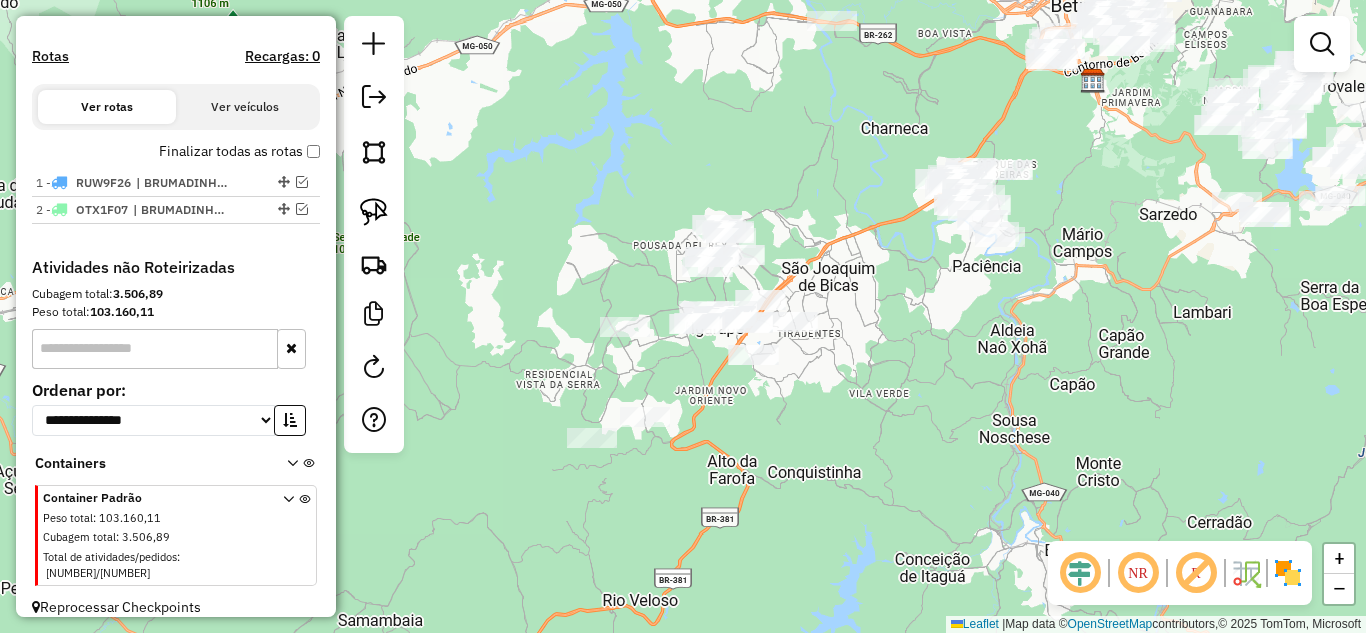 drag, startPoint x: 851, startPoint y: 334, endPoint x: 867, endPoint y: 334, distance: 16 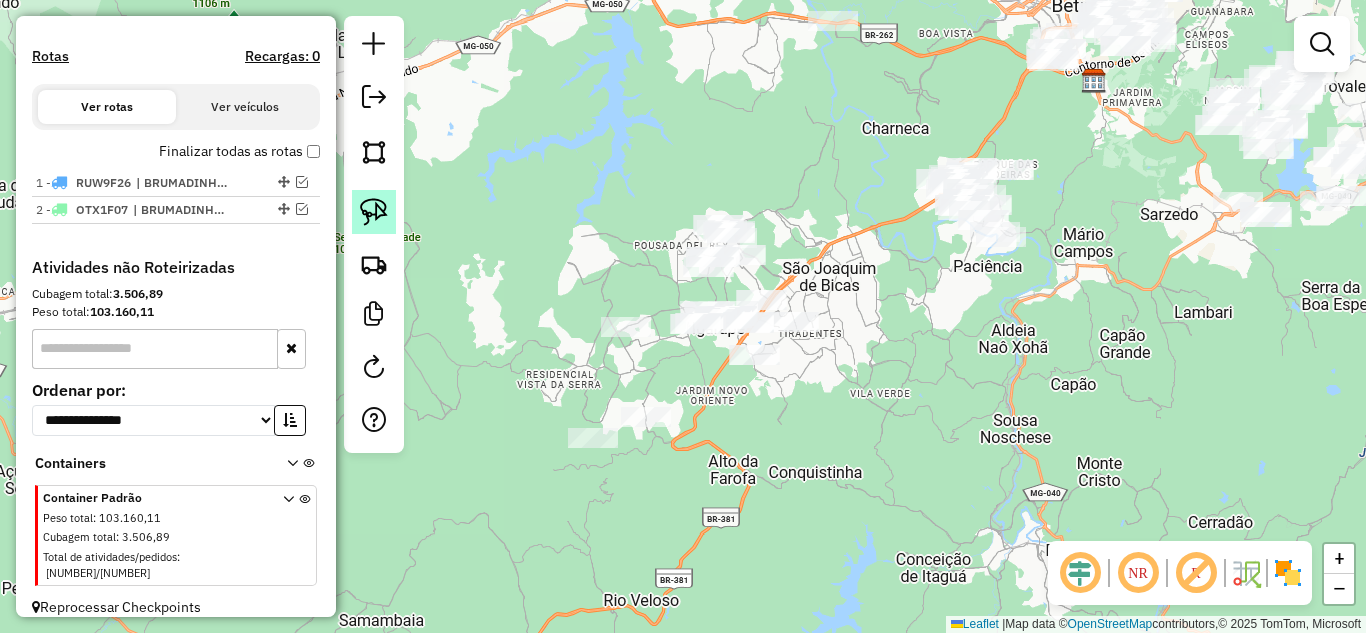 drag, startPoint x: 362, startPoint y: 211, endPoint x: 386, endPoint y: 218, distance: 25 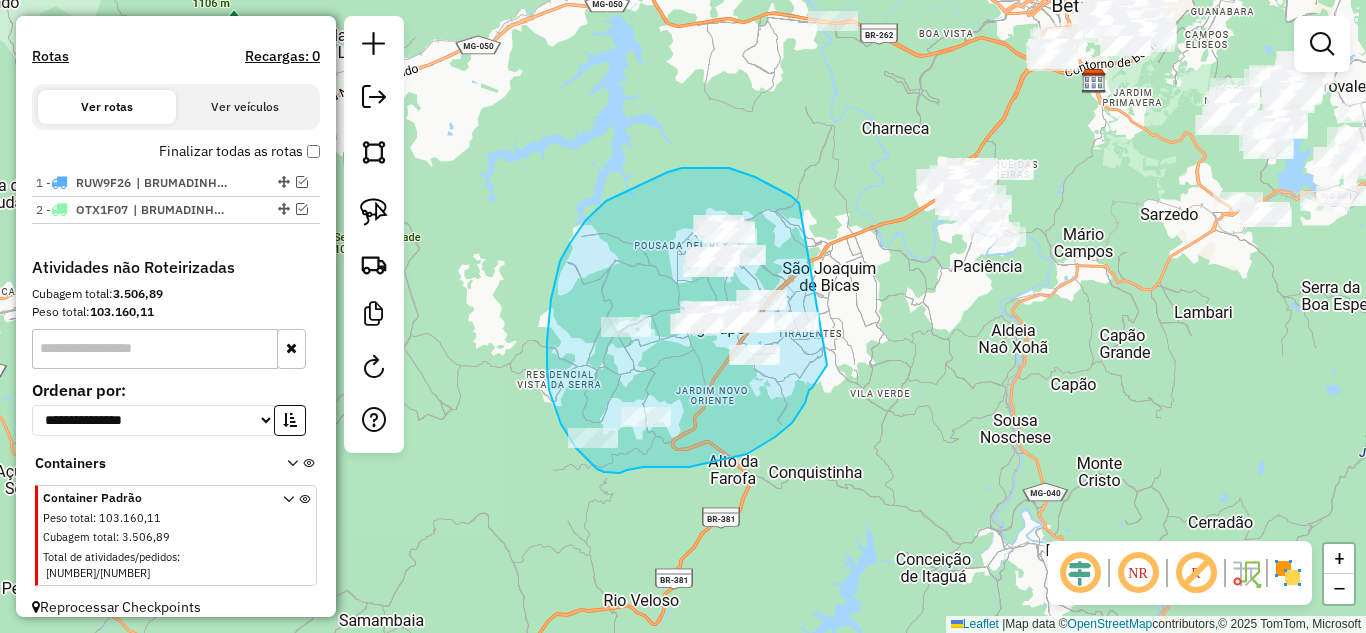 drag, startPoint x: 729, startPoint y: 168, endPoint x: 828, endPoint y: 362, distance: 217.80037 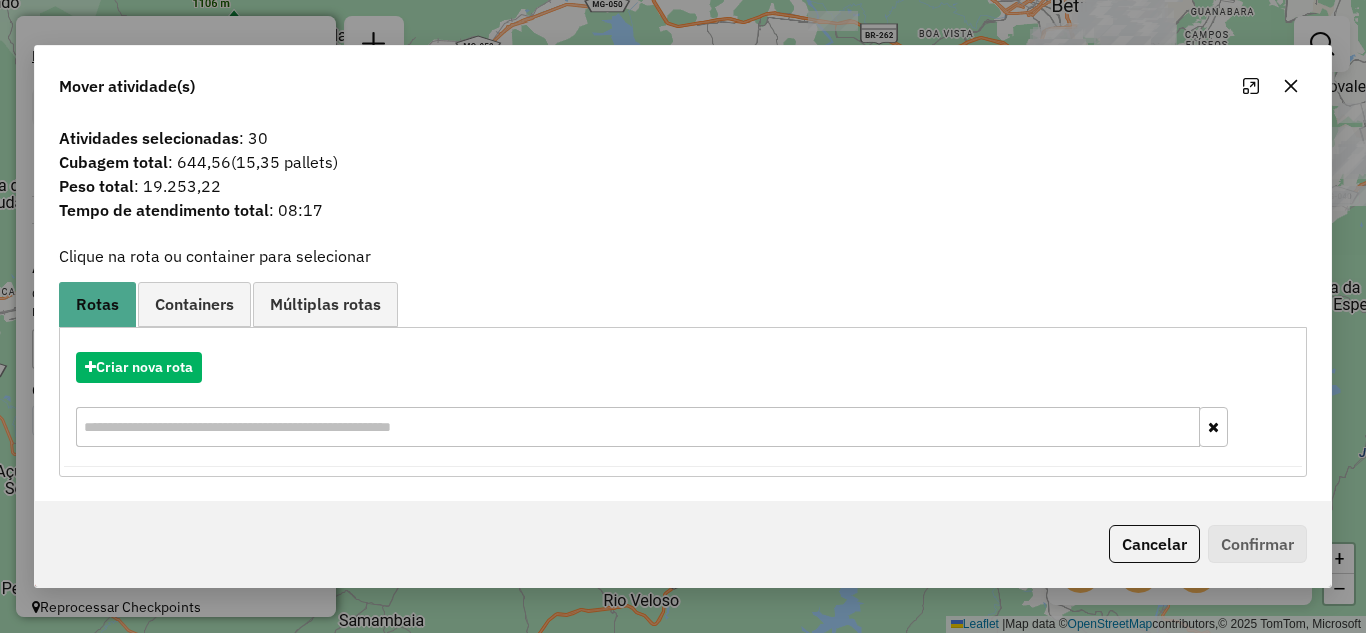 drag, startPoint x: 1289, startPoint y: 85, endPoint x: 1038, endPoint y: 124, distance: 254.01181 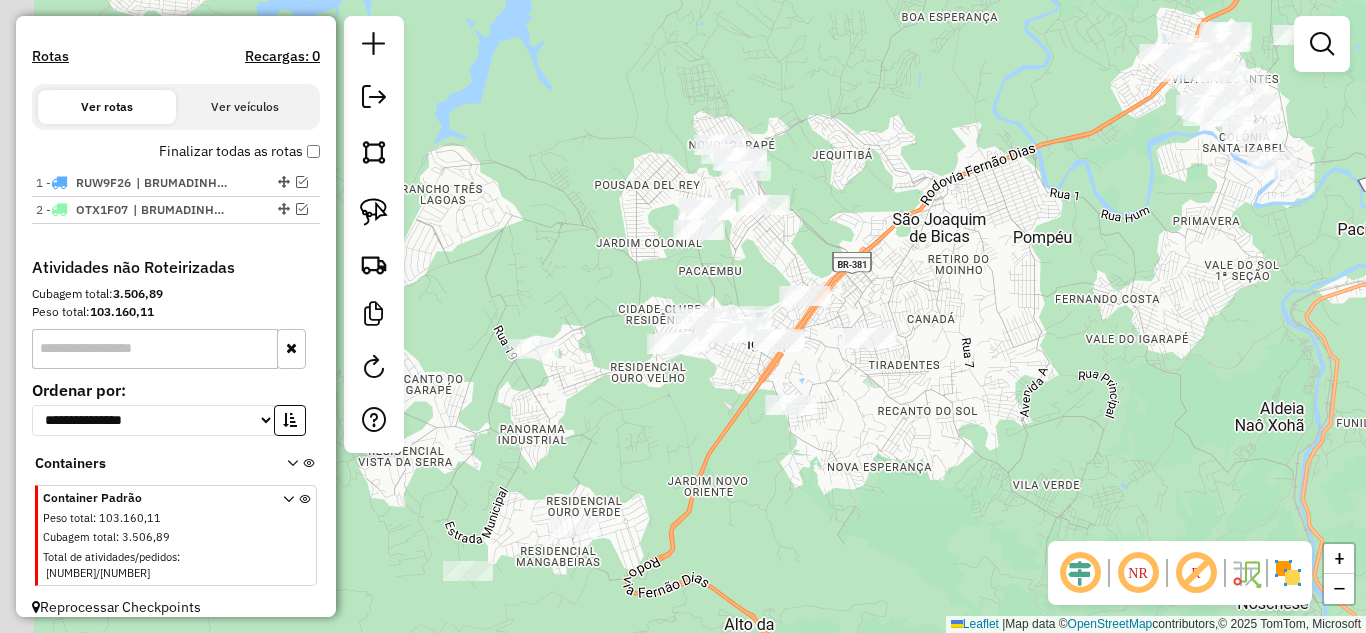 drag, startPoint x: 894, startPoint y: 267, endPoint x: 928, endPoint y: 240, distance: 43.416588 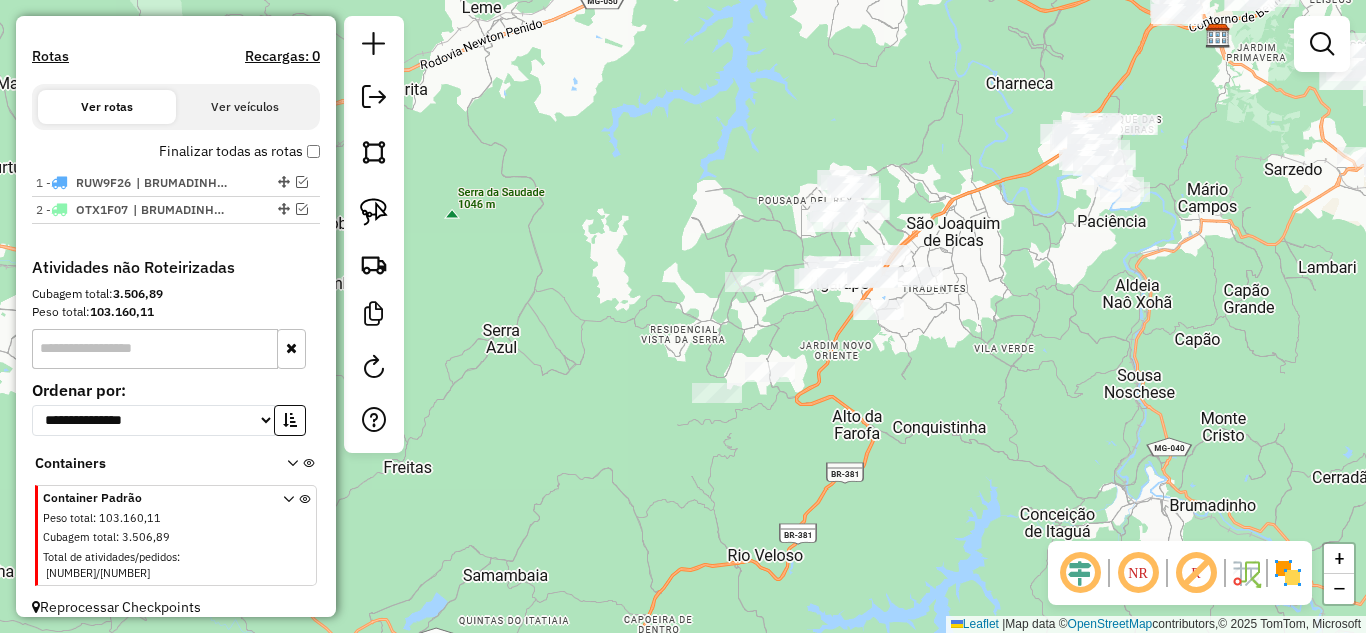 drag, startPoint x: 377, startPoint y: 213, endPoint x: 466, endPoint y: 222, distance: 89.453896 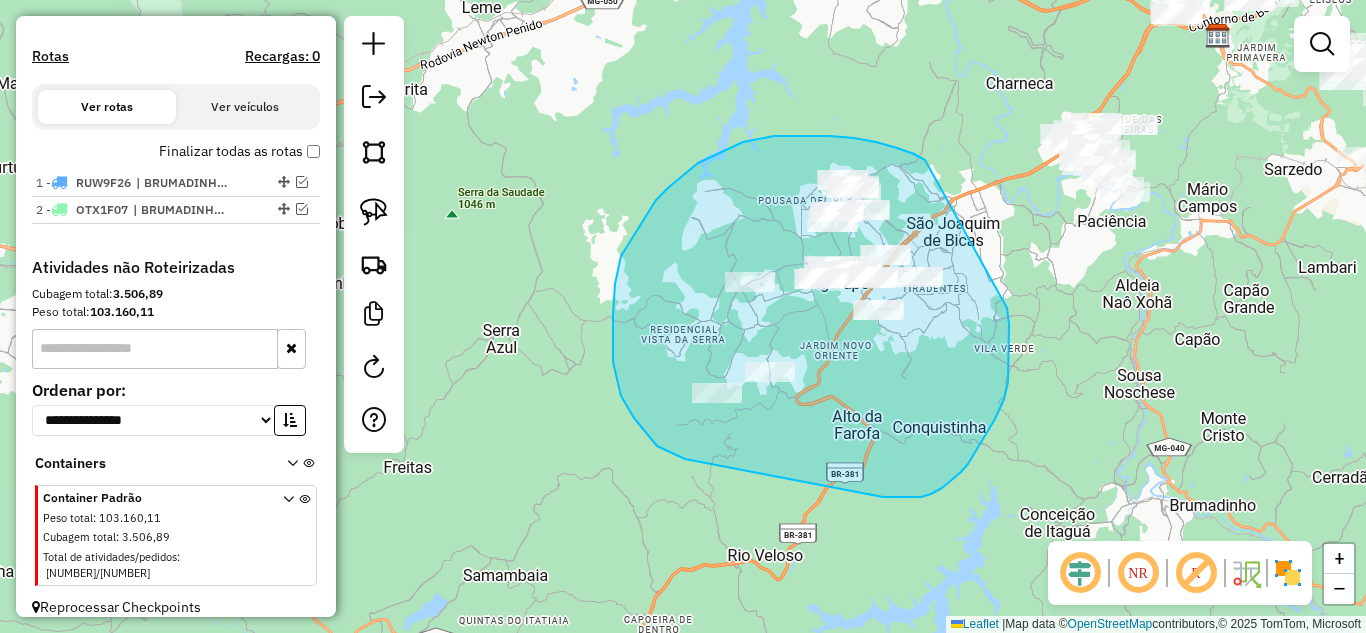 drag, startPoint x: 774, startPoint y: 136, endPoint x: 897, endPoint y: 297, distance: 202.608 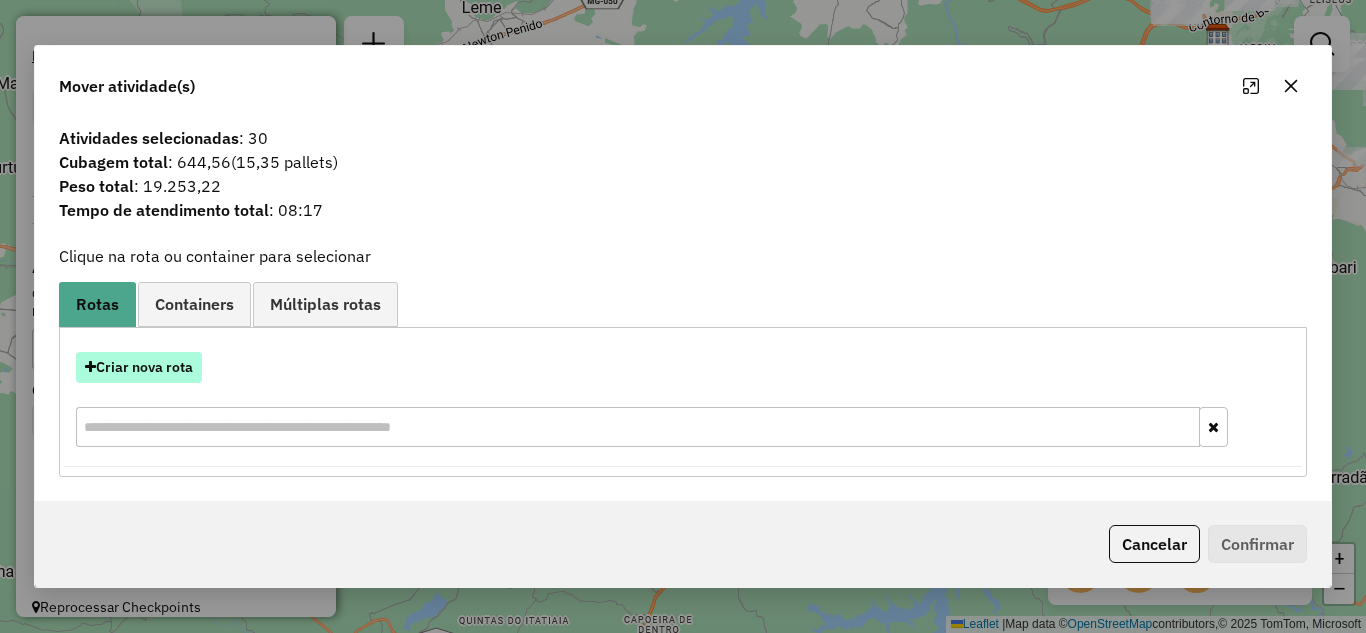 click on "Criar nova rota" at bounding box center [139, 367] 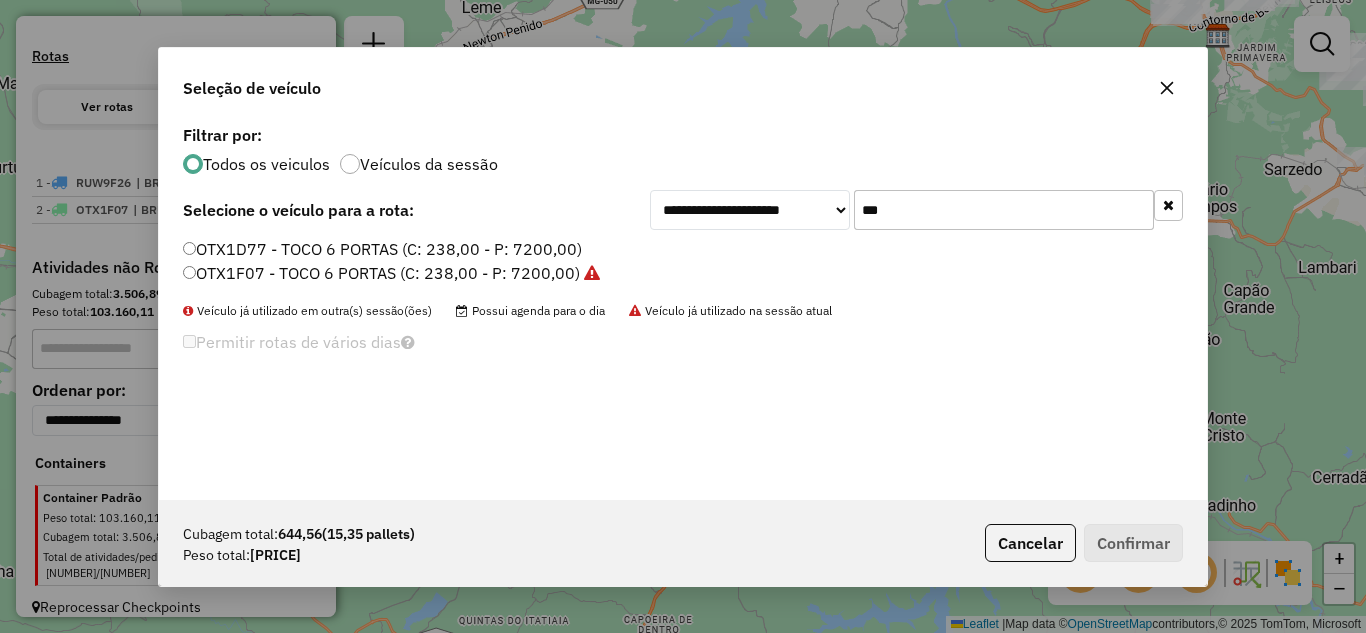 scroll, scrollTop: 11, scrollLeft: 6, axis: both 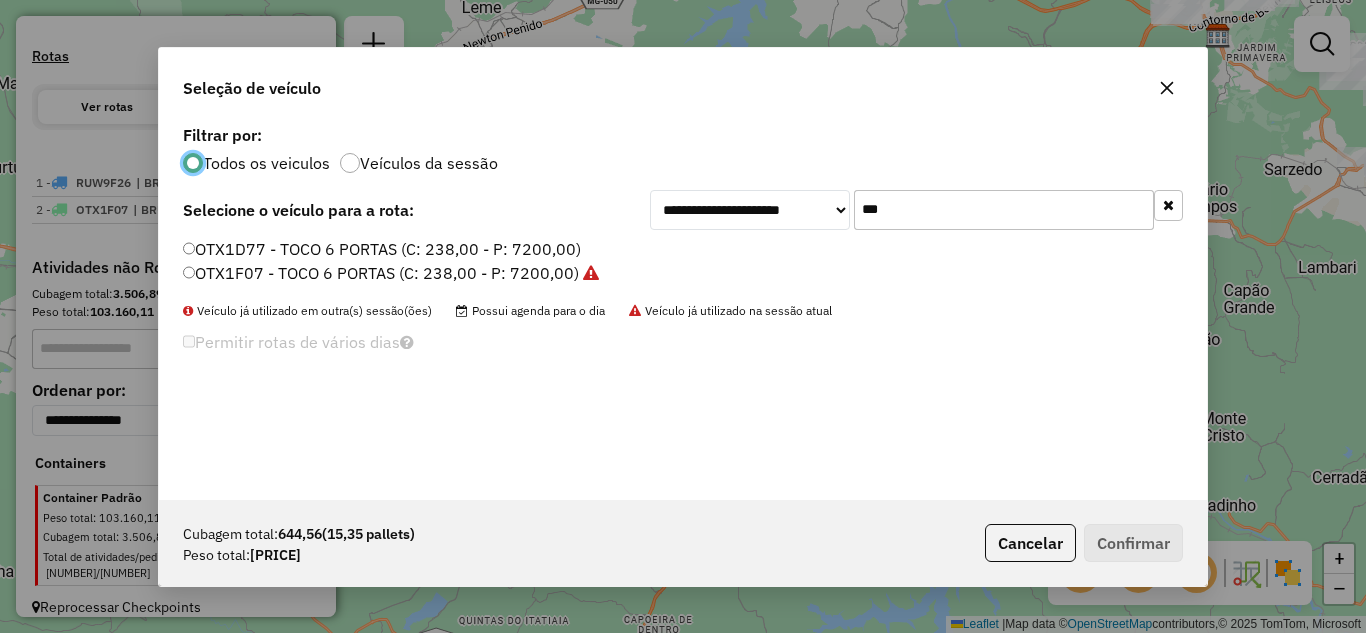 click on "***" 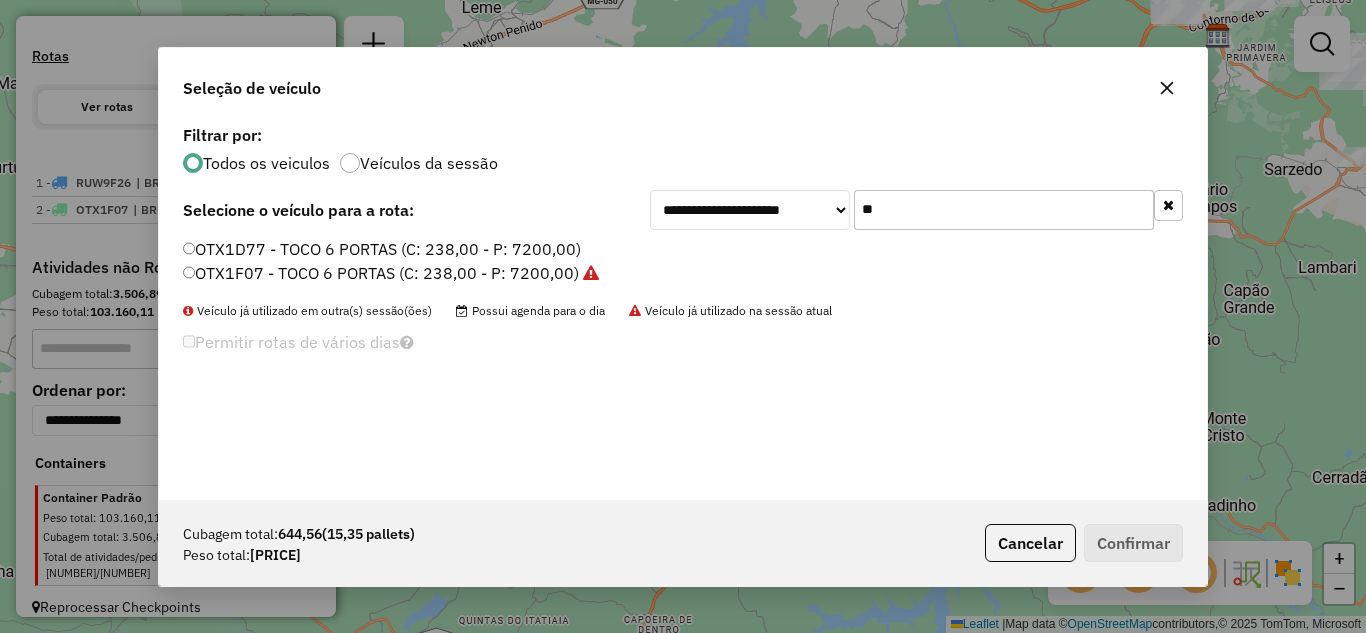 type on "*" 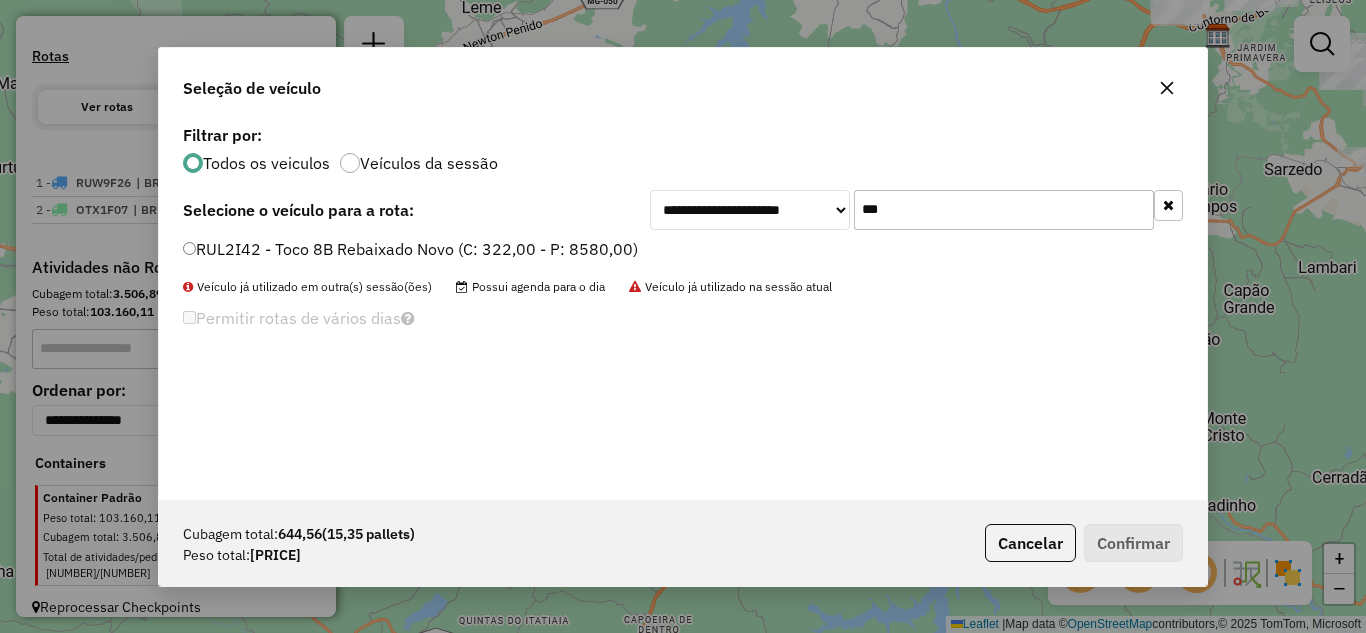 type on "***" 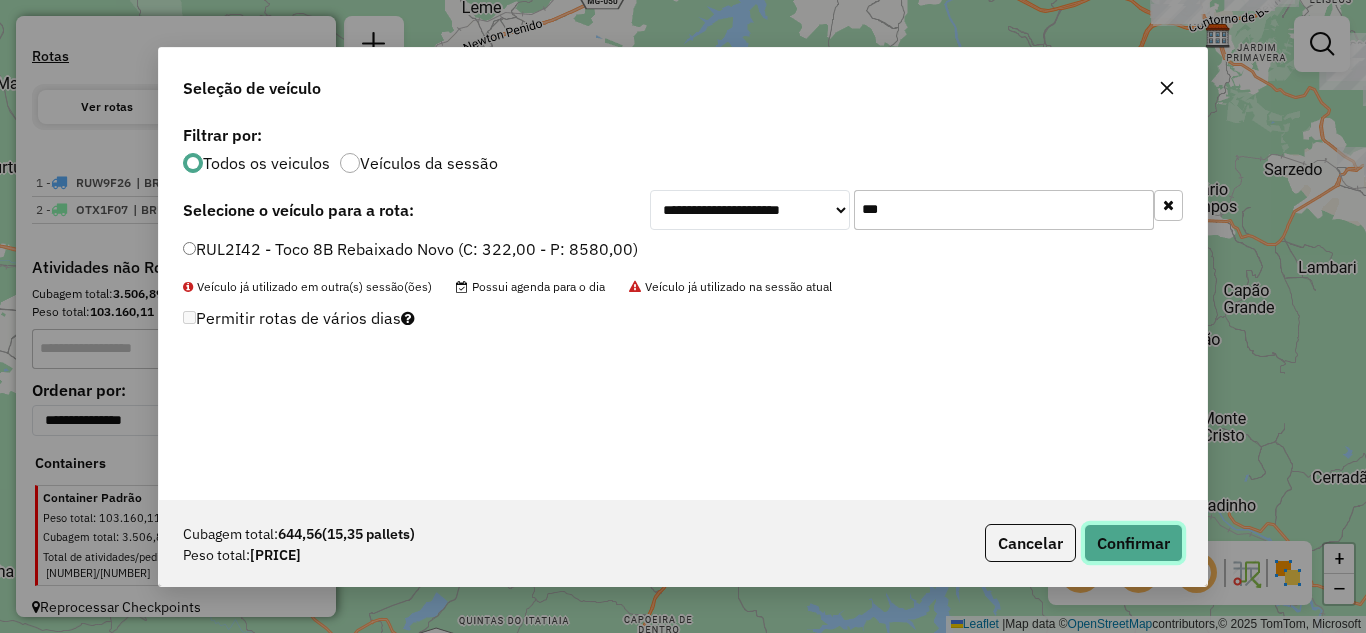 click on "Confirmar" 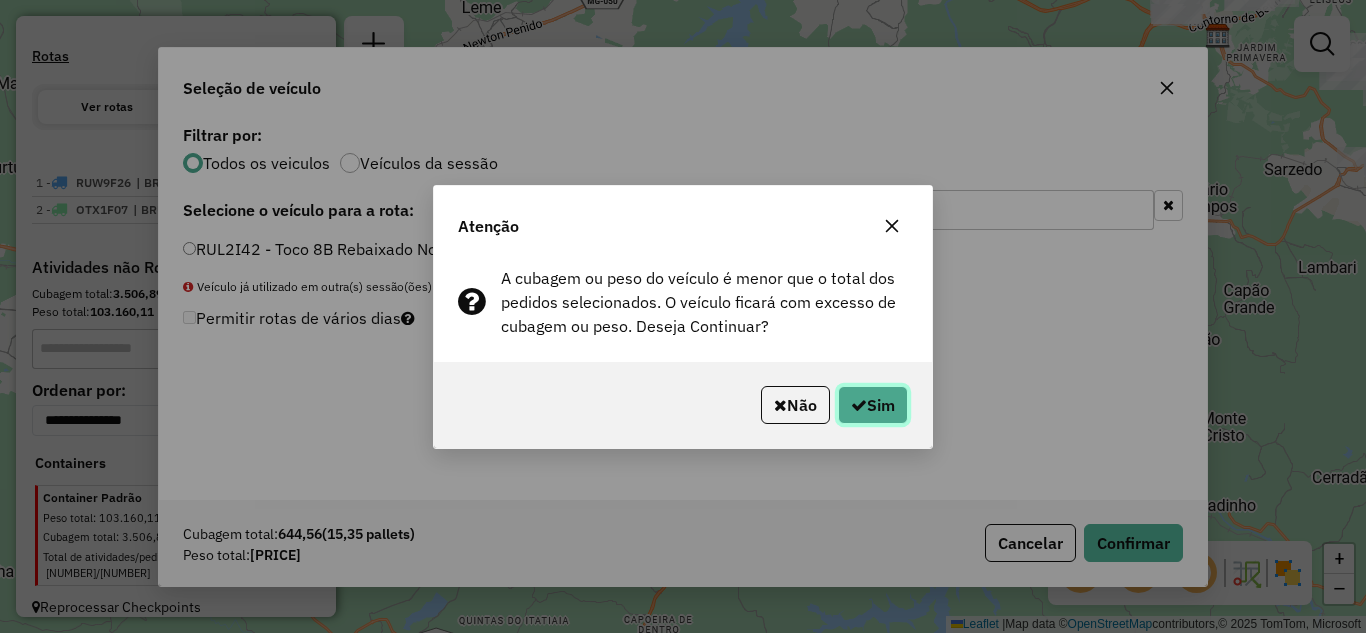 click on "Sim" 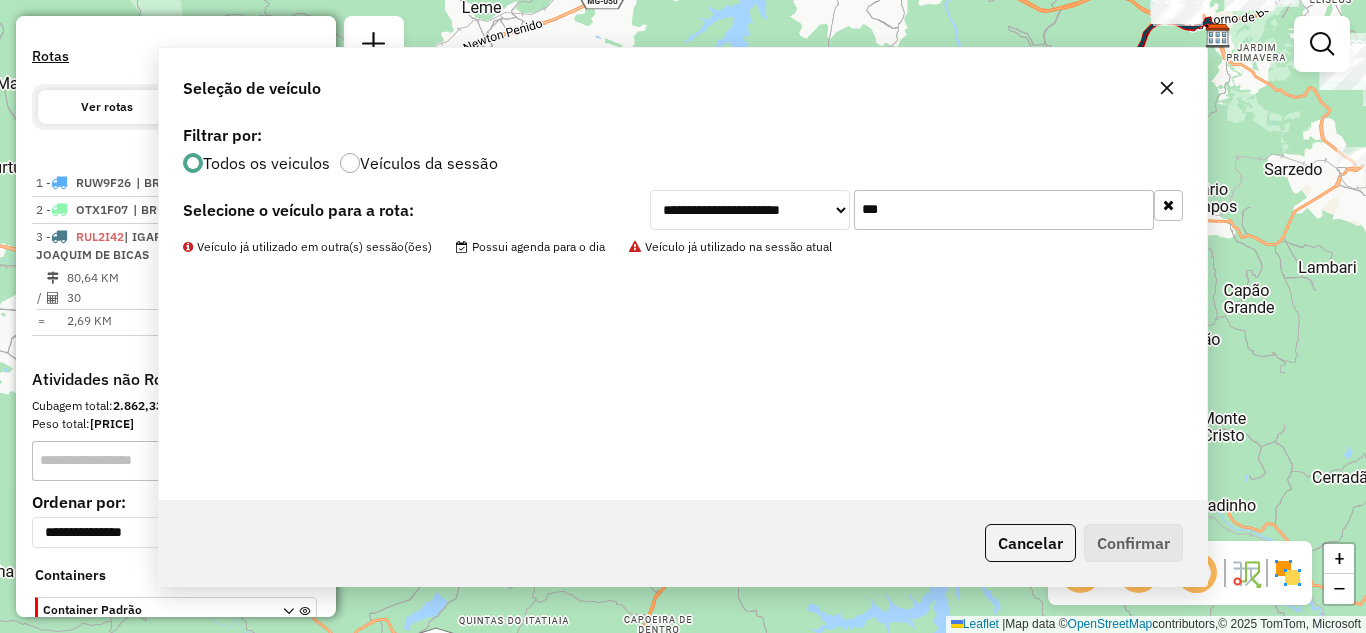 scroll, scrollTop: 681, scrollLeft: 0, axis: vertical 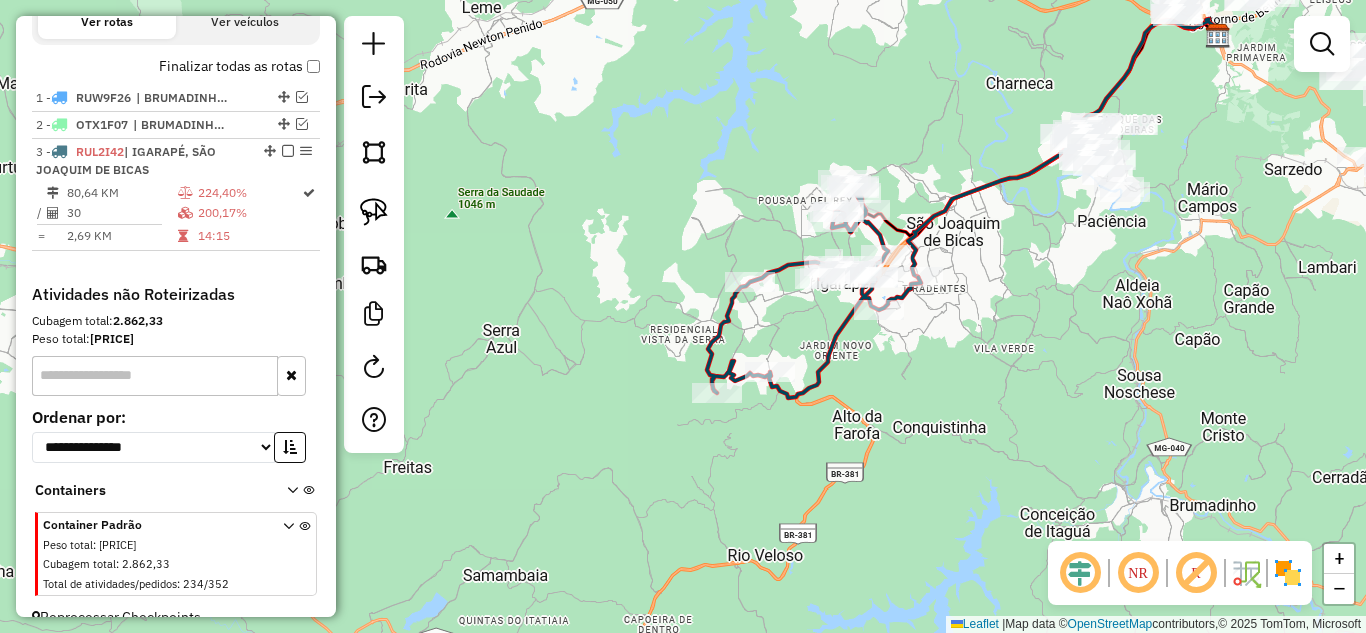 click 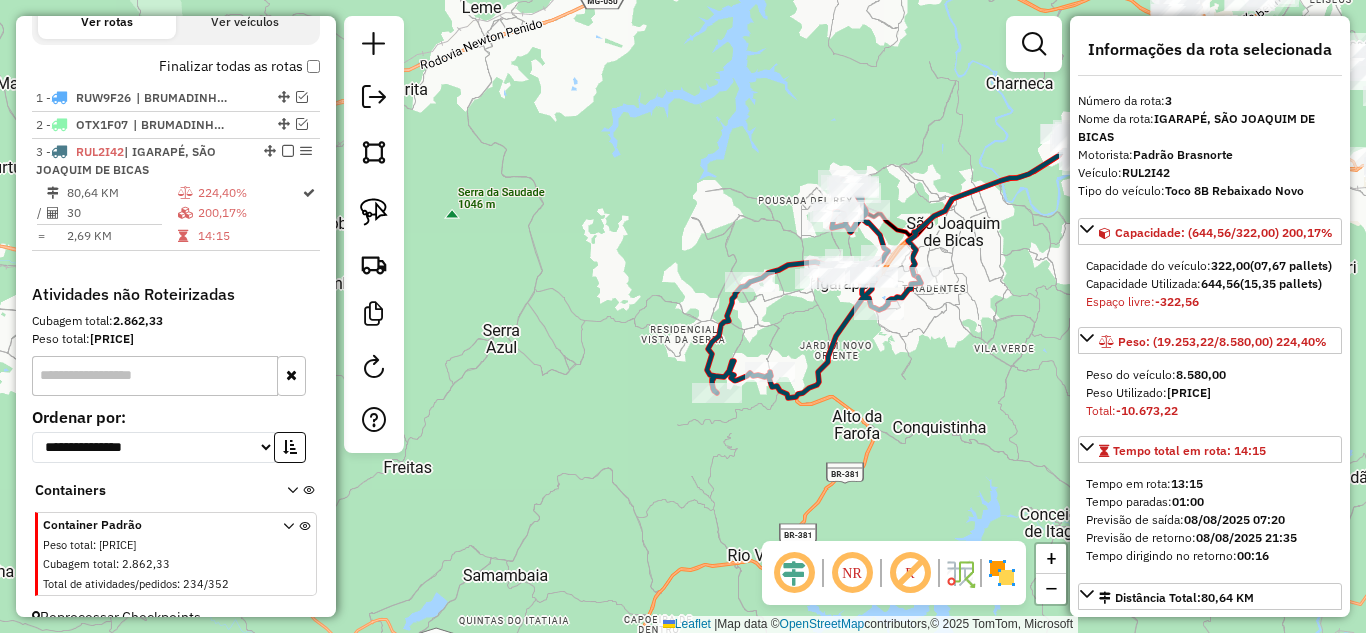 scroll, scrollTop: 708, scrollLeft: 0, axis: vertical 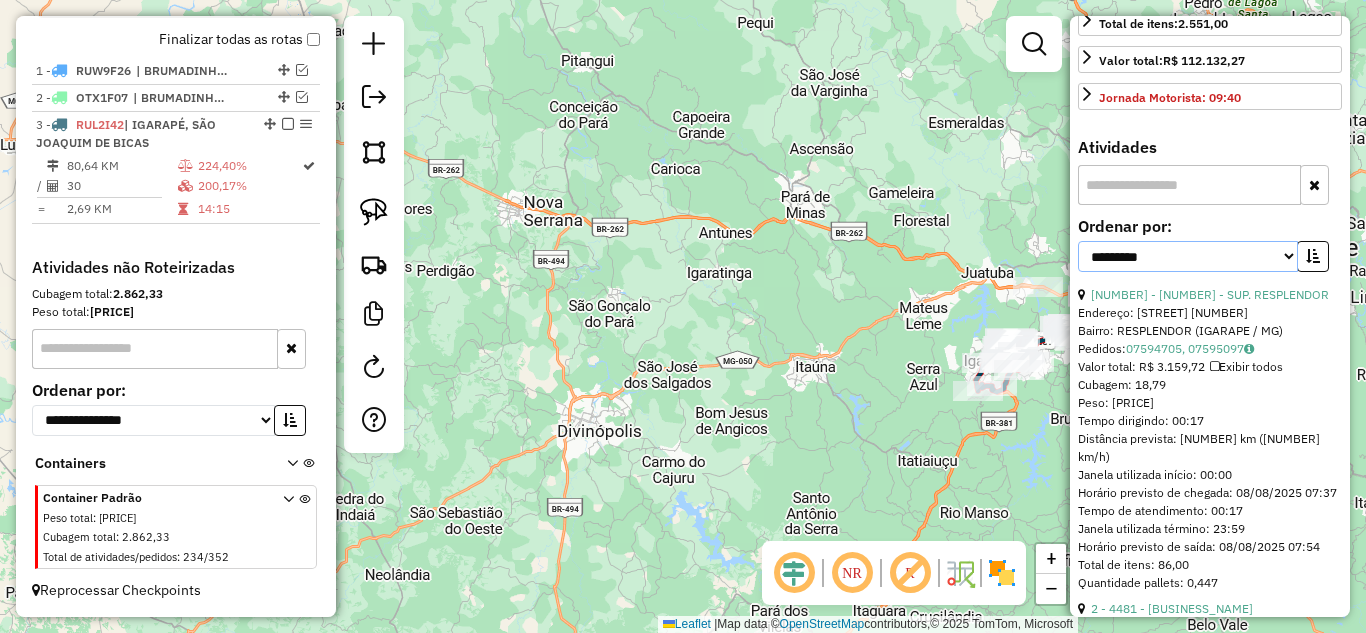 drag, startPoint x: 1277, startPoint y: 308, endPoint x: 1250, endPoint y: 315, distance: 27.89265 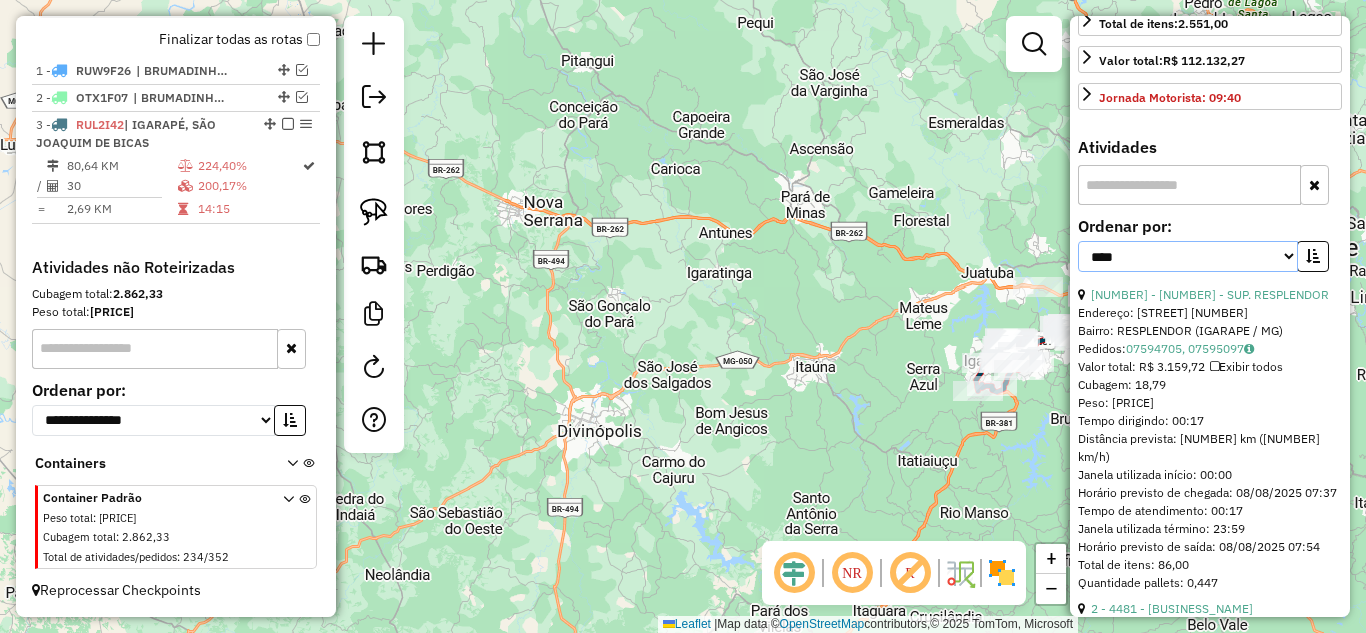 click on "**********" at bounding box center (1188, 256) 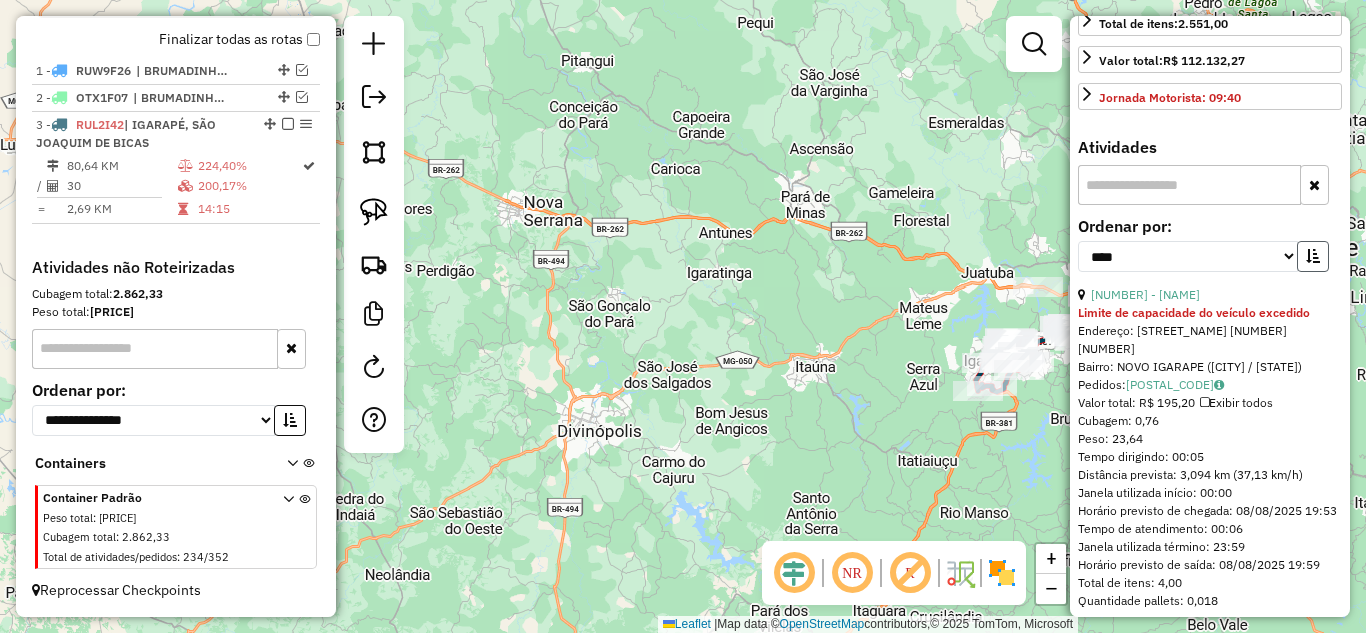 click at bounding box center [1313, 256] 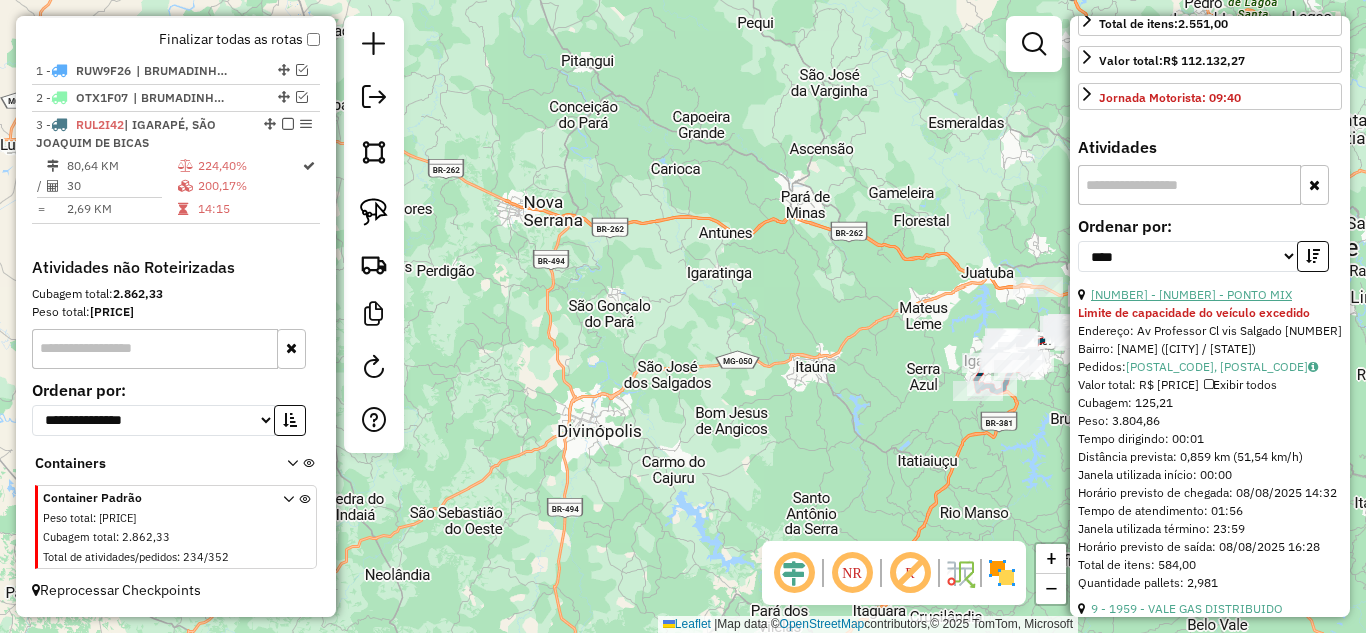 click on "12 - 4110 - PONTO MIX" at bounding box center (1191, 294) 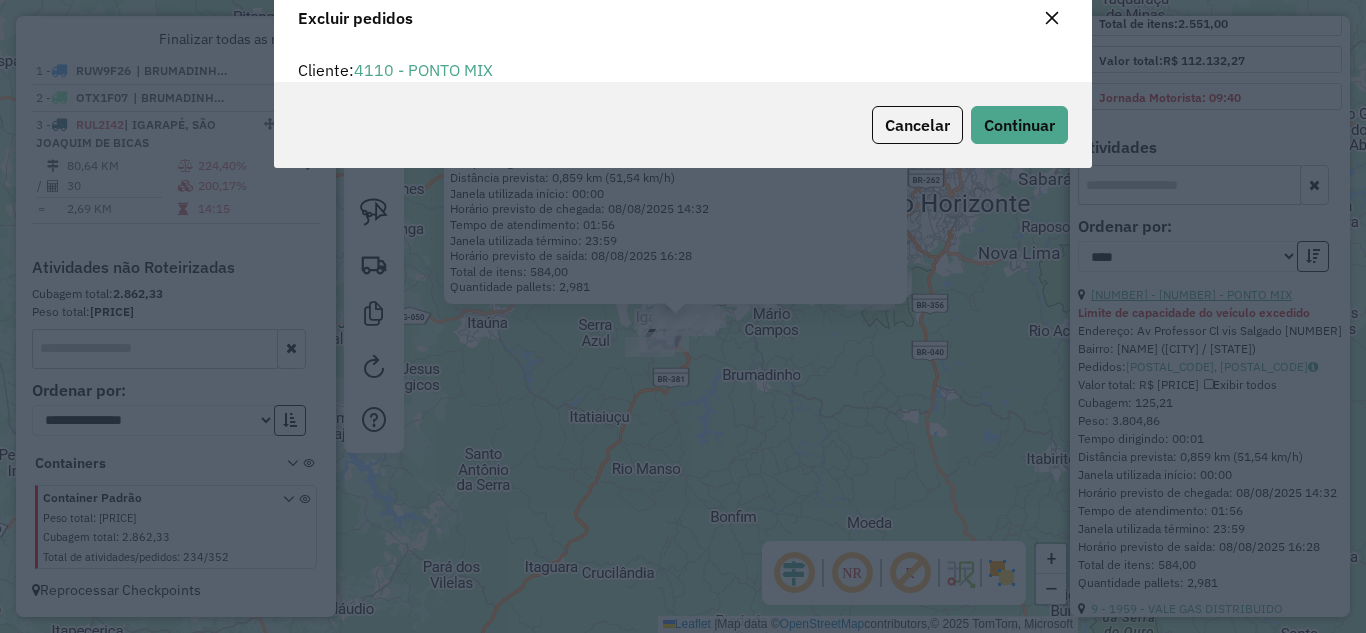 scroll, scrollTop: 82, scrollLeft: 0, axis: vertical 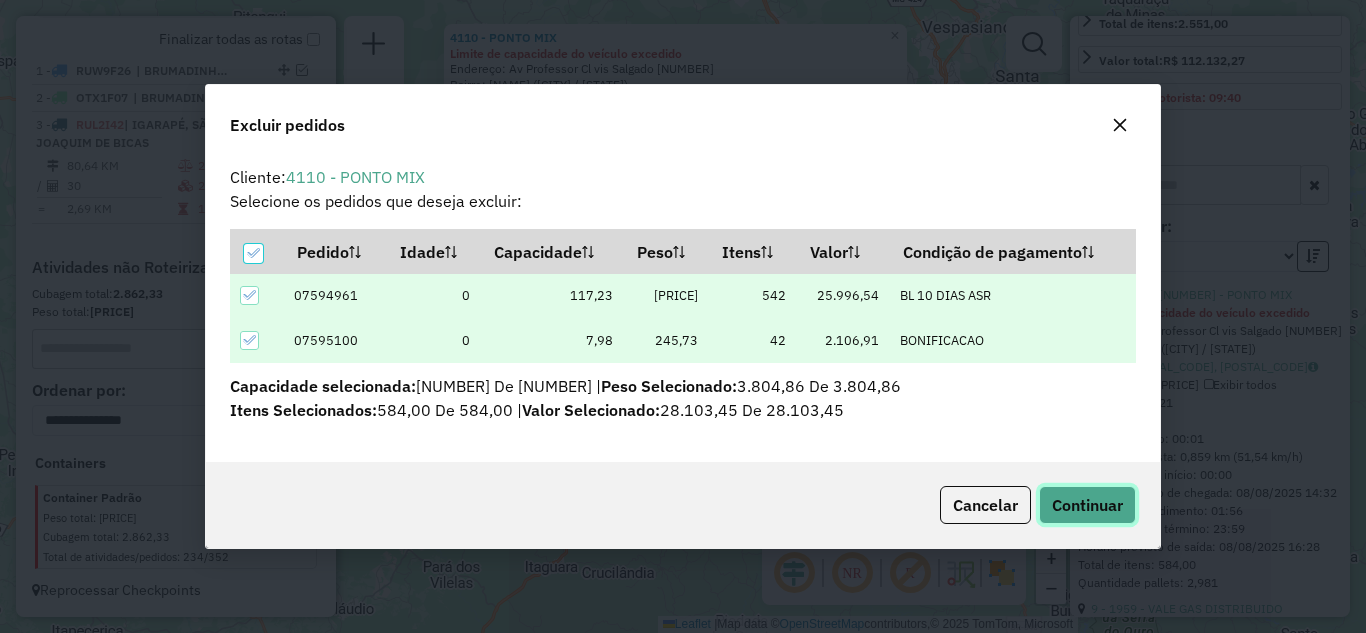 click on "Continuar" 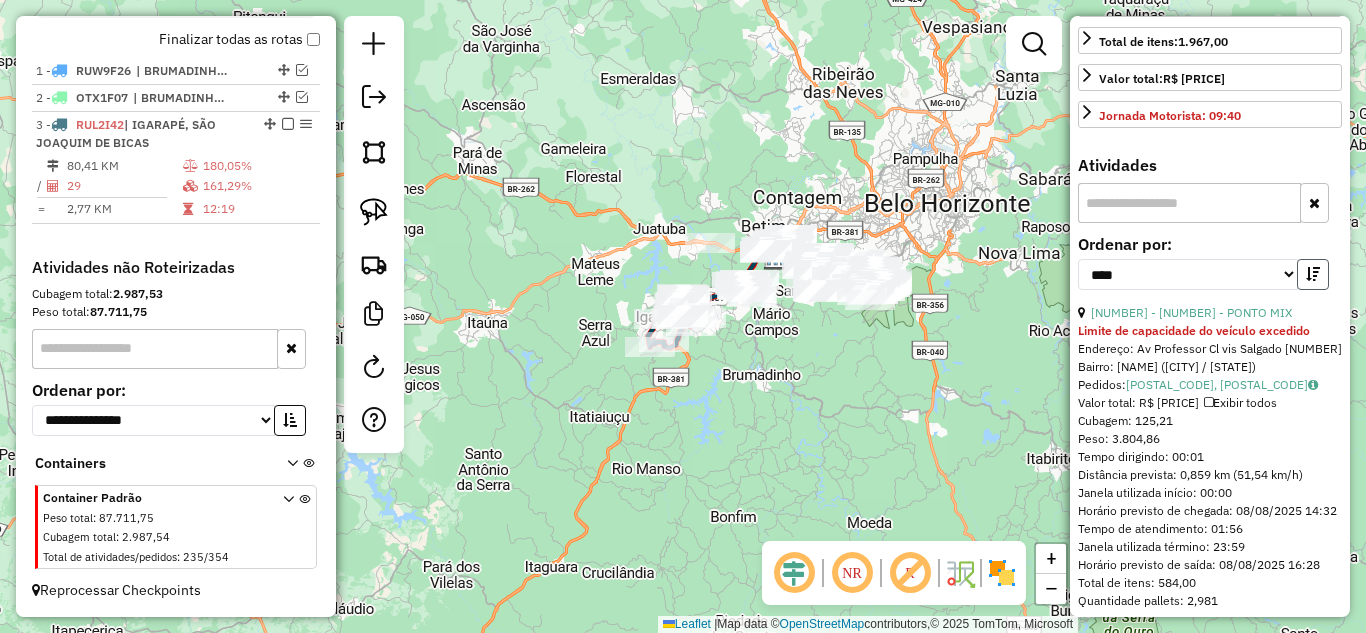click at bounding box center (1313, 274) 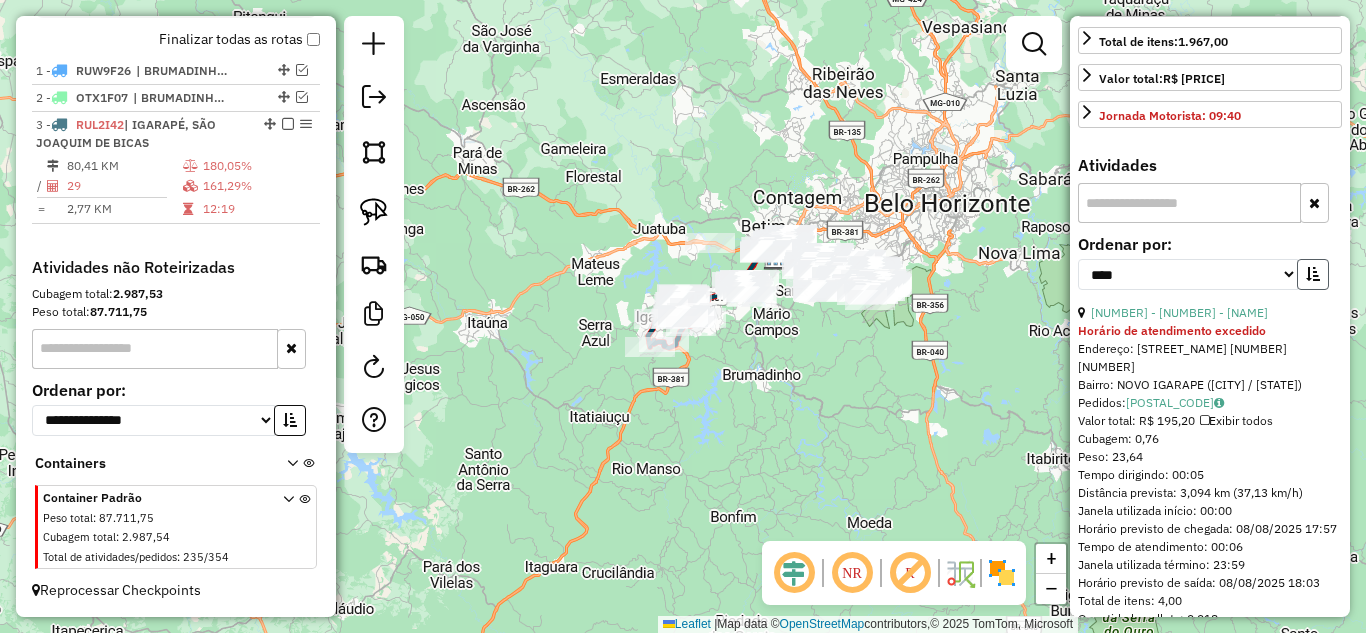 click at bounding box center (1313, 274) 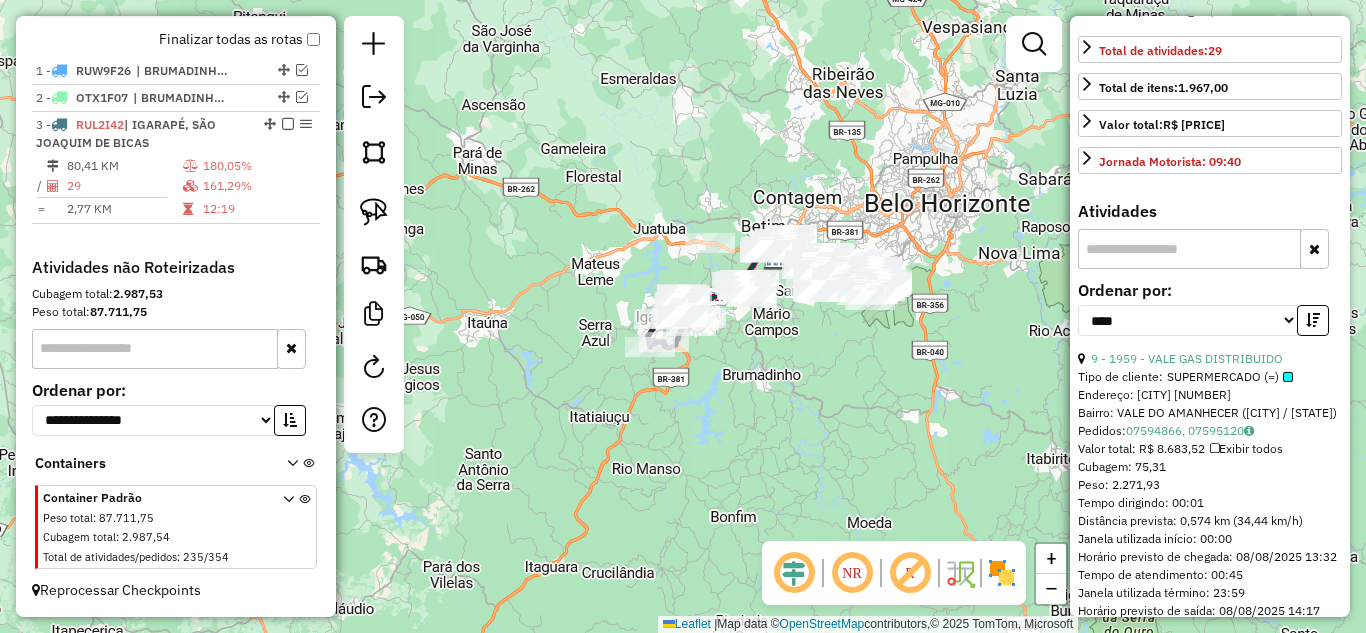 scroll, scrollTop: 700, scrollLeft: 0, axis: vertical 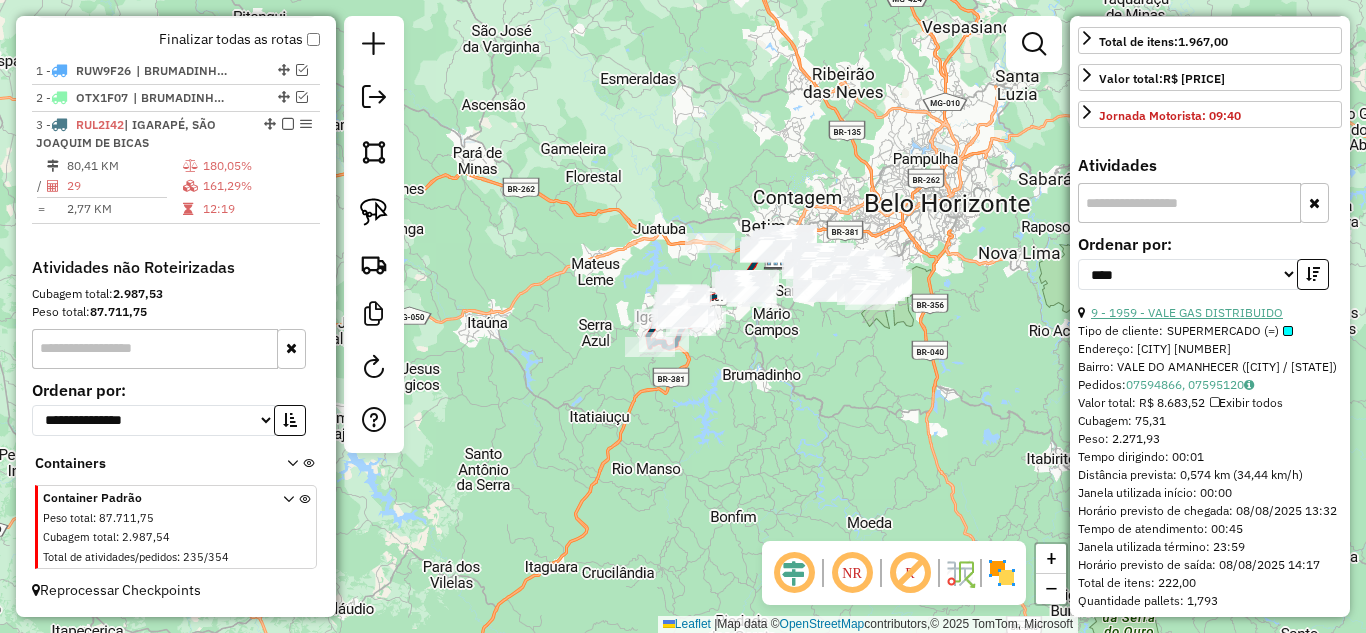 click on "9 - 1959 - VALE GAS DISTRIBUIDO" at bounding box center [1187, 312] 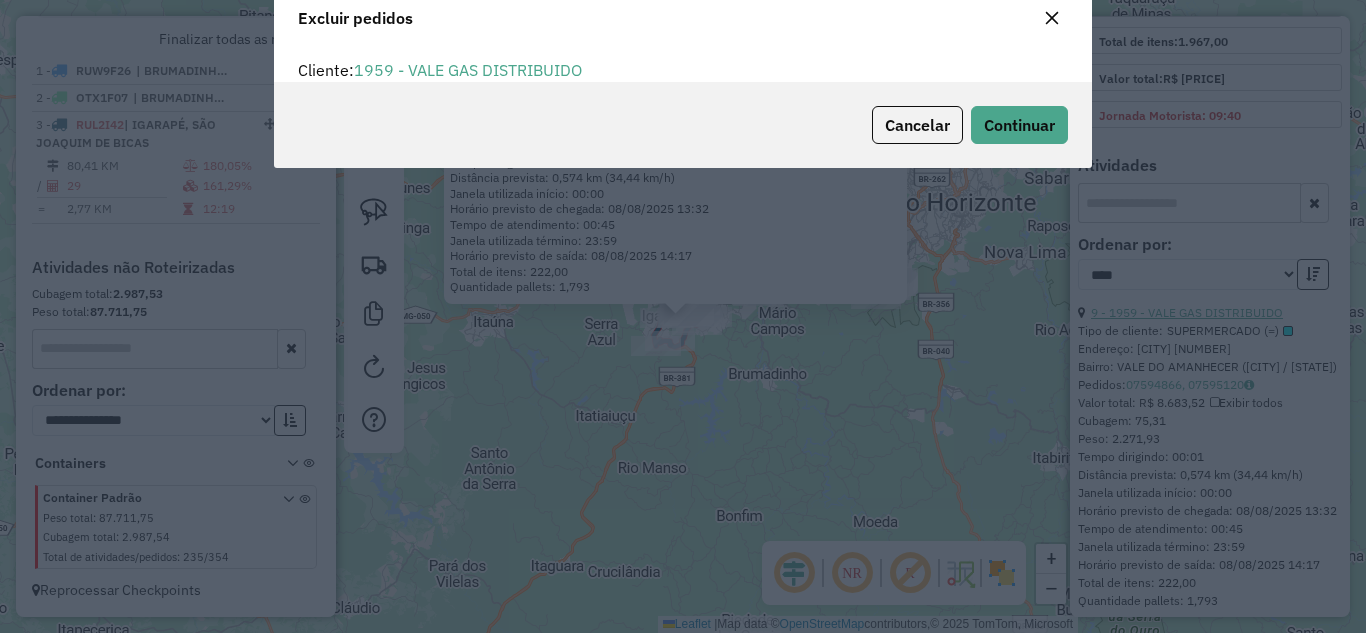 scroll, scrollTop: 82, scrollLeft: 0, axis: vertical 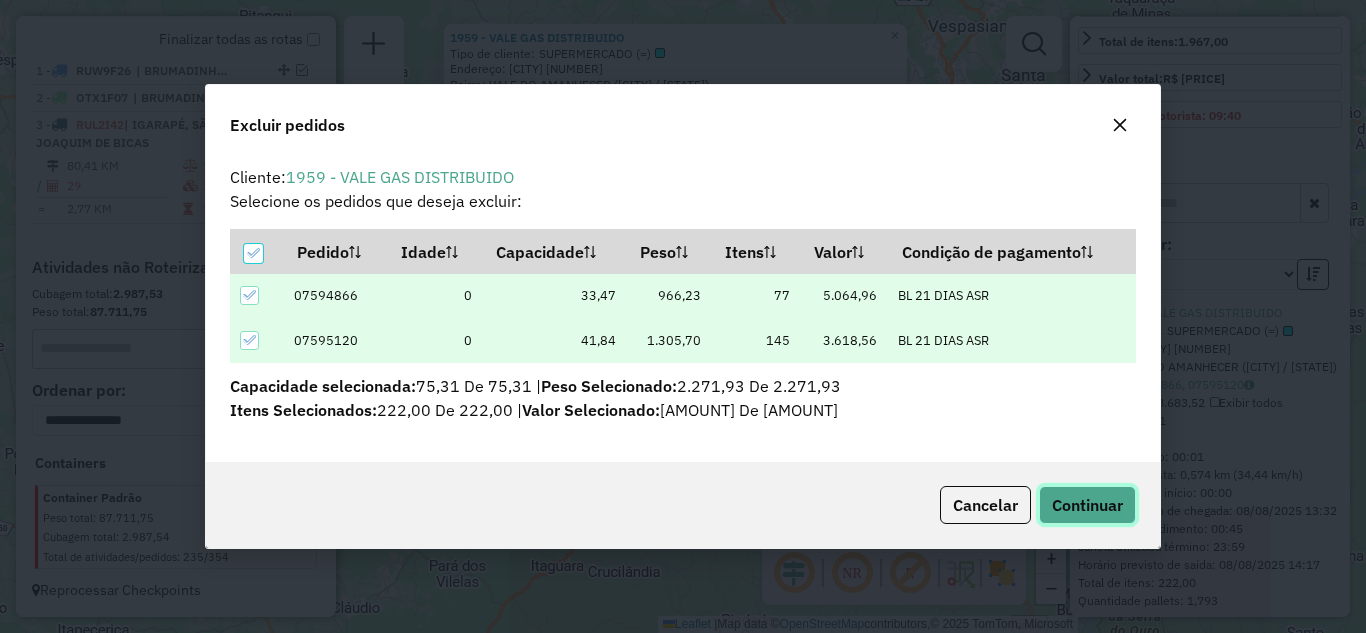 click on "Continuar" 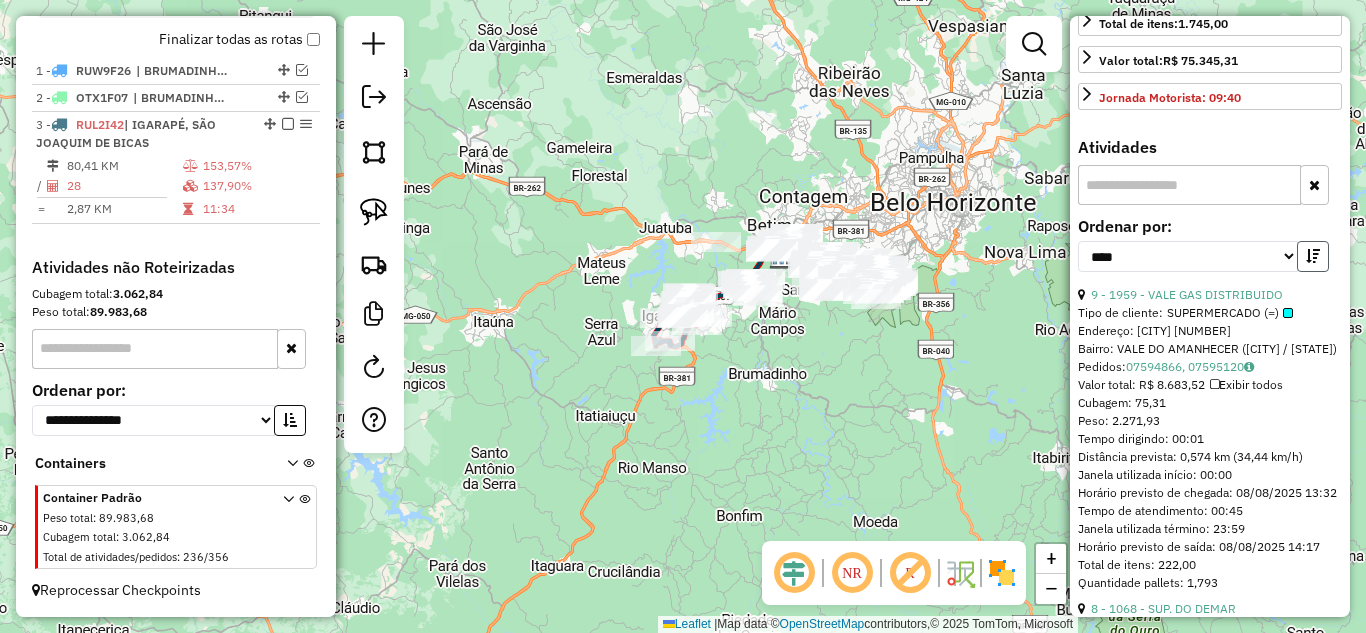 click at bounding box center (1313, 256) 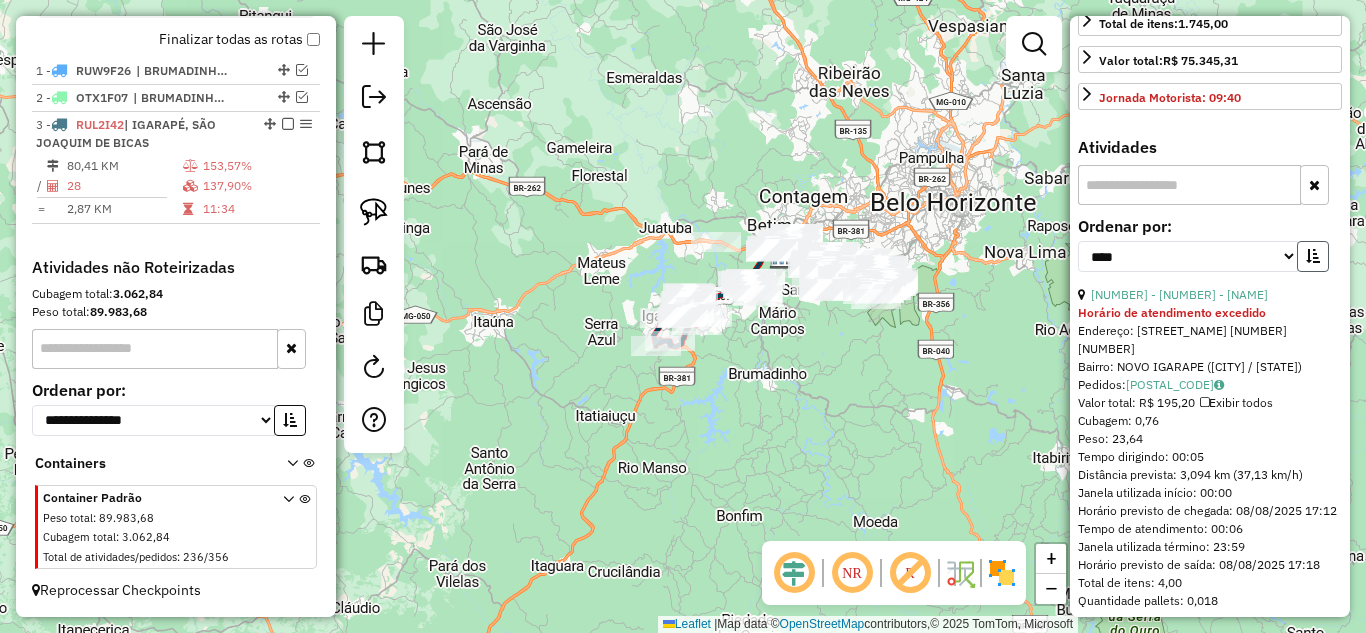 click at bounding box center [1313, 256] 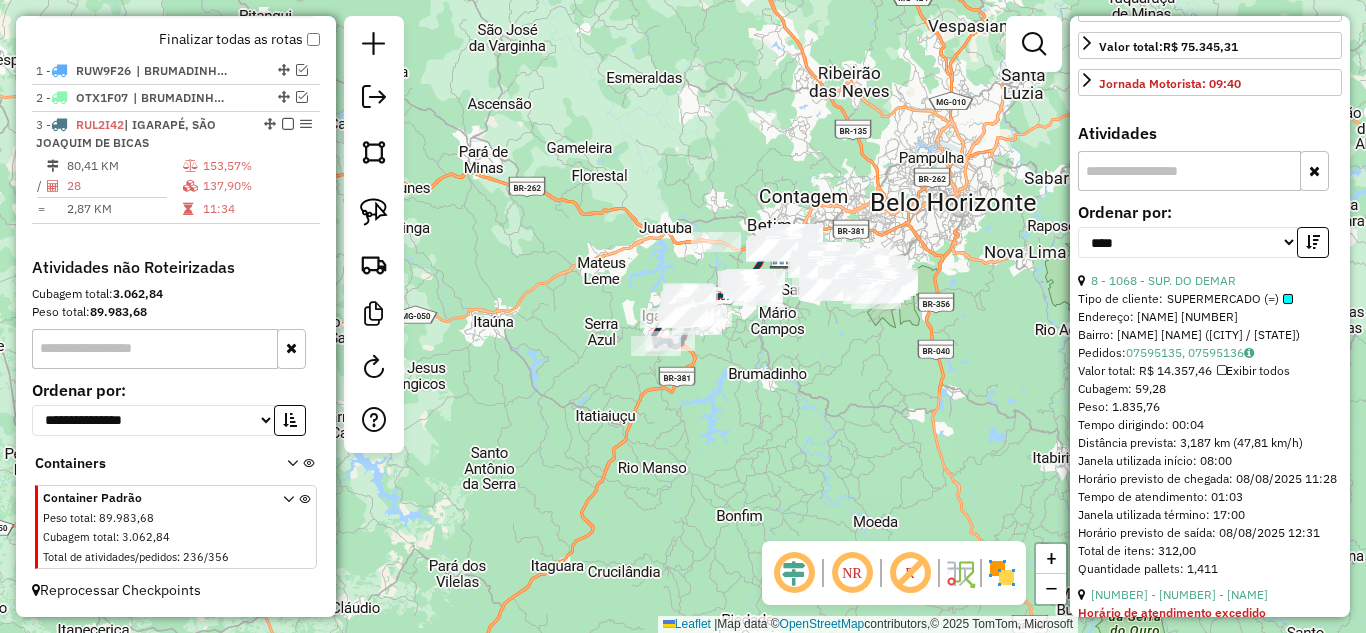scroll, scrollTop: 800, scrollLeft: 0, axis: vertical 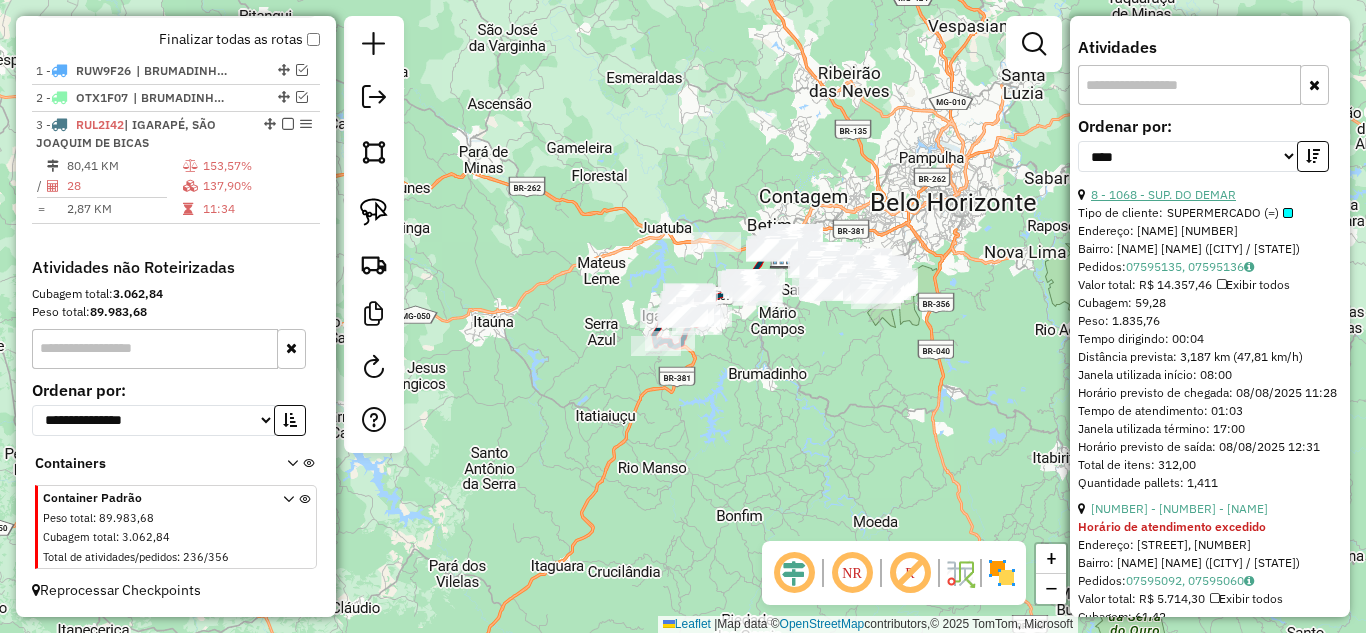 click on "8 - 1068 - SUP. DO DEMAR" at bounding box center [1163, 194] 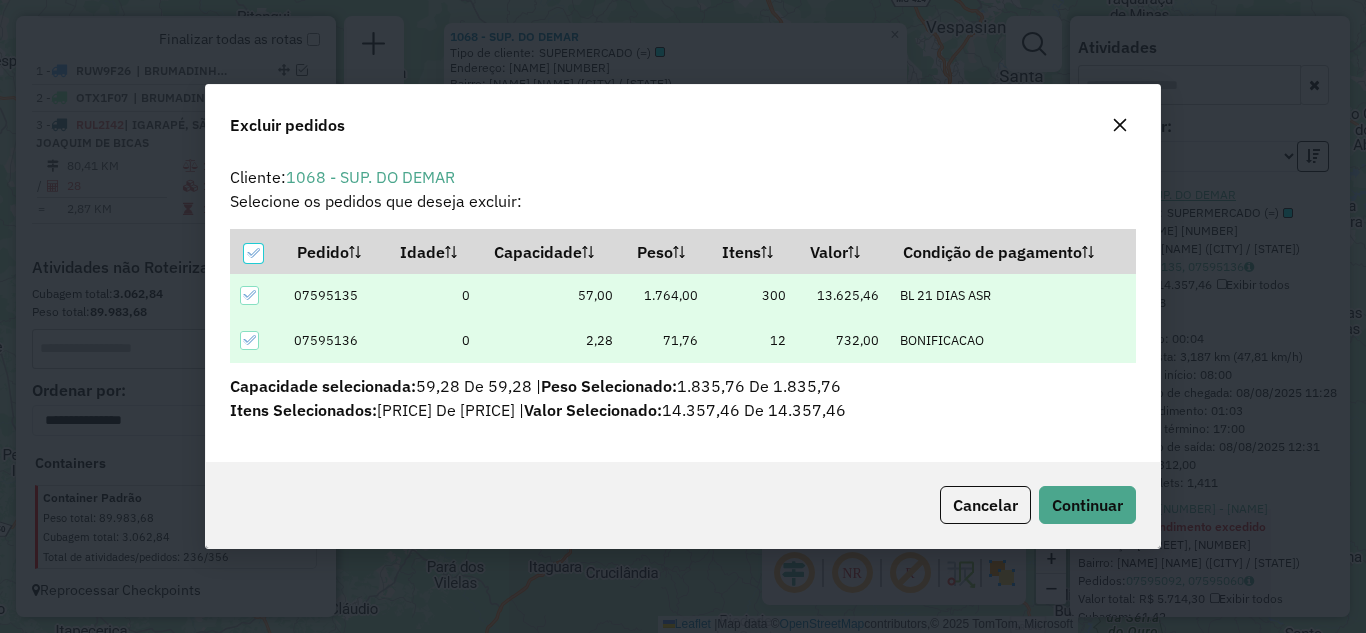 scroll, scrollTop: 82, scrollLeft: 0, axis: vertical 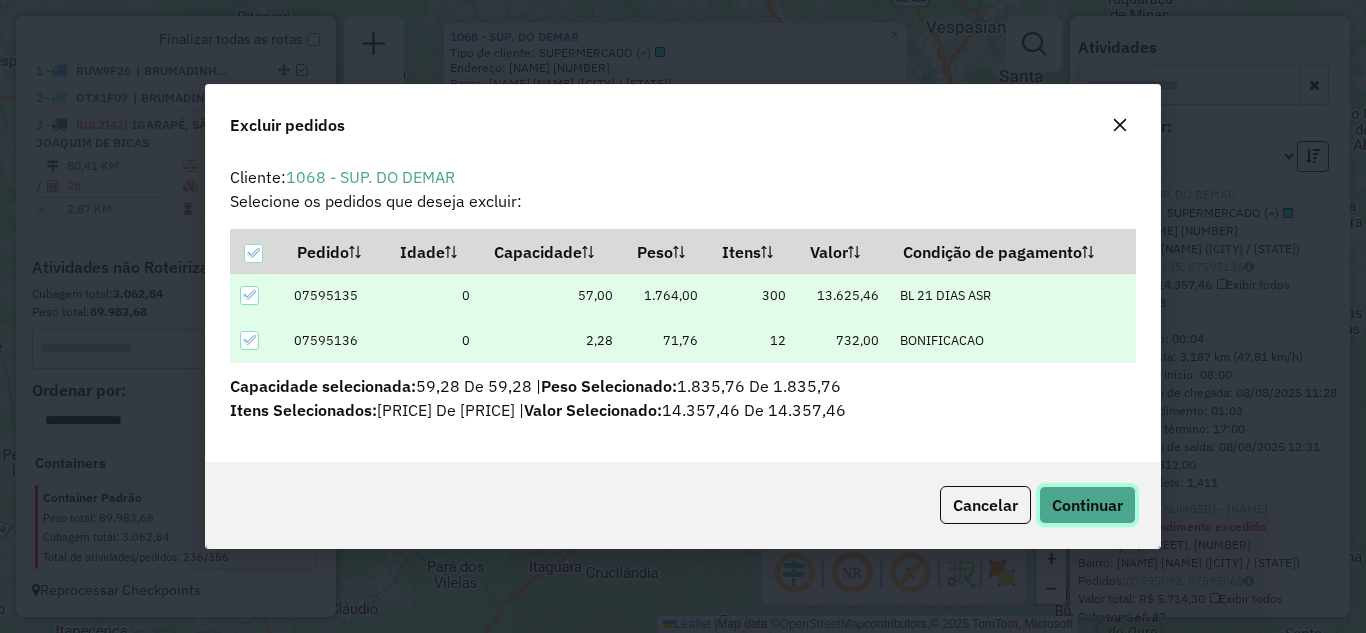 click on "Continuar" 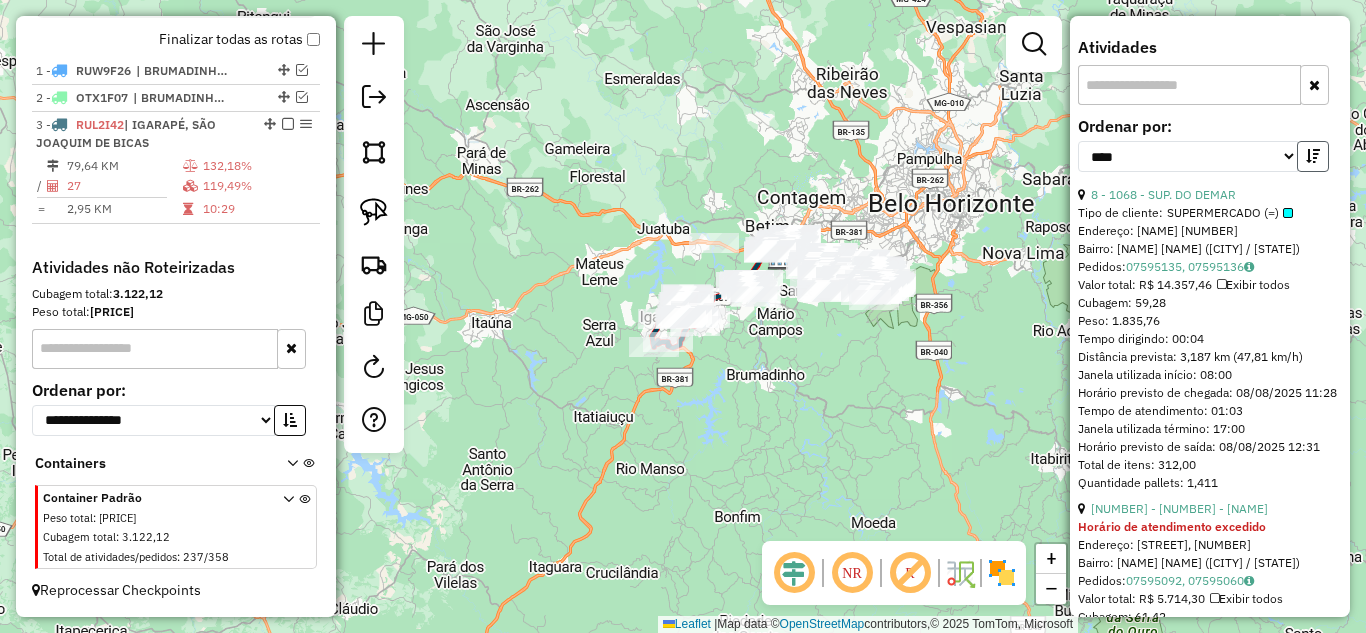 click at bounding box center (1313, 156) 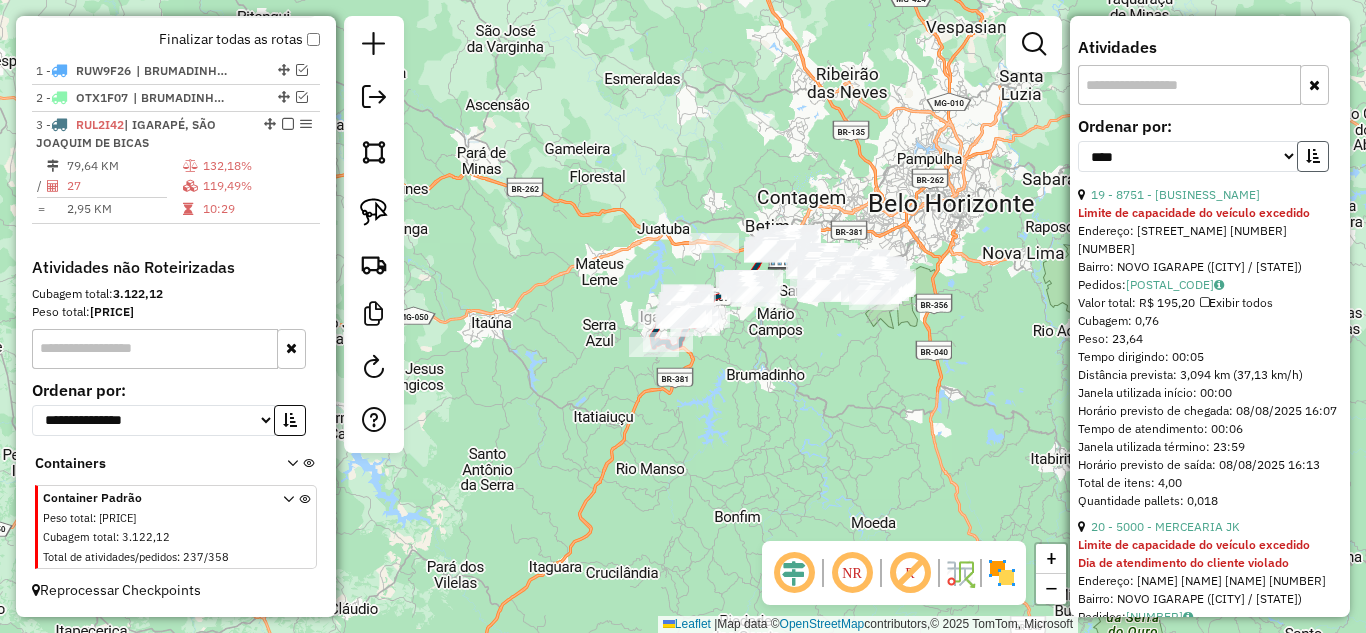 click at bounding box center [1313, 156] 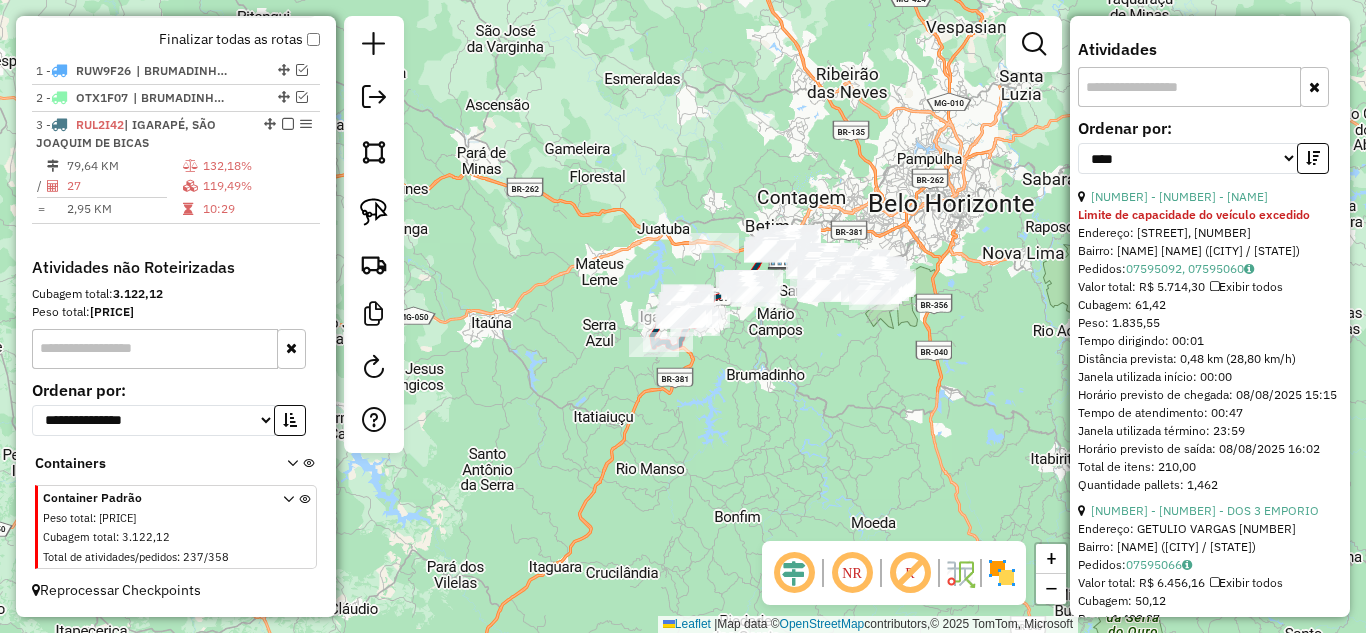 scroll, scrollTop: 800, scrollLeft: 0, axis: vertical 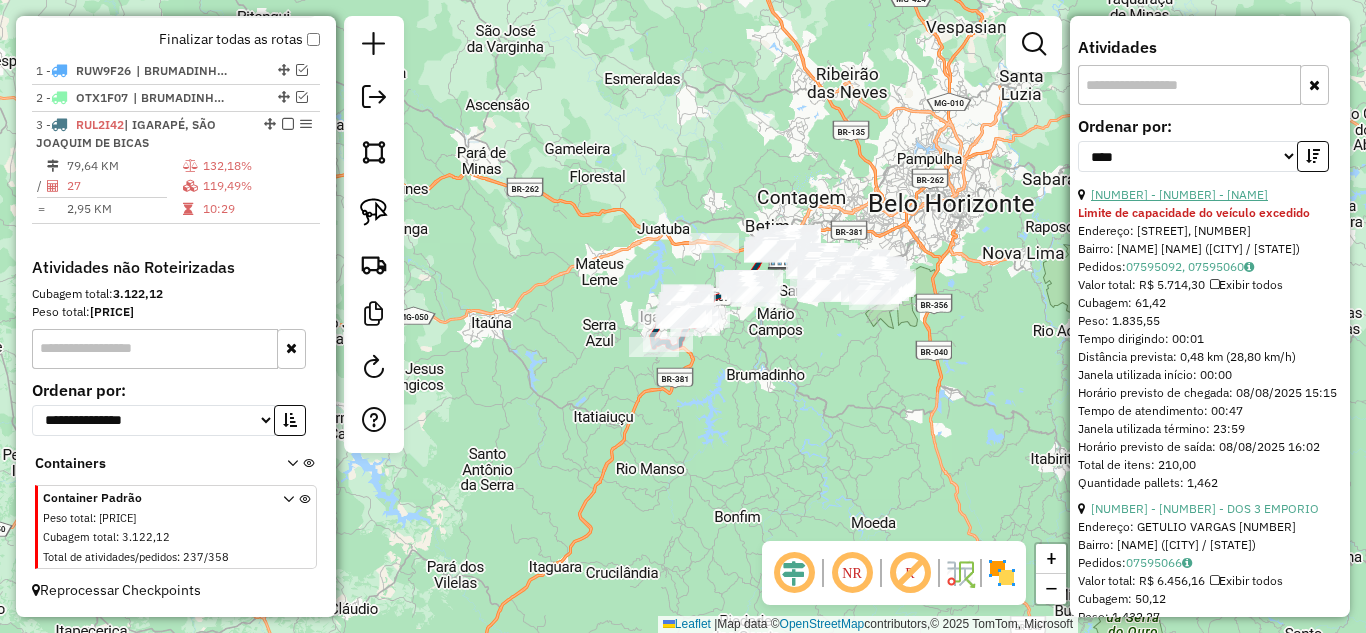 click on "18 - 9344 - GG CIA DA BEBIDA" at bounding box center [1179, 194] 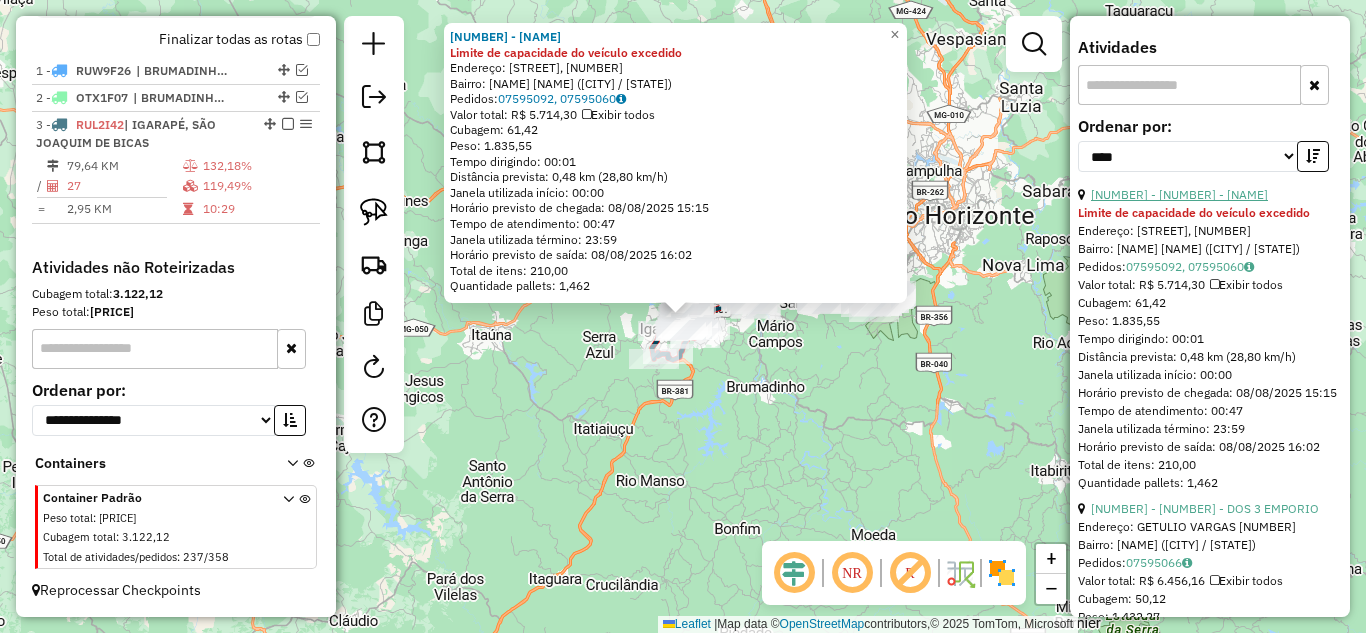 click on "18 - 9344 - GG CIA DA BEBIDA" at bounding box center [1179, 194] 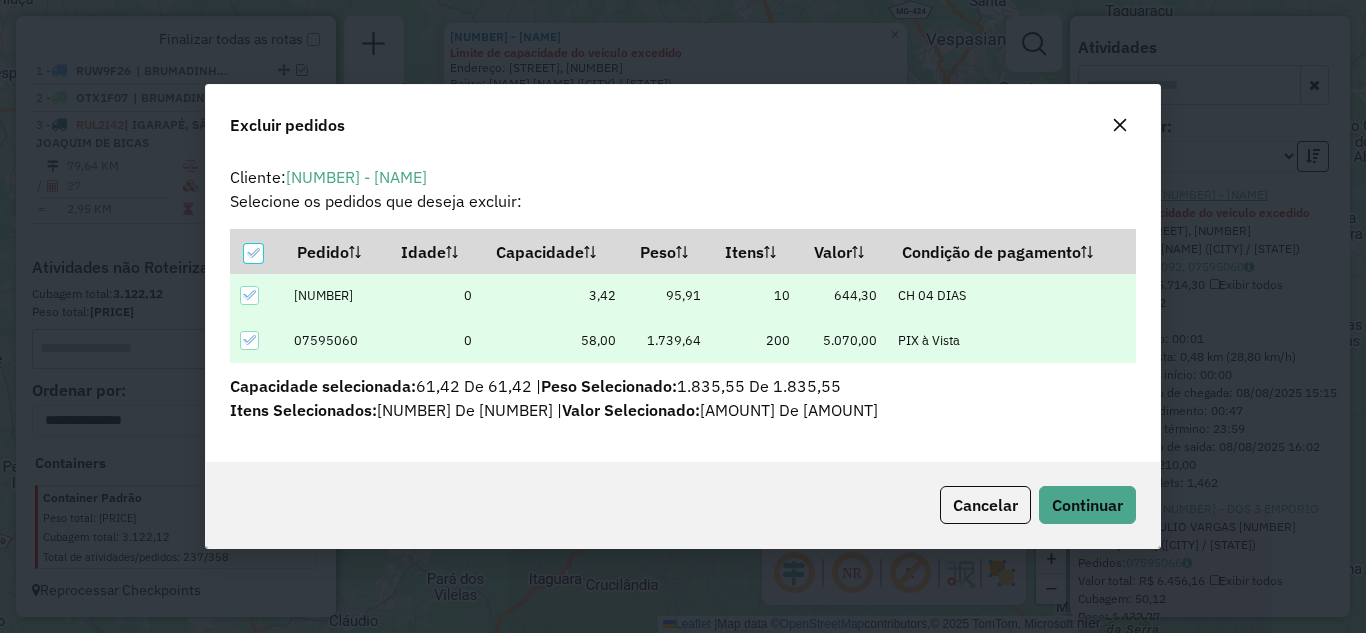 scroll, scrollTop: 0, scrollLeft: 0, axis: both 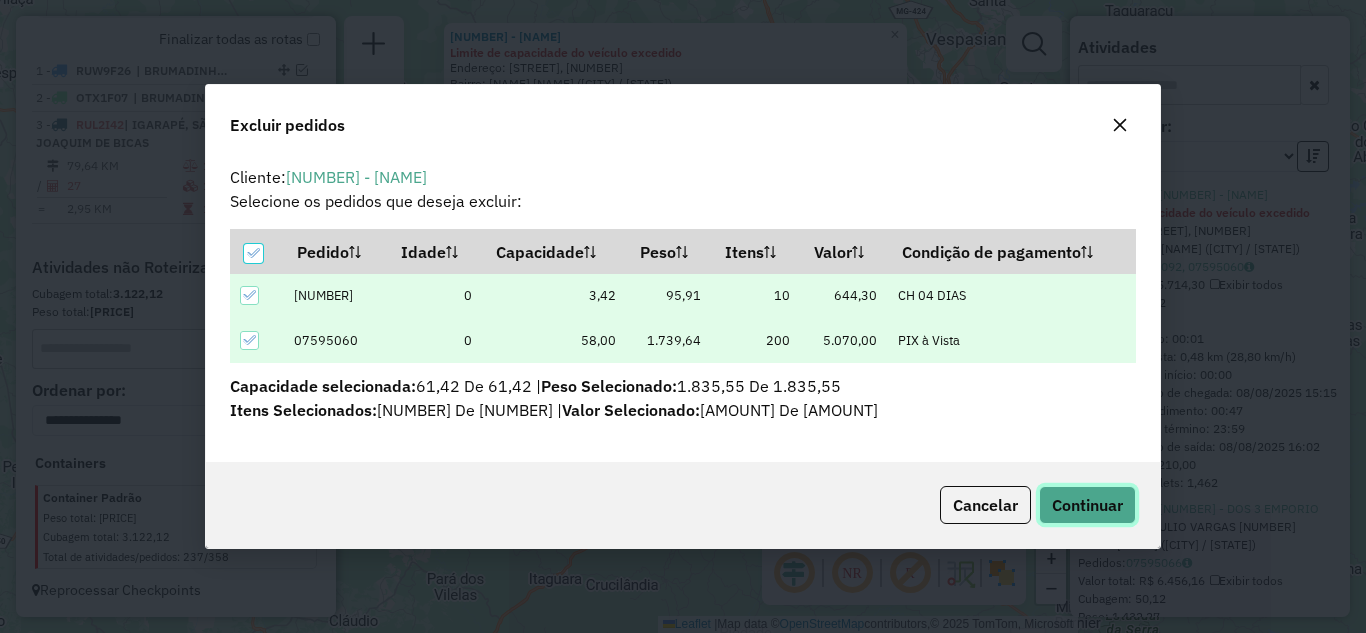 click on "Continuar" 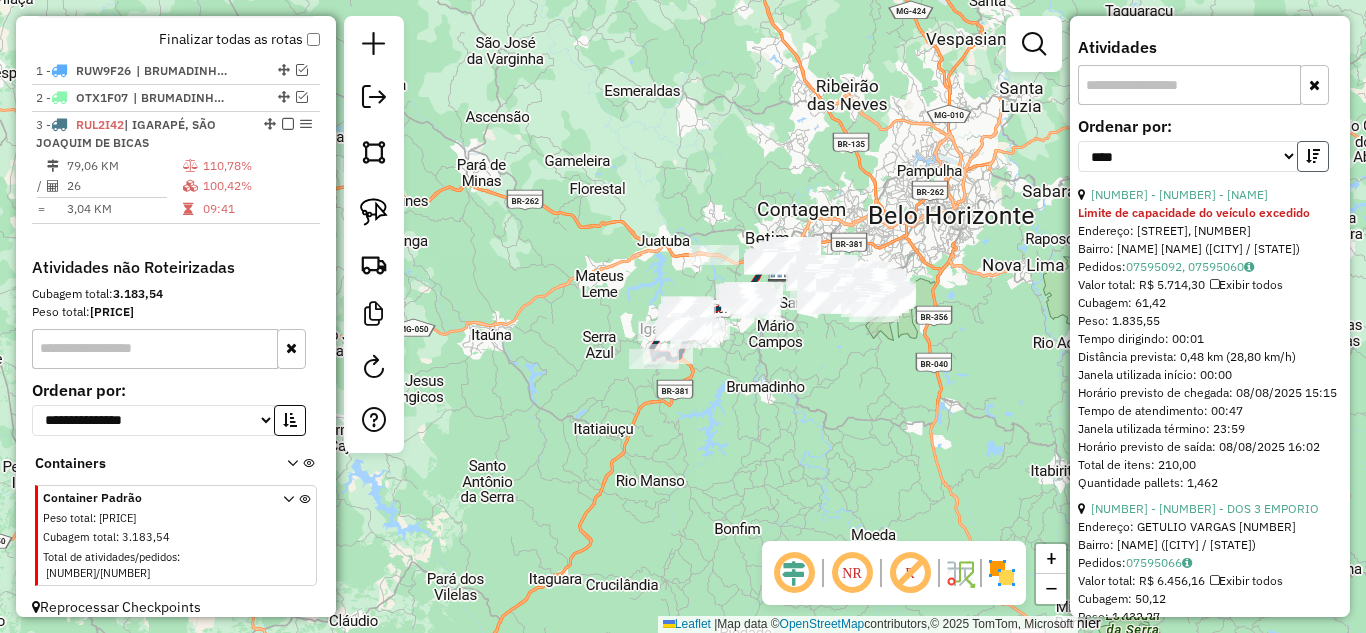 click at bounding box center [1313, 156] 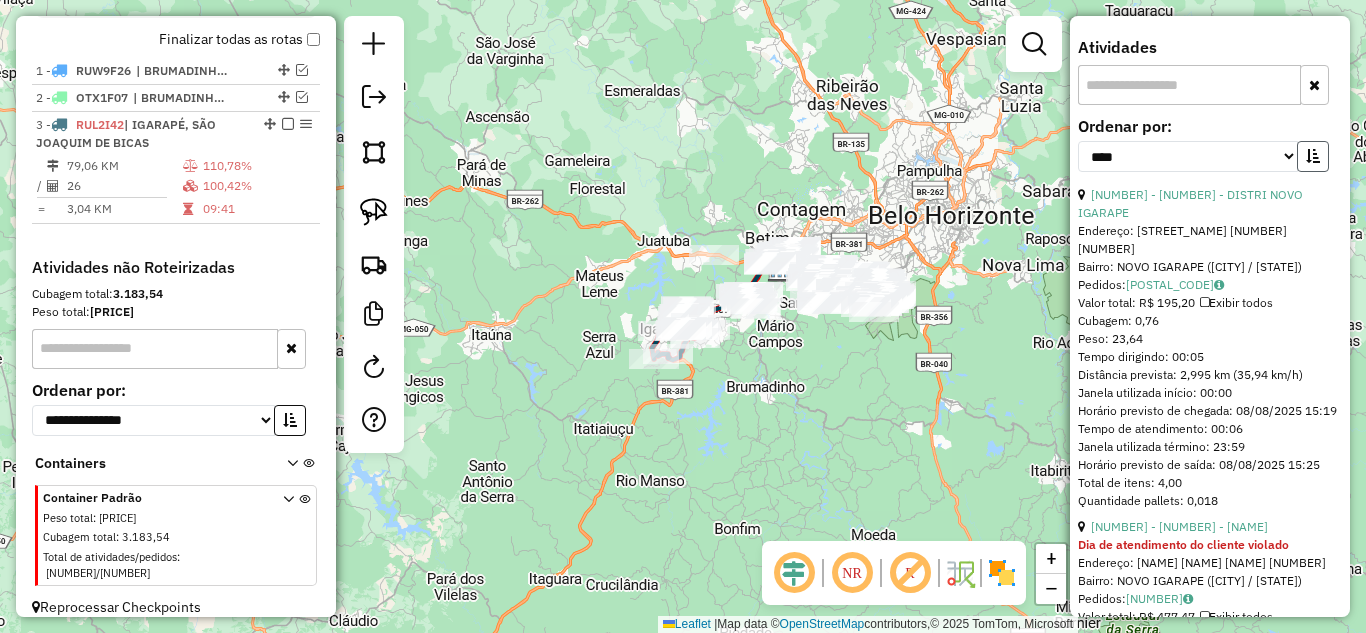 click at bounding box center (1313, 156) 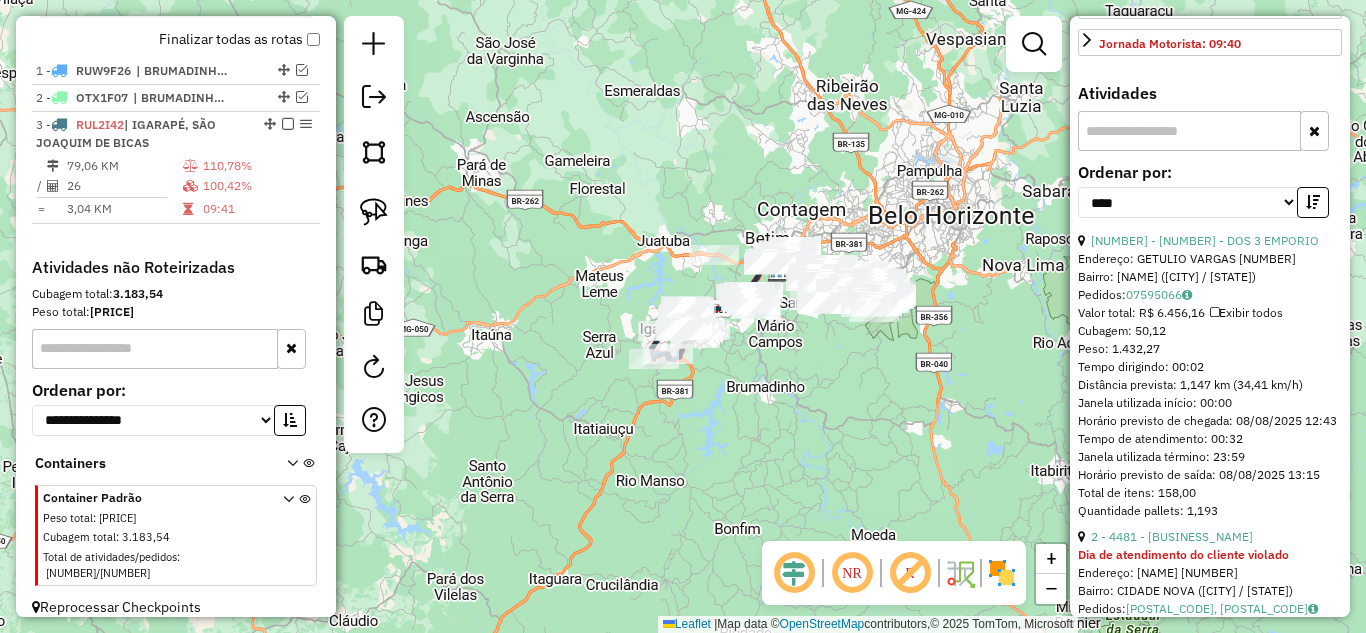 scroll, scrollTop: 800, scrollLeft: 0, axis: vertical 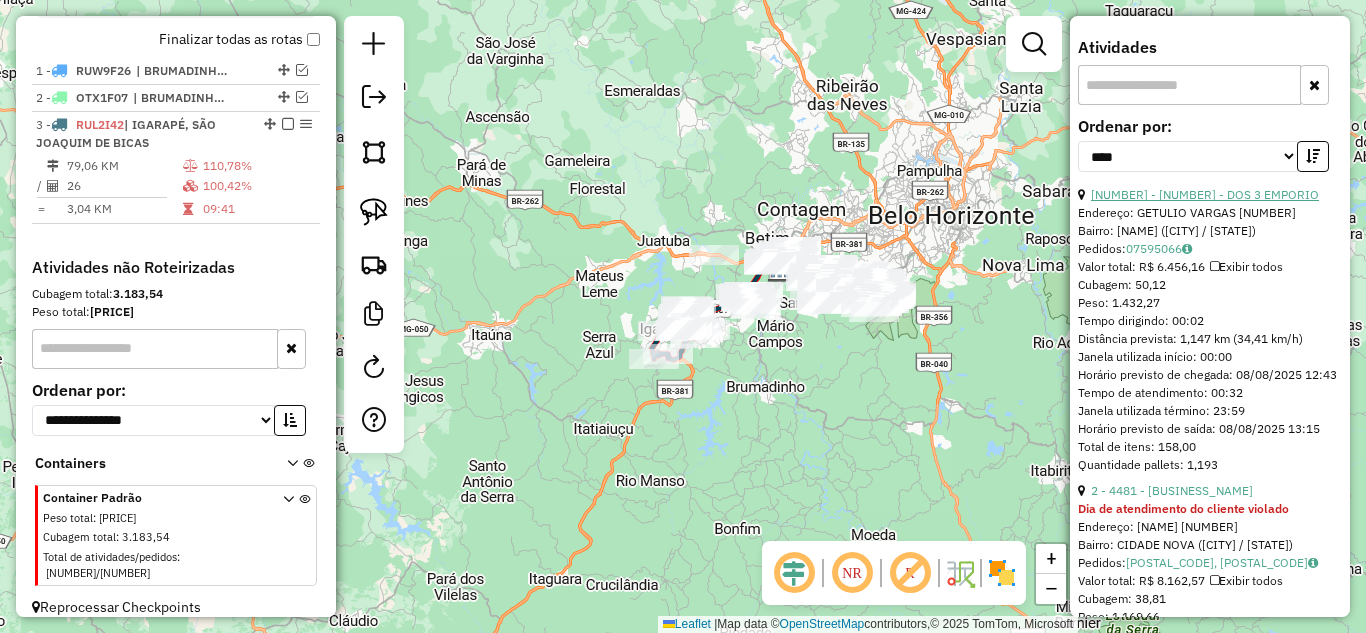 click on "10 - 7938 - DOS 3 EMPORIO" at bounding box center (1205, 194) 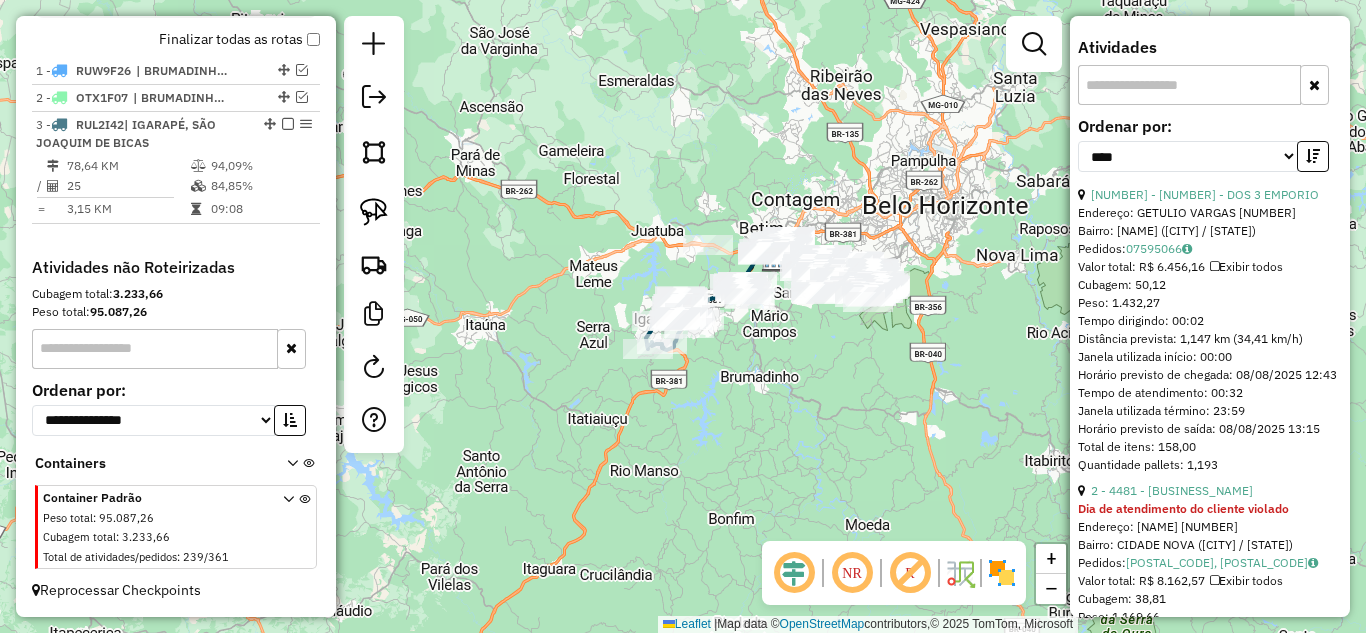 scroll, scrollTop: 782, scrollLeft: 0, axis: vertical 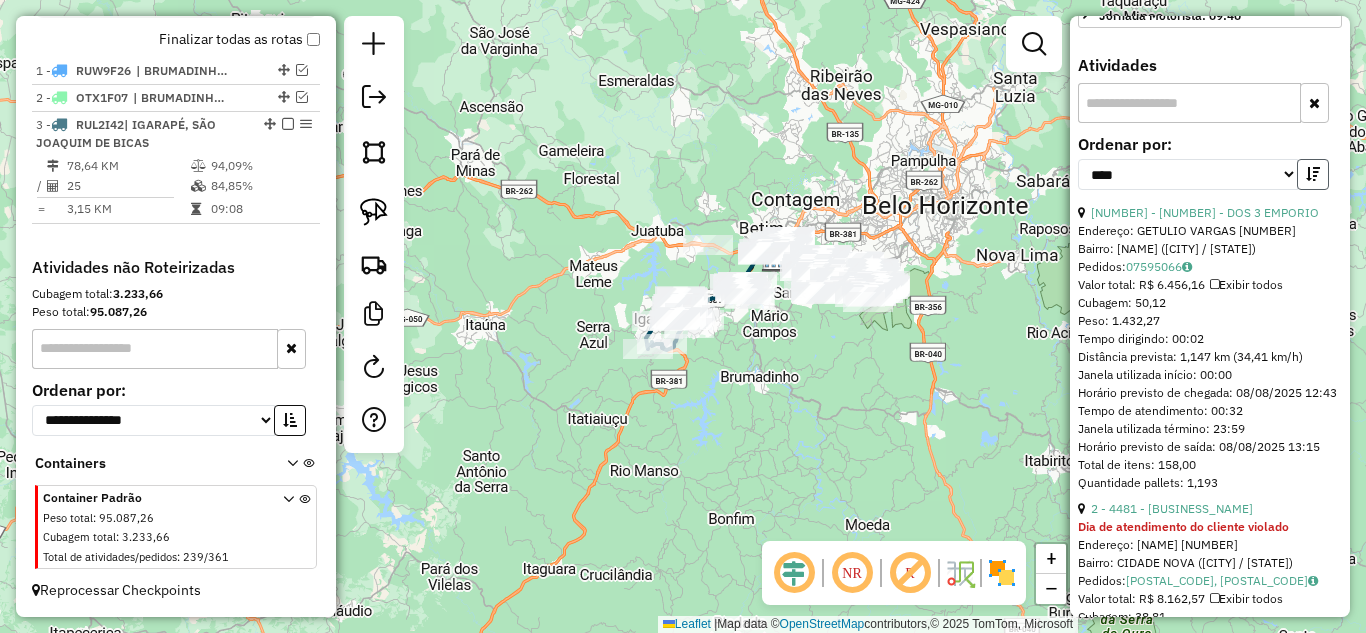 click at bounding box center [1313, 174] 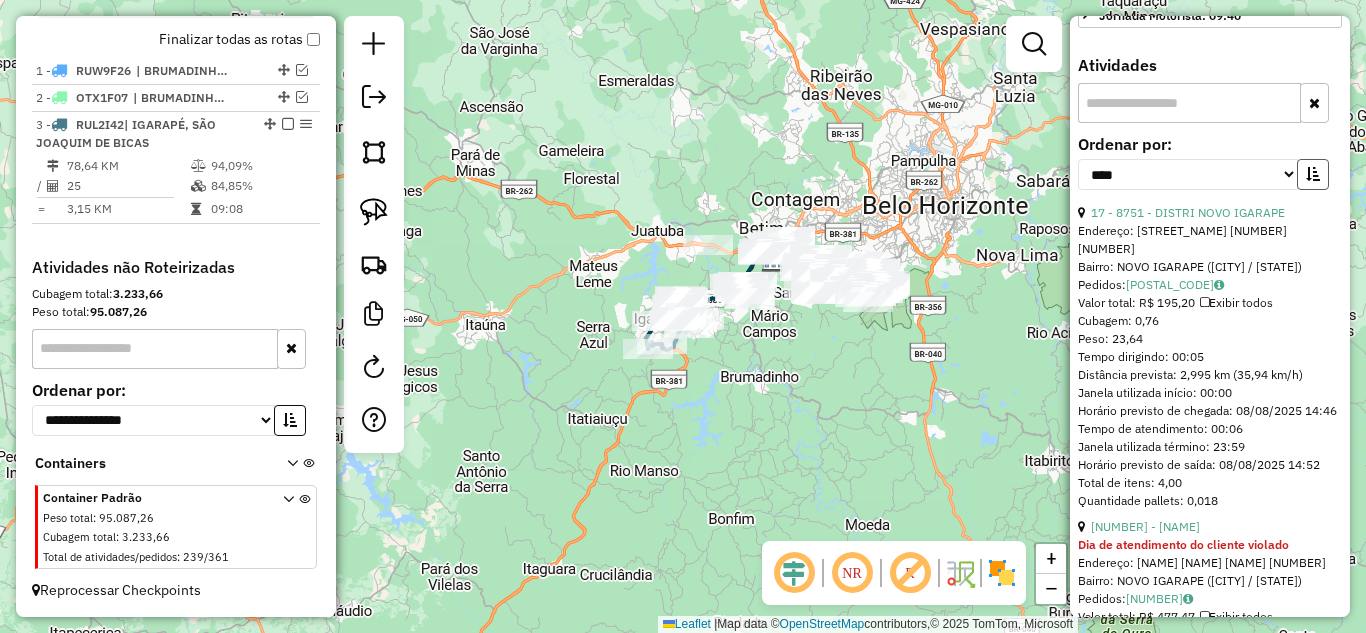 click at bounding box center [1313, 174] 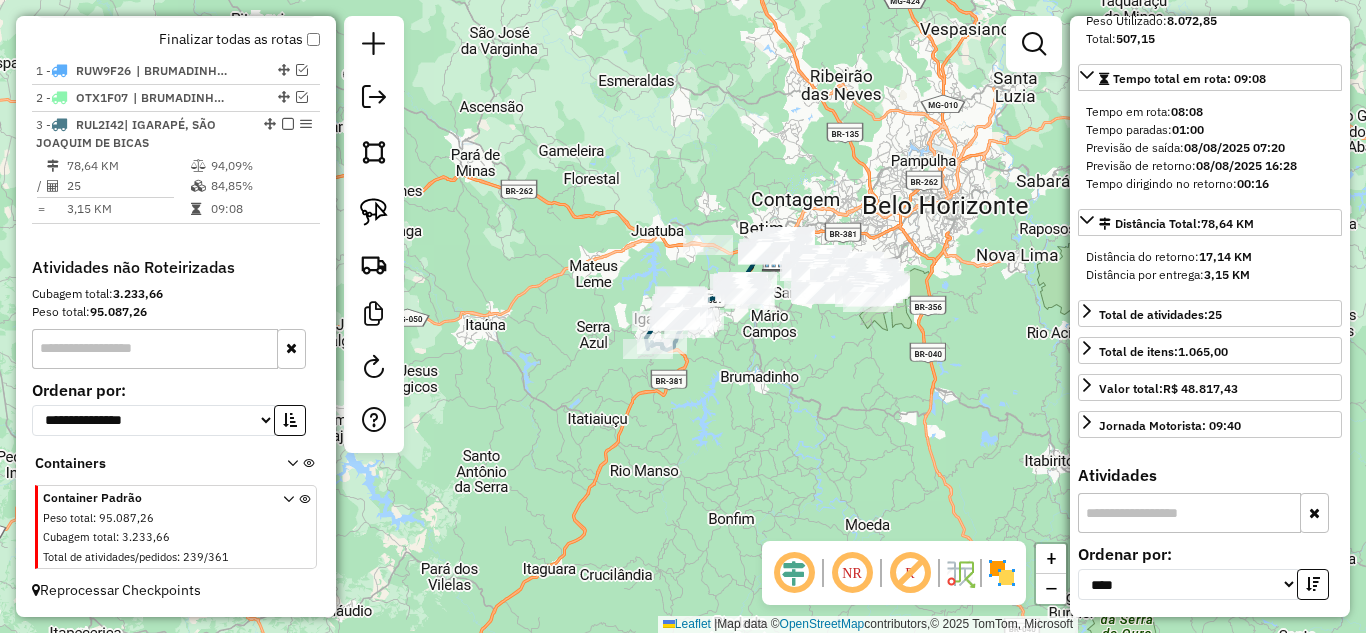 scroll, scrollTop: 282, scrollLeft: 0, axis: vertical 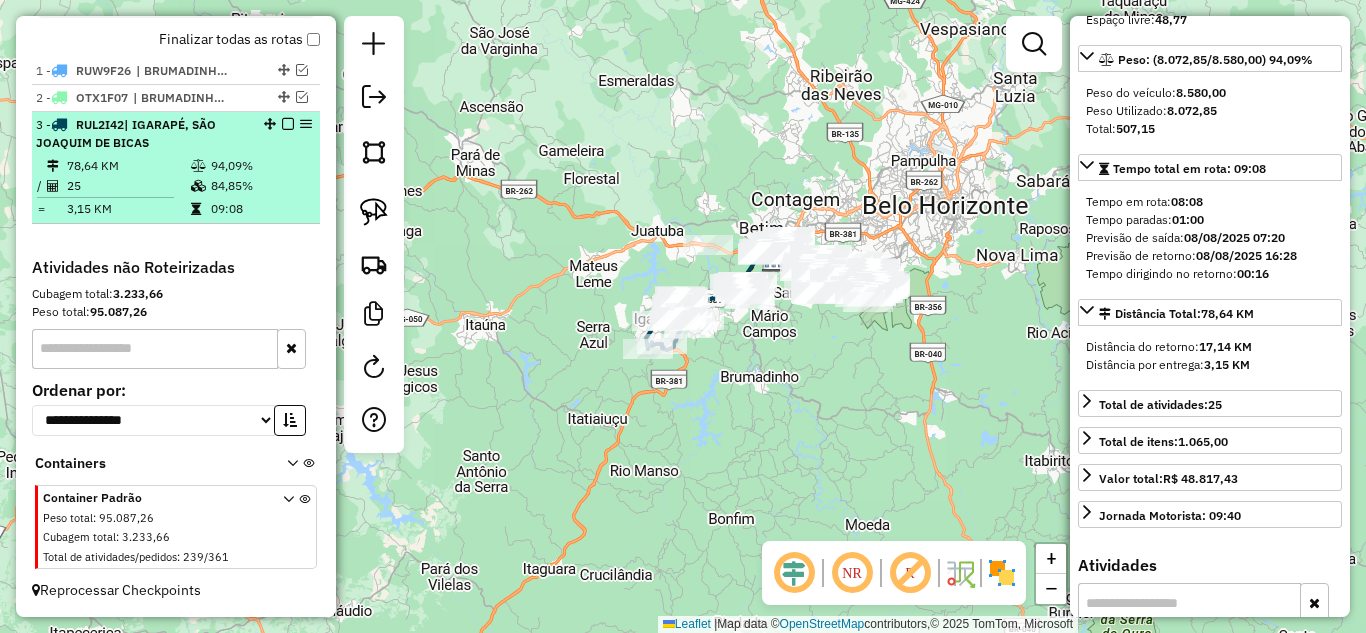 click on "3 -       RUL2I42   | IGARAPÉ, SÃO JOAQUIM DE BICAS" at bounding box center [176, 134] 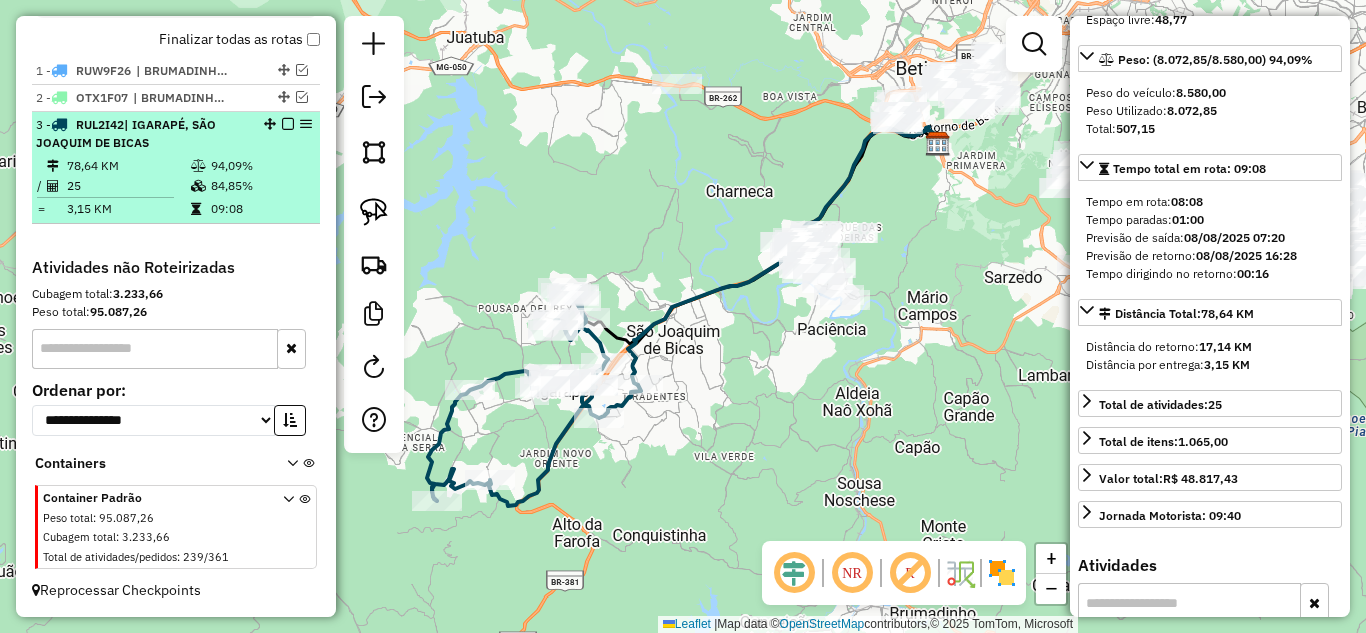 click at bounding box center (288, 124) 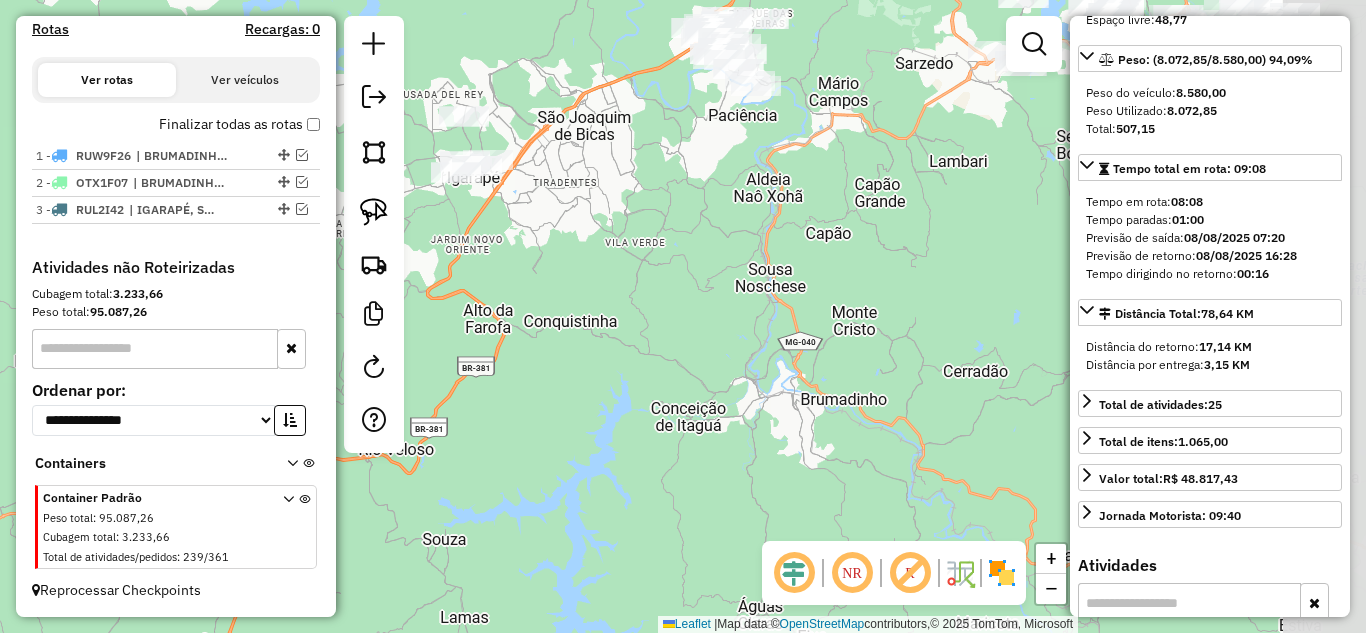 drag, startPoint x: 594, startPoint y: 186, endPoint x: 607, endPoint y: 257, distance: 72.18033 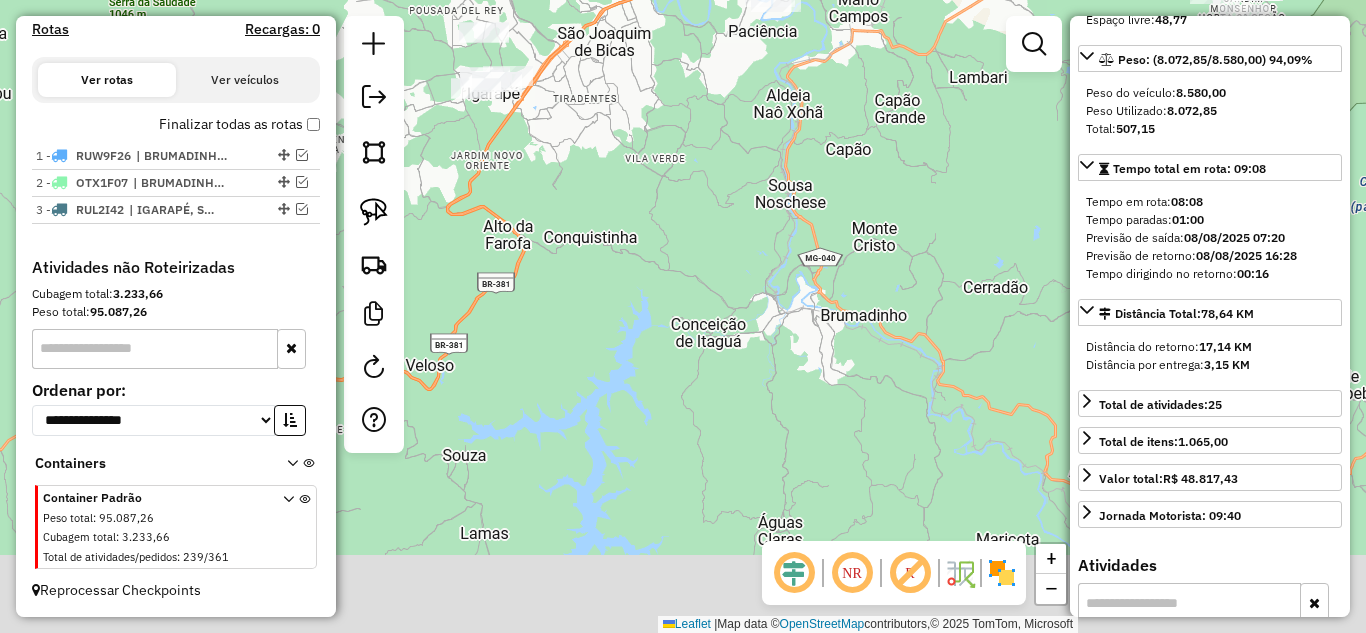 drag, startPoint x: 606, startPoint y: 241, endPoint x: 835, endPoint y: 607, distance: 431.73718 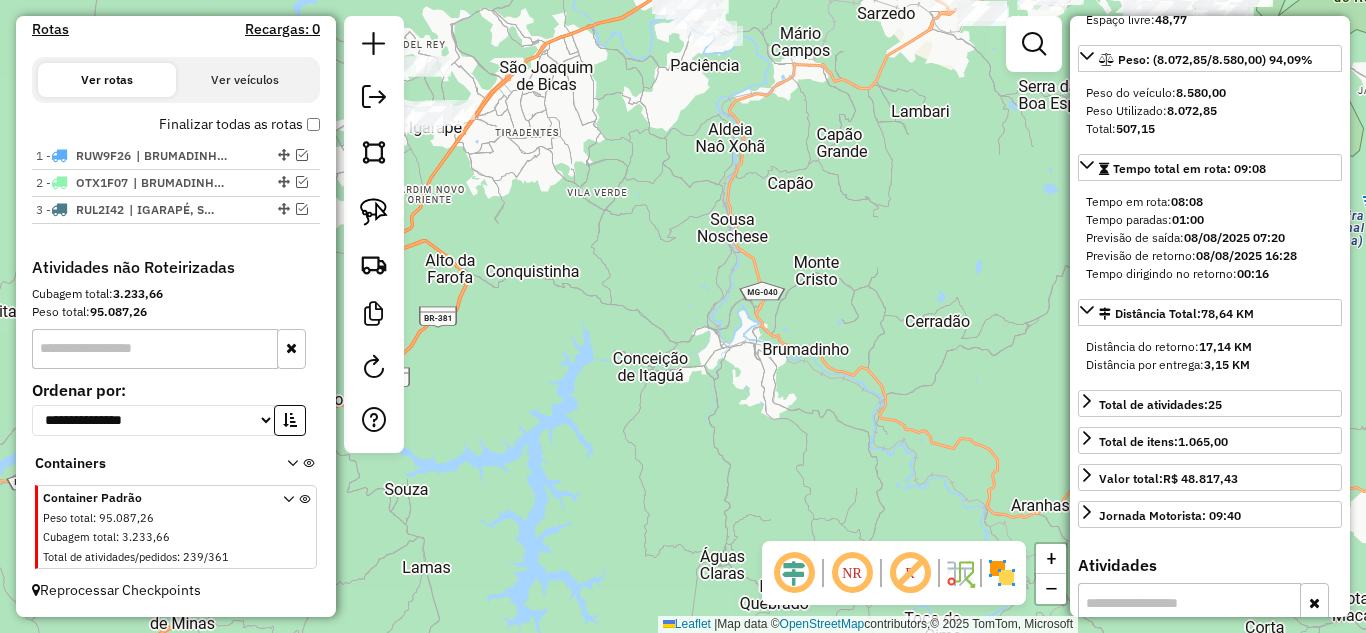 drag, startPoint x: 835, startPoint y: 203, endPoint x: 706, endPoint y: 378, distance: 217.40746 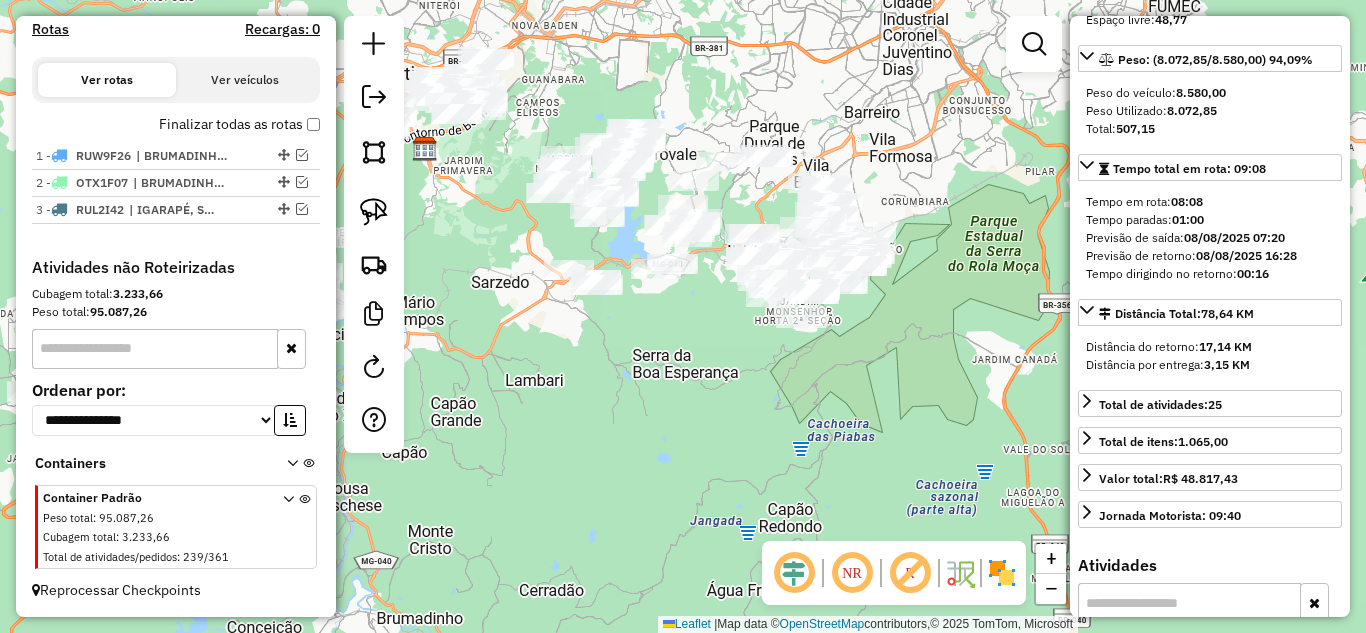 drag, startPoint x: 833, startPoint y: 288, endPoint x: 593, endPoint y: 420, distance: 273.9051 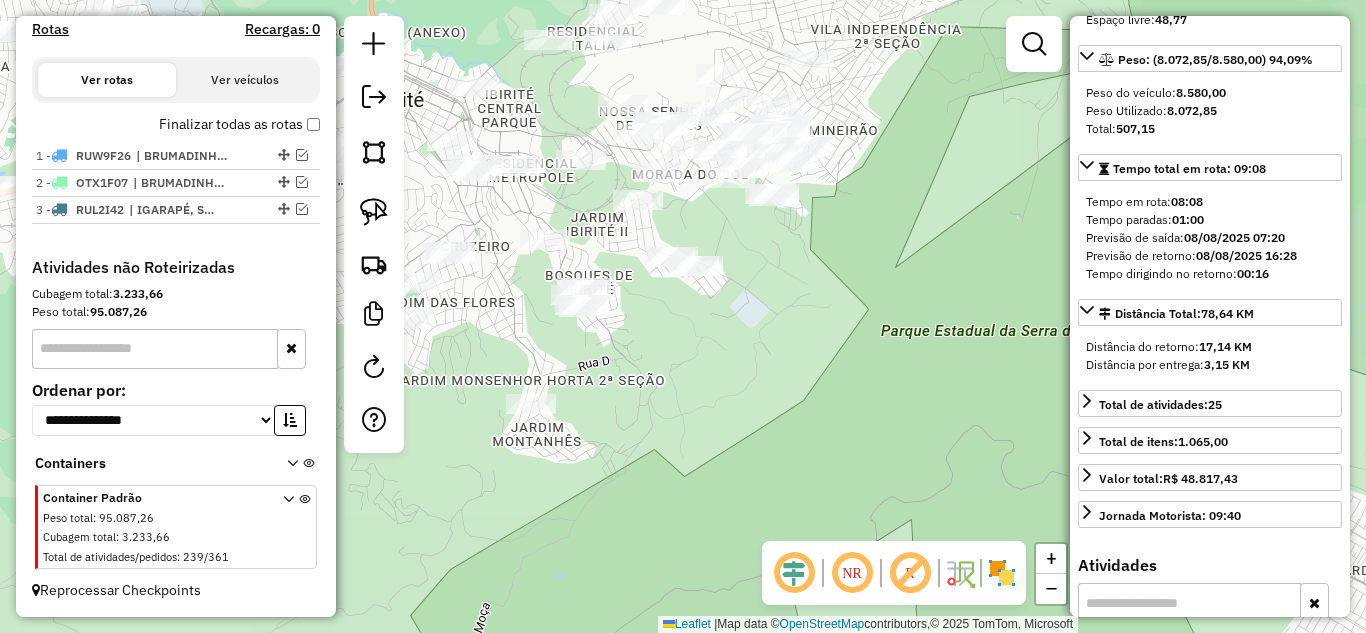 drag, startPoint x: 874, startPoint y: 443, endPoint x: 707, endPoint y: -28, distance: 499.72992 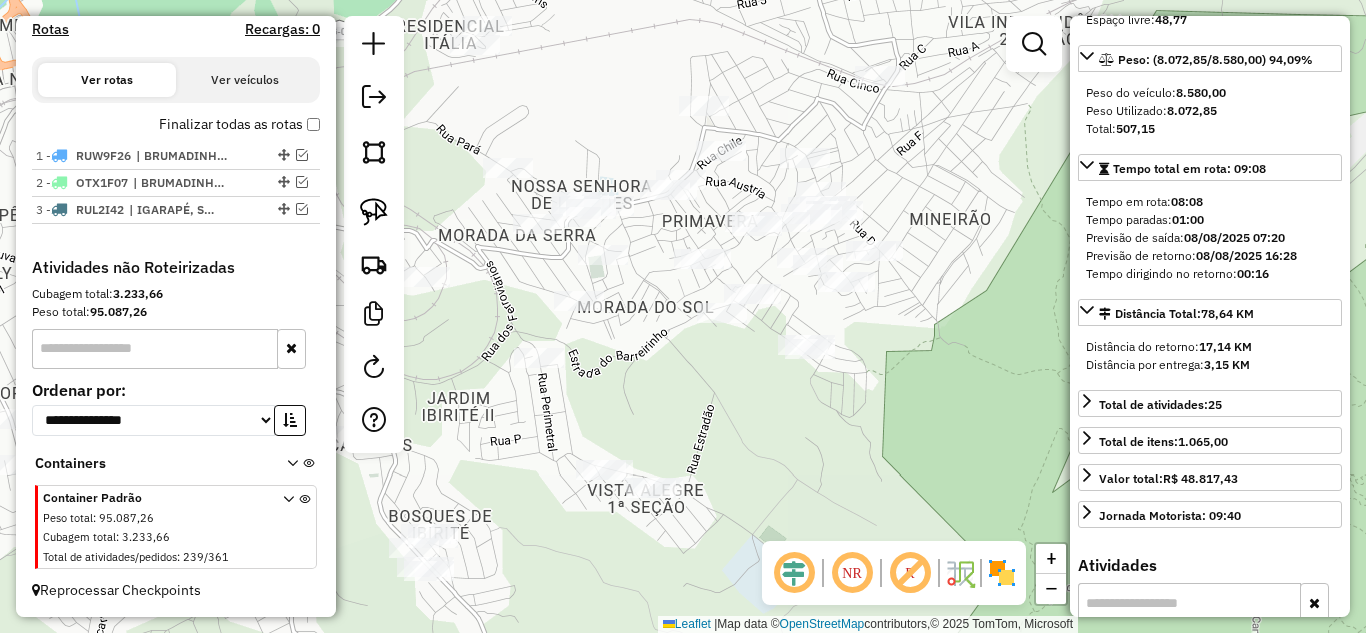 drag, startPoint x: 786, startPoint y: 308, endPoint x: 841, endPoint y: 349, distance: 68.60029 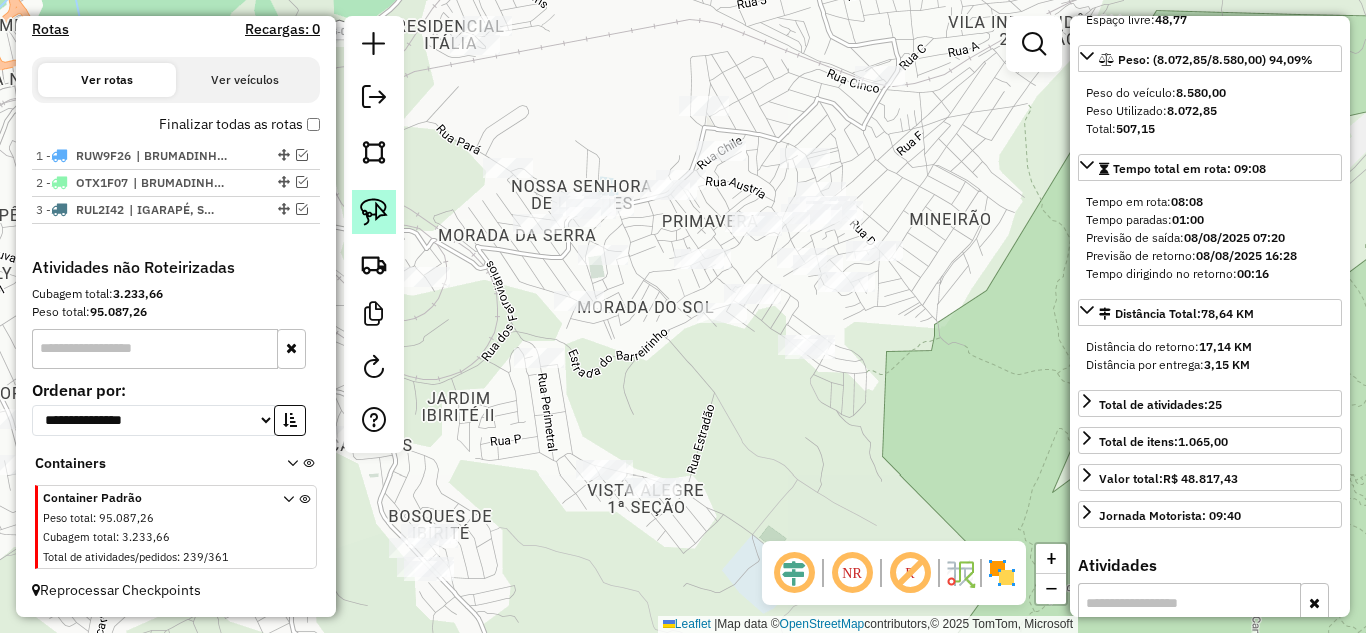 click 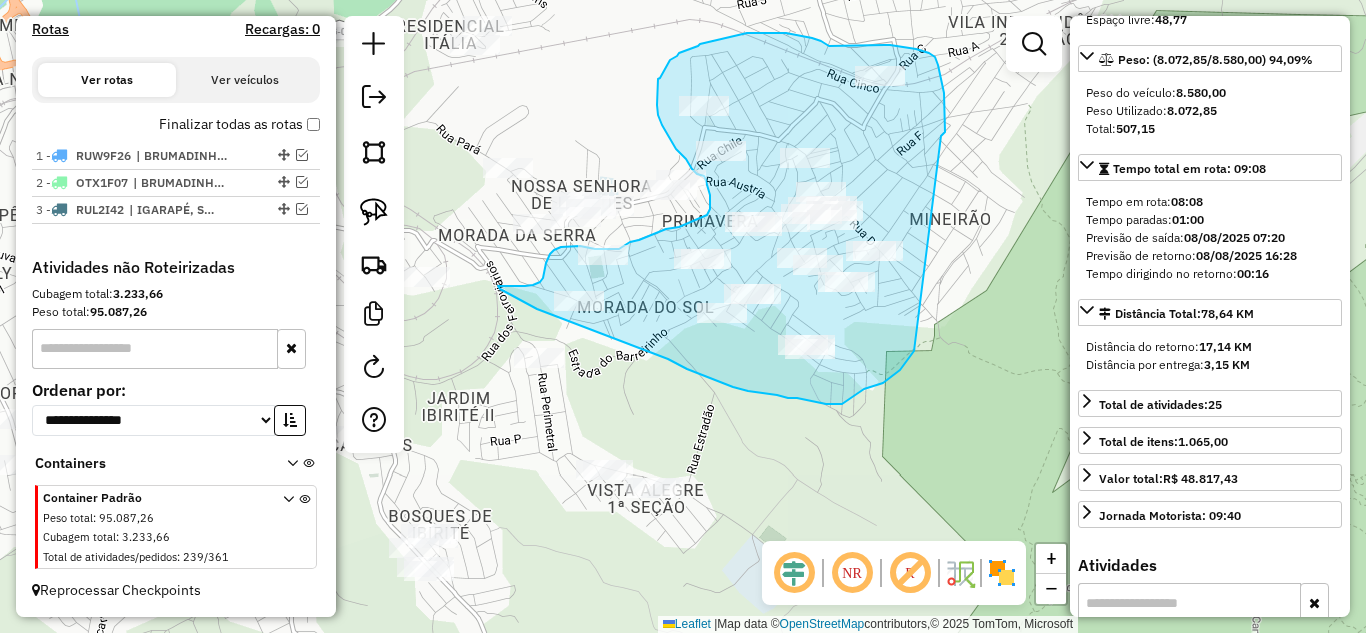 drag, startPoint x: 945, startPoint y: 103, endPoint x: 920, endPoint y: 340, distance: 238.31491 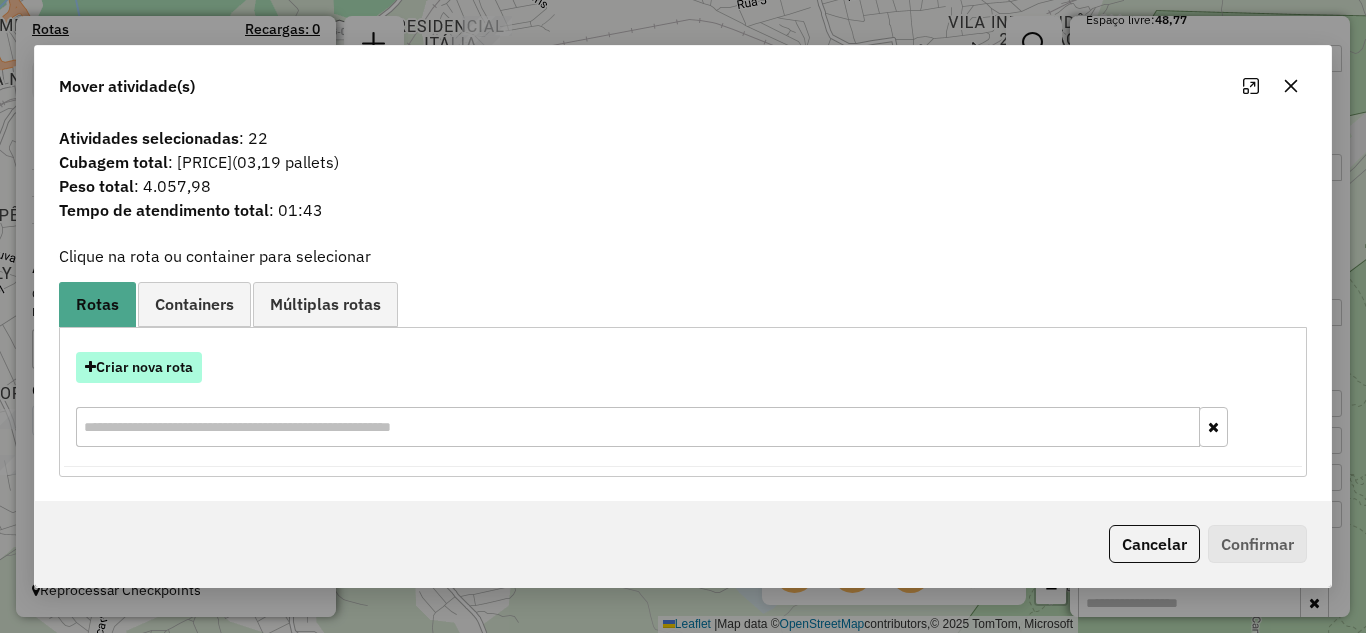 click on "Criar nova rota" at bounding box center [139, 367] 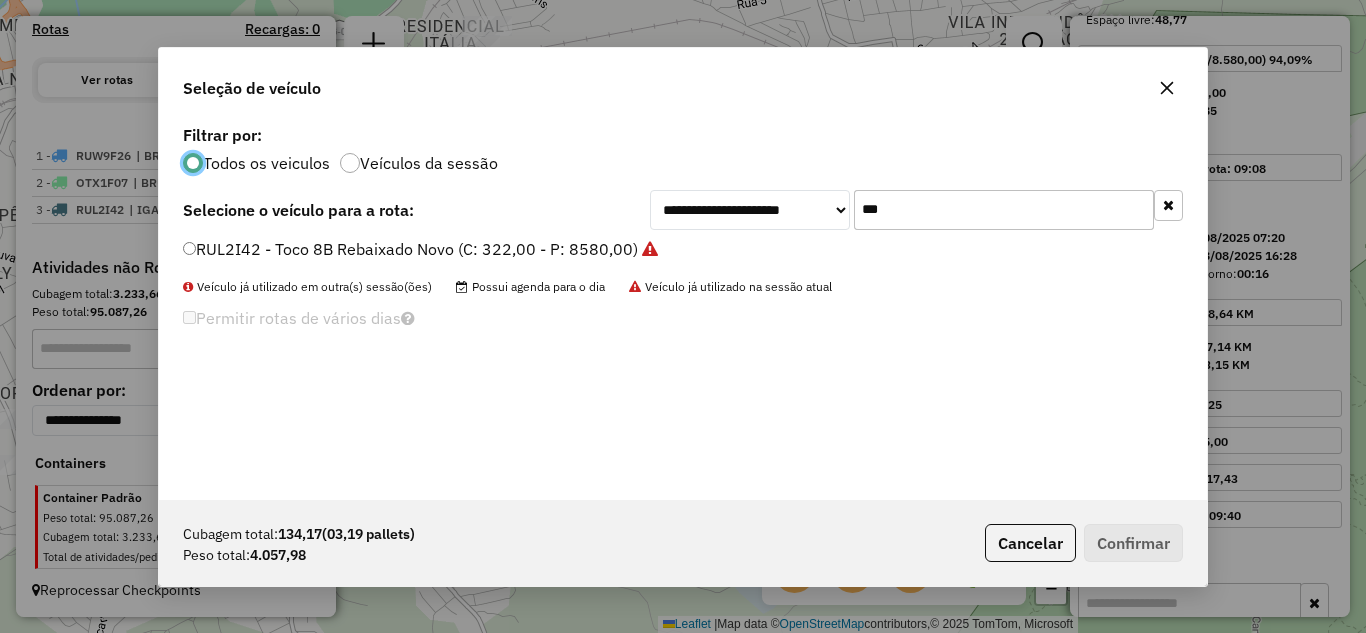 scroll, scrollTop: 11, scrollLeft: 6, axis: both 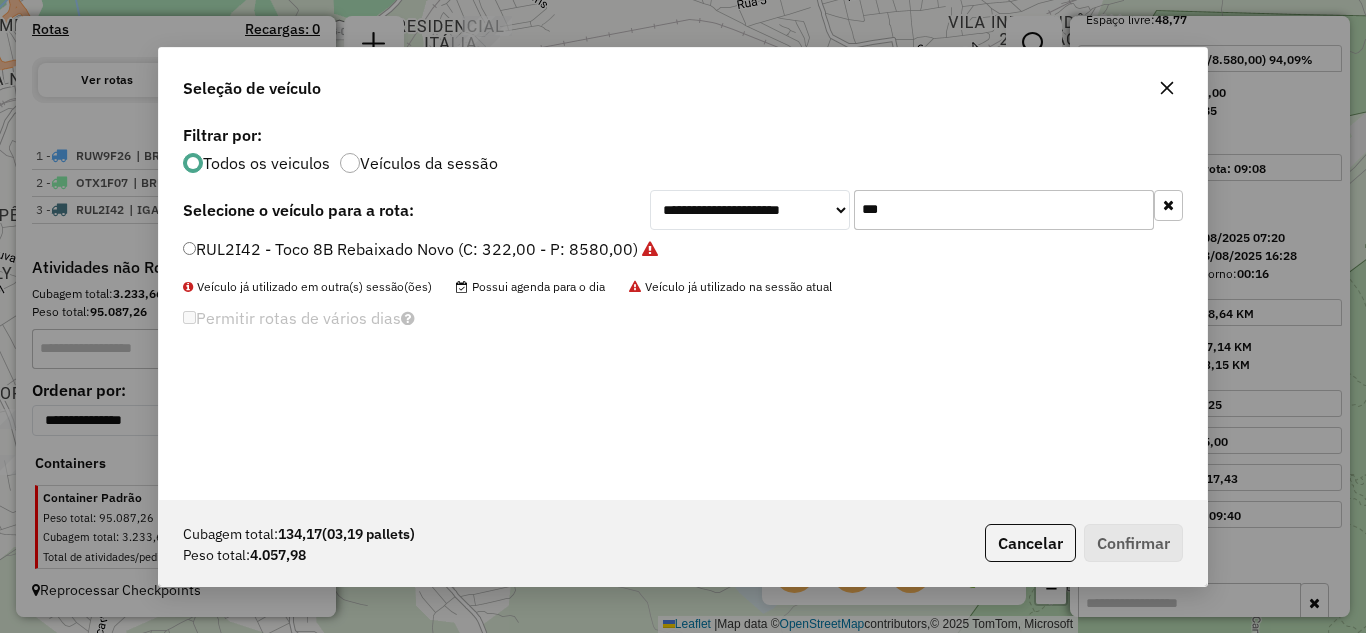 click on "***" 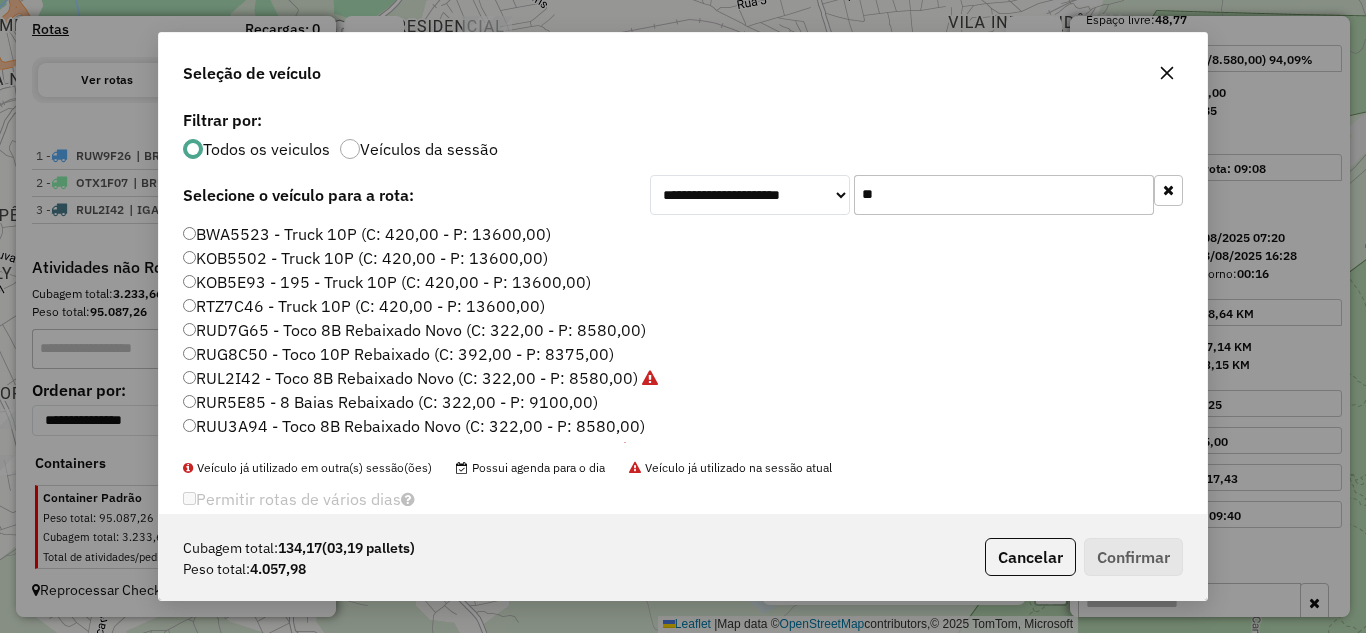 type on "*" 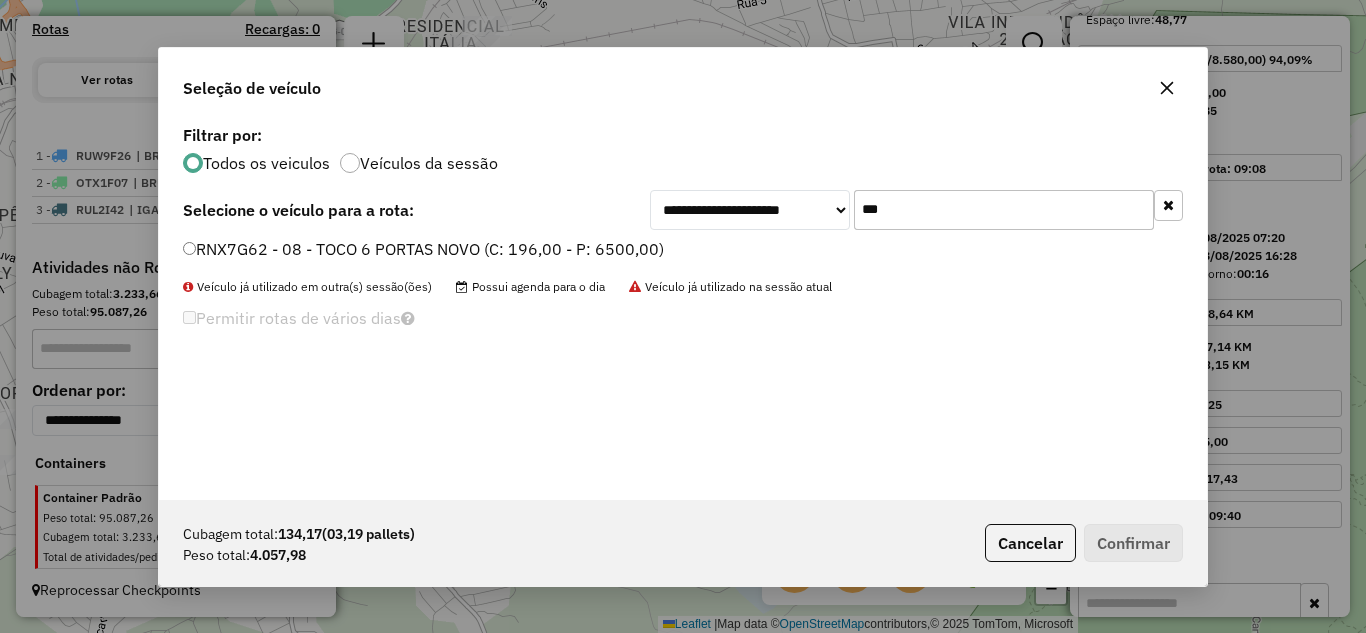 type on "***" 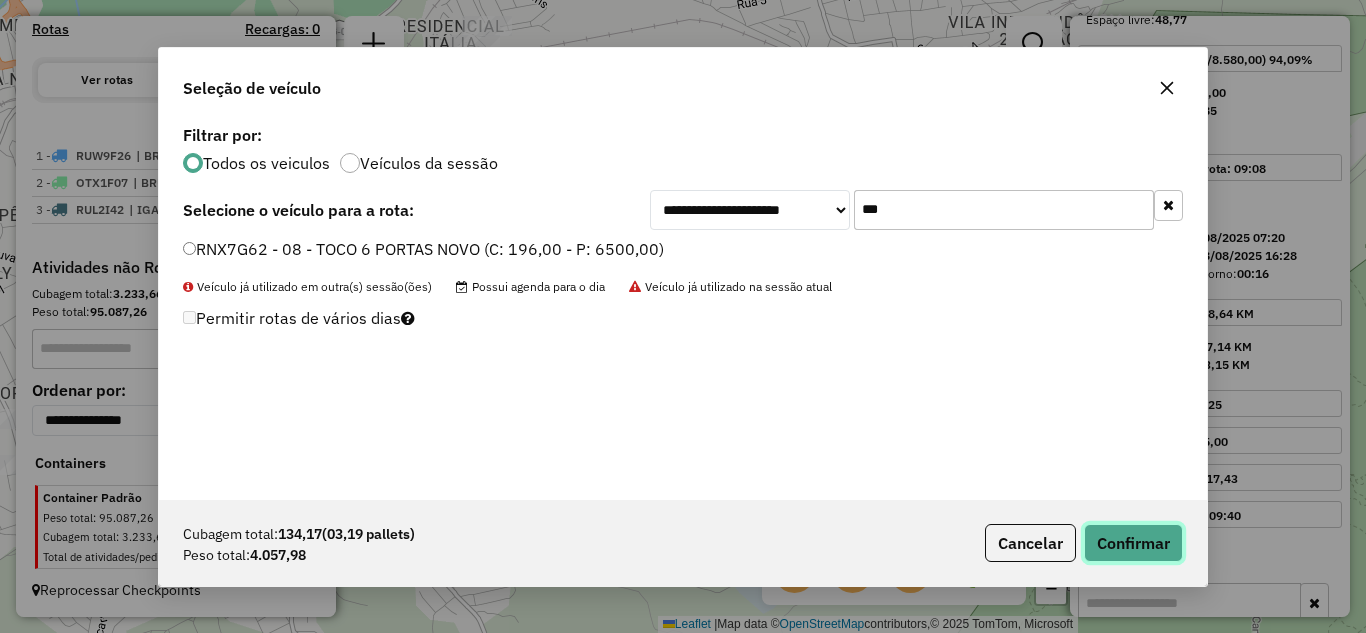 click on "Confirmar" 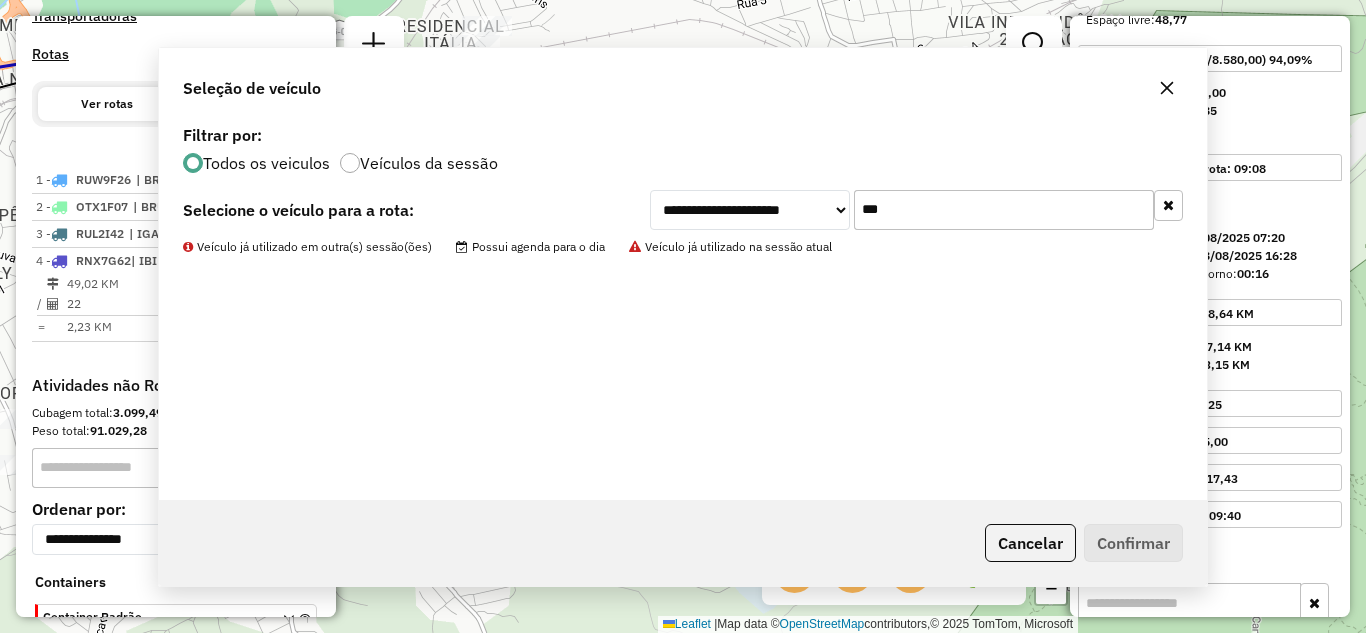 scroll, scrollTop: 742, scrollLeft: 0, axis: vertical 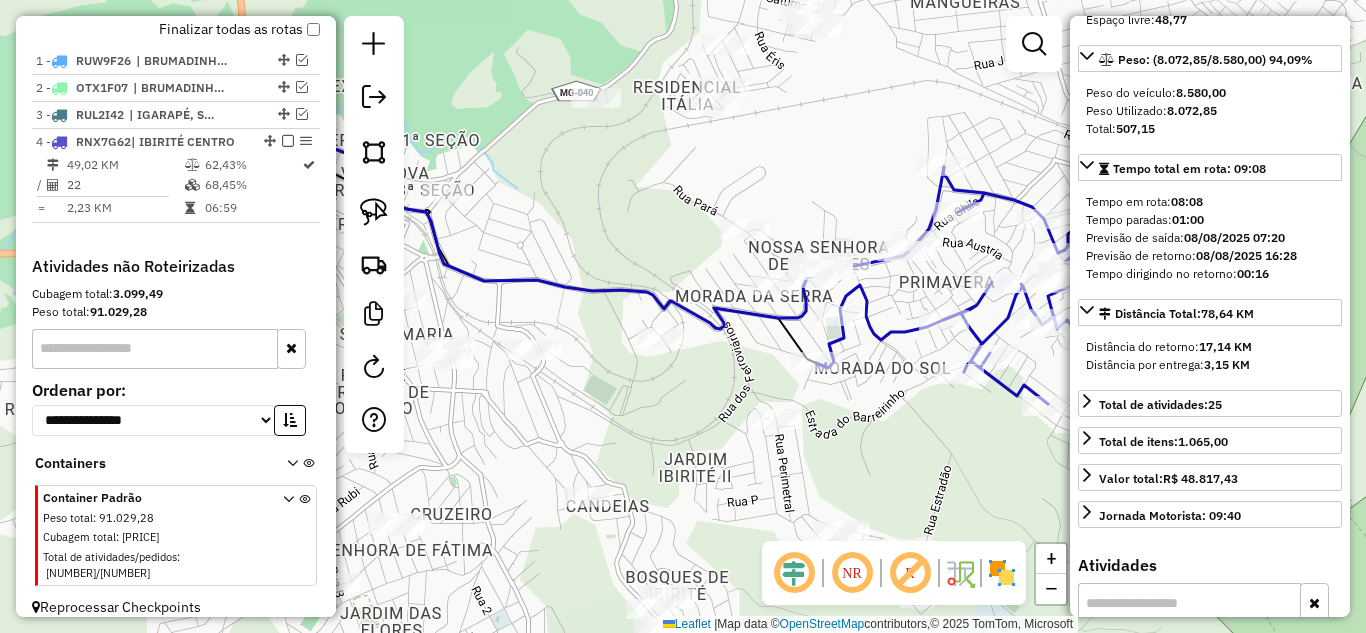 drag, startPoint x: 722, startPoint y: 393, endPoint x: 844, endPoint y: 398, distance: 122.10242 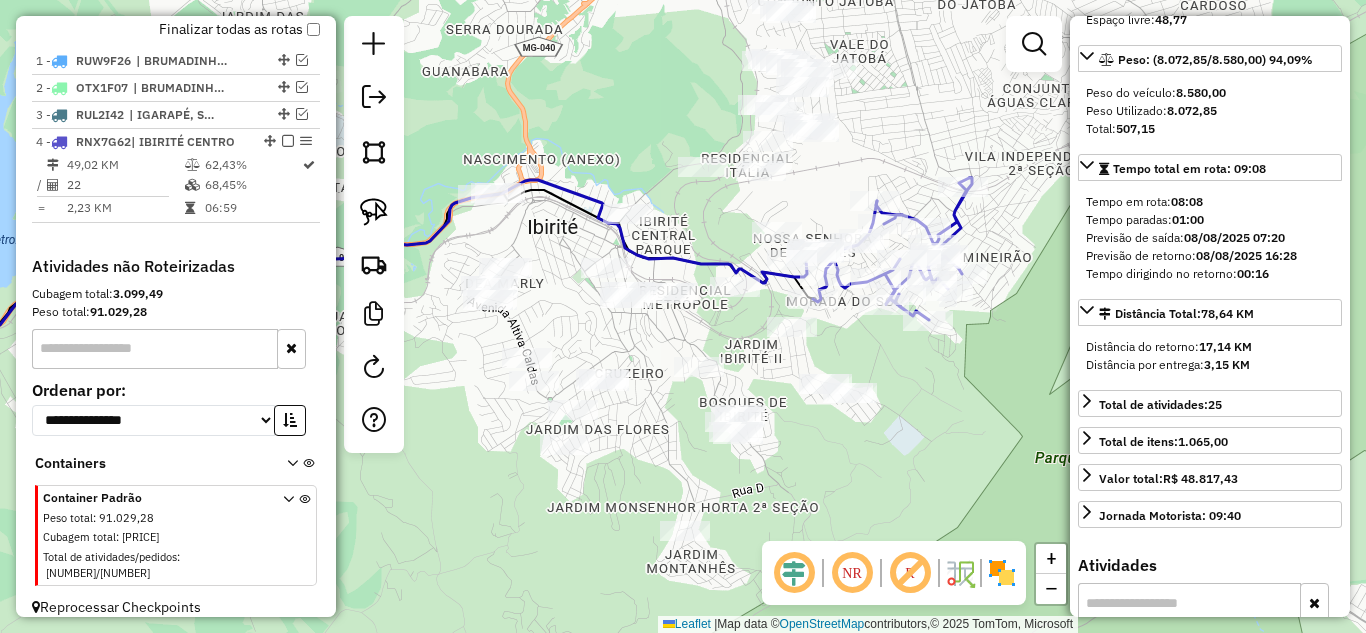 drag, startPoint x: 949, startPoint y: 217, endPoint x: 925, endPoint y: 143, distance: 77.7946 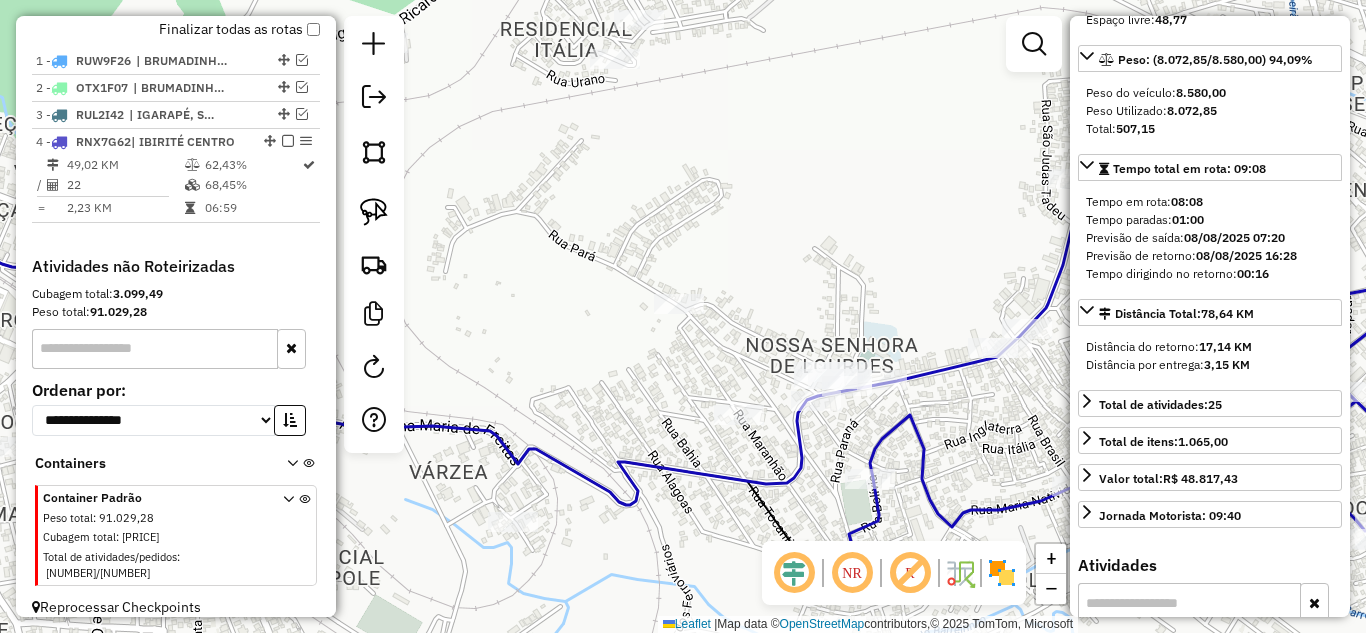 drag, startPoint x: 771, startPoint y: 328, endPoint x: 759, endPoint y: 211, distance: 117.61378 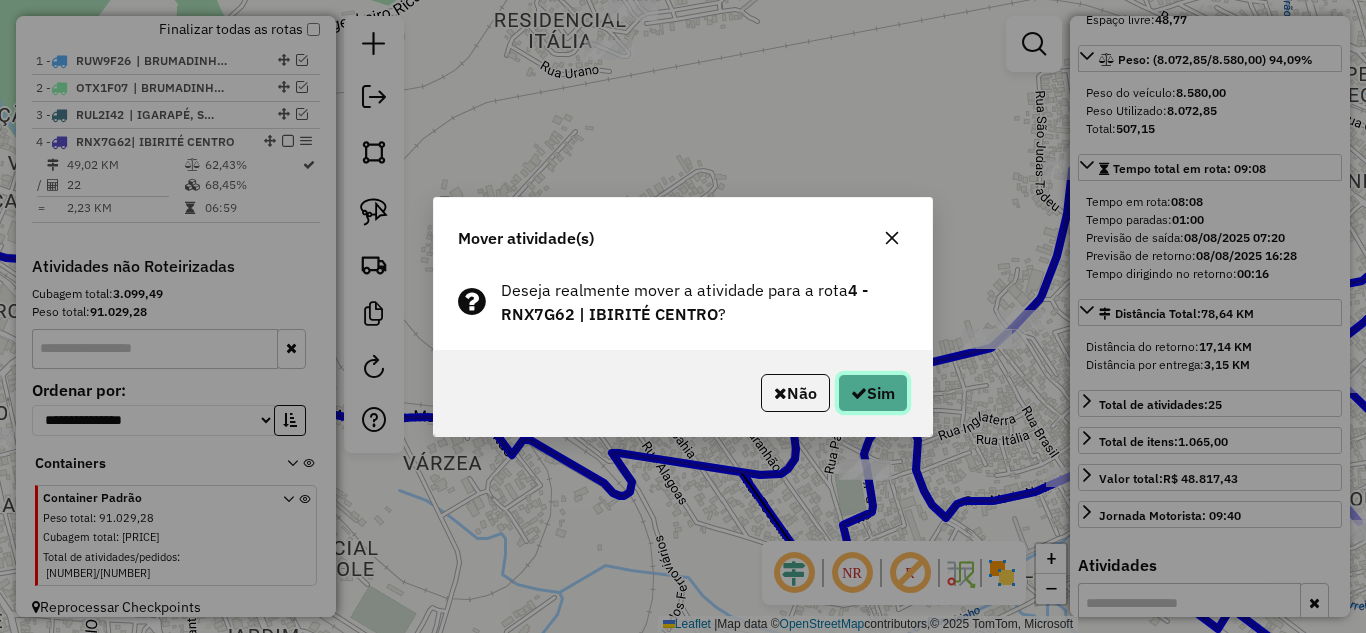 click on "Sim" 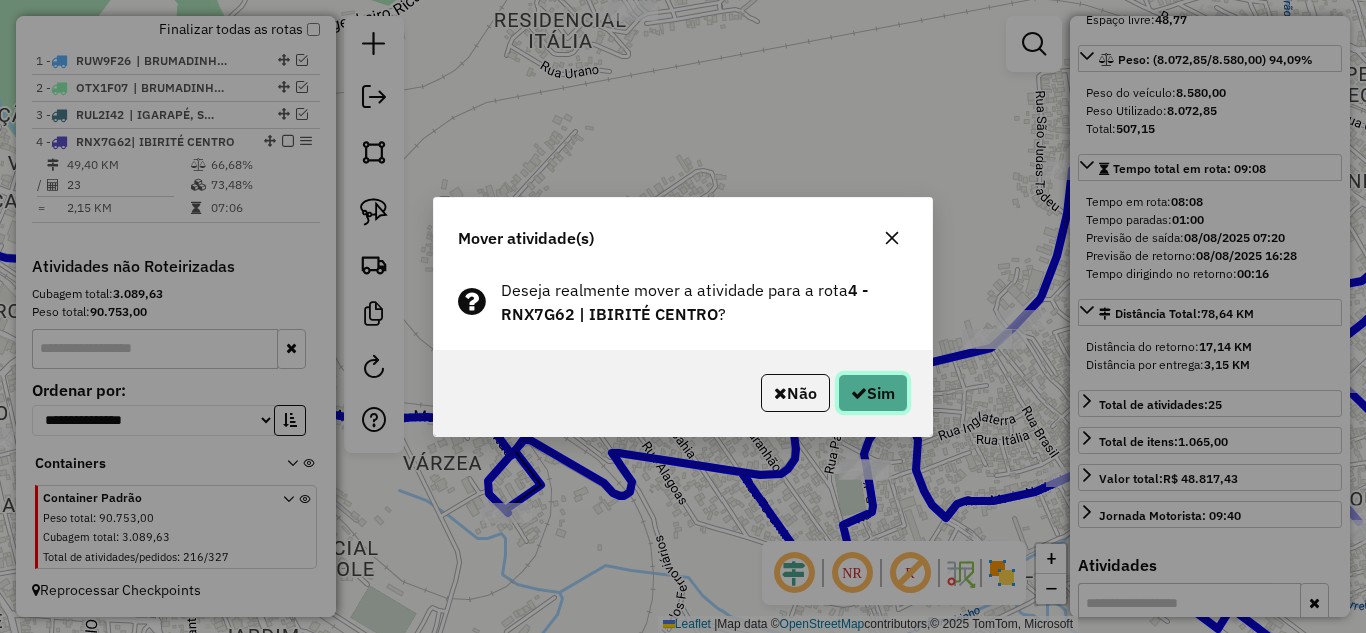 click on "Sim" 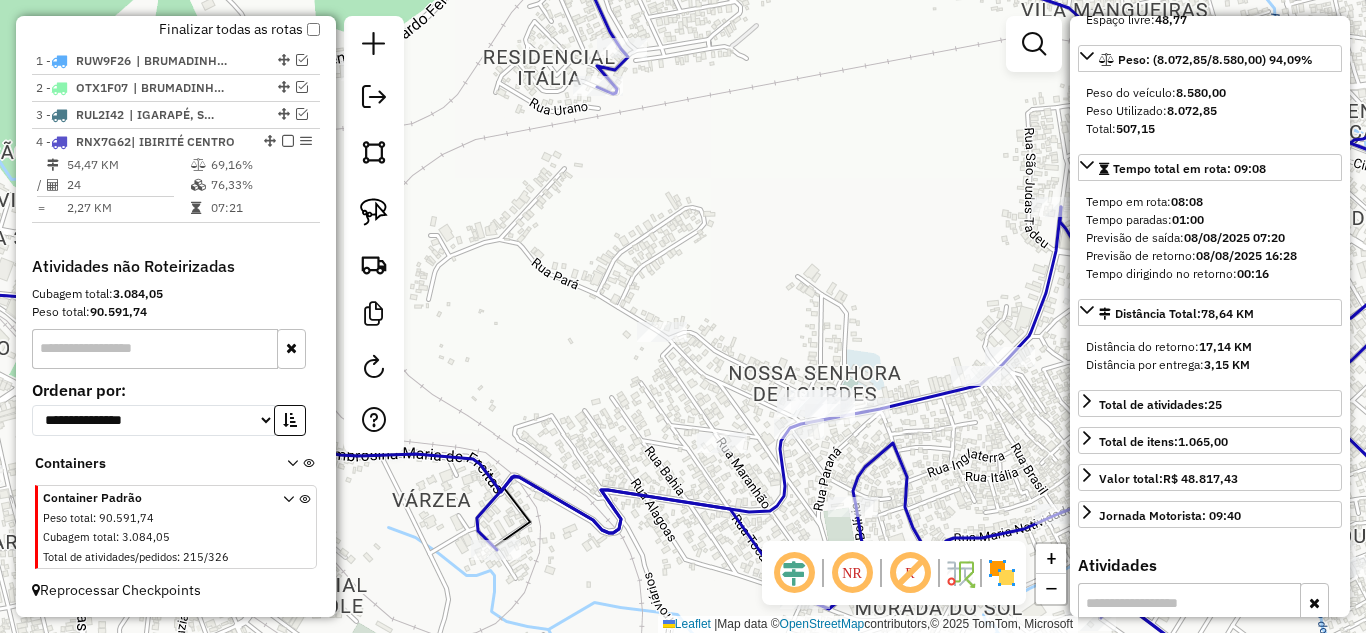 drag, startPoint x: 827, startPoint y: 181, endPoint x: 778, endPoint y: 253, distance: 87.0919 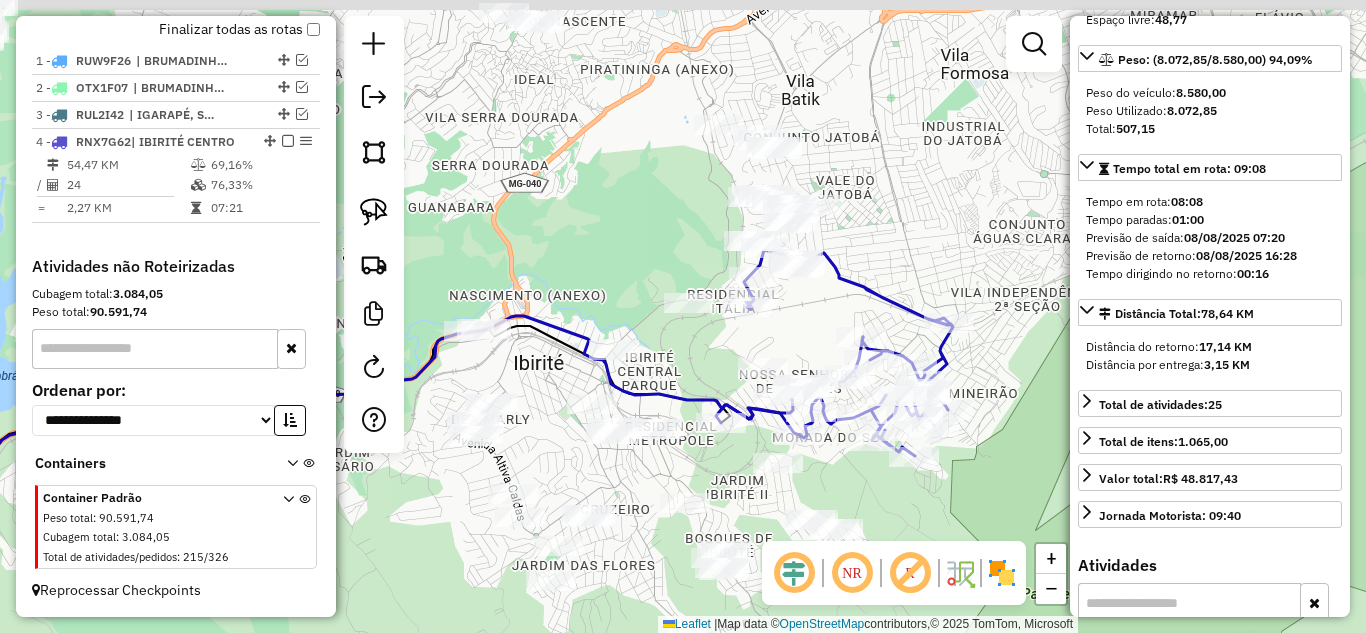 drag, startPoint x: 872, startPoint y: 213, endPoint x: 871, endPoint y: 252, distance: 39.012817 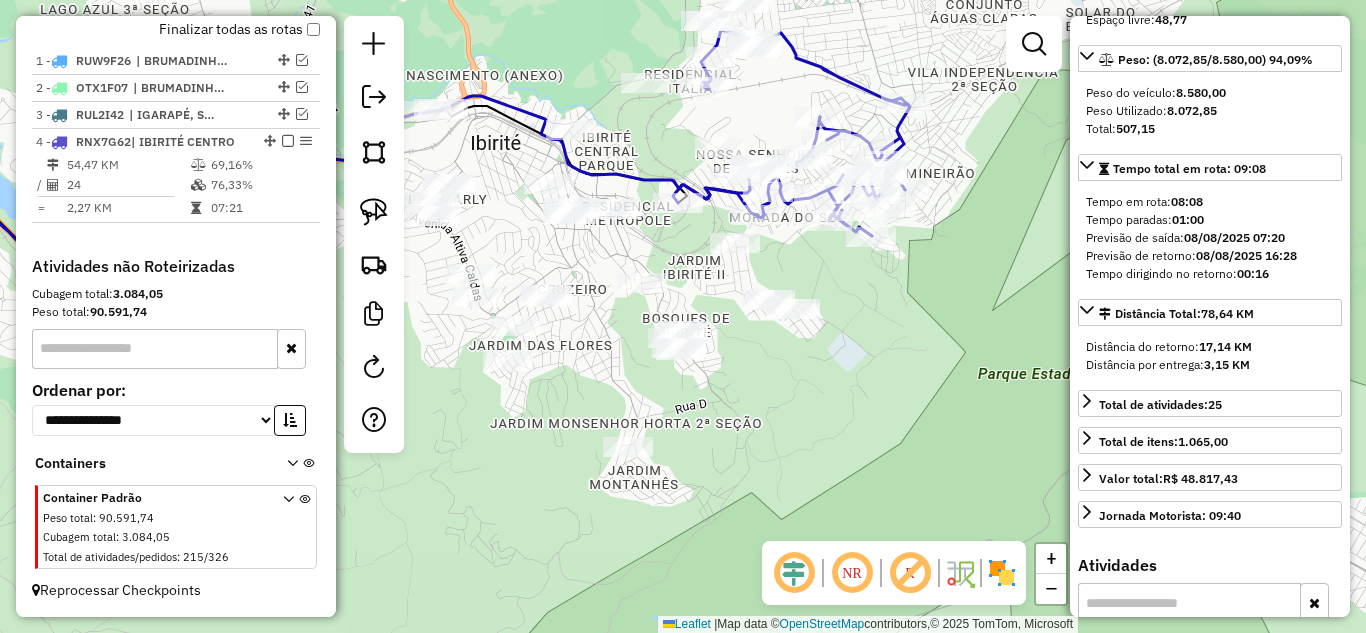 drag, startPoint x: 747, startPoint y: 478, endPoint x: 439, endPoint y: 230, distance: 395.43393 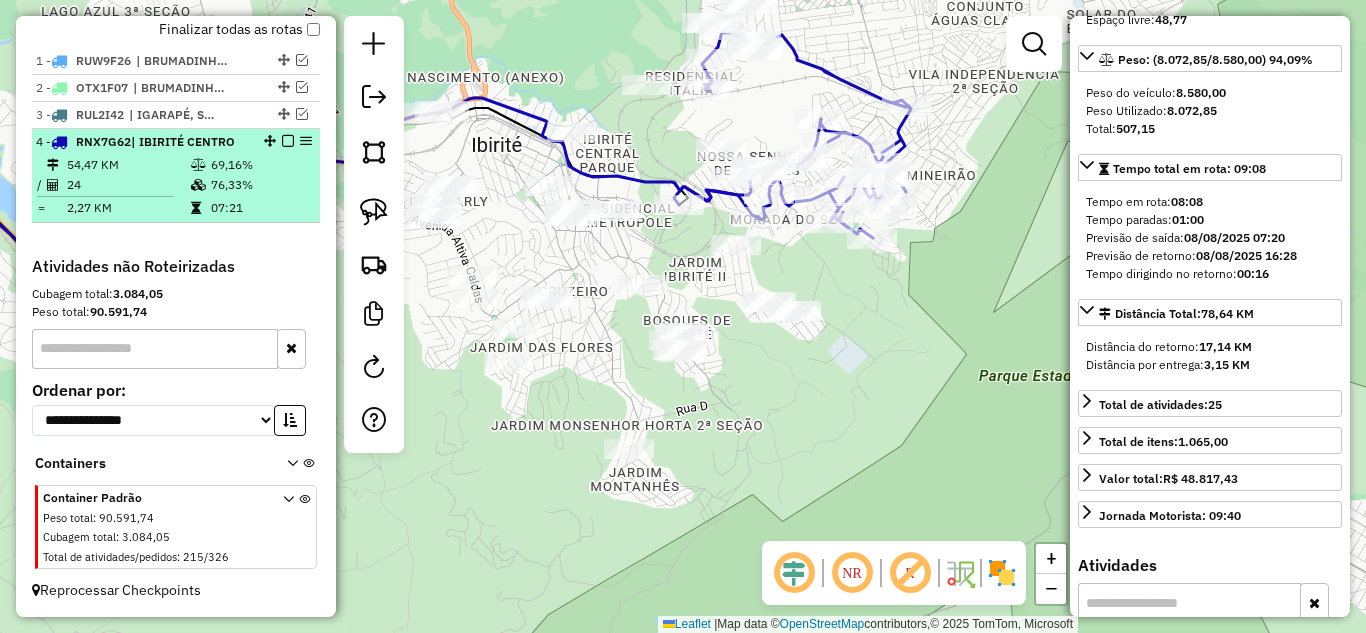 click at bounding box center [288, 141] 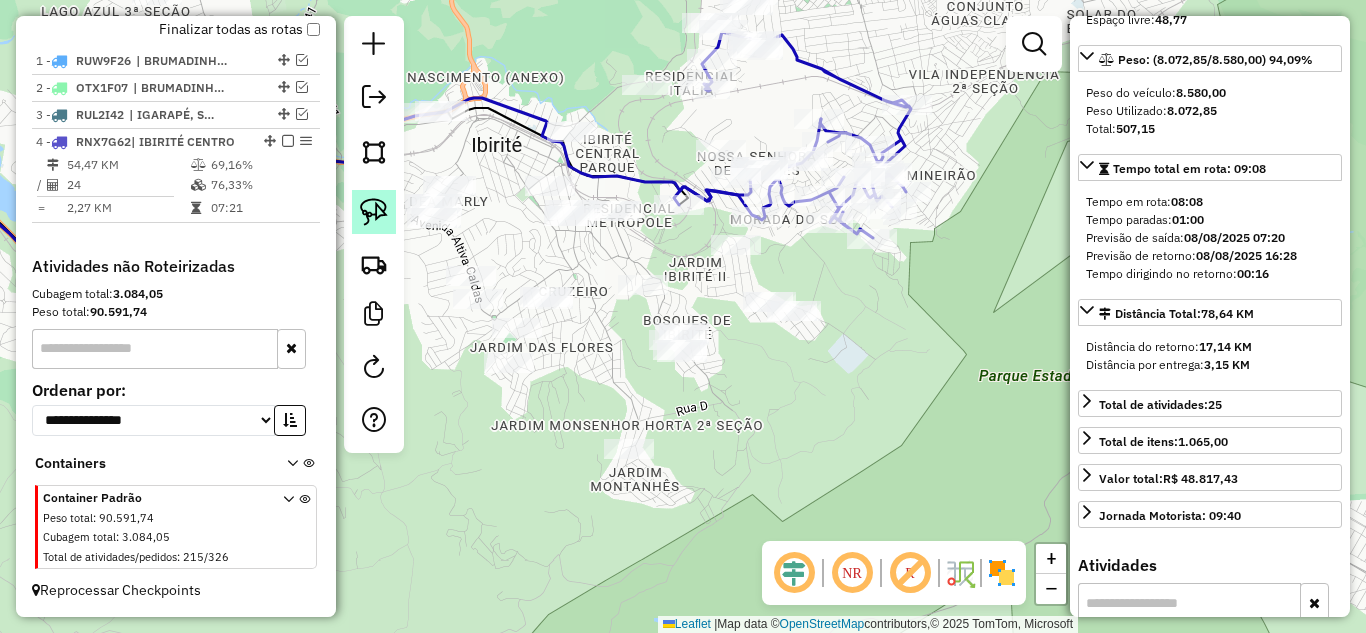 scroll, scrollTop: 675, scrollLeft: 0, axis: vertical 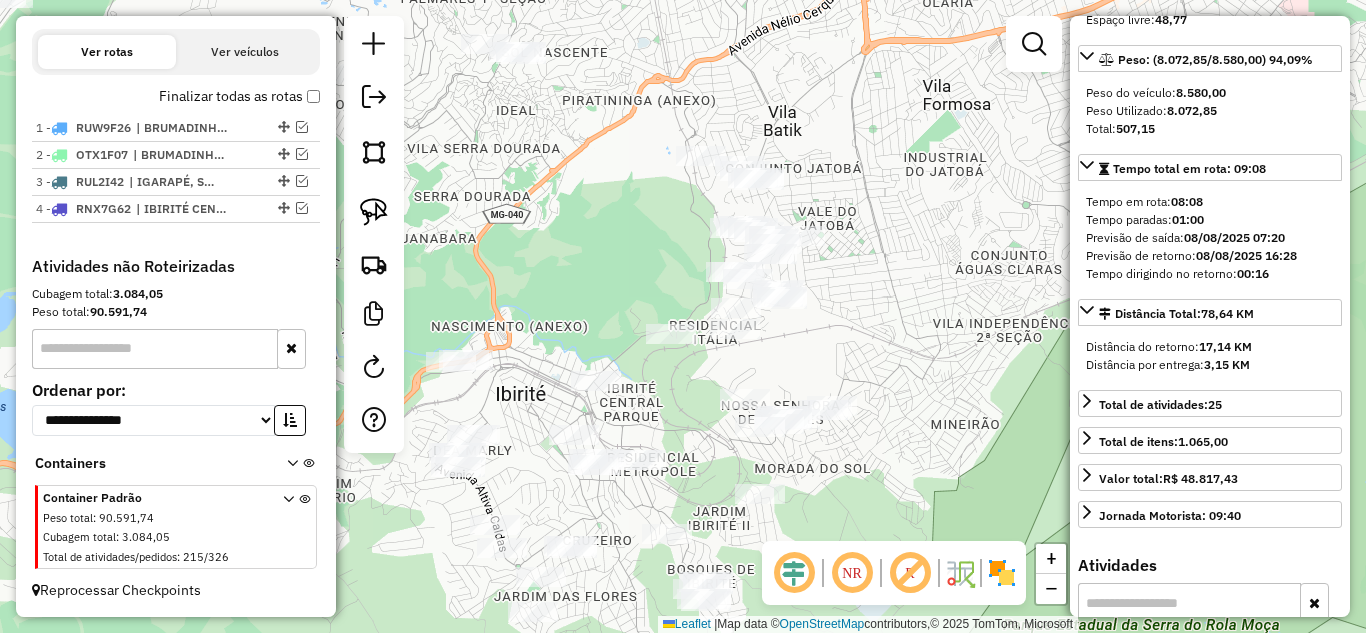 drag, startPoint x: 930, startPoint y: 313, endPoint x: 942, endPoint y: 482, distance: 169.4255 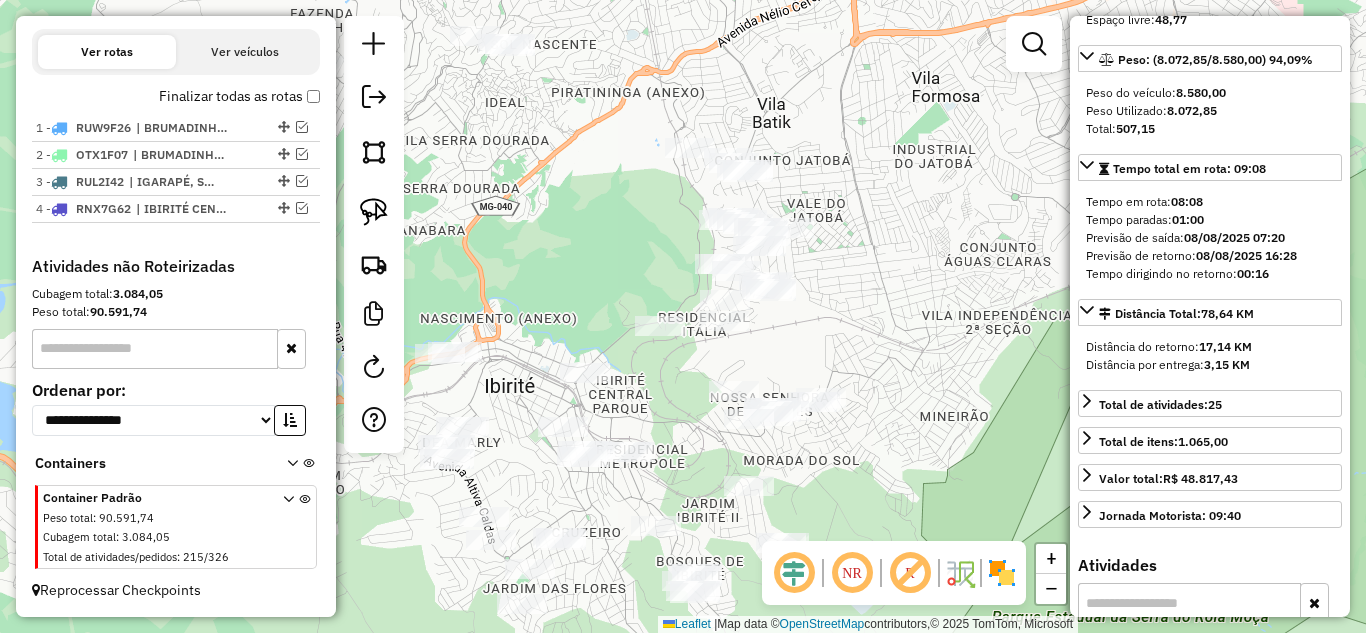 drag, startPoint x: 675, startPoint y: 347, endPoint x: 584, endPoint y: 219, distance: 157.05095 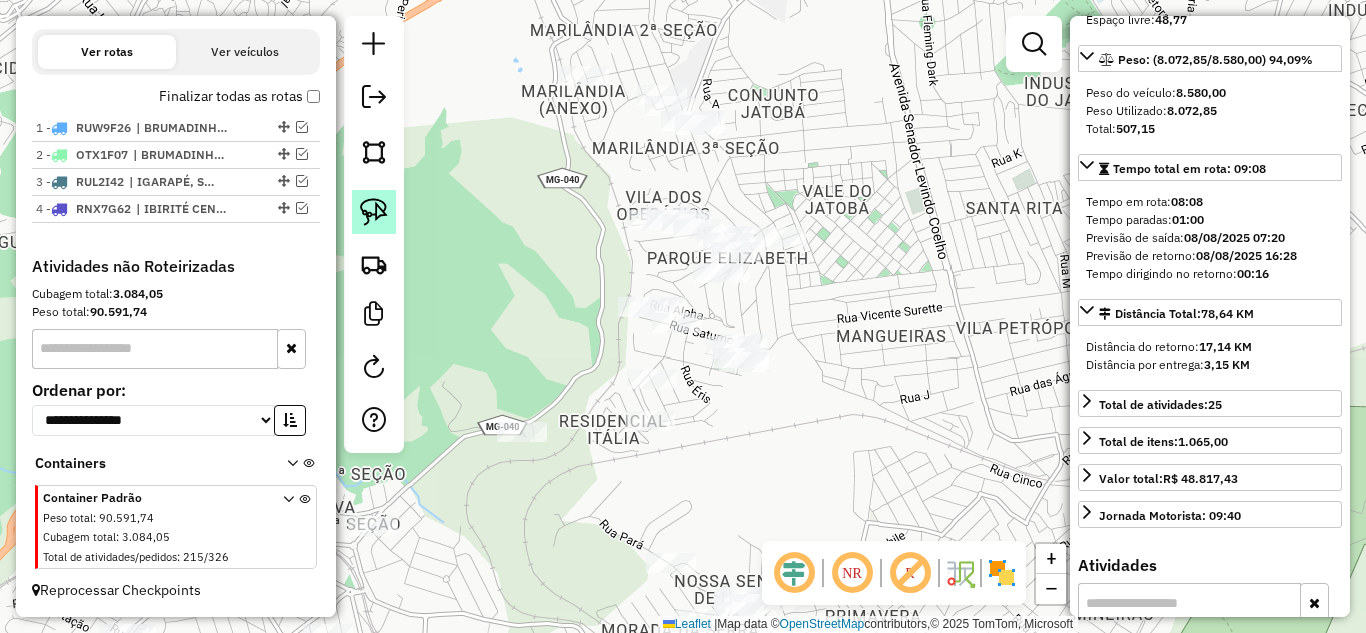 click 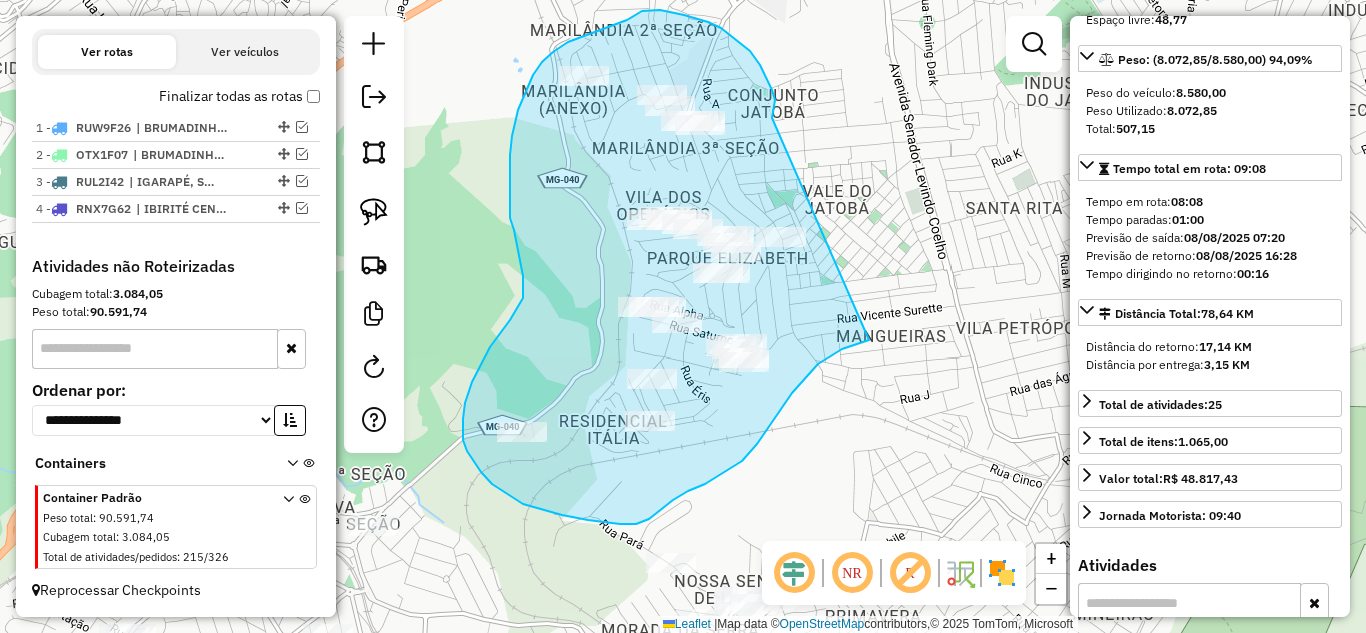 drag, startPoint x: 774, startPoint y: 112, endPoint x: 914, endPoint y: 284, distance: 221.77466 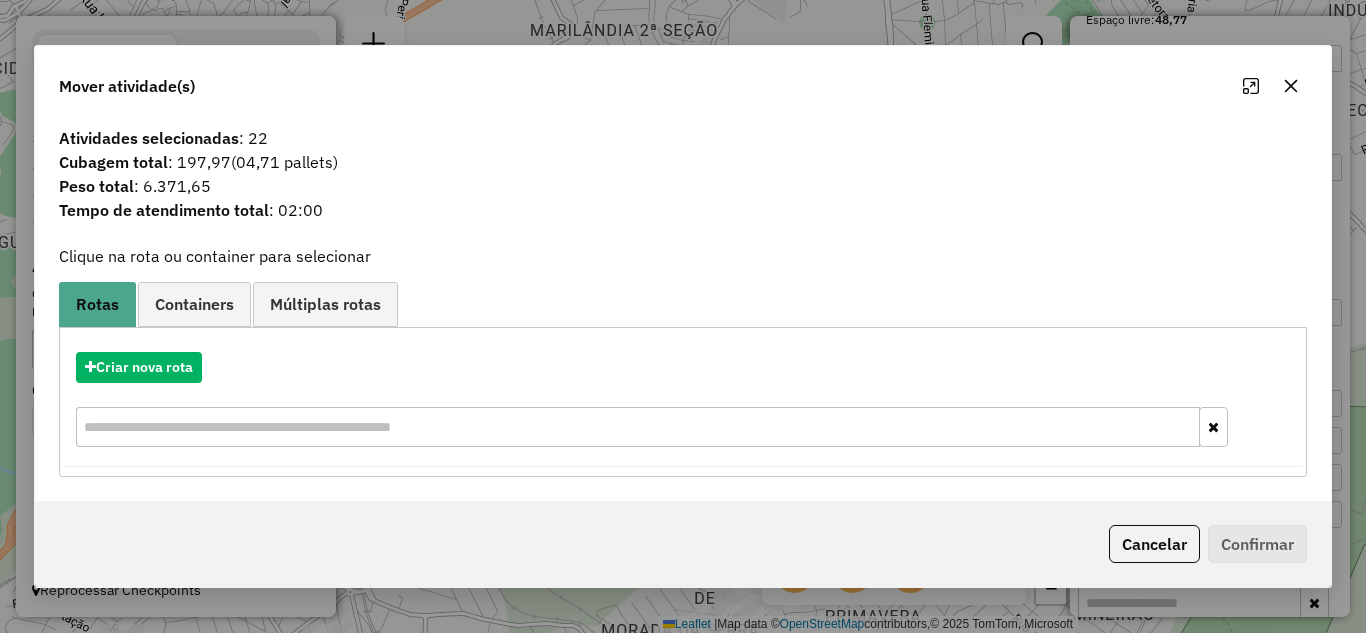 click 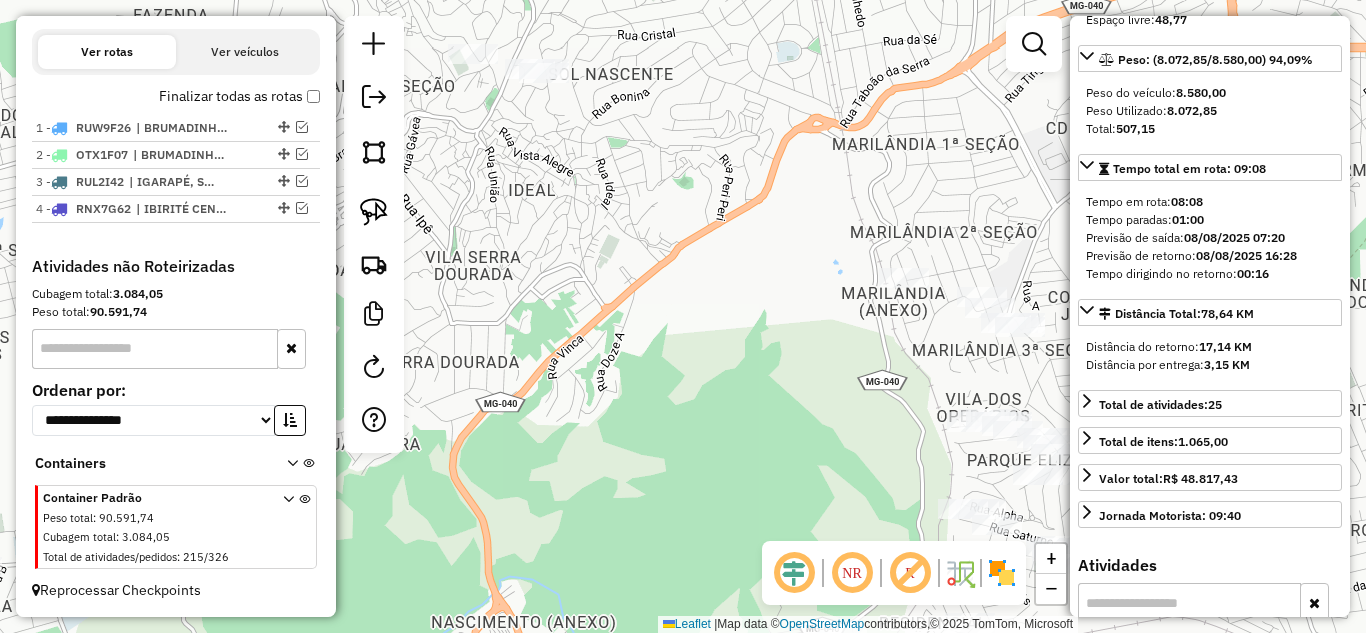 drag, startPoint x: 854, startPoint y: 432, endPoint x: 1093, endPoint y: 573, distance: 277.49234 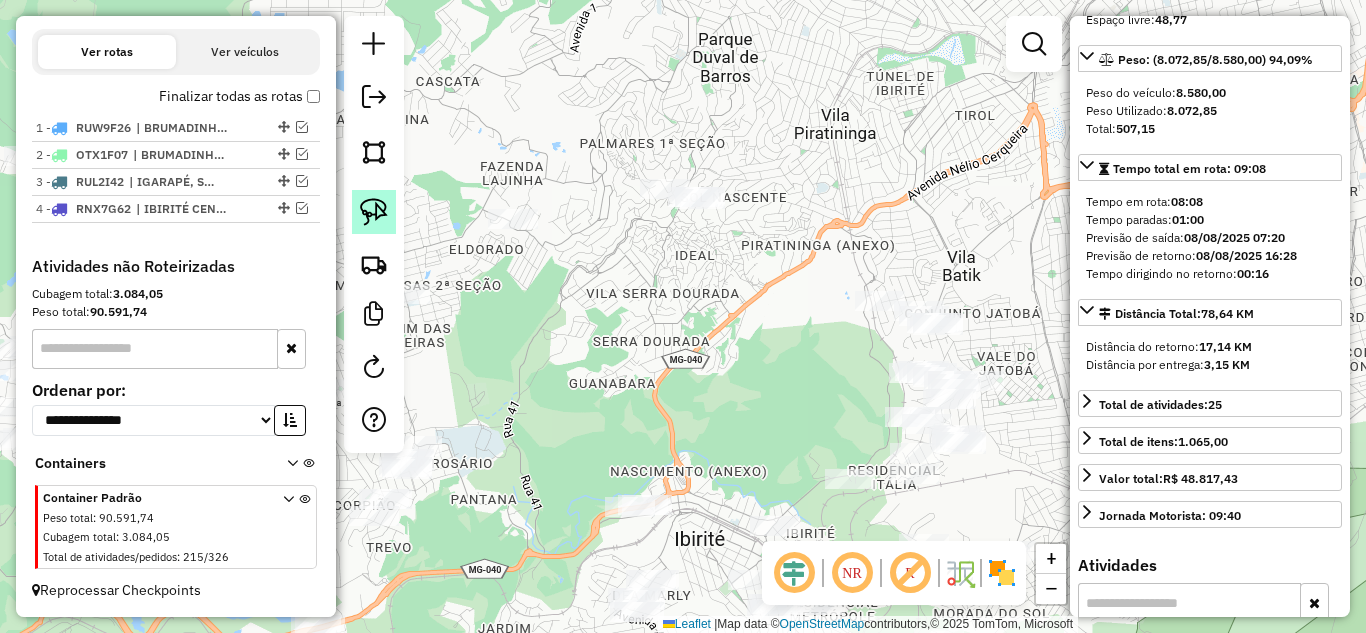 click 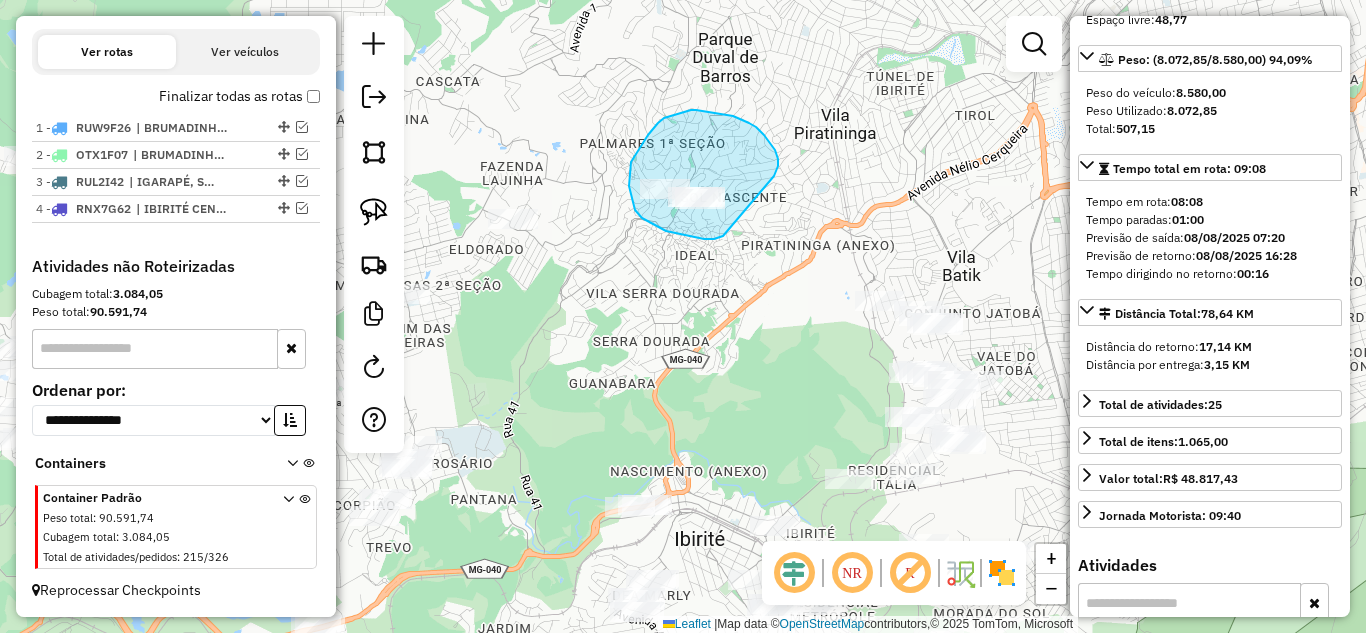 drag, startPoint x: 778, startPoint y: 159, endPoint x: 796, endPoint y: 178, distance: 26.172504 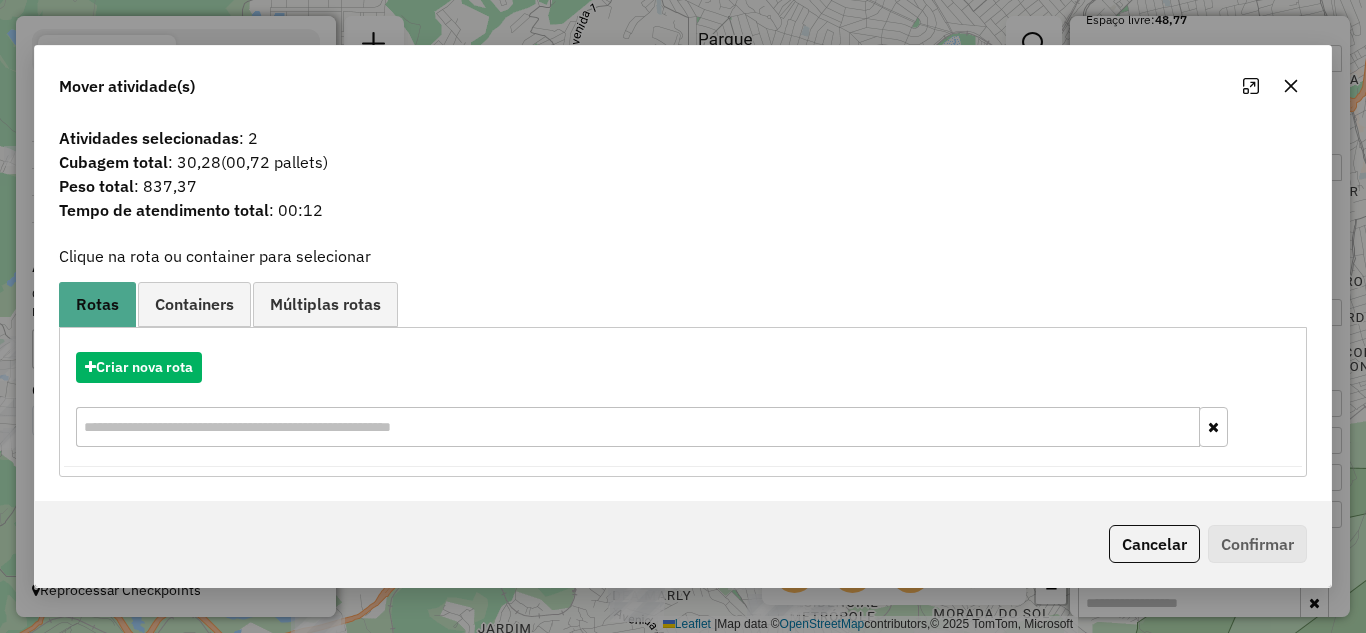 click 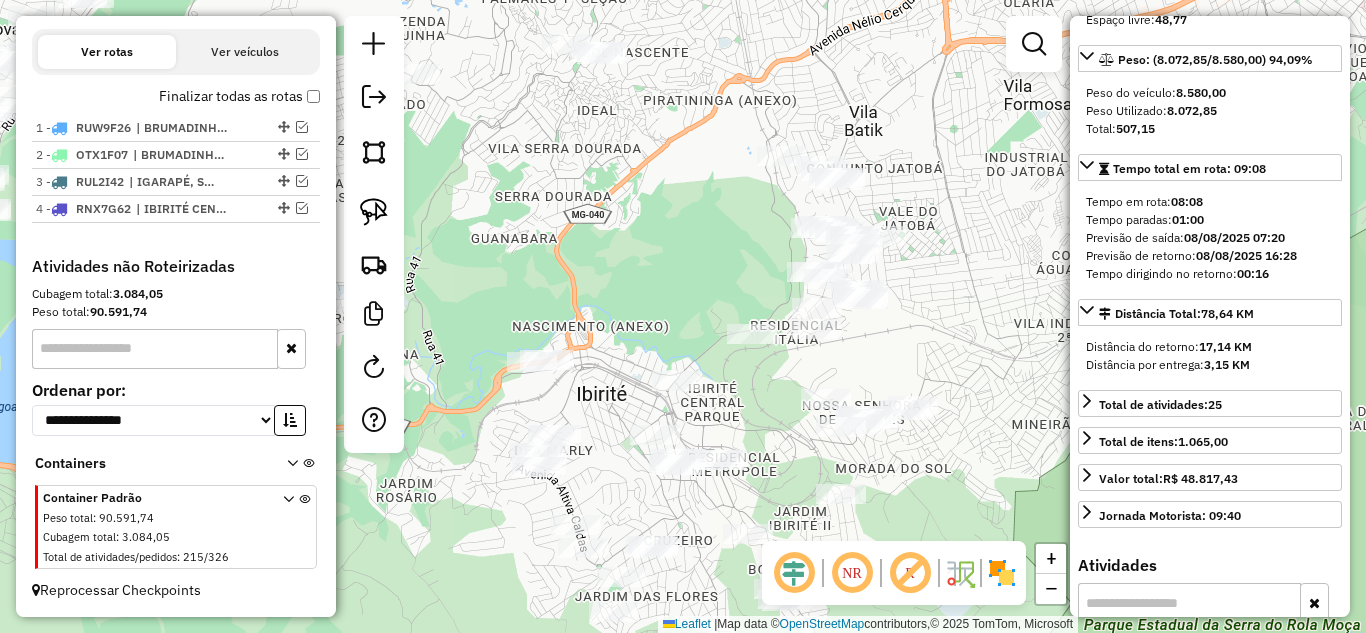 drag, startPoint x: 730, startPoint y: 343, endPoint x: 632, endPoint y: 198, distance: 175.01143 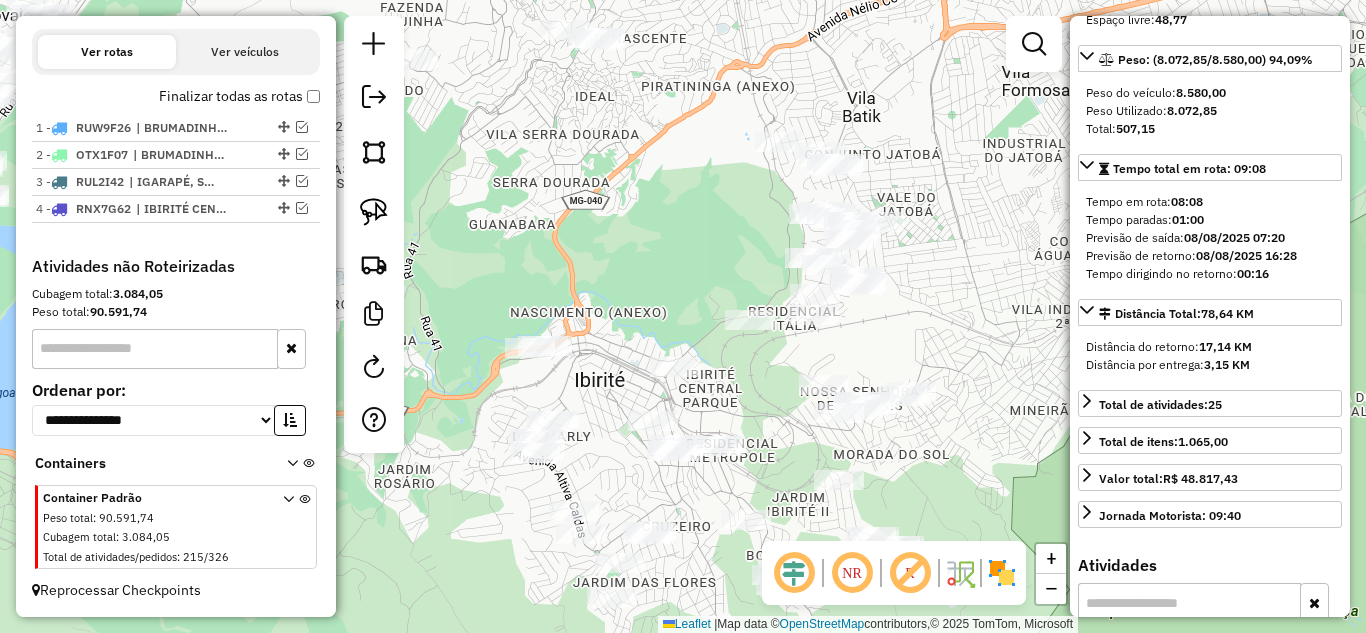 drag, startPoint x: 695, startPoint y: 48, endPoint x: 687, endPoint y: 37, distance: 13.601471 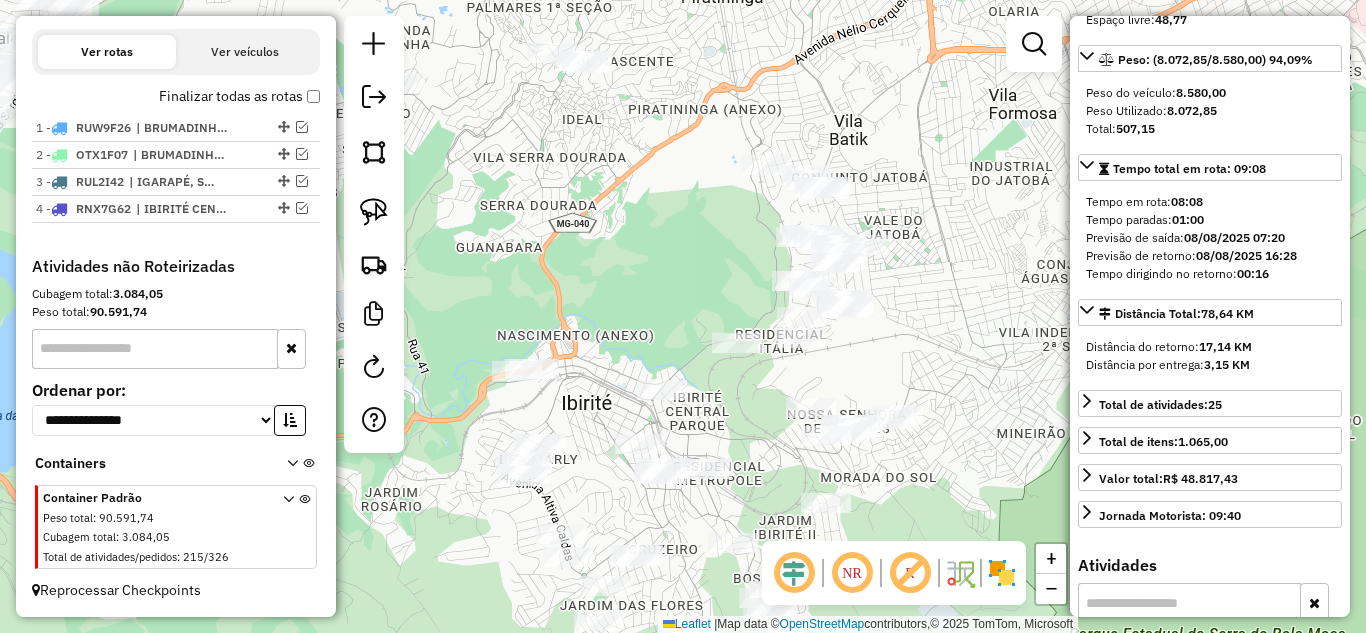 drag, startPoint x: 636, startPoint y: 180, endPoint x: 629, endPoint y: 214, distance: 34.713108 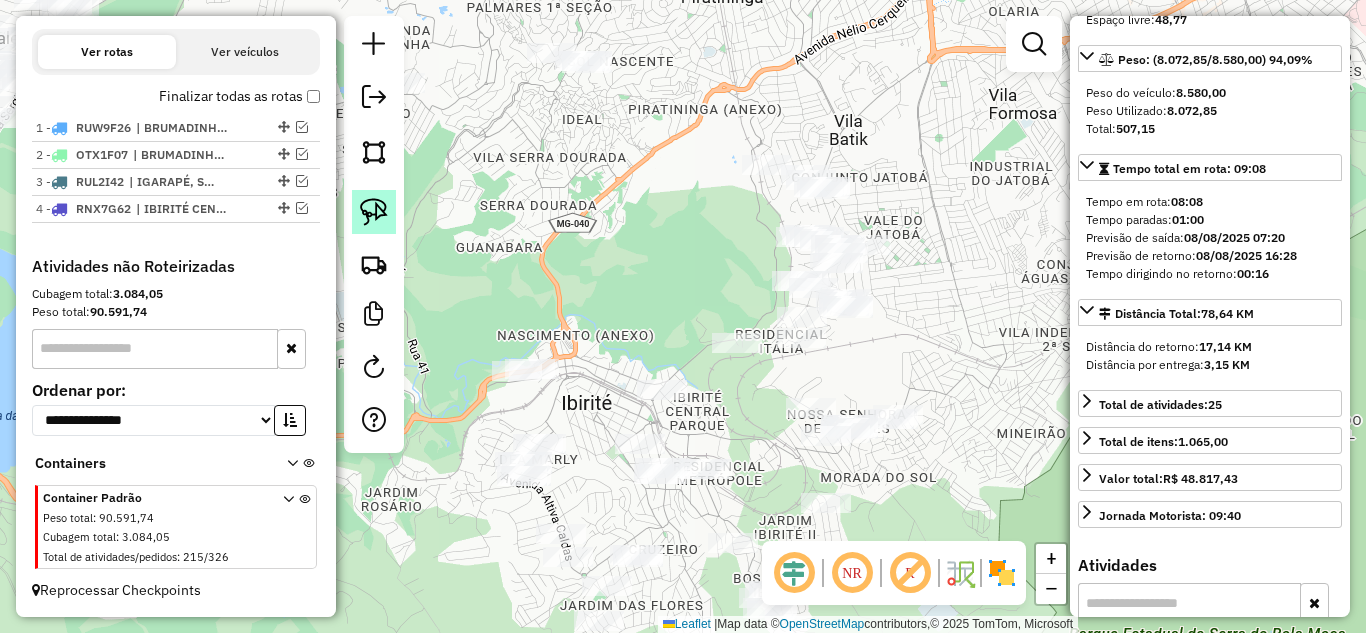 click 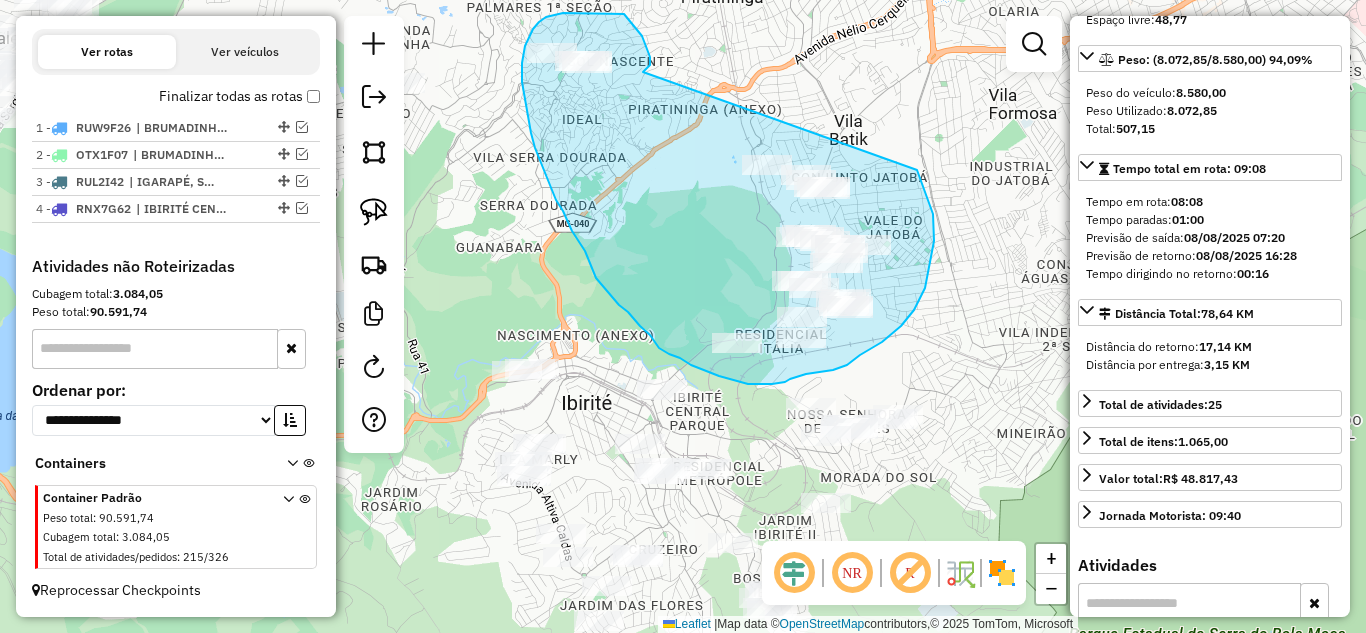 drag, startPoint x: 650, startPoint y: 65, endPoint x: 881, endPoint y: 124, distance: 238.4156 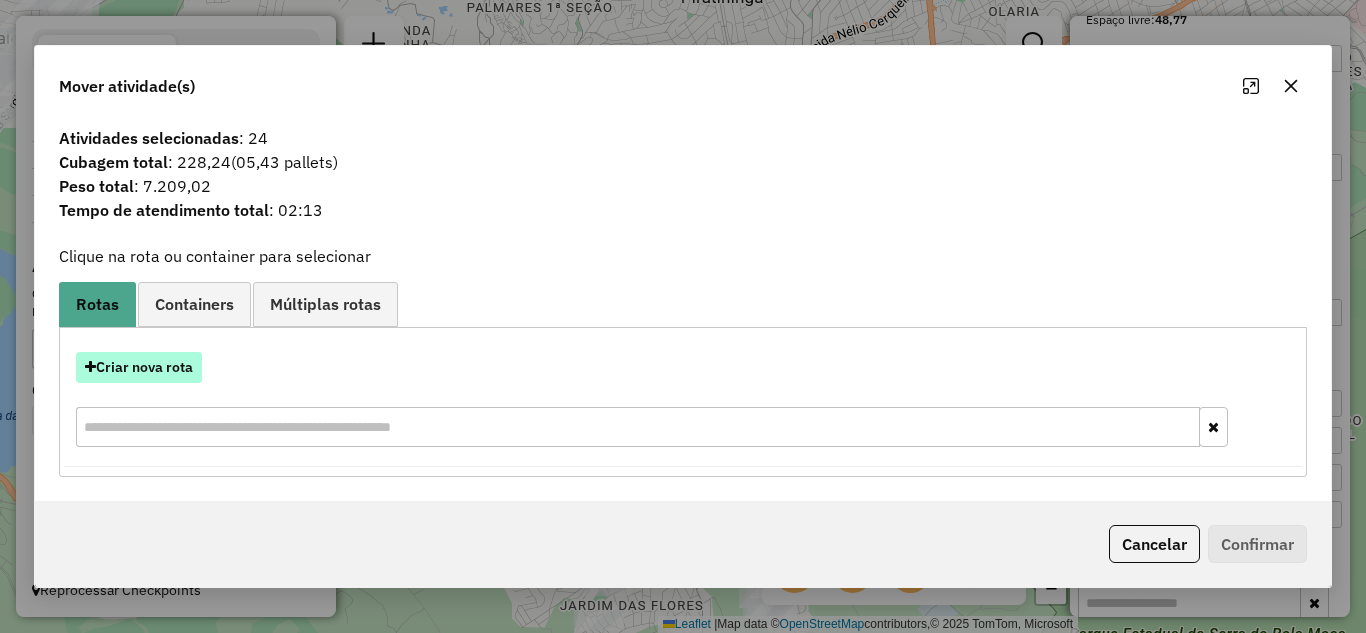drag, startPoint x: 158, startPoint y: 368, endPoint x: 174, endPoint y: 357, distance: 19.416489 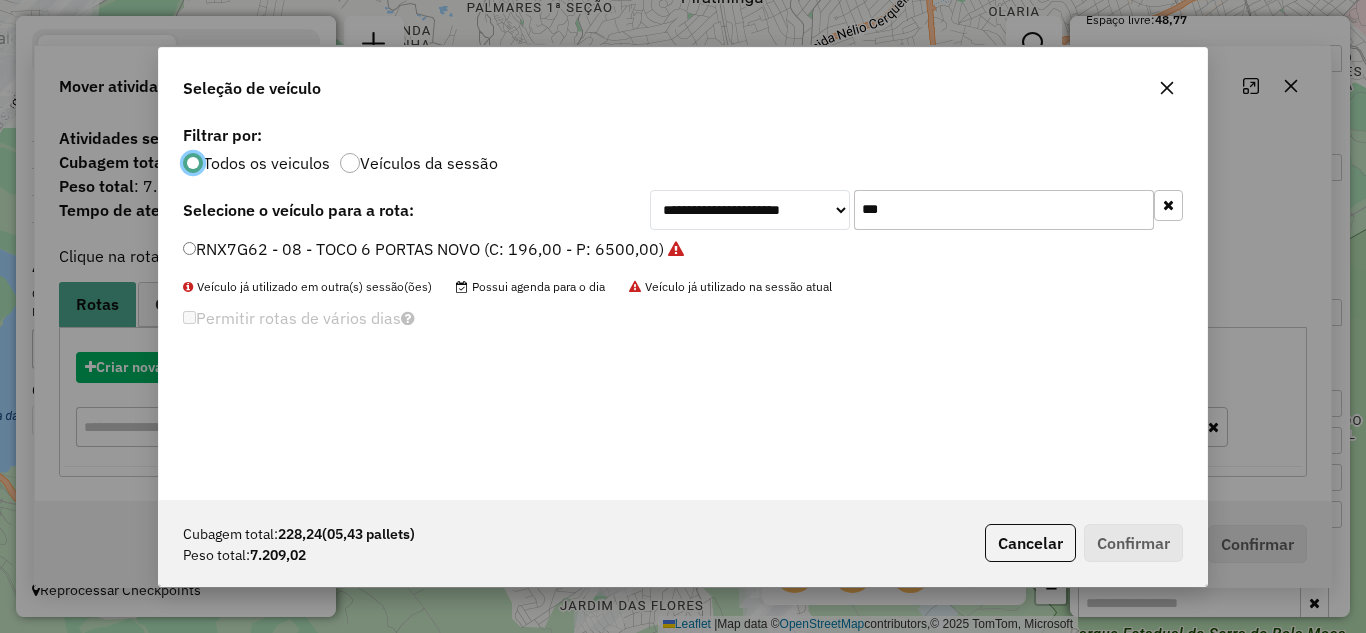 scroll, scrollTop: 11, scrollLeft: 6, axis: both 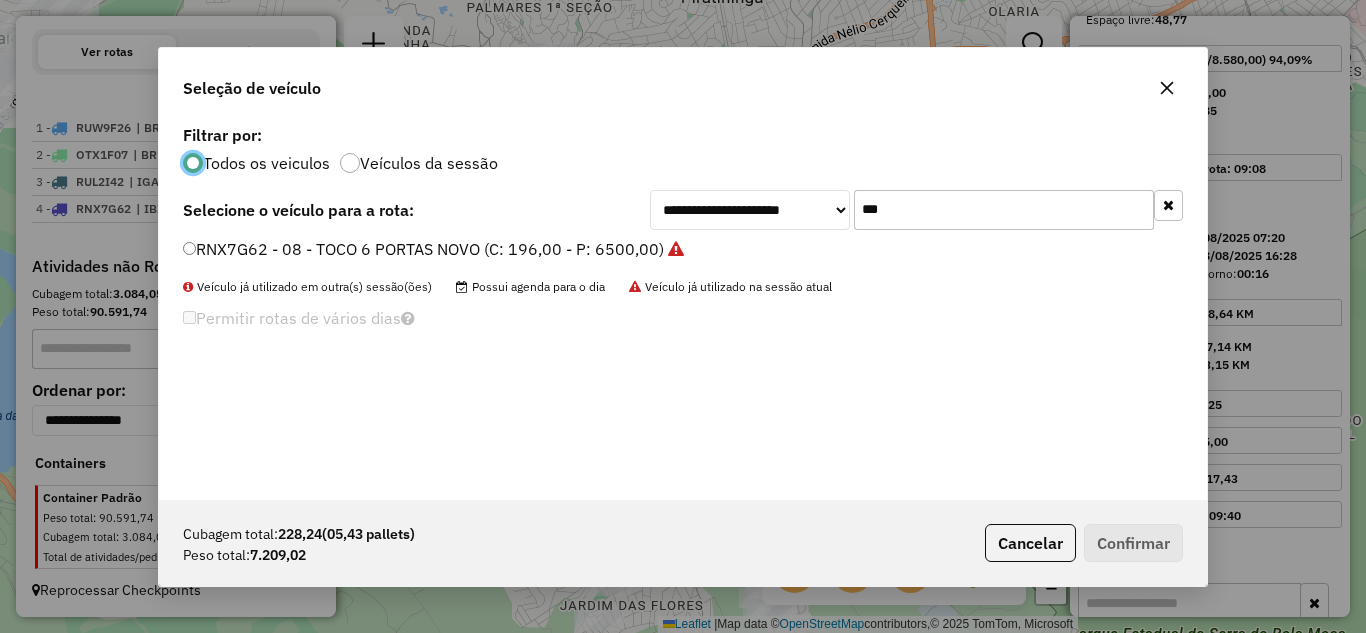 click on "***" 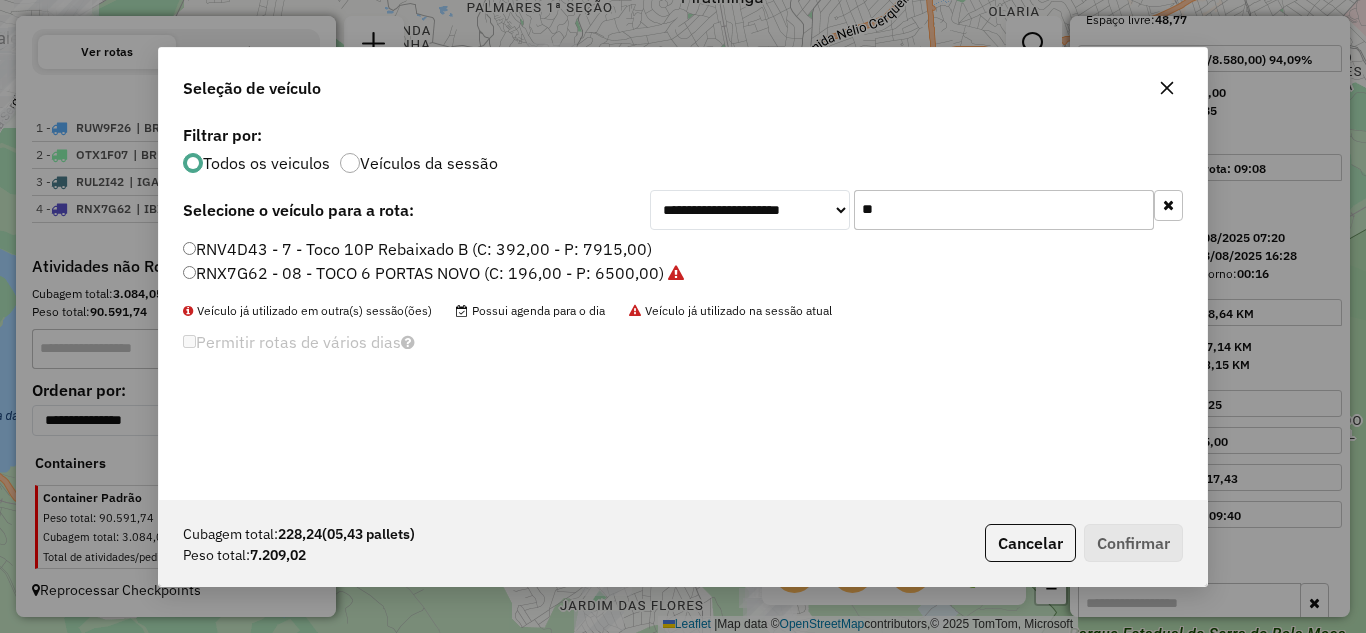 type on "*" 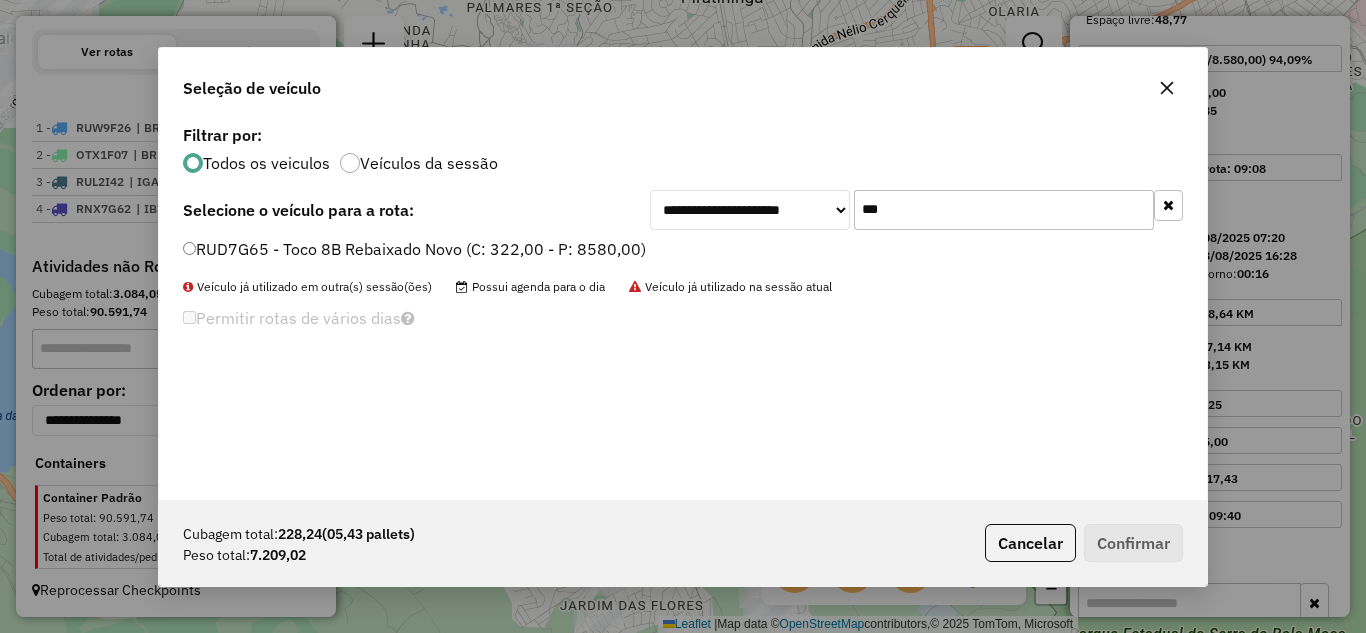type on "***" 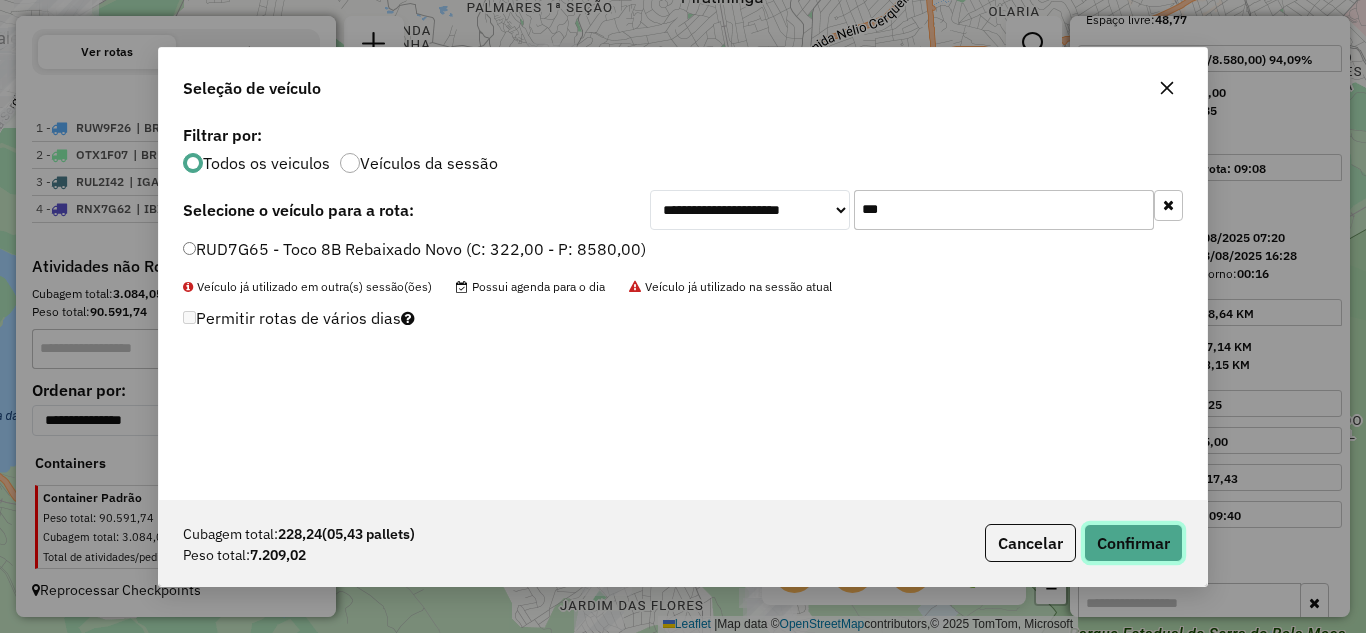click on "Confirmar" 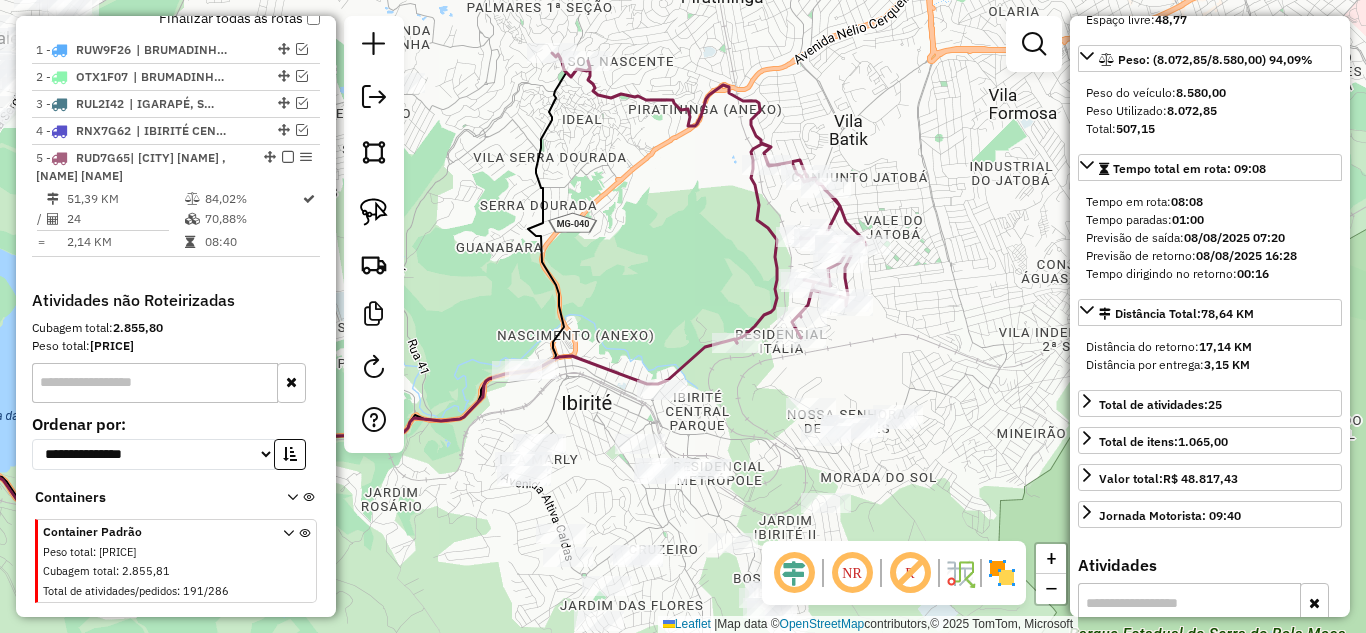 scroll, scrollTop: 787, scrollLeft: 0, axis: vertical 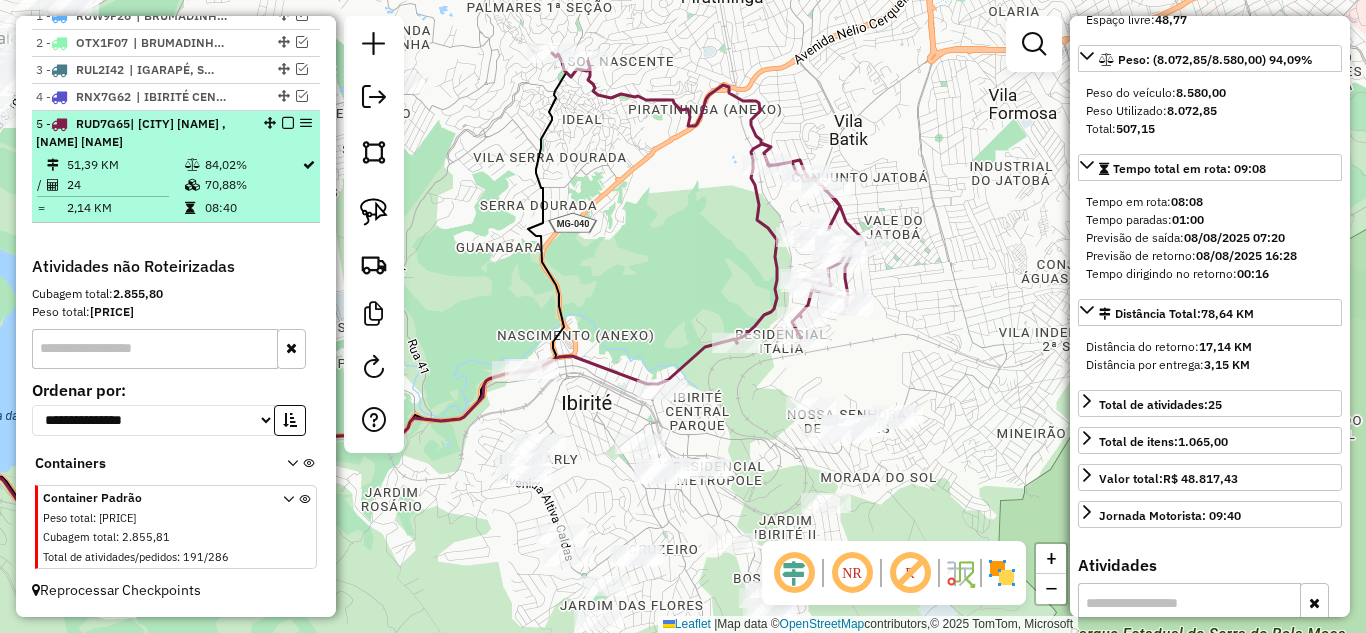 click at bounding box center [288, 123] 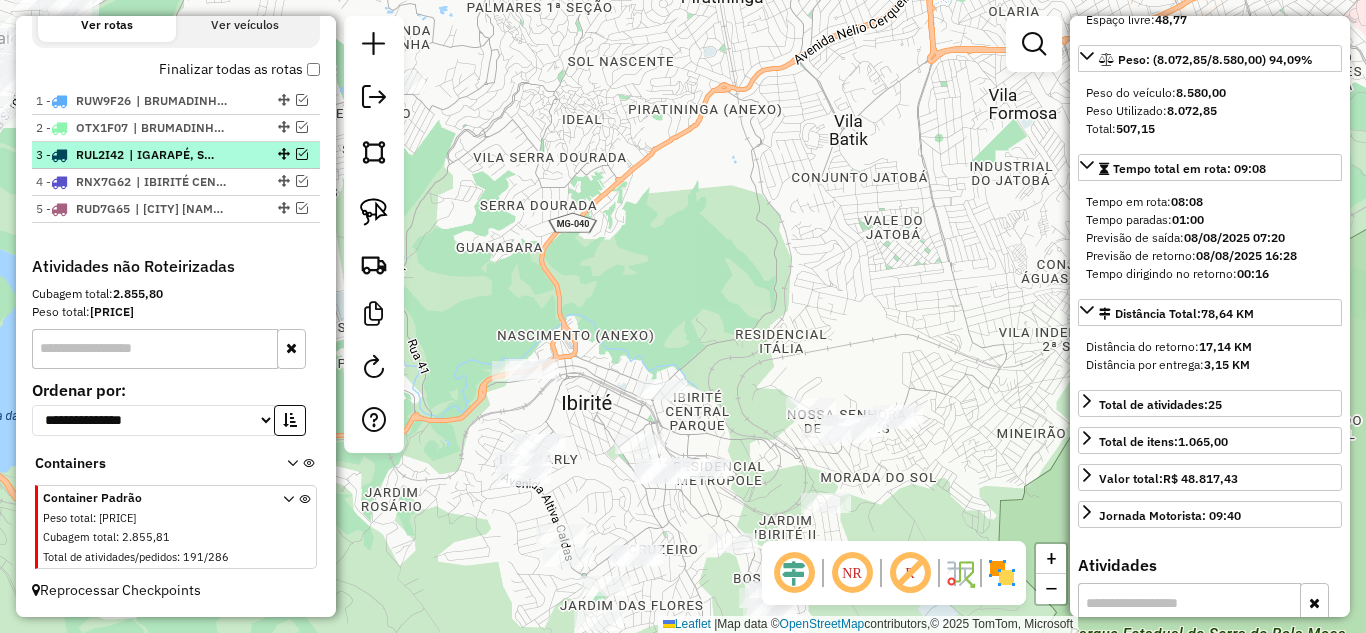 scroll, scrollTop: 702, scrollLeft: 0, axis: vertical 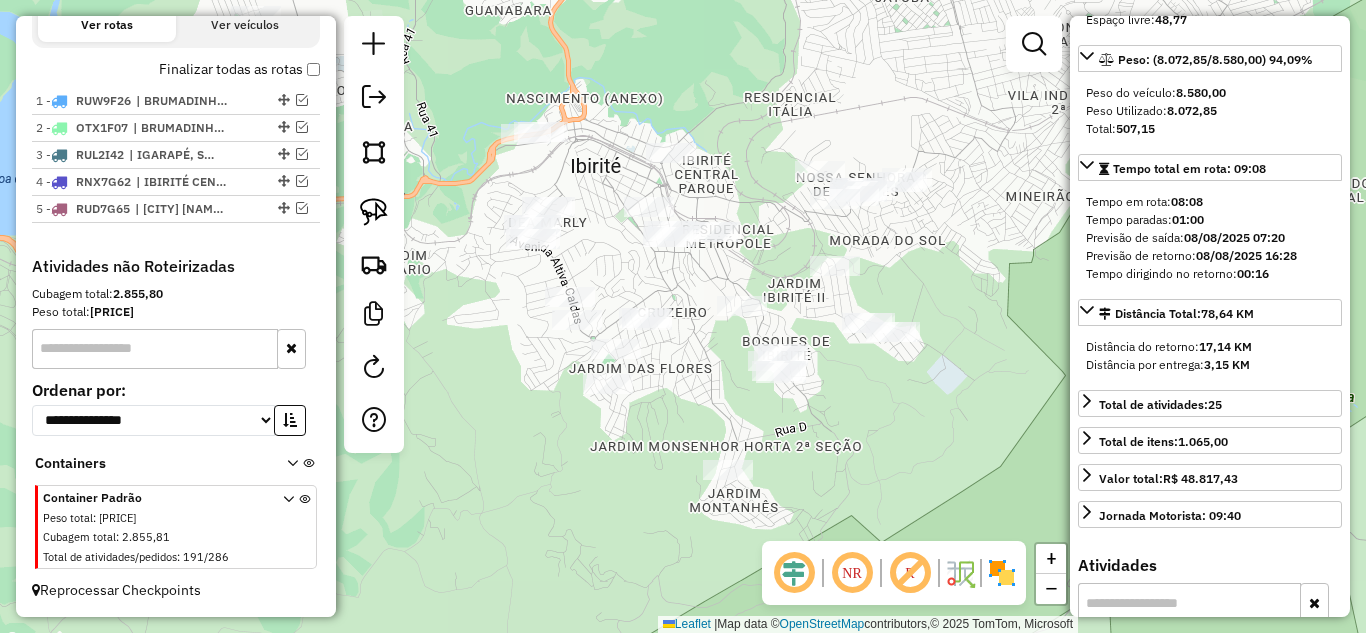 drag, startPoint x: 783, startPoint y: 287, endPoint x: 741, endPoint y: 73, distance: 218.08255 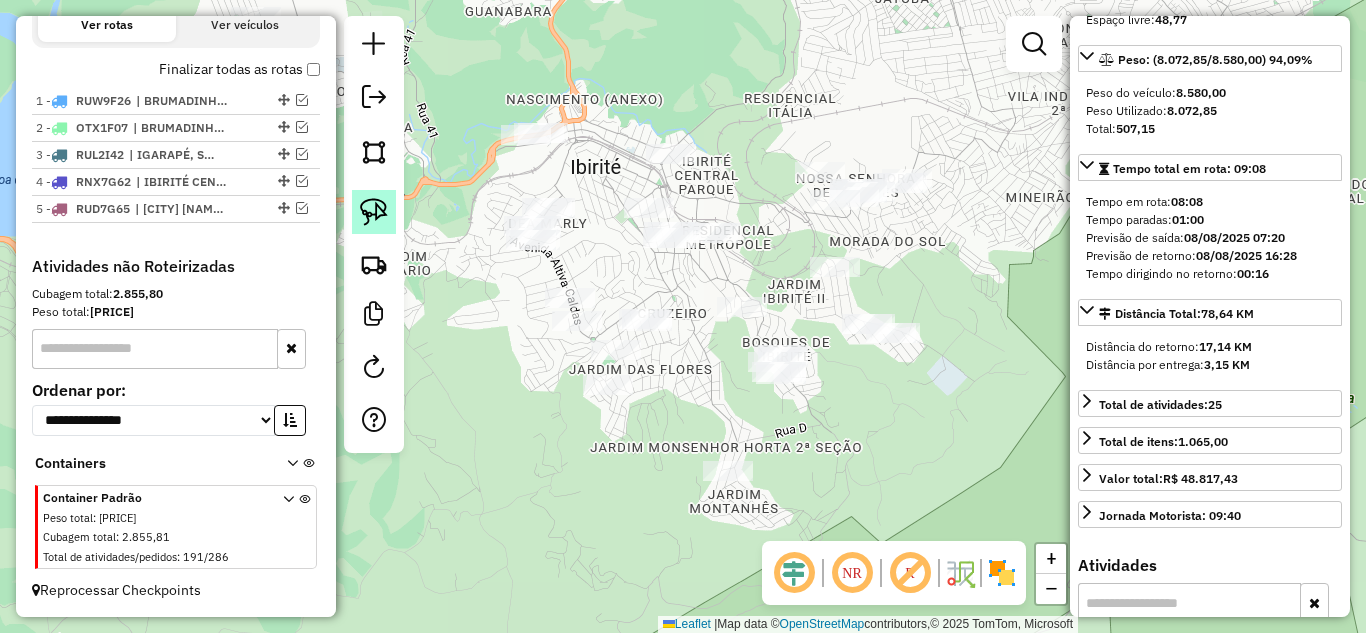click 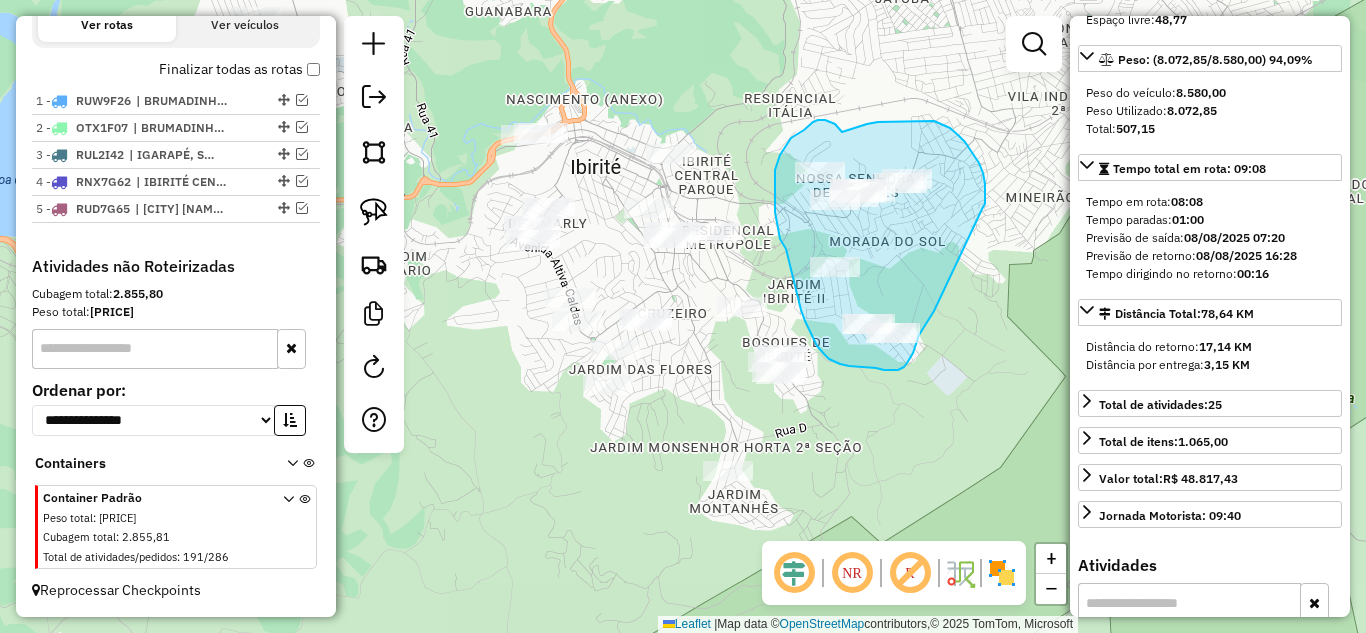 drag, startPoint x: 985, startPoint y: 204, endPoint x: 943, endPoint y: 291, distance: 96.60745 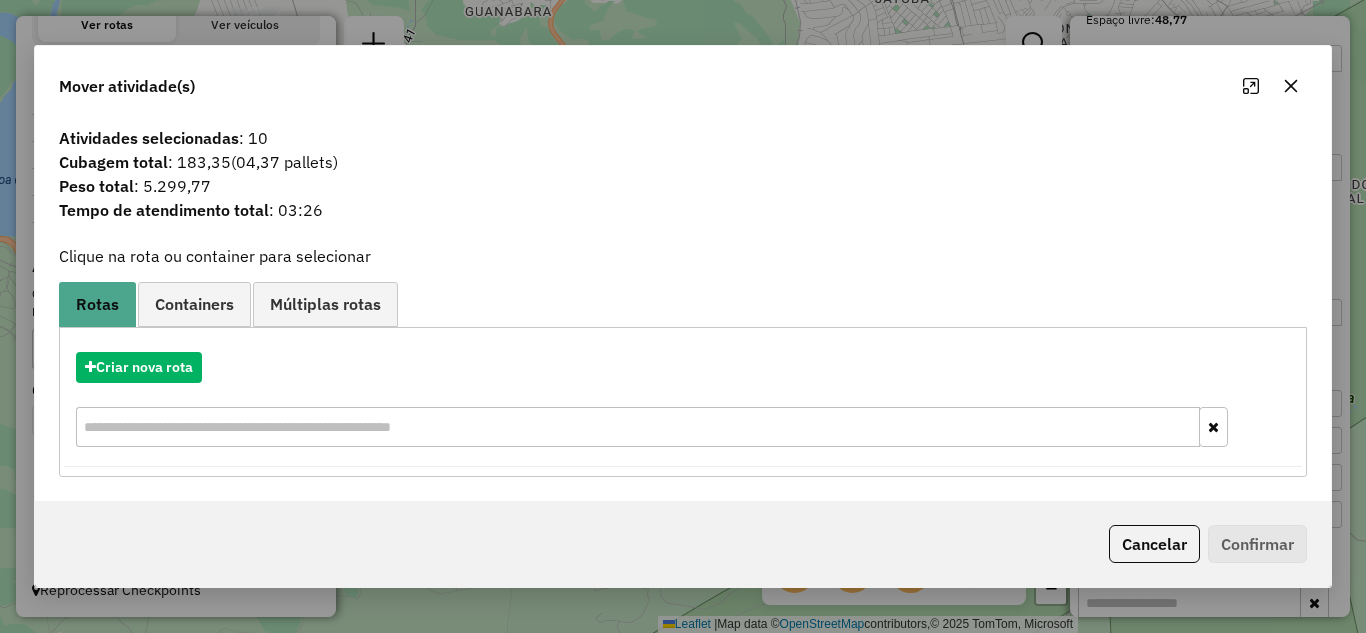 click 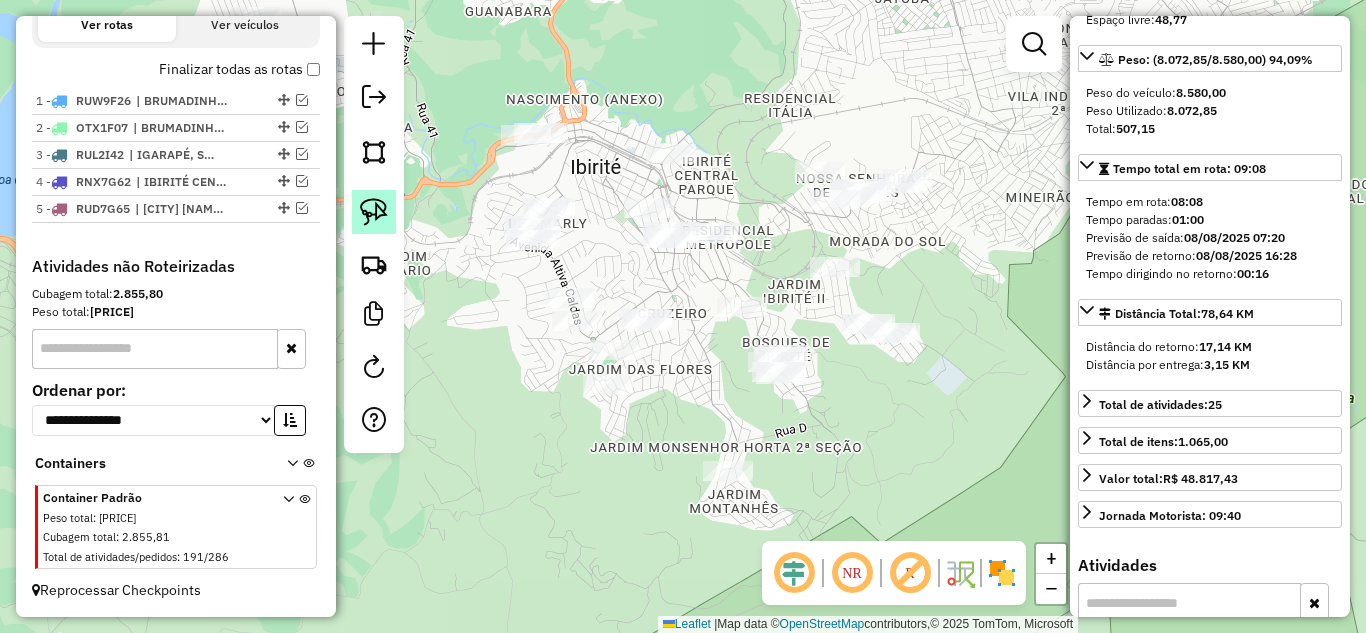 click 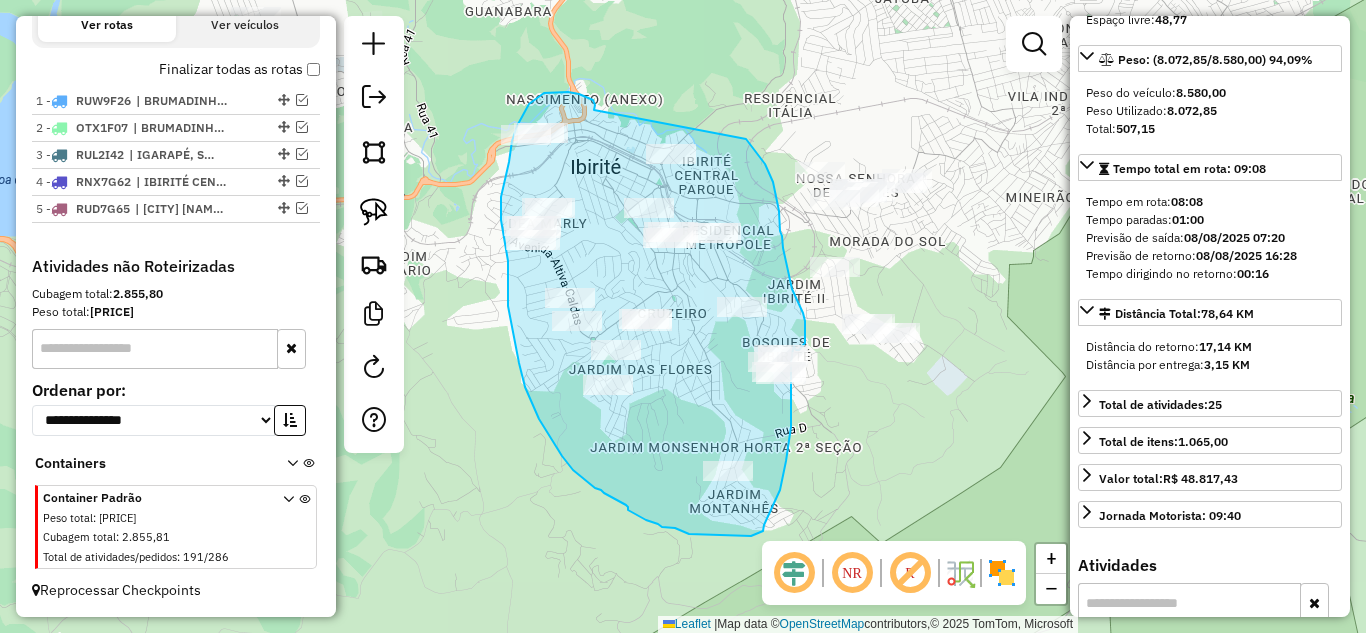 drag, startPoint x: 579, startPoint y: 94, endPoint x: 700, endPoint y: 118, distance: 123.35721 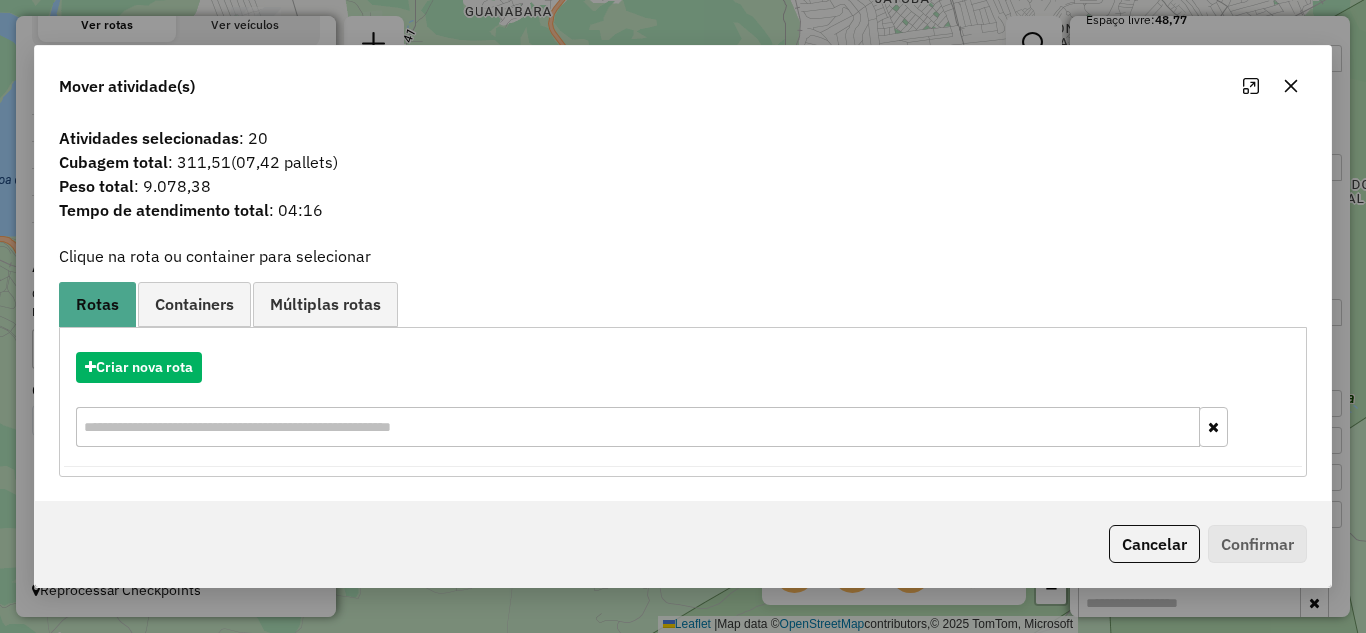 click 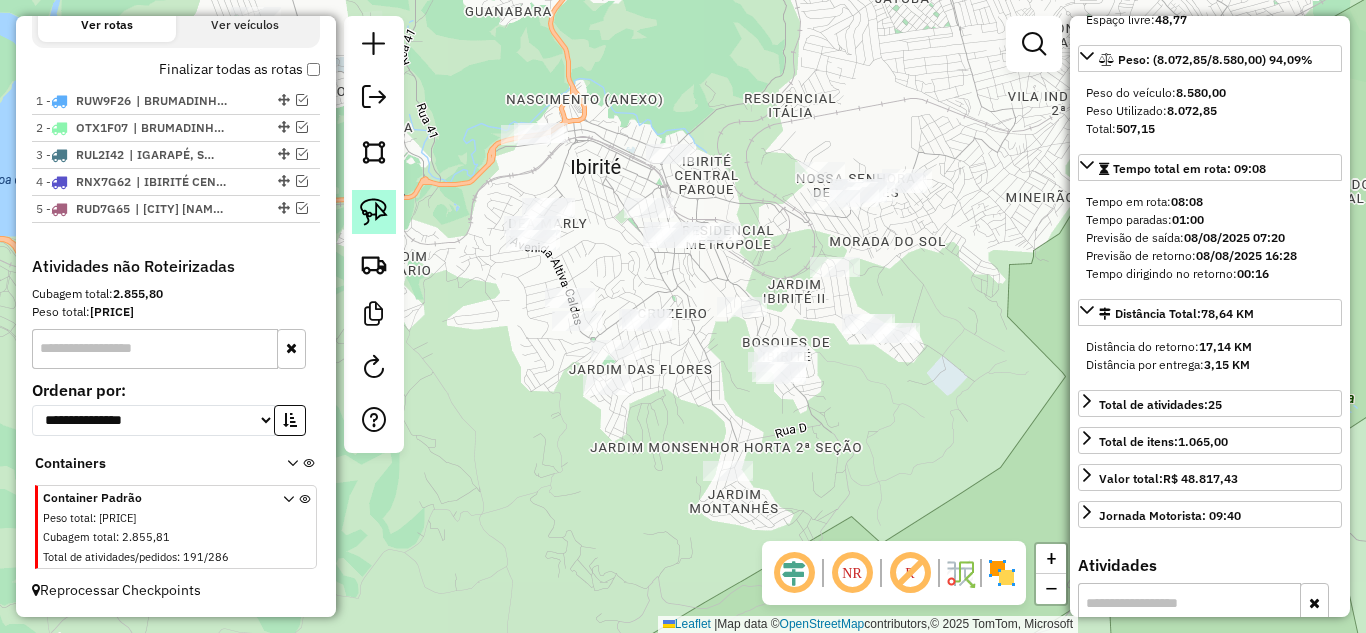 click 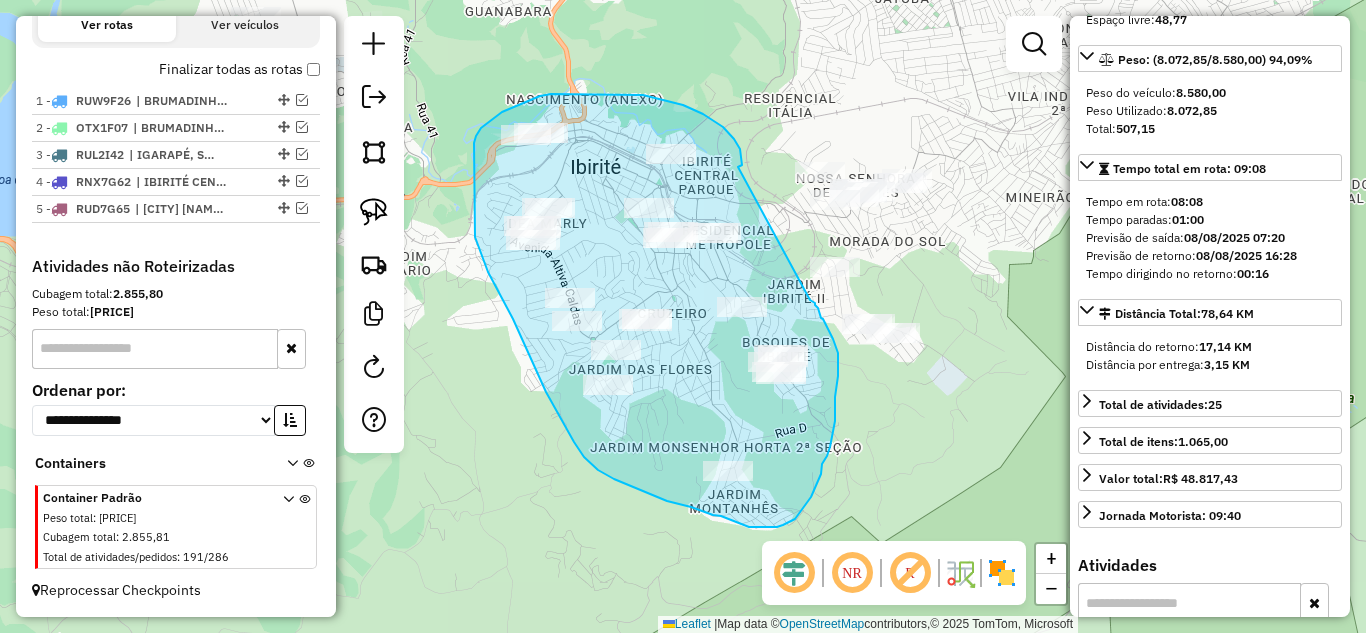 drag, startPoint x: 738, startPoint y: 167, endPoint x: 810, endPoint y: 300, distance: 151.23822 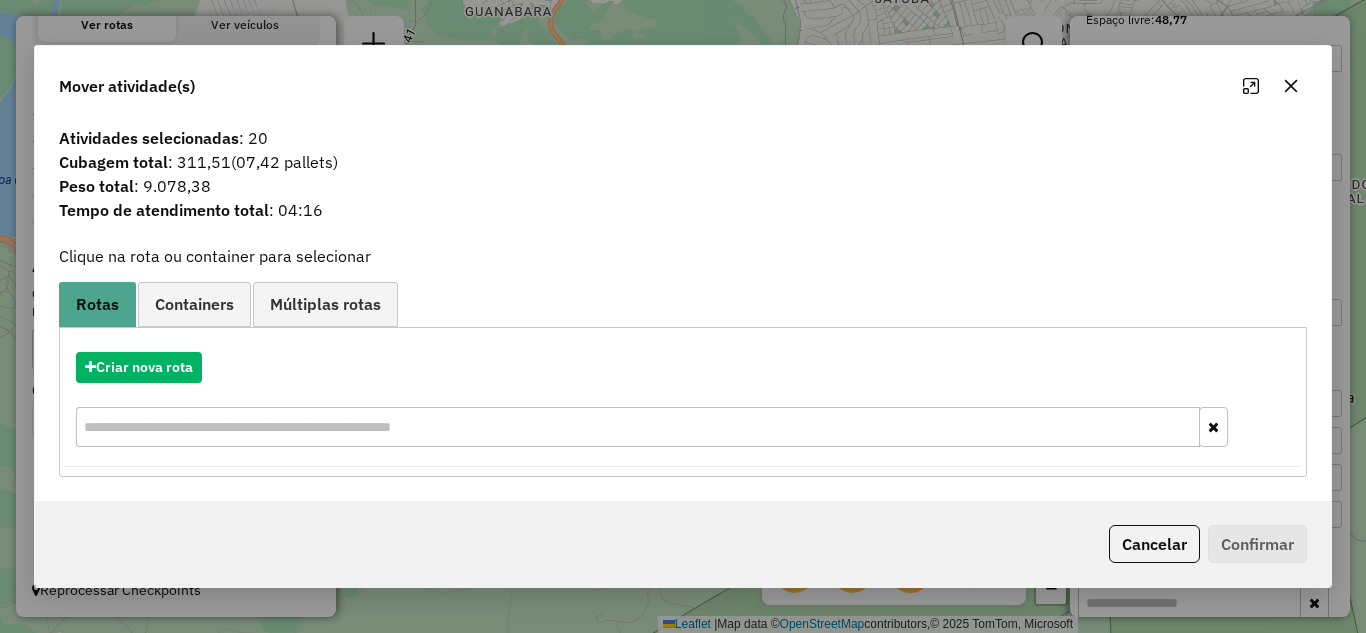 click 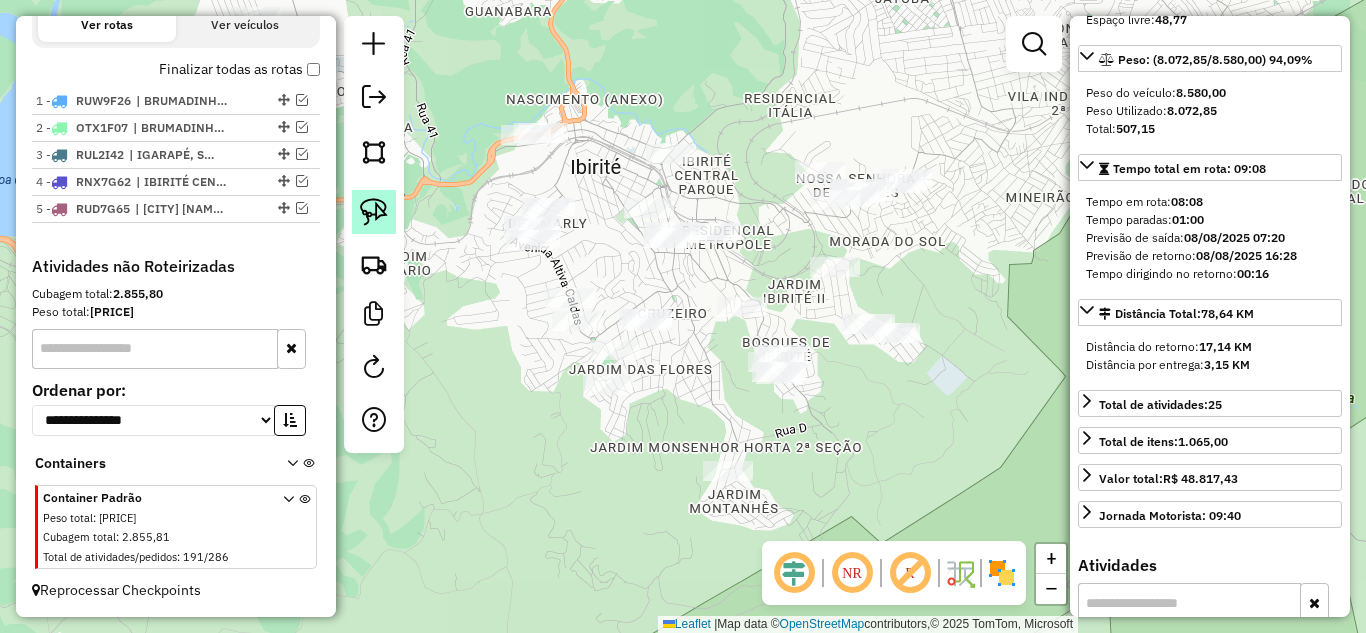 click 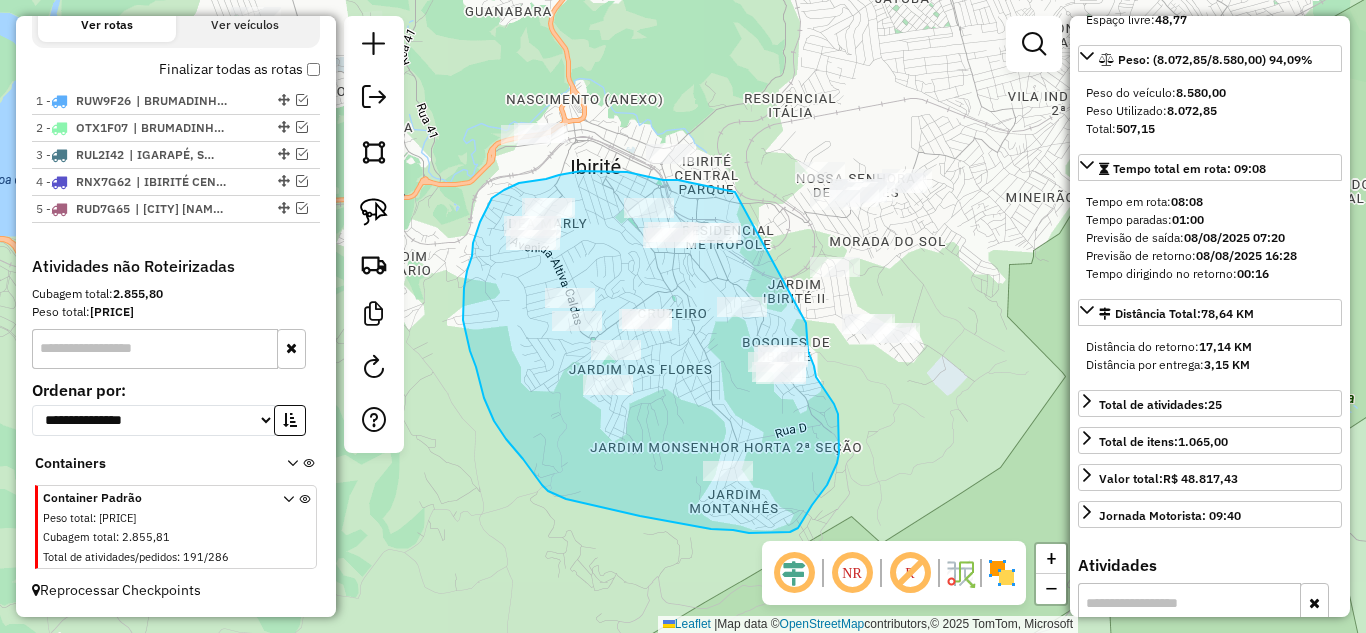 drag, startPoint x: 735, startPoint y: 192, endPoint x: 806, endPoint y: 320, distance: 146.37282 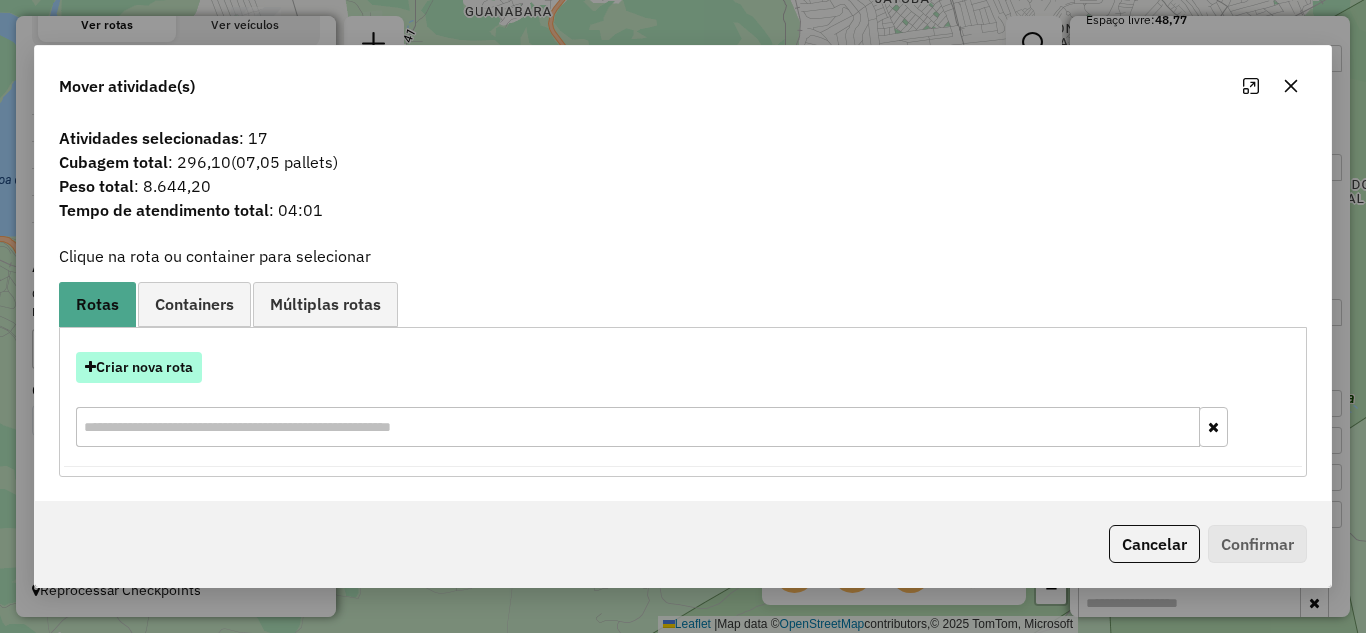 click on "Criar nova rota" at bounding box center (139, 367) 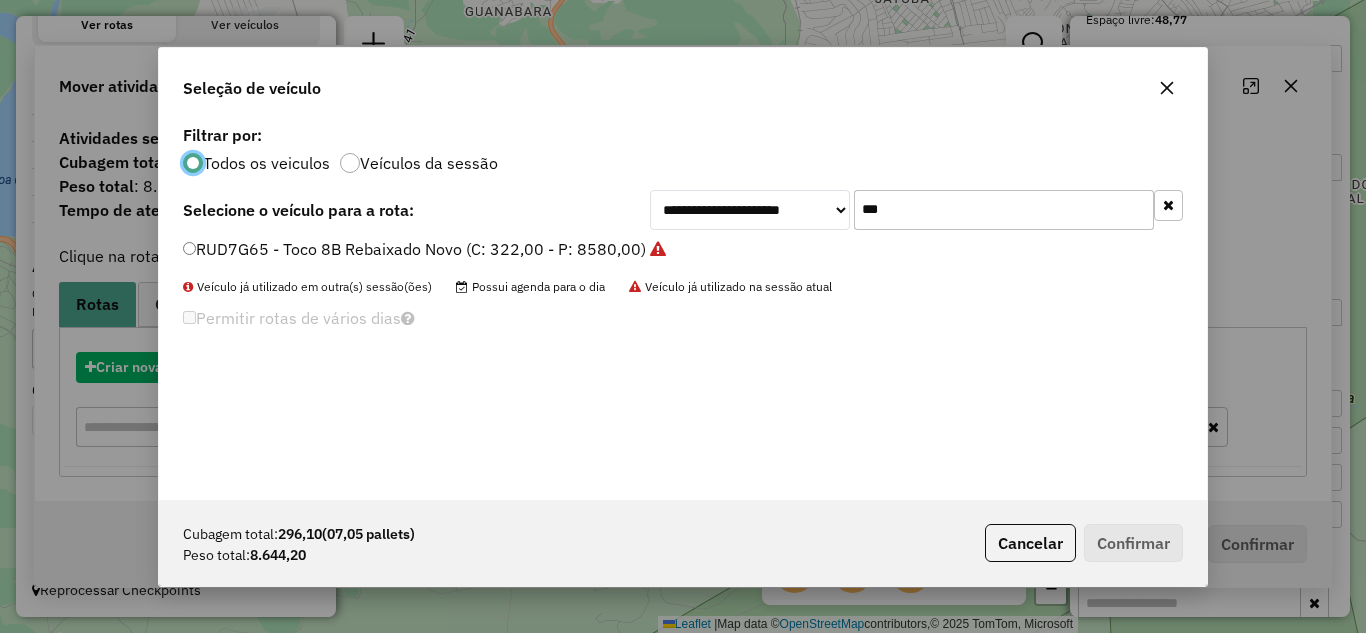 scroll, scrollTop: 11, scrollLeft: 6, axis: both 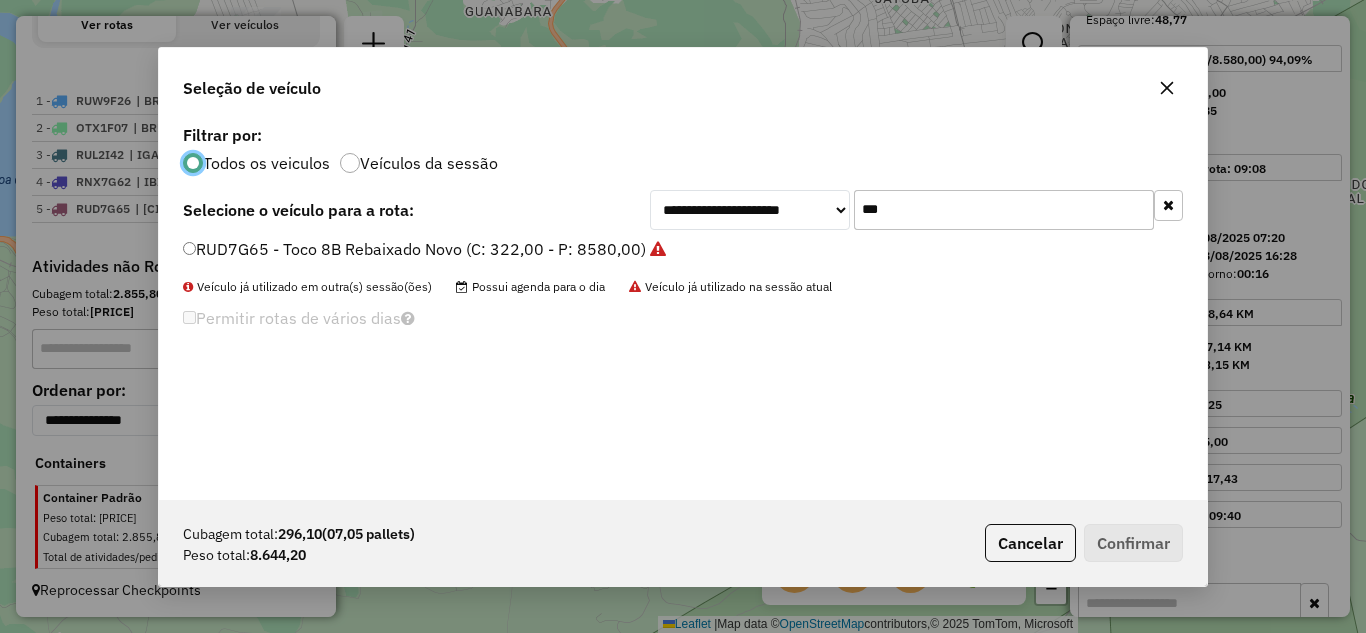 click on "***" 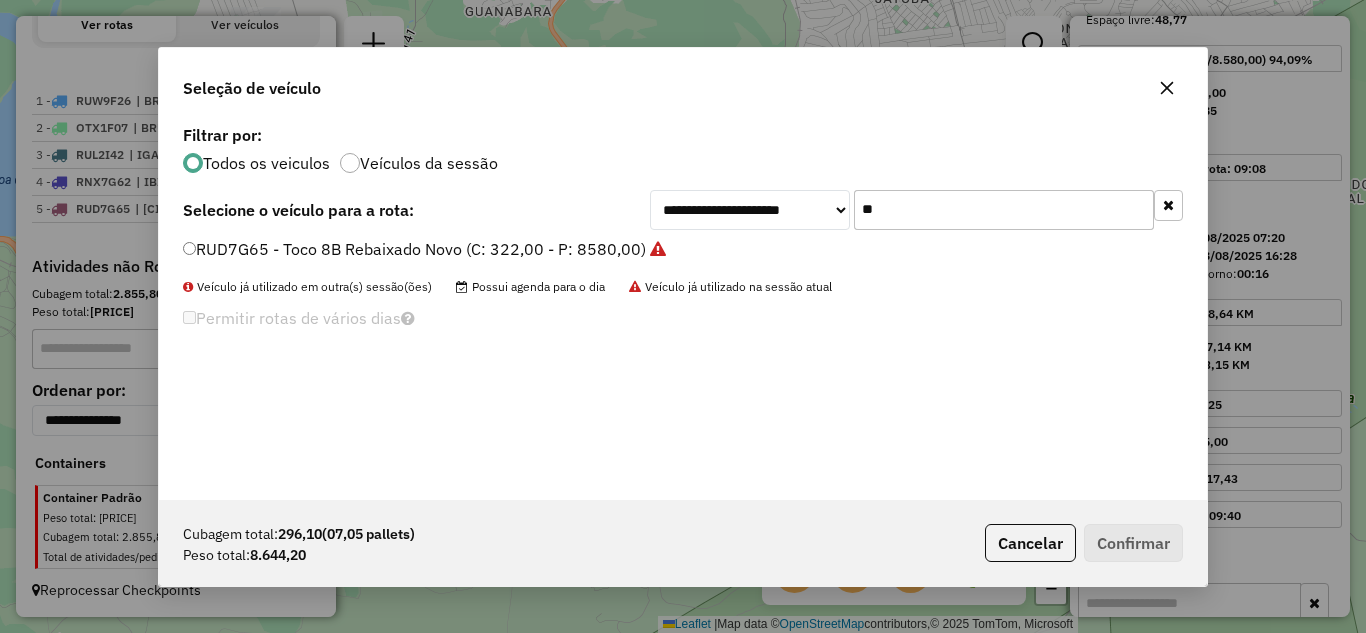 type on "*" 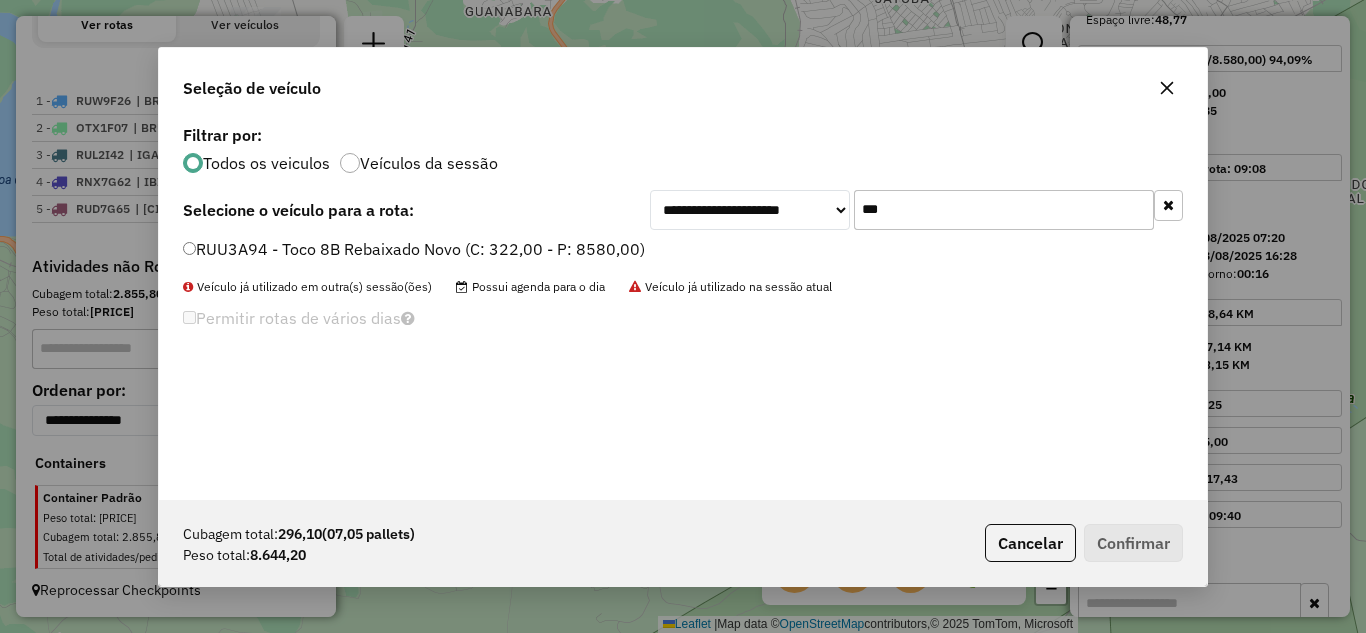 type on "***" 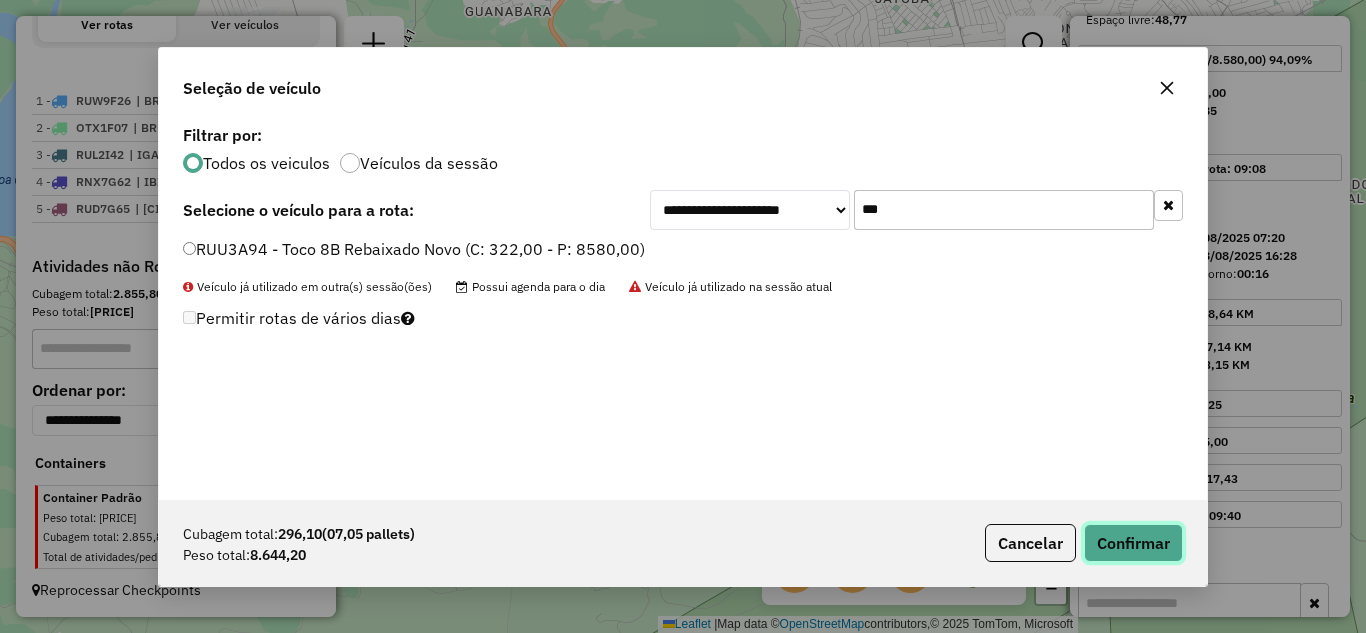 click on "Confirmar" 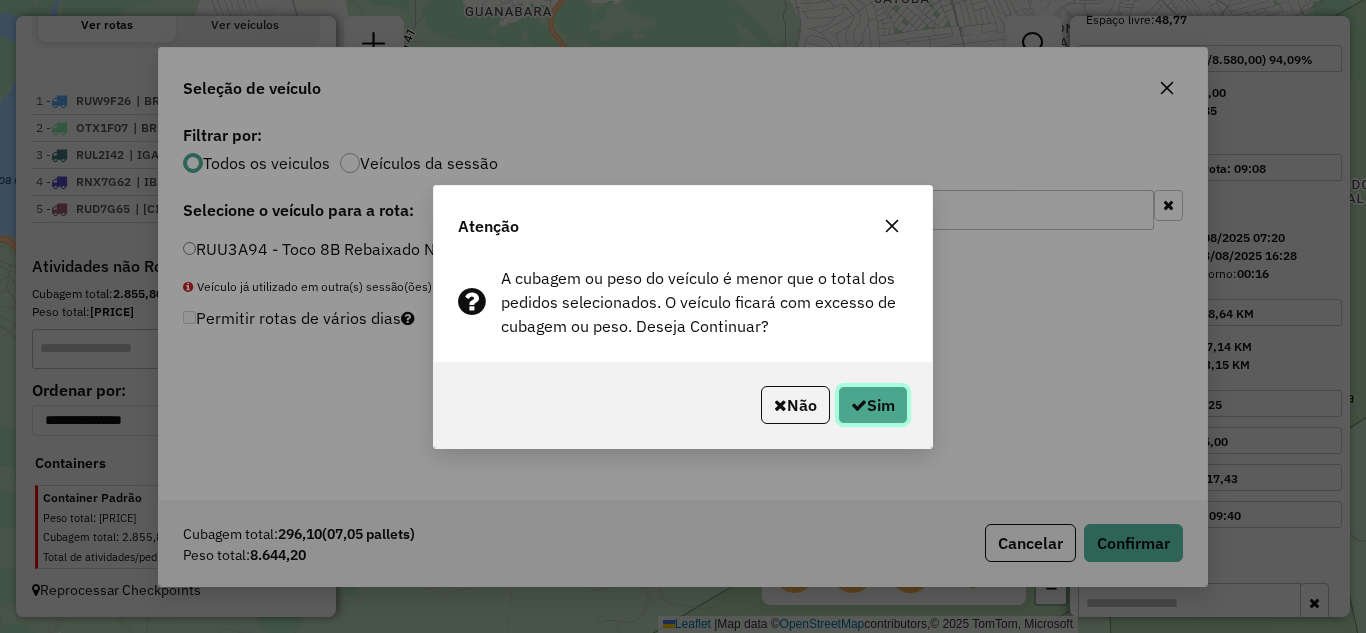 click 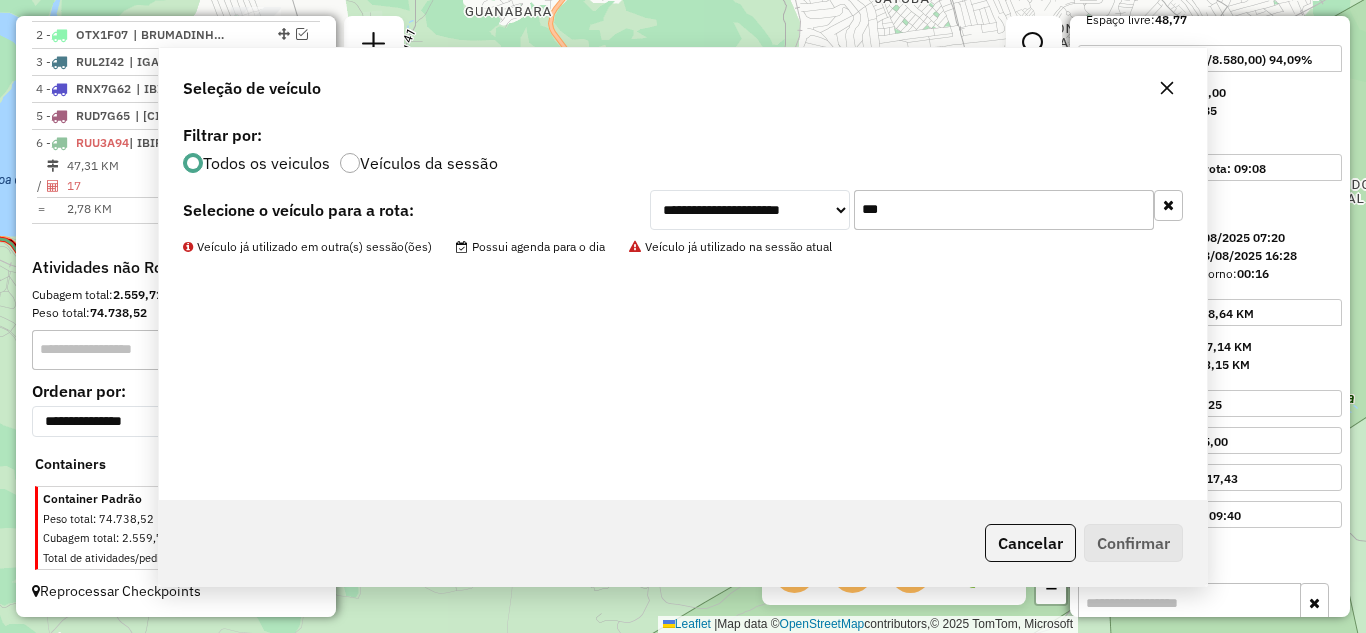 scroll, scrollTop: 796, scrollLeft: 0, axis: vertical 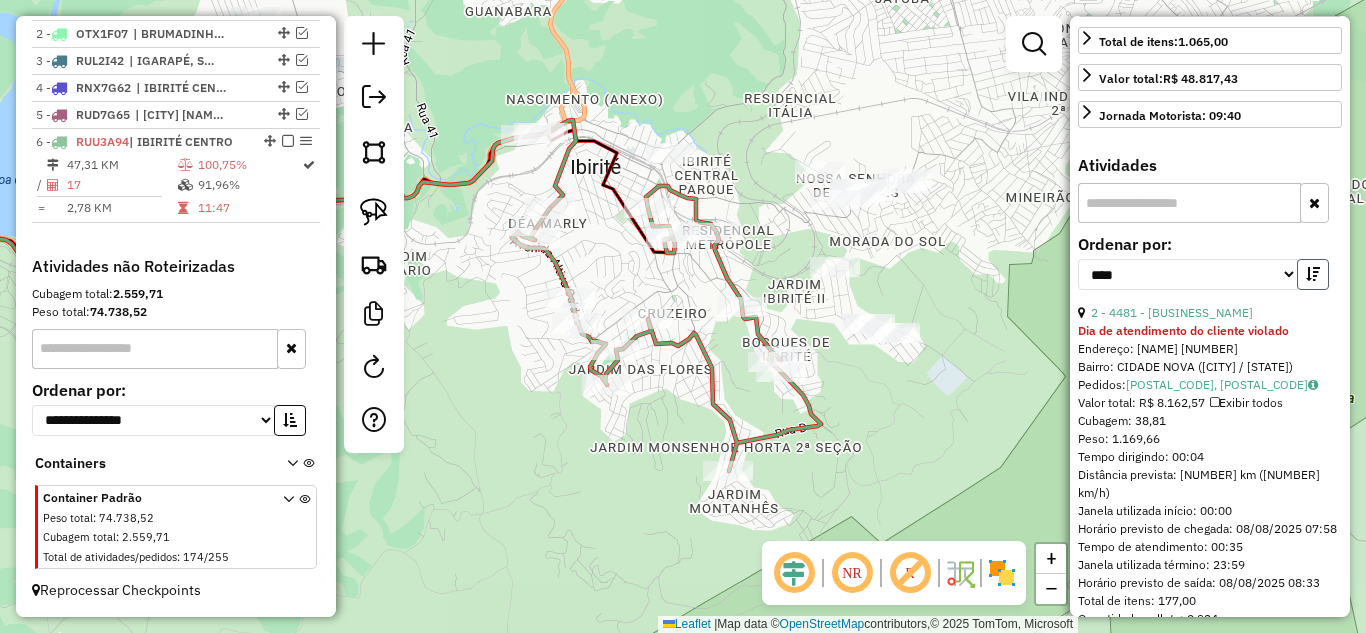 click at bounding box center [1313, 274] 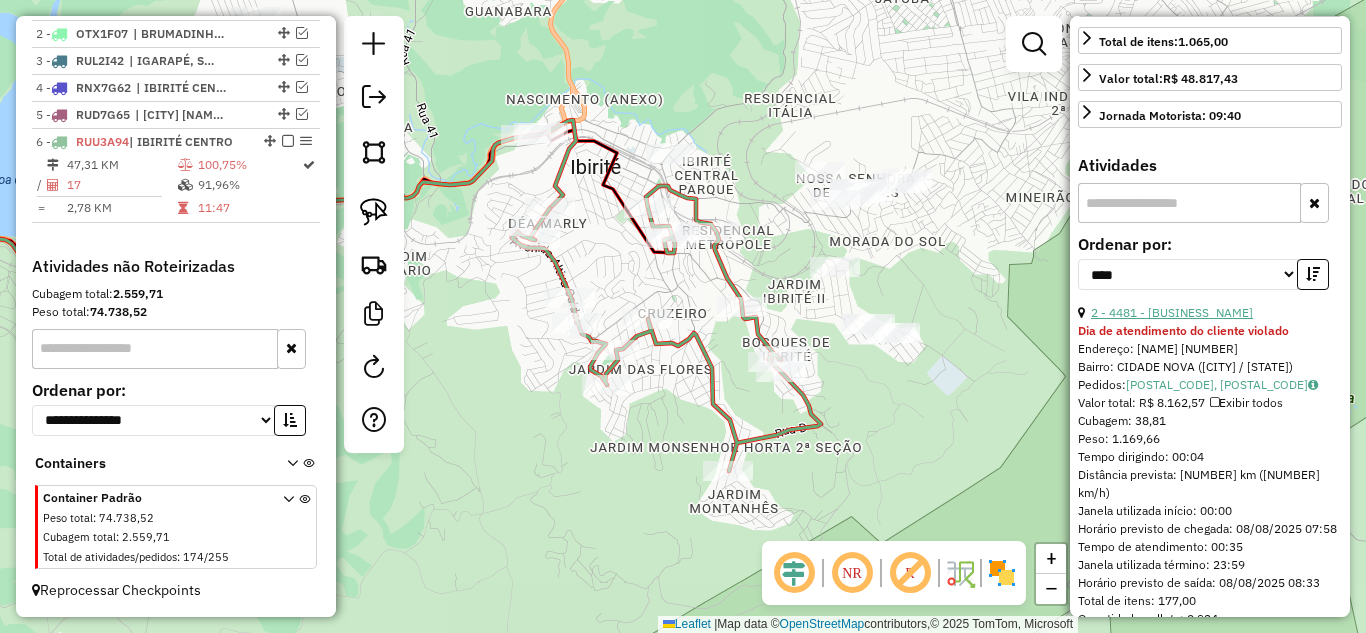 click on "[NUMBER] - [NUMBER] - MERCADO ALFA" at bounding box center [1172, 312] 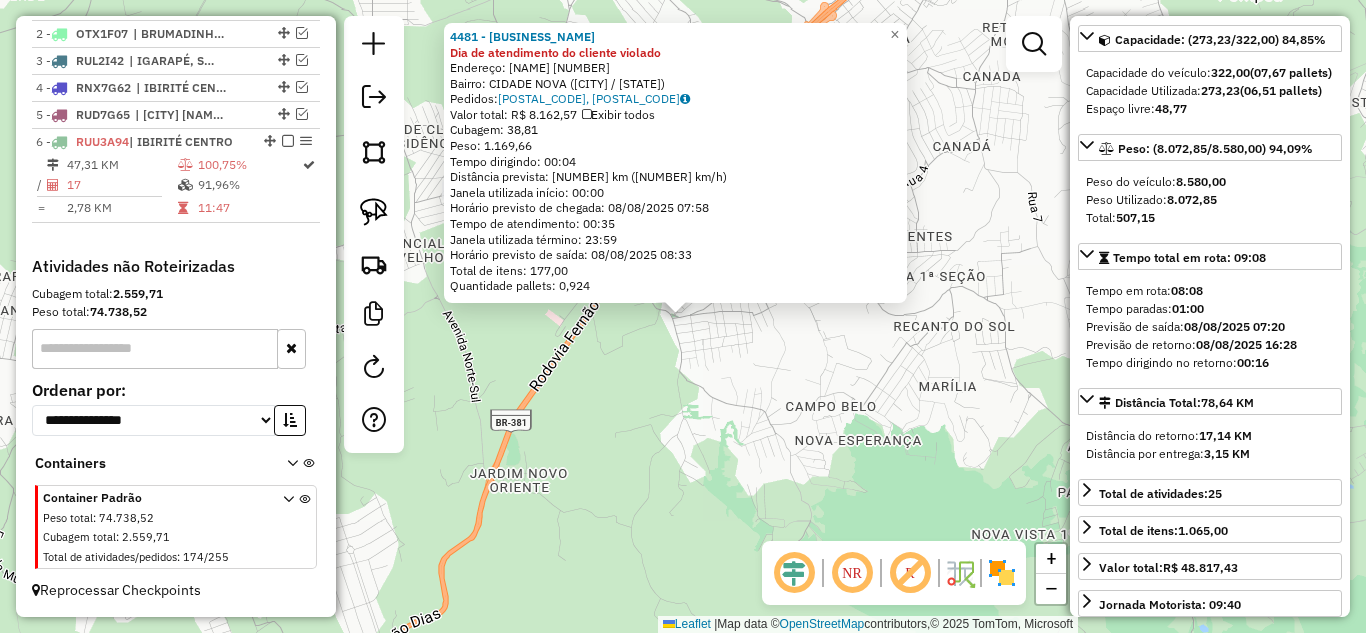 scroll, scrollTop: 100, scrollLeft: 0, axis: vertical 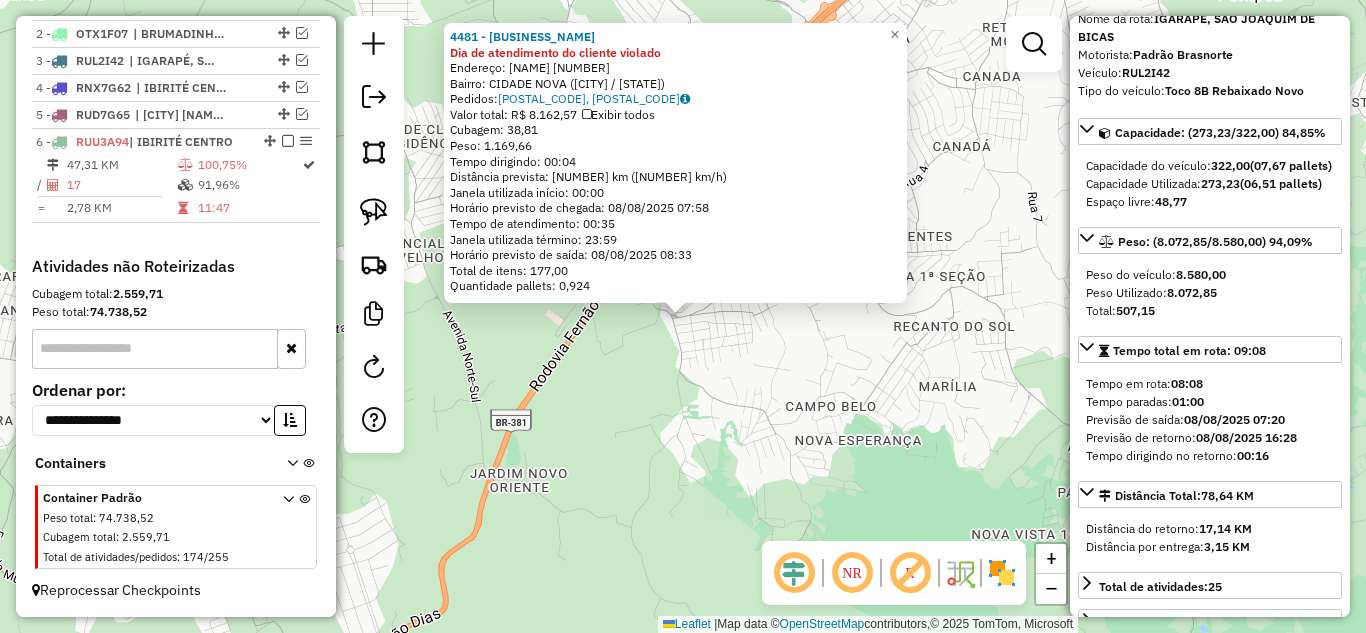click on "Peso do veículo:  8.580,00" at bounding box center [1210, 275] 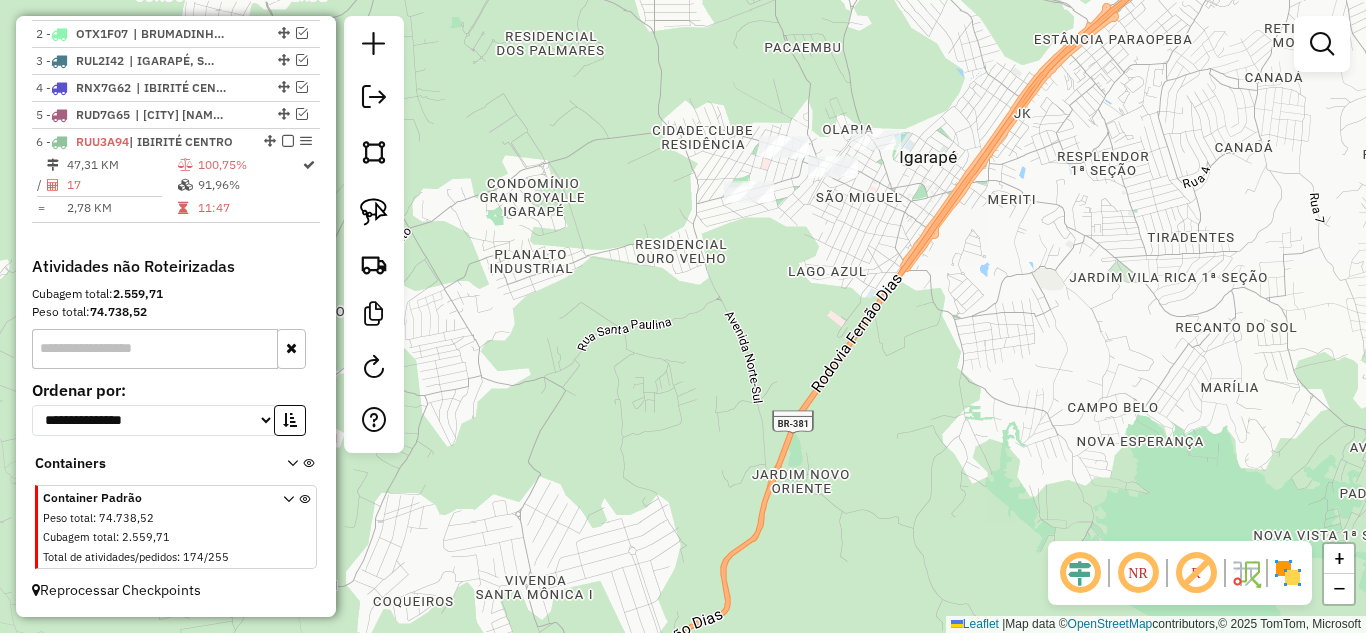 drag, startPoint x: 732, startPoint y: 306, endPoint x: 829, endPoint y: 279, distance: 100.68764 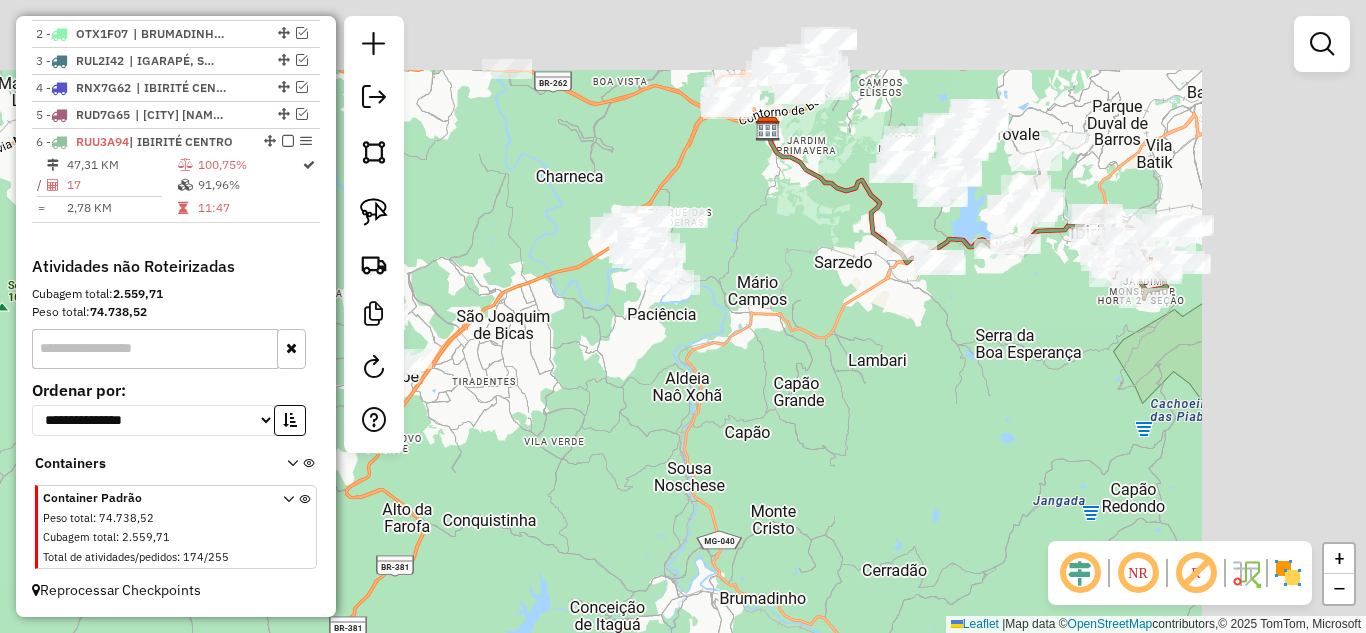 drag, startPoint x: 790, startPoint y: 392, endPoint x: 516, endPoint y: 500, distance: 294.51654 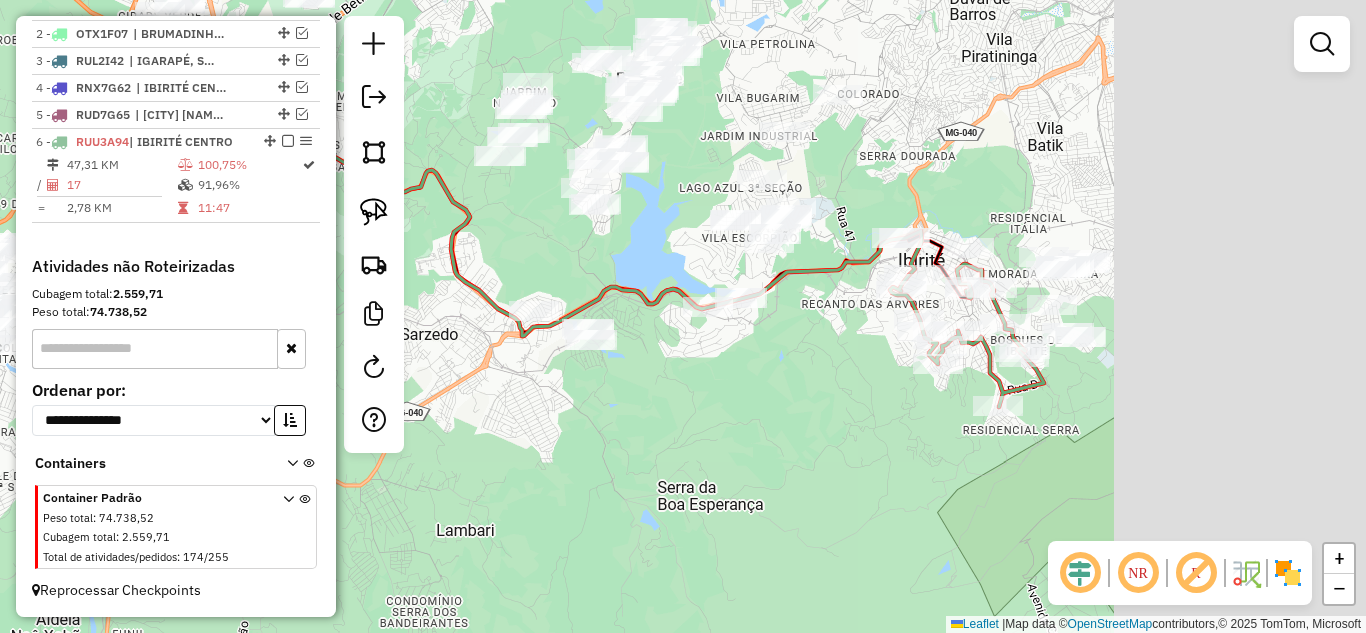 drag, startPoint x: 633, startPoint y: 500, endPoint x: 701, endPoint y: 420, distance: 104.99524 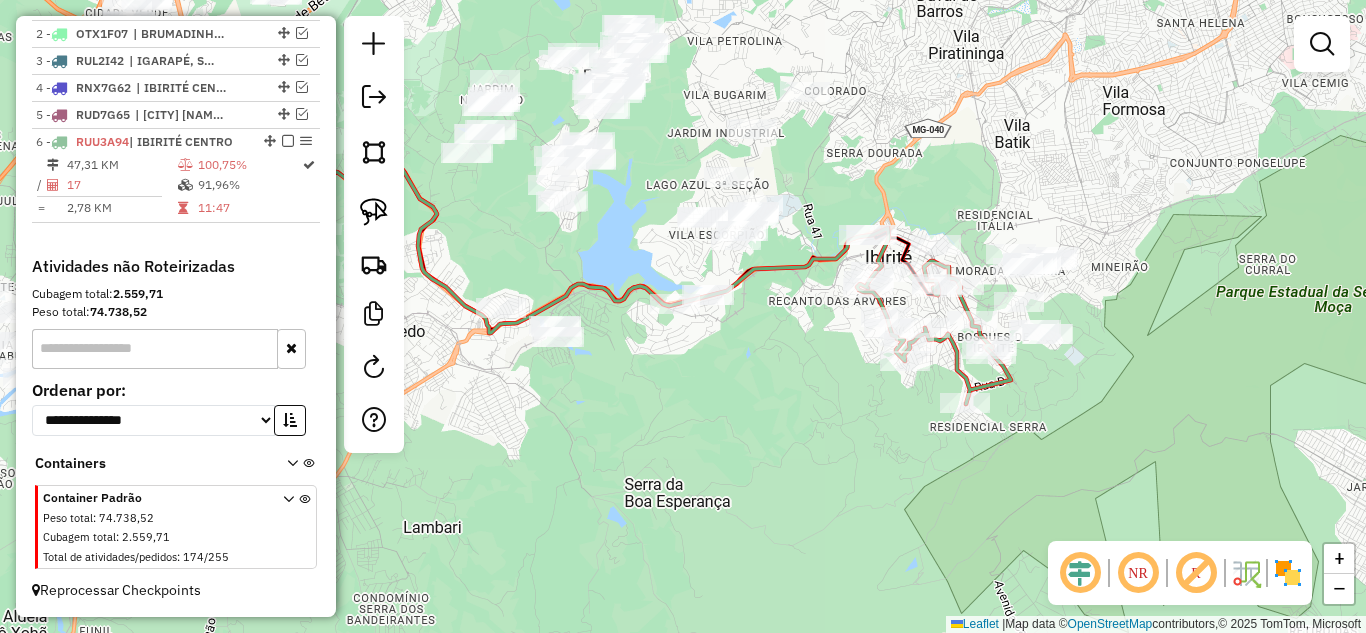 click 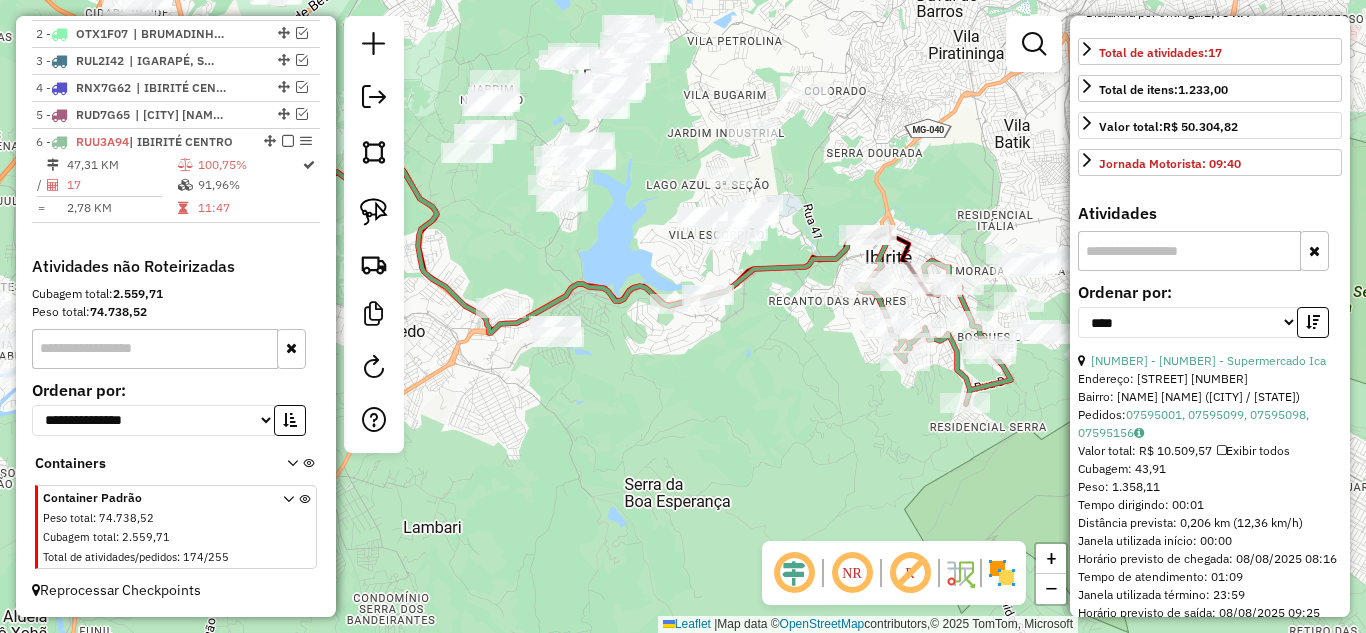 scroll, scrollTop: 700, scrollLeft: 0, axis: vertical 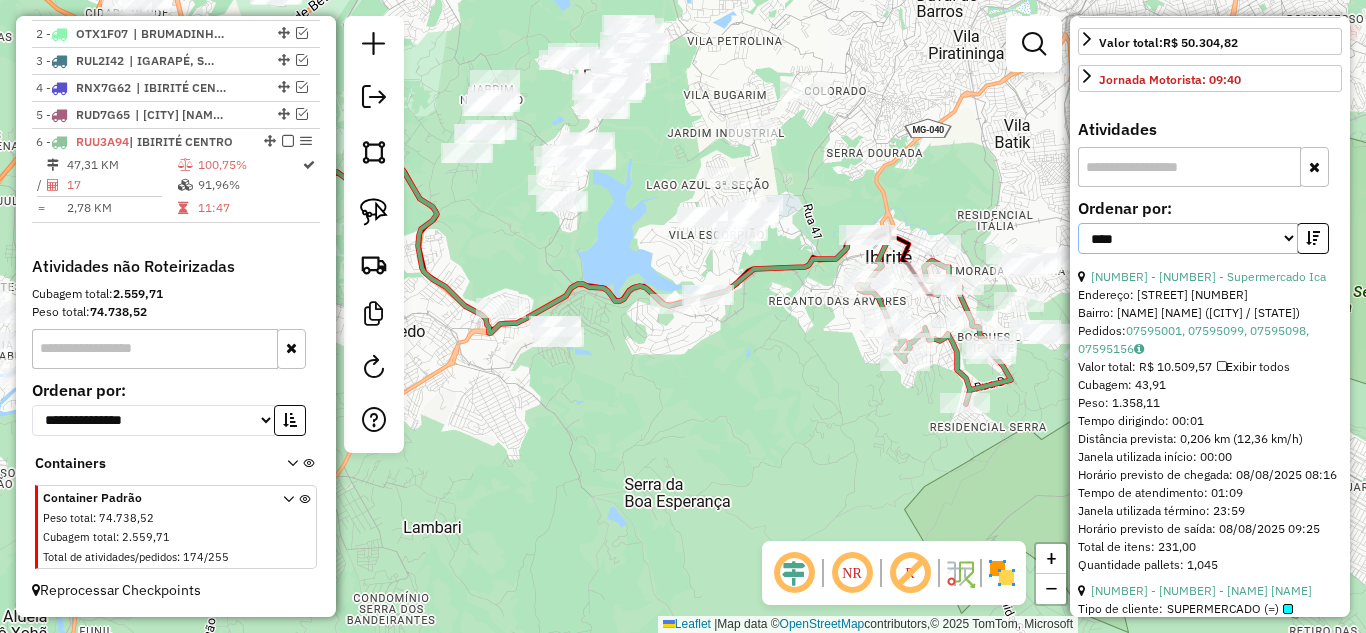 click on "**********" at bounding box center (1188, 238) 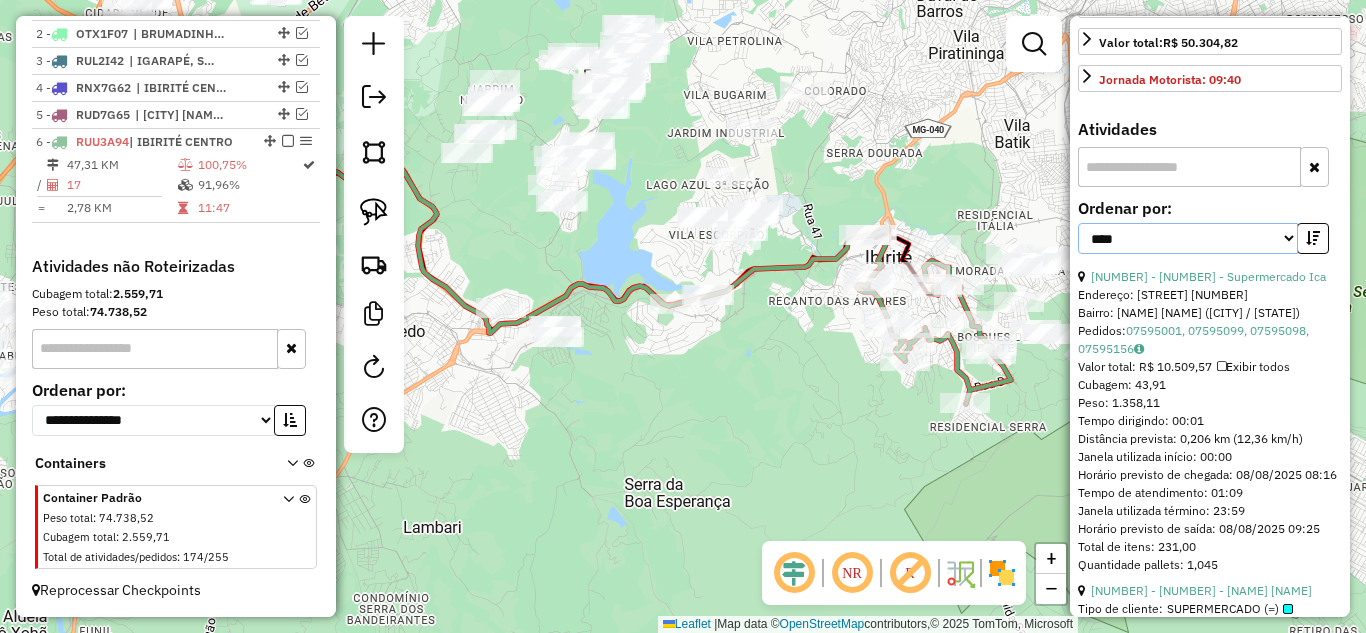 click on "**********" at bounding box center (1188, 238) 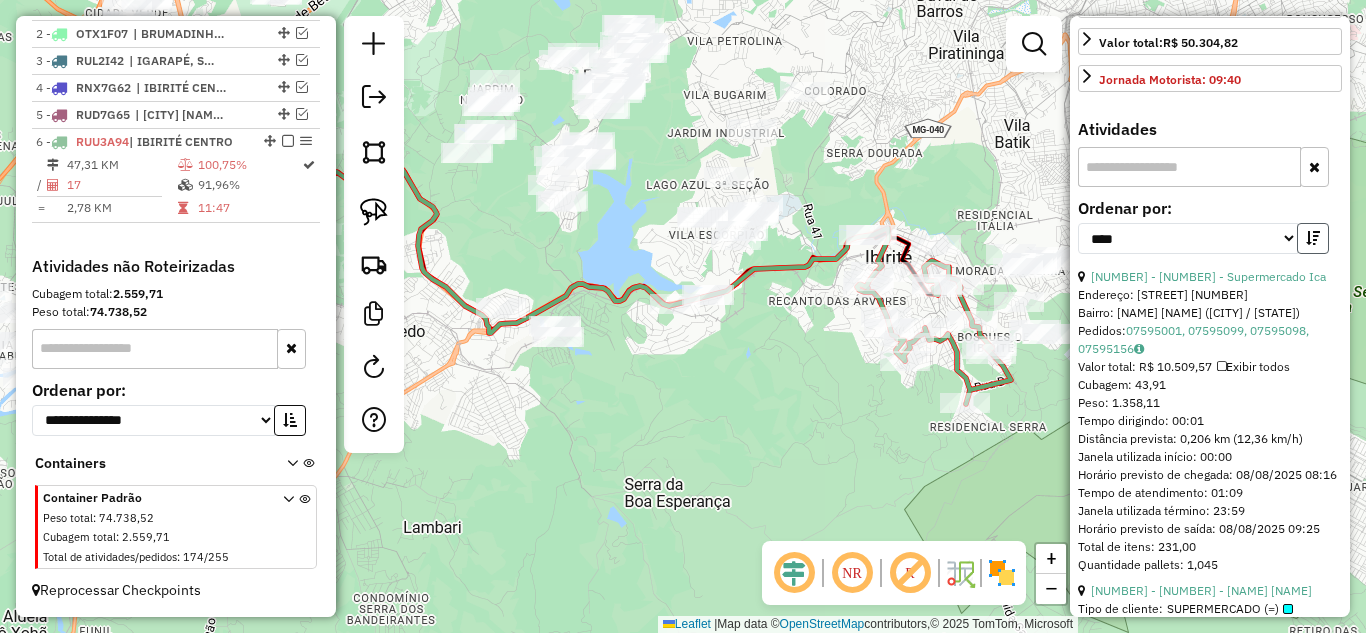 click at bounding box center (1313, 238) 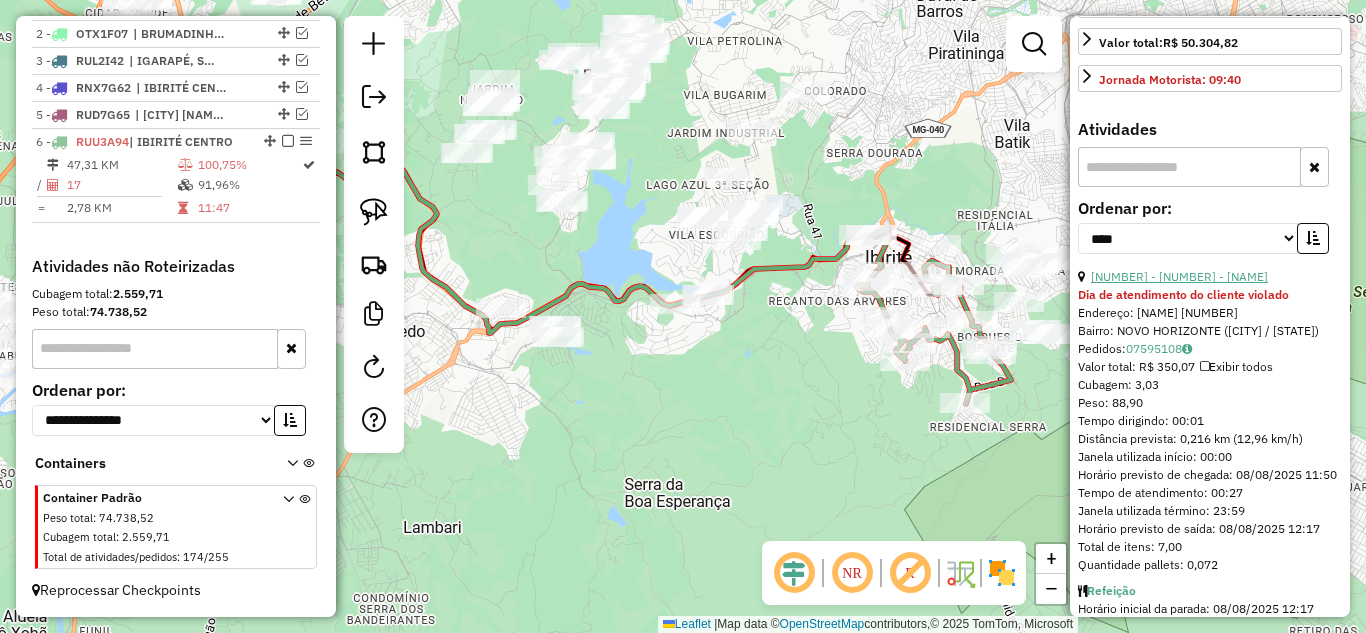 click on "5 - 1288 - HORIZONTE BEBIDAS" at bounding box center [1179, 276] 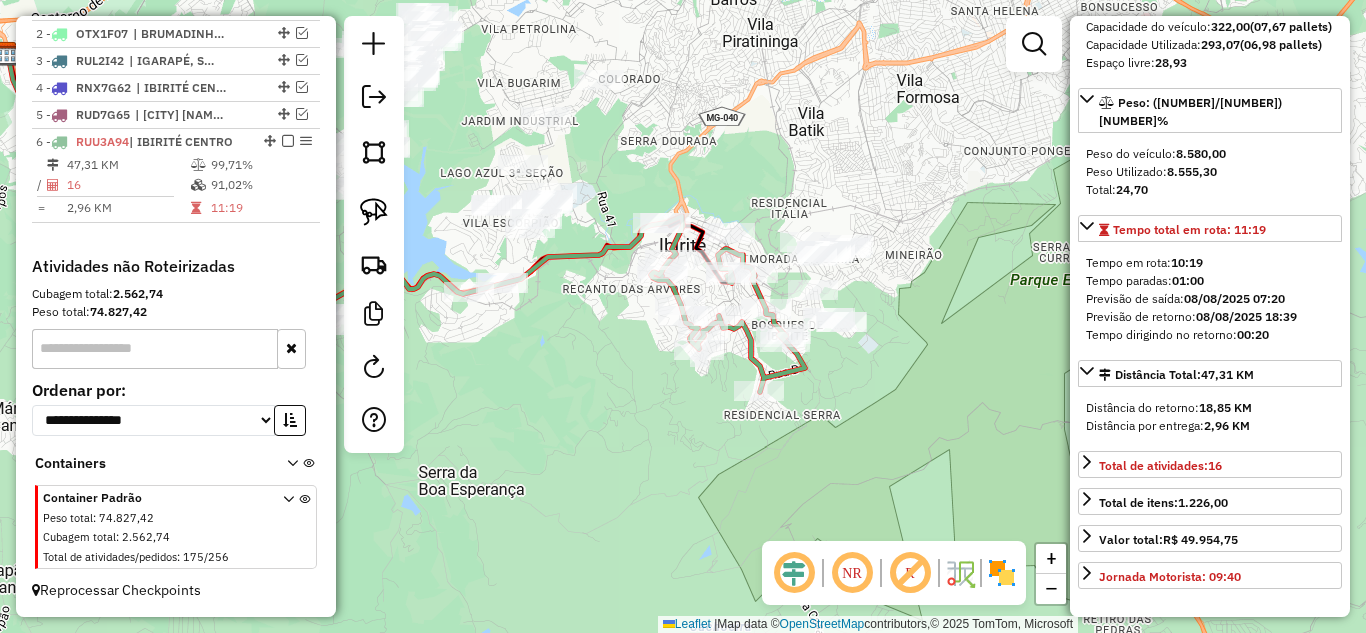 scroll, scrollTop: 200, scrollLeft: 0, axis: vertical 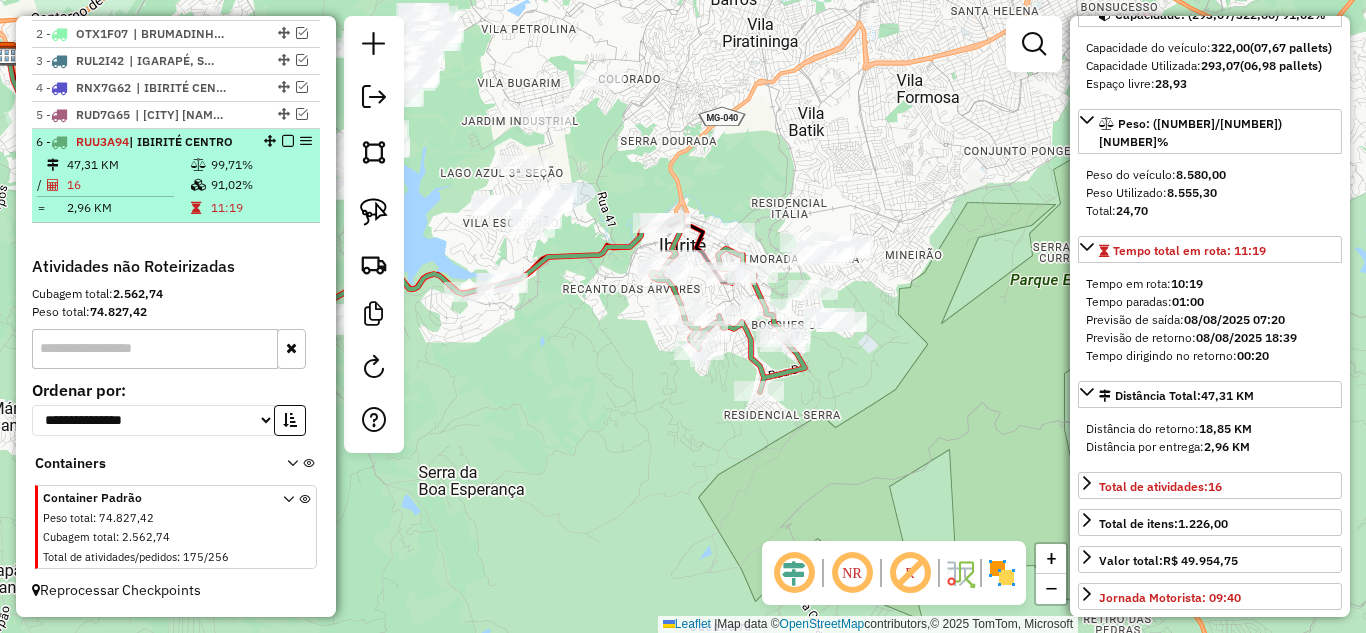 click at bounding box center [288, 141] 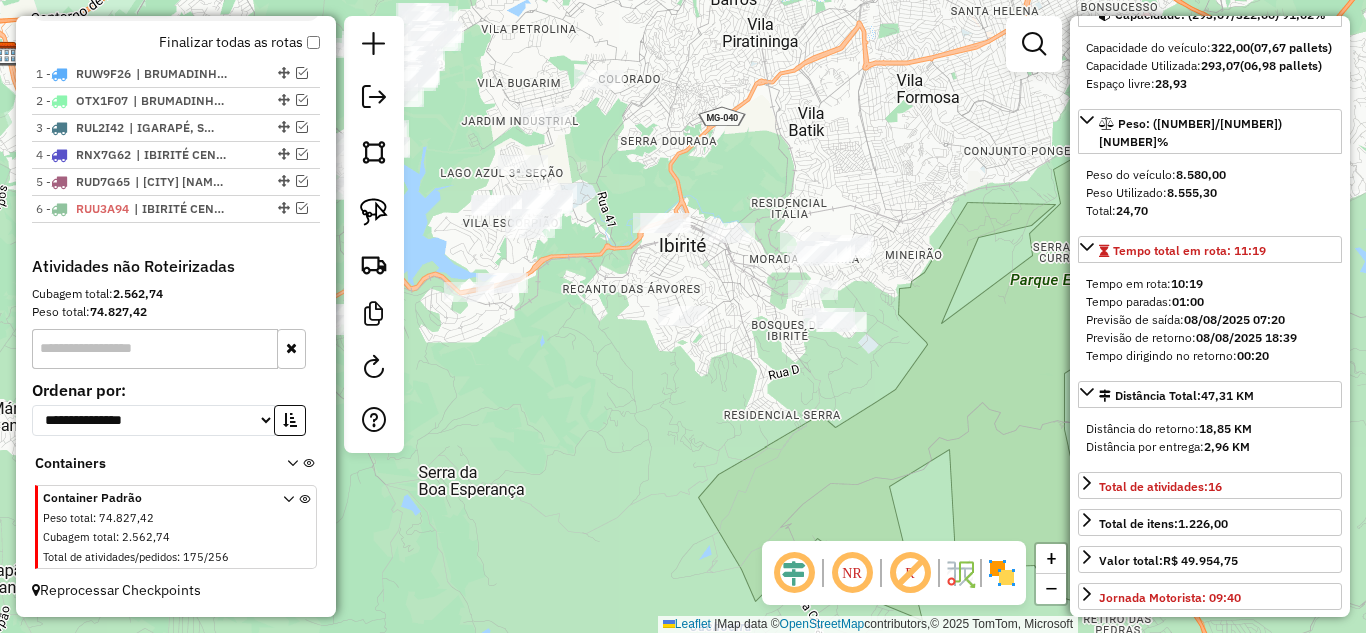 scroll, scrollTop: 729, scrollLeft: 0, axis: vertical 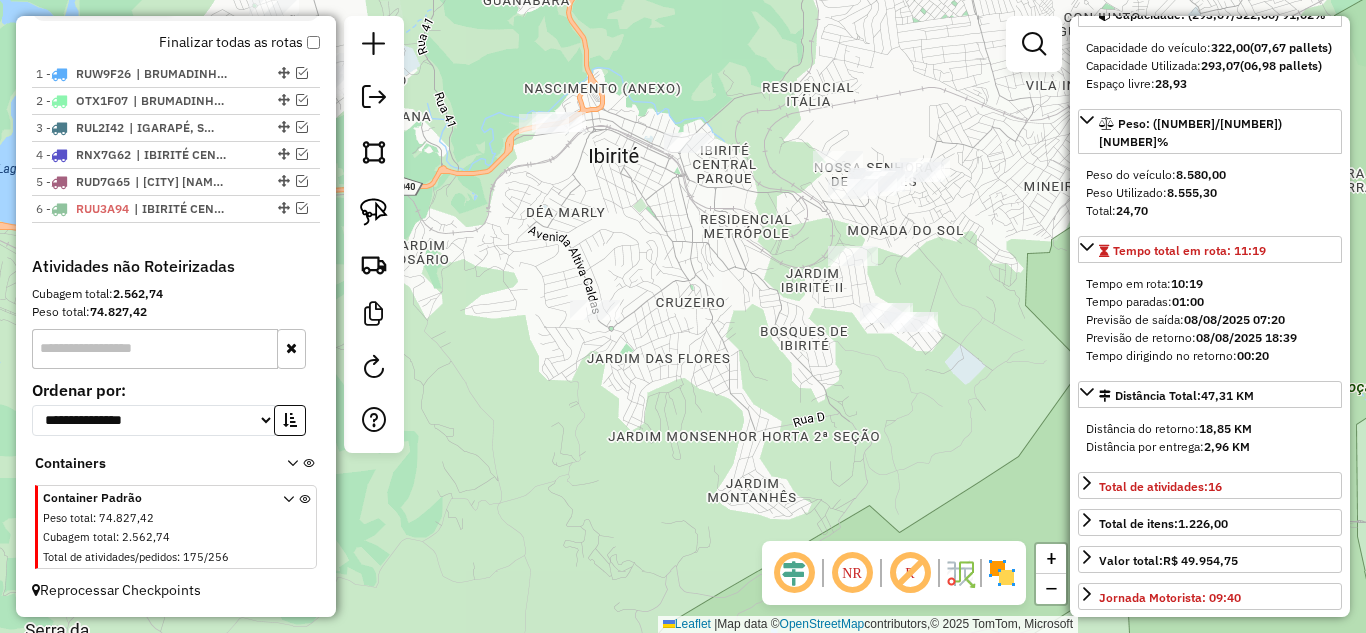 drag, startPoint x: 701, startPoint y: 260, endPoint x: 698, endPoint y: 246, distance: 14.3178215 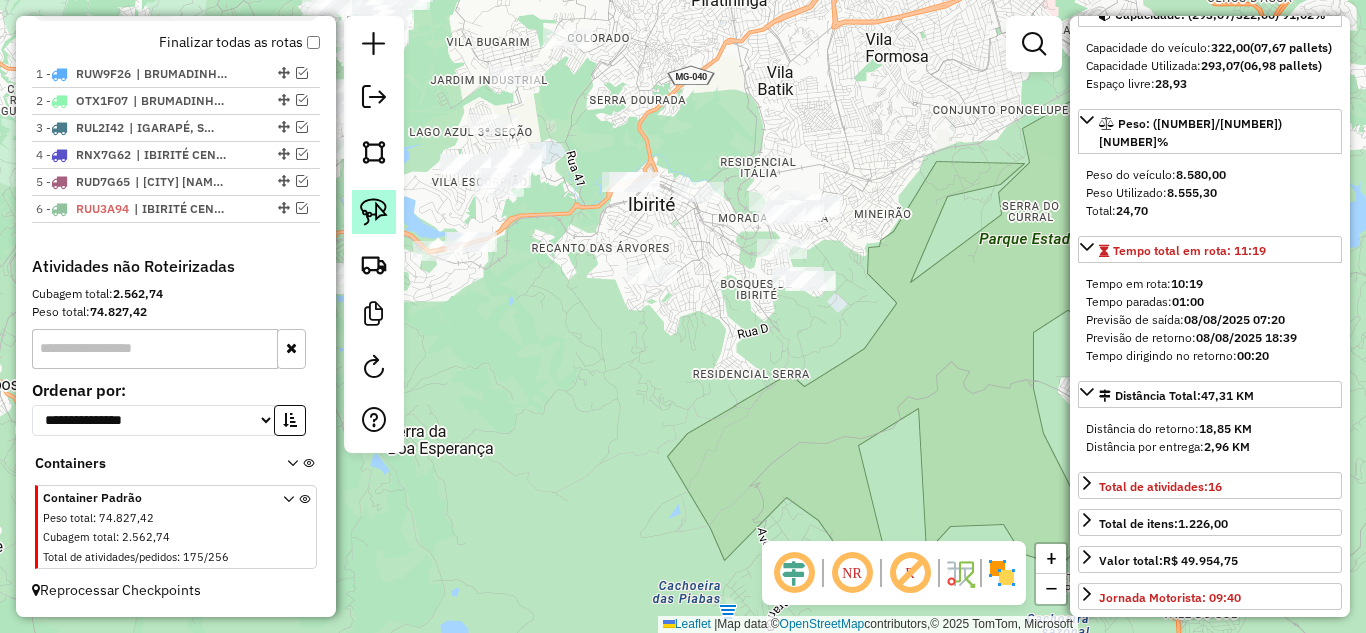 click 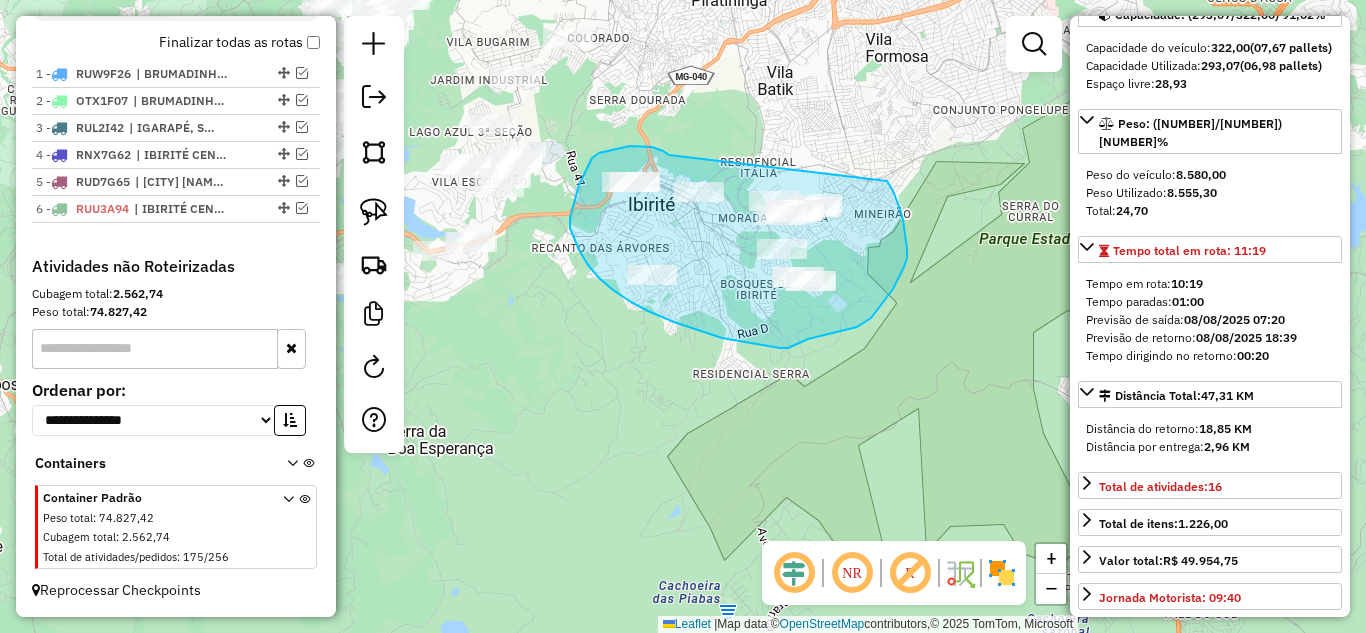 drag, startPoint x: 645, startPoint y: 146, endPoint x: 868, endPoint y: 155, distance: 223.18153 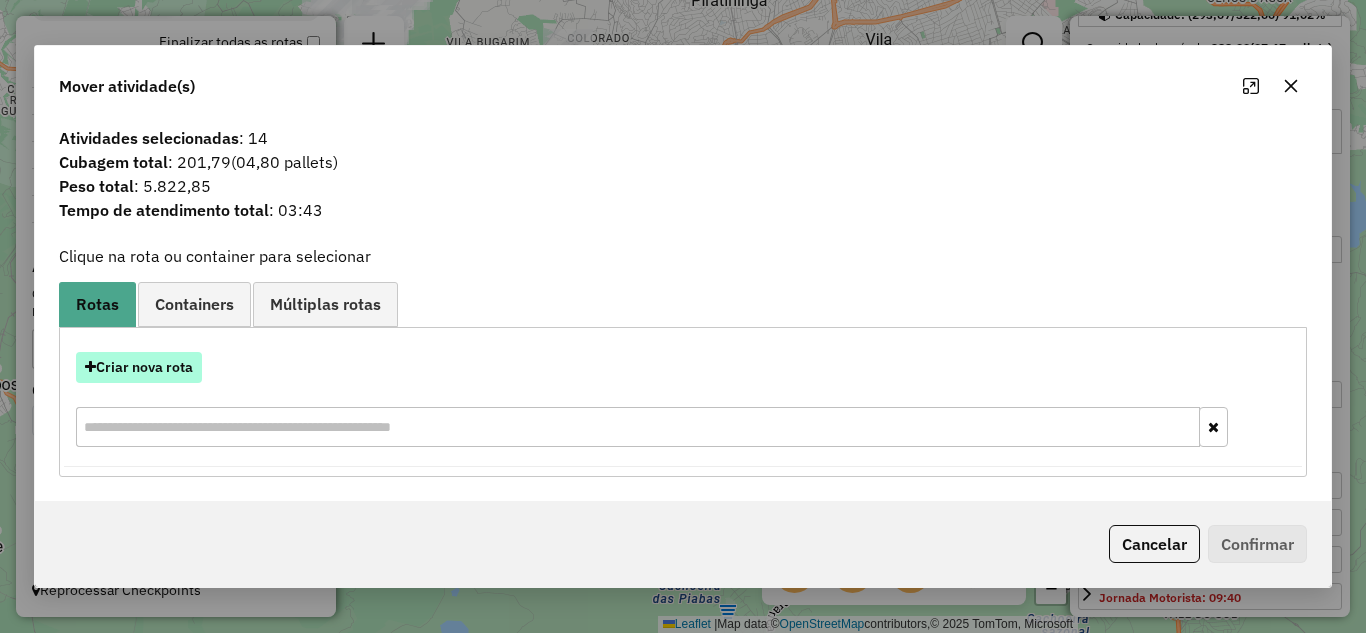 click on "Criar nova rota" at bounding box center (139, 367) 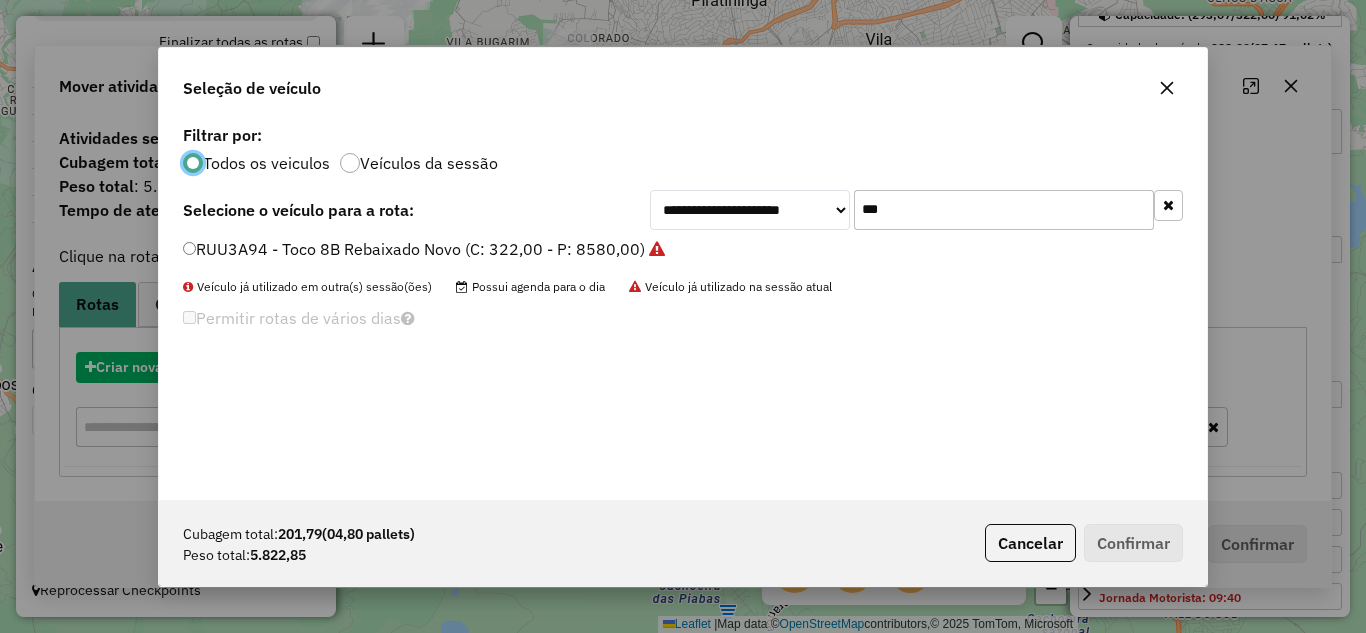 scroll, scrollTop: 11, scrollLeft: 6, axis: both 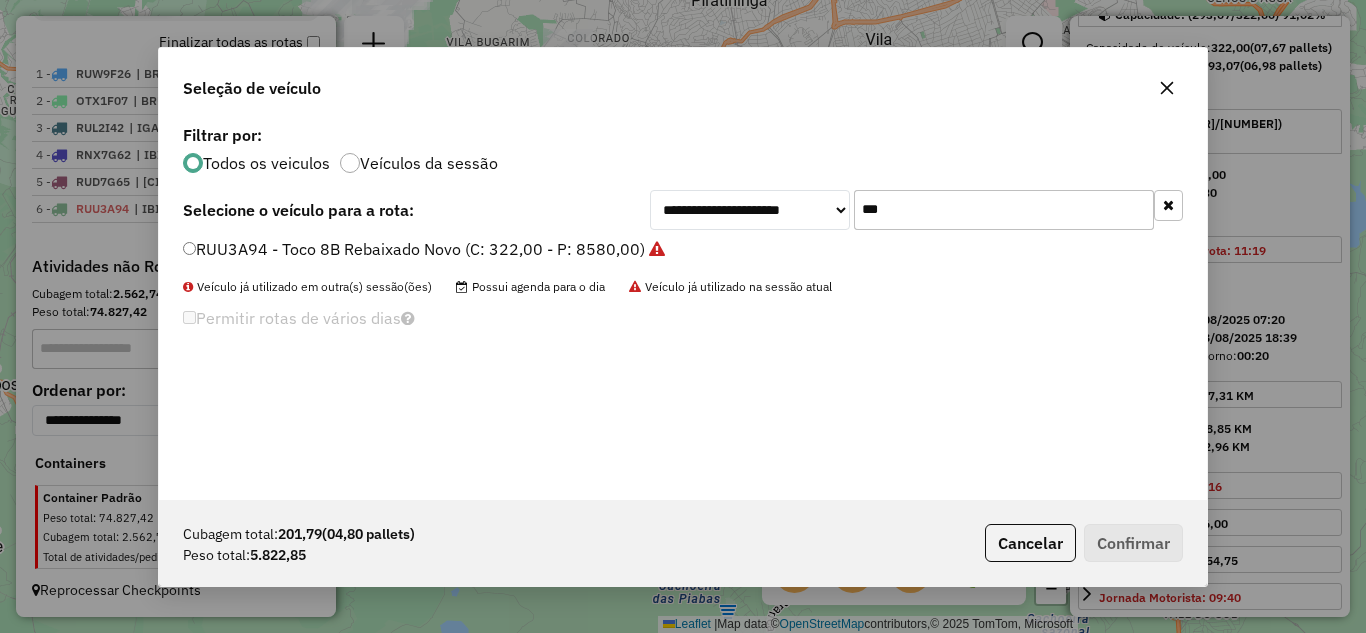 click on "***" 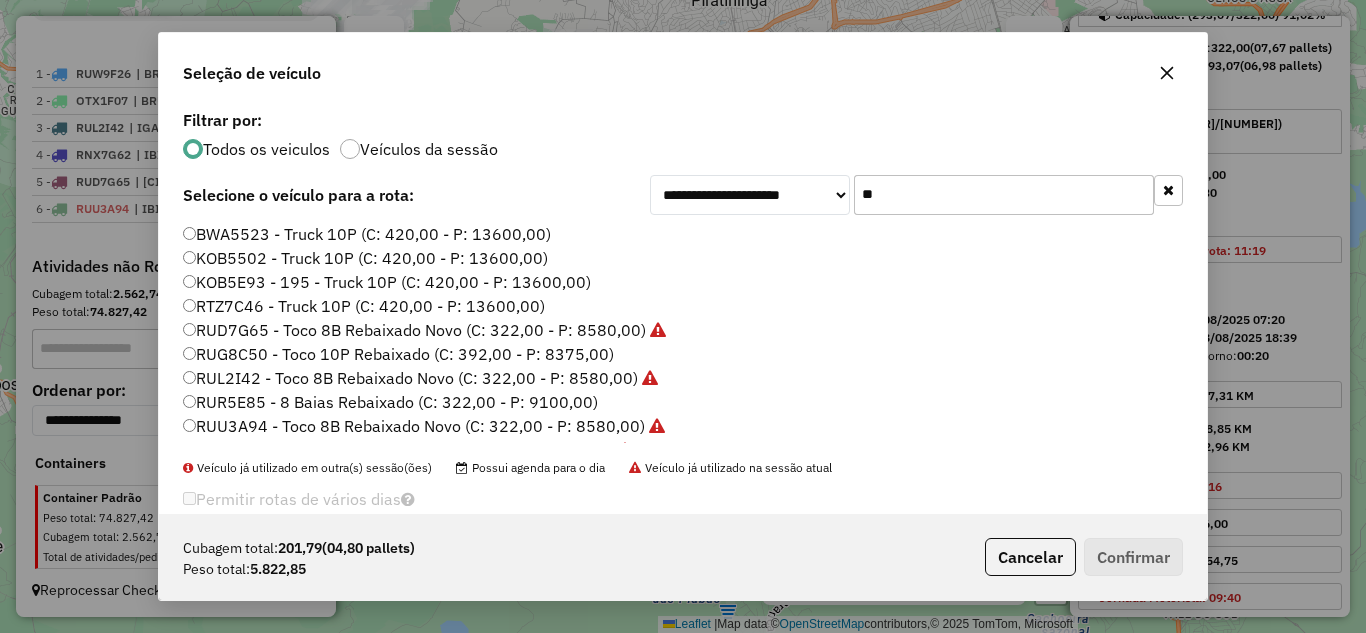 type on "*" 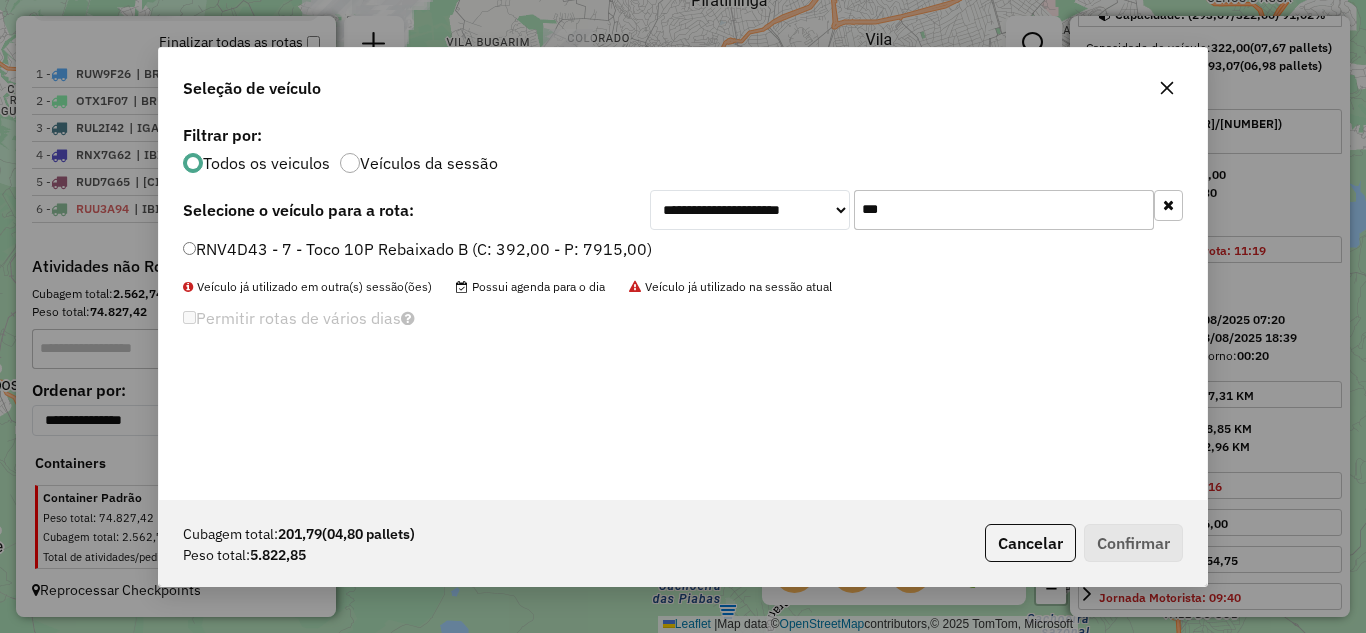 type on "***" 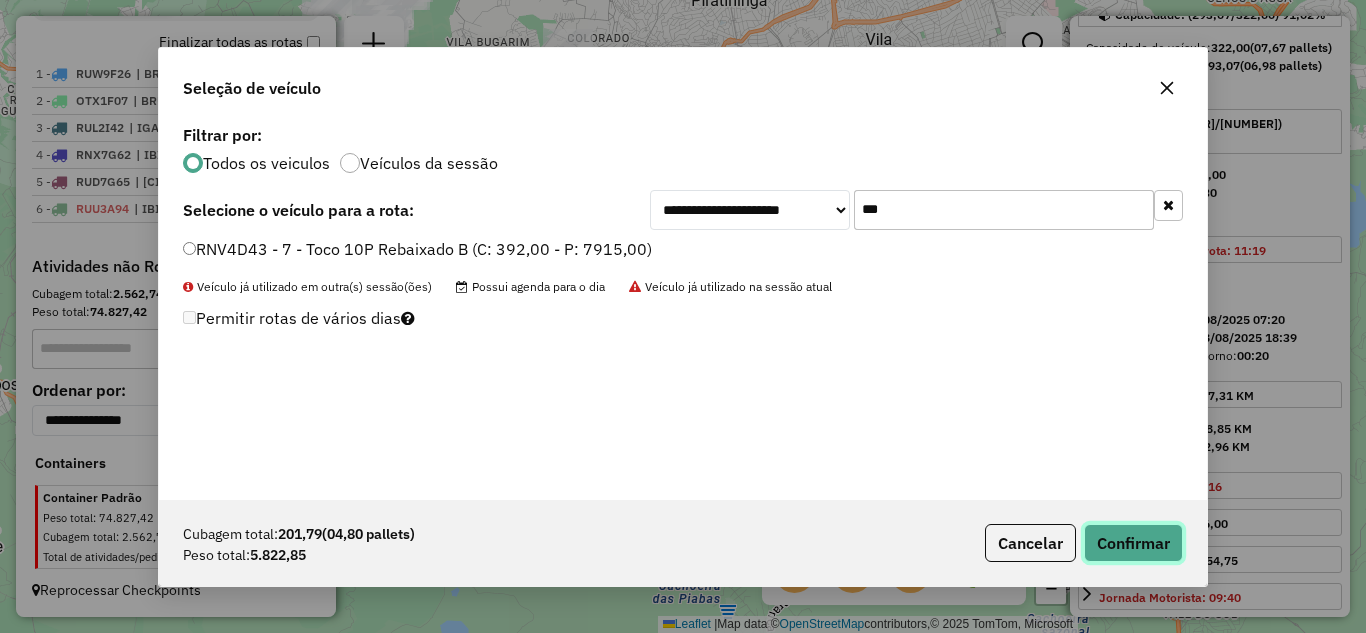 click on "Confirmar" 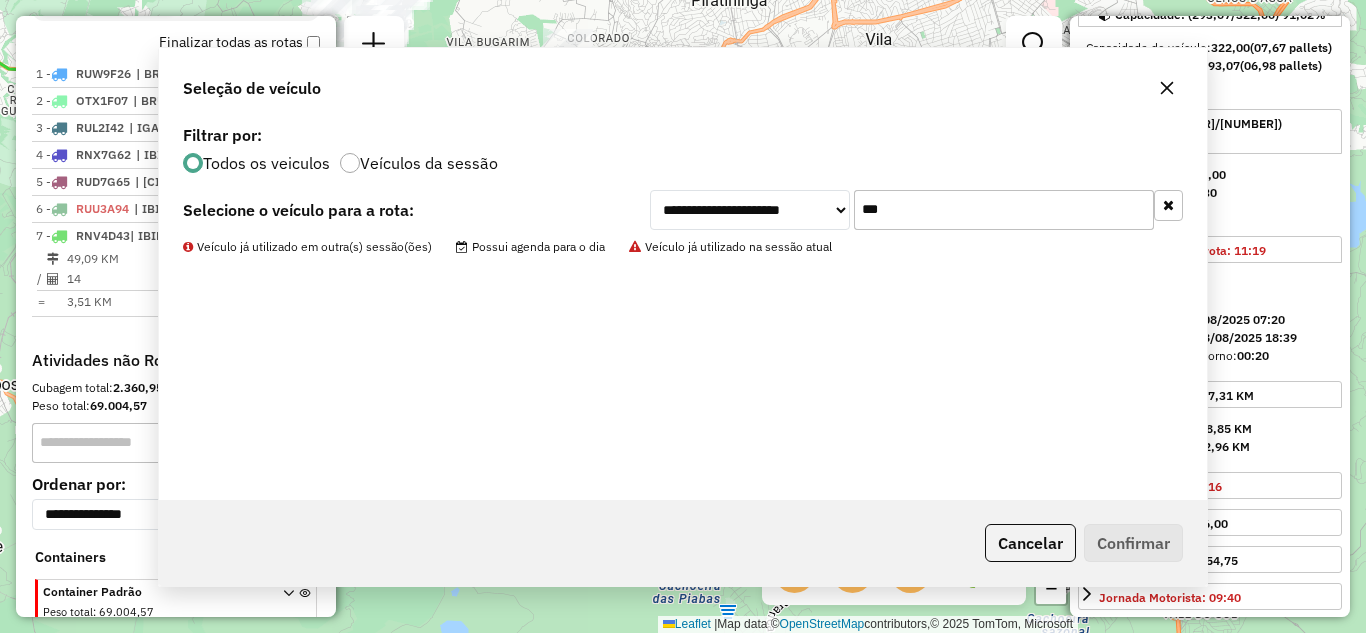 scroll, scrollTop: 823, scrollLeft: 0, axis: vertical 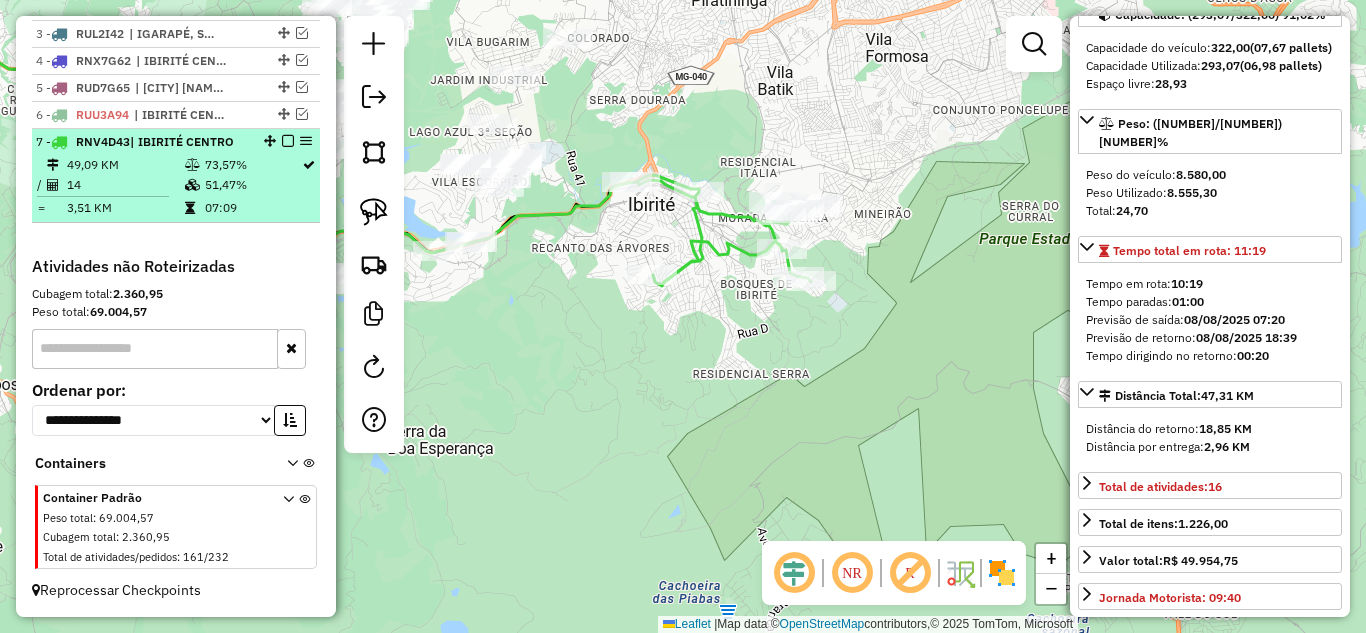 click at bounding box center (288, 141) 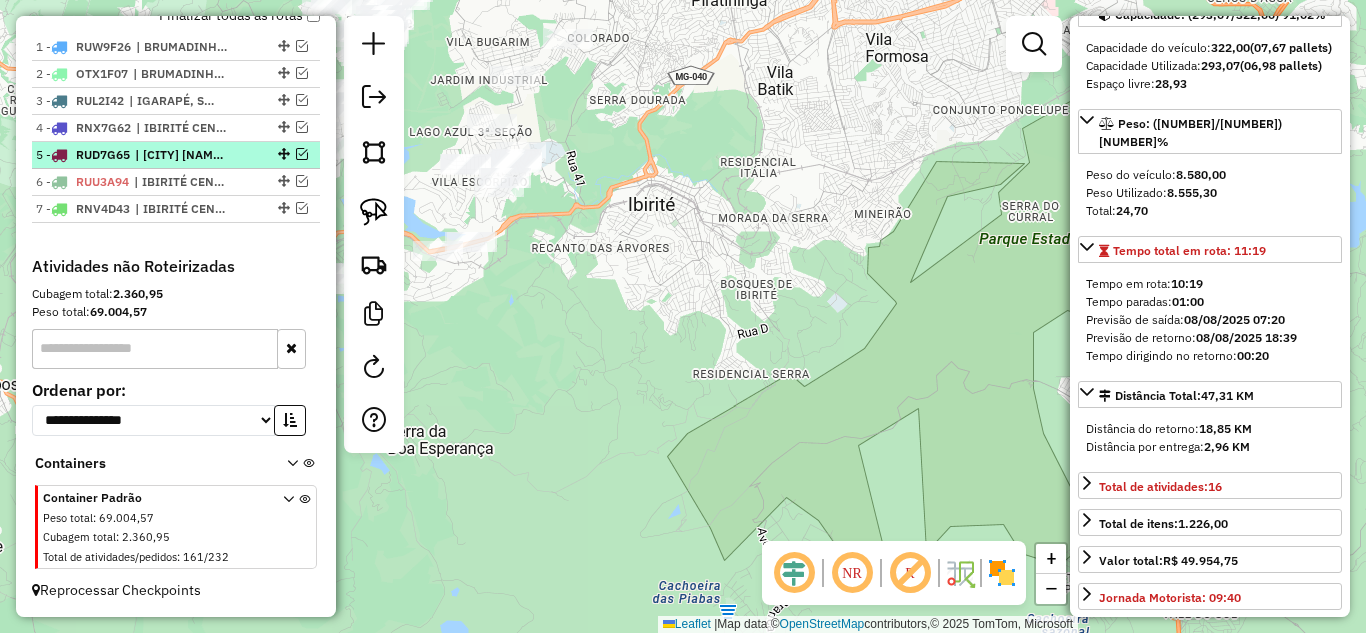 scroll, scrollTop: 756, scrollLeft: 0, axis: vertical 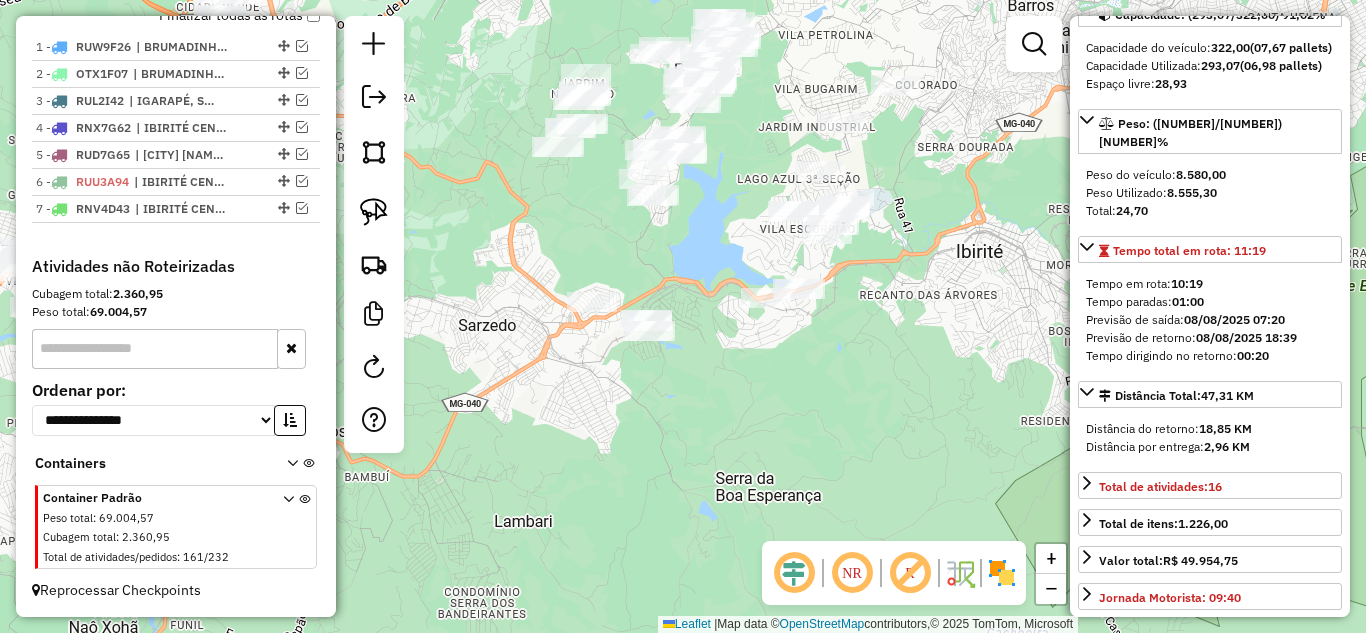 drag, startPoint x: 668, startPoint y: 289, endPoint x: 872, endPoint y: 626, distance: 393.93527 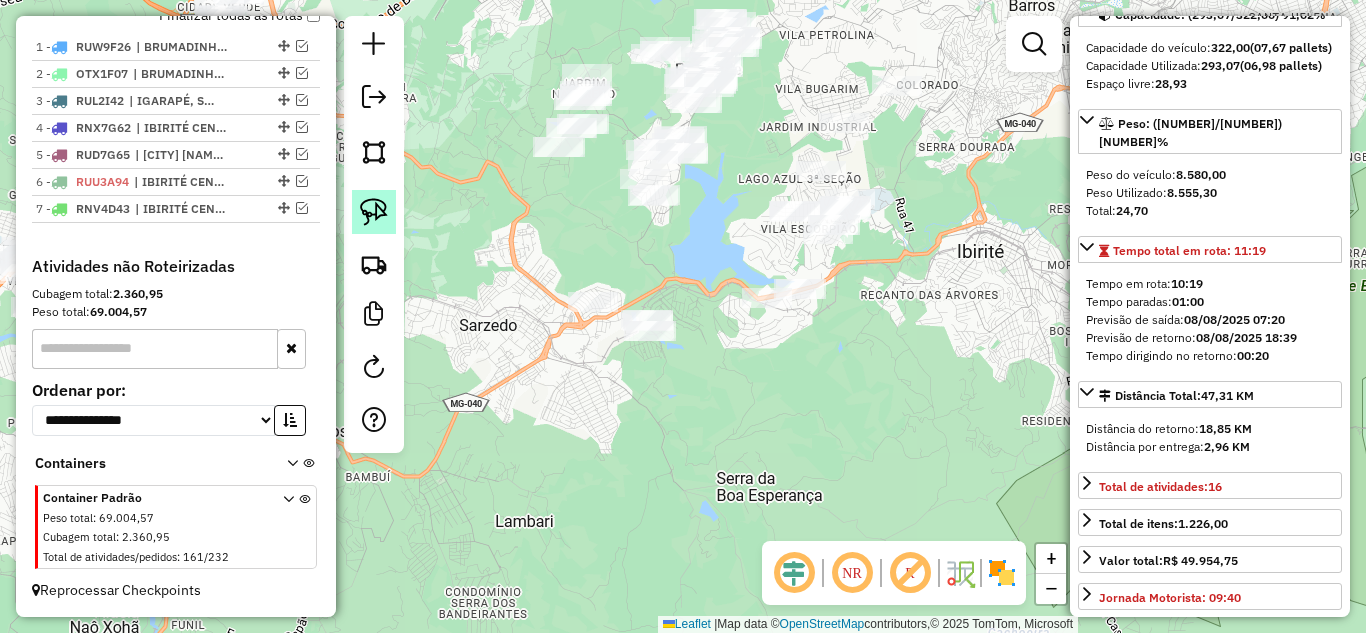 click 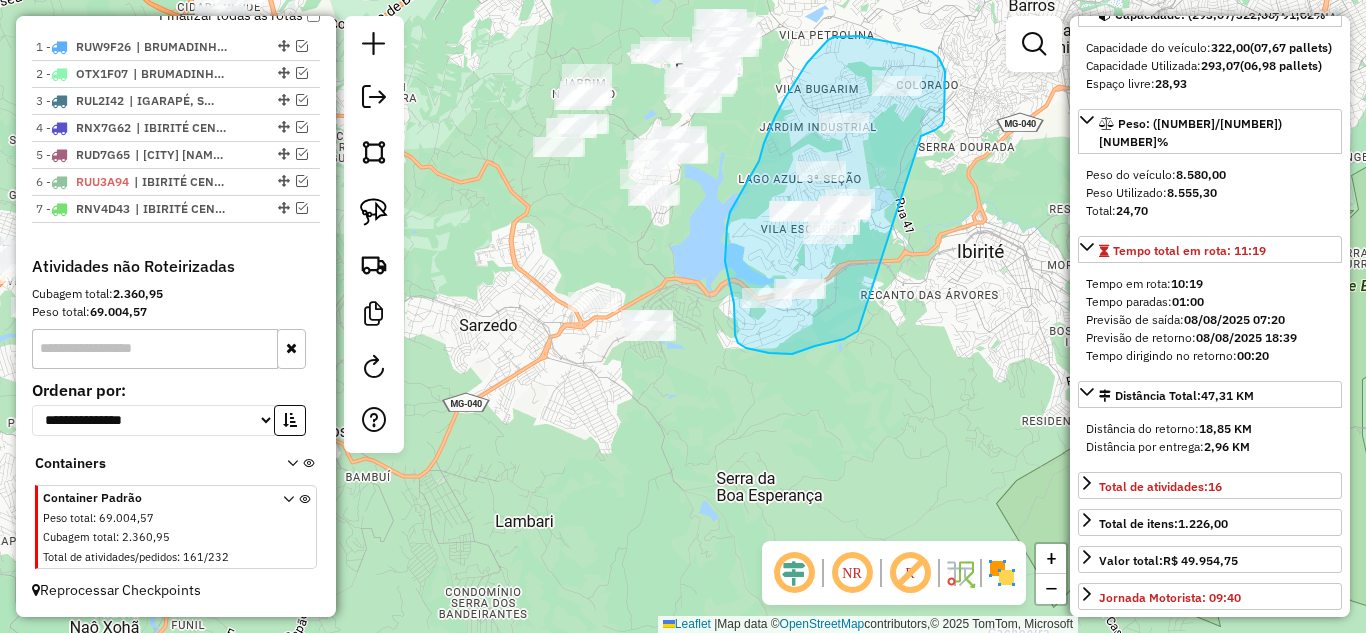 drag, startPoint x: 944, startPoint y: 120, endPoint x: 868, endPoint y: 303, distance: 198.15398 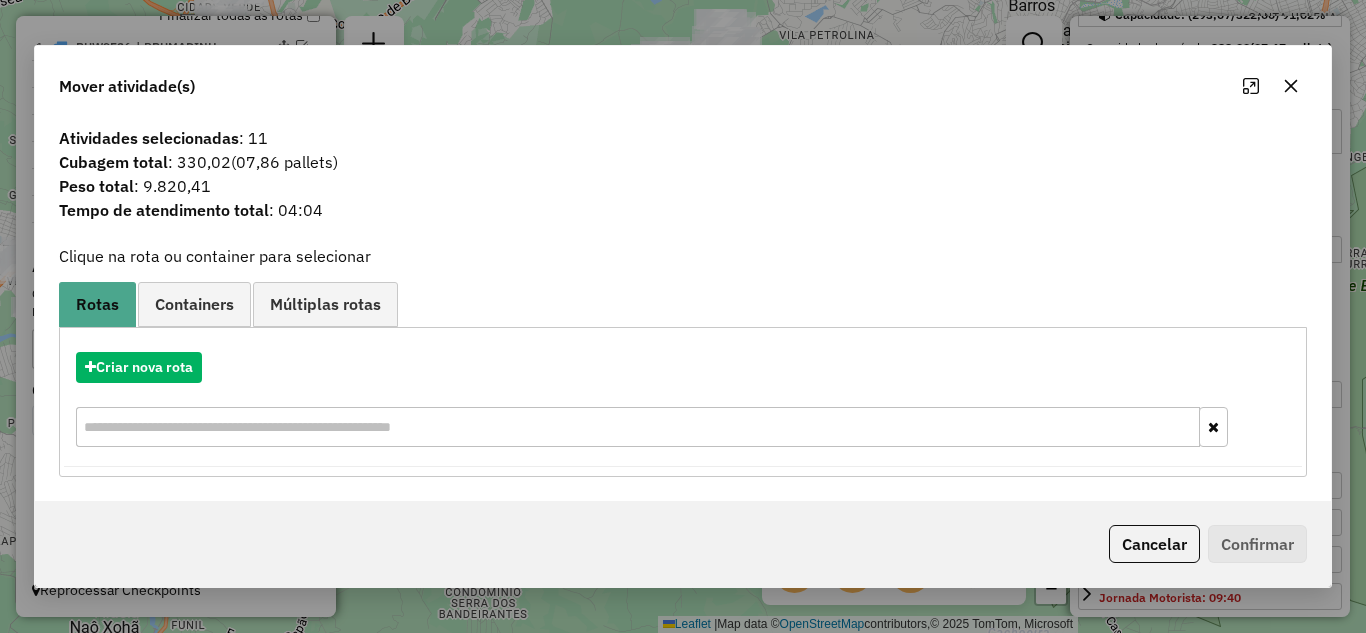 drag, startPoint x: 1293, startPoint y: 86, endPoint x: 995, endPoint y: 173, distance: 310.44 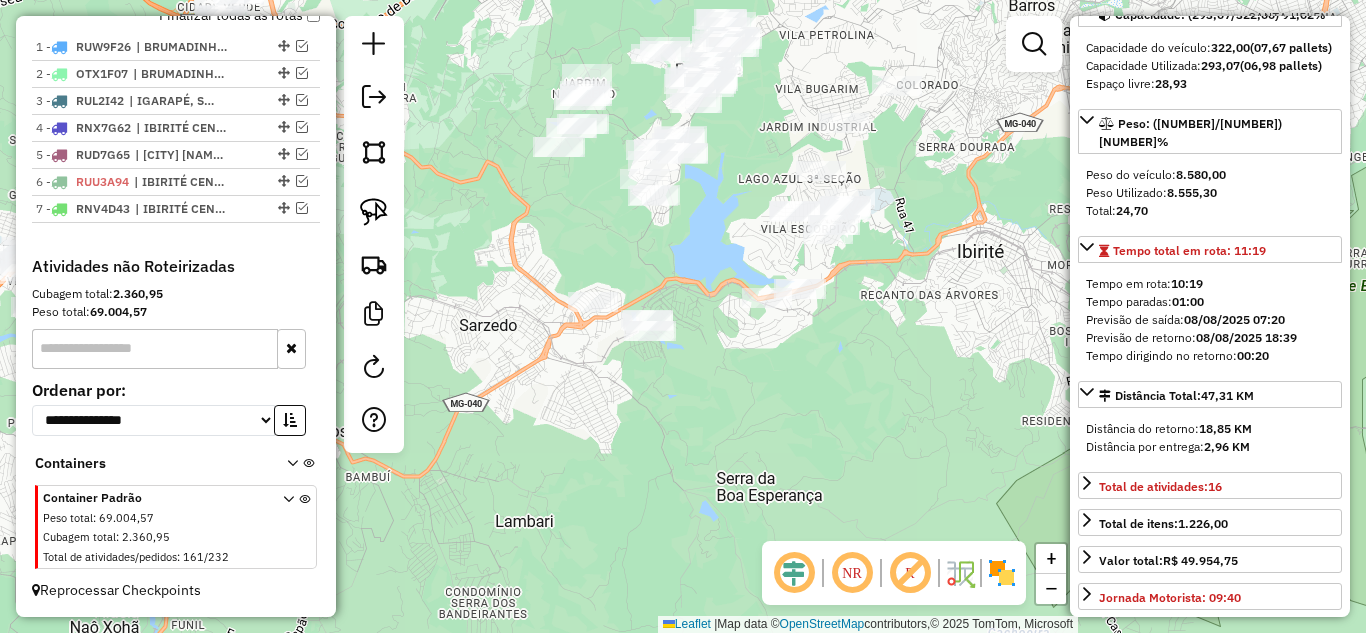 drag, startPoint x: 369, startPoint y: 203, endPoint x: 457, endPoint y: 235, distance: 93.637596 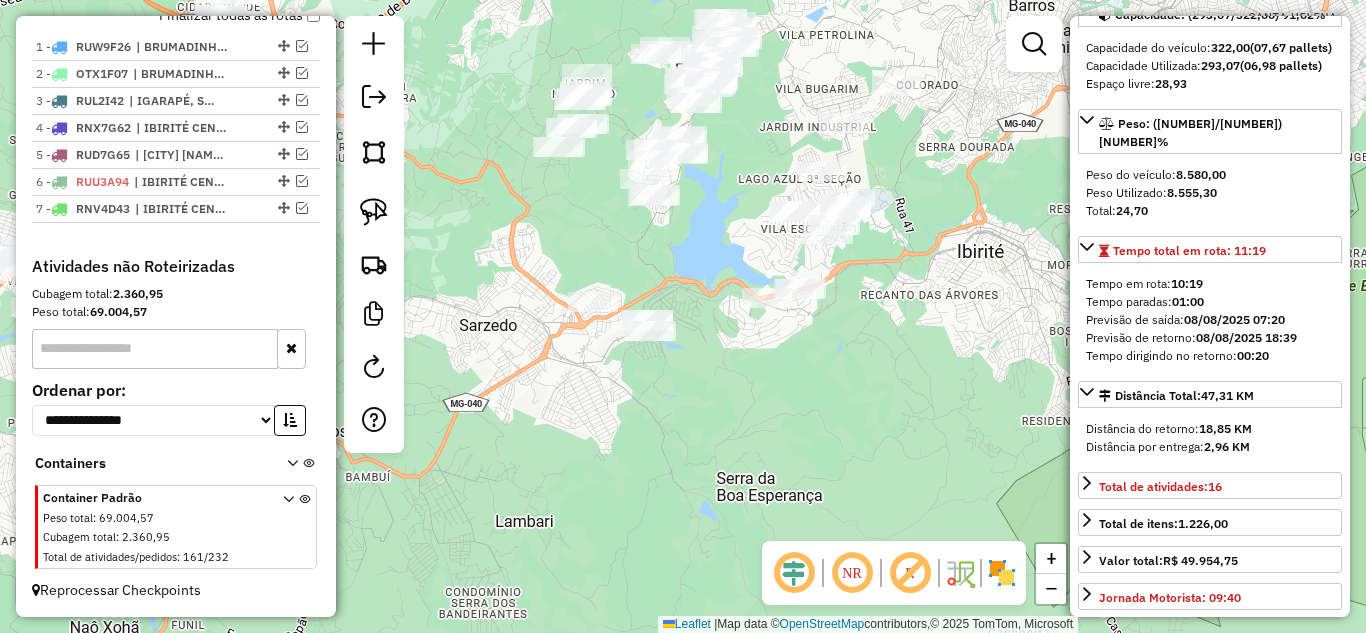 click 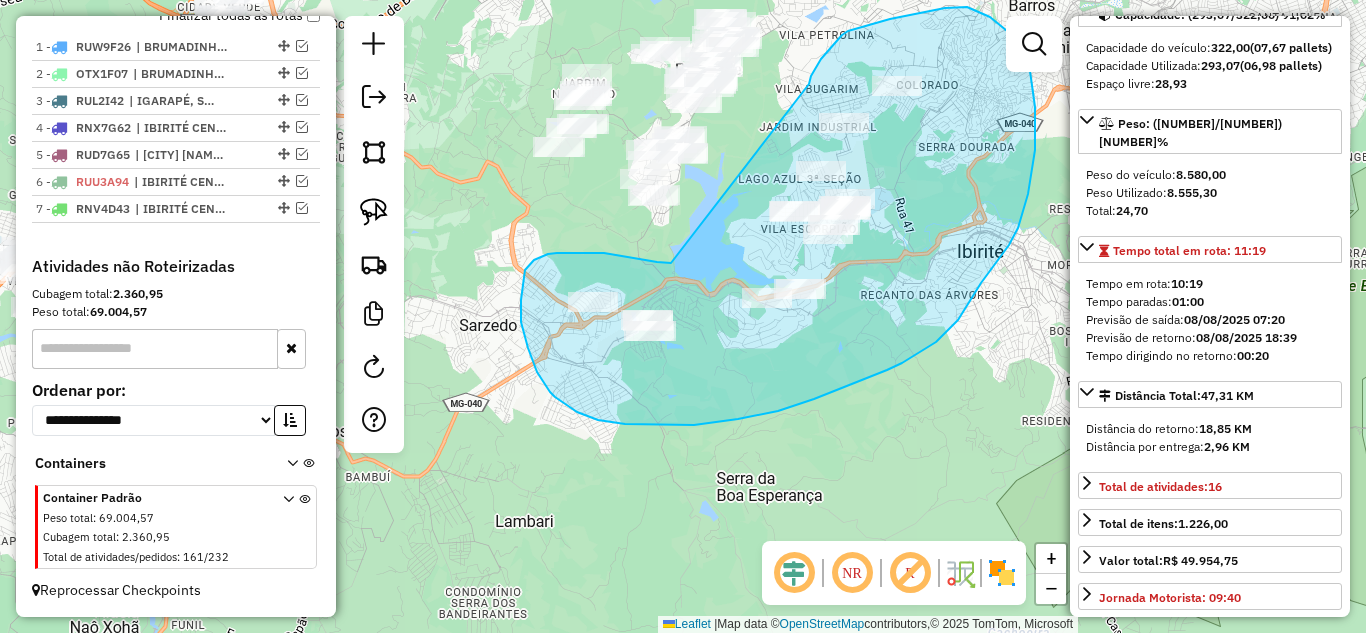 drag, startPoint x: 657, startPoint y: 262, endPoint x: 812, endPoint y: 85, distance: 235.2743 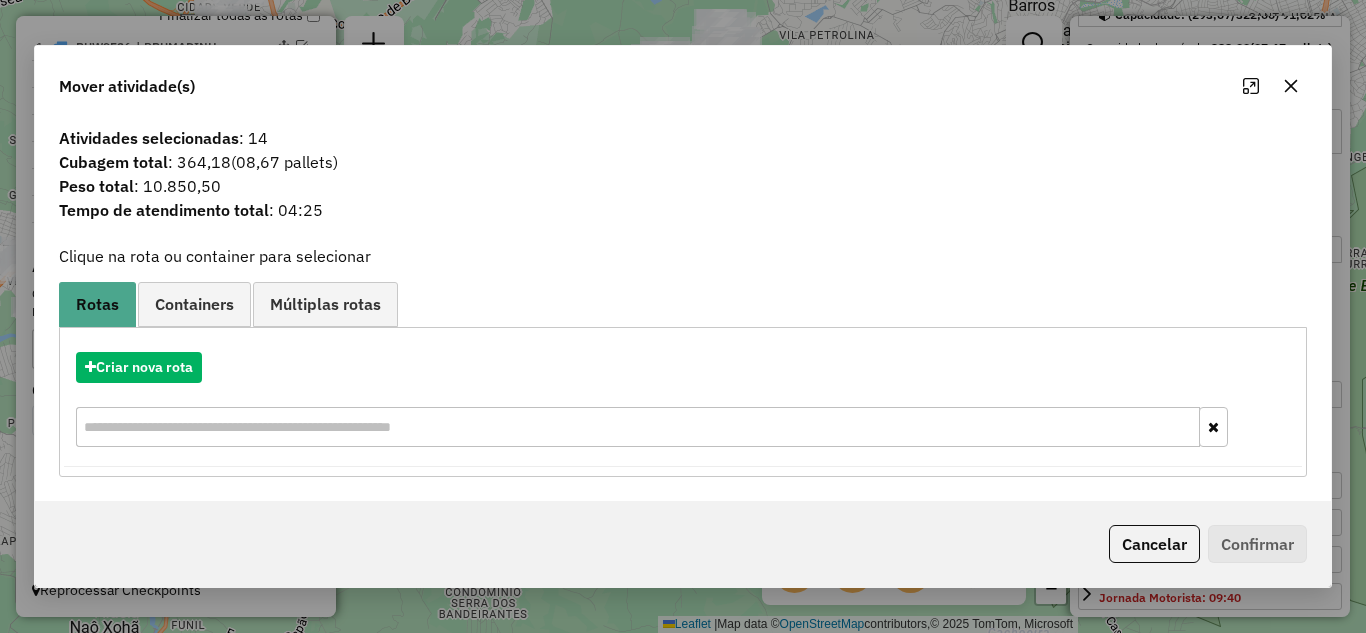 drag, startPoint x: 1293, startPoint y: 80, endPoint x: 1256, endPoint y: 94, distance: 39.56008 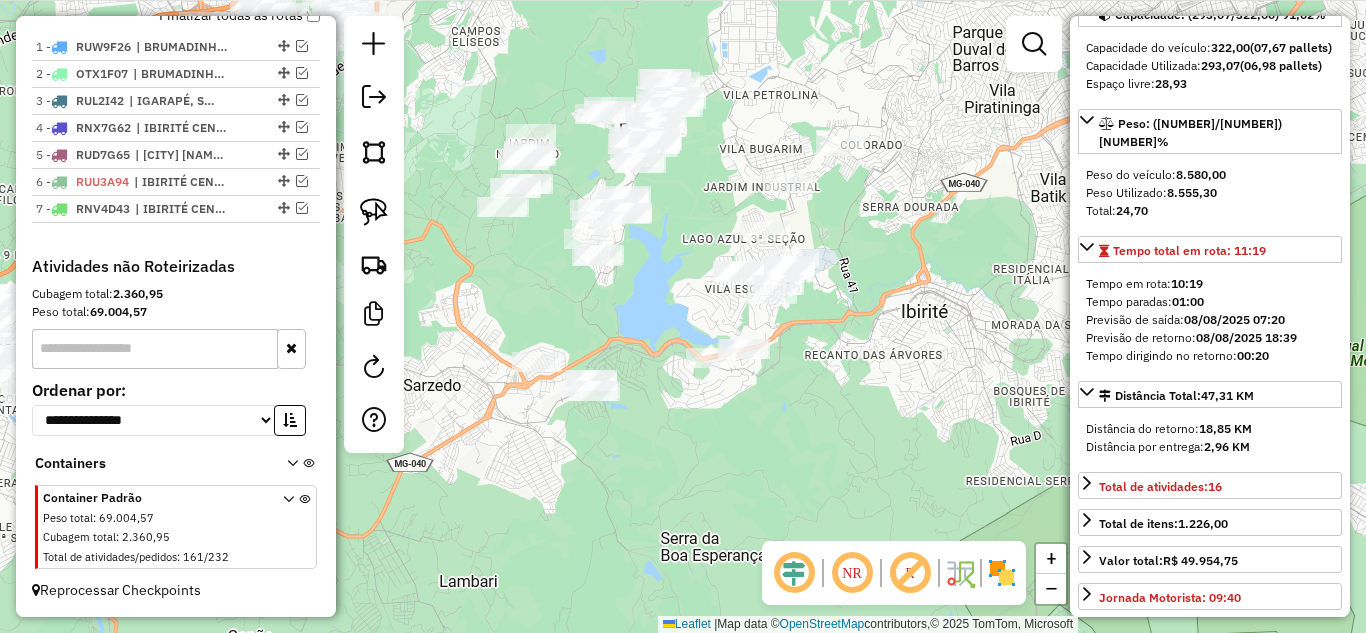 drag, startPoint x: 811, startPoint y: 310, endPoint x: 755, endPoint y: 358, distance: 73.756355 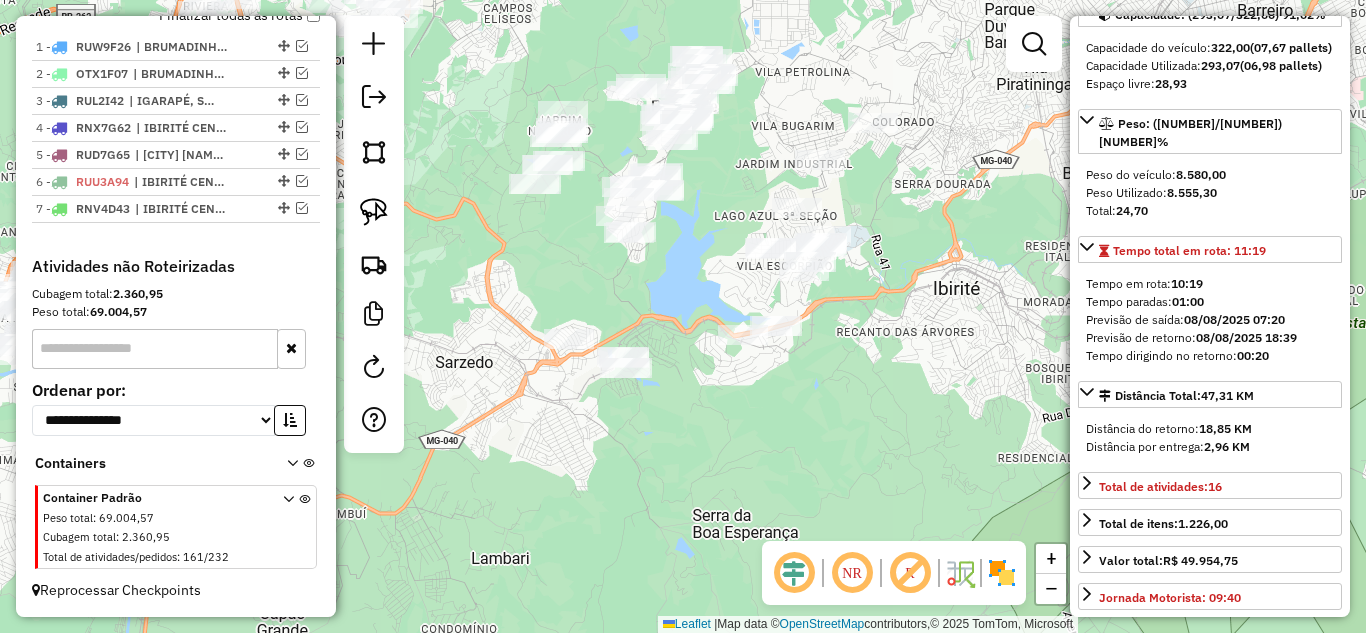 drag, startPoint x: 834, startPoint y: 385, endPoint x: 811, endPoint y: 370, distance: 27.45906 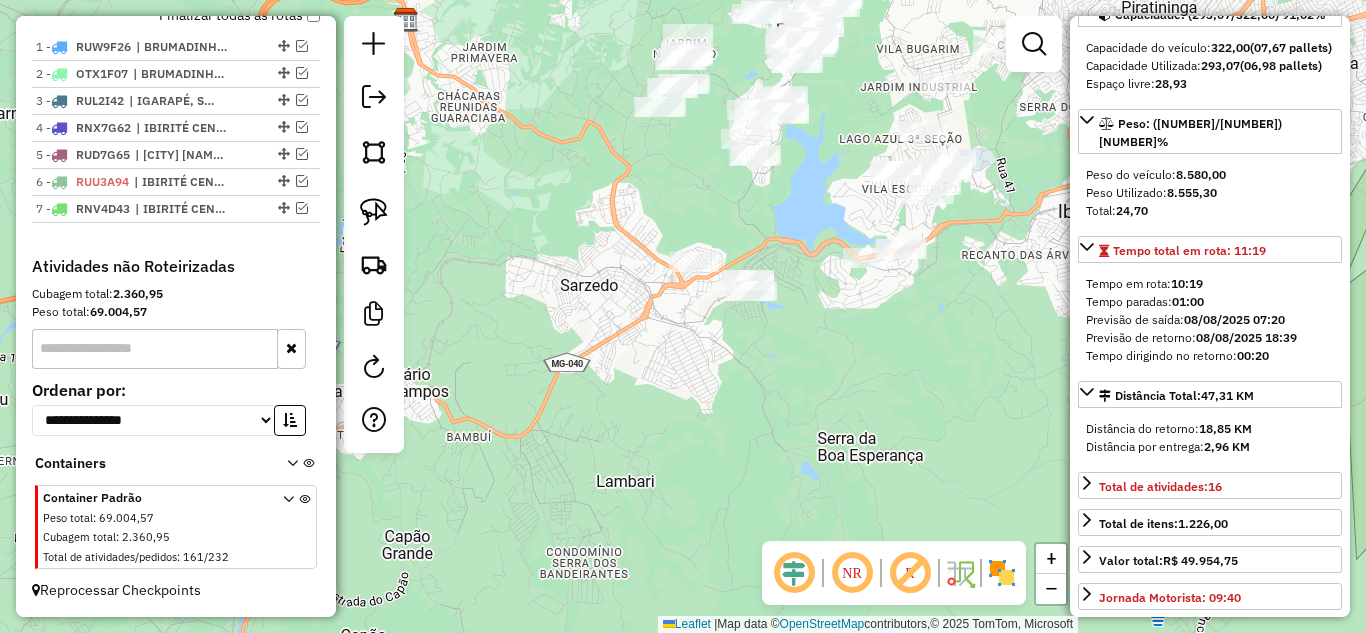 drag, startPoint x: 731, startPoint y: 419, endPoint x: 765, endPoint y: 363, distance: 65.51336 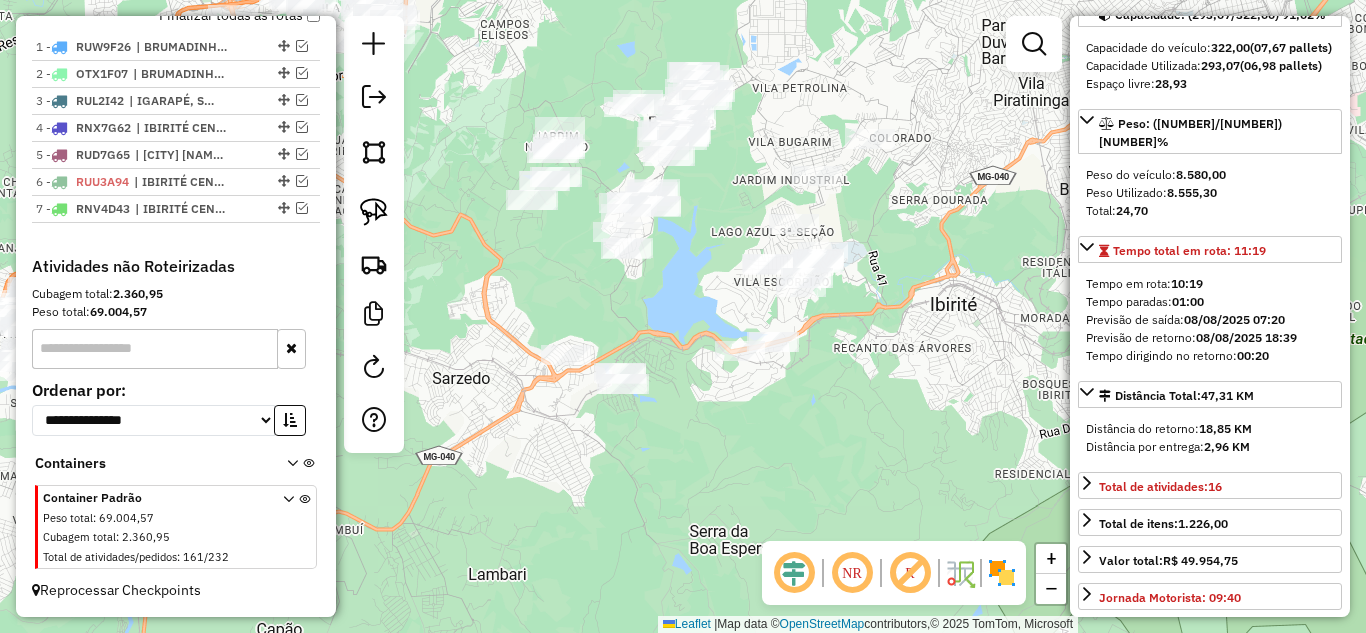 drag, startPoint x: 916, startPoint y: 375, endPoint x: 611, endPoint y: 422, distance: 308.60007 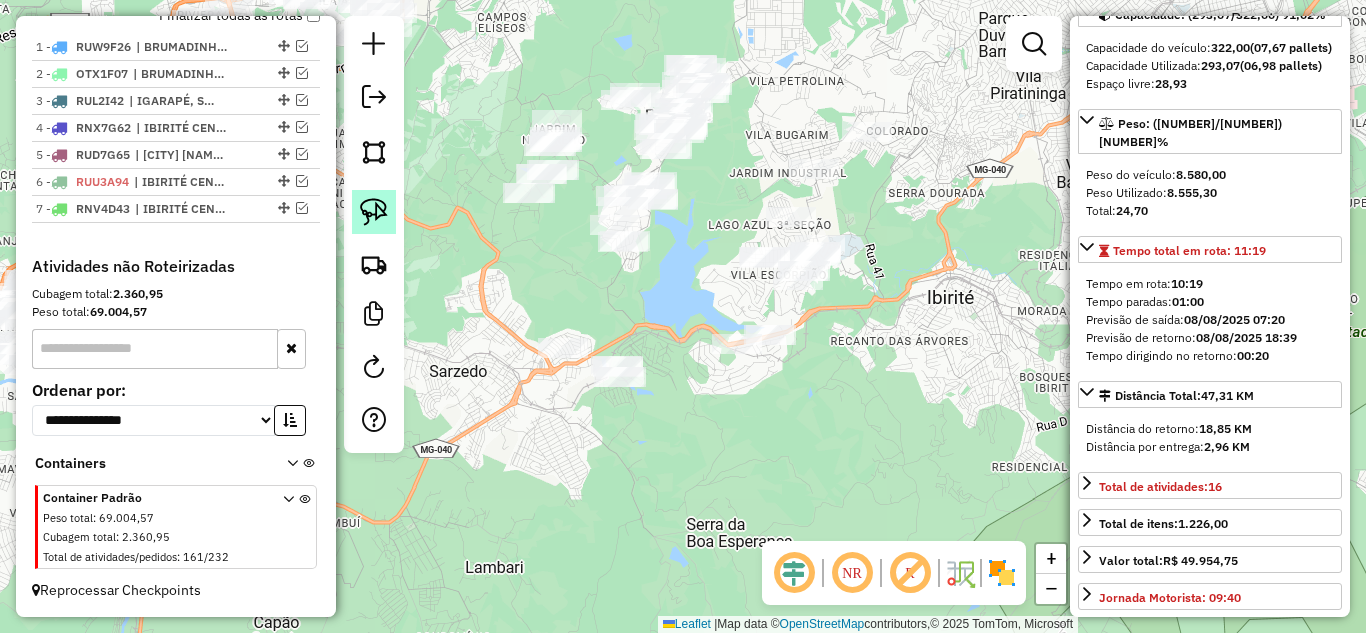 drag, startPoint x: 372, startPoint y: 219, endPoint x: 395, endPoint y: 225, distance: 23.769728 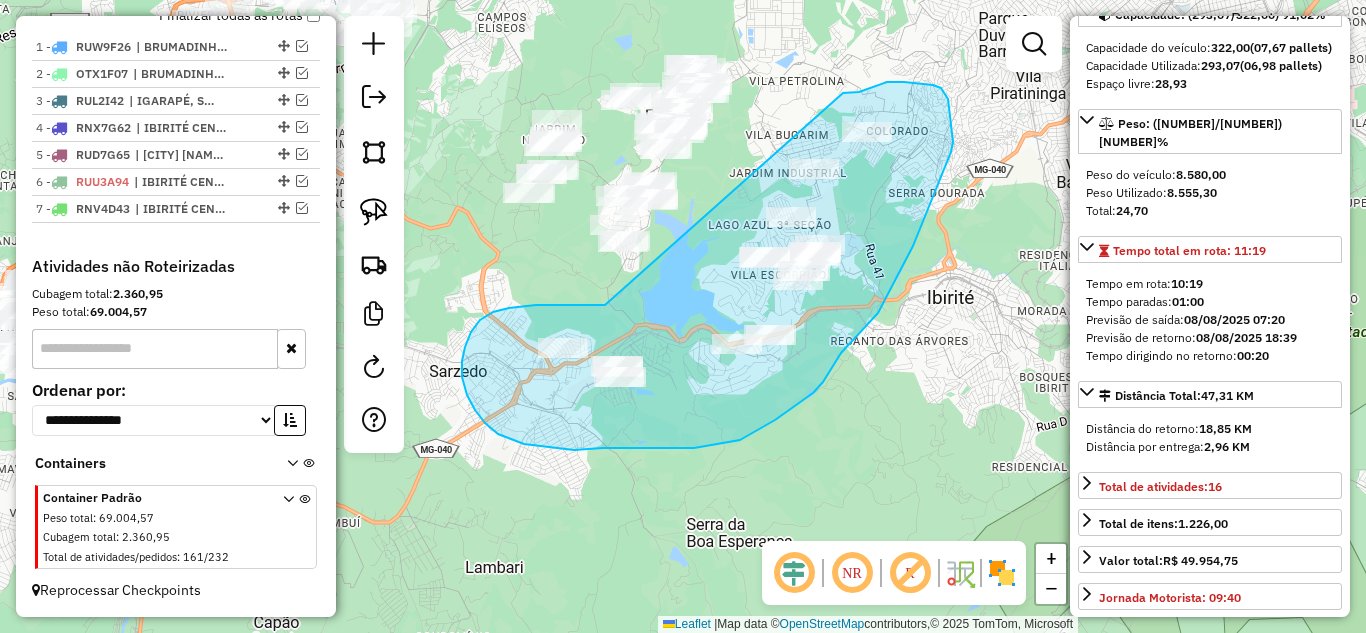 drag, startPoint x: 536, startPoint y: 305, endPoint x: 840, endPoint y: 94, distance: 370.05 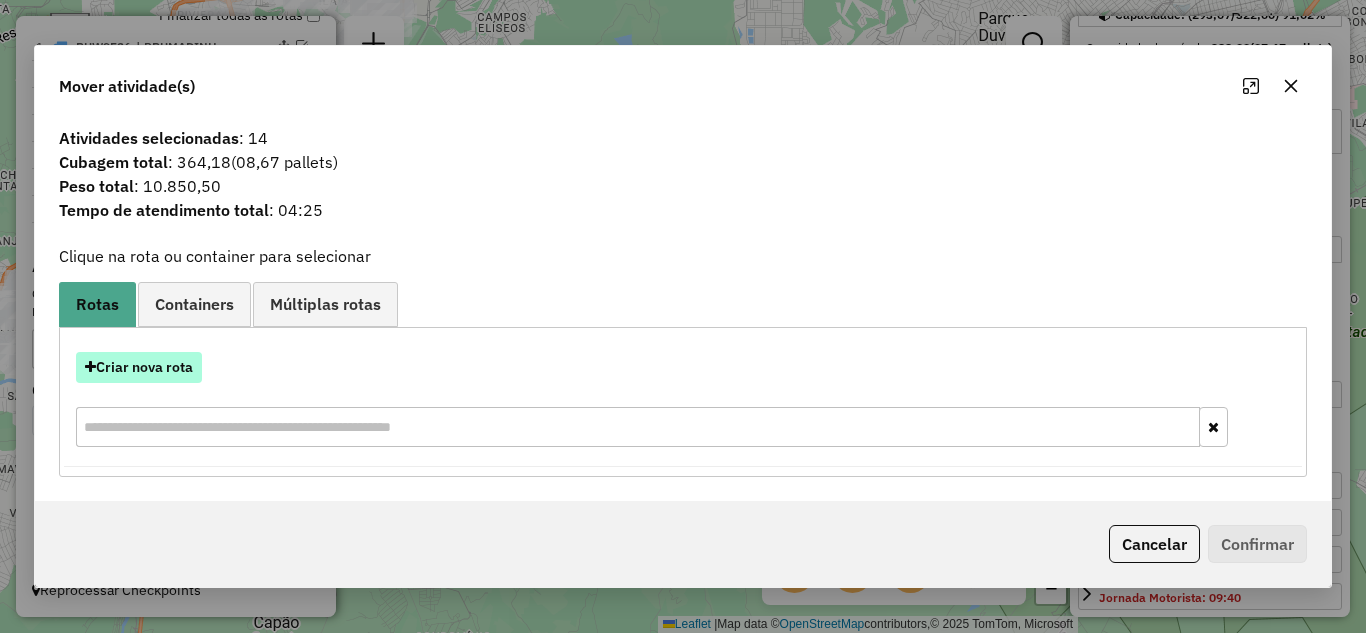 drag, startPoint x: 145, startPoint y: 370, endPoint x: 158, endPoint y: 363, distance: 14.764823 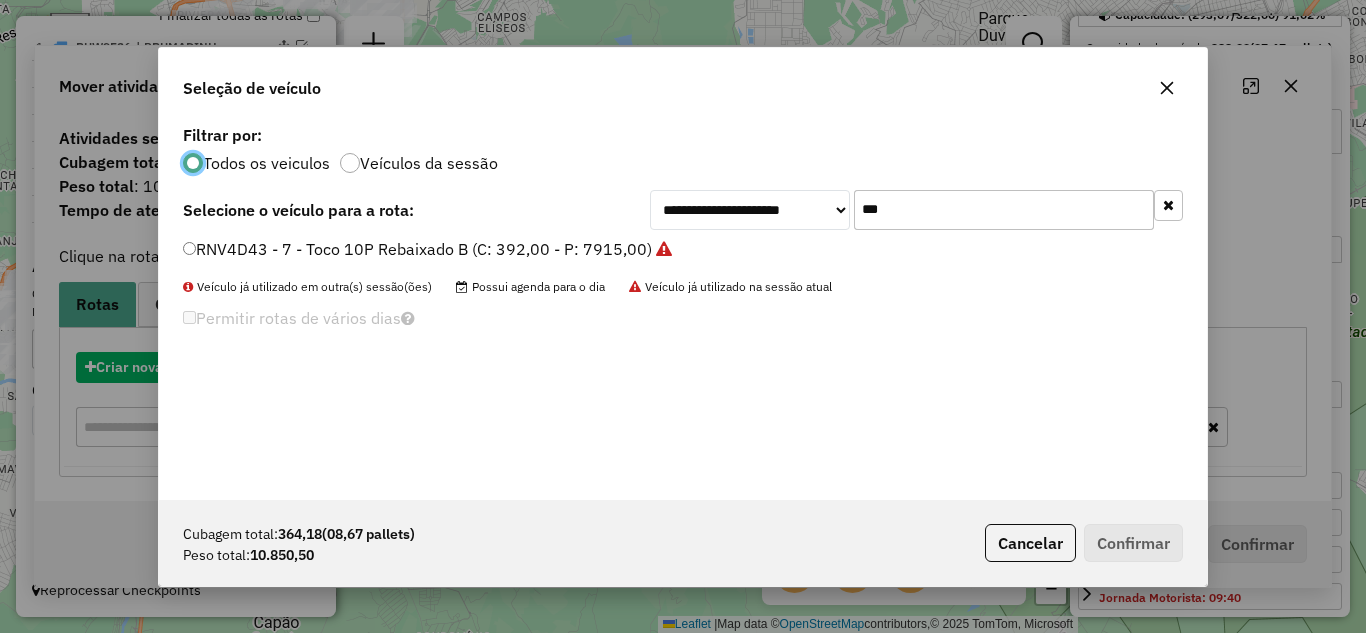 scroll, scrollTop: 11, scrollLeft: 6, axis: both 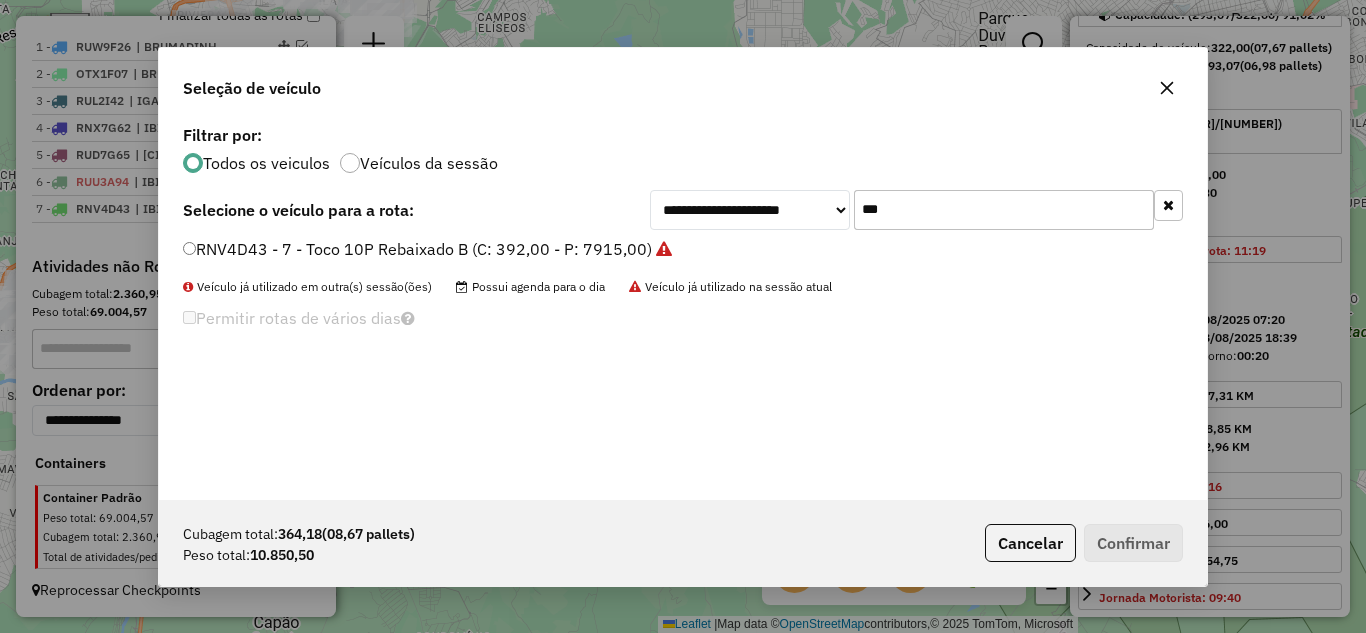 click on "***" 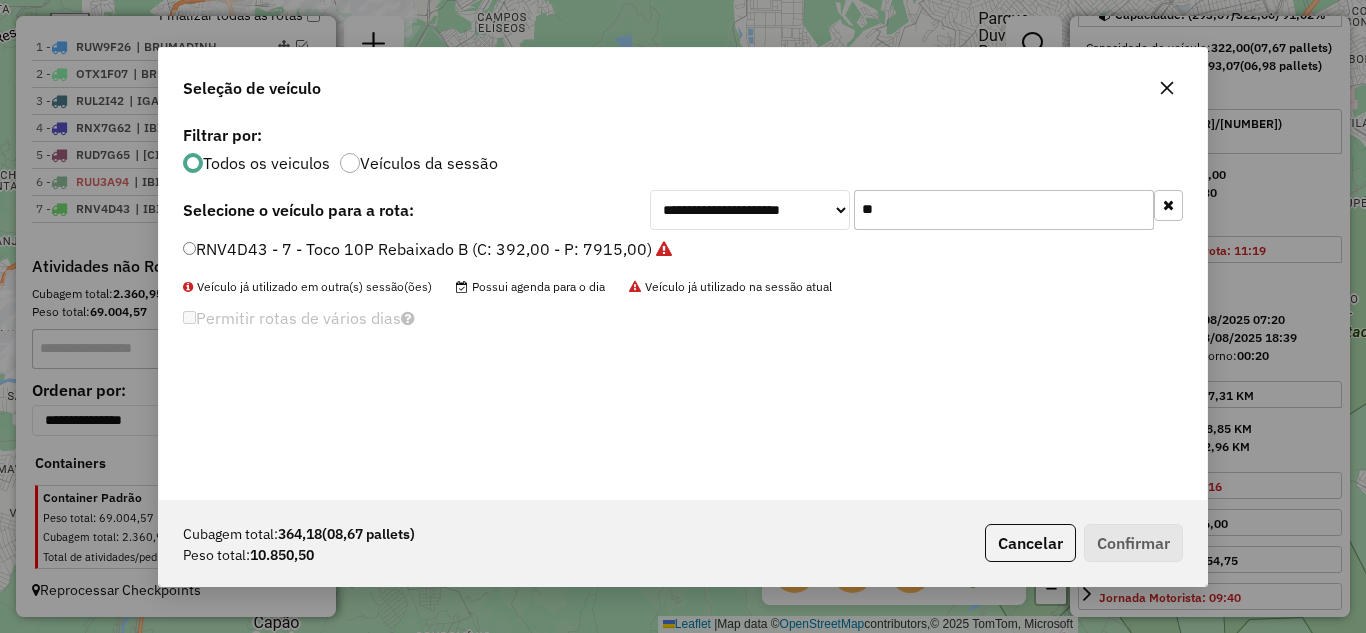 type on "*" 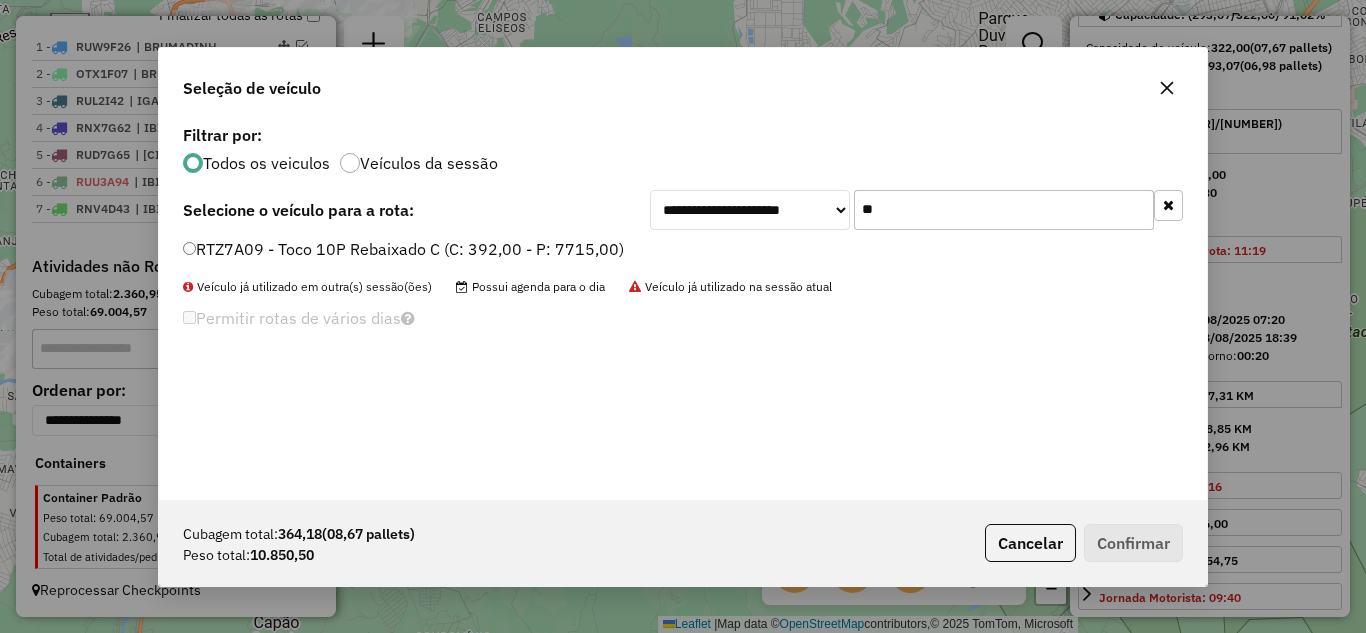 type on "**" 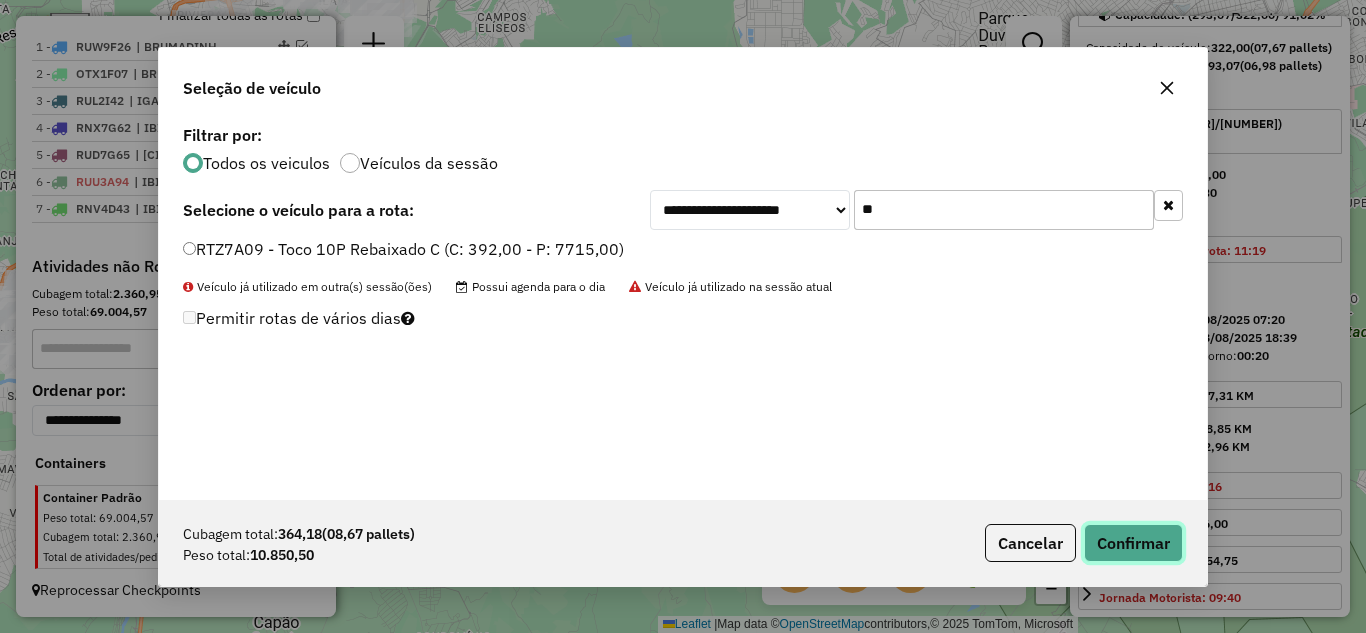 click on "Confirmar" 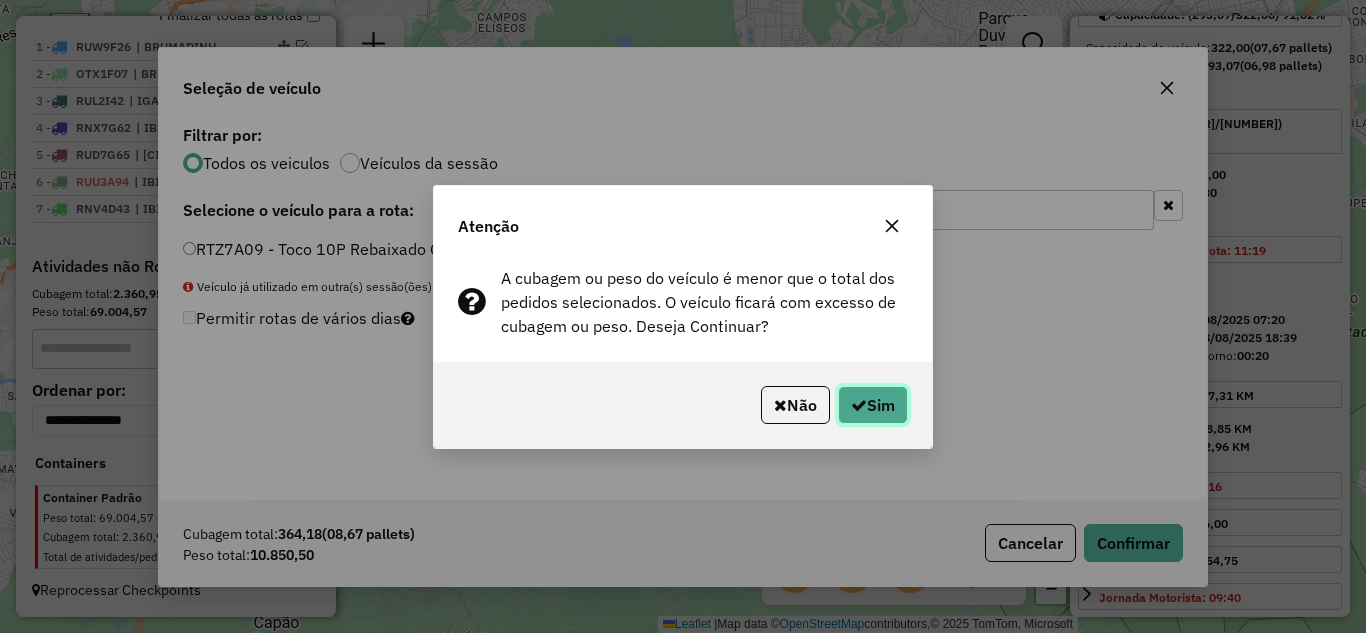 drag, startPoint x: 881, startPoint y: 414, endPoint x: 888, endPoint y: 404, distance: 12.206555 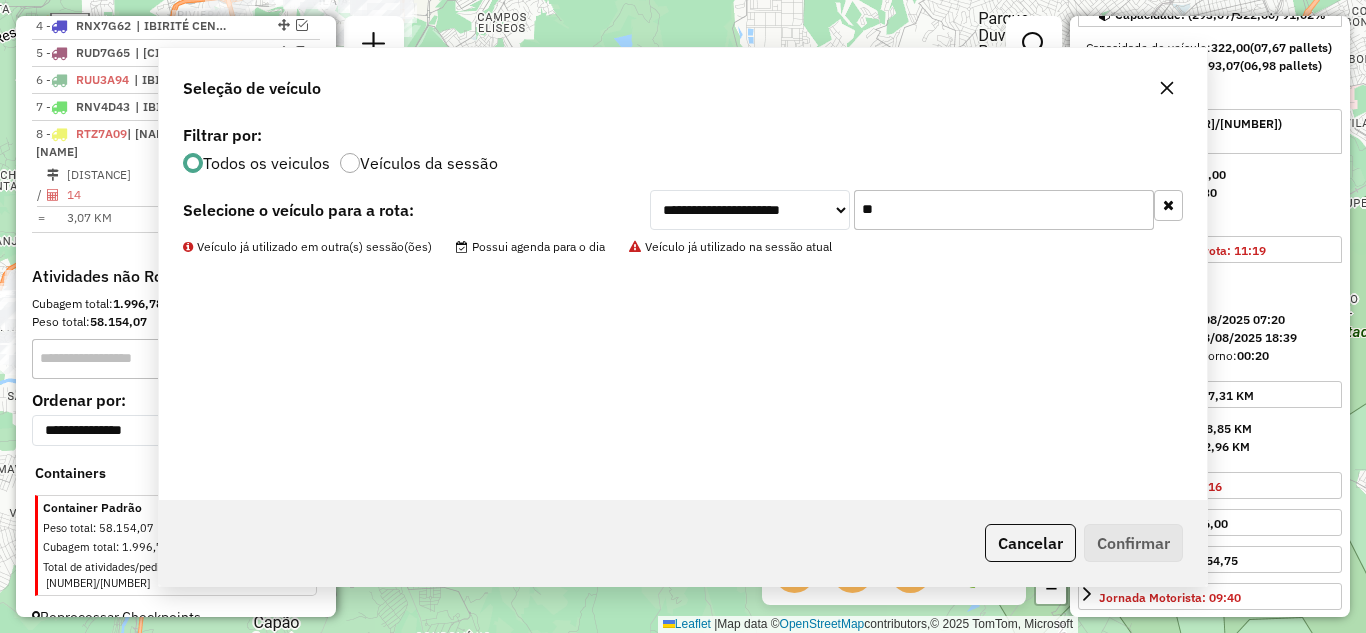 scroll, scrollTop: 868, scrollLeft: 0, axis: vertical 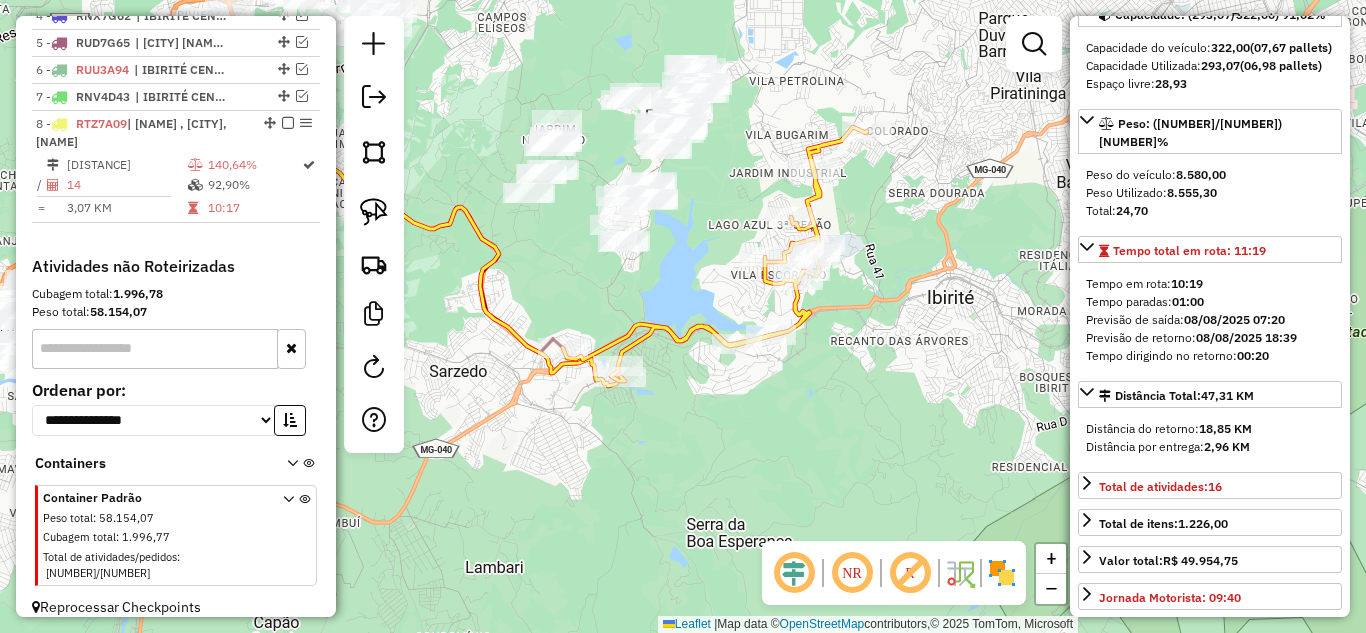 click 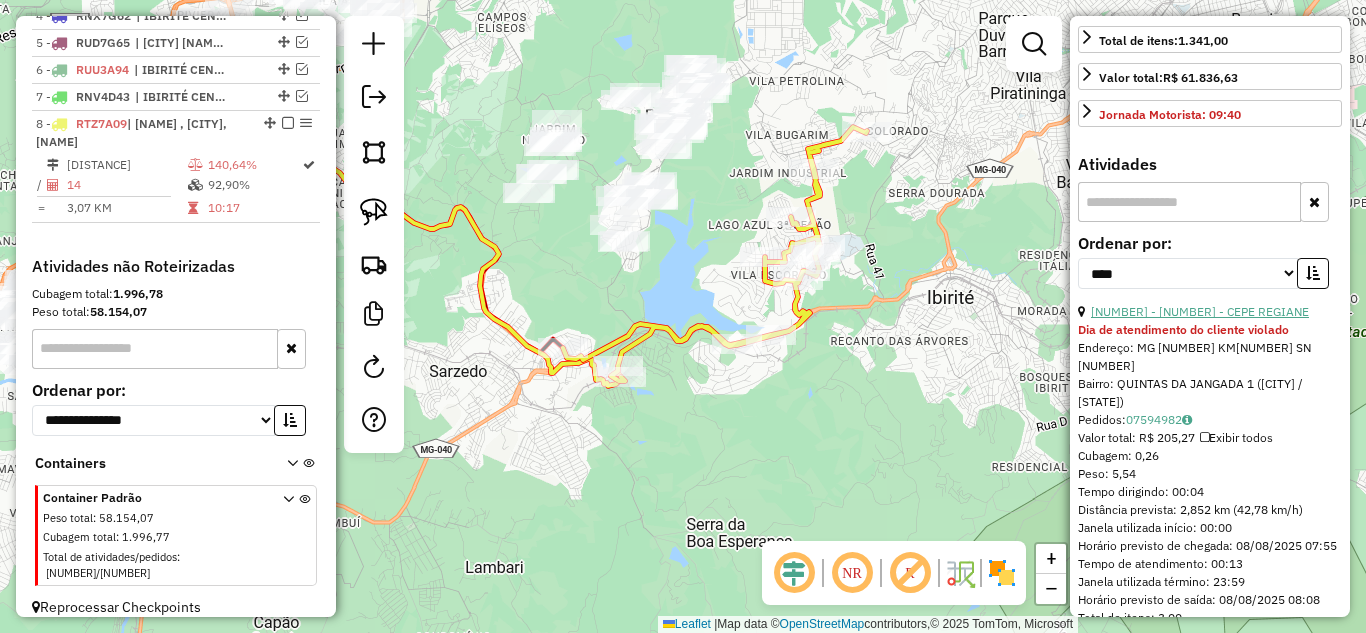 scroll, scrollTop: 718, scrollLeft: 0, axis: vertical 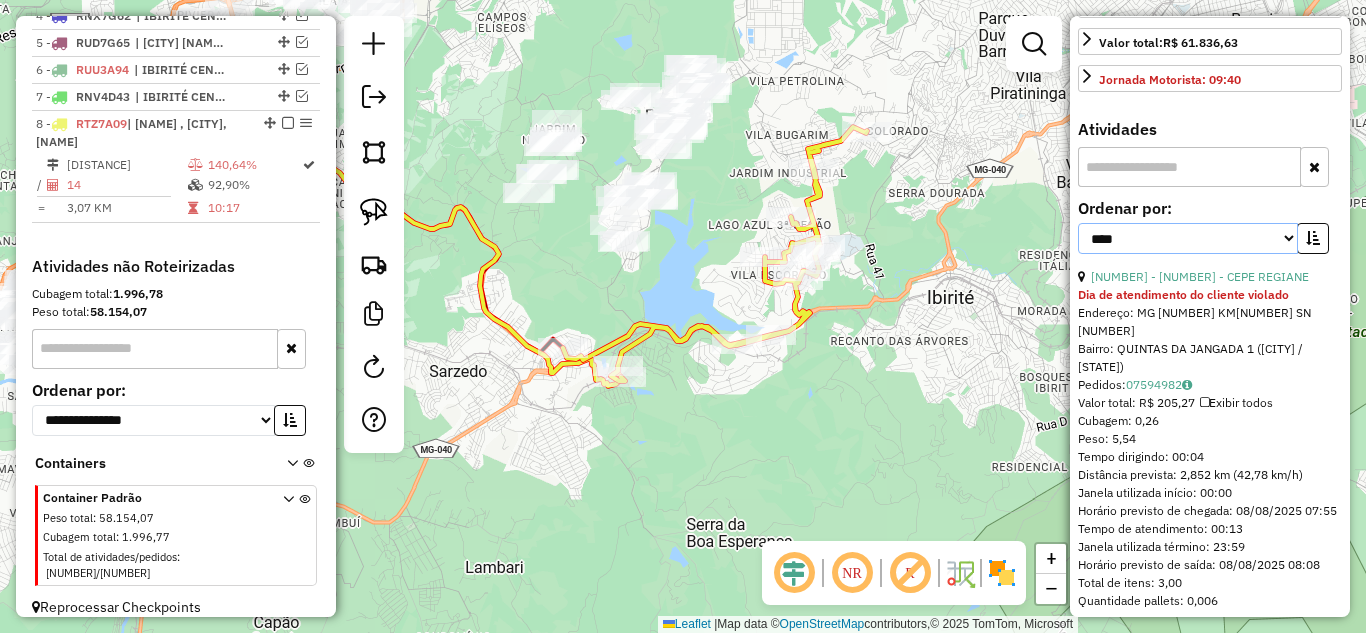 click on "**********" at bounding box center [1188, 238] 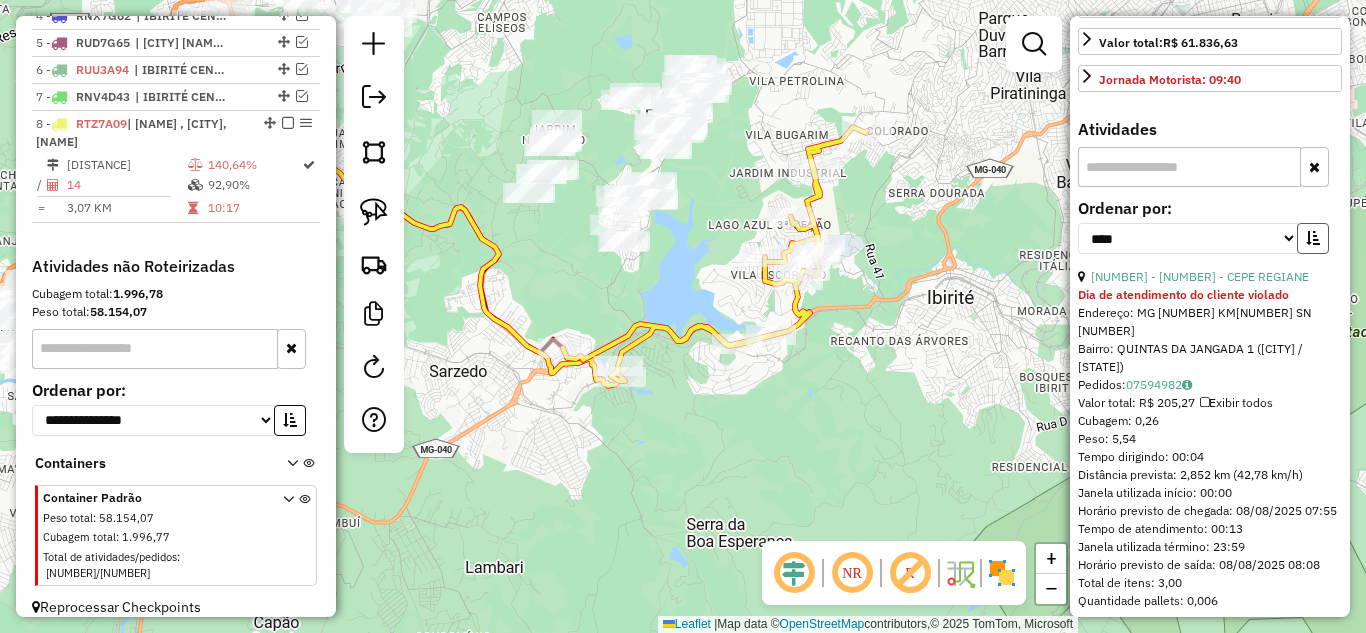 click at bounding box center [1313, 238] 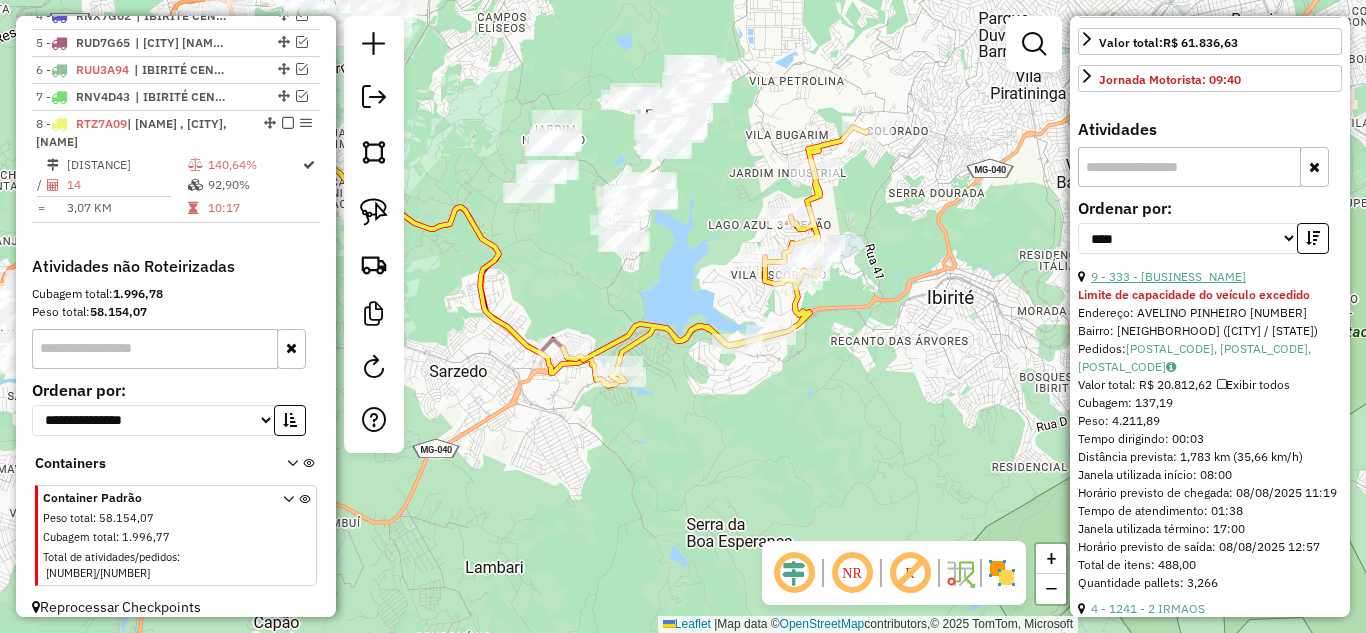 click on "9 - 333 - [NAME]" at bounding box center (1168, 276) 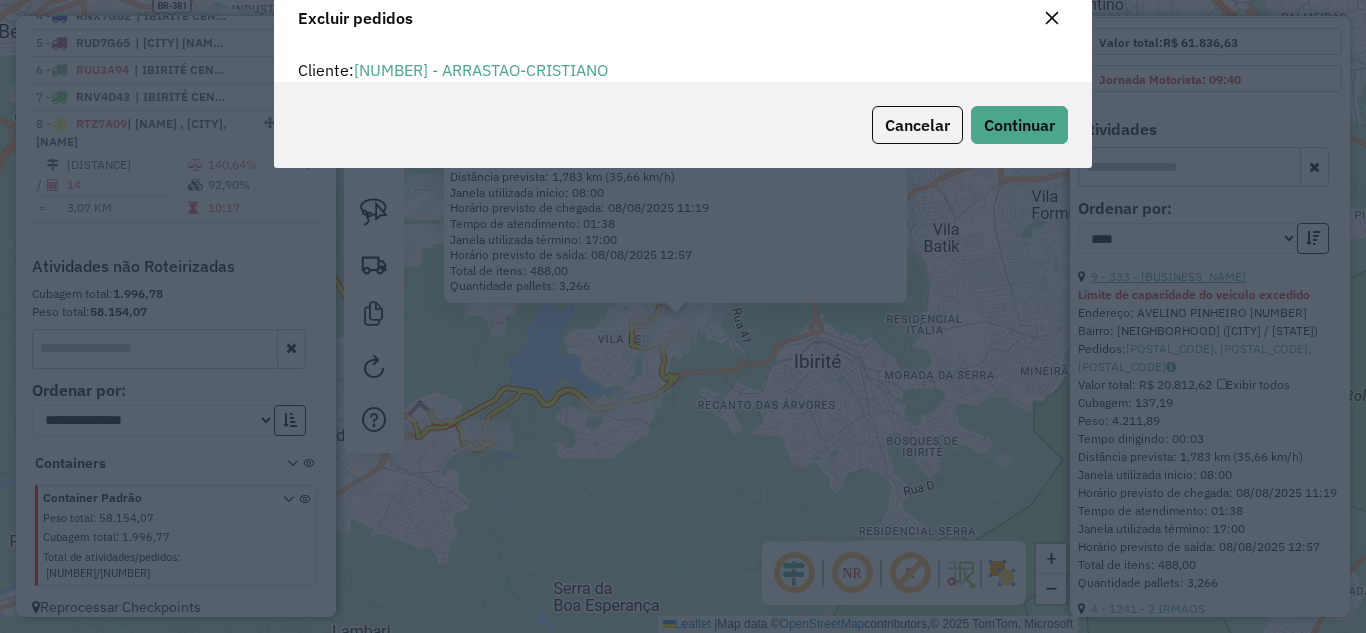scroll, scrollTop: 82, scrollLeft: 0, axis: vertical 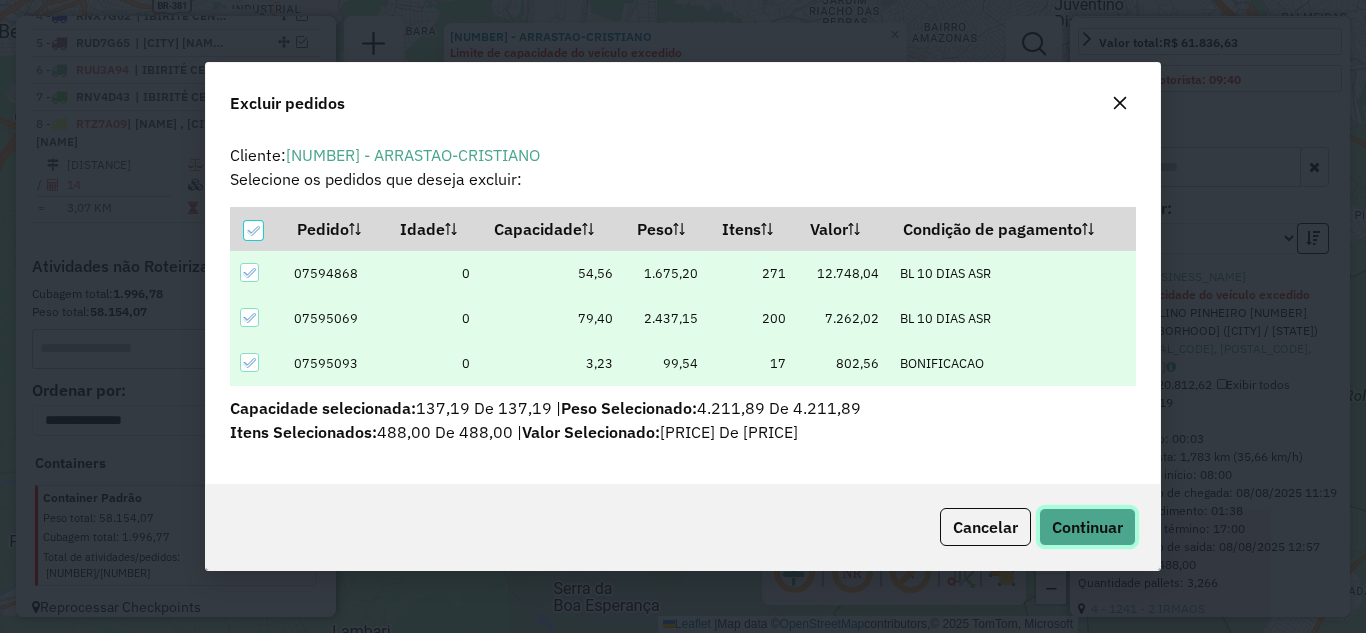 click on "Continuar" 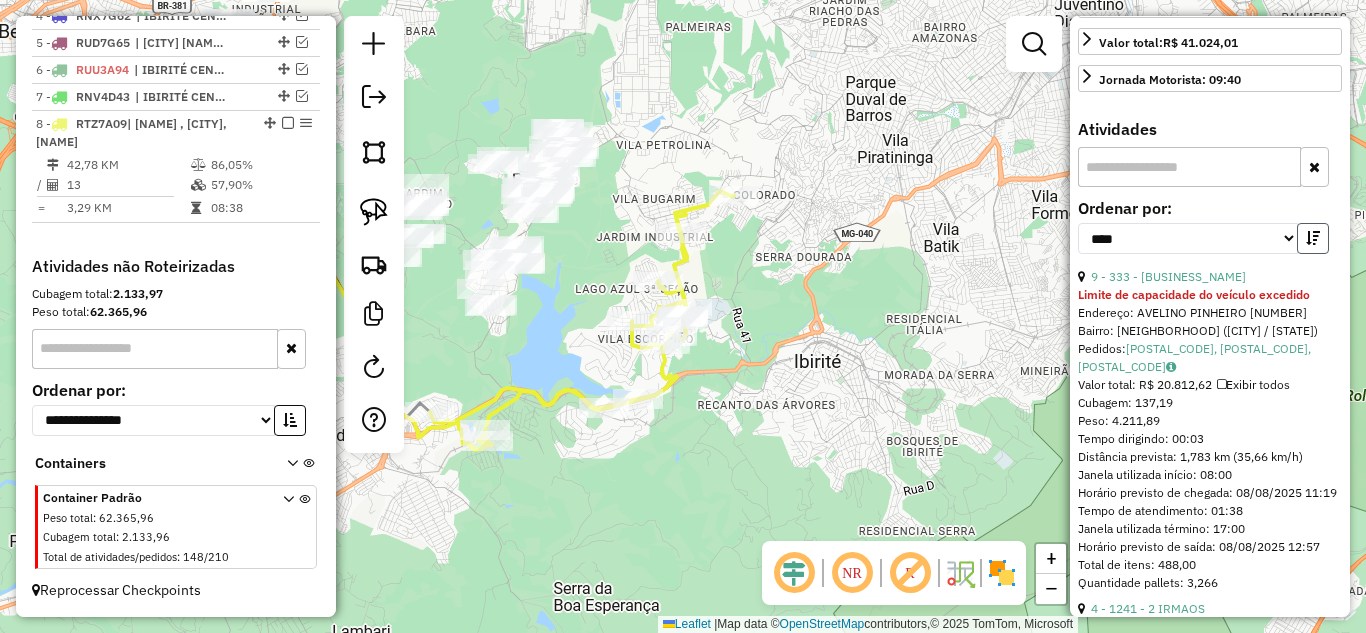 click at bounding box center [1313, 238] 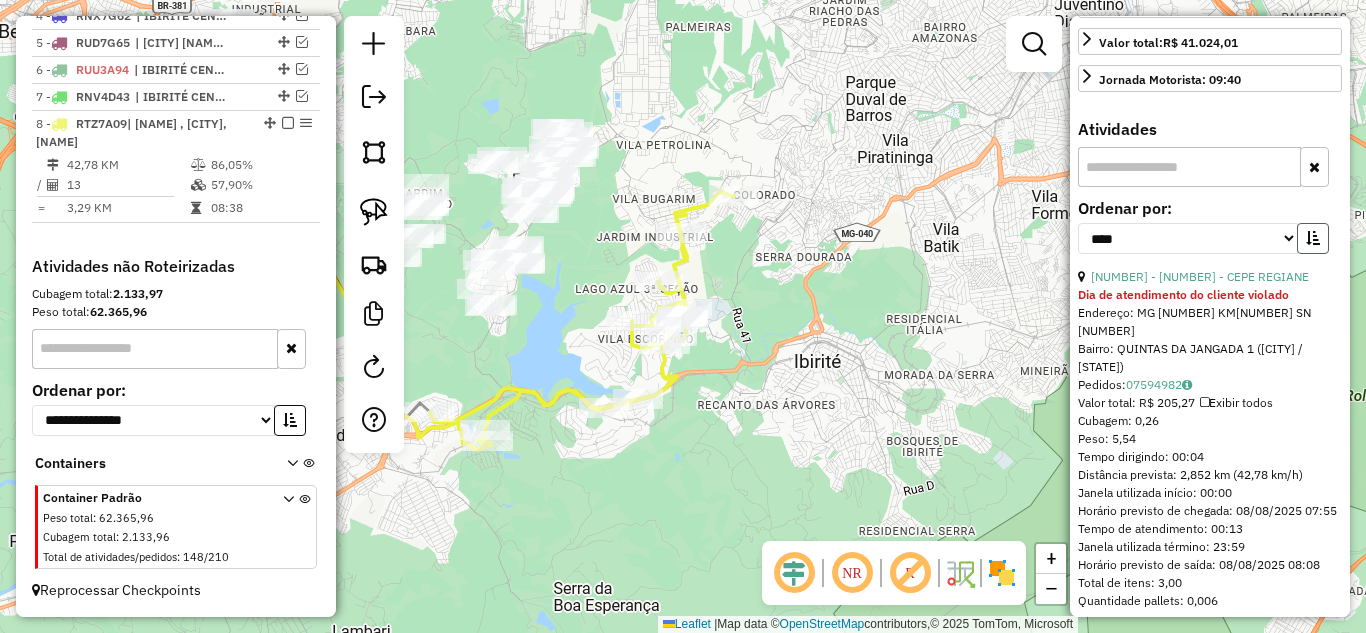 click at bounding box center [1313, 238] 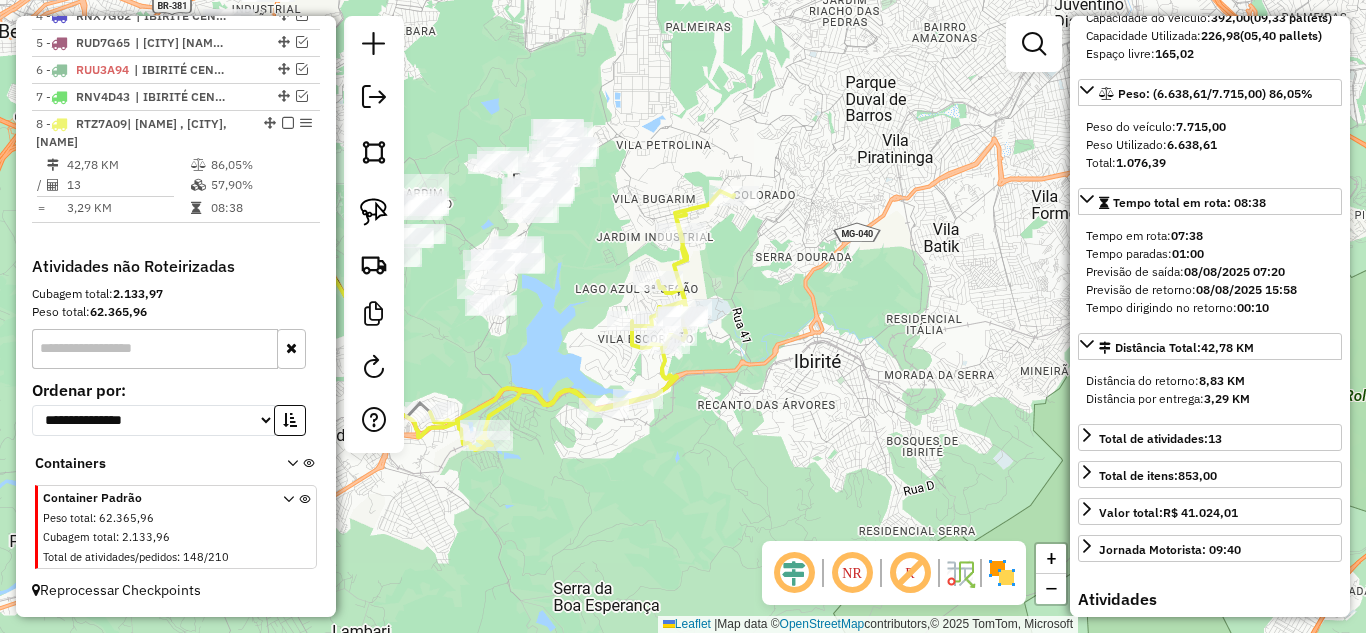 scroll, scrollTop: 118, scrollLeft: 0, axis: vertical 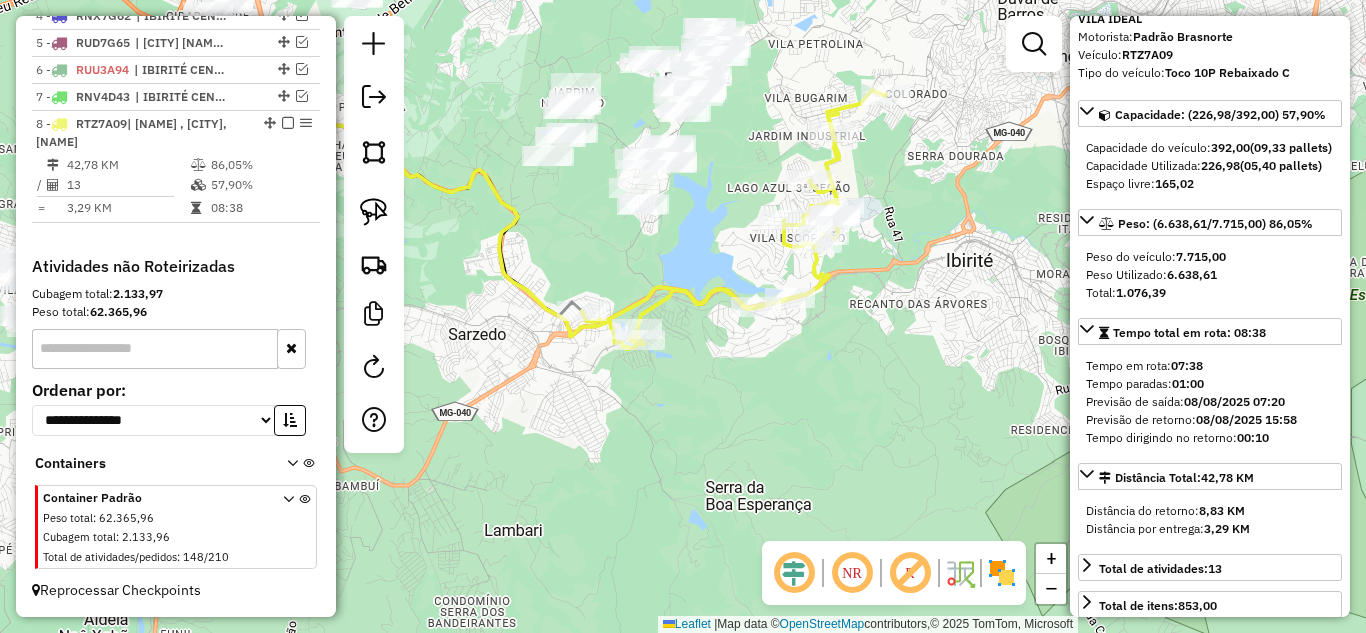drag, startPoint x: 856, startPoint y: 288, endPoint x: 992, endPoint y: 193, distance: 165.89455 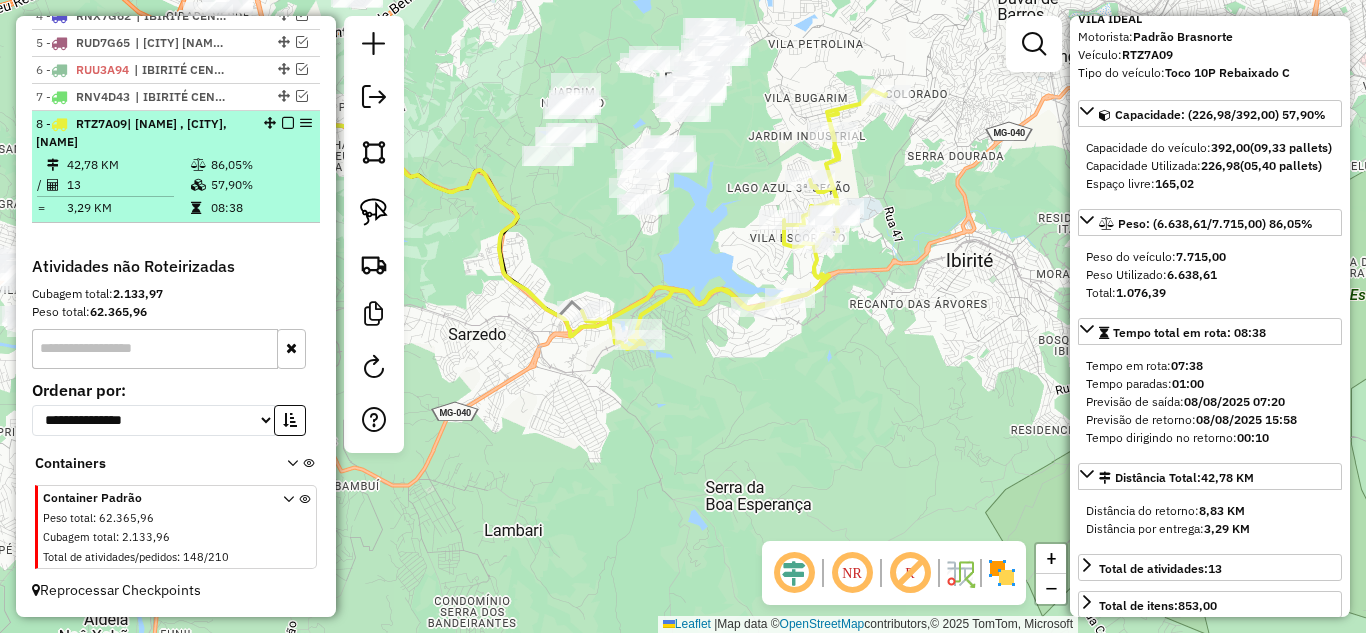 click at bounding box center [282, 123] 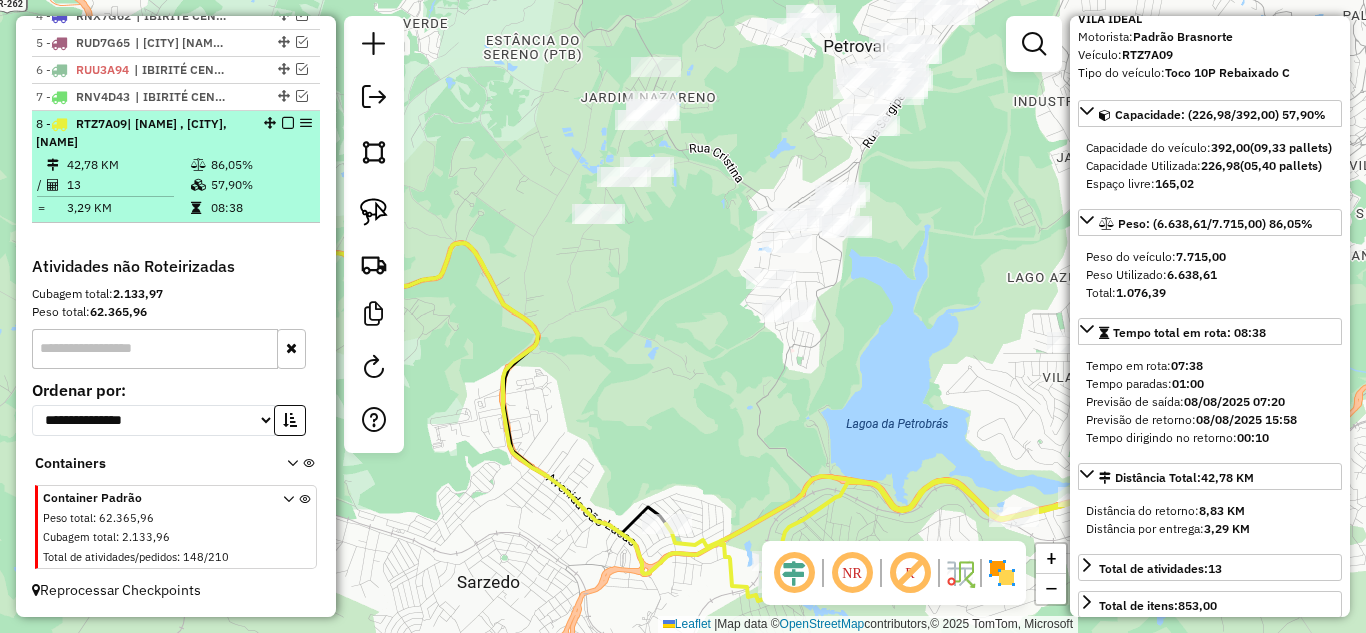 click at bounding box center [288, 123] 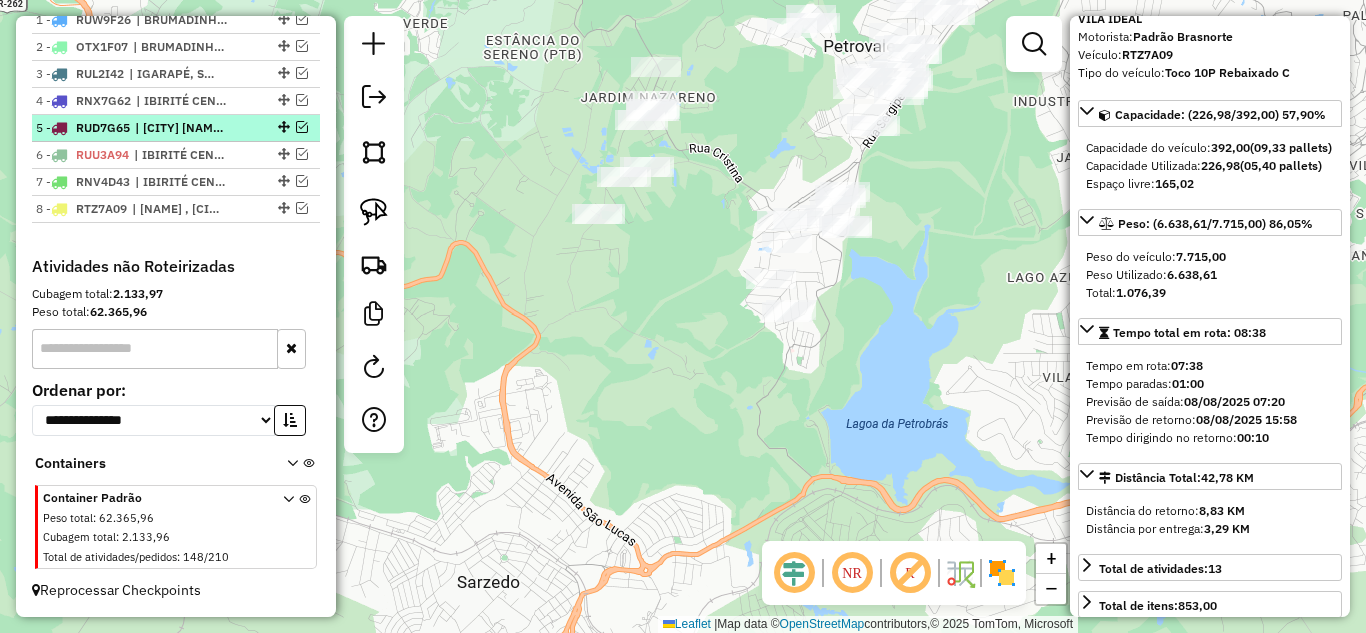 scroll, scrollTop: 783, scrollLeft: 0, axis: vertical 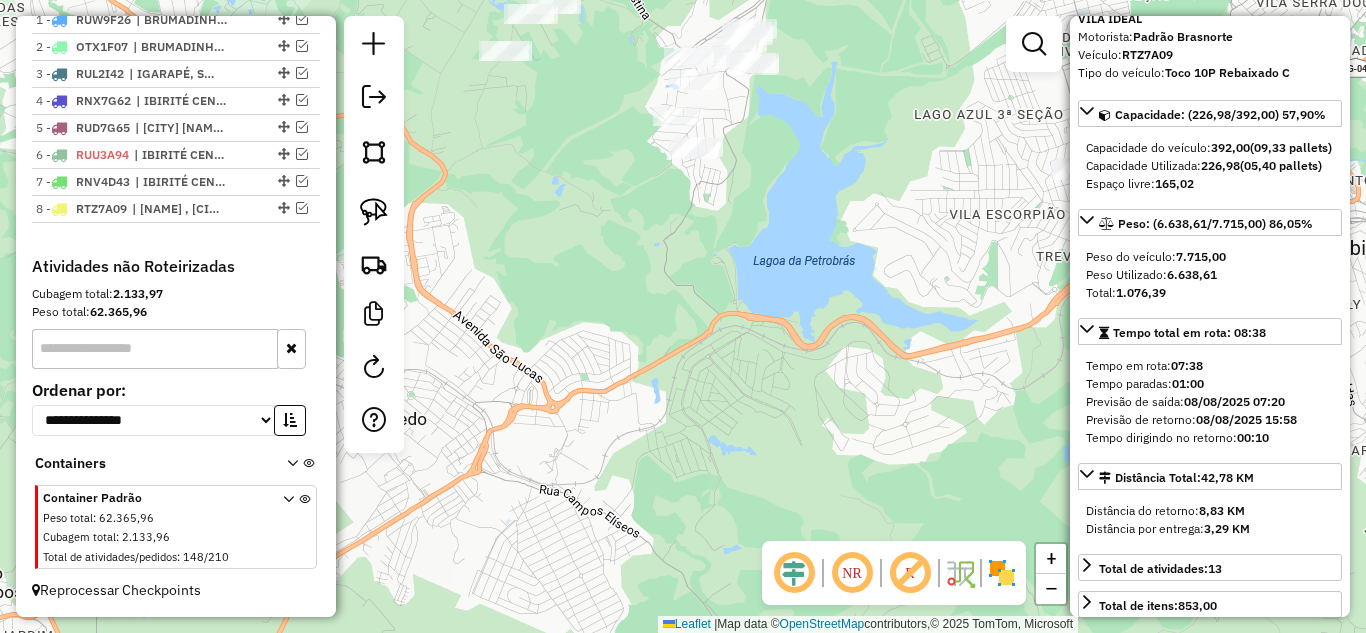 drag, startPoint x: 681, startPoint y: 365, endPoint x: 657, endPoint y: 254, distance: 113.56496 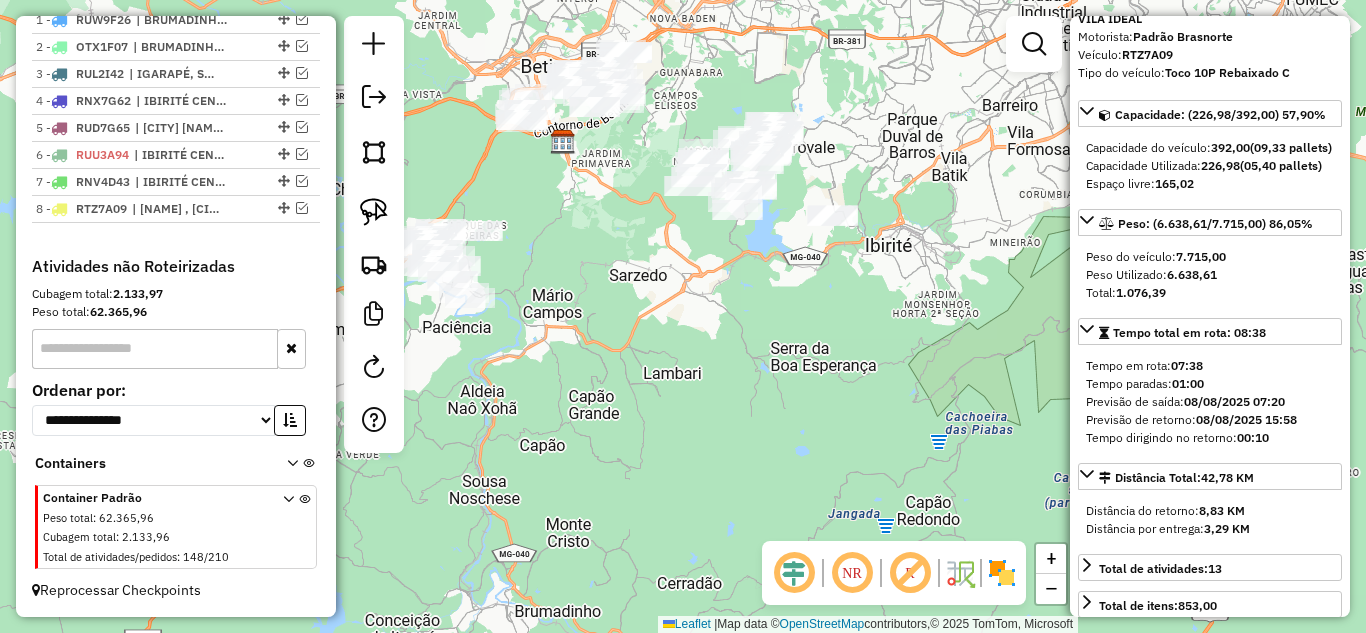 drag, startPoint x: 898, startPoint y: 324, endPoint x: 943, endPoint y: 329, distance: 45.276924 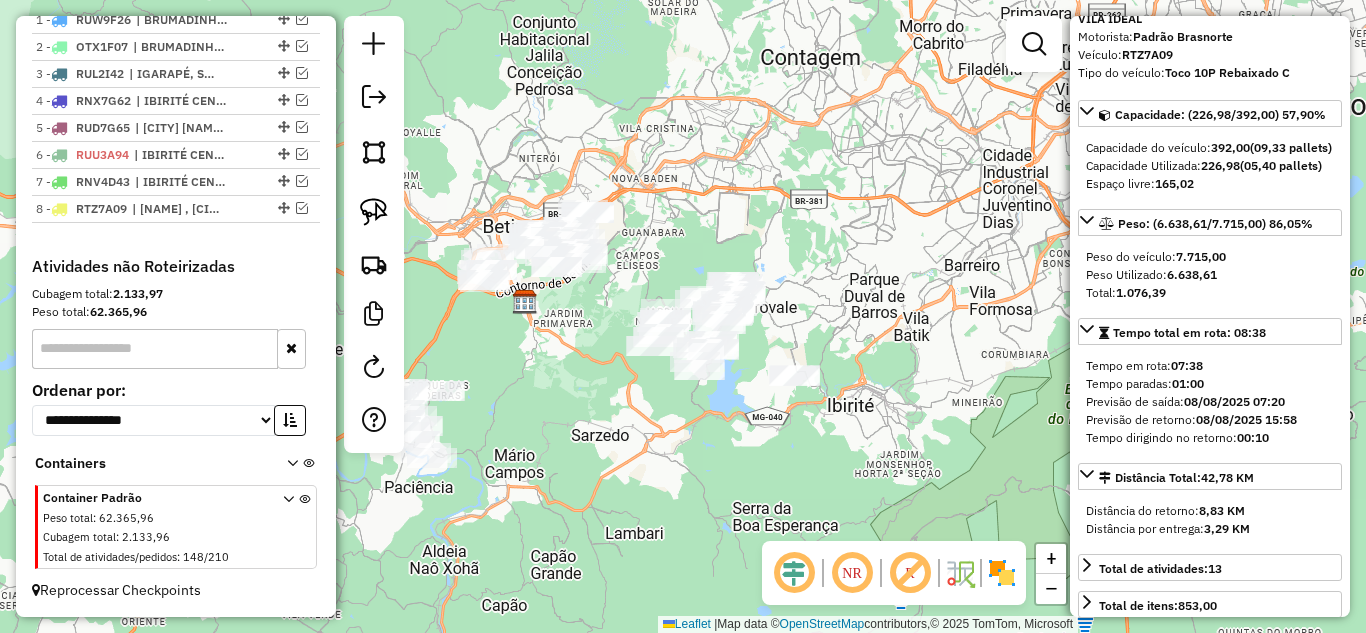 drag, startPoint x: 752, startPoint y: 375, endPoint x: 723, endPoint y: 396, distance: 35.805027 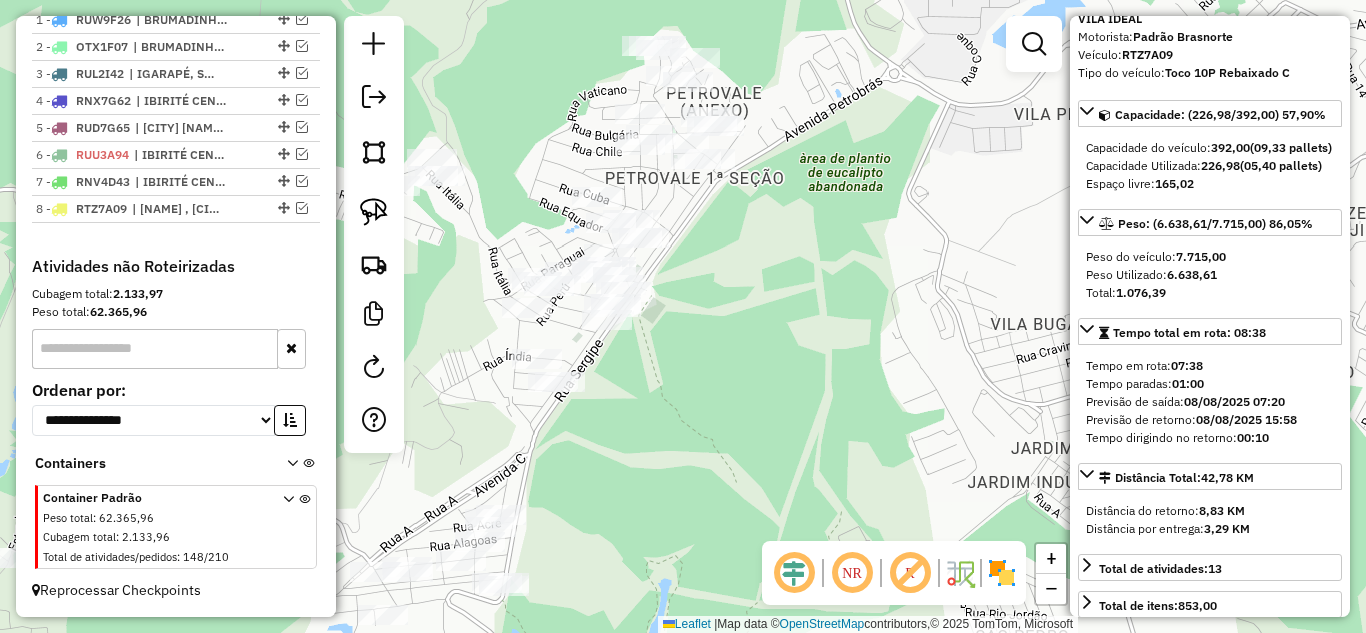 drag, startPoint x: 809, startPoint y: 401, endPoint x: 909, endPoint y: 546, distance: 176.13914 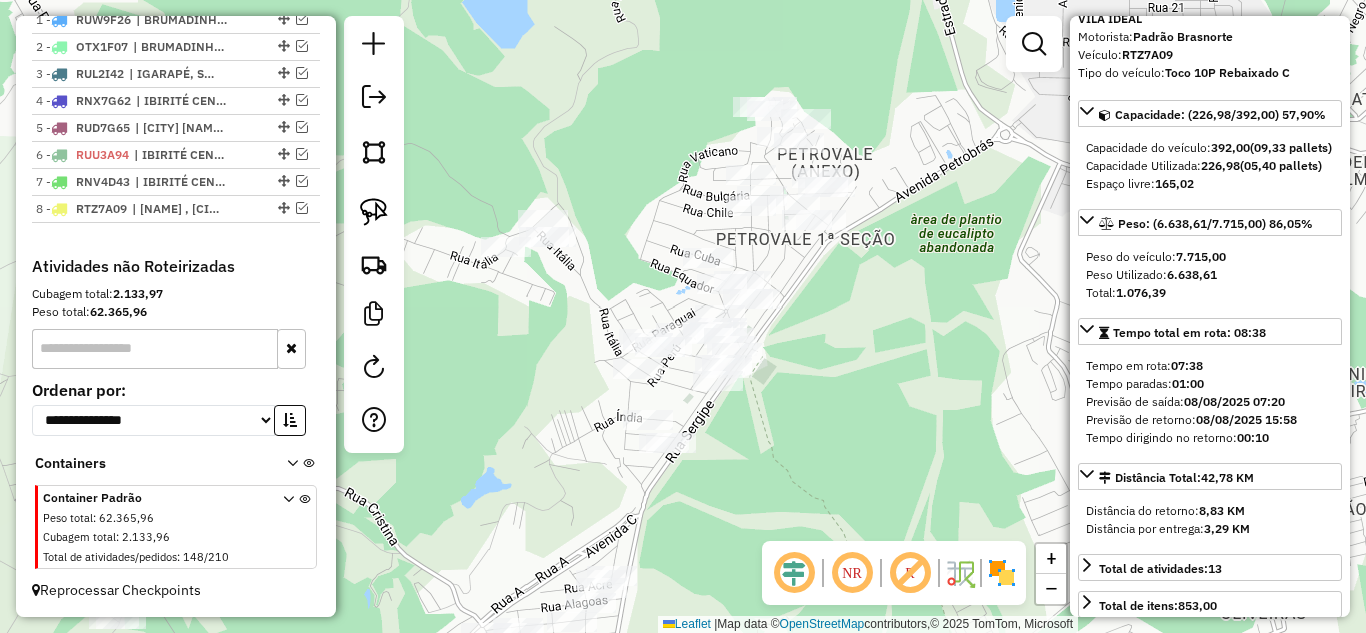 drag, startPoint x: 744, startPoint y: 267, endPoint x: 852, endPoint y: 358, distance: 141.22676 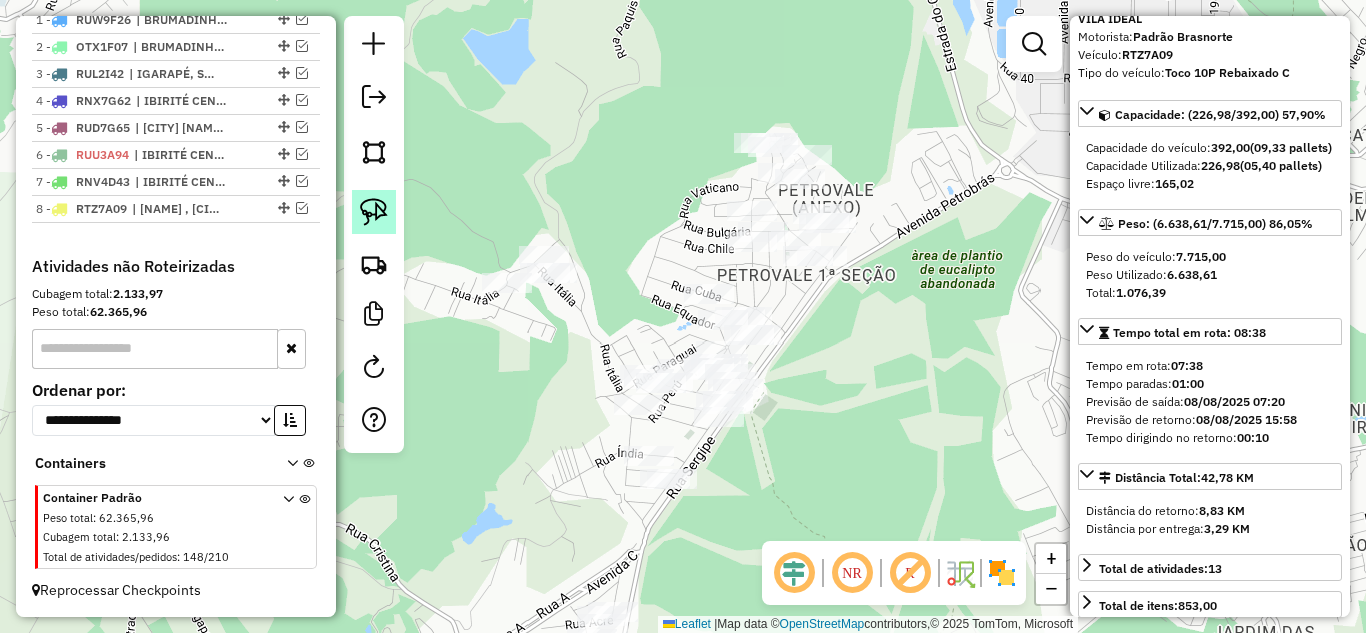 click 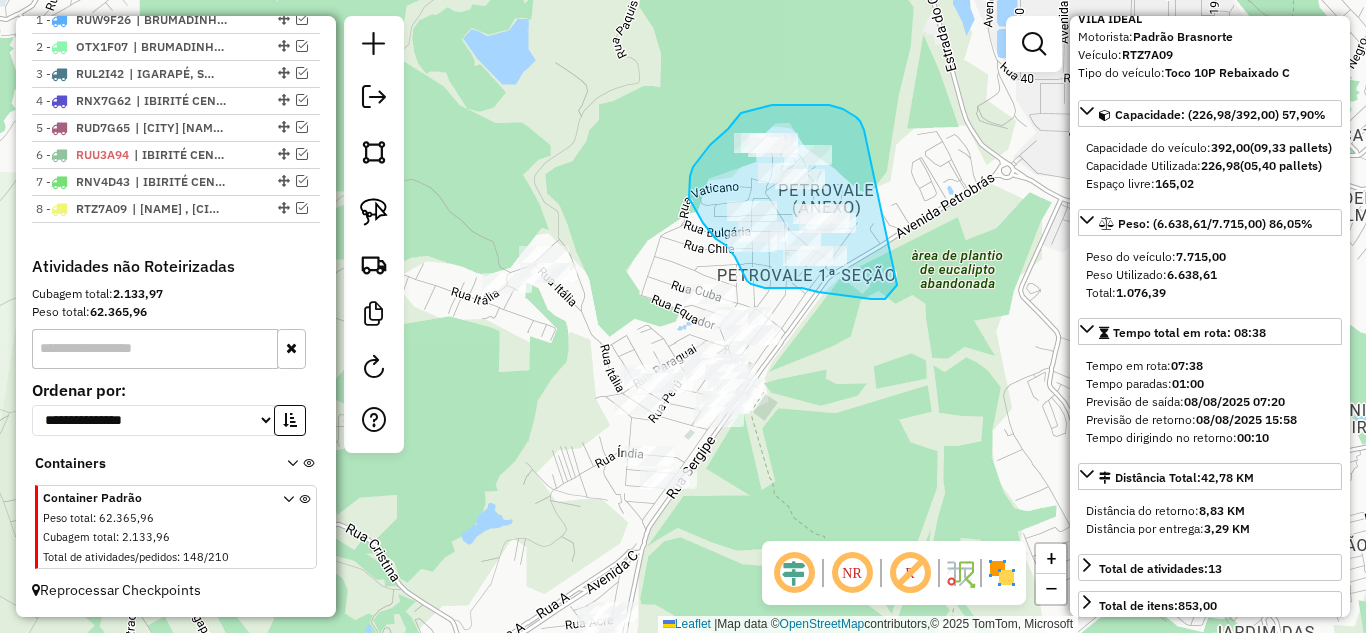 drag, startPoint x: 856, startPoint y: 117, endPoint x: 903, endPoint y: 234, distance: 126.08727 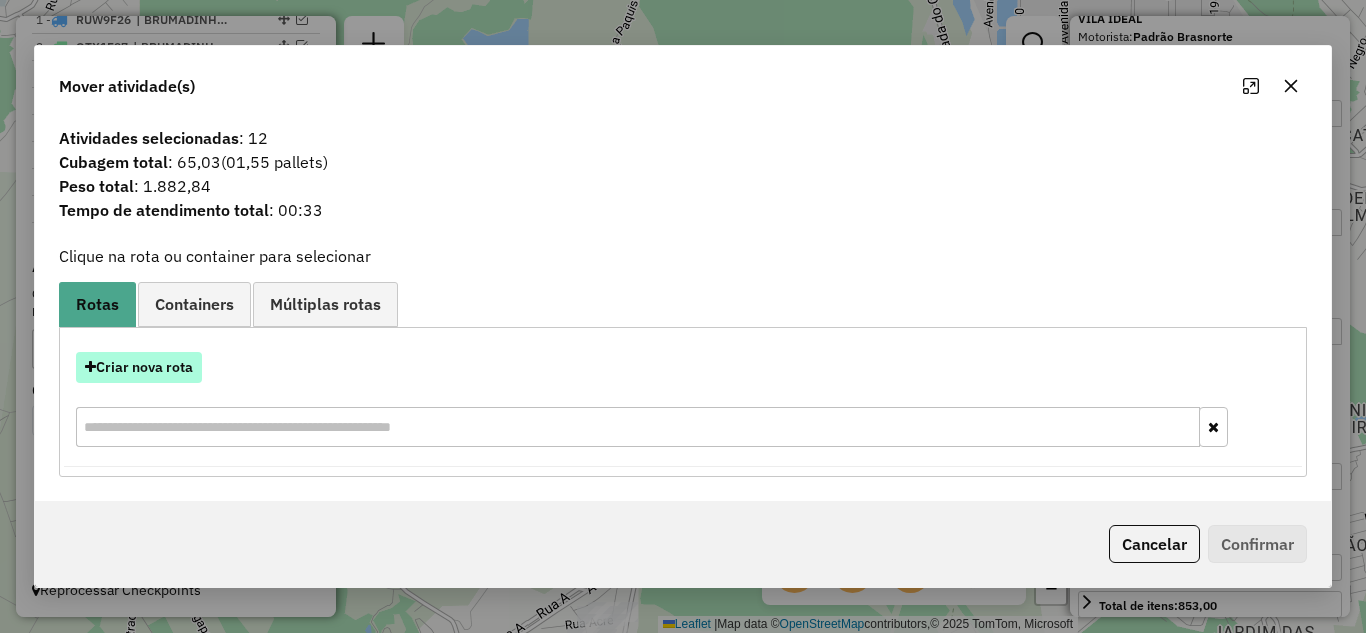 drag, startPoint x: 133, startPoint y: 368, endPoint x: 168, endPoint y: 363, distance: 35.35534 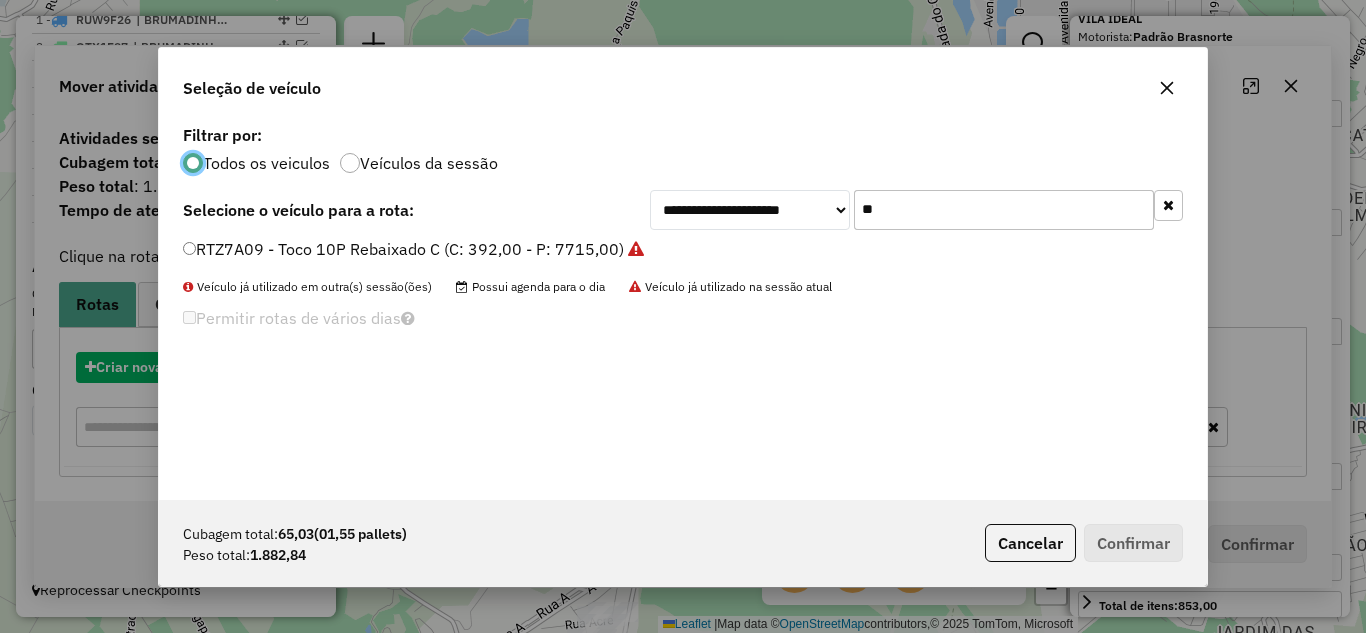 scroll, scrollTop: 11, scrollLeft: 6, axis: both 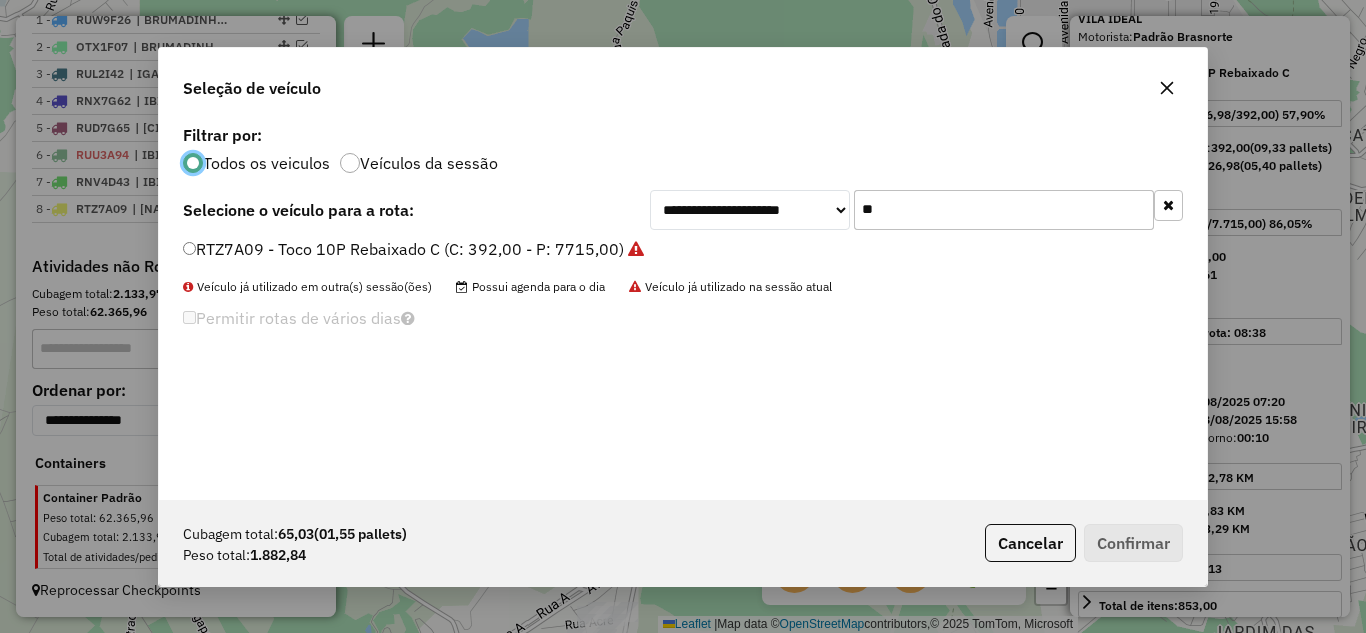 click on "**" 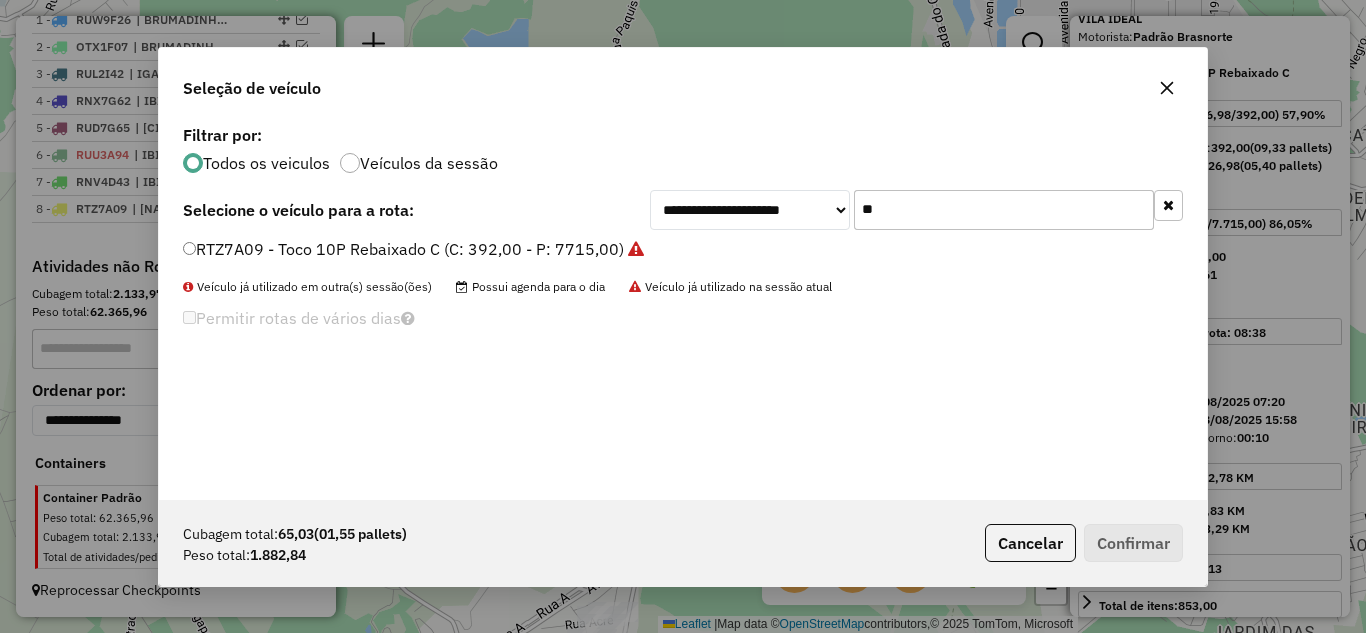type on "*" 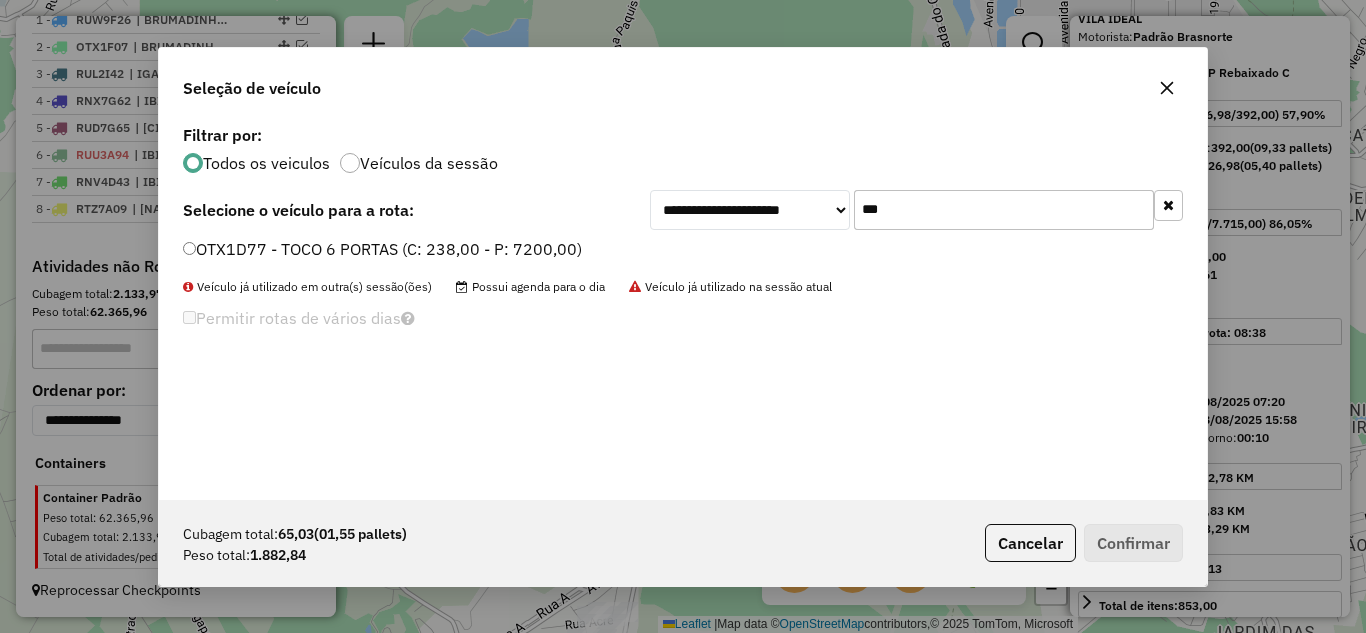 type on "***" 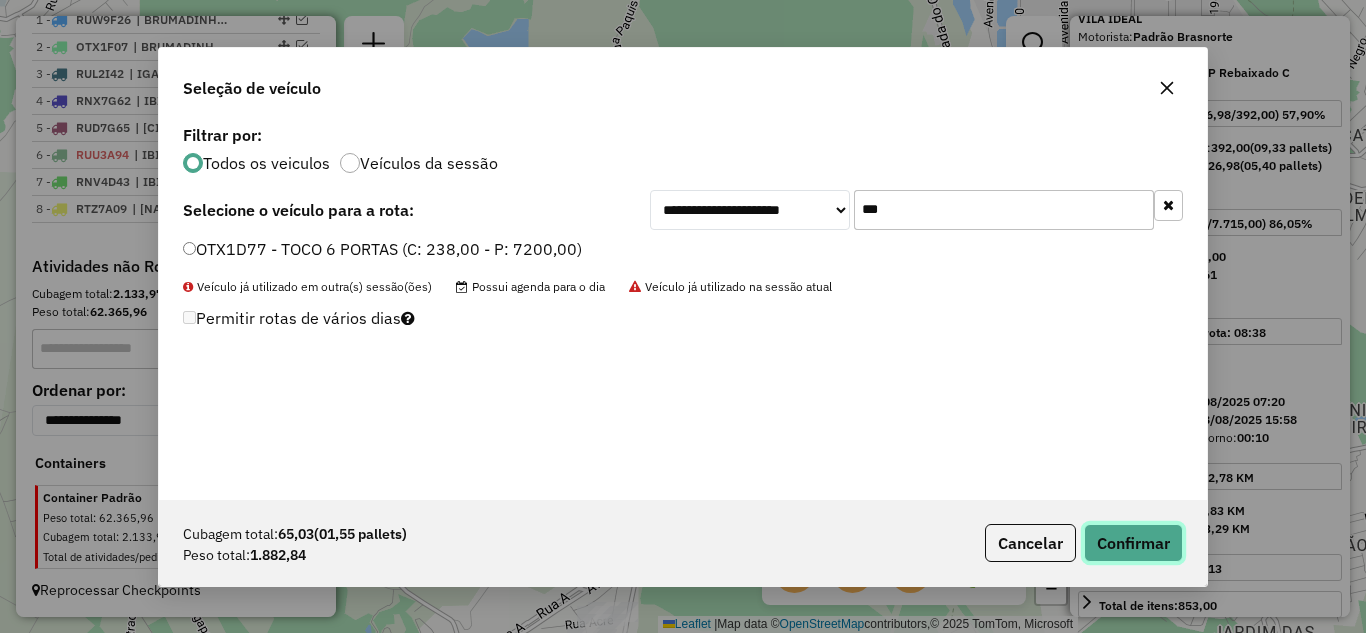 click on "Confirmar" 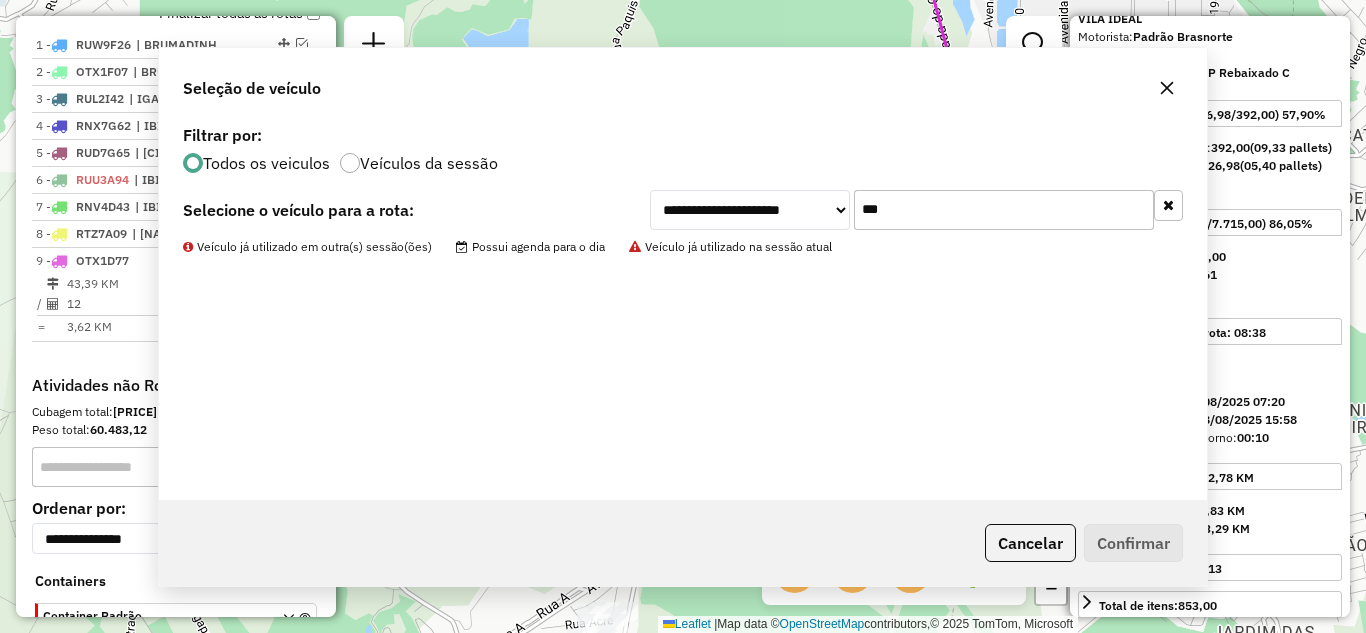 scroll, scrollTop: 902, scrollLeft: 0, axis: vertical 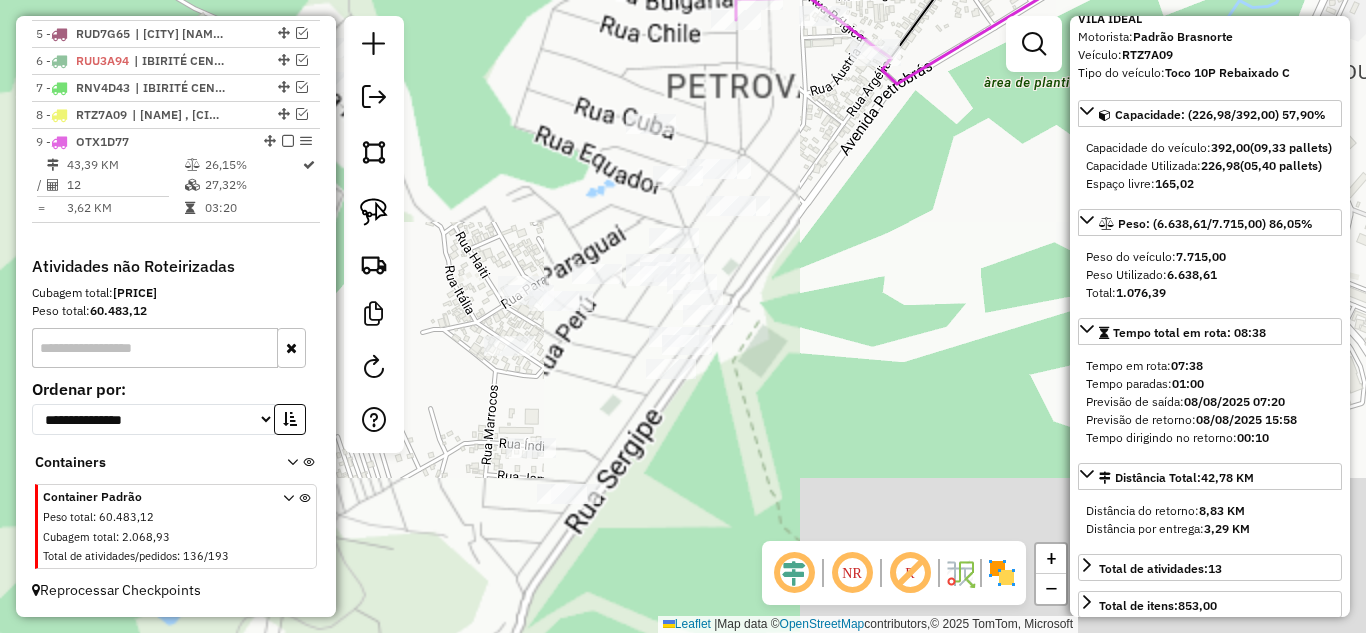 drag, startPoint x: 777, startPoint y: 332, endPoint x: 770, endPoint y: 166, distance: 166.14752 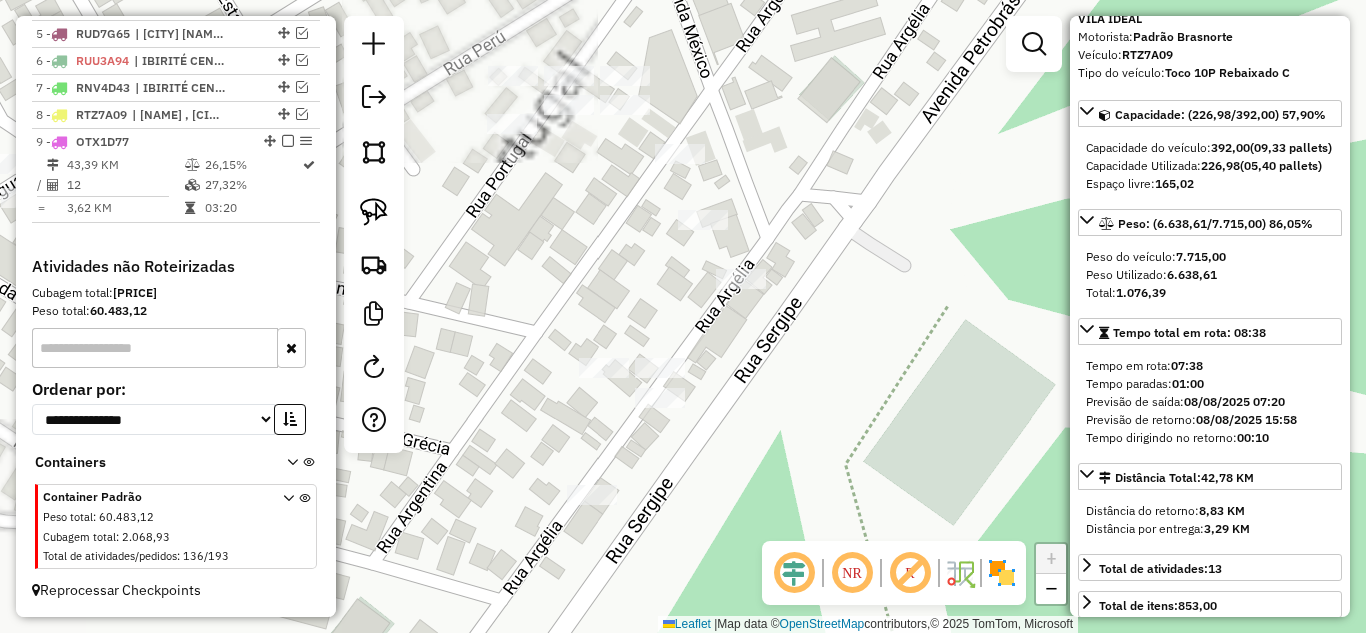 click on "Janela de atendimento Grade de atendimento Capacidade Transportadoras Veículos Cliente Pedidos  Rotas Selecione os dias de semana para filtrar as janelas de atendimento  Seg   Ter   Qua   Qui   Sex   Sáb   Dom  Informe o período da janela de atendimento: De: Até:  Filtrar exatamente a janela do cliente  Considerar janela de atendimento padrão  Selecione os dias de semana para filtrar as grades de atendimento  Seg   Ter   Qua   Qui   Sex   Sáb   Dom   Considerar clientes sem dia de atendimento cadastrado  Clientes fora do dia de atendimento selecionado Filtrar as atividades entre os valores definidos abaixo:  Peso mínimo:   Peso máximo:   Cubagem mínima:   Cubagem máxima:   De:   Até:  Filtrar as atividades entre o tempo de atendimento definido abaixo:  De:   Até:   Considerar capacidade total dos clientes não roteirizados Transportadora: Selecione um ou mais itens Tipo de veículo: Selecione um ou mais itens Veículo: Selecione um ou mais itens Motorista: Selecione um ou mais itens Nome: Rótulo:" 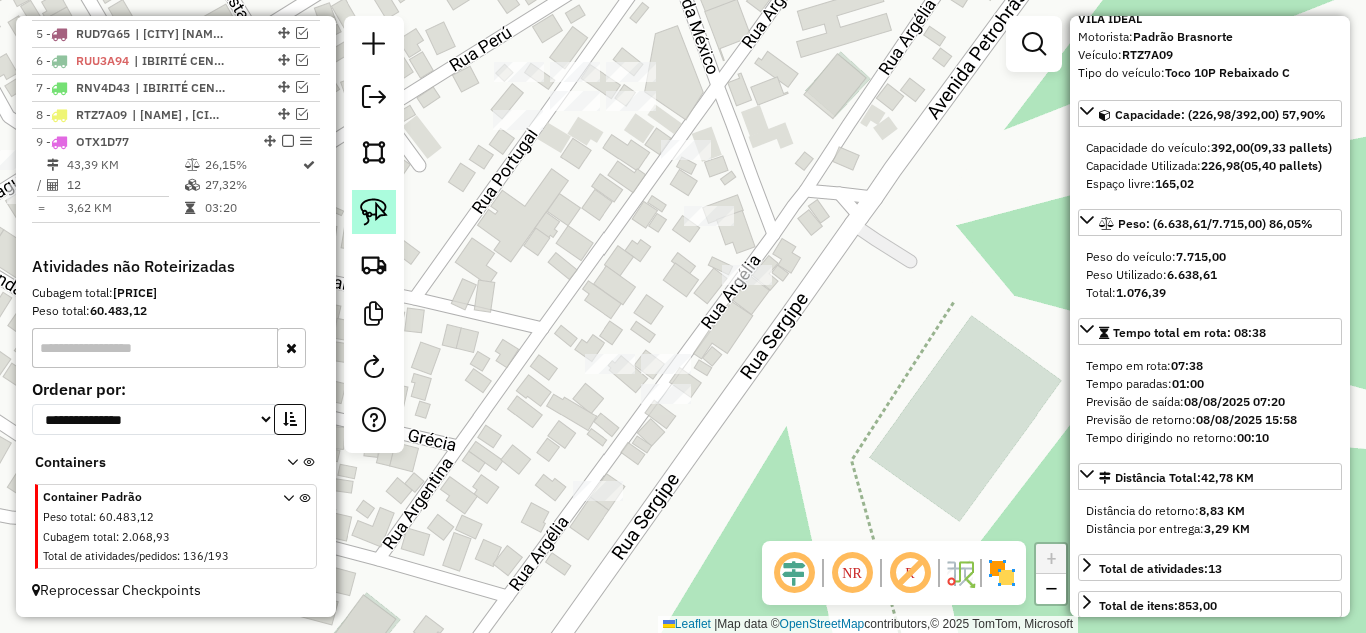 click 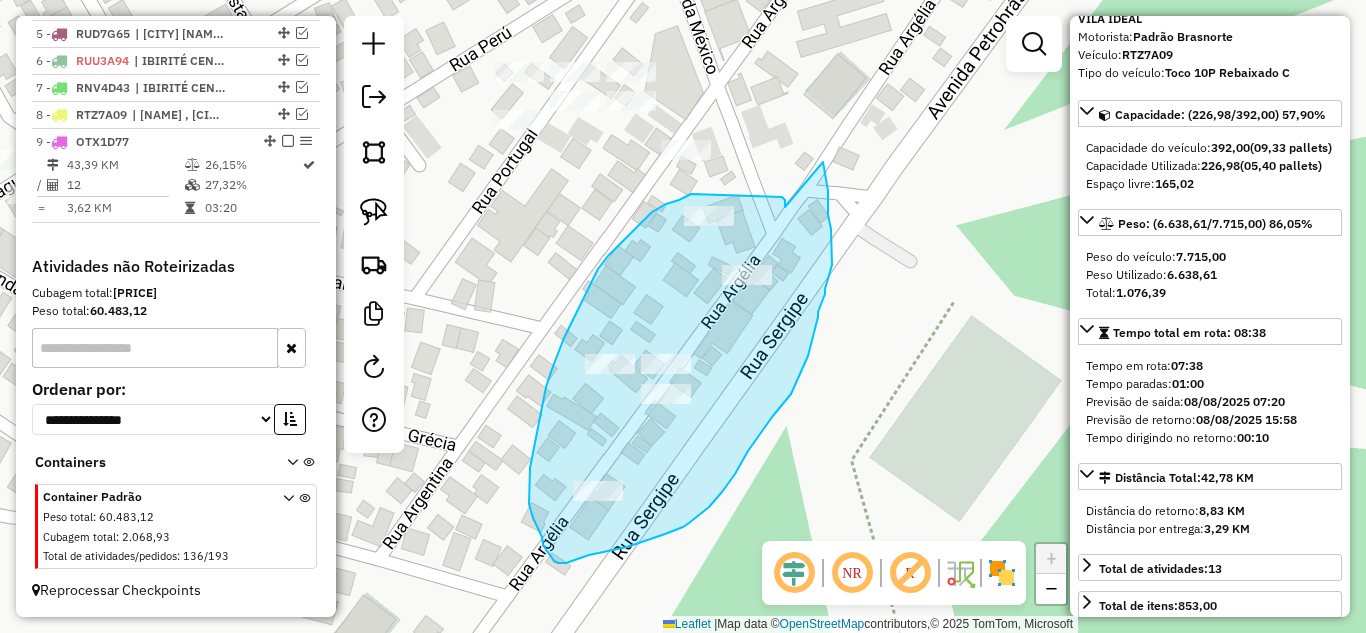 drag, startPoint x: 782, startPoint y: 197, endPoint x: 820, endPoint y: 164, distance: 50.32892 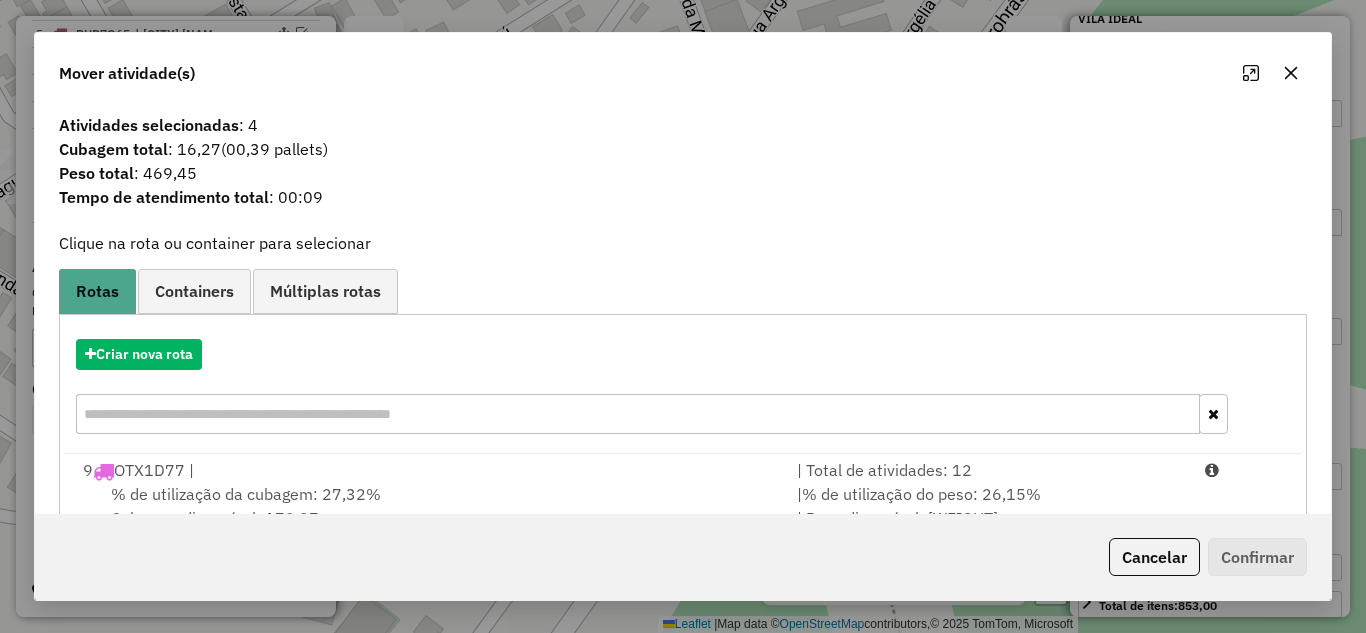 drag, startPoint x: 859, startPoint y: 476, endPoint x: 1051, endPoint y: 520, distance: 196.97716 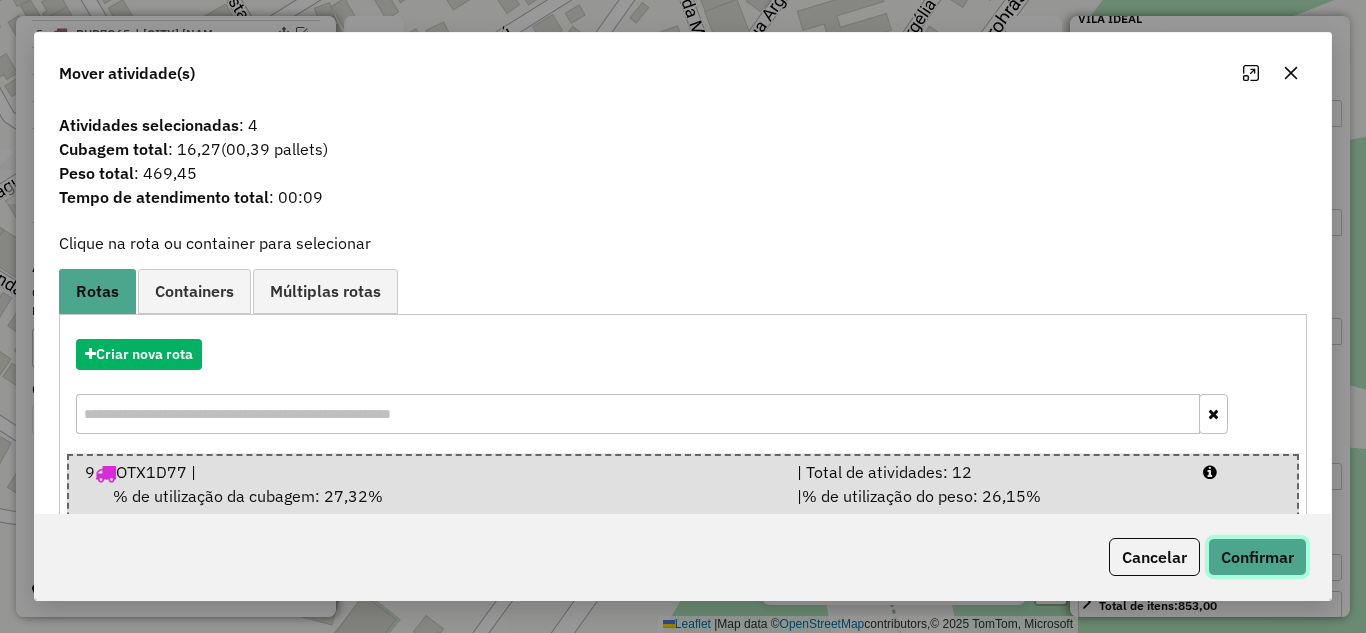 click on "Confirmar" 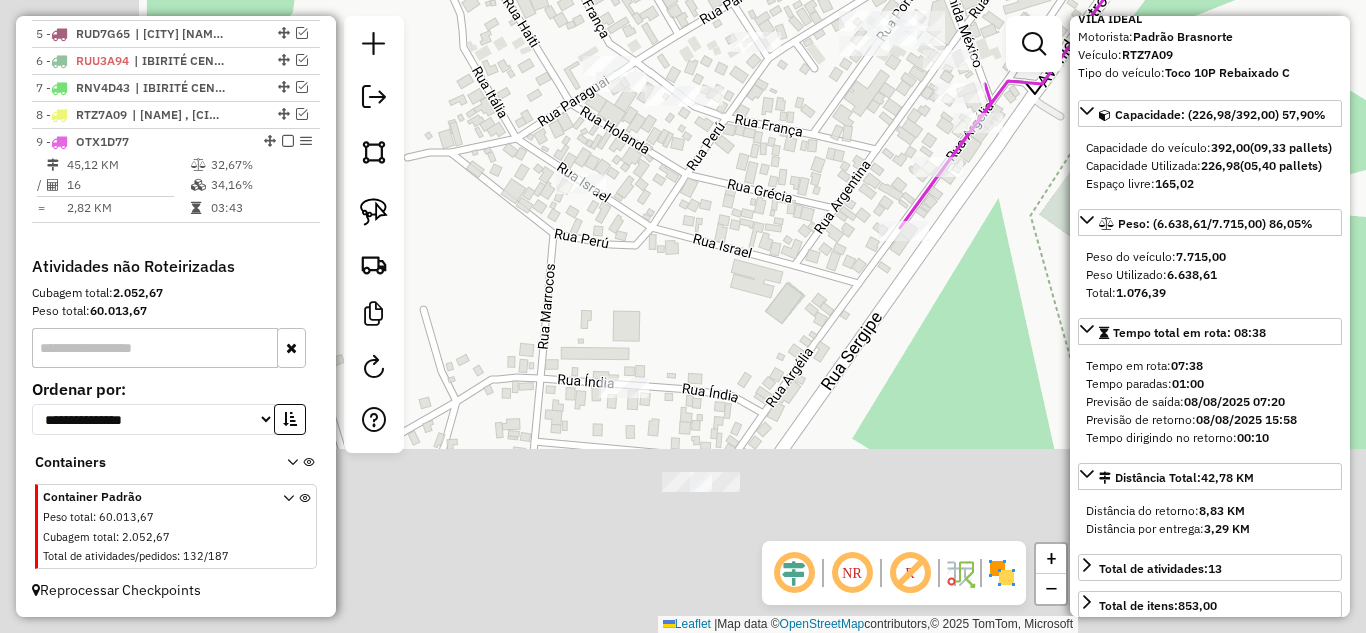 drag, startPoint x: 526, startPoint y: 384, endPoint x: 802, endPoint y: 198, distance: 332.82428 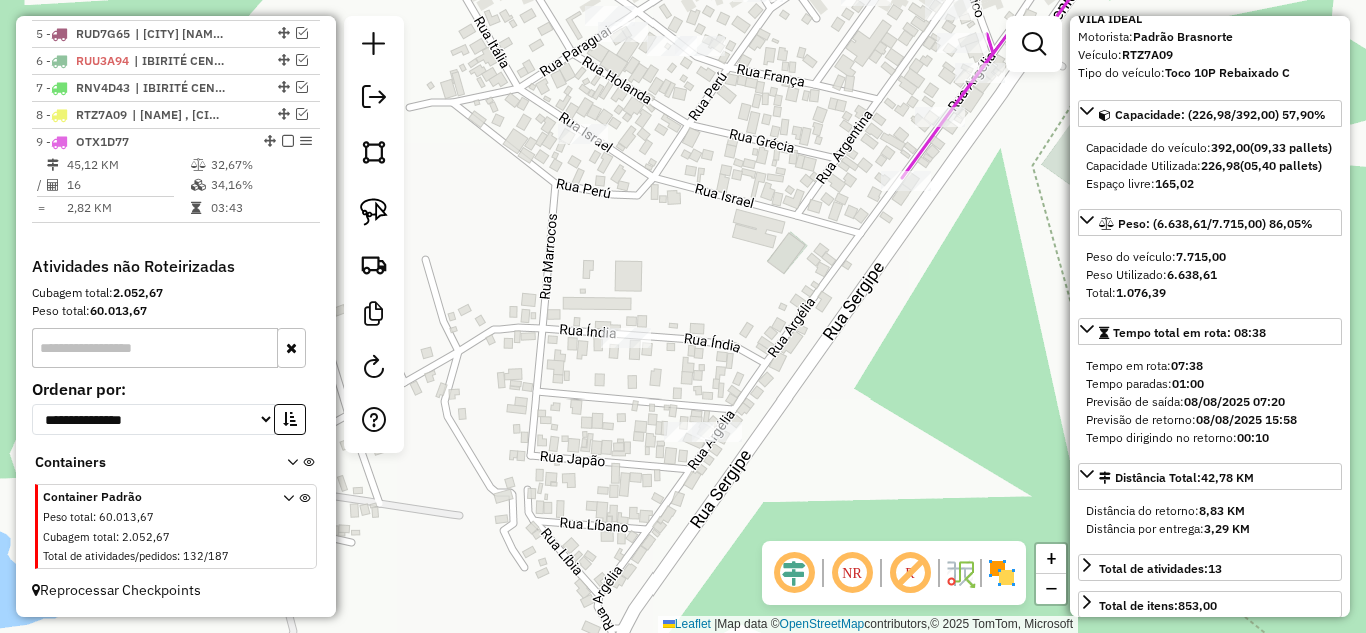 drag, startPoint x: 754, startPoint y: 302, endPoint x: 430, endPoint y: 314, distance: 324.22214 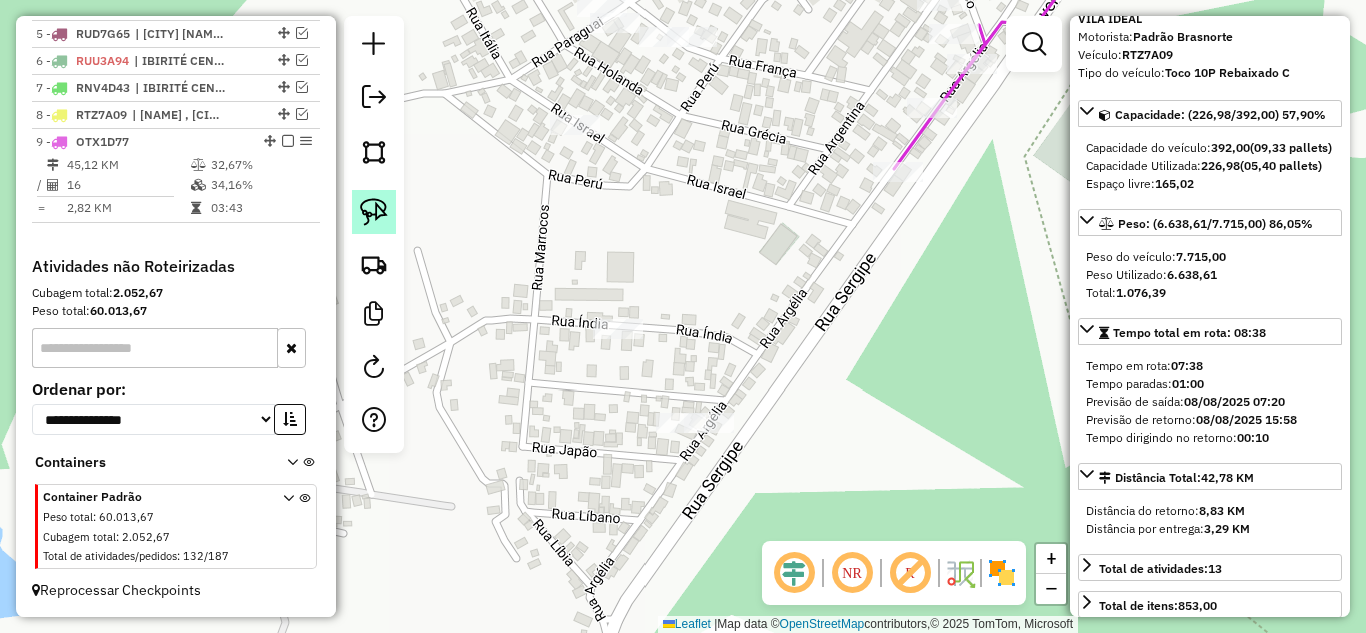 click 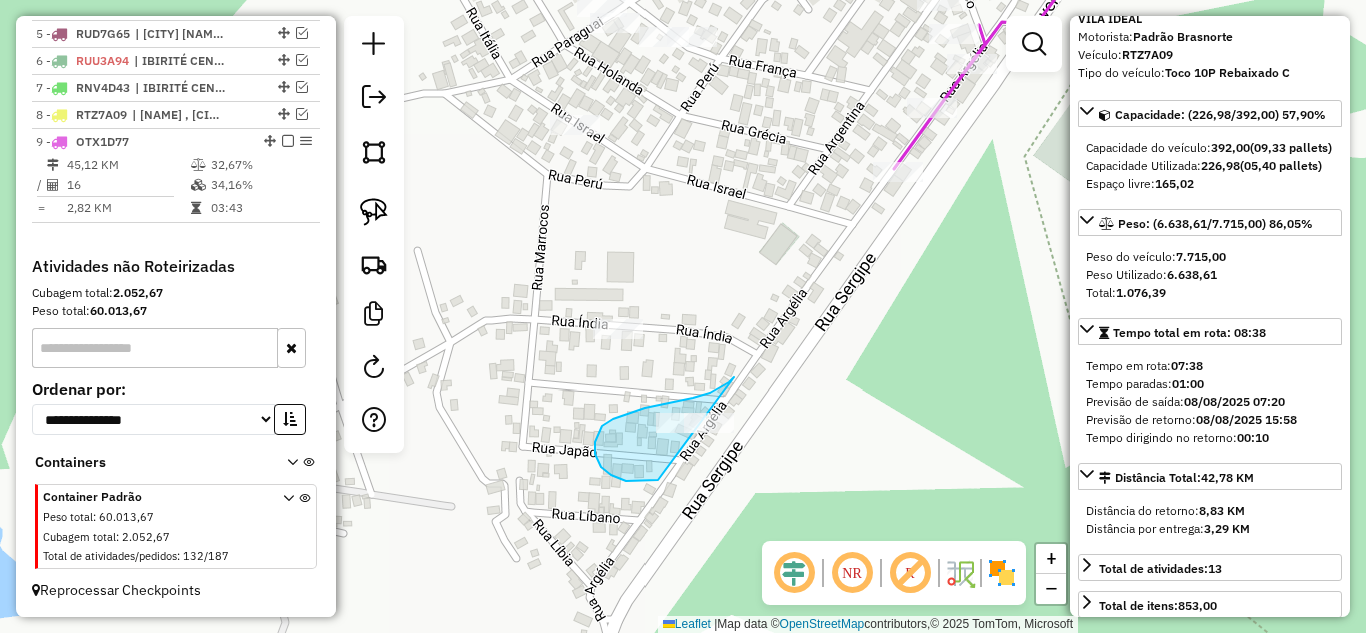 drag, startPoint x: 693, startPoint y: 398, endPoint x: 766, endPoint y: 394, distance: 73.109505 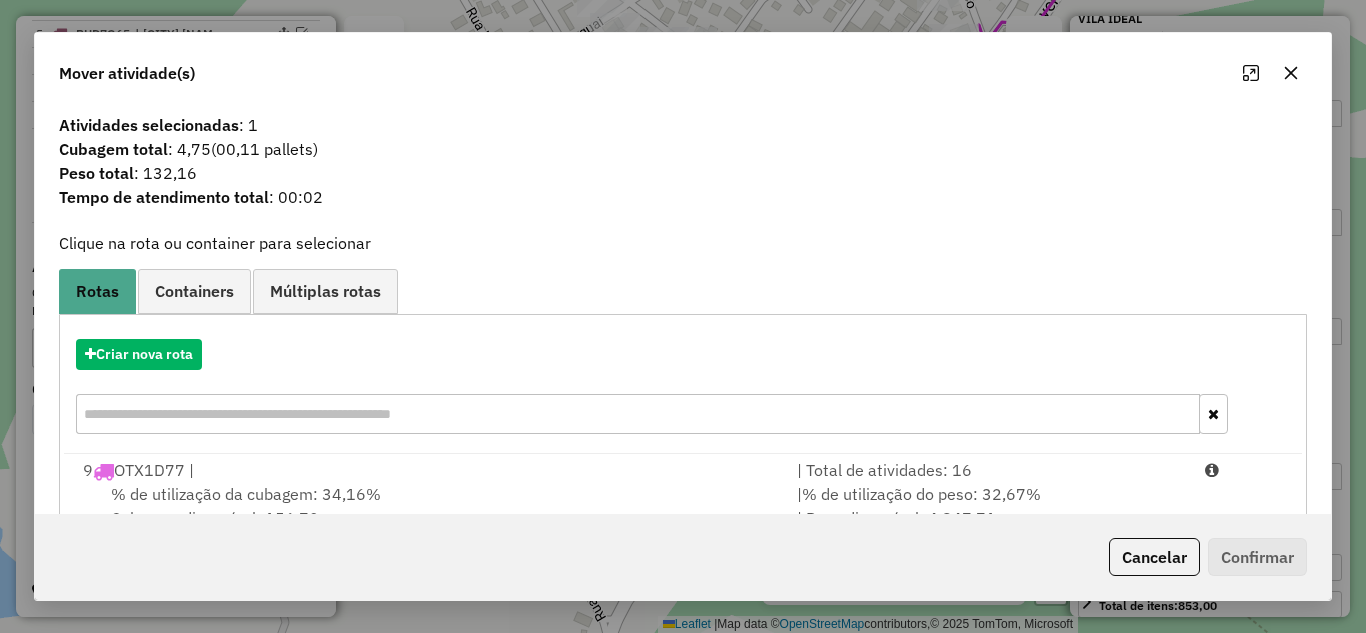 click 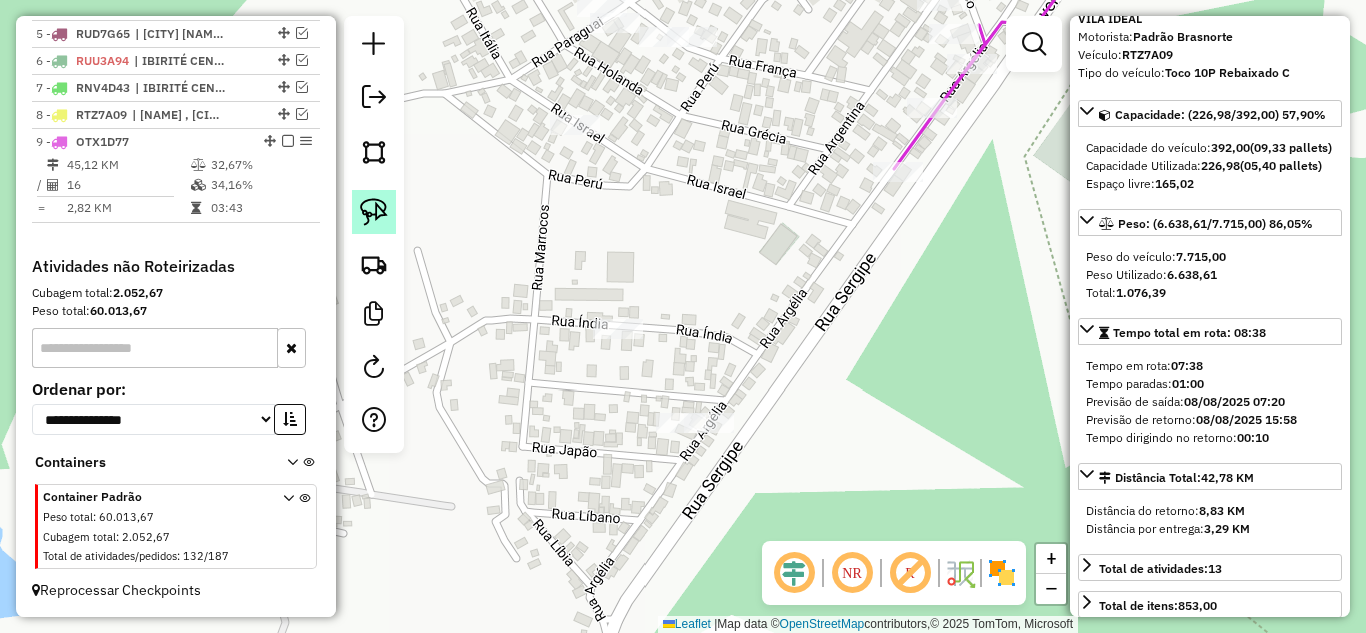 click 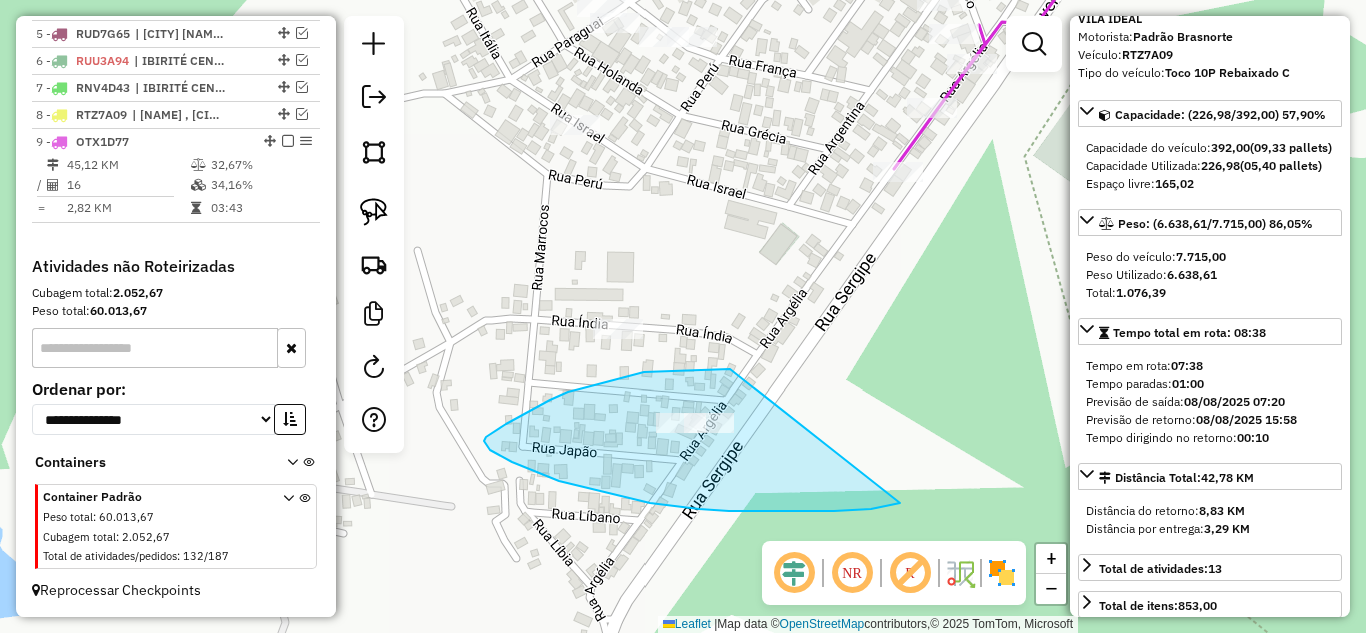 drag, startPoint x: 702, startPoint y: 369, endPoint x: 872, endPoint y: 465, distance: 195.2332 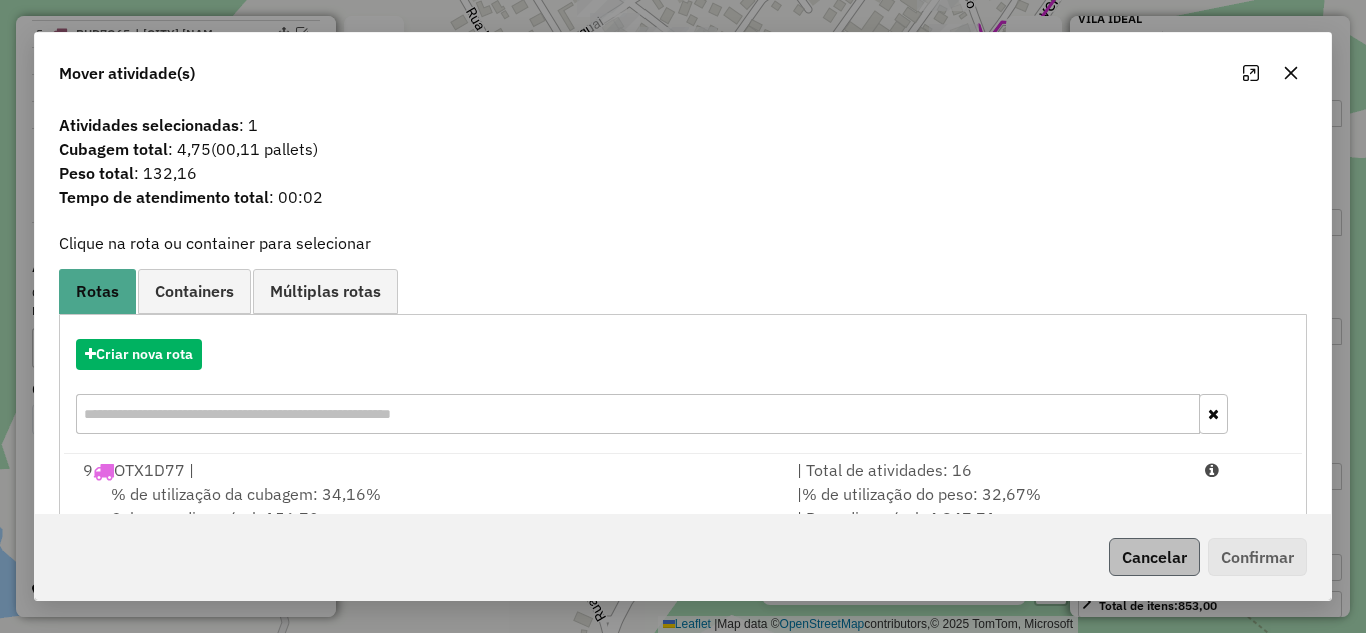 drag, startPoint x: 901, startPoint y: 484, endPoint x: 1140, endPoint y: 550, distance: 247.94556 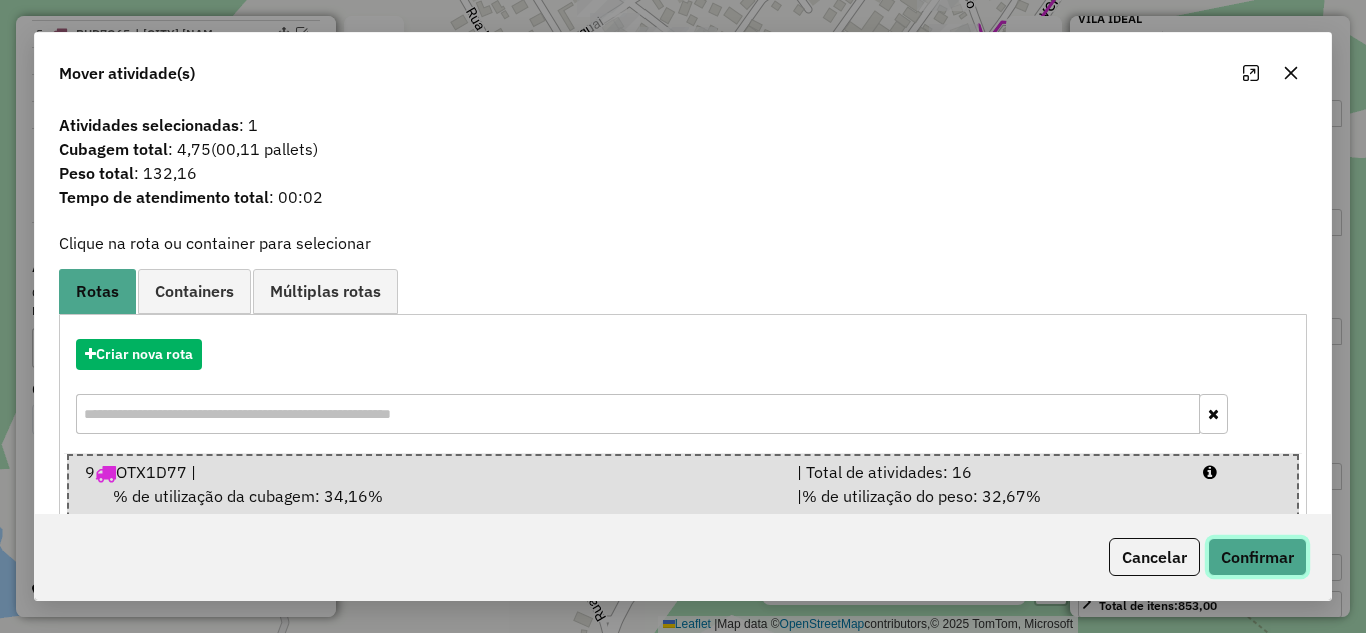 click on "Confirmar" 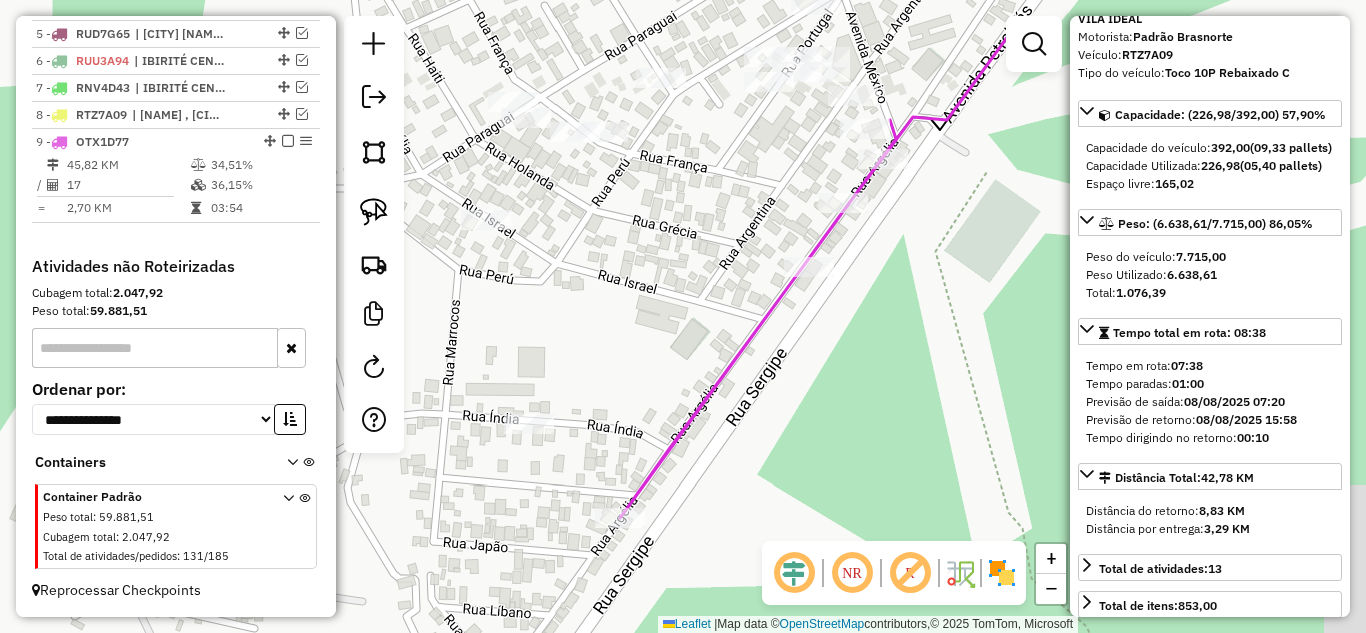 drag, startPoint x: 800, startPoint y: 395, endPoint x: 745, endPoint y: 451, distance: 78.492035 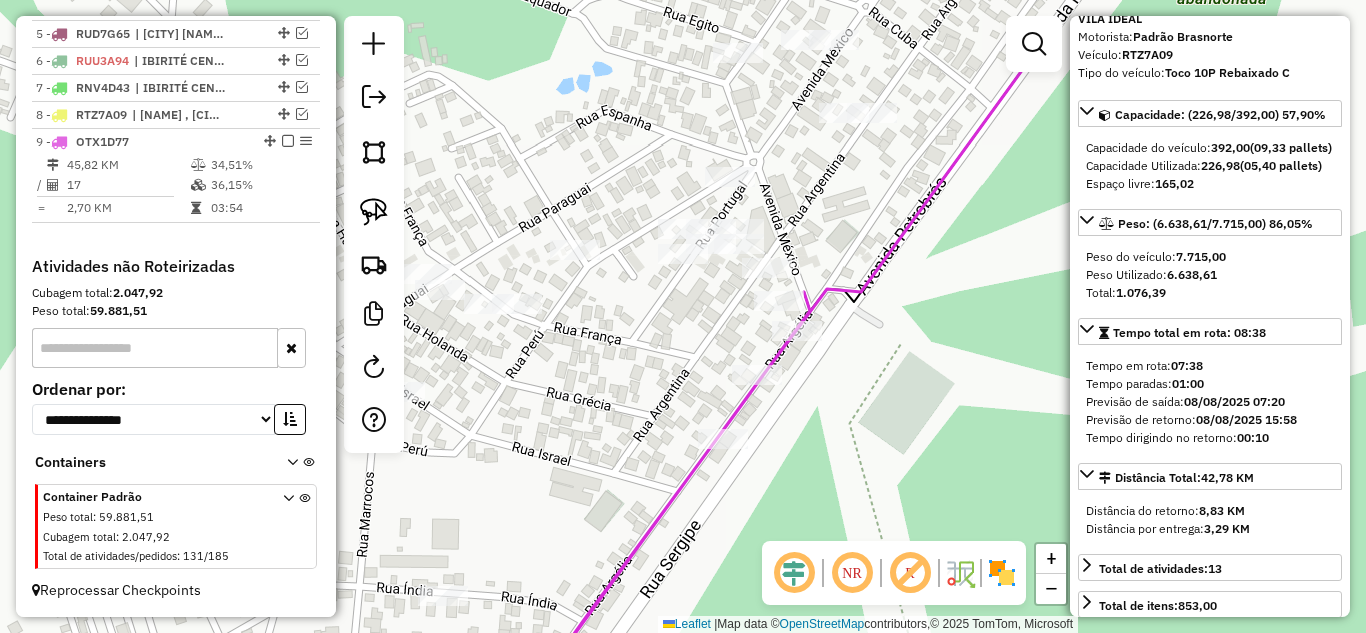 drag, startPoint x: 728, startPoint y: 288, endPoint x: 697, endPoint y: 395, distance: 111.40018 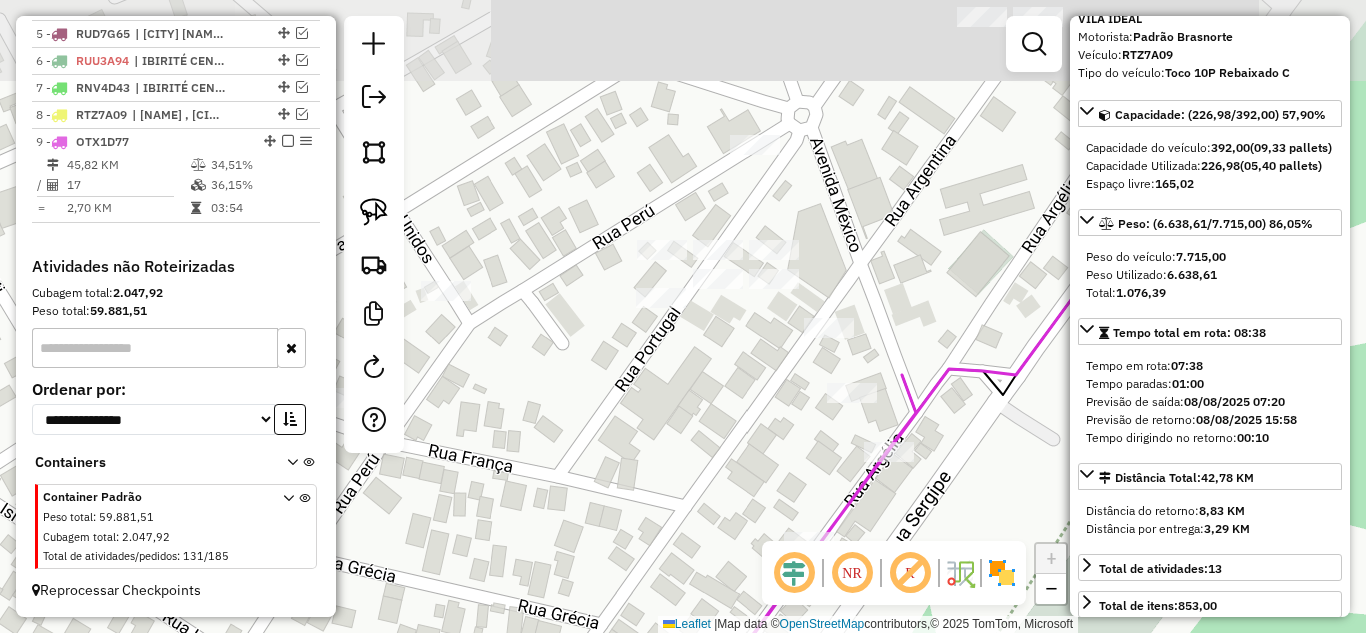 drag, startPoint x: 704, startPoint y: 377, endPoint x: 704, endPoint y: 435, distance: 58 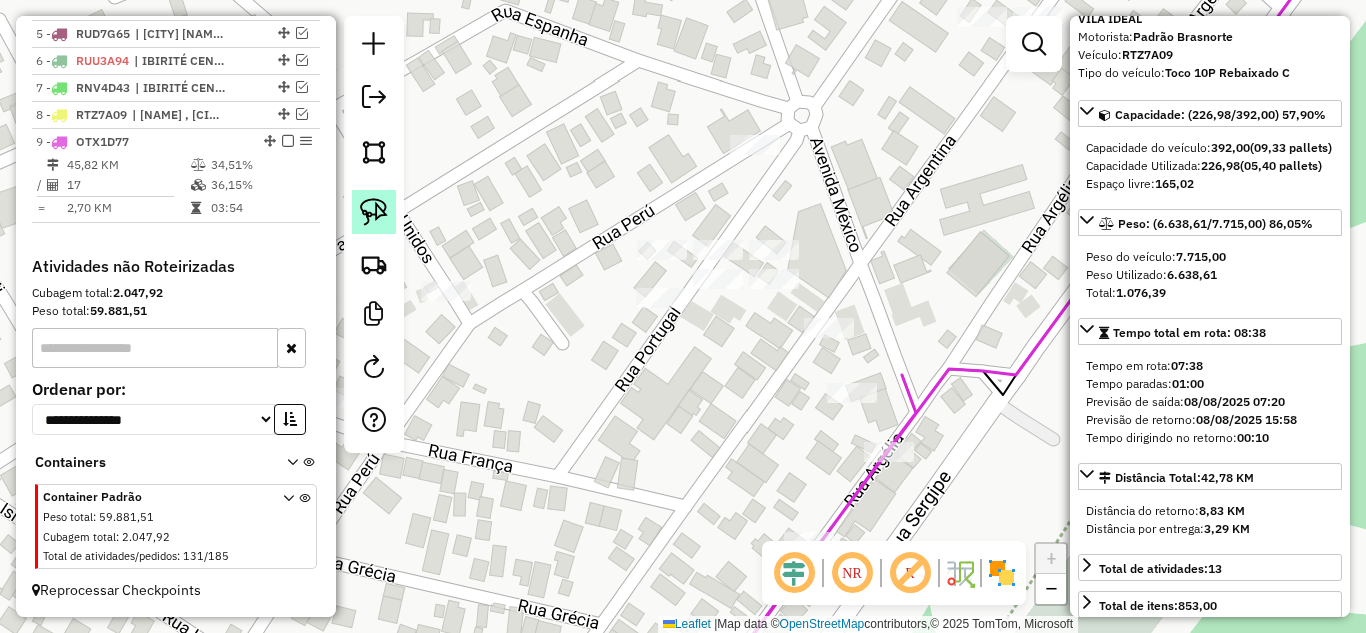 click 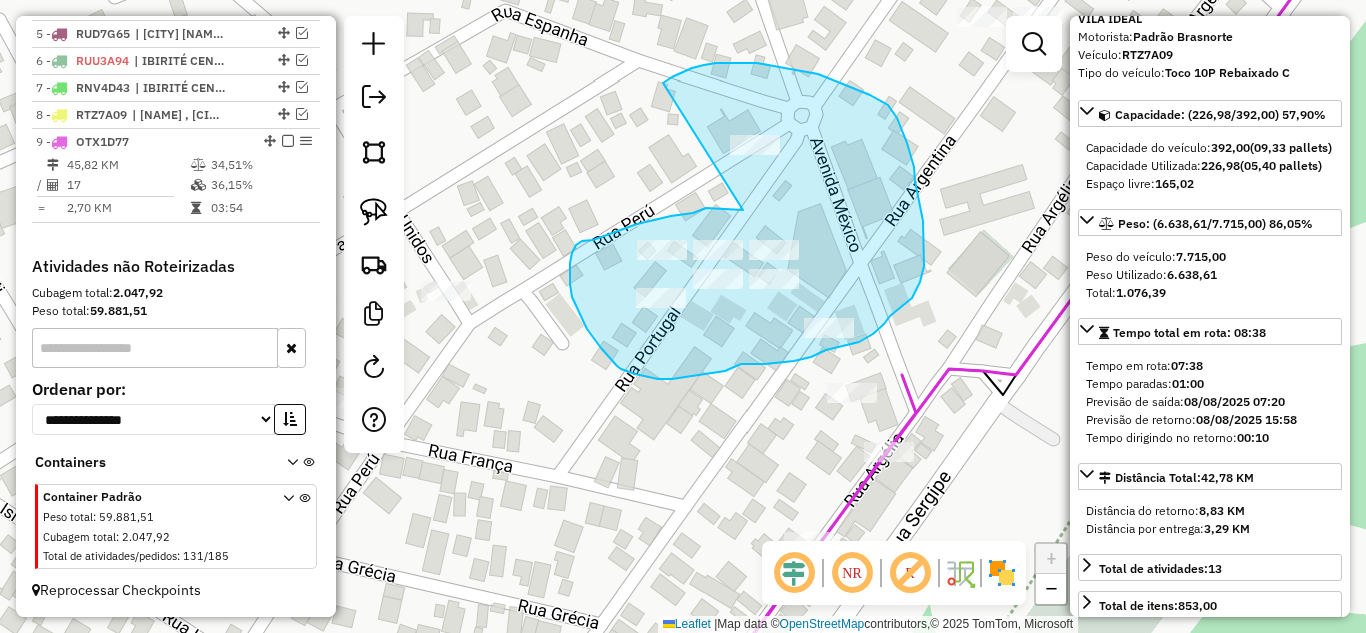 drag, startPoint x: 637, startPoint y: 224, endPoint x: 620, endPoint y: 116, distance: 109.32977 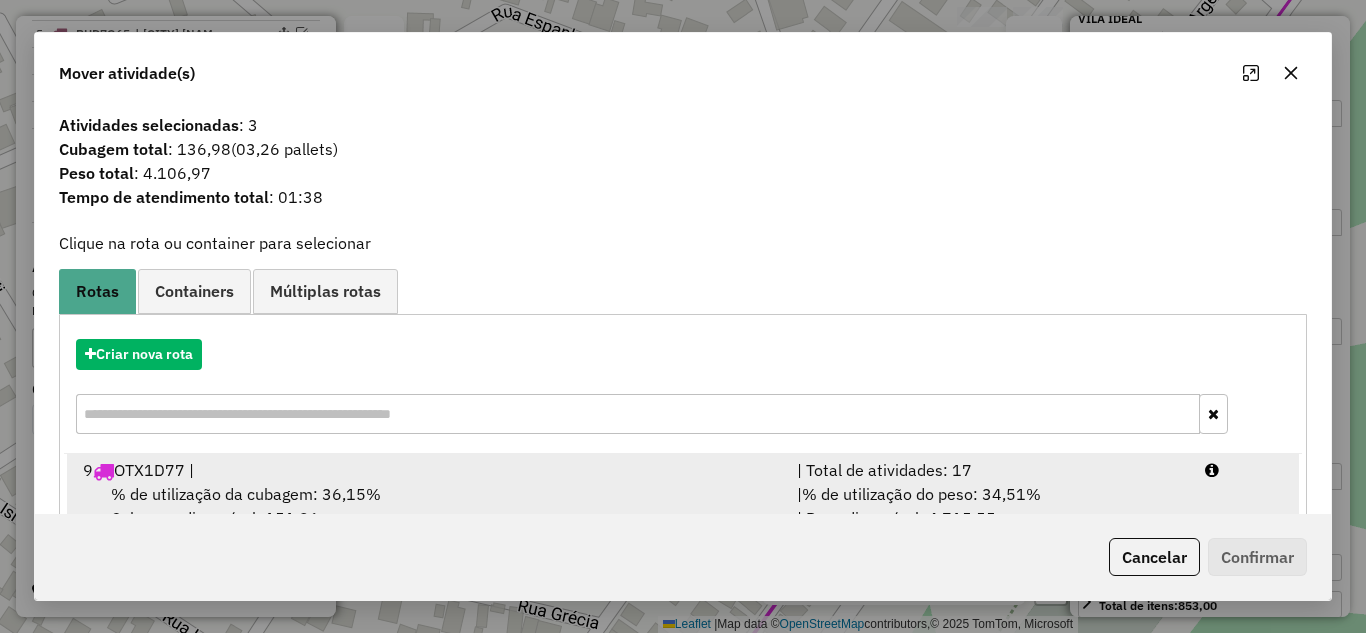 drag, startPoint x: 892, startPoint y: 475, endPoint x: 998, endPoint y: 495, distance: 107.87029 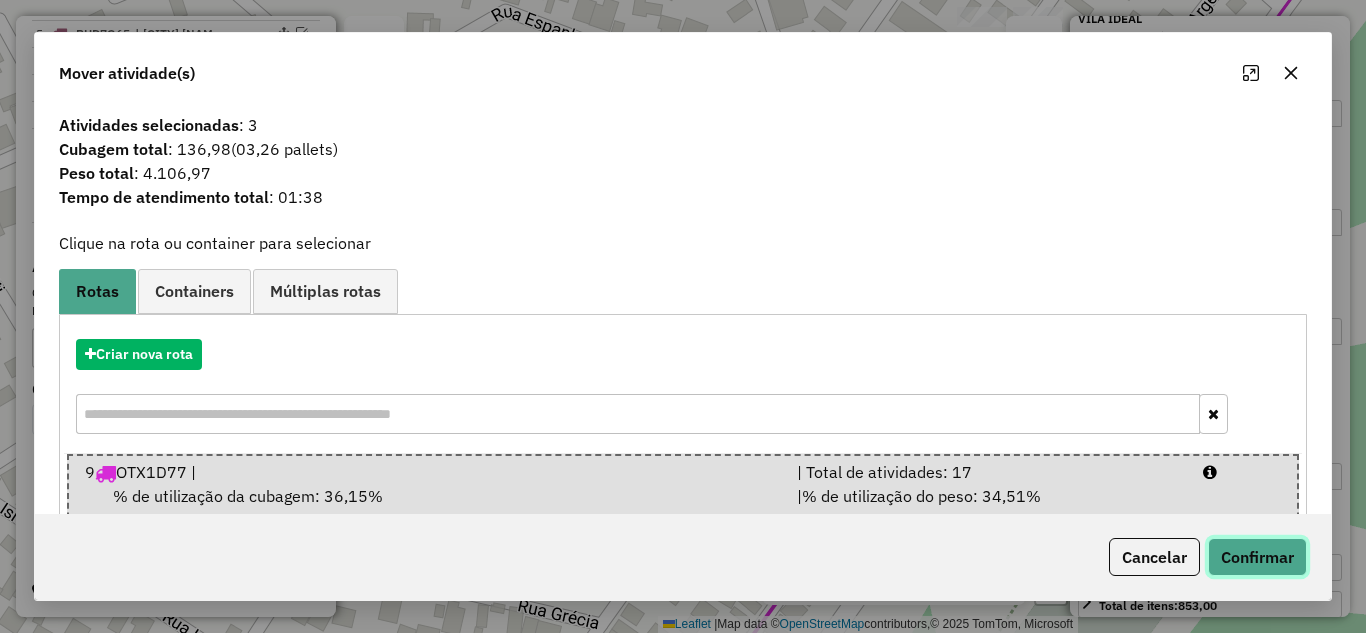click on "Confirmar" 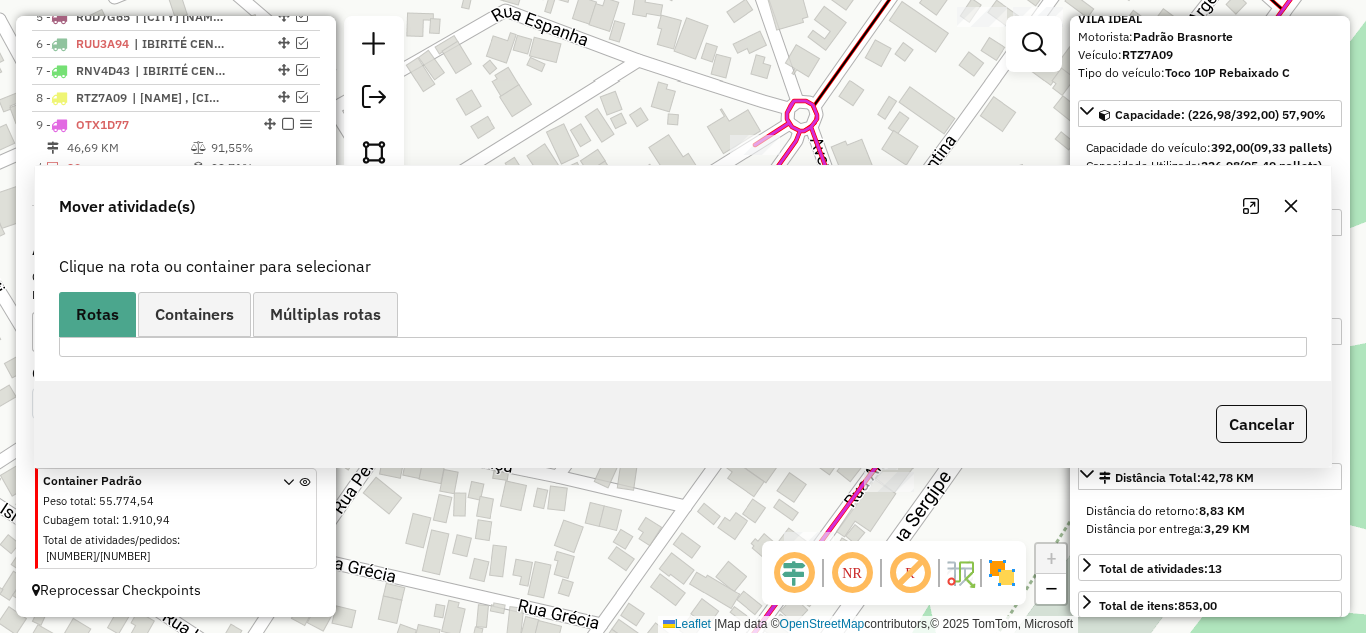 scroll, scrollTop: 877, scrollLeft: 0, axis: vertical 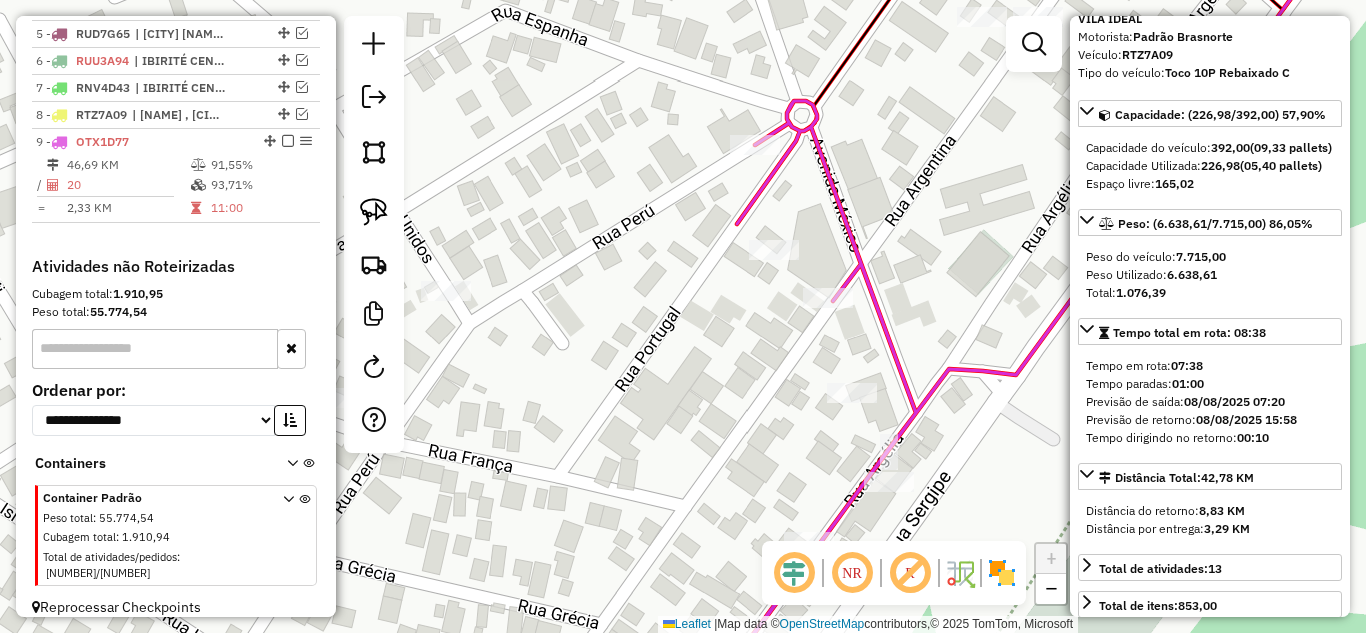click 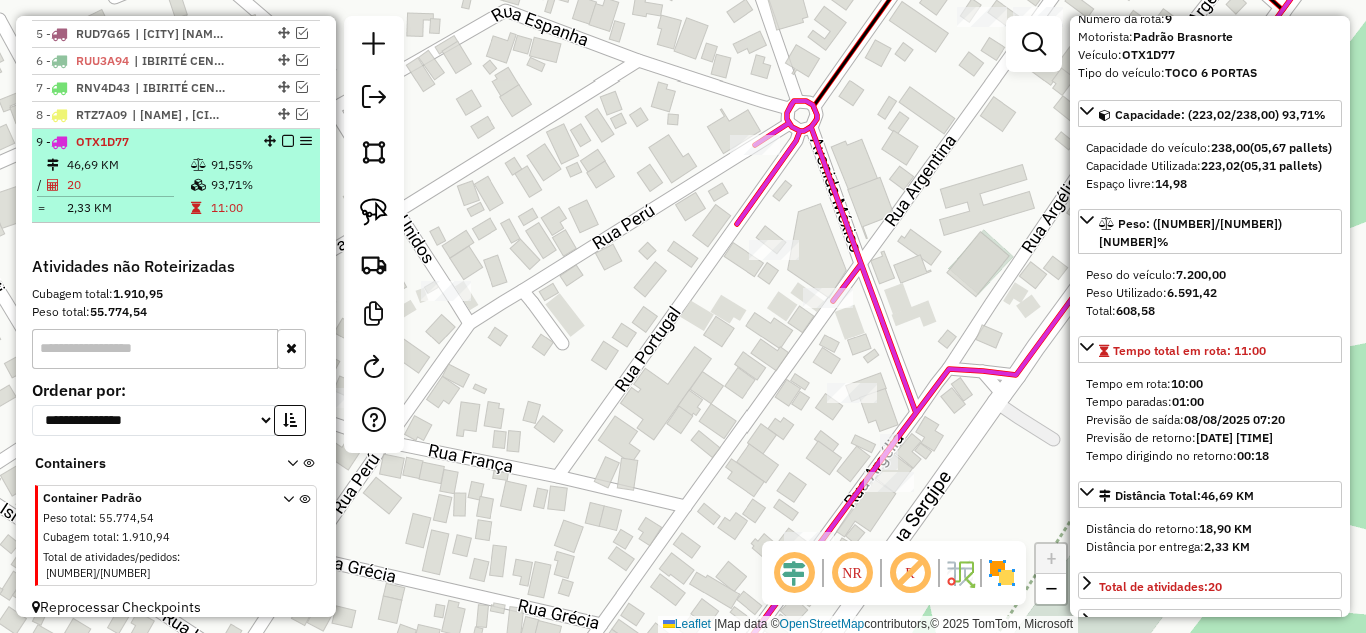 click at bounding box center (288, 141) 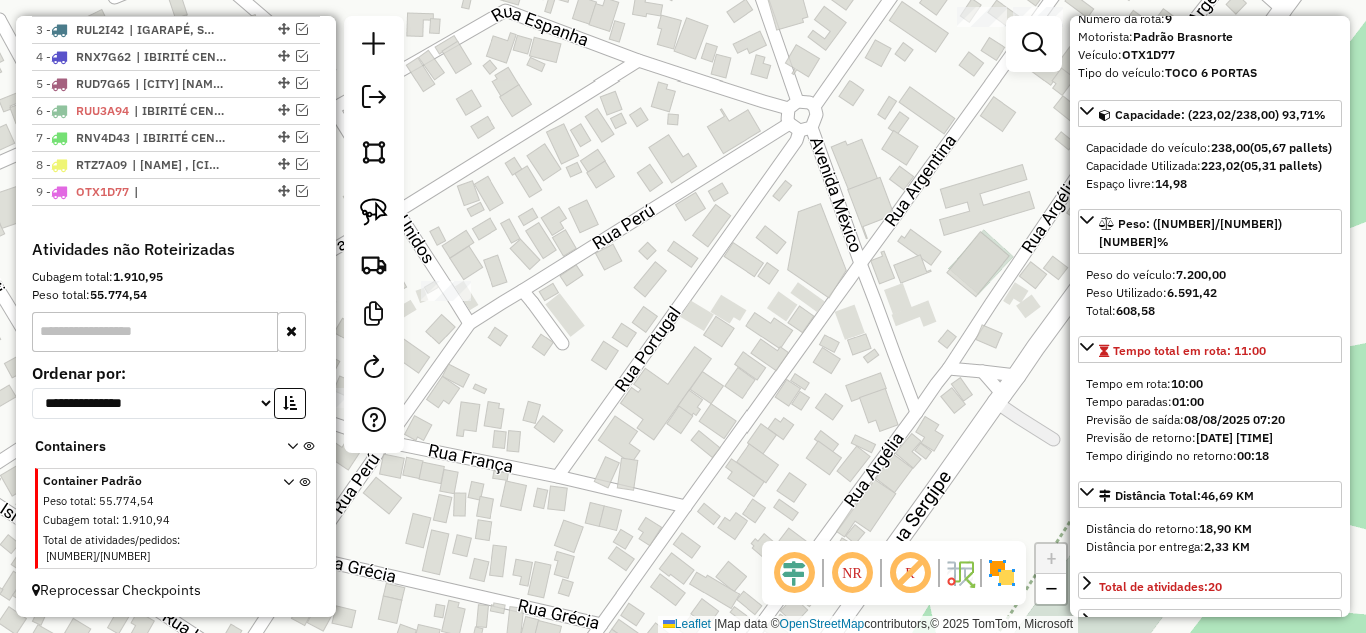 scroll, scrollTop: 810, scrollLeft: 0, axis: vertical 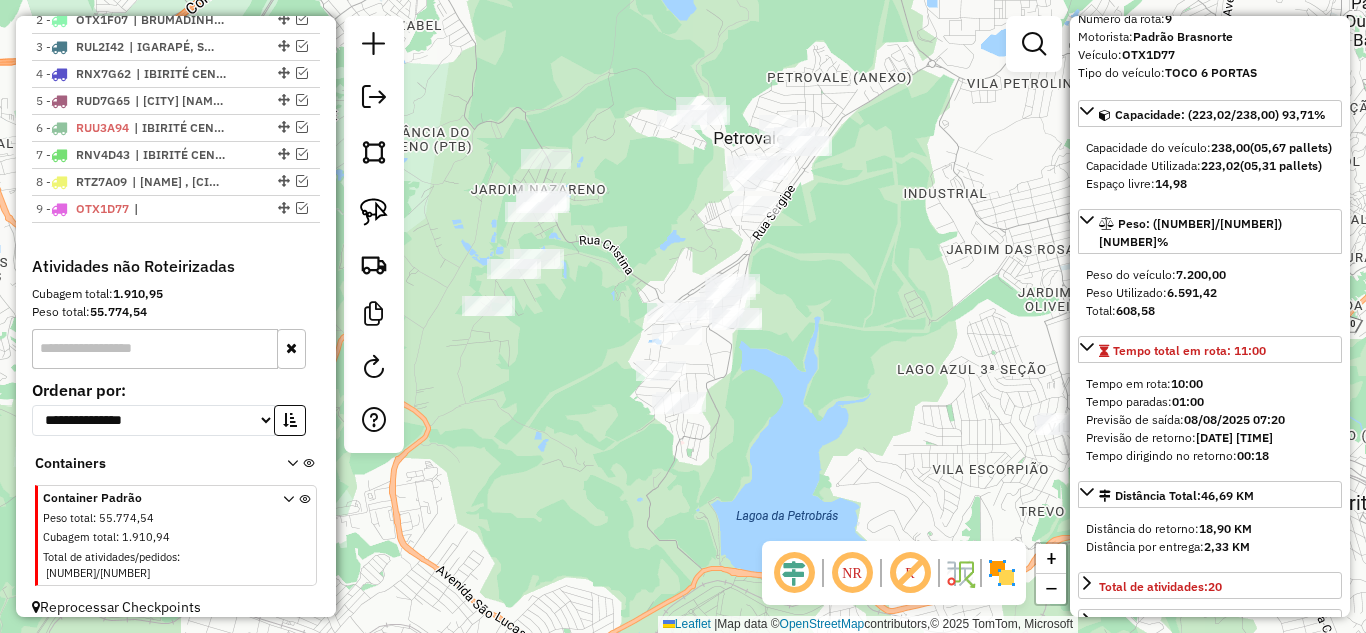 drag, startPoint x: 782, startPoint y: 267, endPoint x: 814, endPoint y: 214, distance: 61.91123 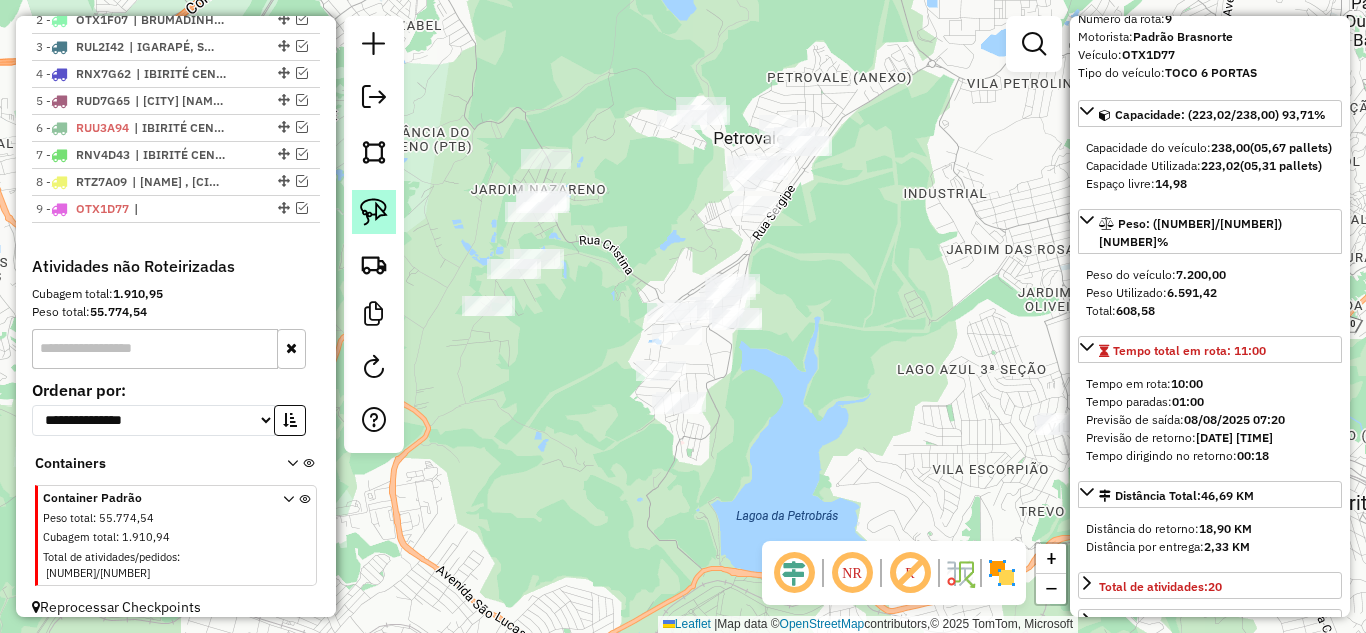 click 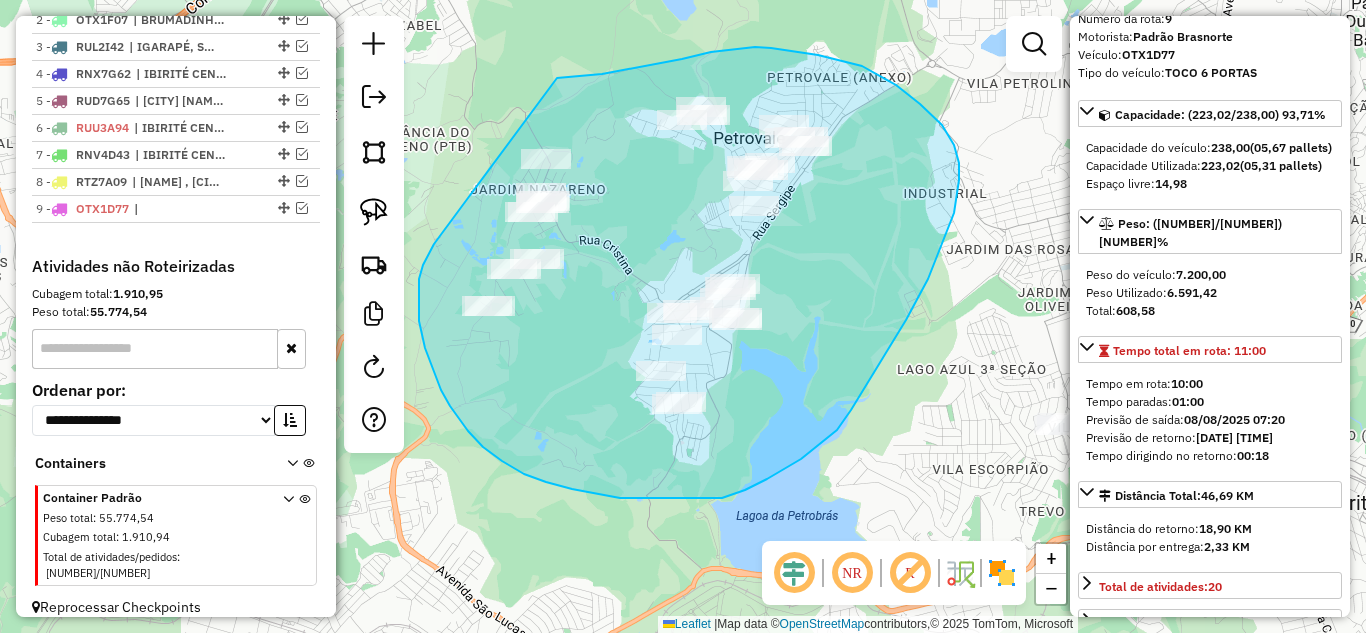 drag, startPoint x: 418, startPoint y: 295, endPoint x: 557, endPoint y: 78, distance: 257.7014 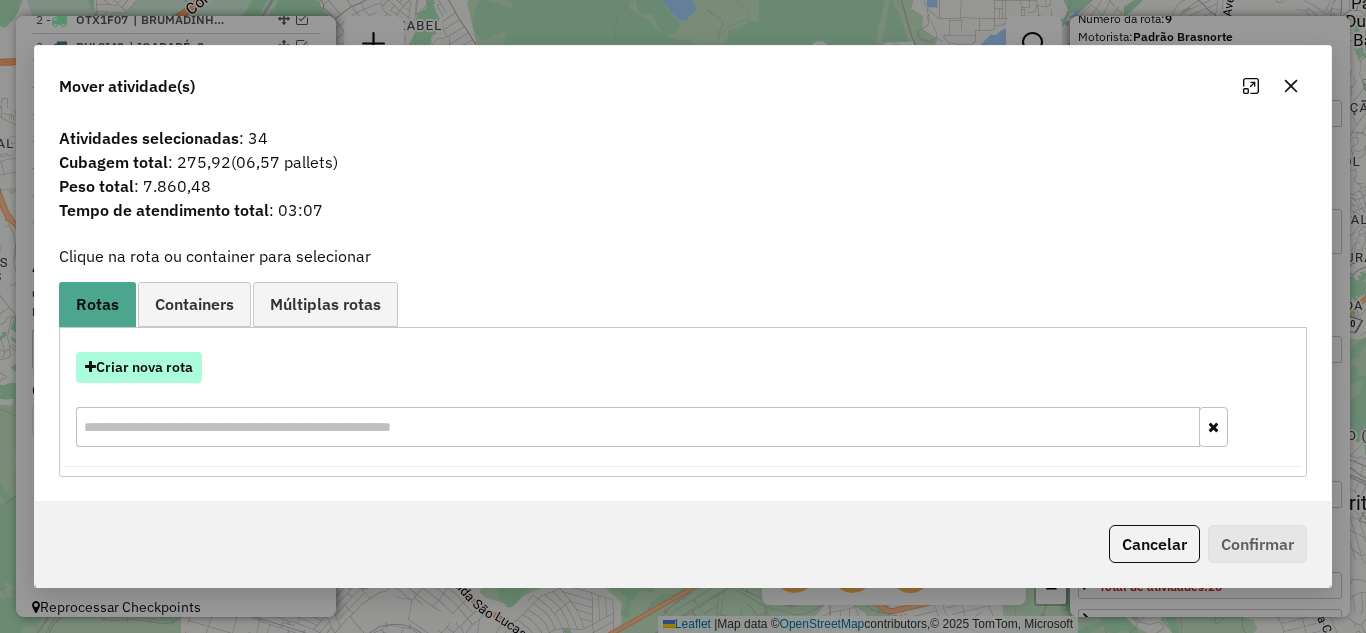 click on "Criar nova rota" at bounding box center (139, 367) 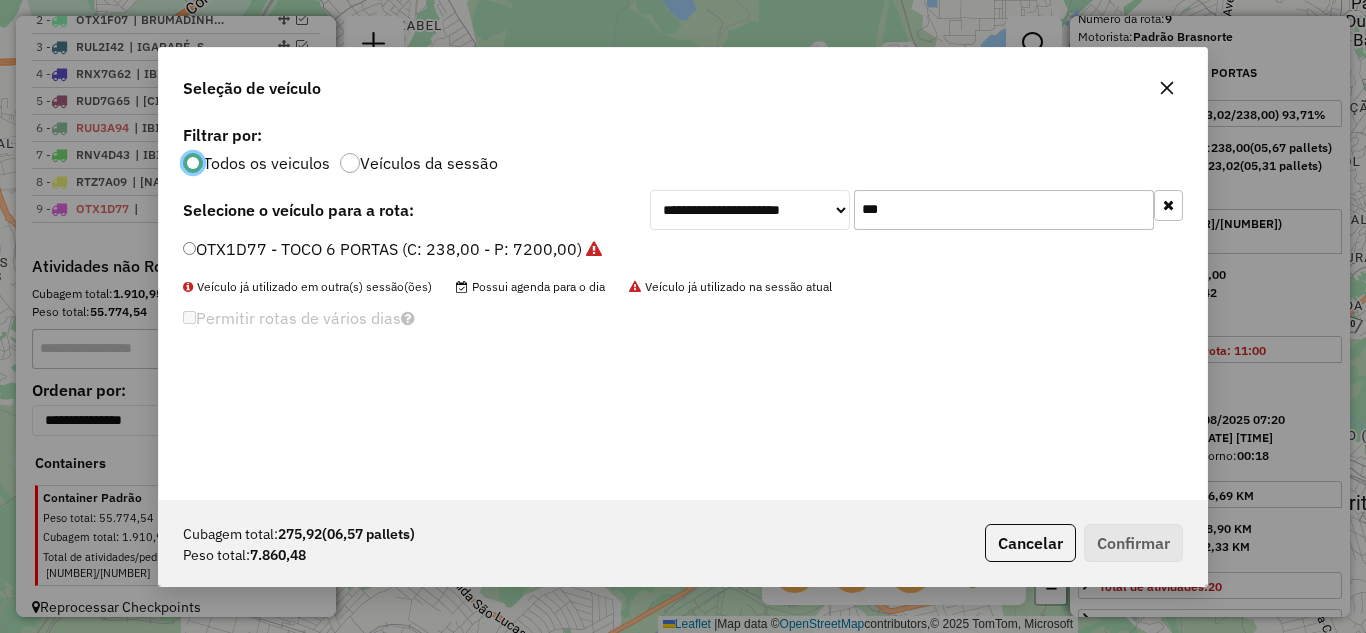 scroll, scrollTop: 11, scrollLeft: 6, axis: both 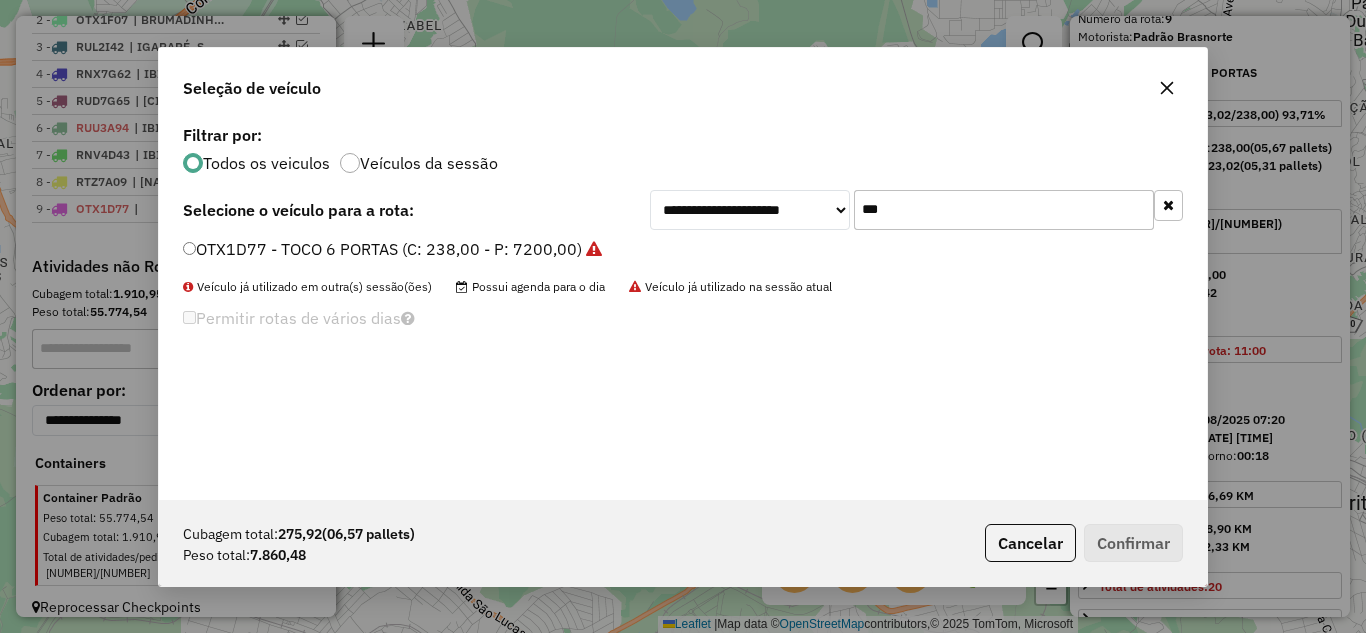 click on "***" 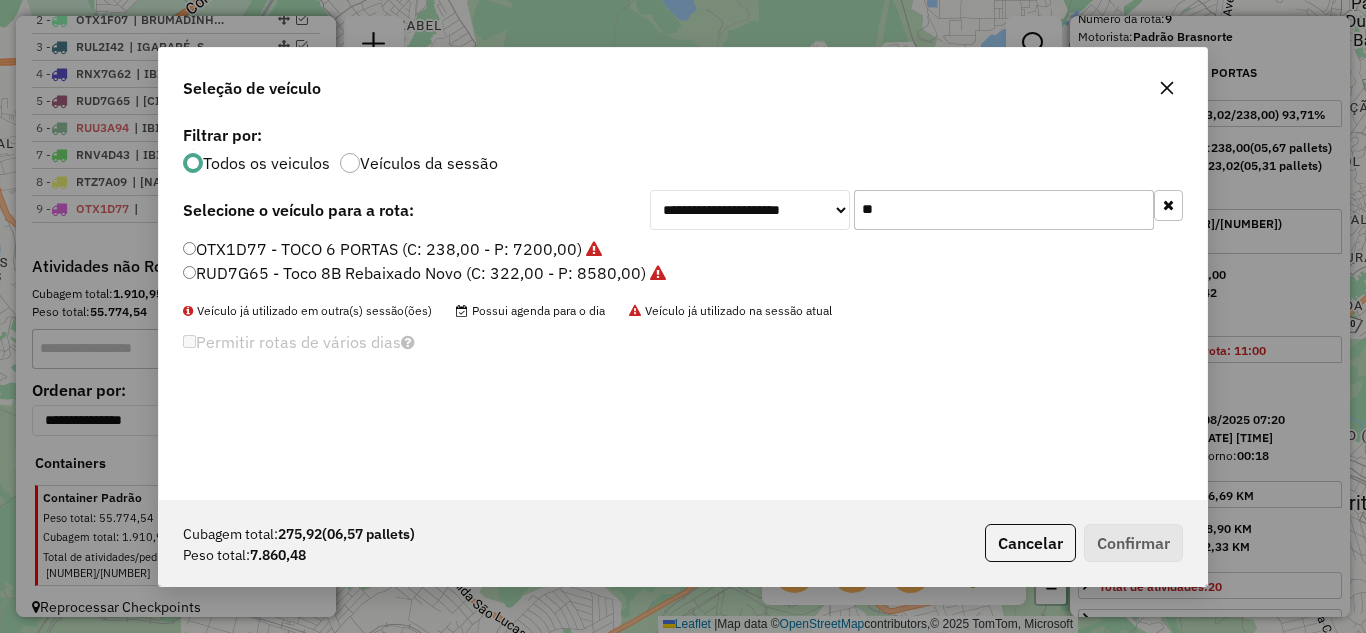 type on "*" 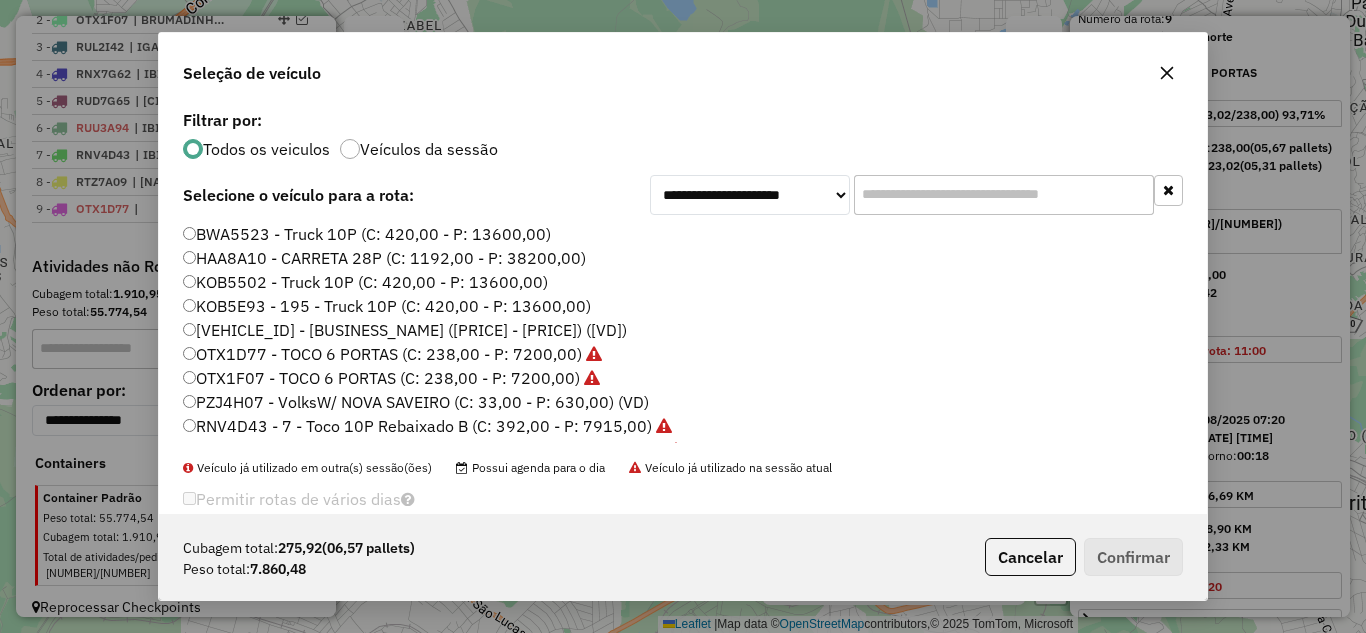 type 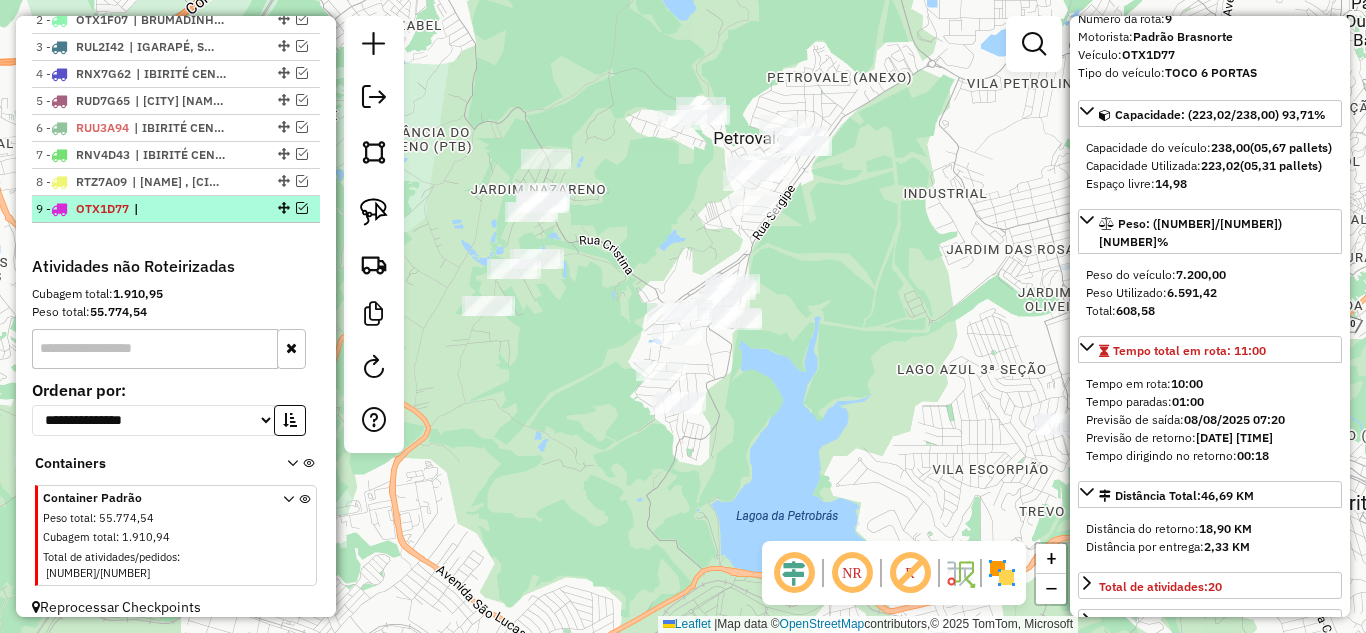 click at bounding box center [302, 208] 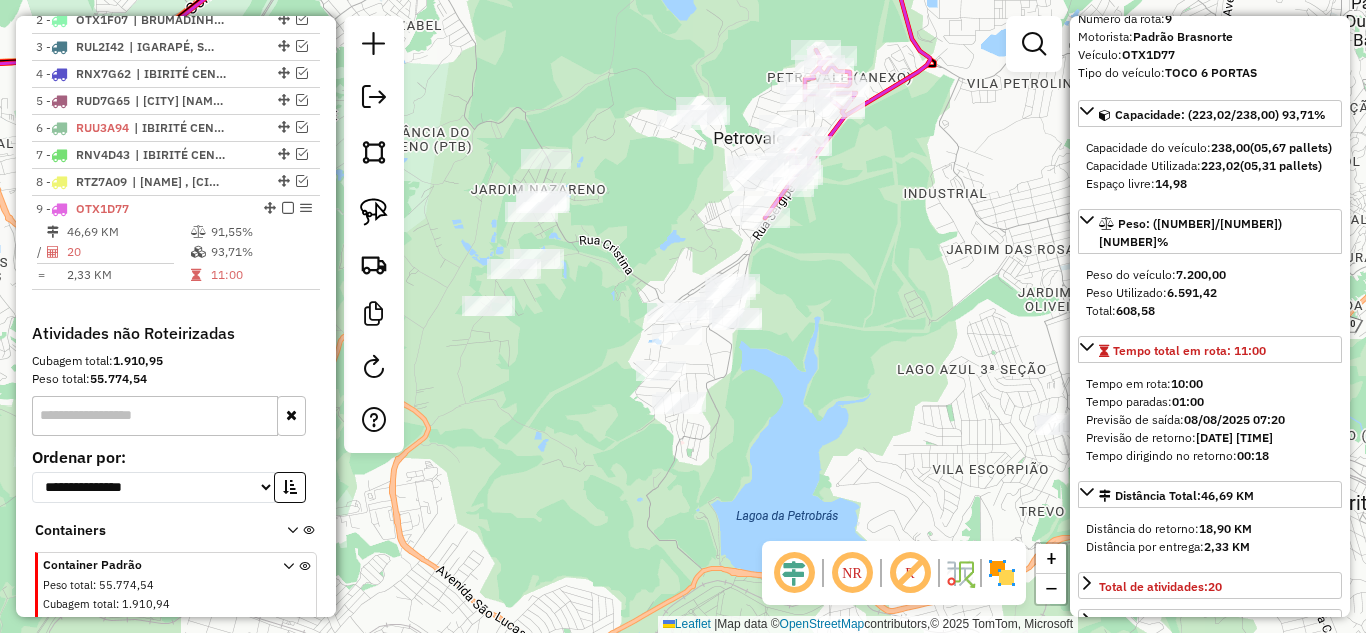 scroll, scrollTop: 877, scrollLeft: 0, axis: vertical 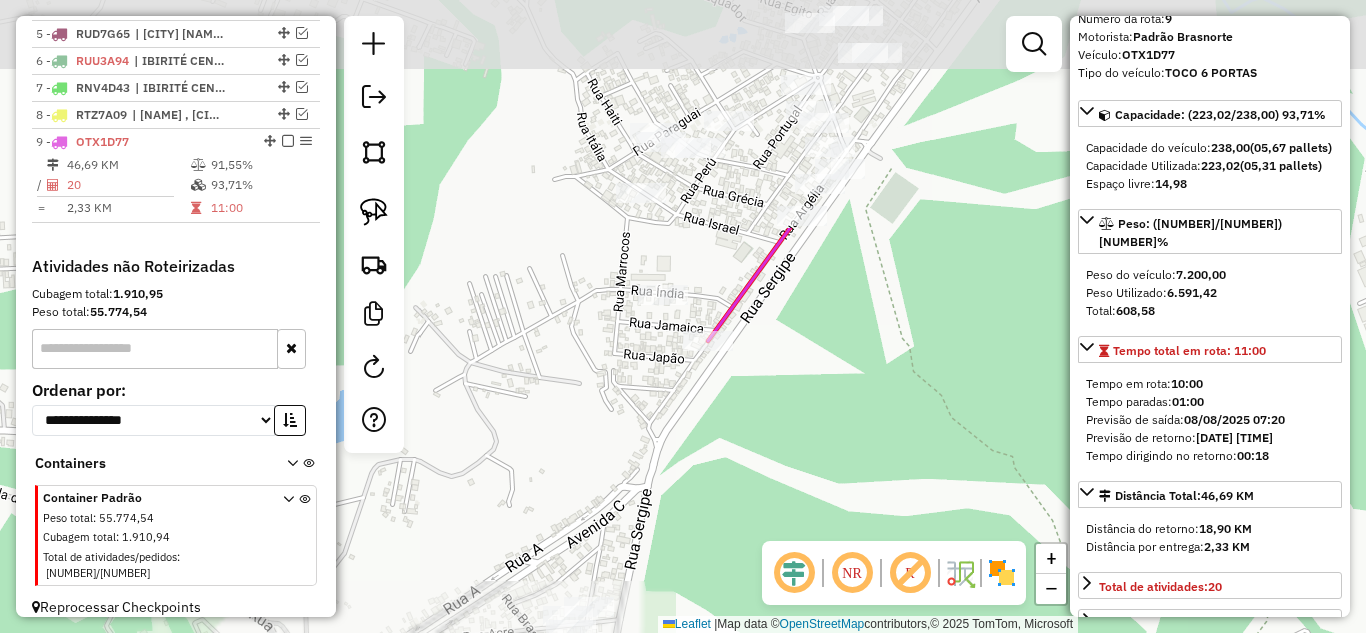 drag, startPoint x: 788, startPoint y: 511, endPoint x: 811, endPoint y: 537, distance: 34.713108 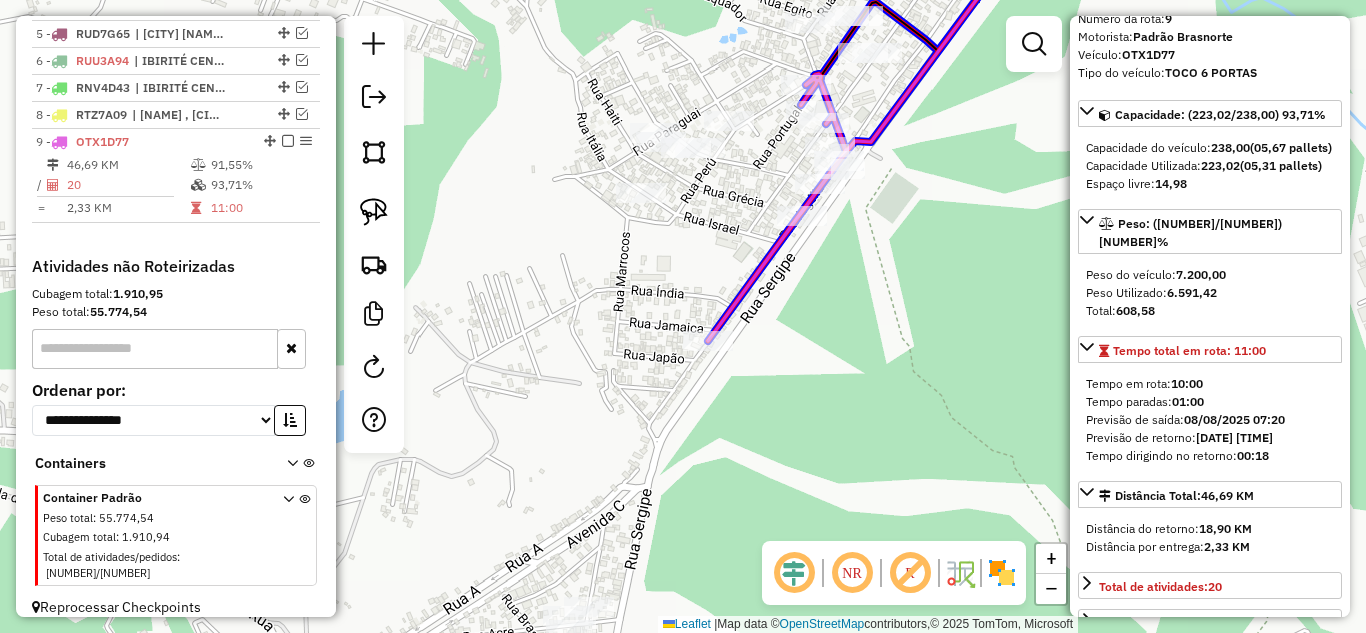 click 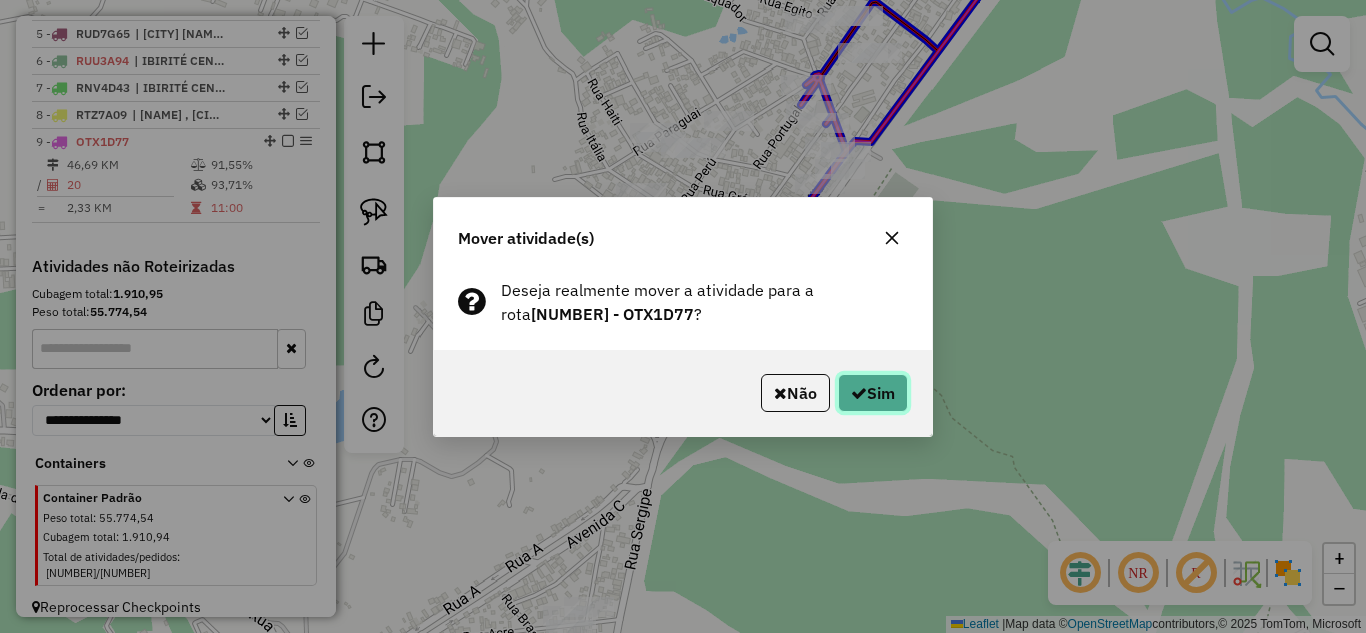 click on "Sim" 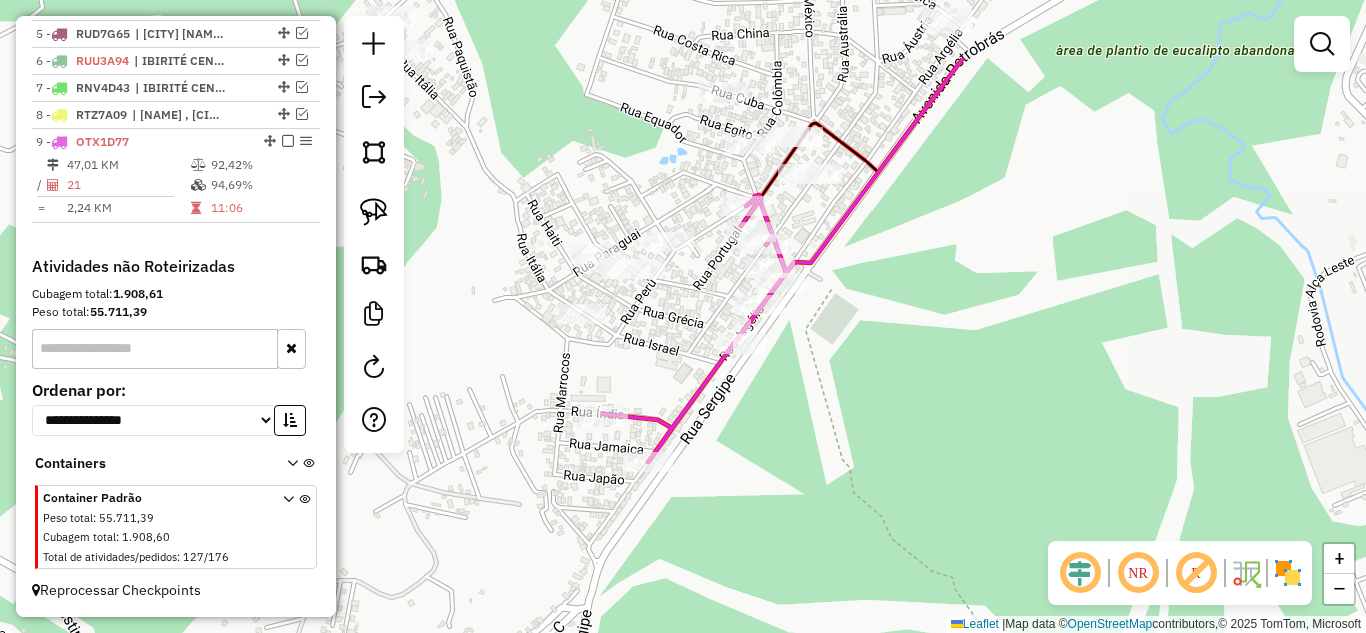 drag, startPoint x: 906, startPoint y: 157, endPoint x: 838, endPoint y: 297, distance: 155.64061 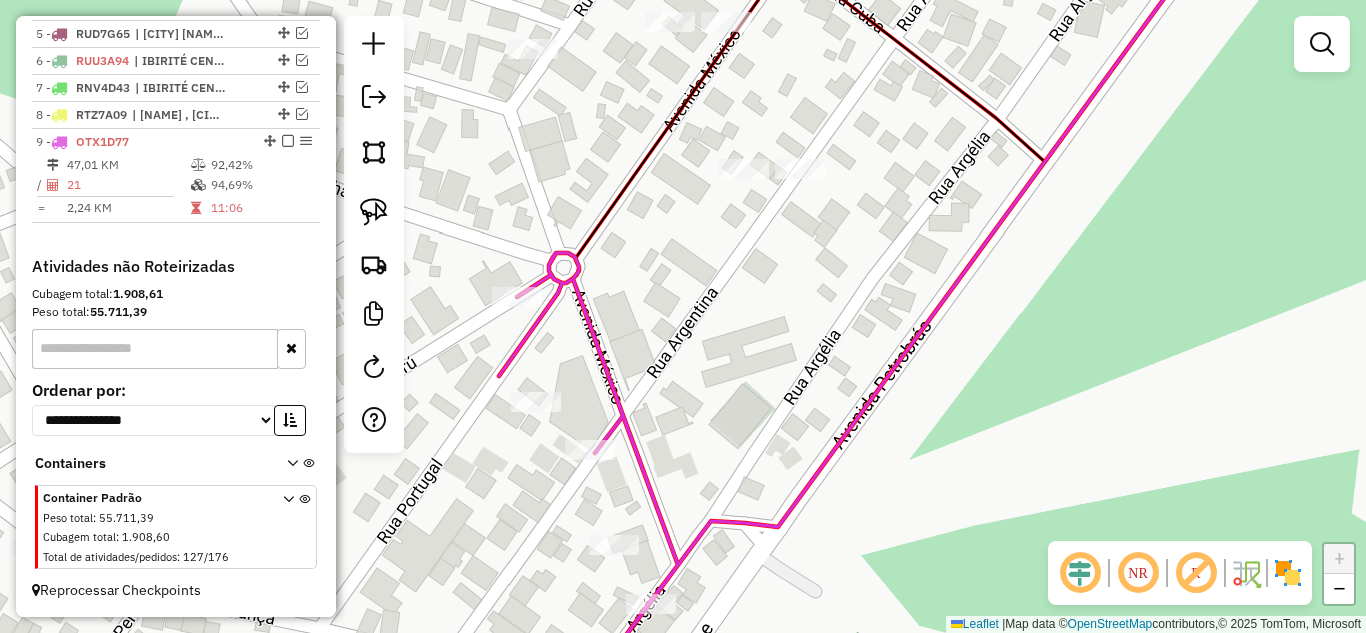 drag, startPoint x: 787, startPoint y: 232, endPoint x: 784, endPoint y: 216, distance: 16.27882 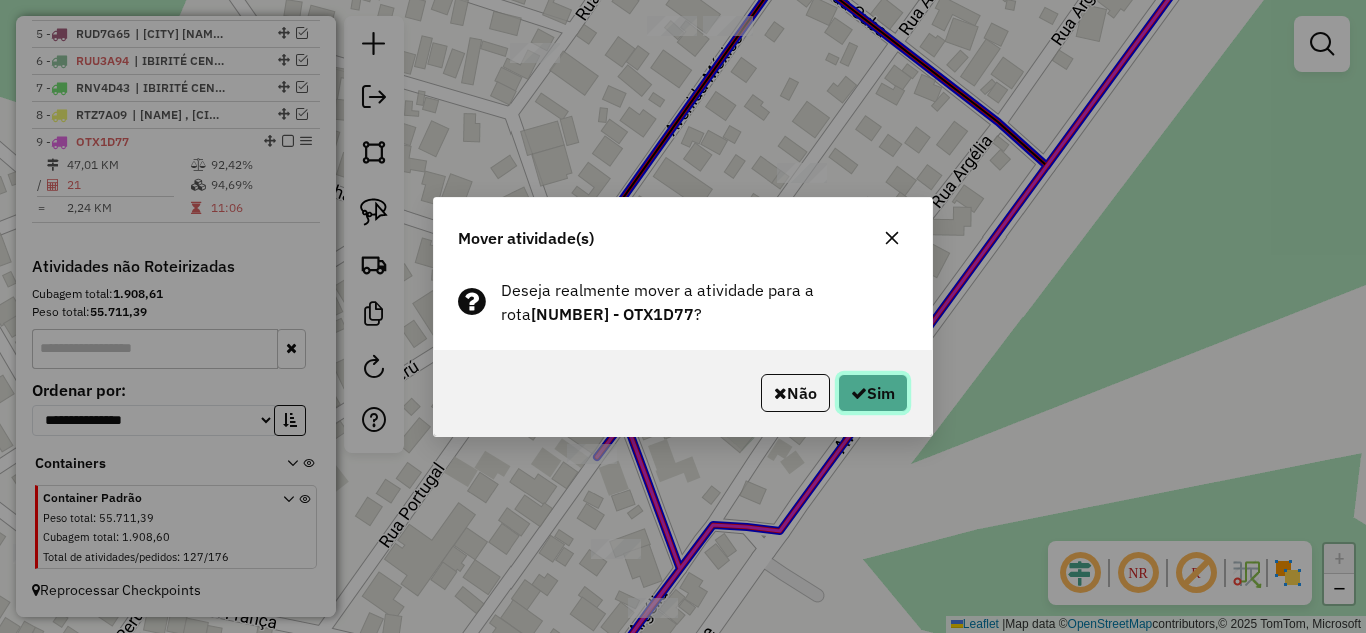 drag, startPoint x: 863, startPoint y: 392, endPoint x: 849, endPoint y: 348, distance: 46.173584 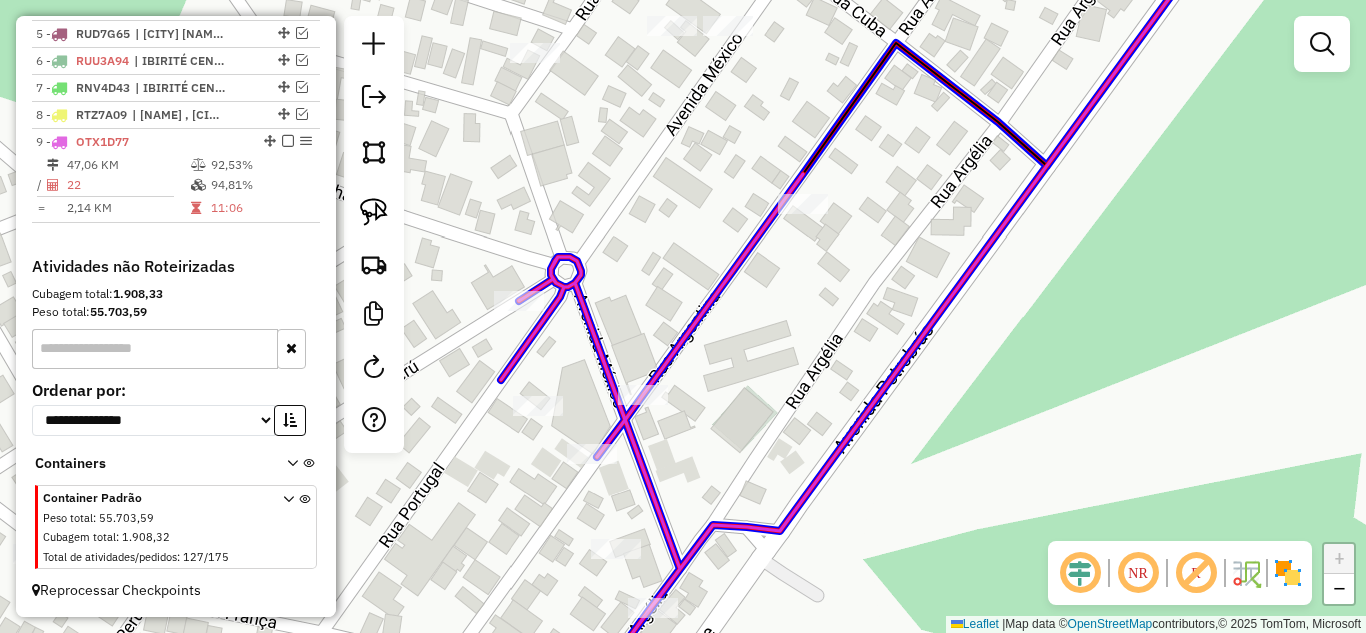 click 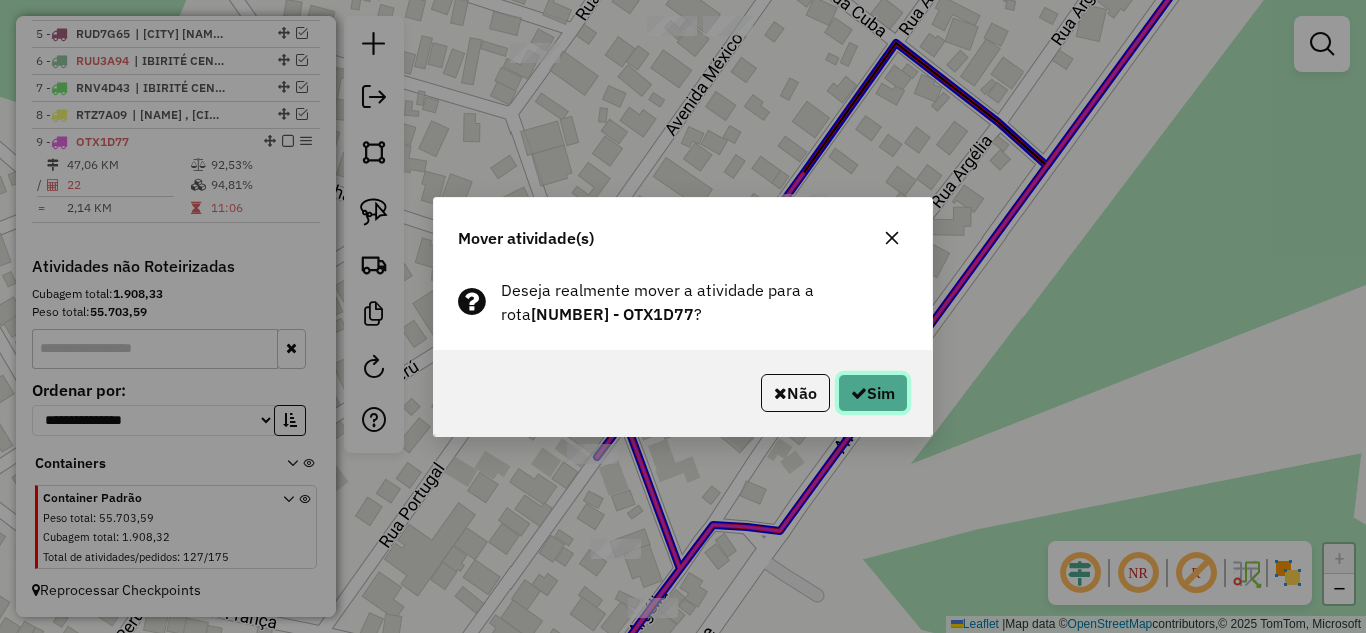 click 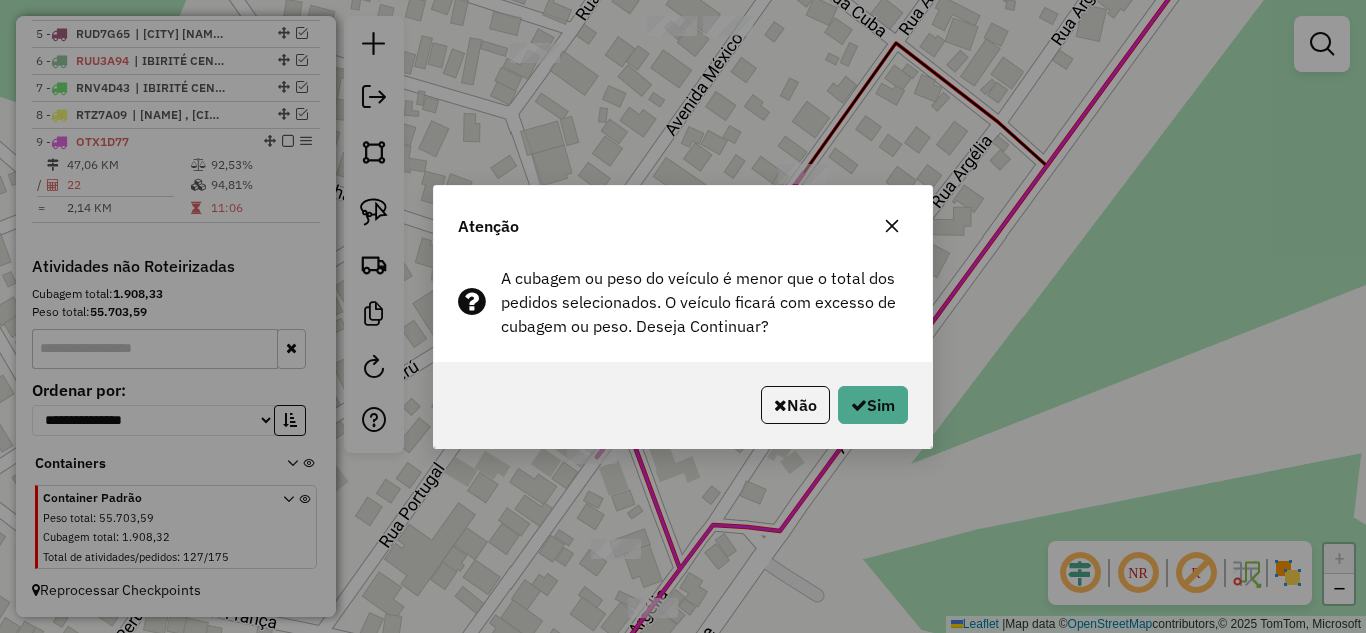 drag, startPoint x: 894, startPoint y: 225, endPoint x: 882, endPoint y: 227, distance: 12.165525 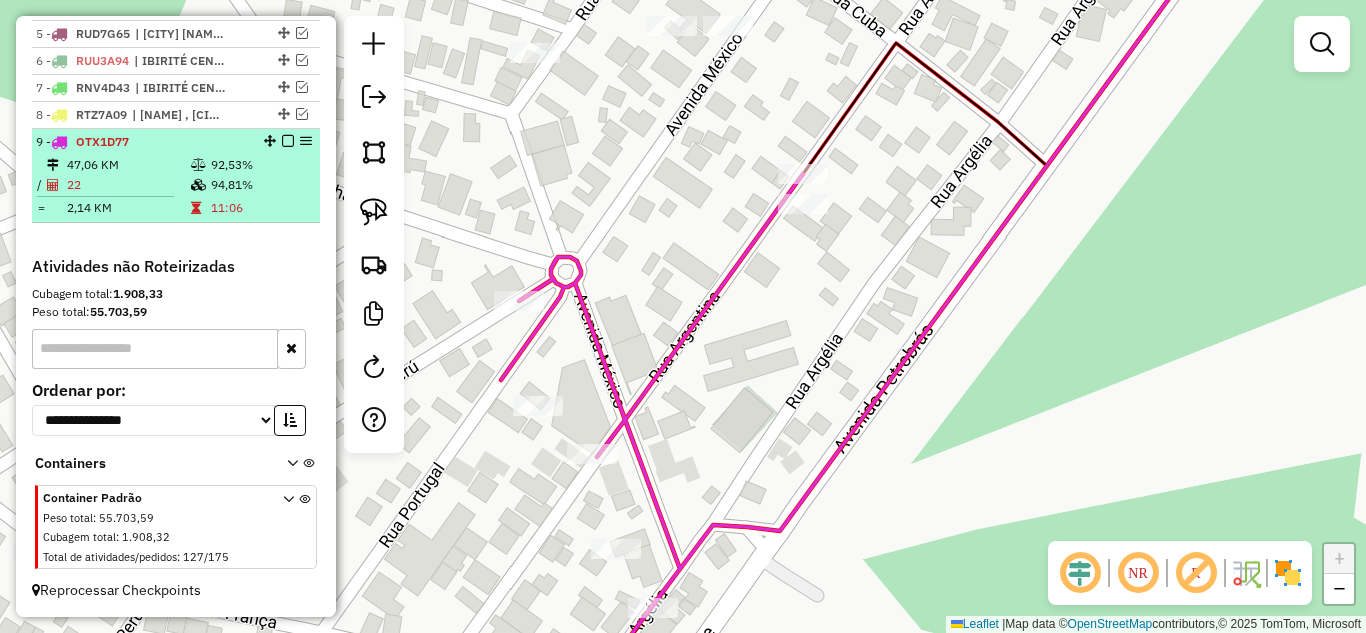 click at bounding box center [288, 141] 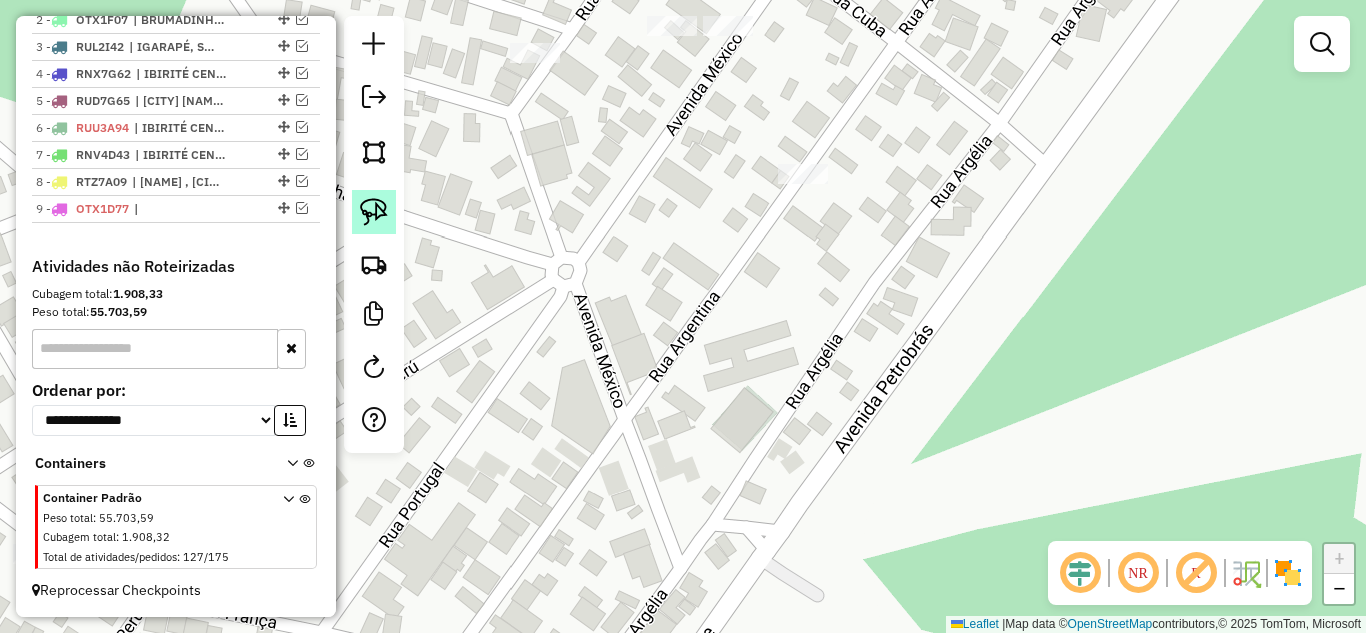 scroll, scrollTop: 810, scrollLeft: 0, axis: vertical 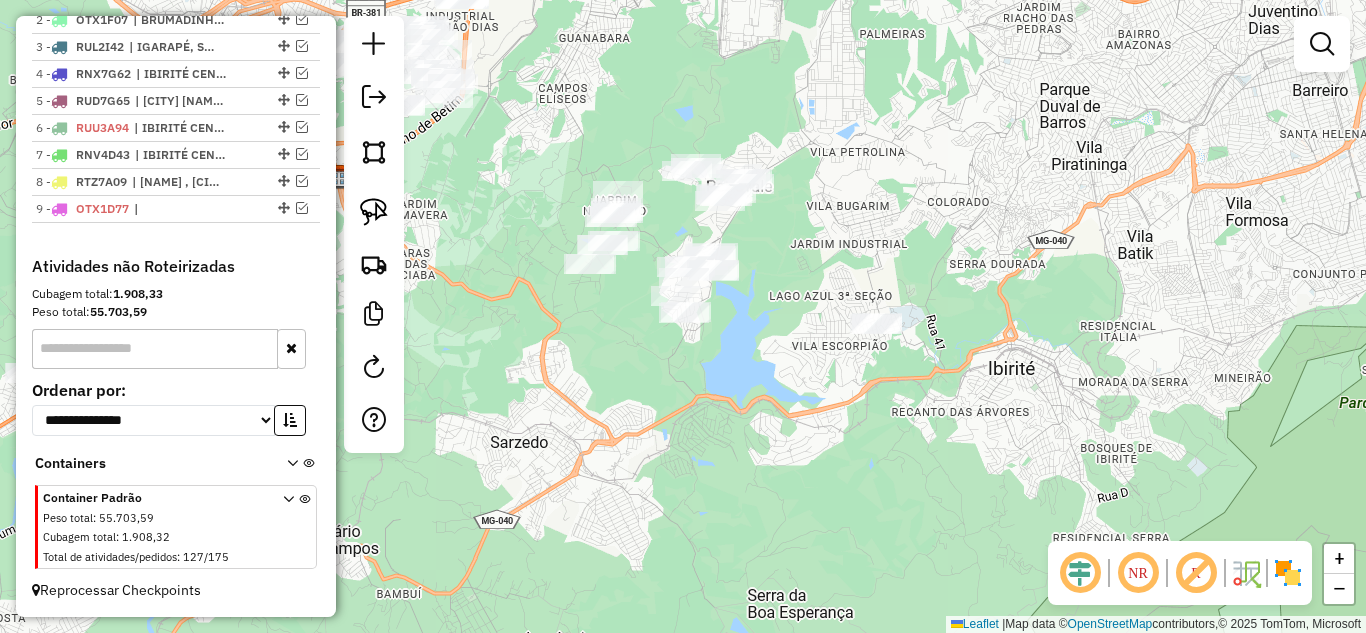 drag, startPoint x: 663, startPoint y: 386, endPoint x: 645, endPoint y: 237, distance: 150.08331 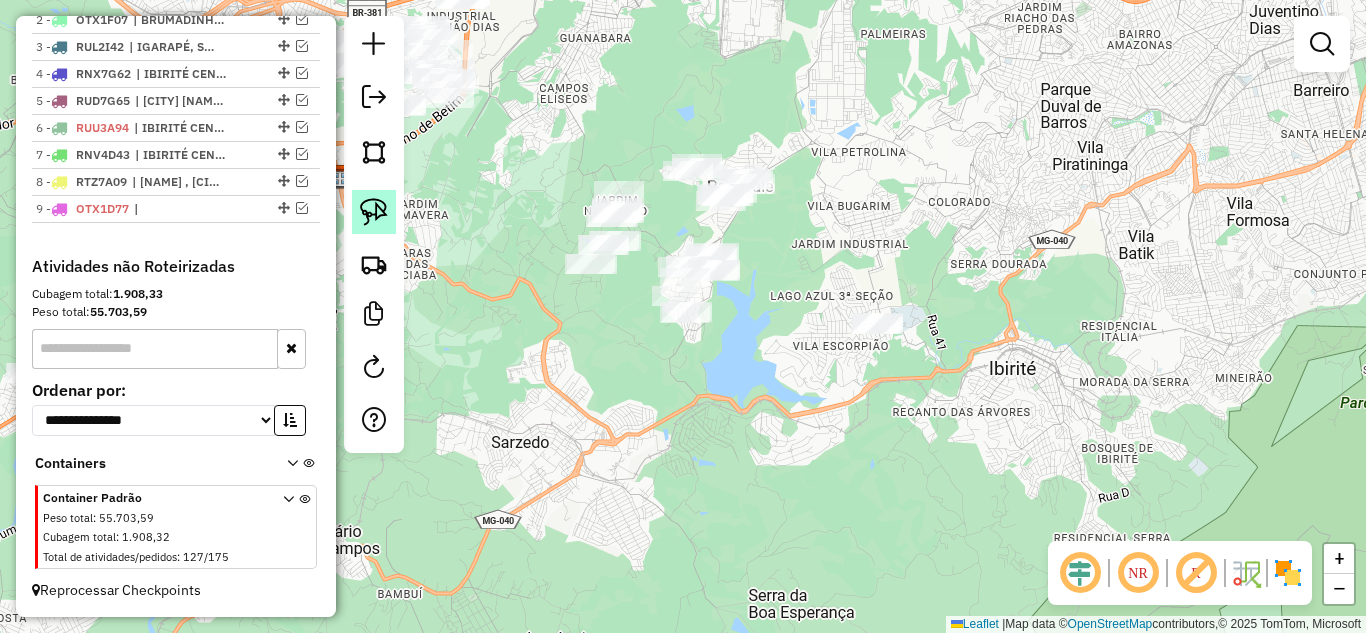 click 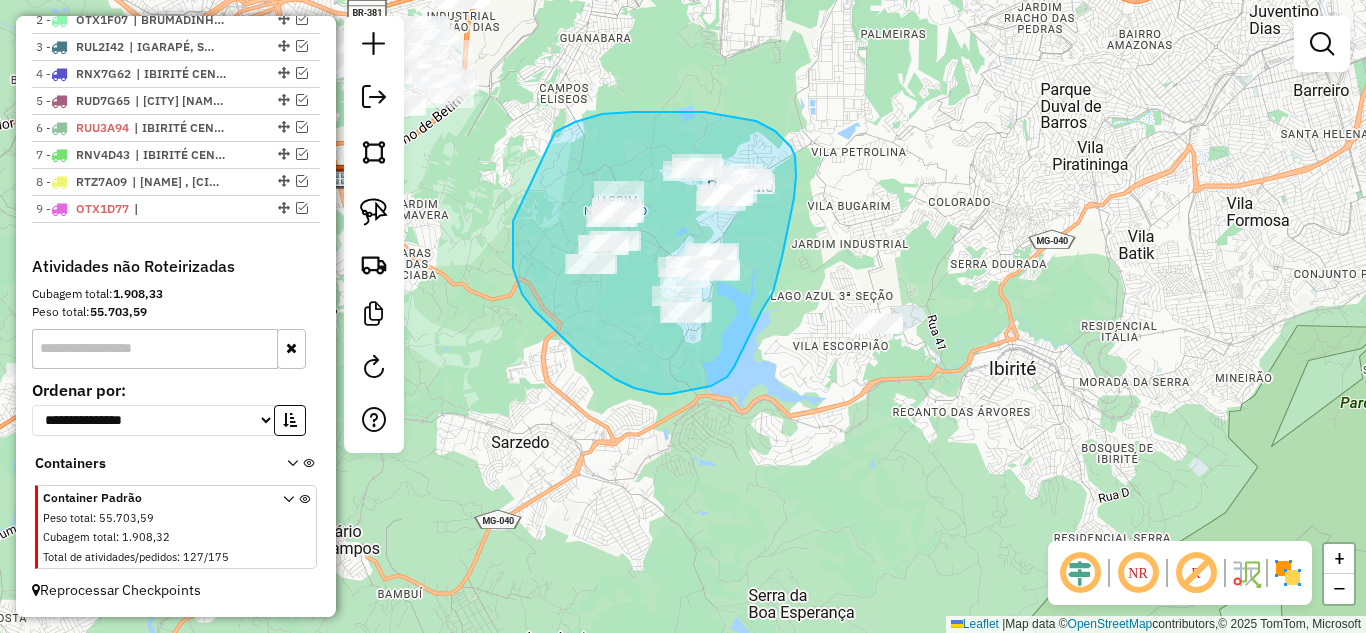 drag, startPoint x: 581, startPoint y: 355, endPoint x: 548, endPoint y: 141, distance: 216.52945 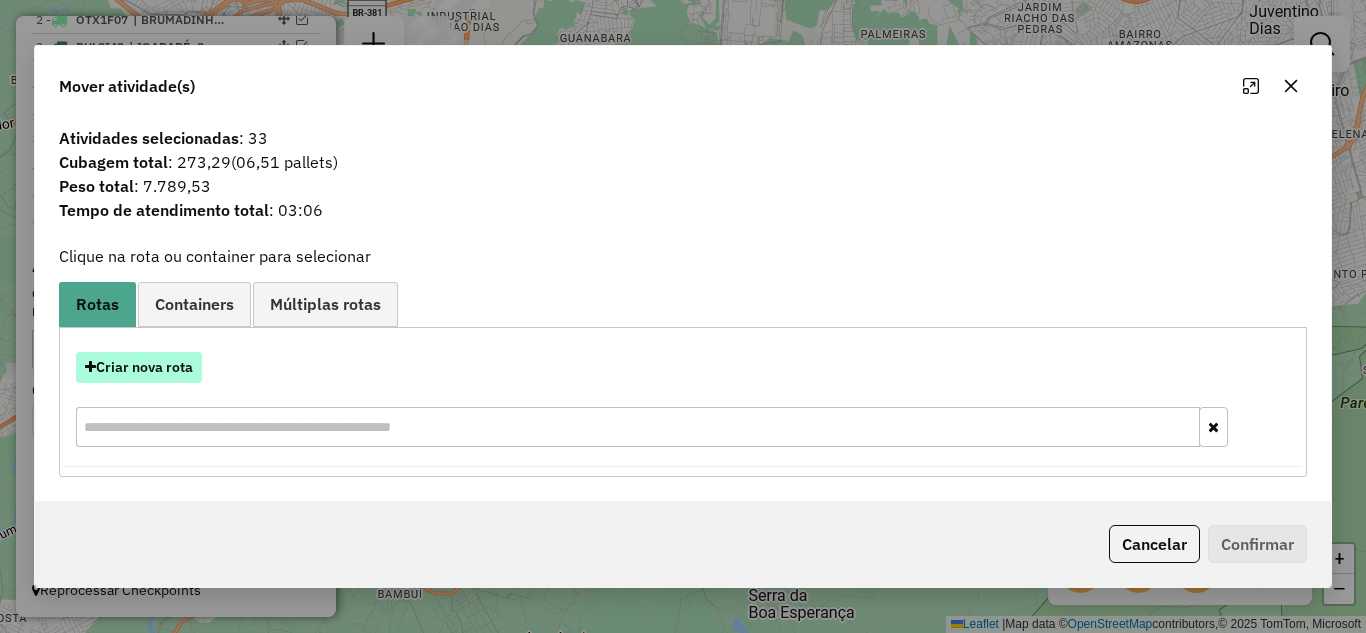 click on "Criar nova rota" at bounding box center [139, 367] 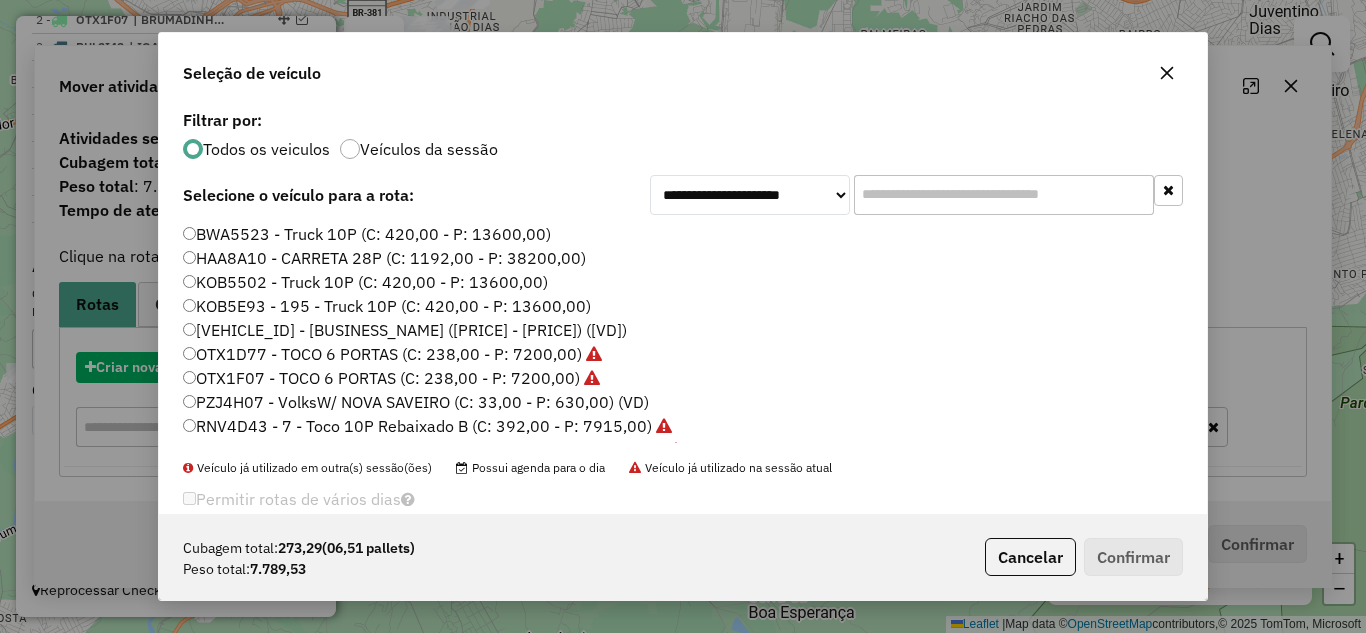scroll, scrollTop: 11, scrollLeft: 6, axis: both 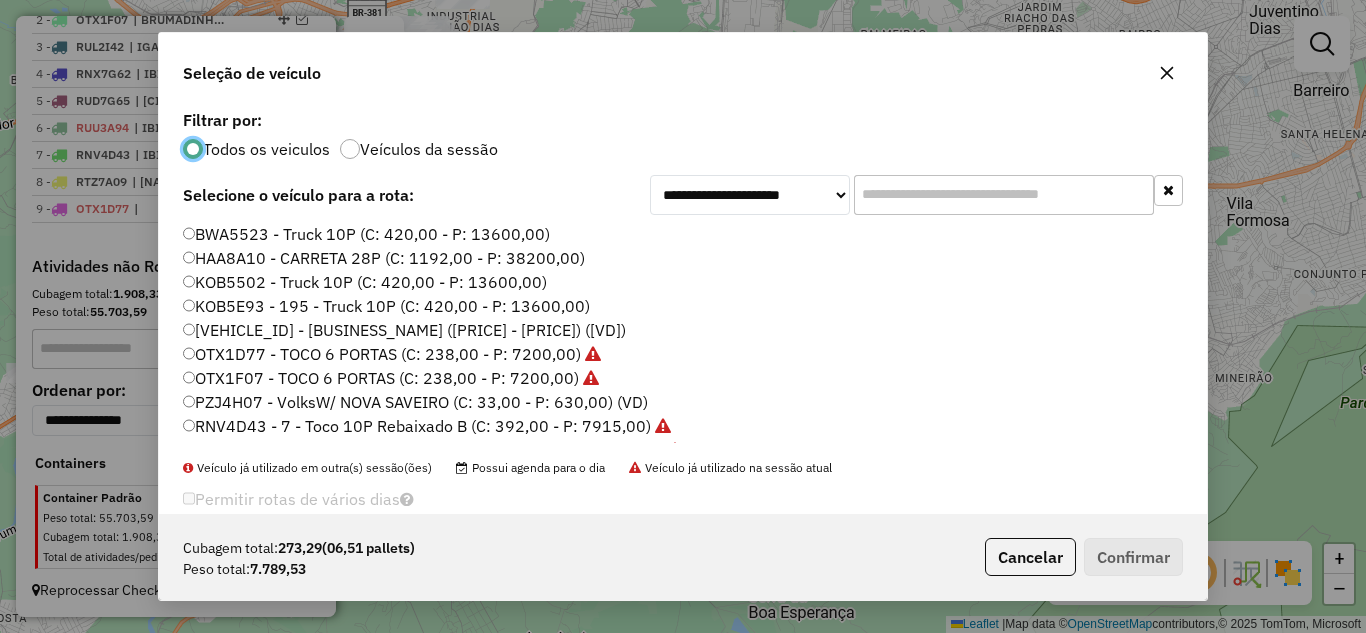 click 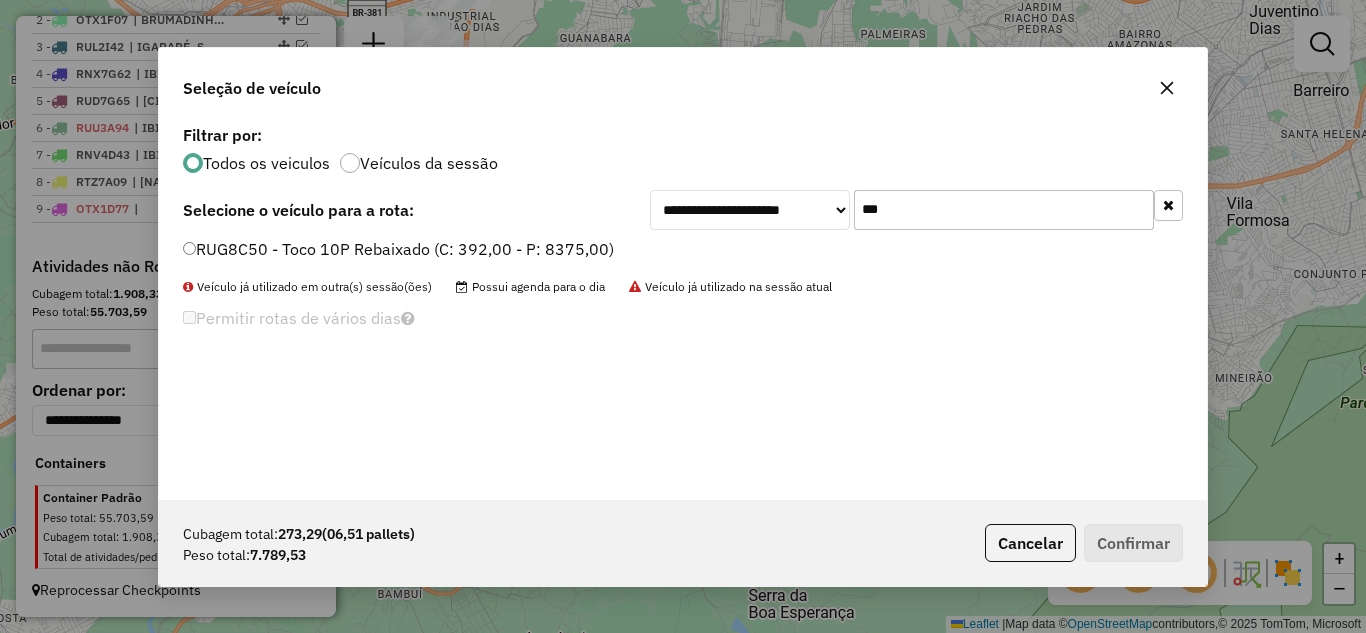 type on "***" 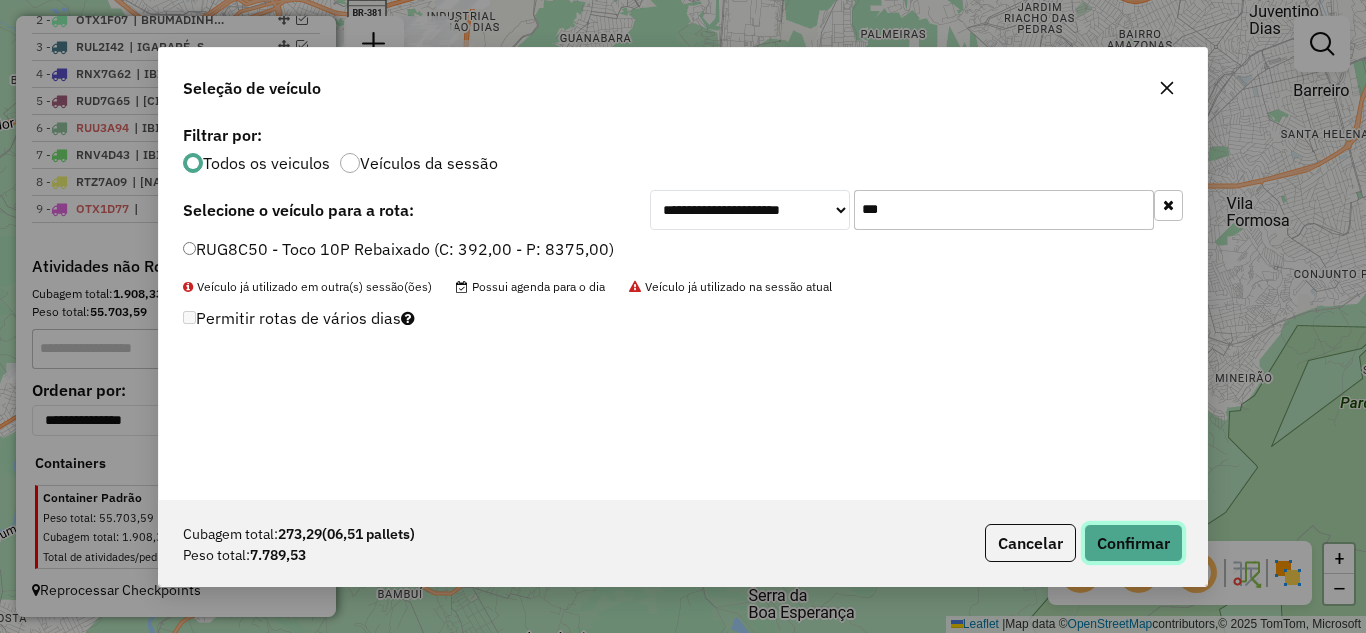 click on "Confirmar" 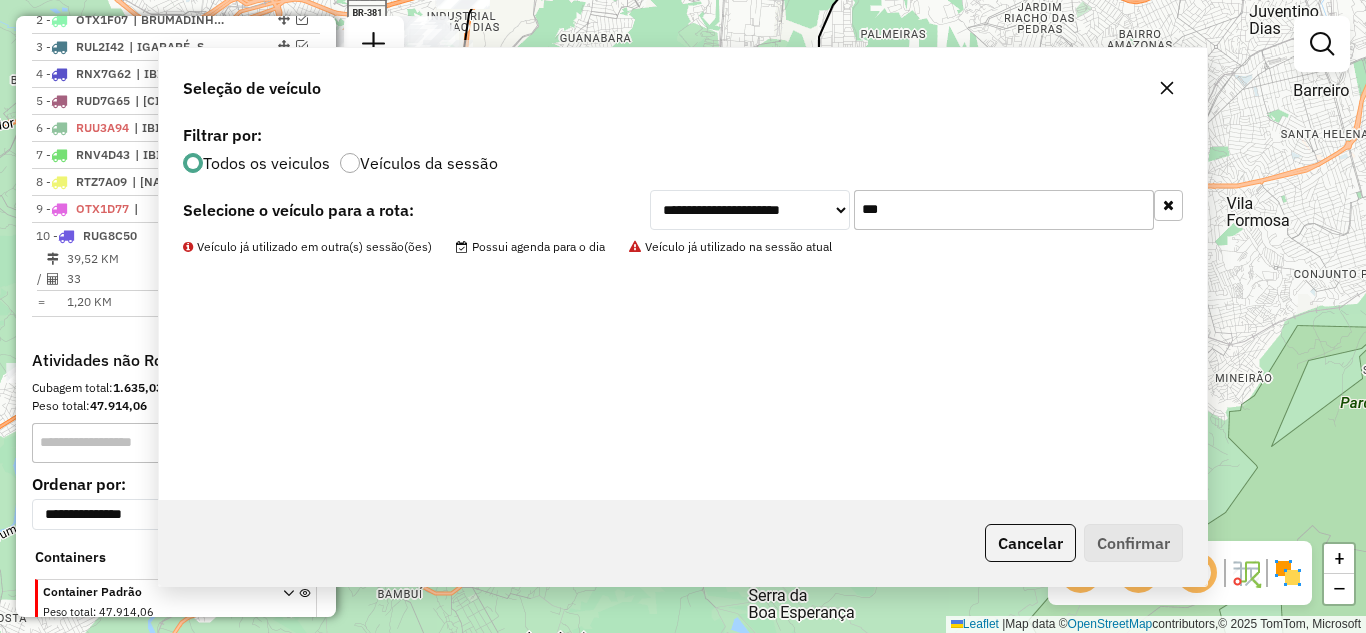 scroll, scrollTop: 877, scrollLeft: 0, axis: vertical 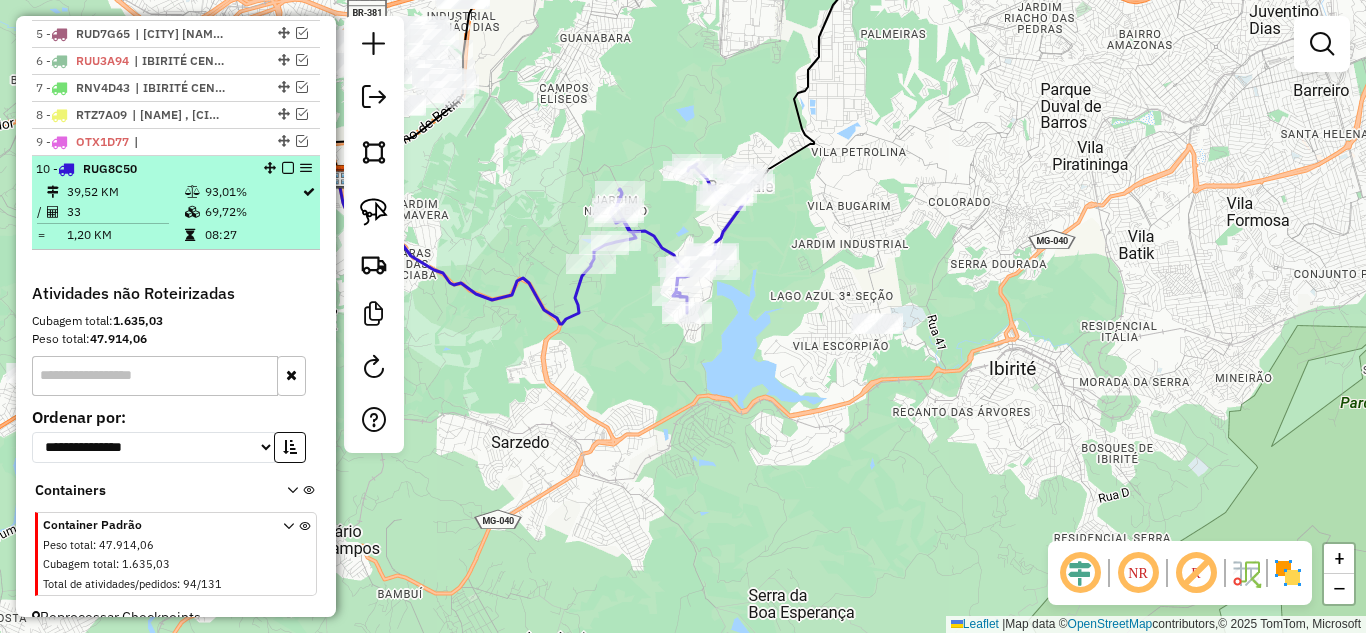 click at bounding box center (288, 168) 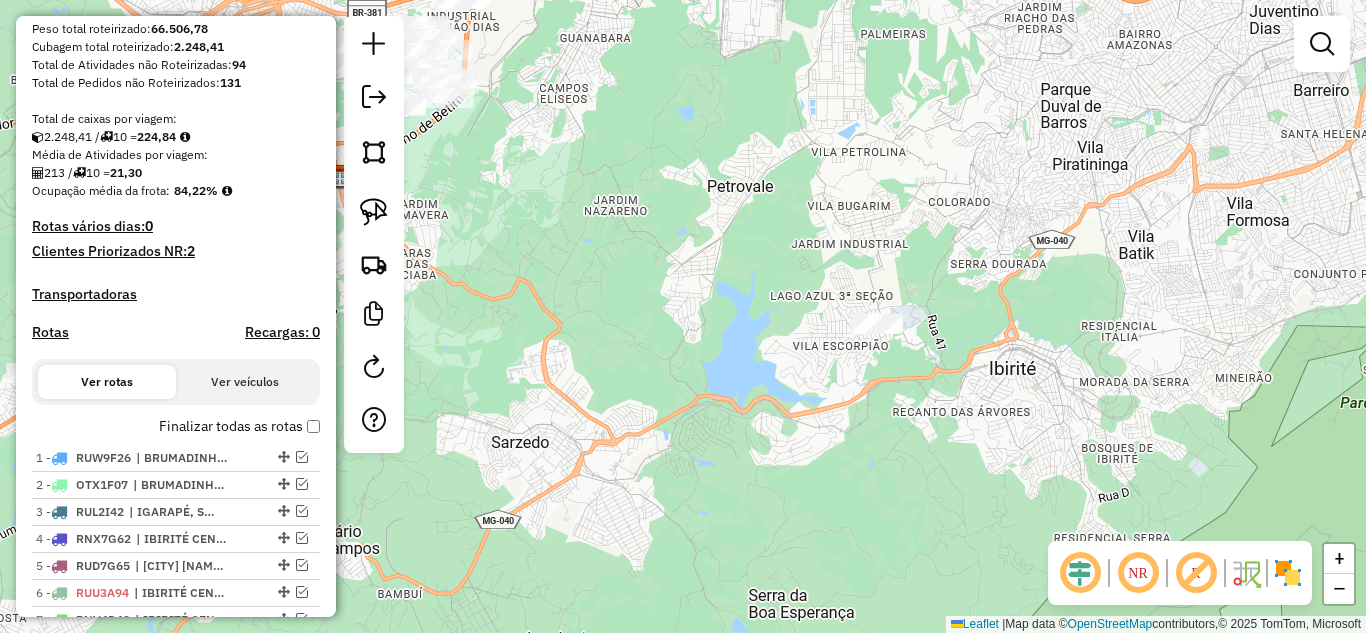 scroll, scrollTop: 237, scrollLeft: 0, axis: vertical 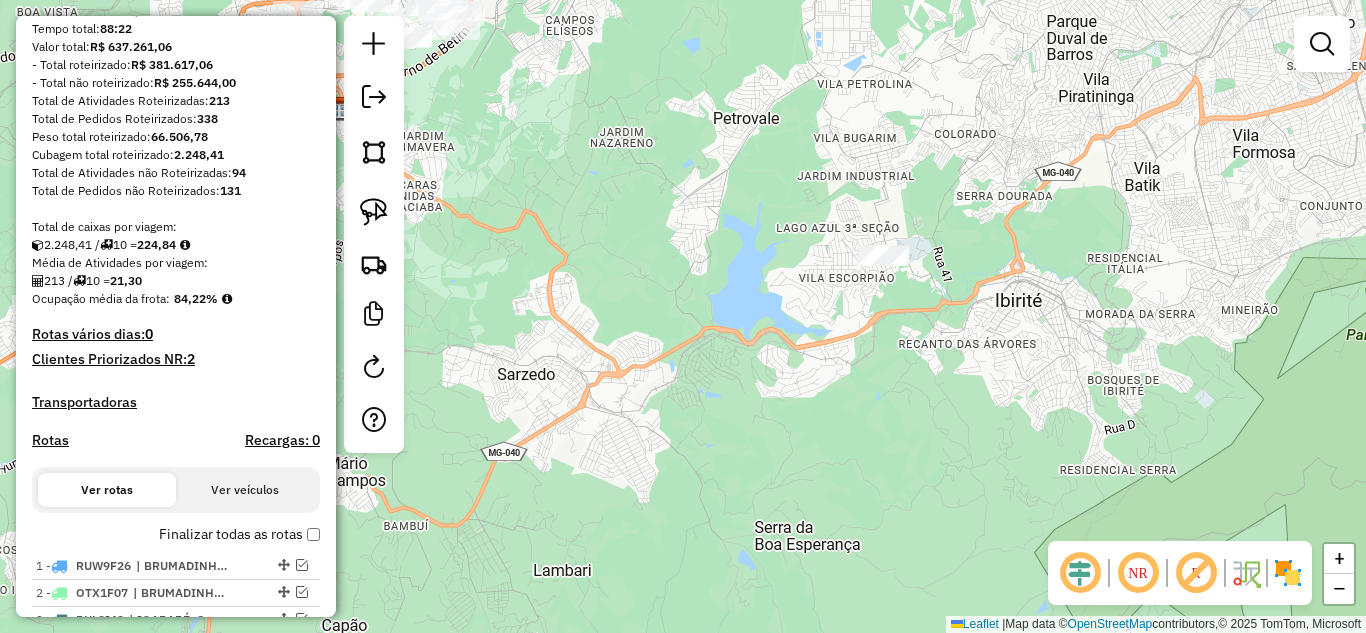 drag, startPoint x: 683, startPoint y: 362, endPoint x: 682, endPoint y: 291, distance: 71.00704 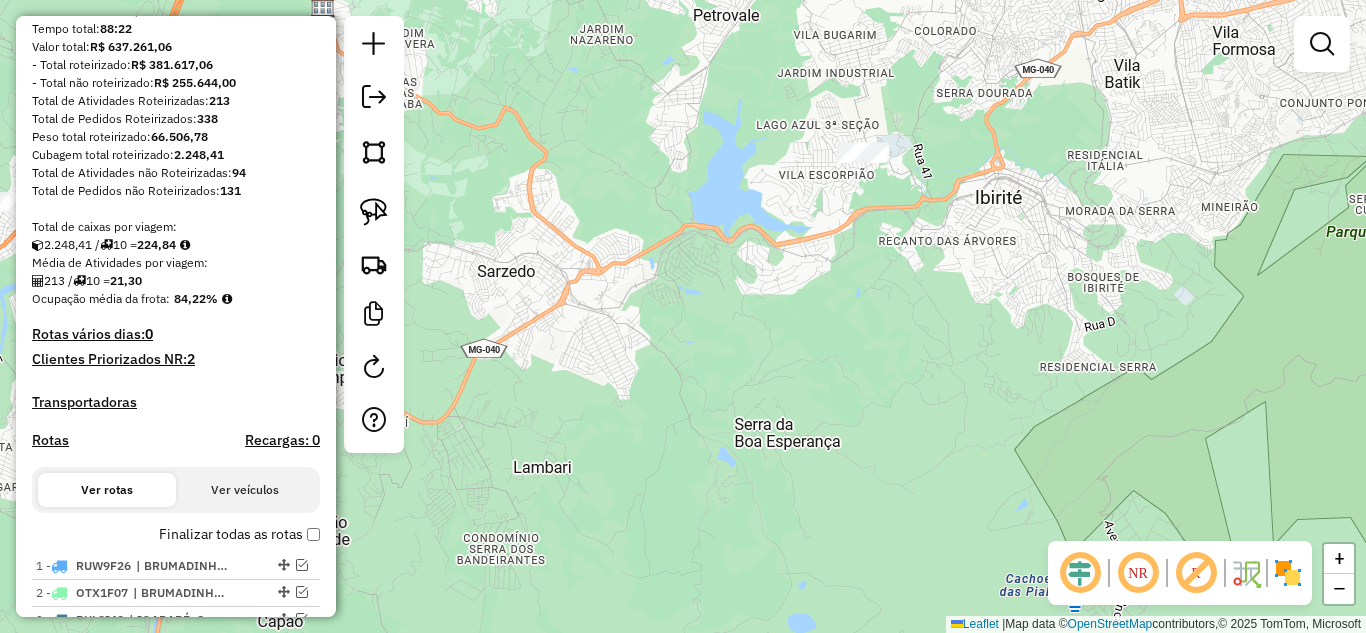 drag, startPoint x: 623, startPoint y: 276, endPoint x: 603, endPoint y: 231, distance: 49.24429 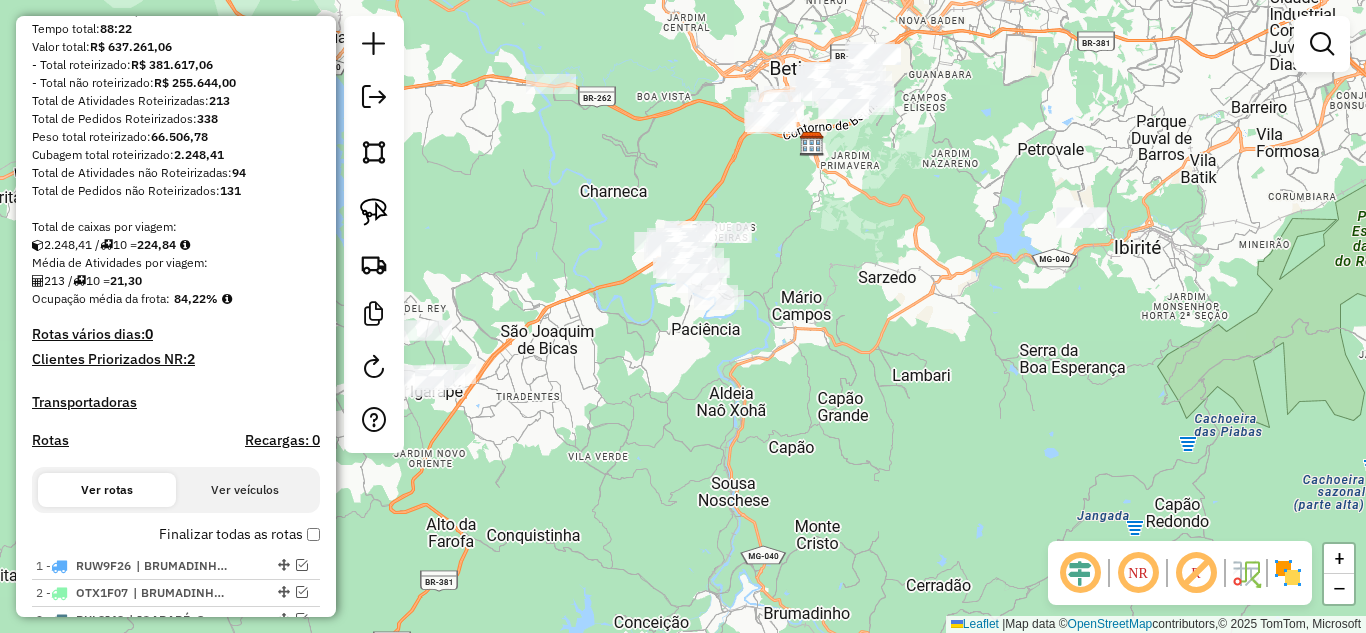 drag, startPoint x: 658, startPoint y: 345, endPoint x: 1005, endPoint y: 361, distance: 347.36868 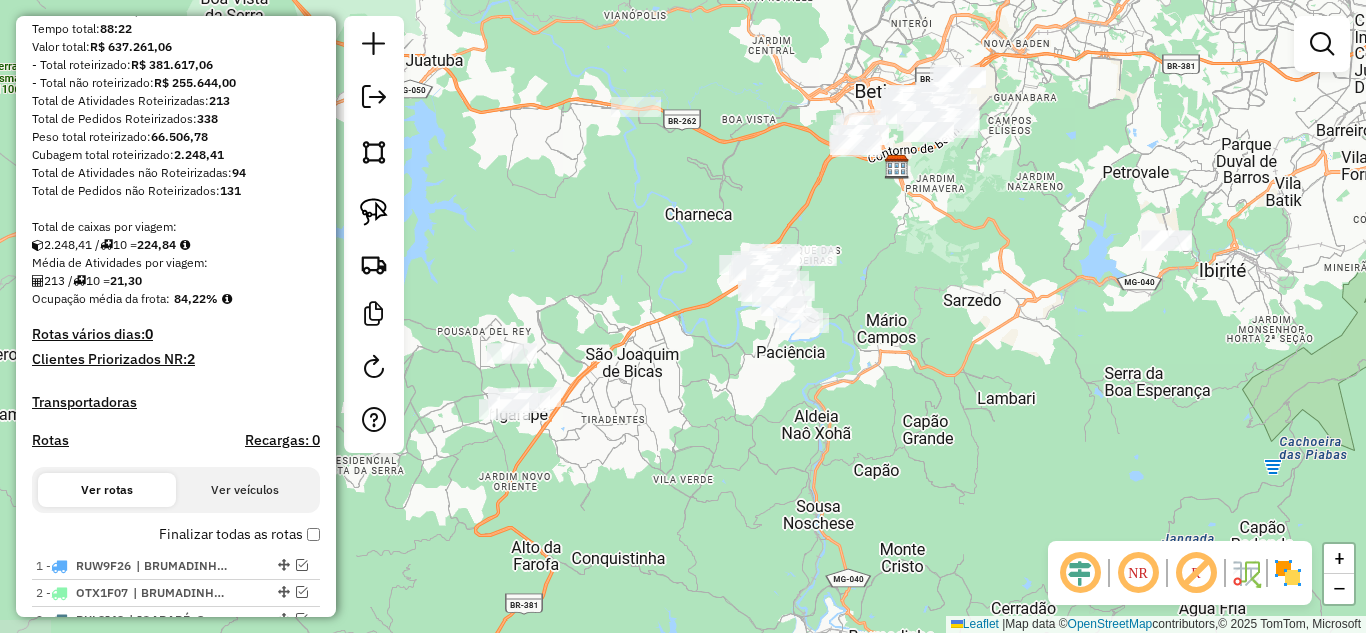 drag, startPoint x: 813, startPoint y: 444, endPoint x: 858, endPoint y: 475, distance: 54.644306 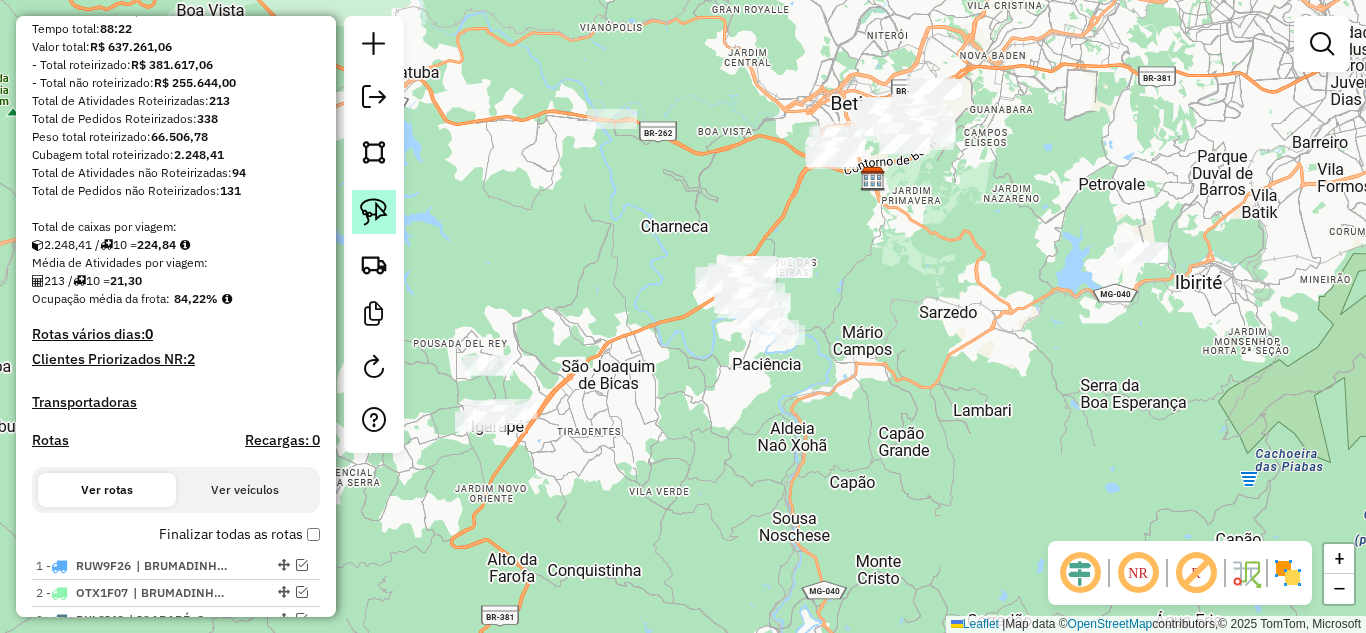 click 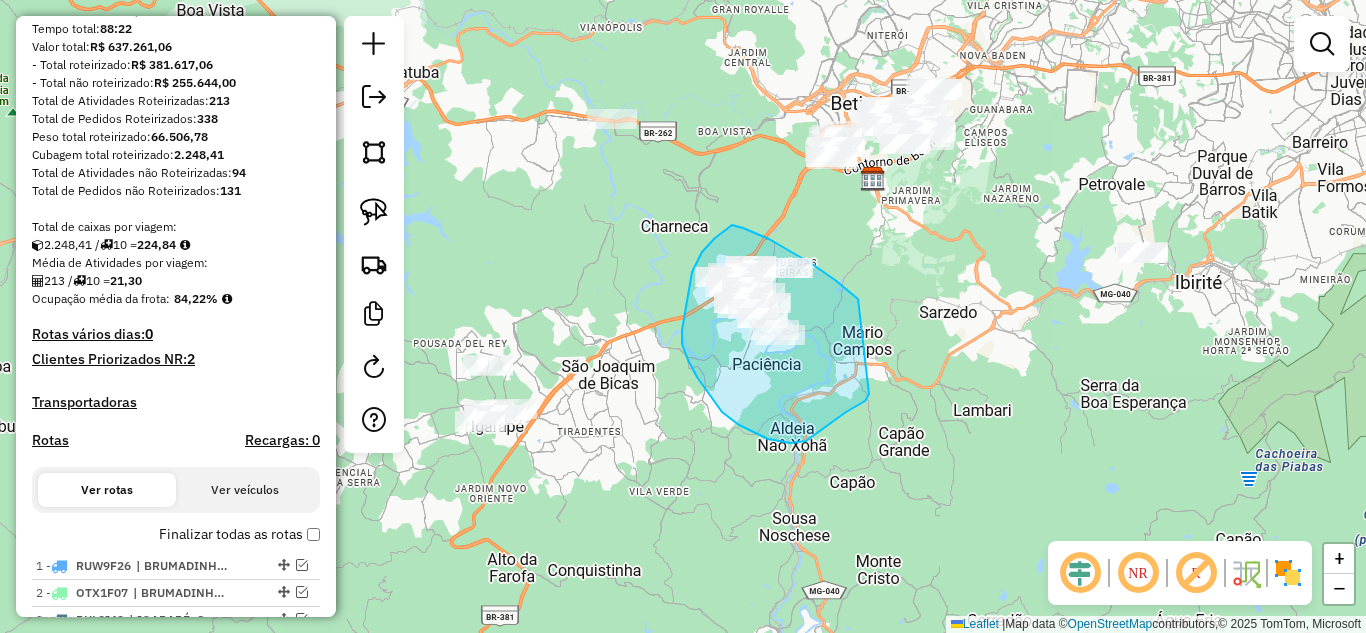 drag, startPoint x: 769, startPoint y: 239, endPoint x: 871, endPoint y: 384, distance: 177.28226 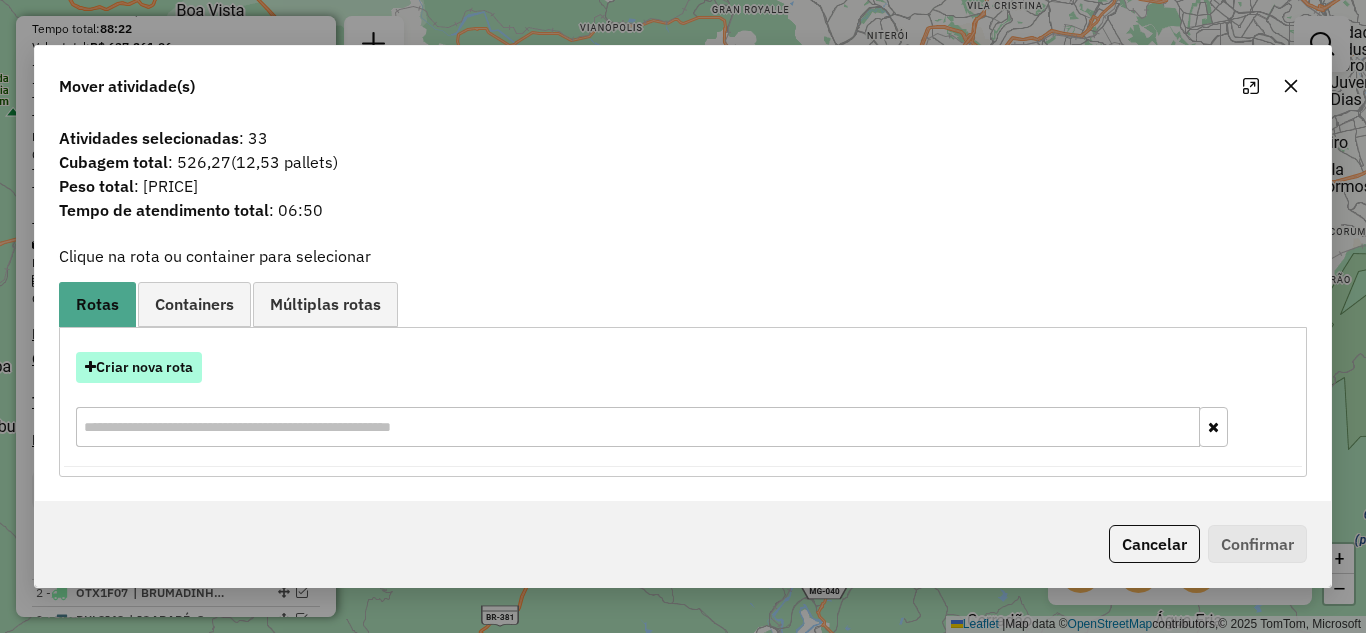 drag, startPoint x: 186, startPoint y: 365, endPoint x: 194, endPoint y: 352, distance: 15.264338 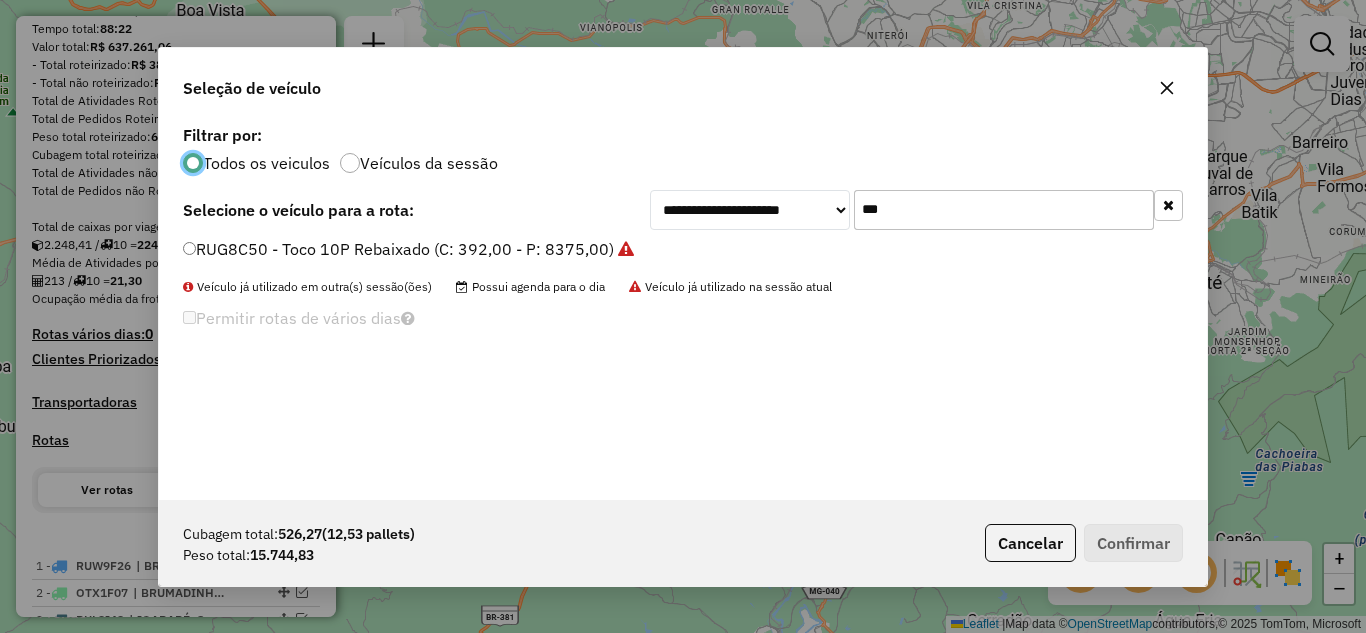 scroll, scrollTop: 11, scrollLeft: 6, axis: both 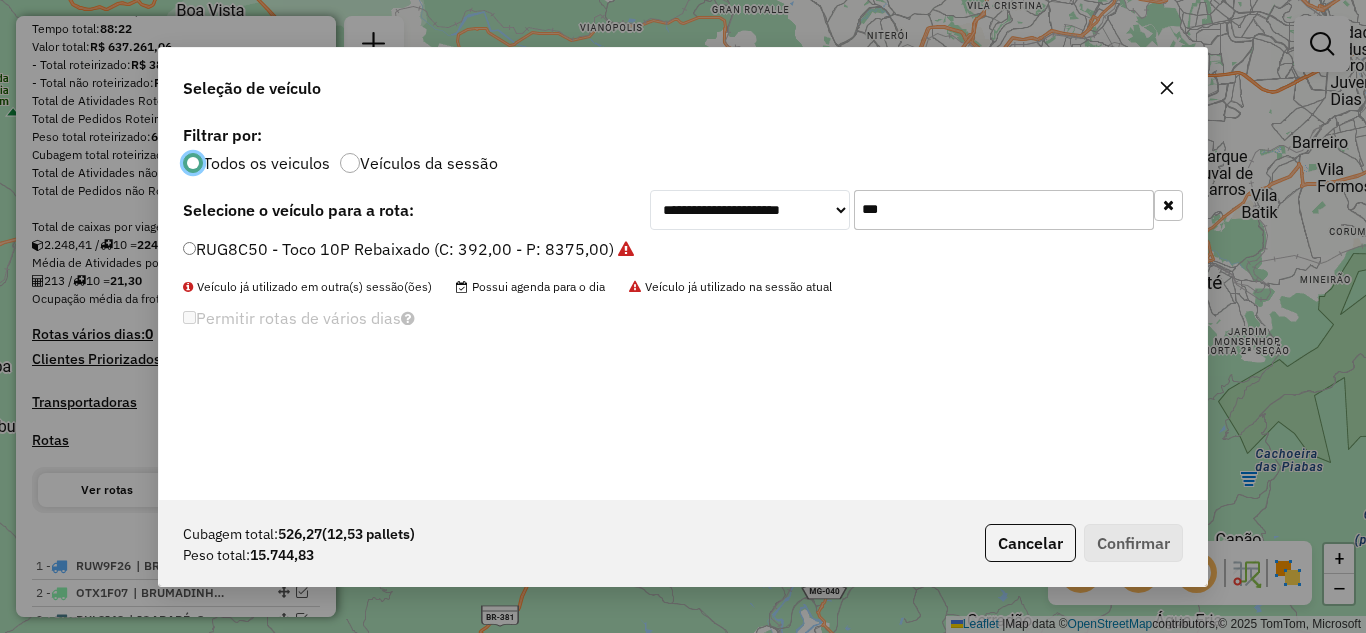 click on "***" 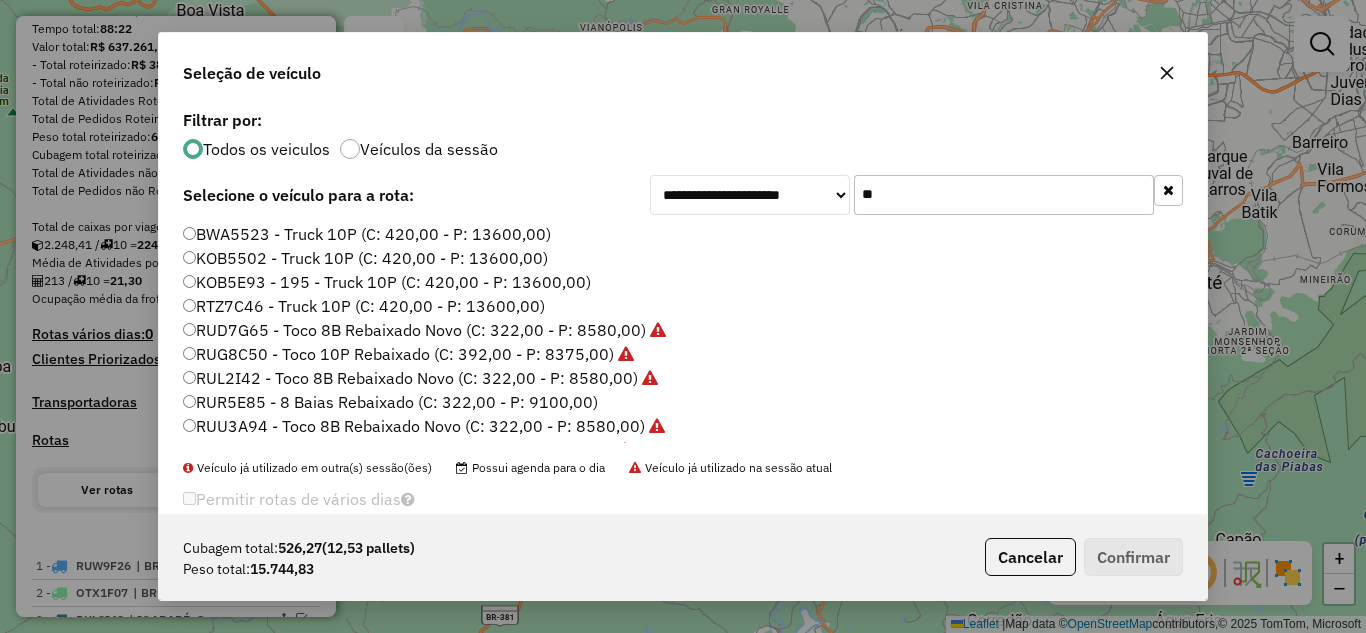 type on "*" 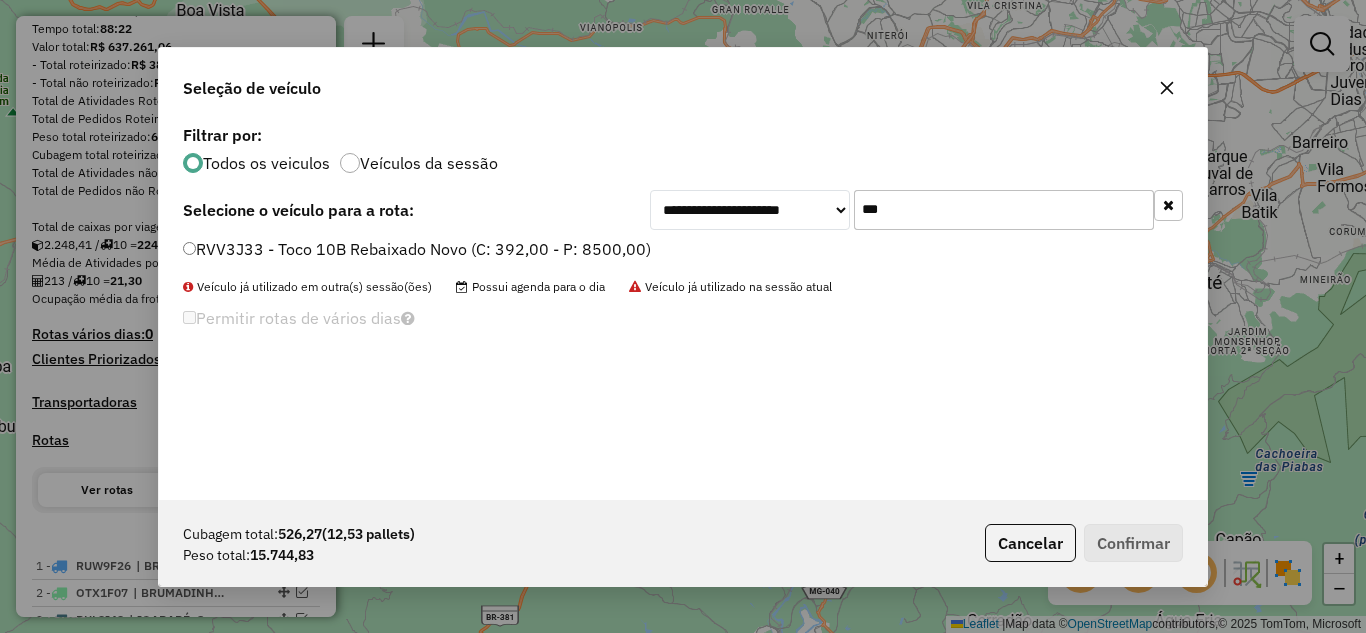 type on "***" 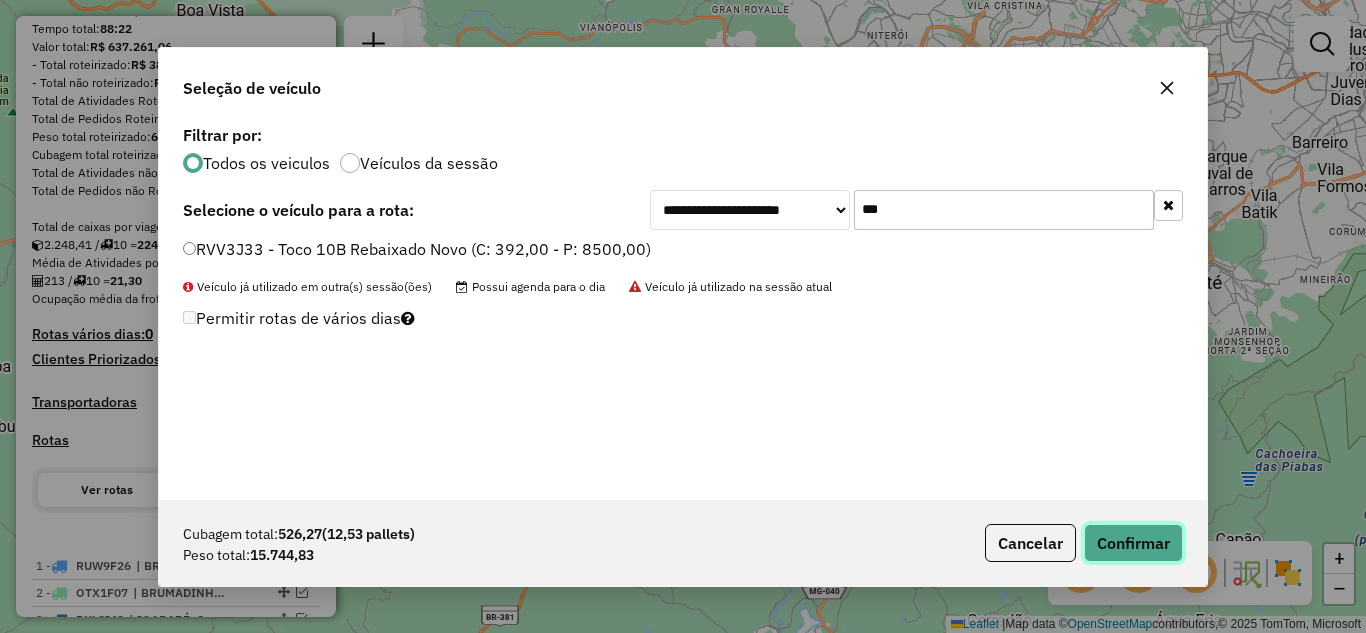 click on "Confirmar" 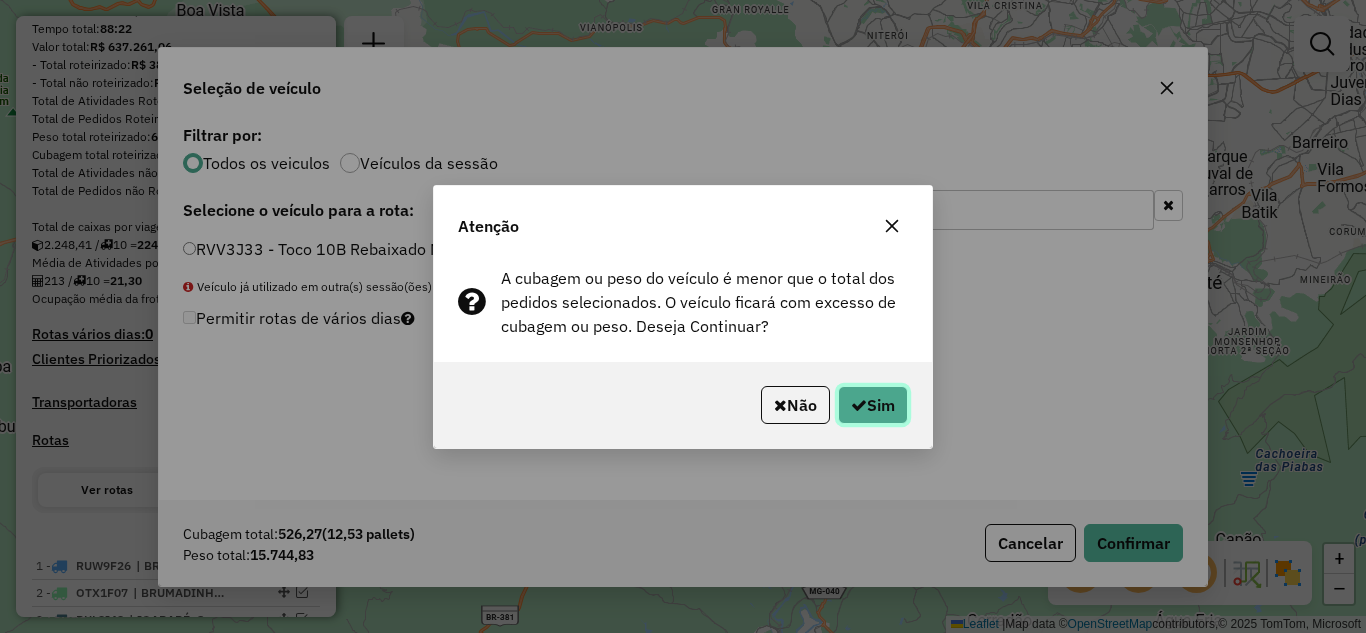 click on "Sim" 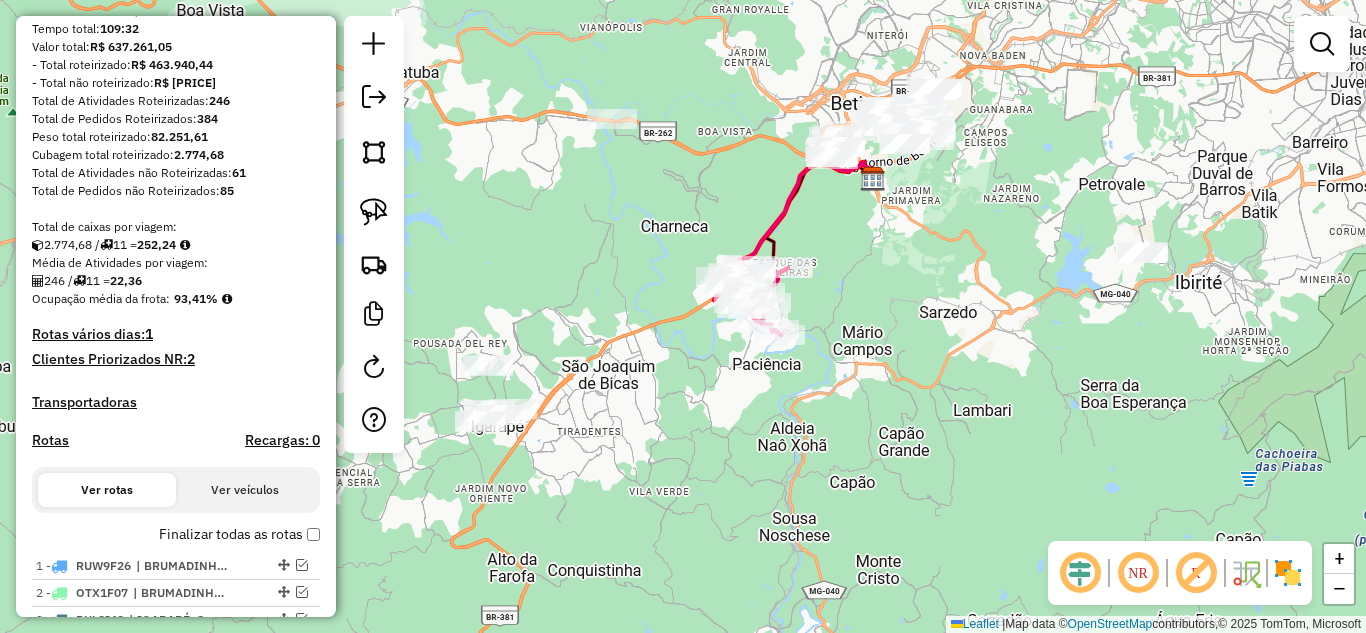 click 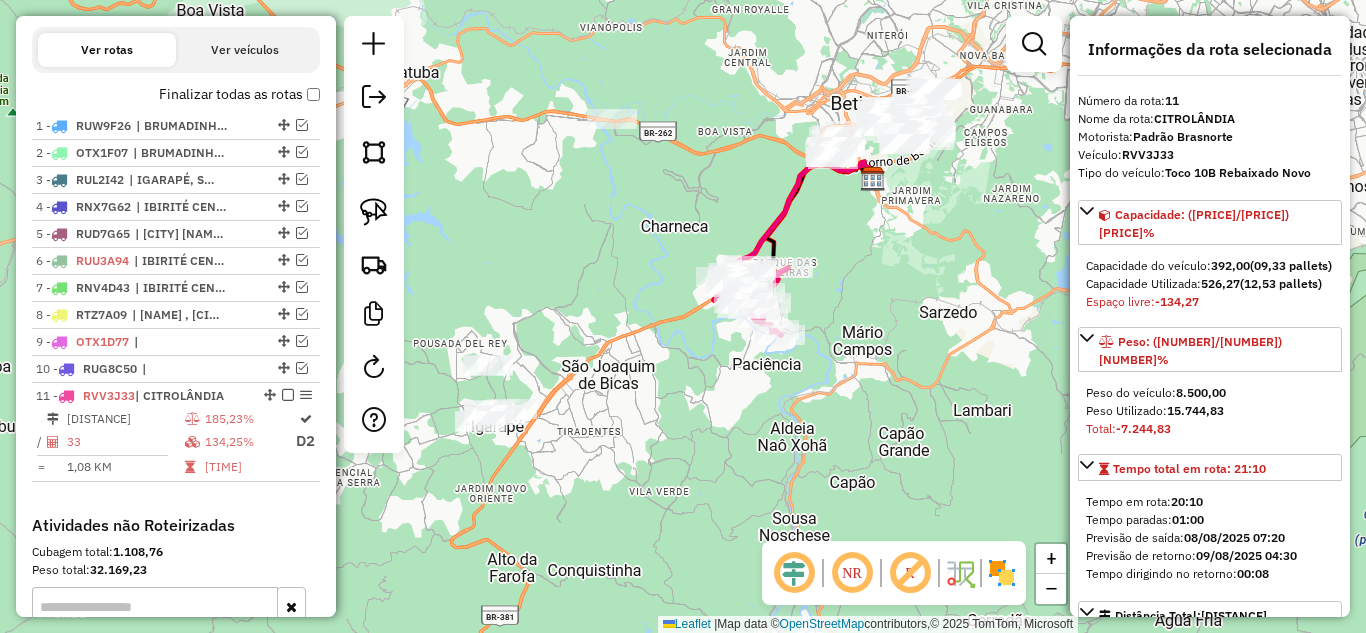 scroll, scrollTop: 936, scrollLeft: 0, axis: vertical 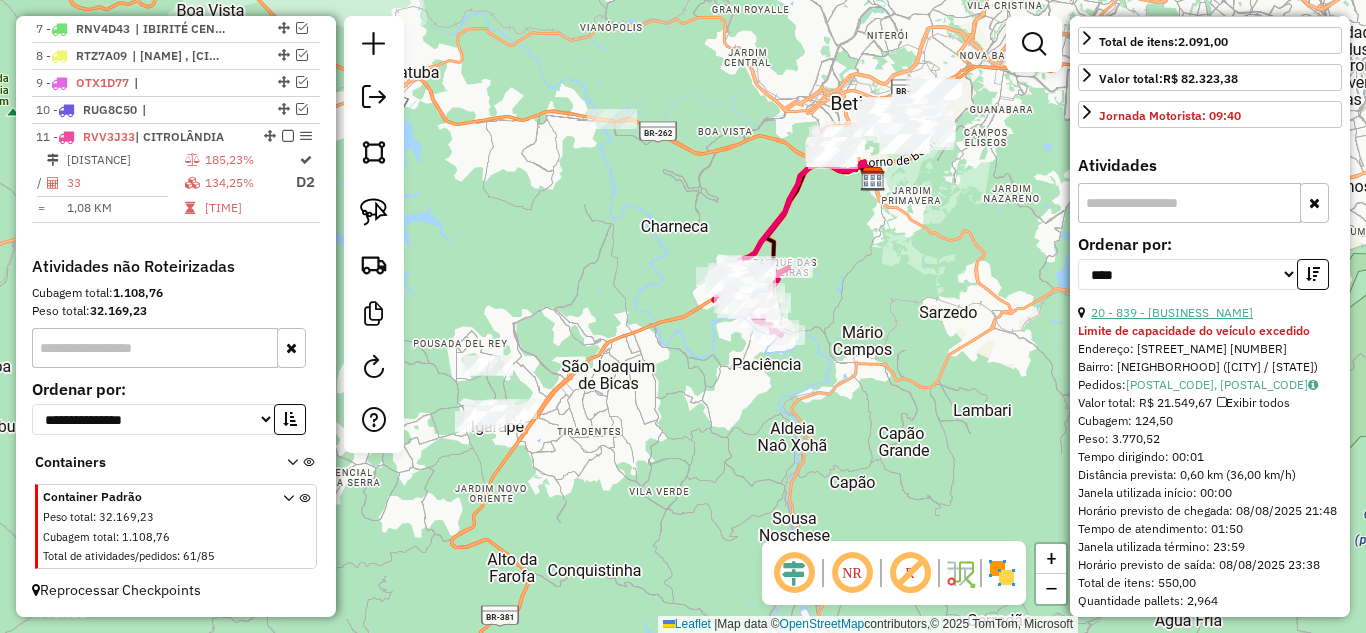 click on "20 - 839 - BOA VISTA" at bounding box center [1172, 312] 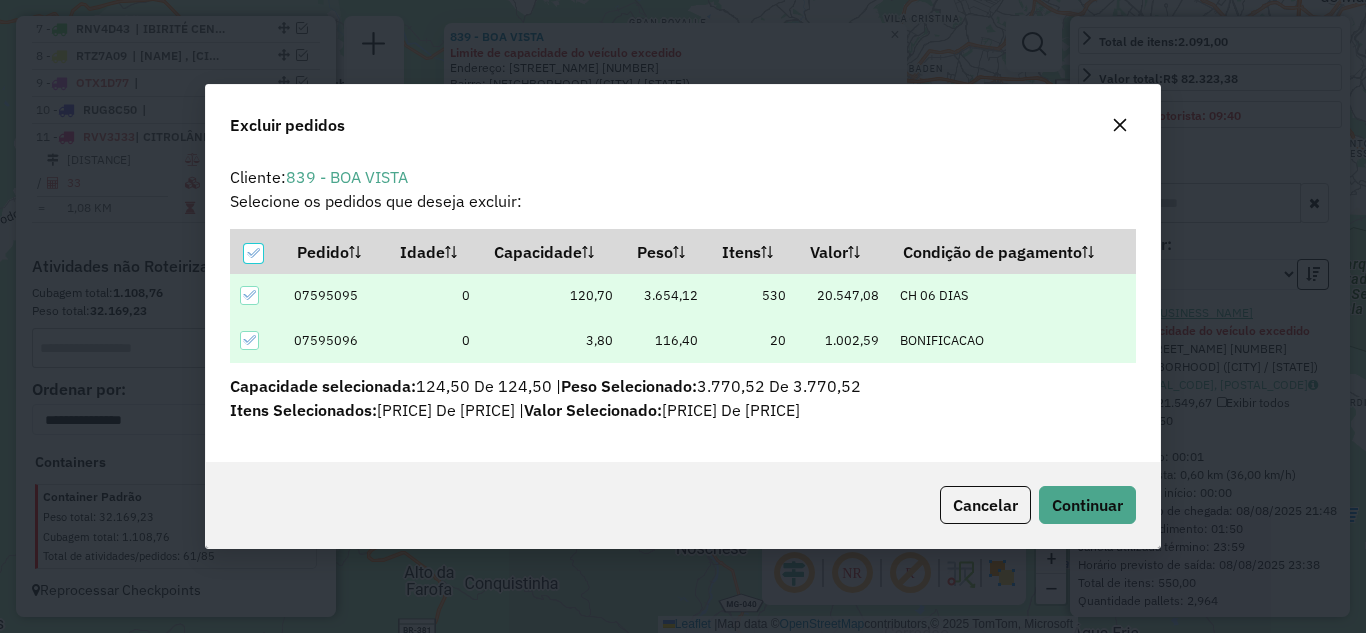 scroll, scrollTop: 82, scrollLeft: 0, axis: vertical 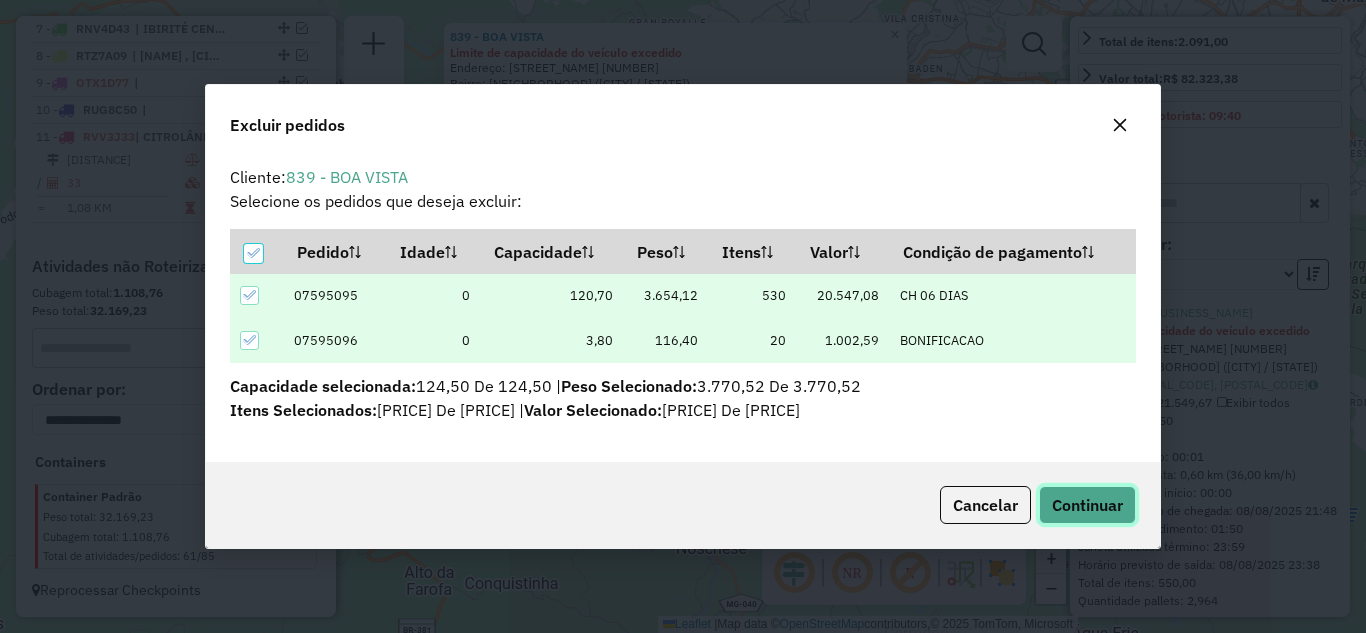 click on "Continuar" 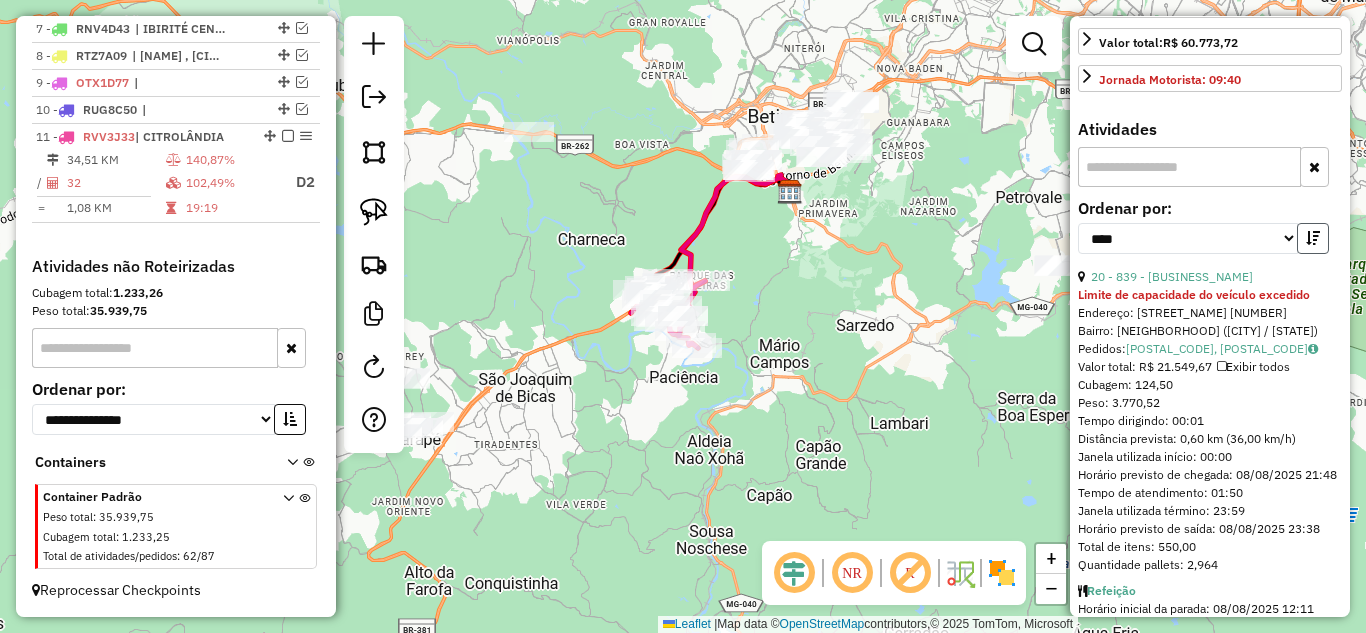 click at bounding box center [1313, 238] 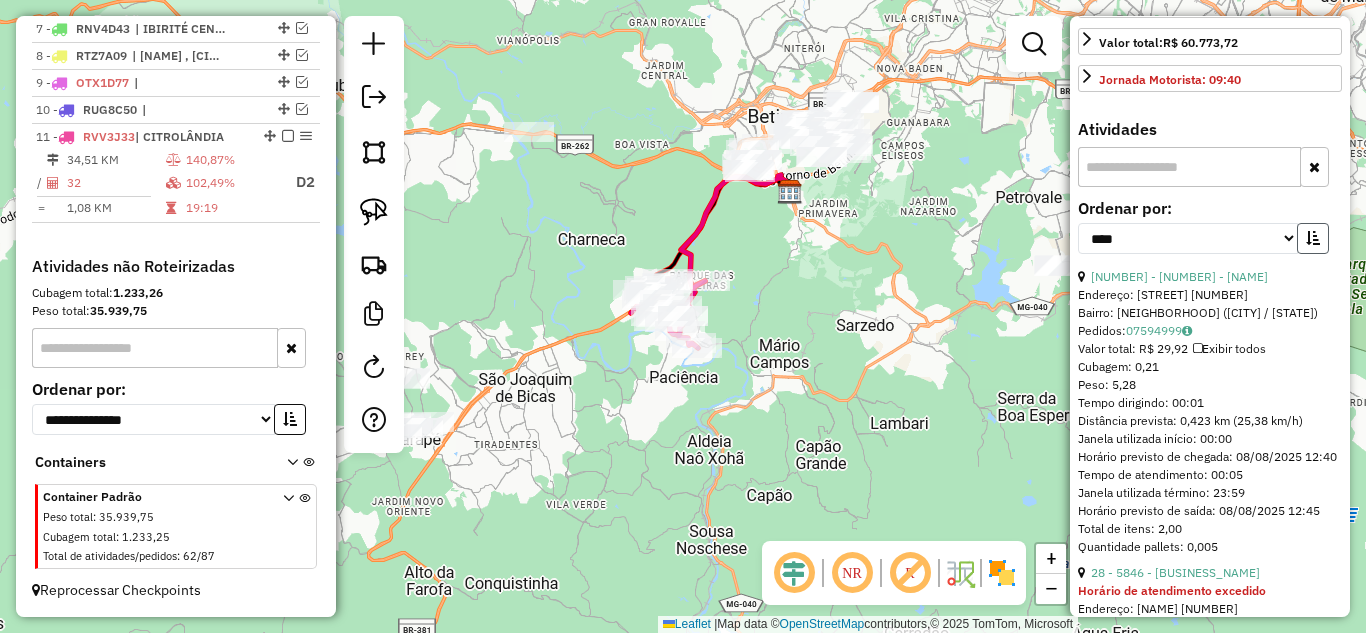 click at bounding box center (1313, 238) 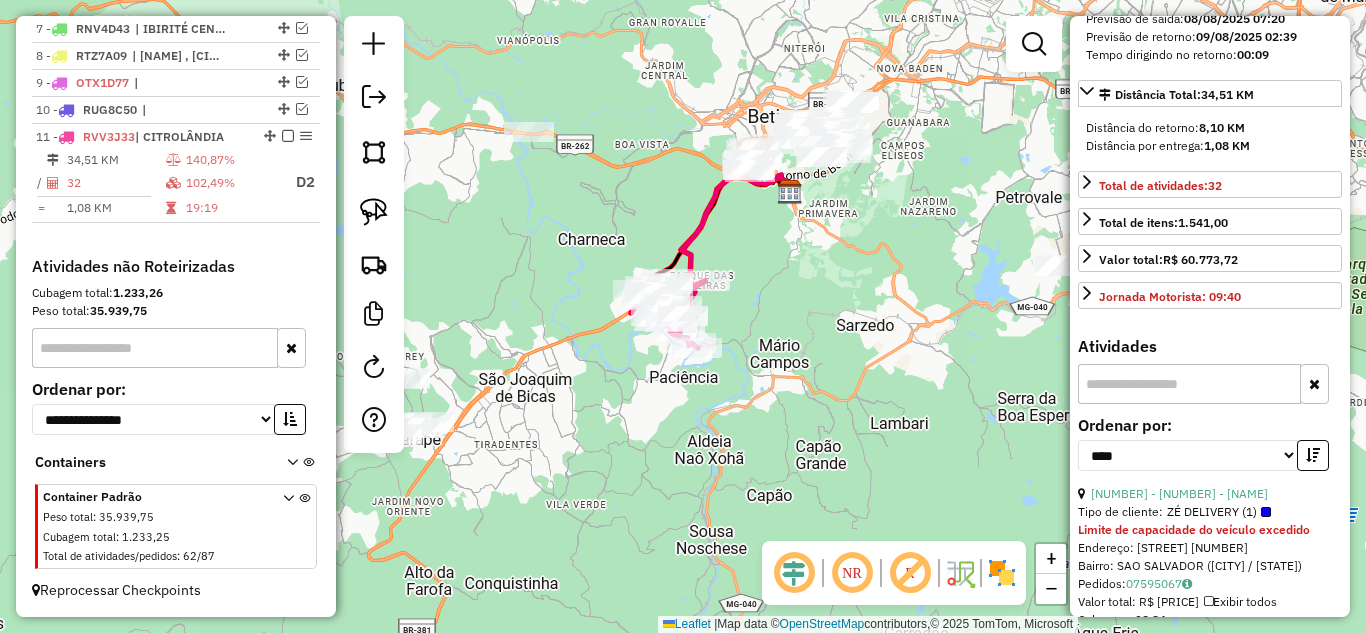 scroll, scrollTop: 600, scrollLeft: 0, axis: vertical 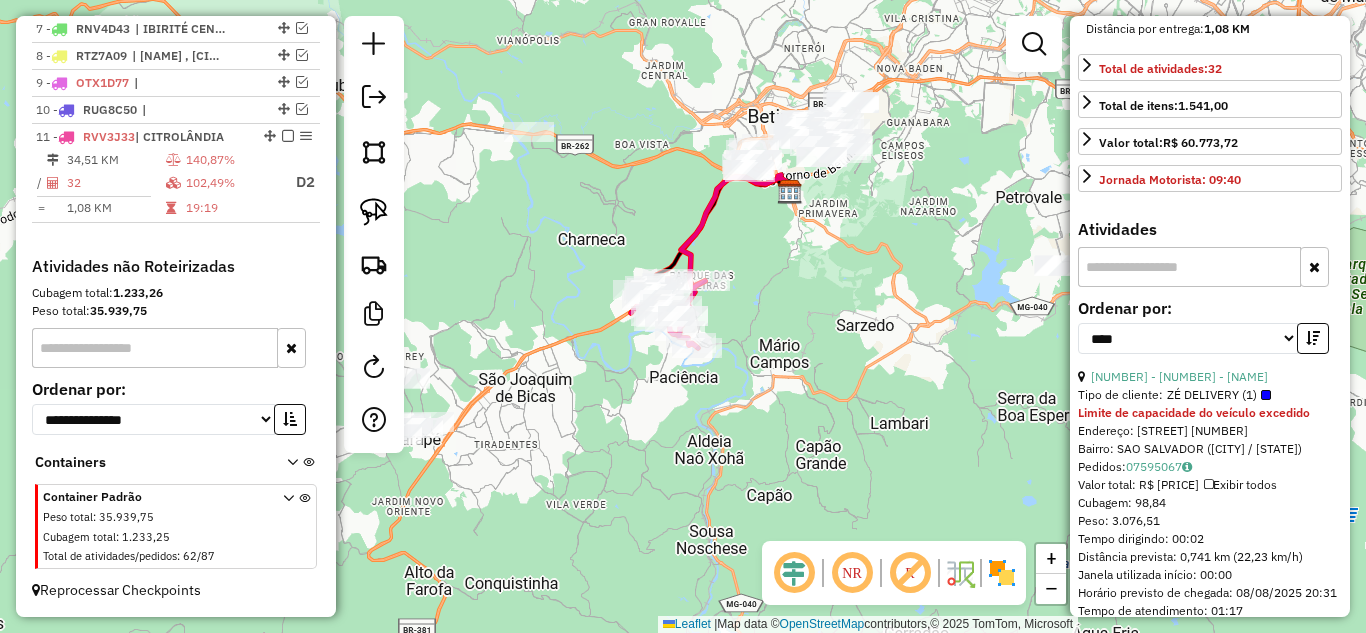 click on "31 - 8374 - BEER ICER LTDA" at bounding box center [1210, 377] 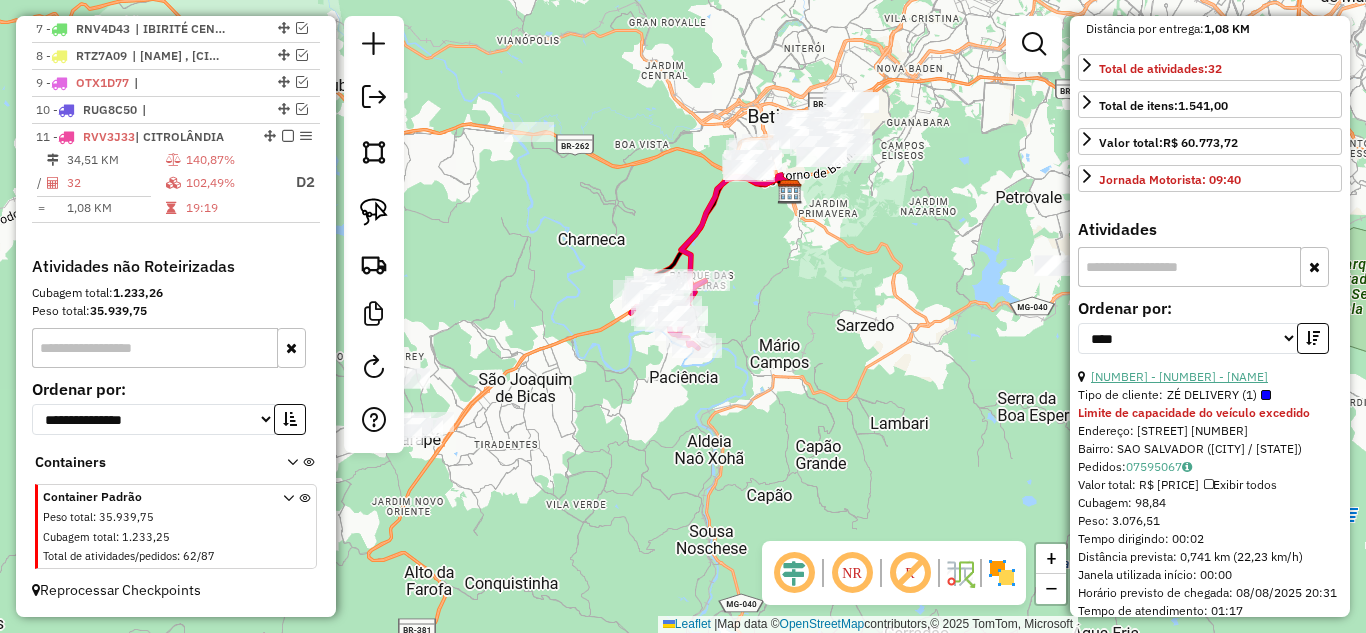 click on "31 - 8374 - BEER ICER LTDA" at bounding box center [1179, 376] 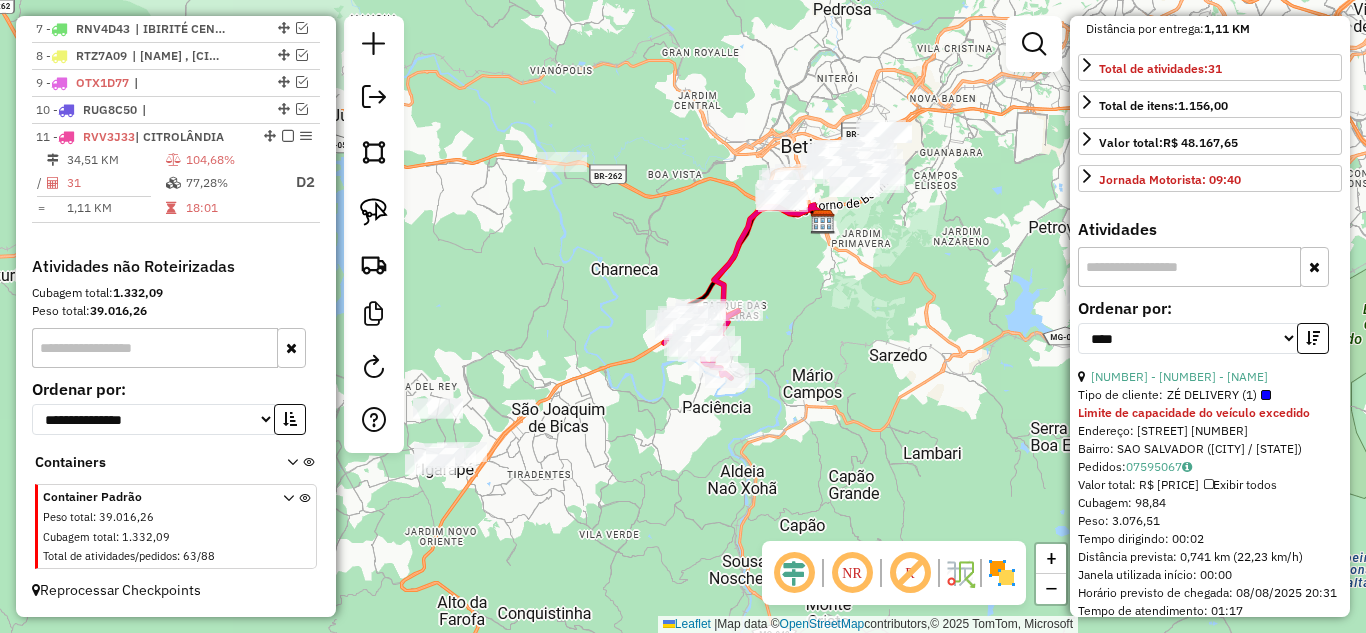scroll, scrollTop: 582, scrollLeft: 0, axis: vertical 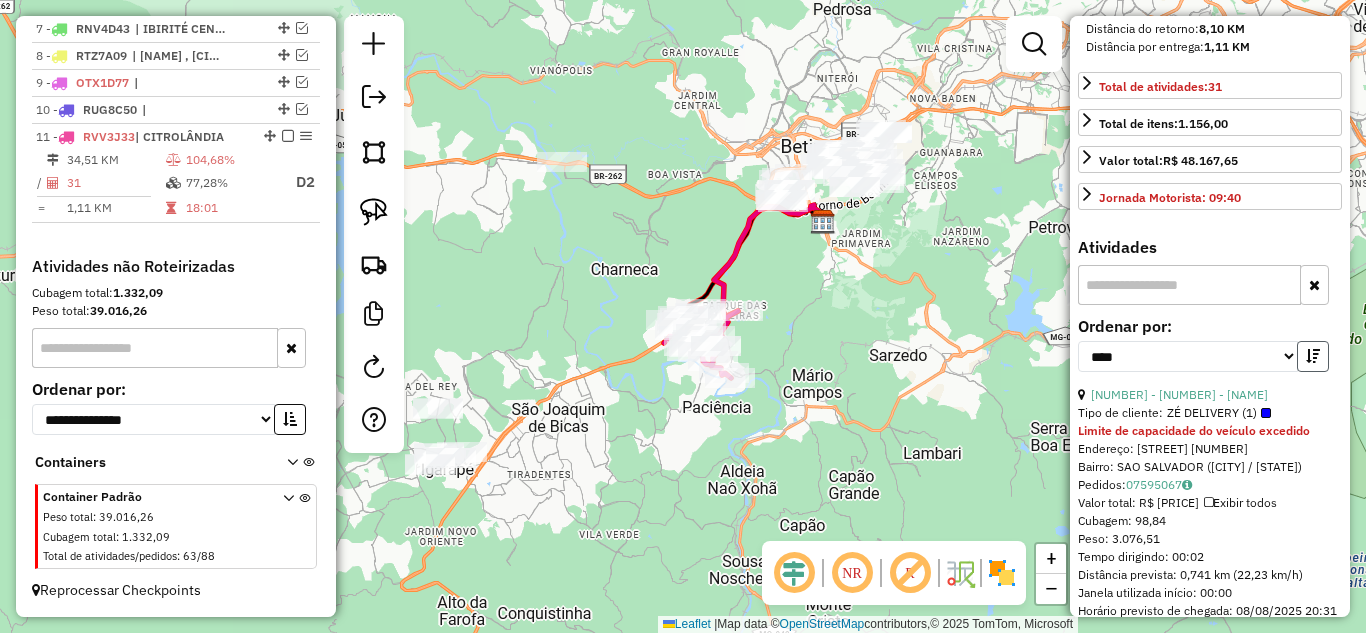 click at bounding box center [1313, 356] 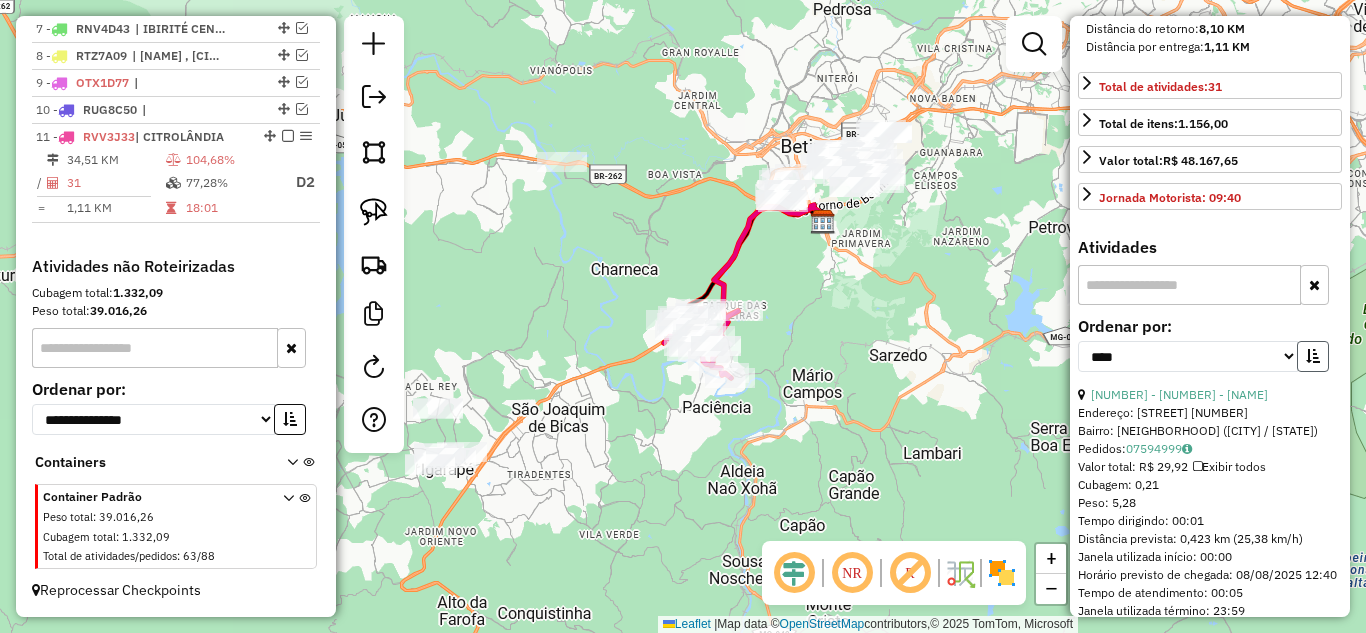 click at bounding box center [1313, 356] 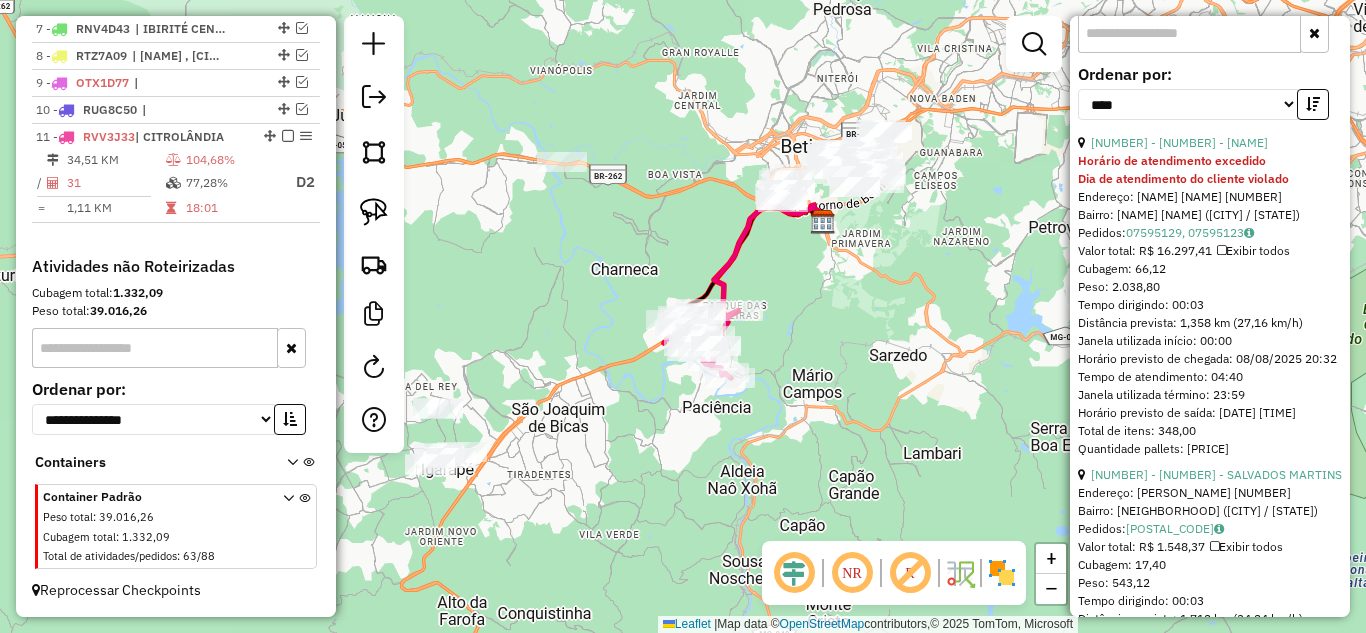 scroll, scrollTop: 800, scrollLeft: 0, axis: vertical 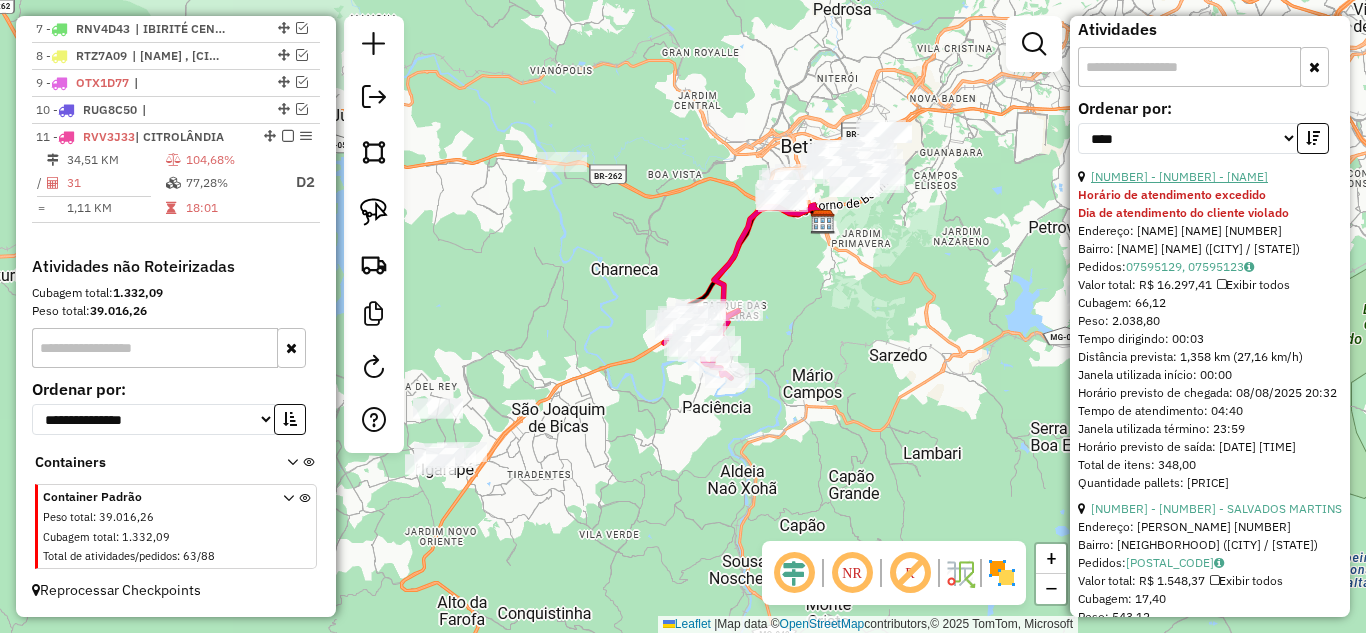 click on "31 - 3336 - SUPER BIANO" at bounding box center (1179, 176) 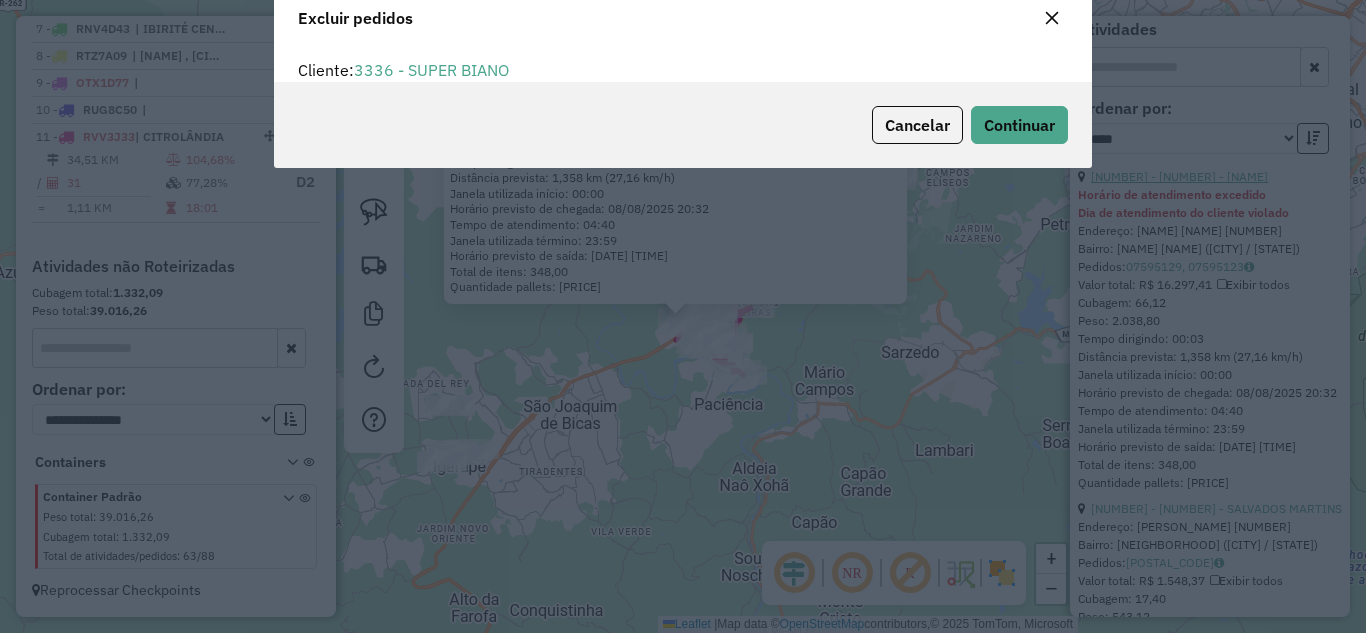 scroll, scrollTop: 82, scrollLeft: 0, axis: vertical 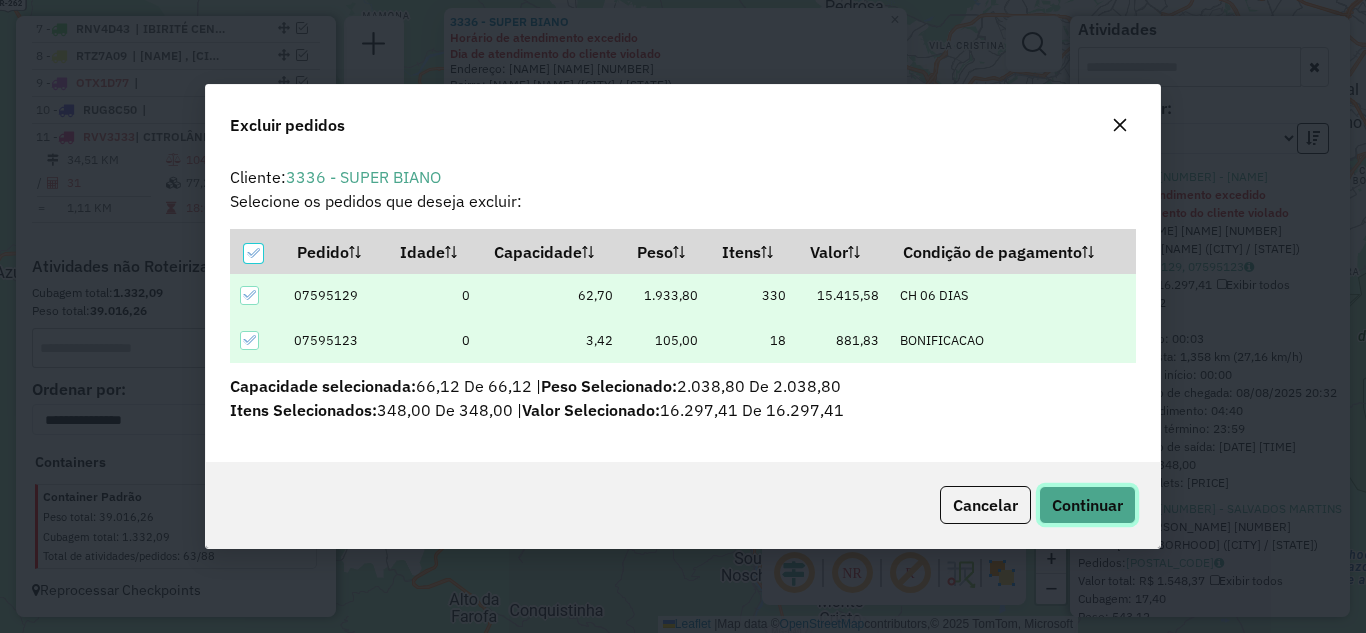 click on "Continuar" 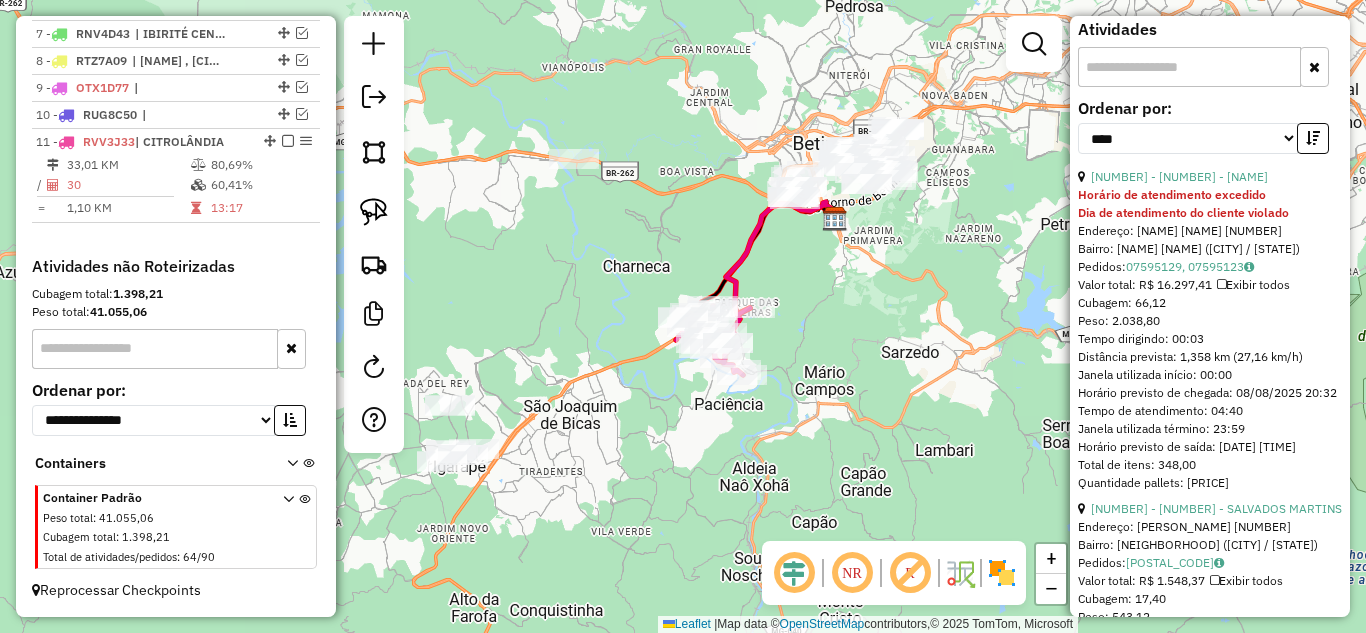 scroll, scrollTop: 931, scrollLeft: 0, axis: vertical 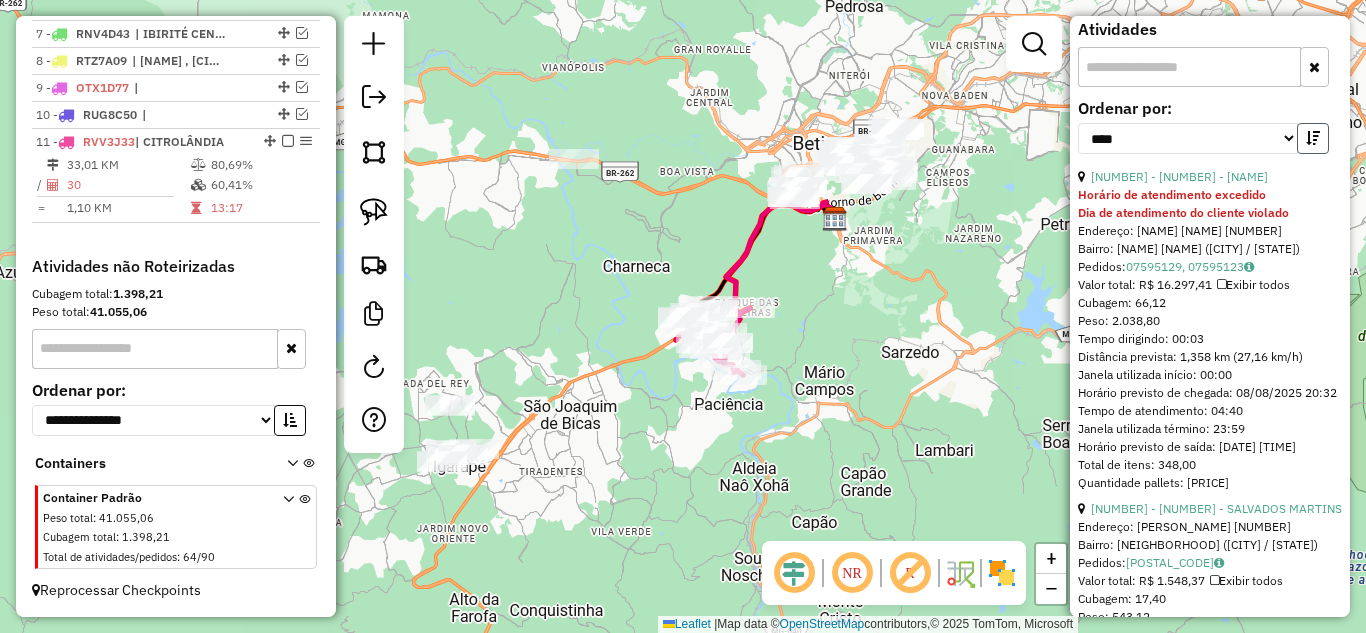 click at bounding box center [1313, 138] 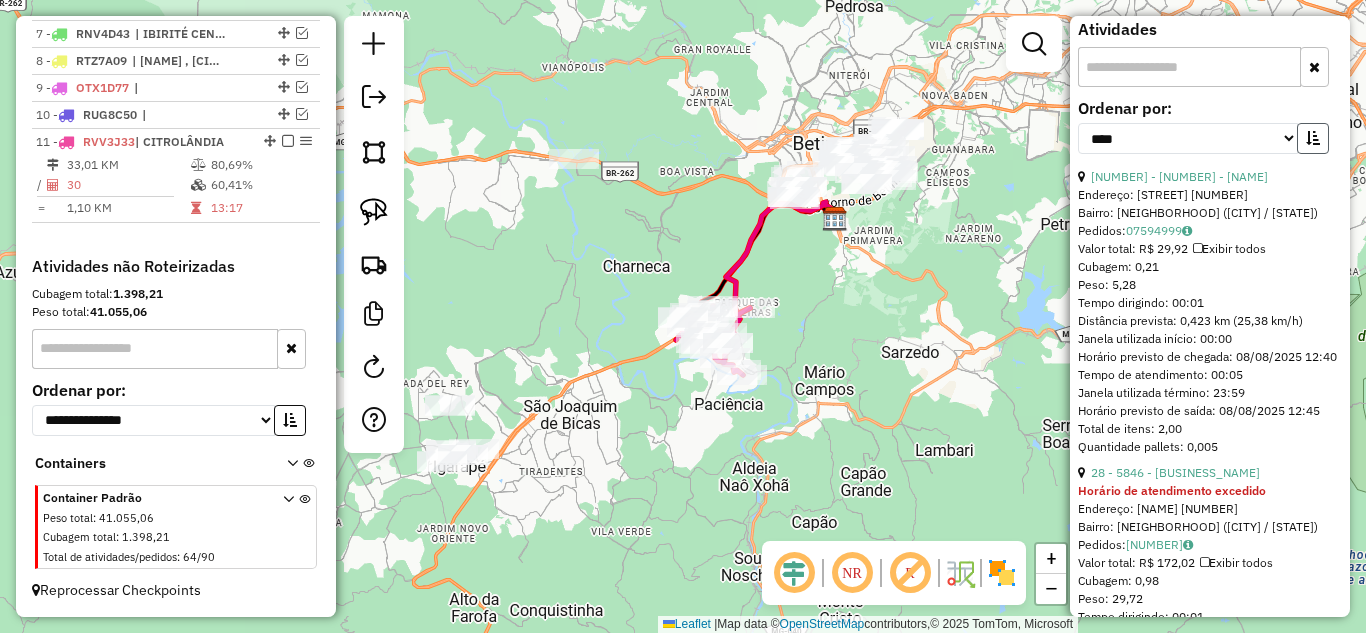 click at bounding box center (1313, 138) 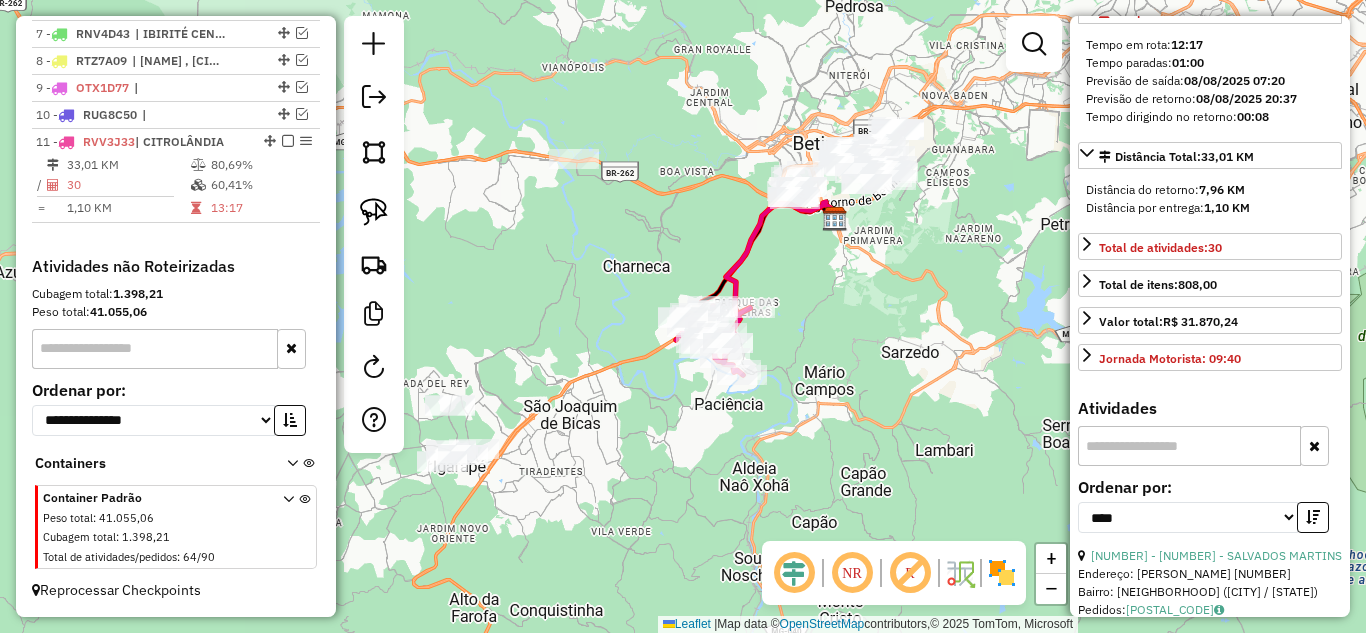scroll, scrollTop: 600, scrollLeft: 0, axis: vertical 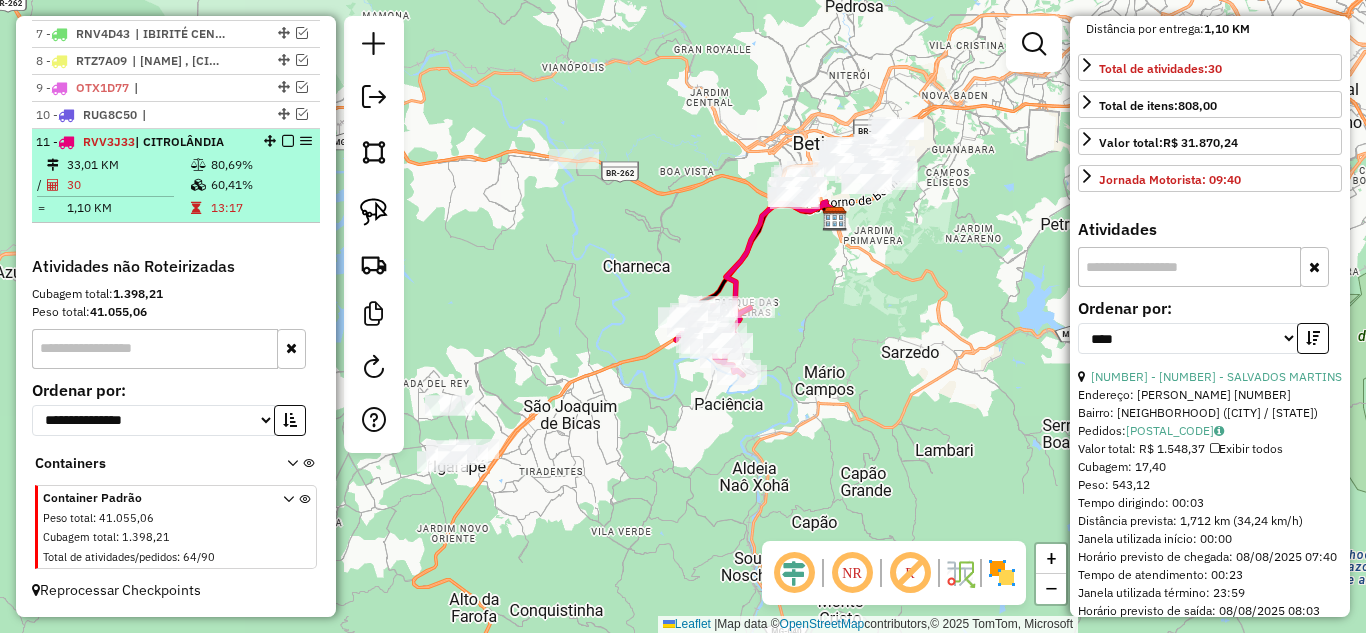click at bounding box center [288, 141] 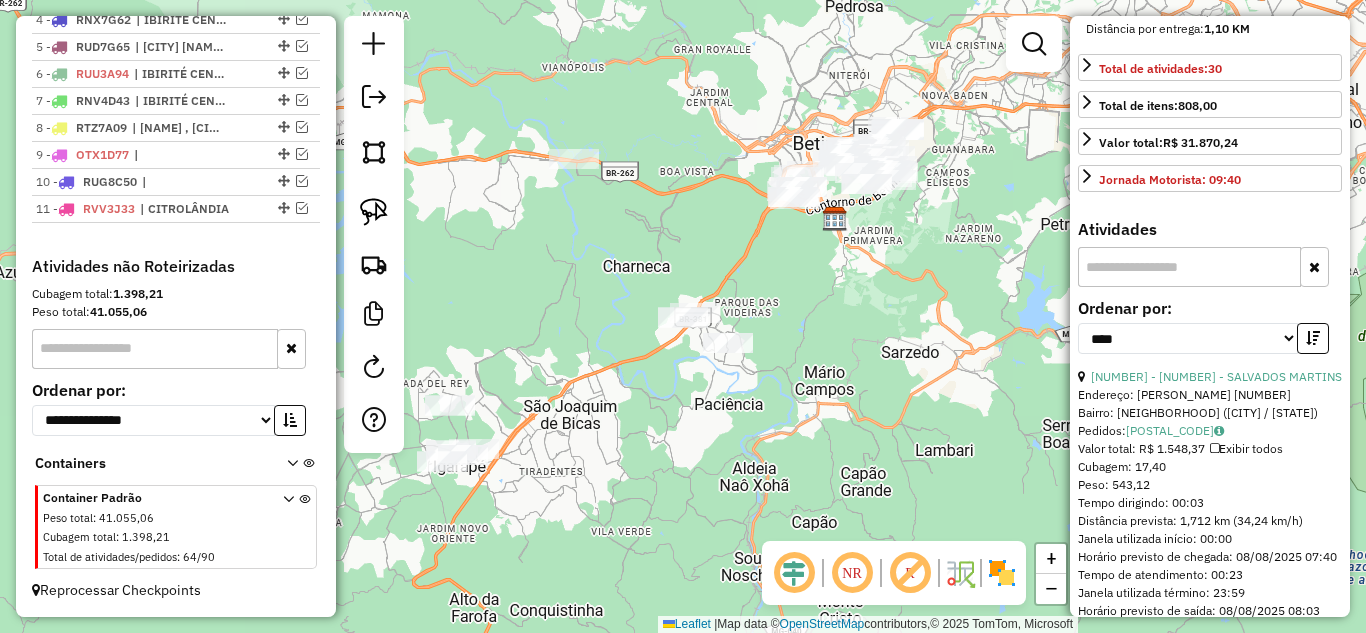 scroll, scrollTop: 864, scrollLeft: 0, axis: vertical 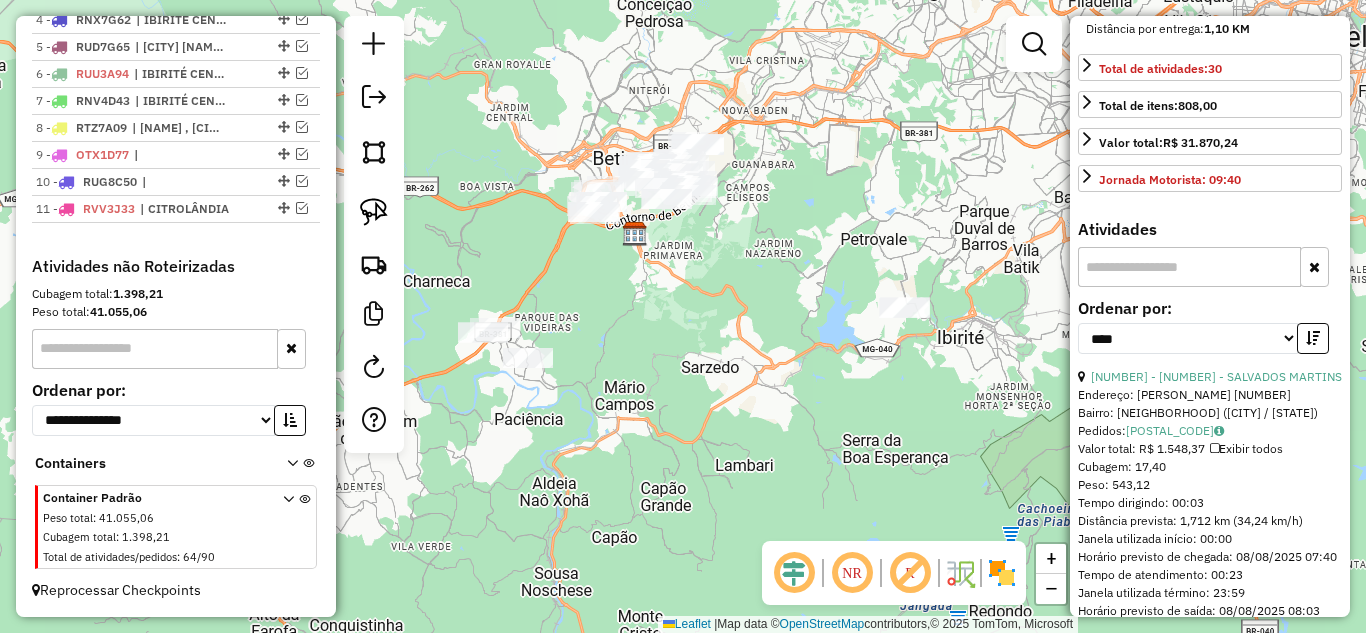 drag, startPoint x: 858, startPoint y: 292, endPoint x: 658, endPoint y: 307, distance: 200.5617 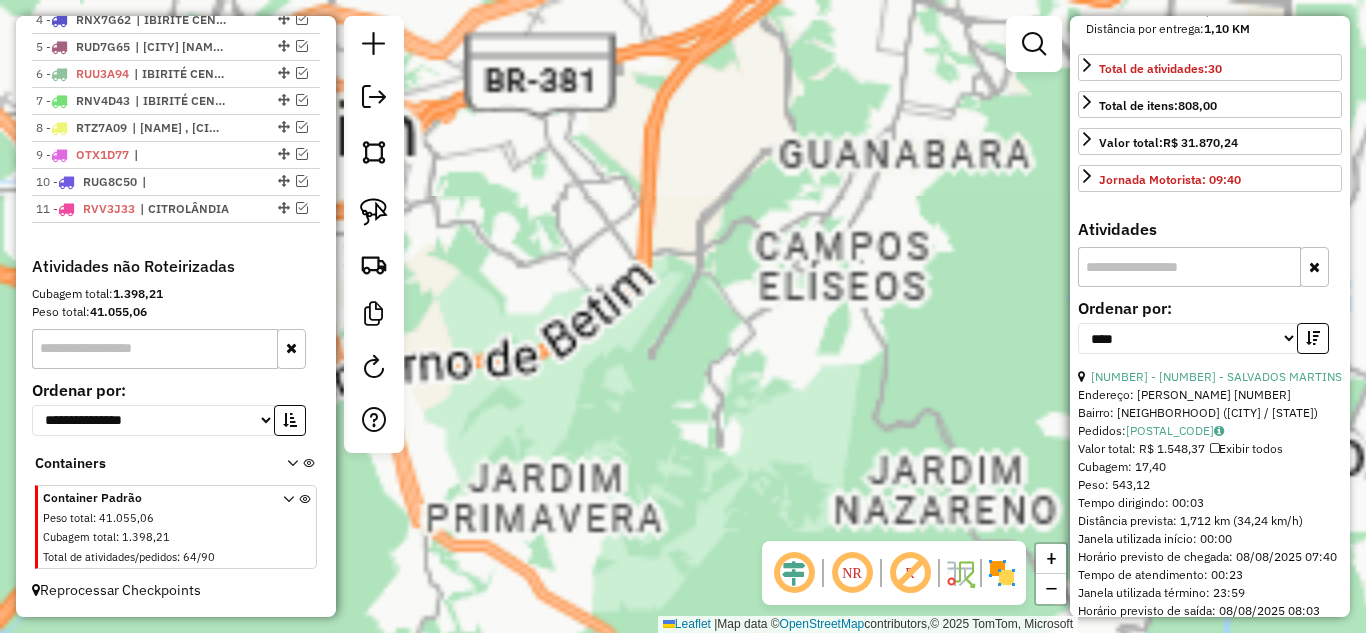 click 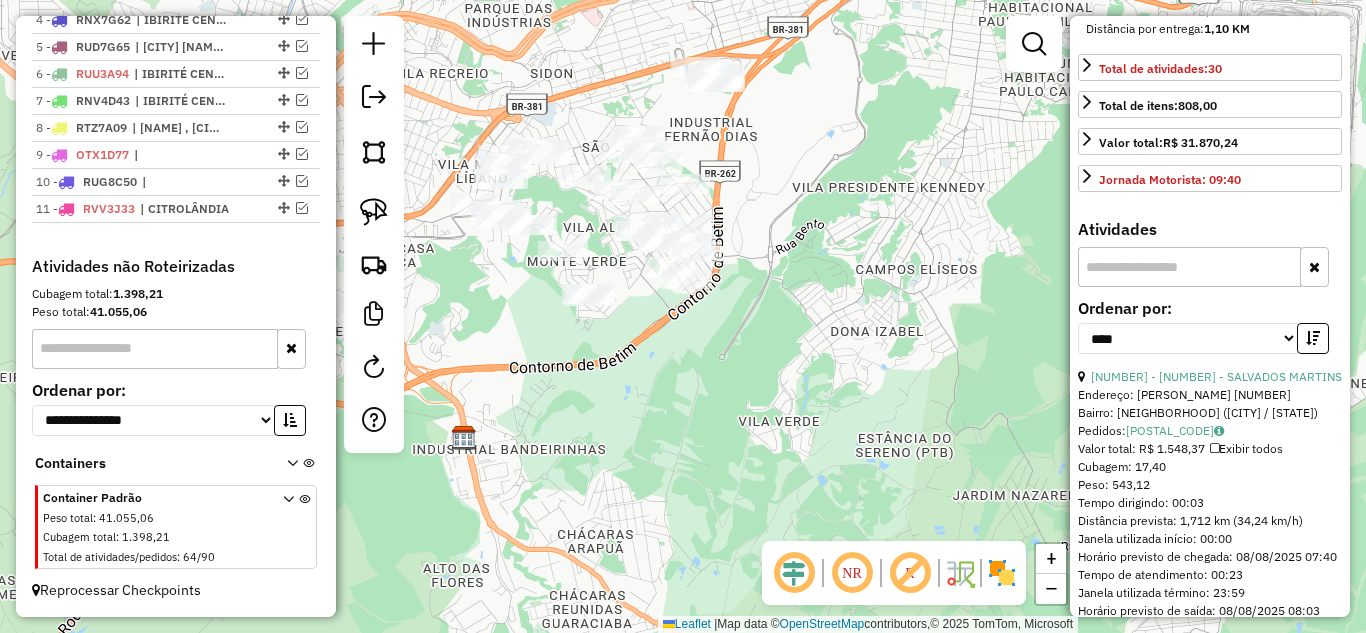 drag, startPoint x: 656, startPoint y: 152, endPoint x: 718, endPoint y: 150, distance: 62.03225 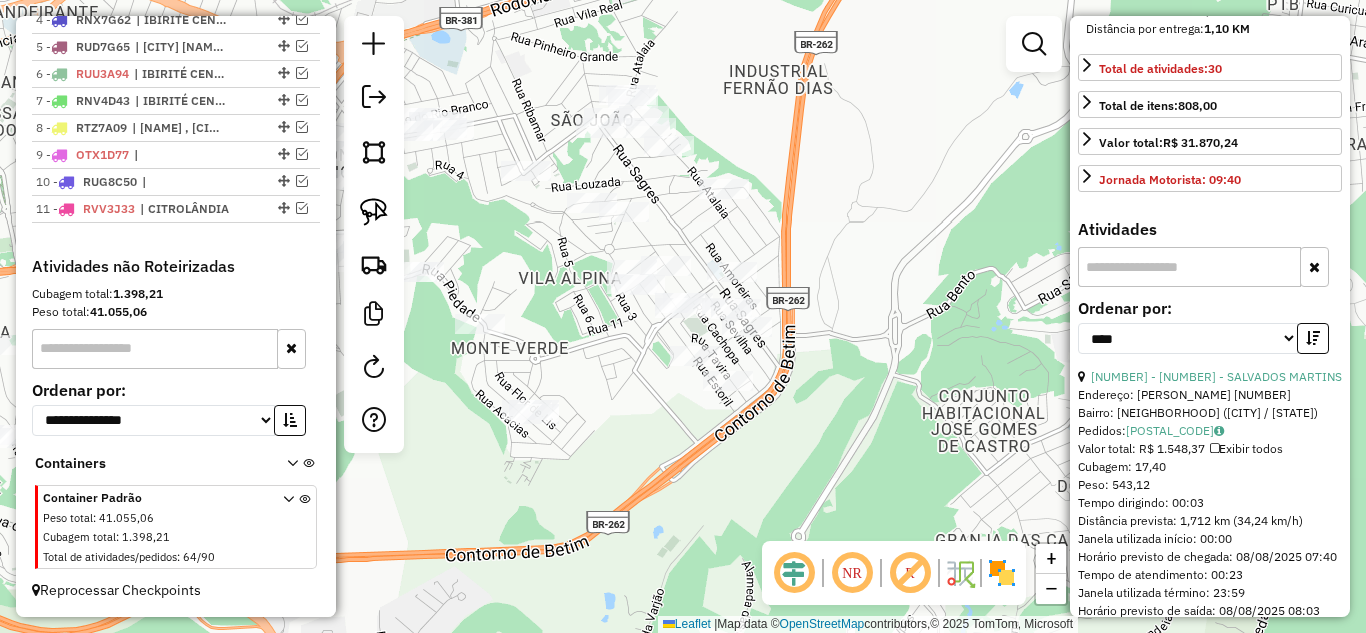 drag, startPoint x: 695, startPoint y: 165, endPoint x: 790, endPoint y: 130, distance: 101.24229 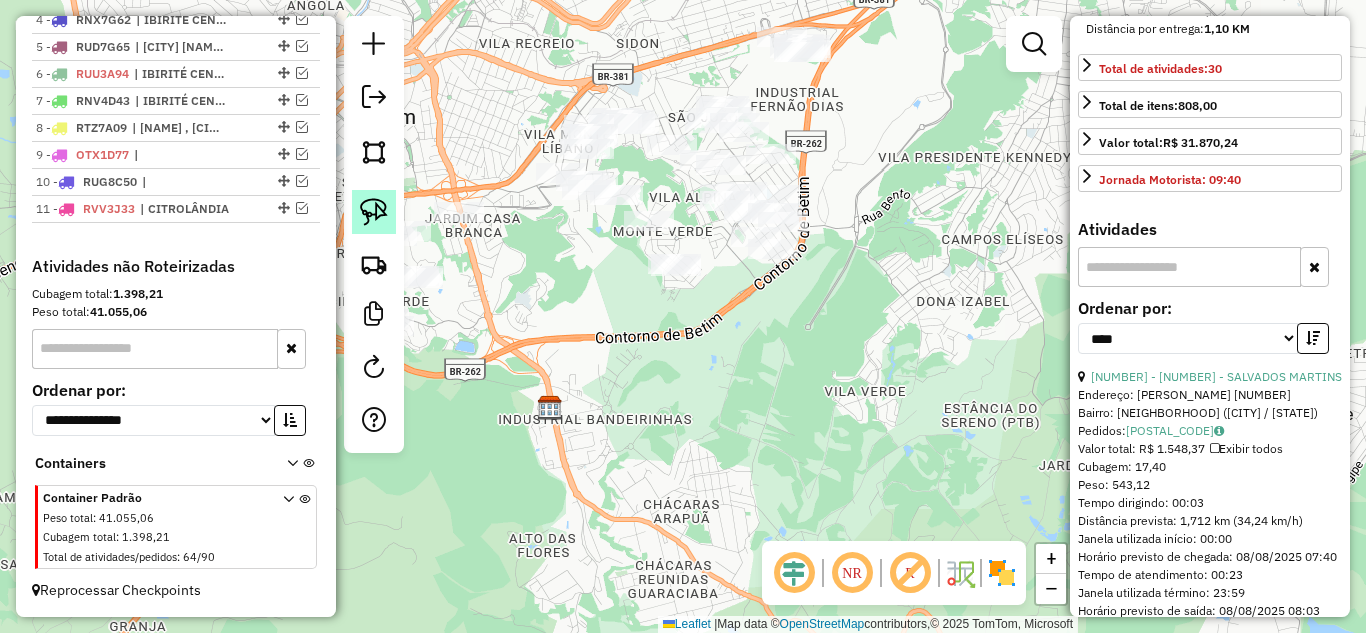 click 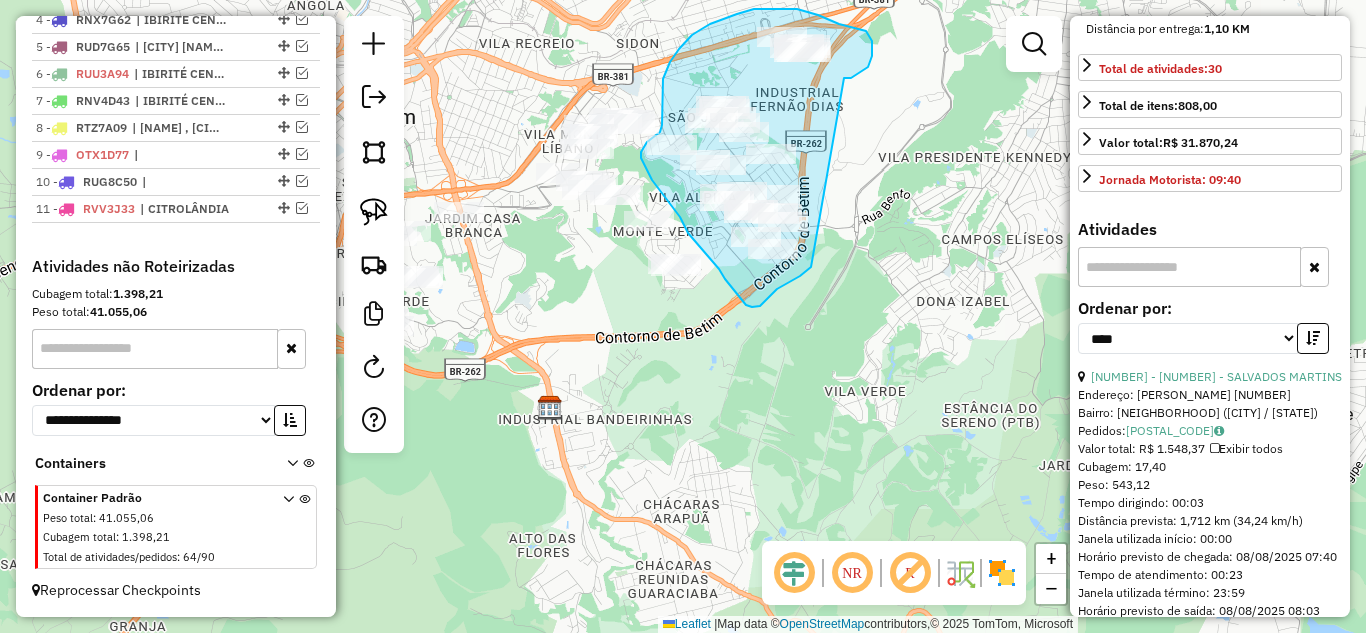 drag, startPoint x: 858, startPoint y: 74, endPoint x: 838, endPoint y: 255, distance: 182.10162 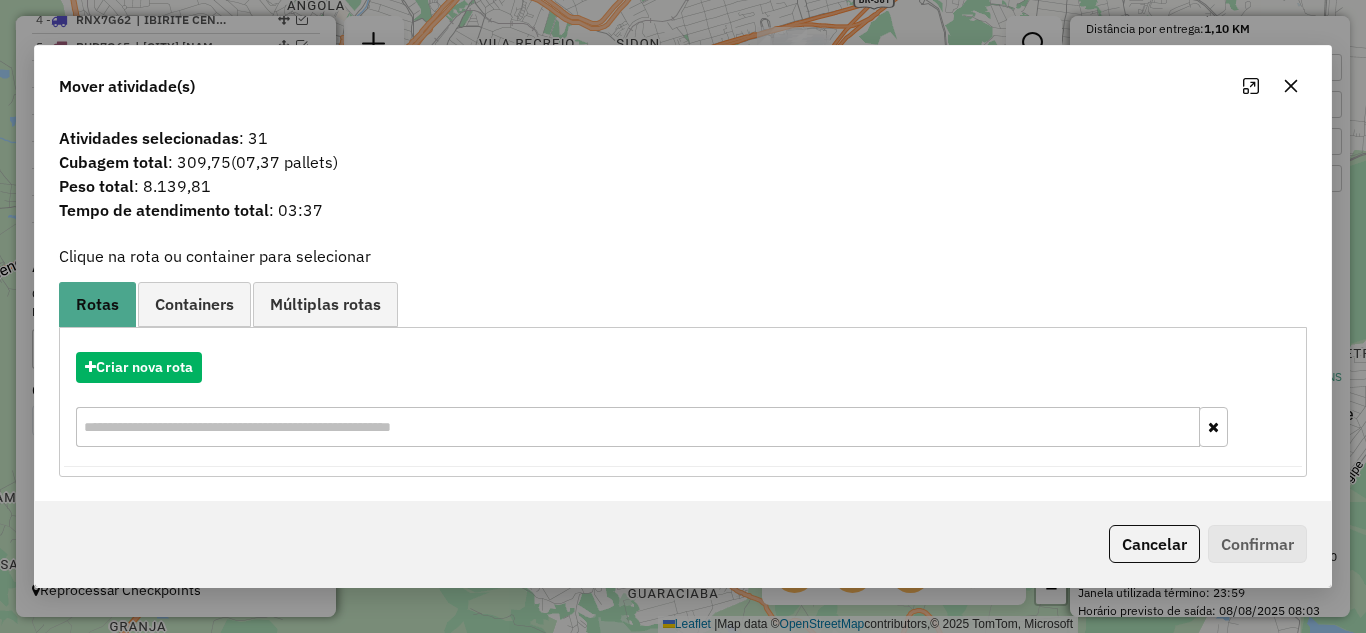 drag, startPoint x: 1290, startPoint y: 84, endPoint x: 914, endPoint y: 156, distance: 382.83154 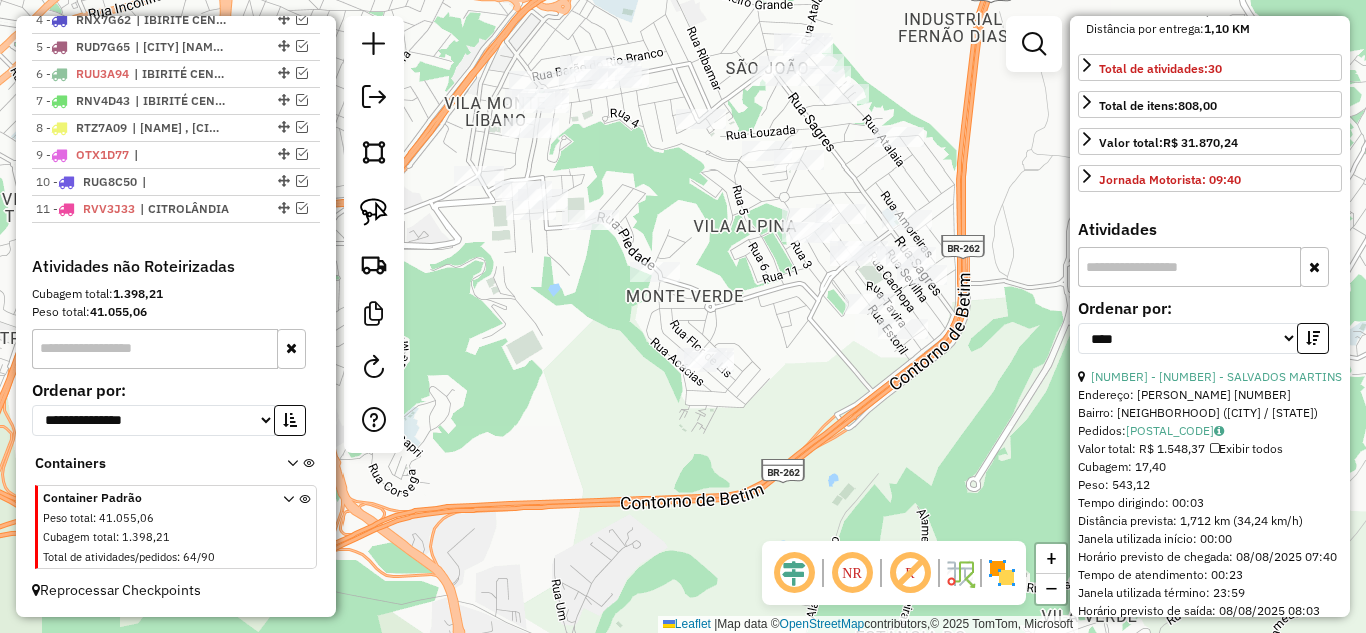 drag, startPoint x: 695, startPoint y: 249, endPoint x: 668, endPoint y: 289, distance: 48.259712 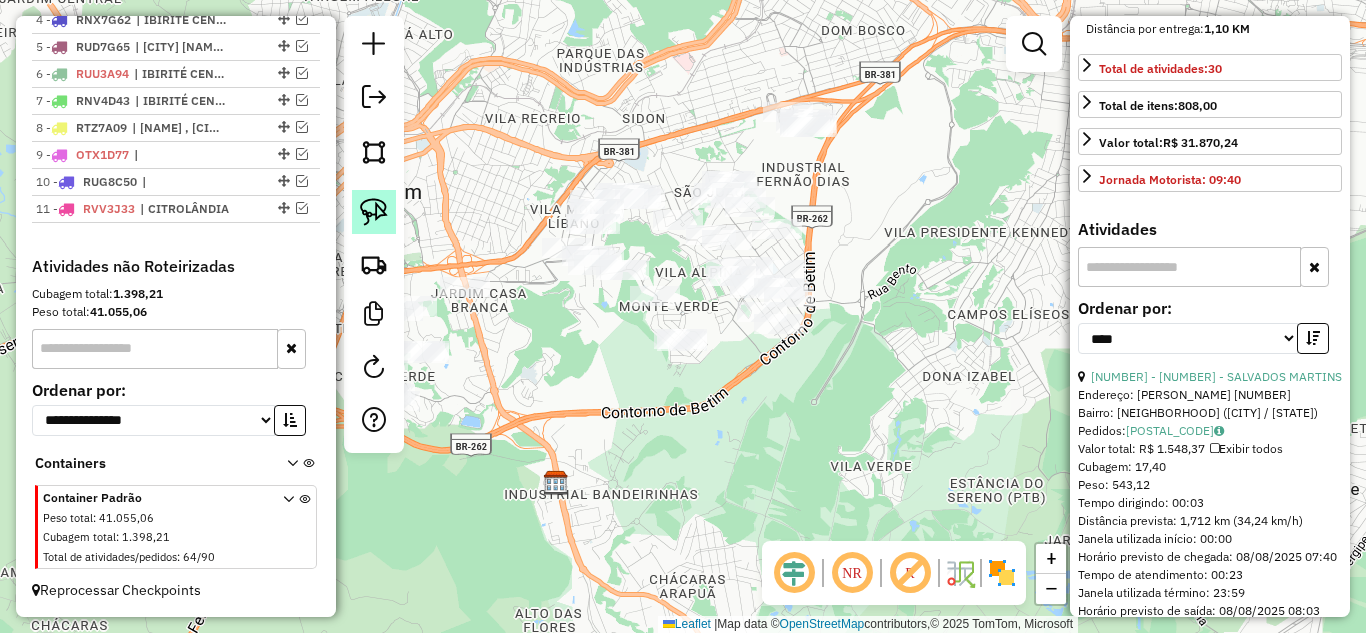 click 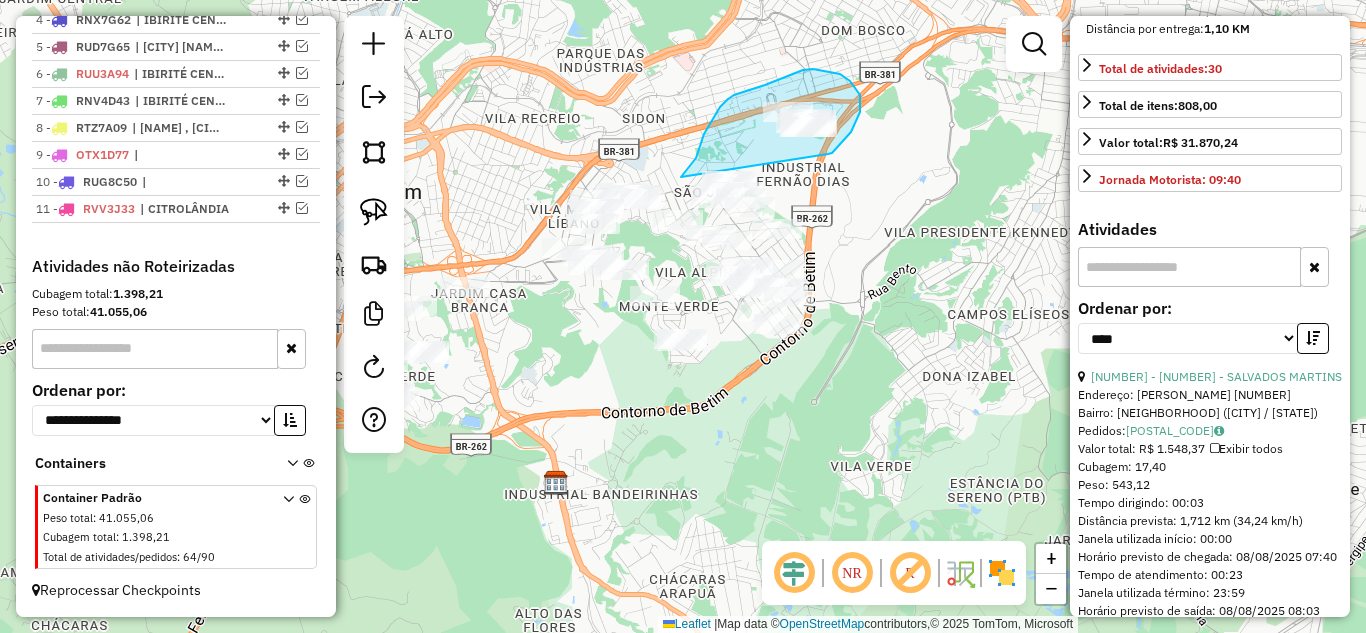 drag, startPoint x: 837, startPoint y: 146, endPoint x: 681, endPoint y: 177, distance: 159.05031 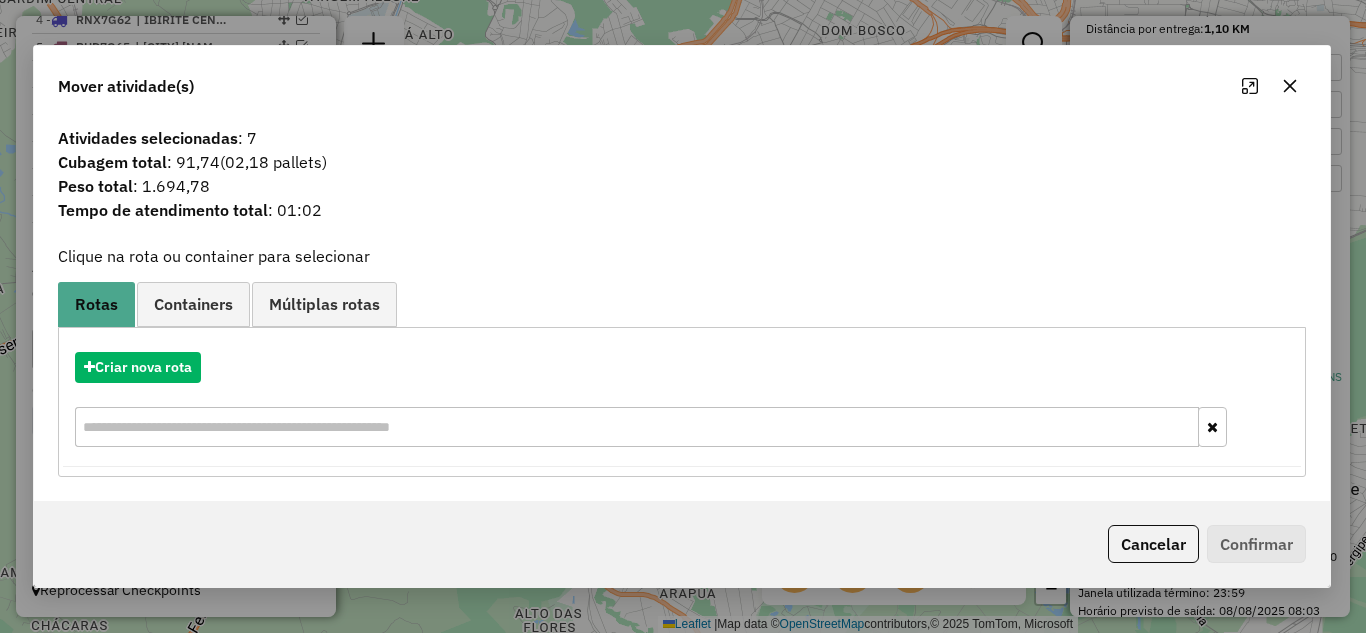 drag, startPoint x: 1292, startPoint y: 86, endPoint x: 951, endPoint y: 128, distance: 343.57678 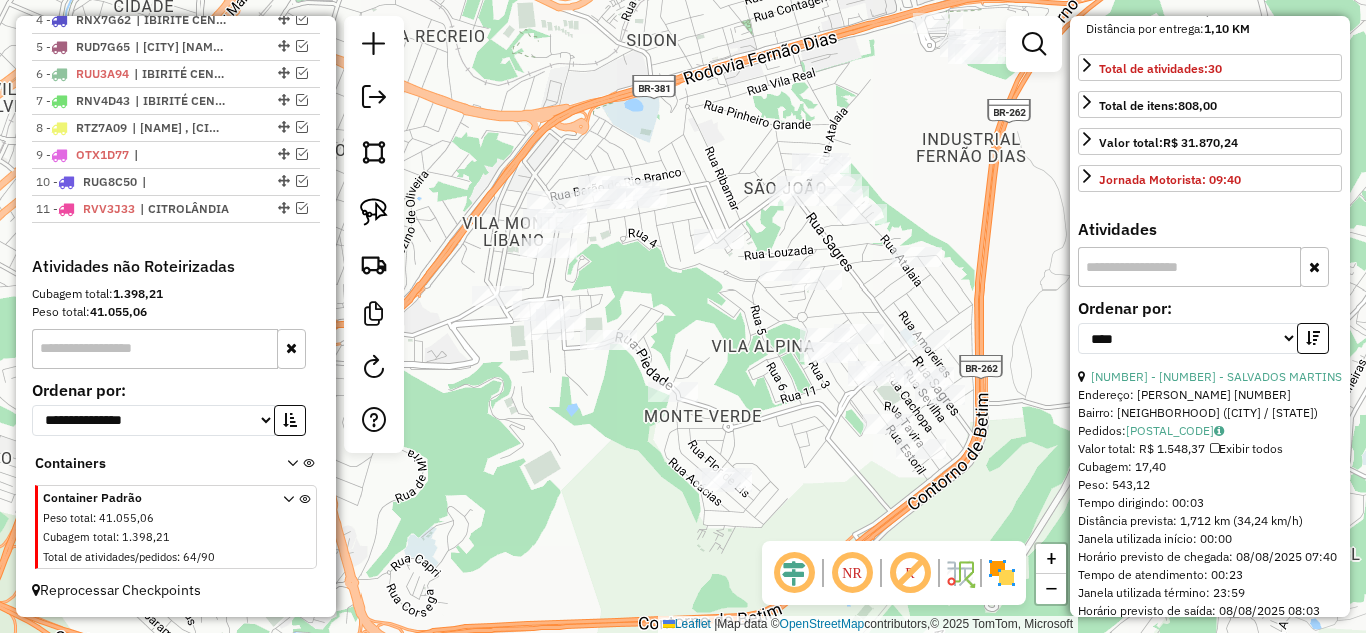 click on "Janela de atendimento Grade de atendimento Capacidade Transportadoras Veículos Cliente Pedidos  Rotas Selecione os dias de semana para filtrar as janelas de atendimento  Seg   Ter   Qua   Qui   Sex   Sáb   Dom  Informe o período da janela de atendimento: De: Até:  Filtrar exatamente a janela do cliente  Considerar janela de atendimento padrão  Selecione os dias de semana para filtrar as grades de atendimento  Seg   Ter   Qua   Qui   Sex   Sáb   Dom   Considerar clientes sem dia de atendimento cadastrado  Clientes fora do dia de atendimento selecionado Filtrar as atividades entre os valores definidos abaixo:  Peso mínimo:   Peso máximo:   Cubagem mínima:   Cubagem máxima:   De:   Até:  Filtrar as atividades entre o tempo de atendimento definido abaixo:  De:   Até:   Considerar capacidade total dos clientes não roteirizados Transportadora: Selecione um ou mais itens Tipo de veículo: Selecione um ou mais itens Veículo: Selecione um ou mais itens Motorista: Selecione um ou mais itens Nome: Rótulo:" 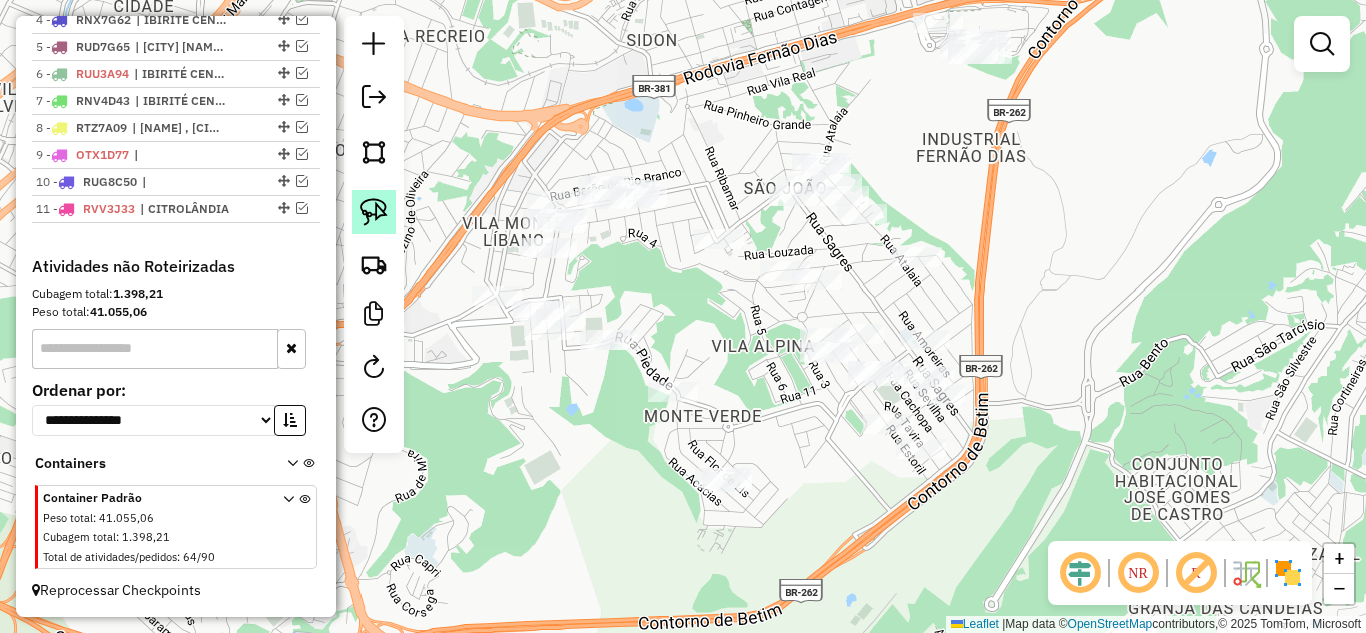 click 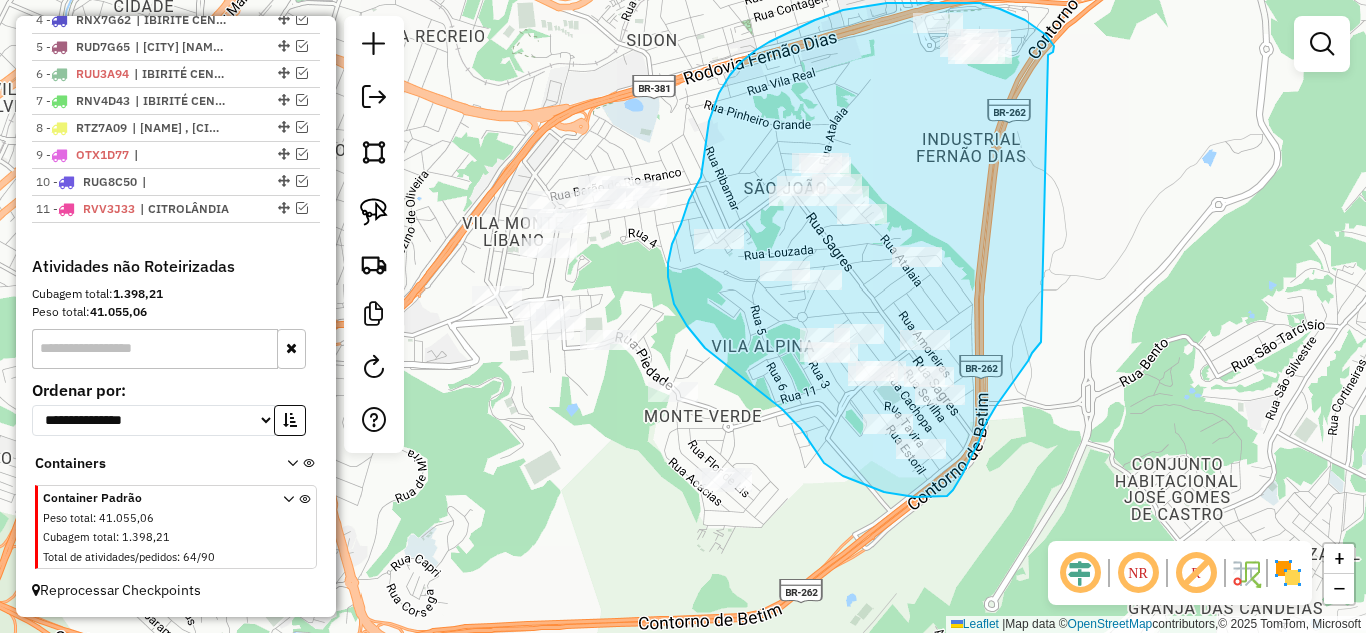 drag, startPoint x: 1054, startPoint y: 50, endPoint x: 1049, endPoint y: 332, distance: 282.0443 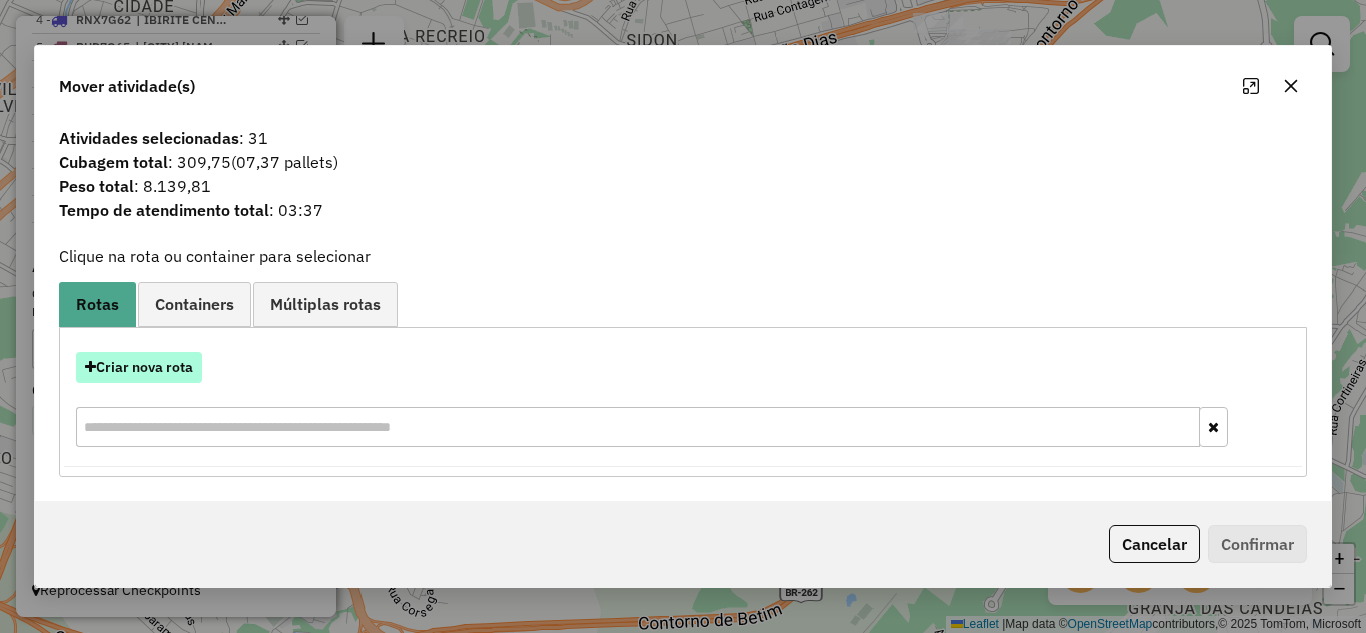click on "Criar nova rota" at bounding box center [139, 367] 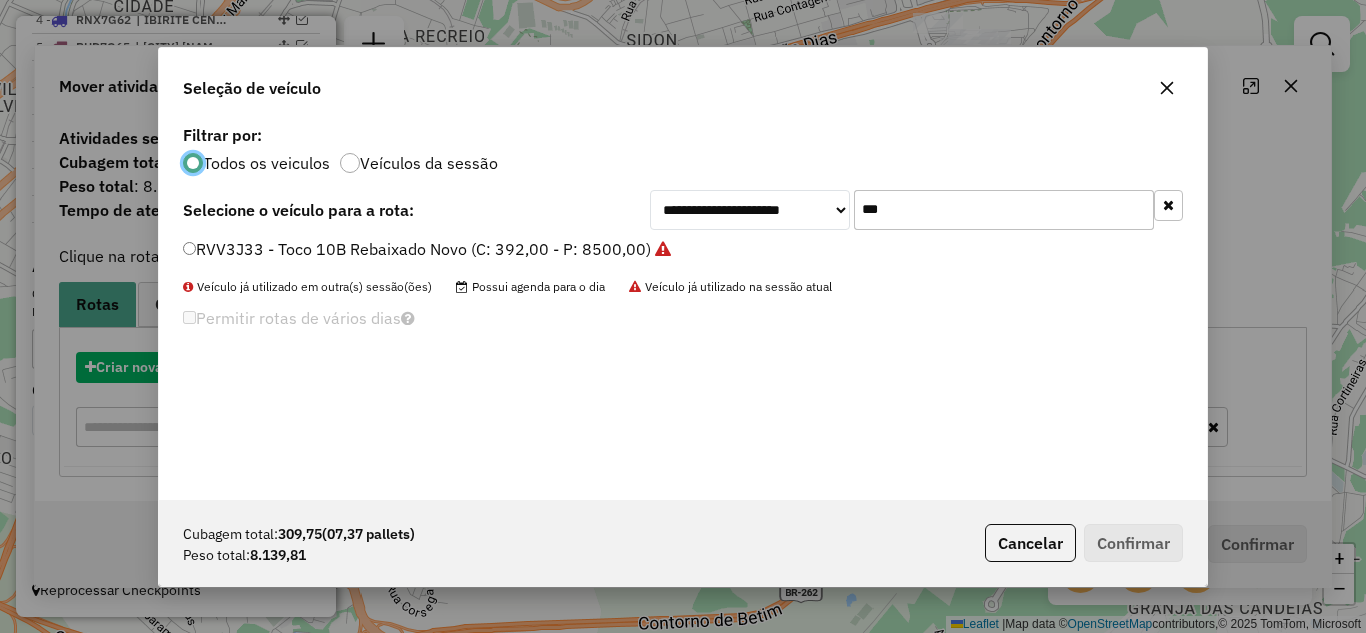 scroll, scrollTop: 11, scrollLeft: 6, axis: both 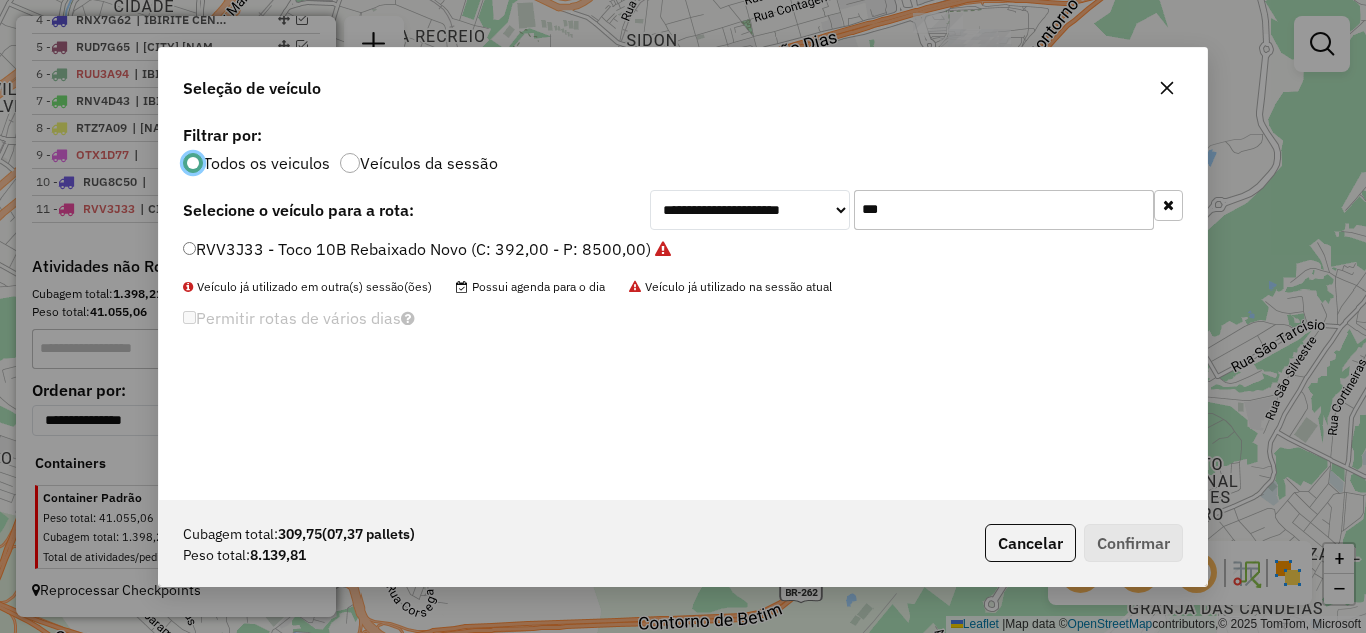 click on "***" 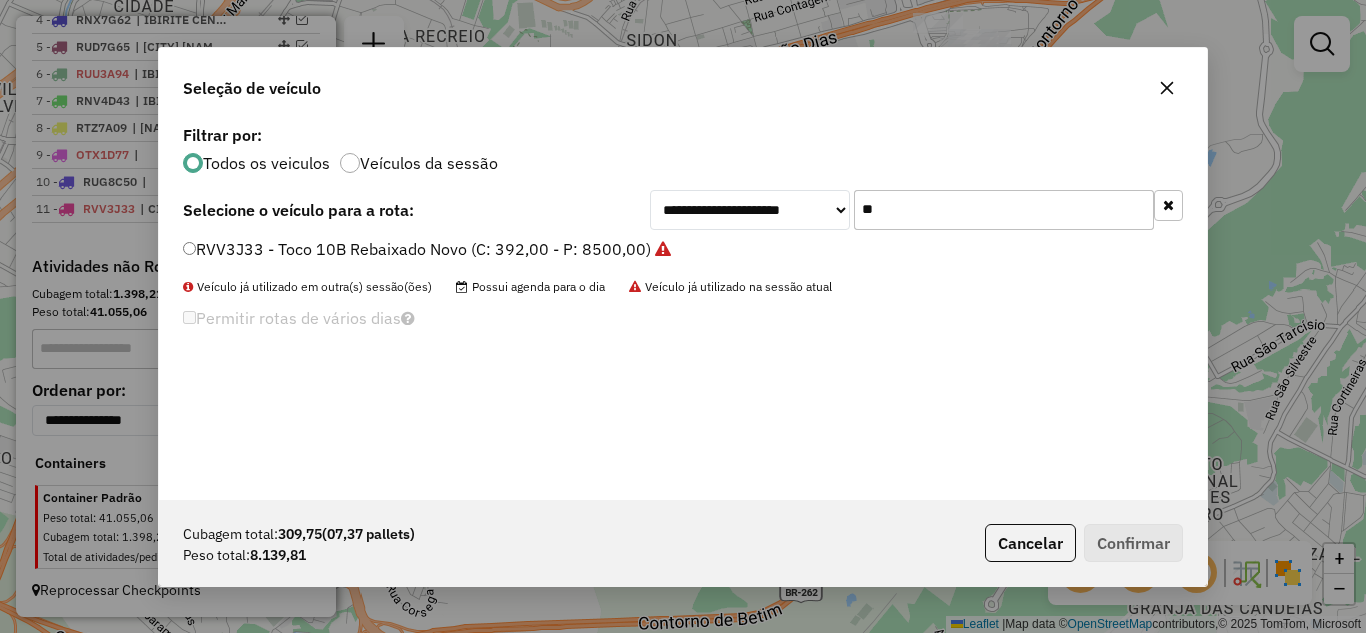 type on "*" 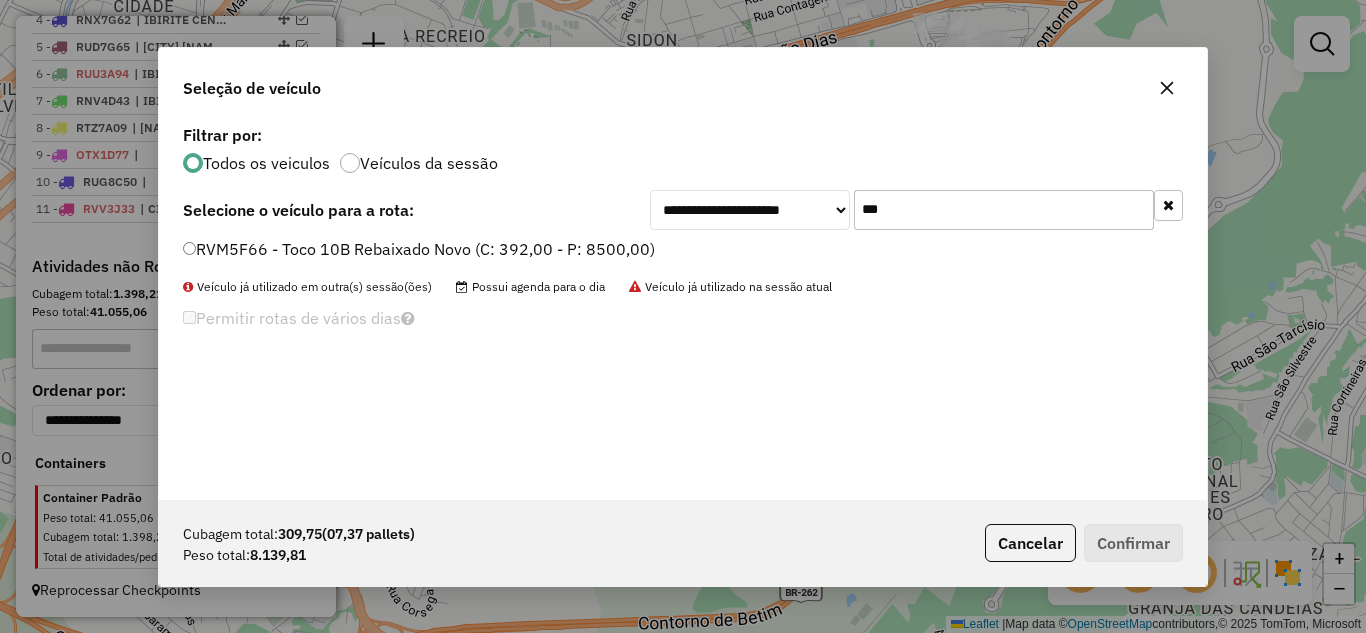 type on "***" 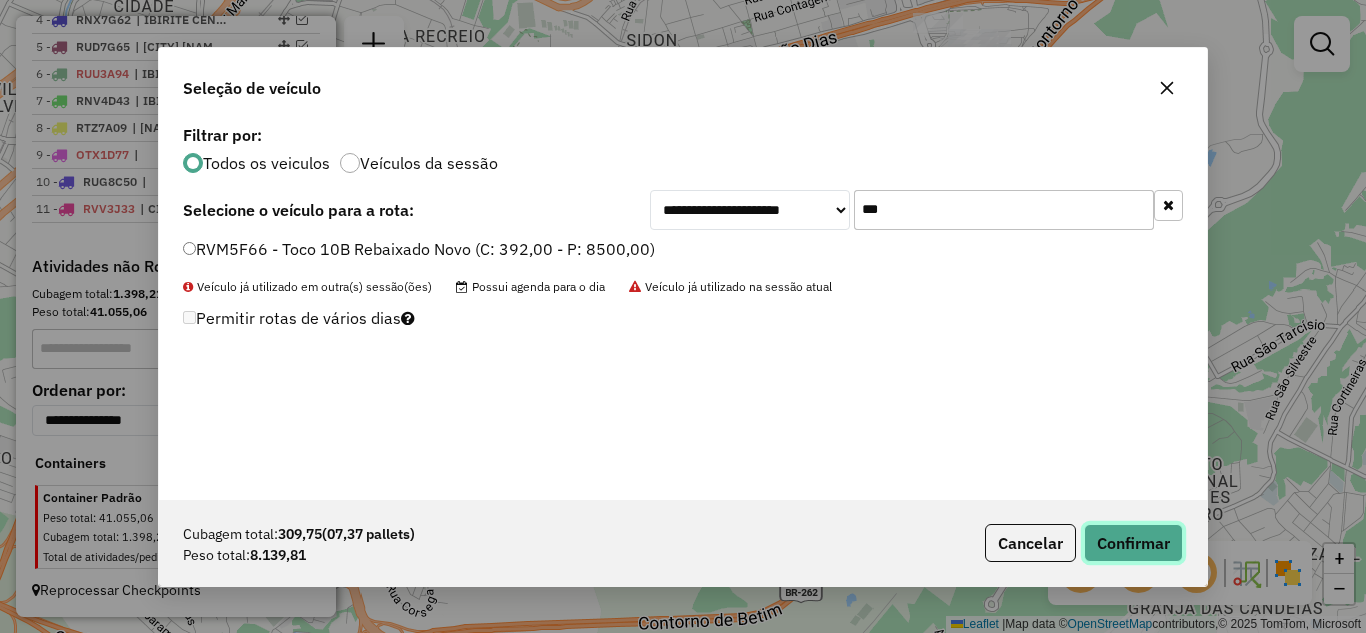 click on "Confirmar" 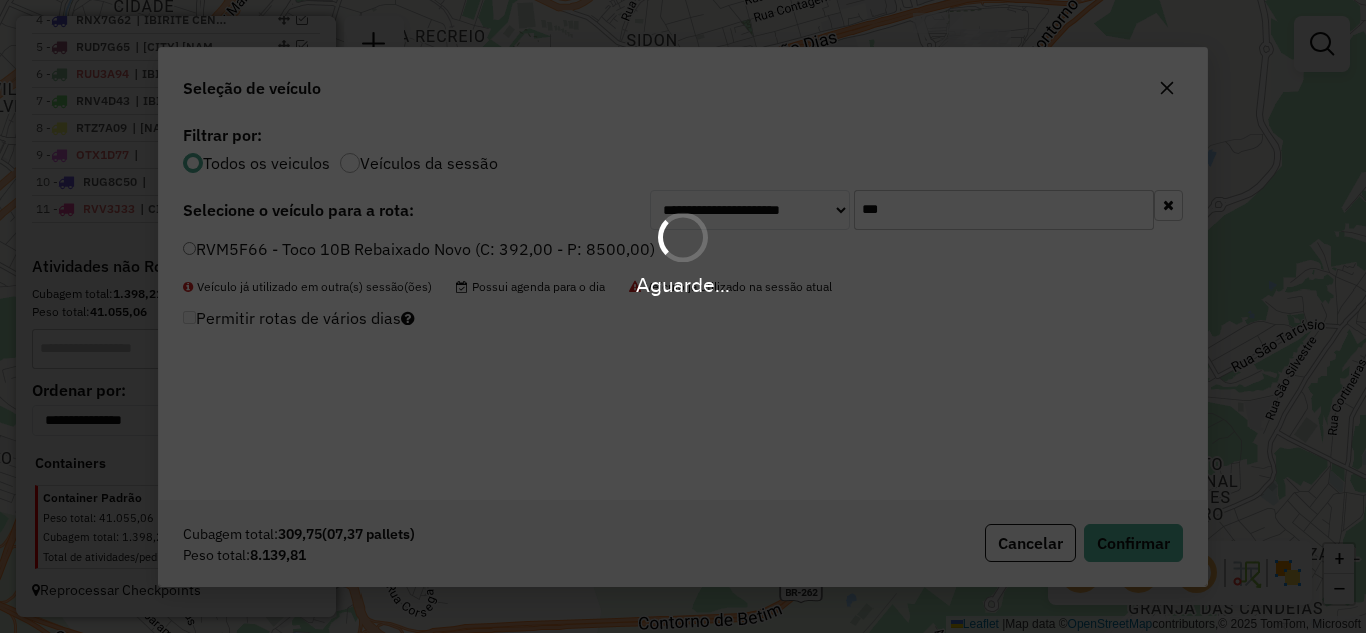 scroll, scrollTop: 936, scrollLeft: 0, axis: vertical 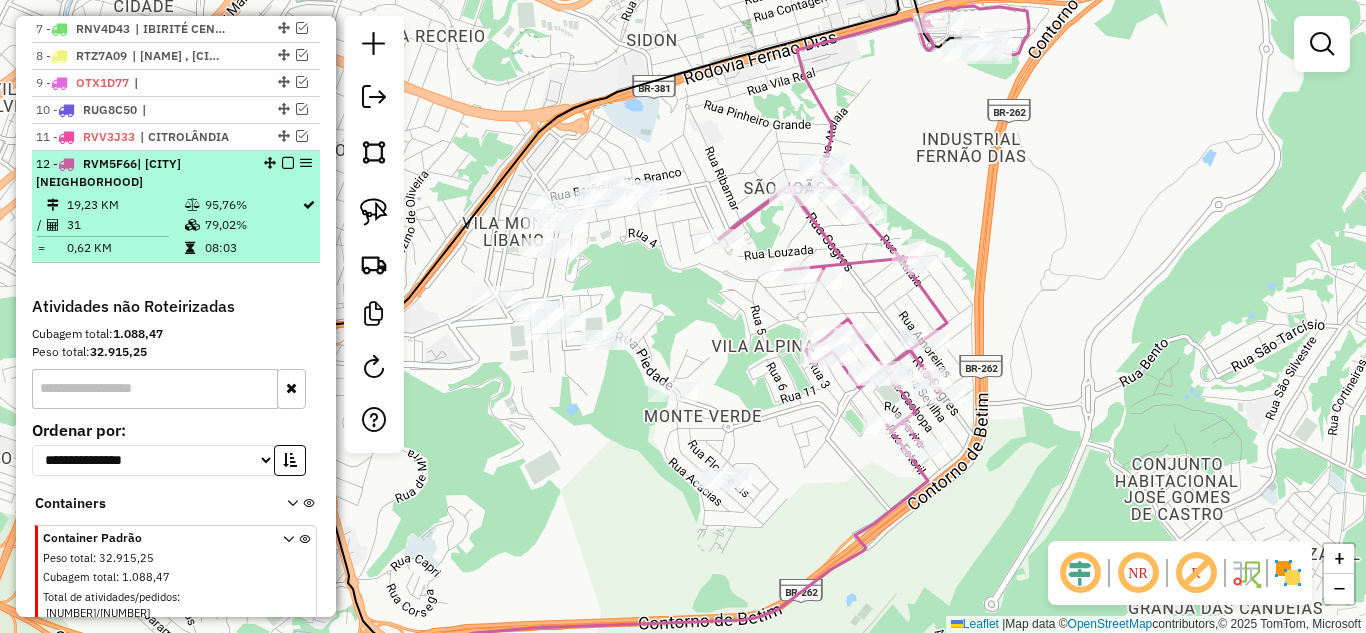 click at bounding box center [288, 163] 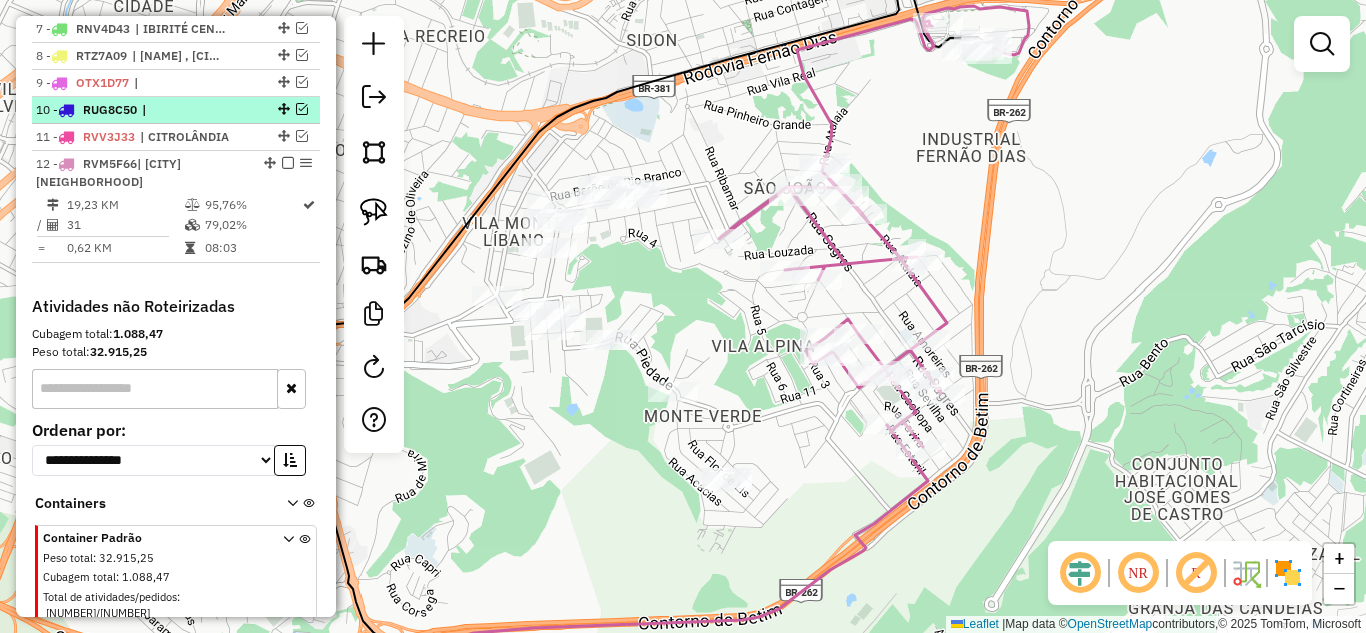 scroll, scrollTop: 891, scrollLeft: 0, axis: vertical 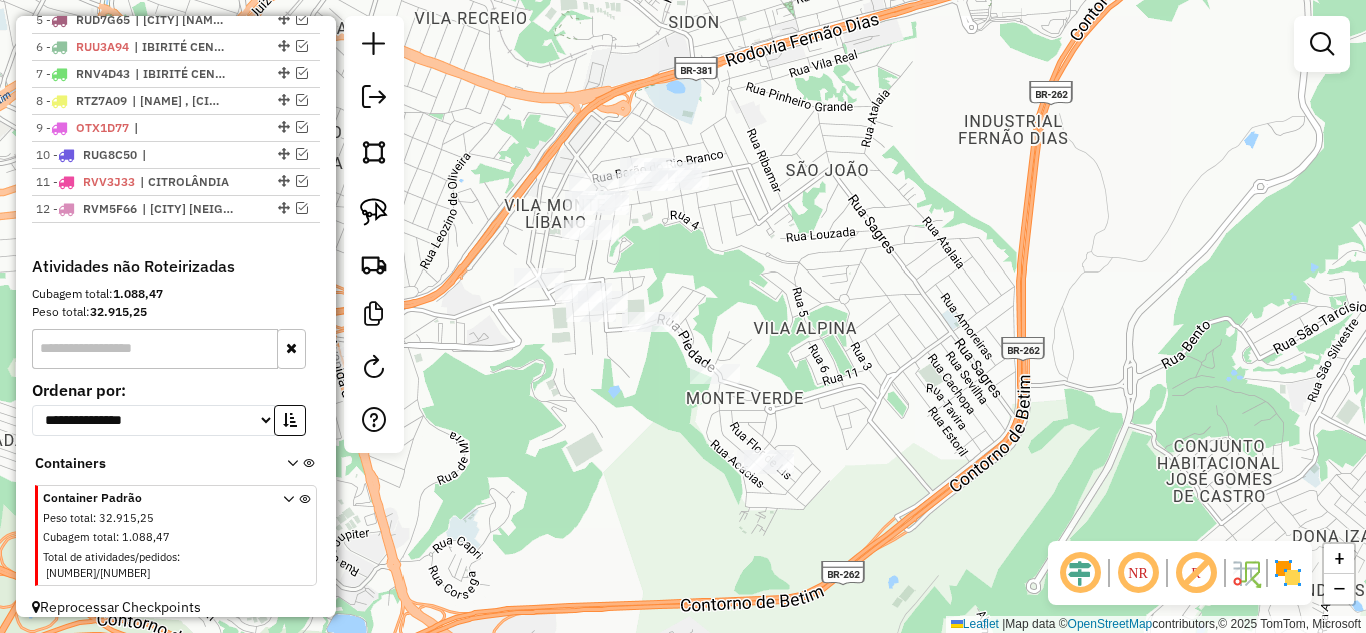 drag, startPoint x: 799, startPoint y: 284, endPoint x: 829, endPoint y: 268, distance: 34 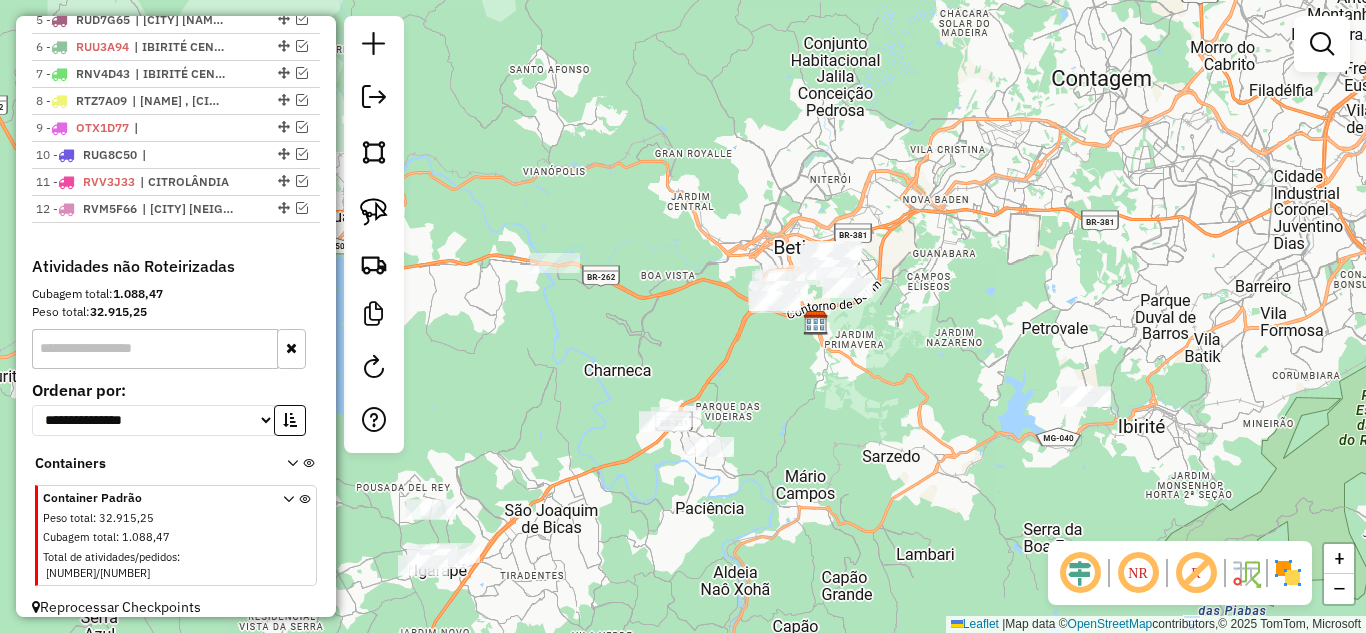 drag, startPoint x: 798, startPoint y: 395, endPoint x: 682, endPoint y: 355, distance: 122.702896 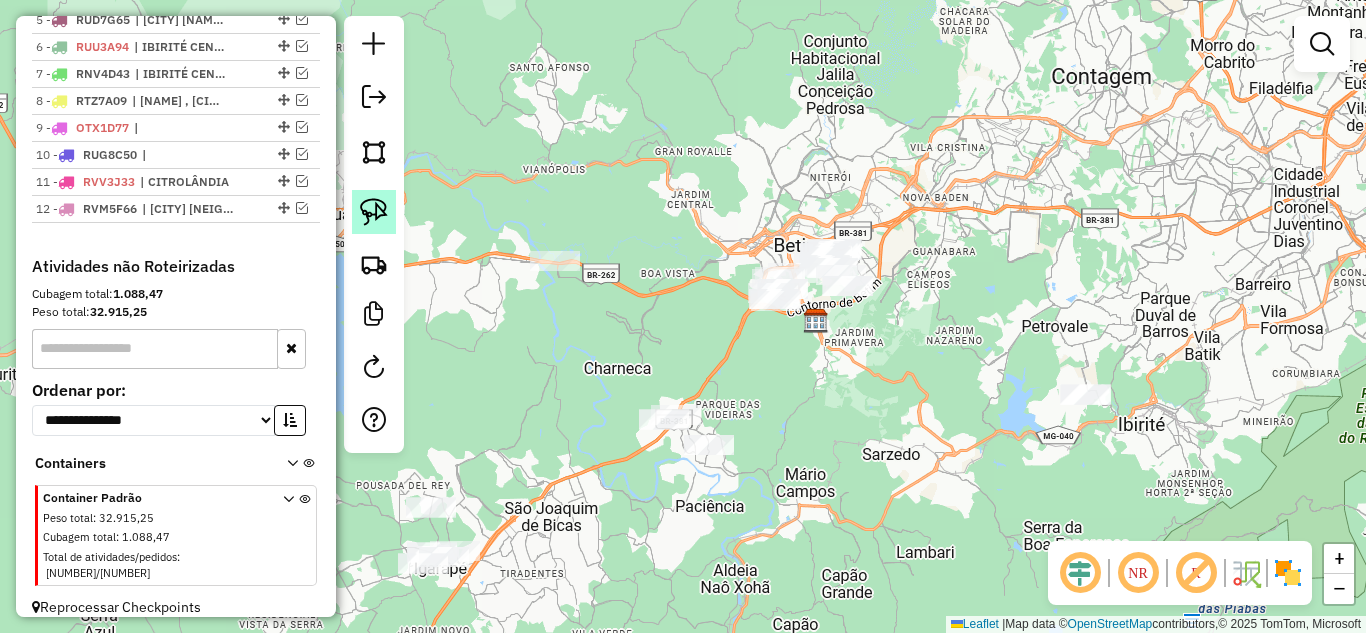 click 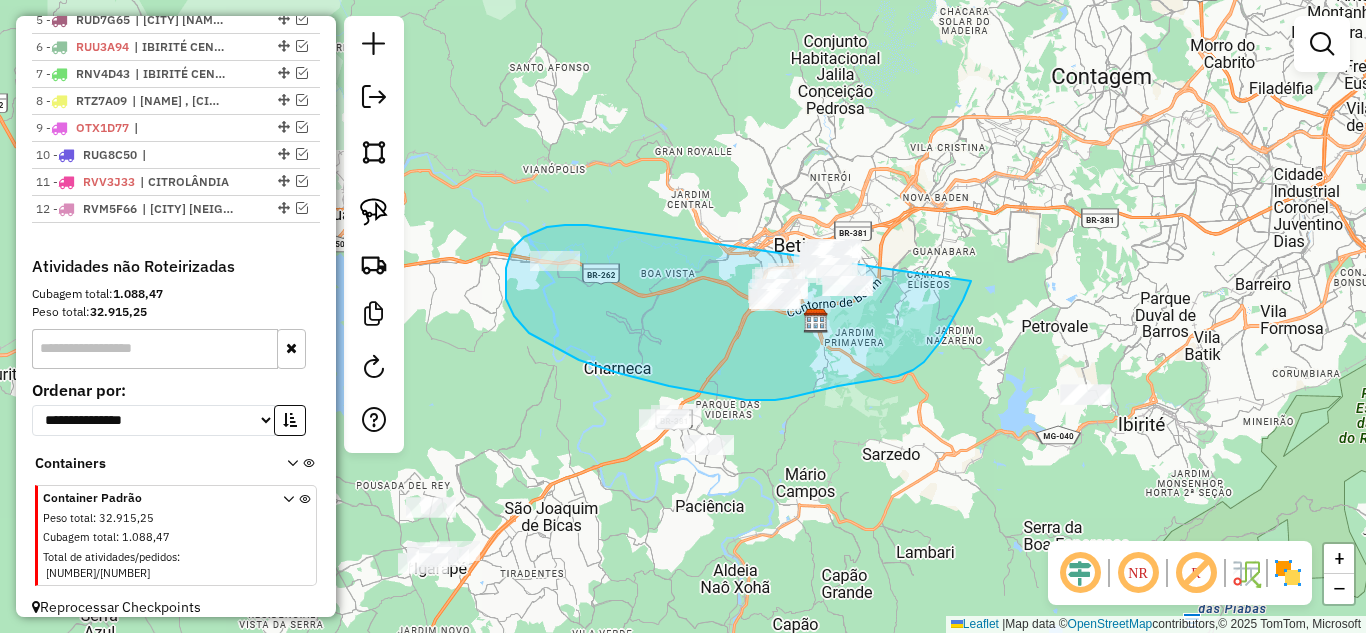 drag, startPoint x: 565, startPoint y: 225, endPoint x: 763, endPoint y: 191, distance: 200.89798 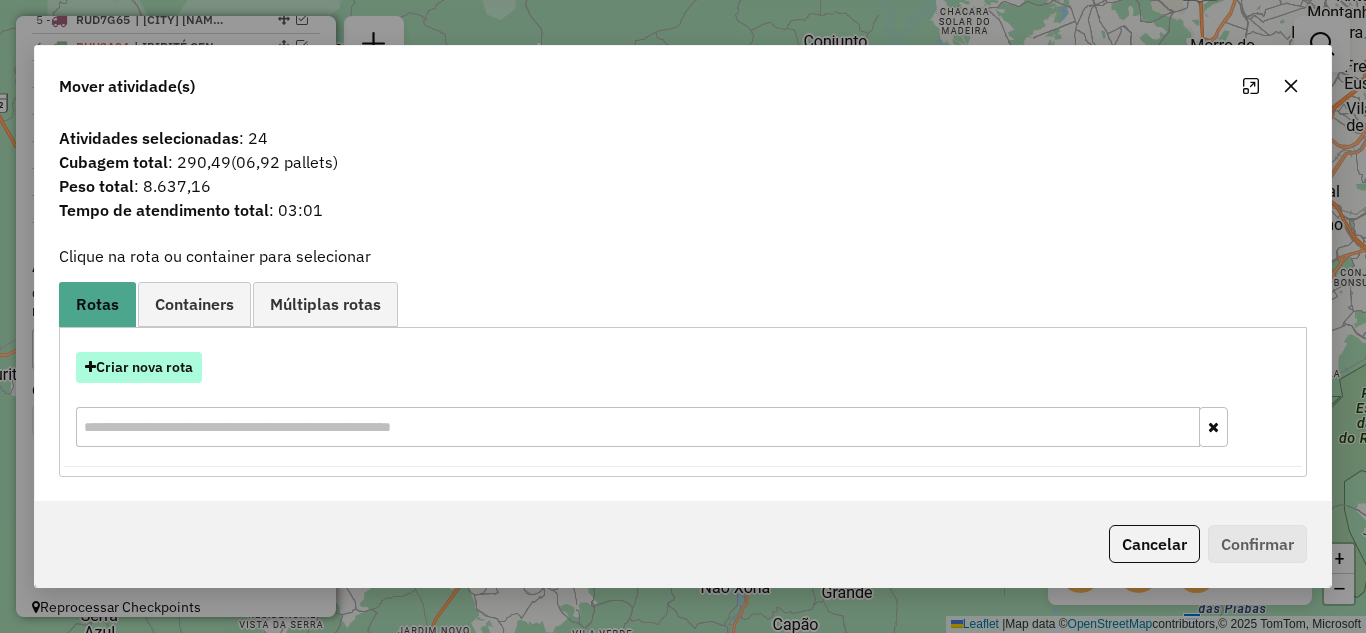 click on "Criar nova rota" at bounding box center (139, 367) 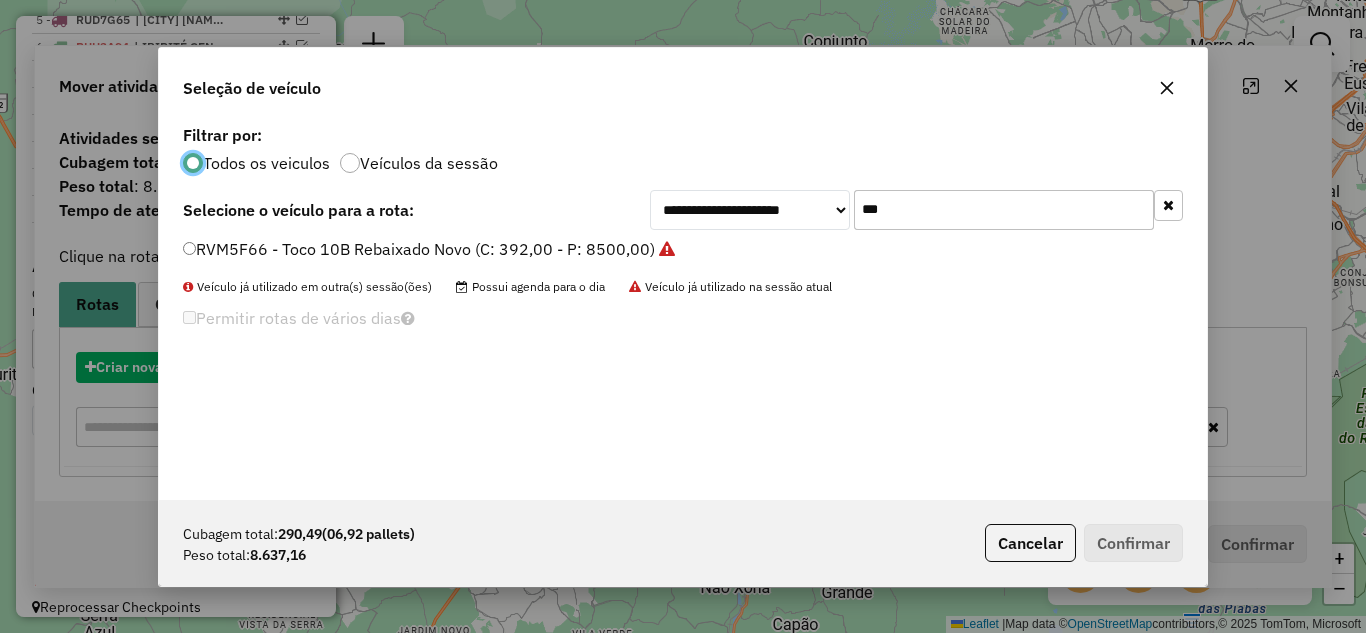 scroll, scrollTop: 11, scrollLeft: 6, axis: both 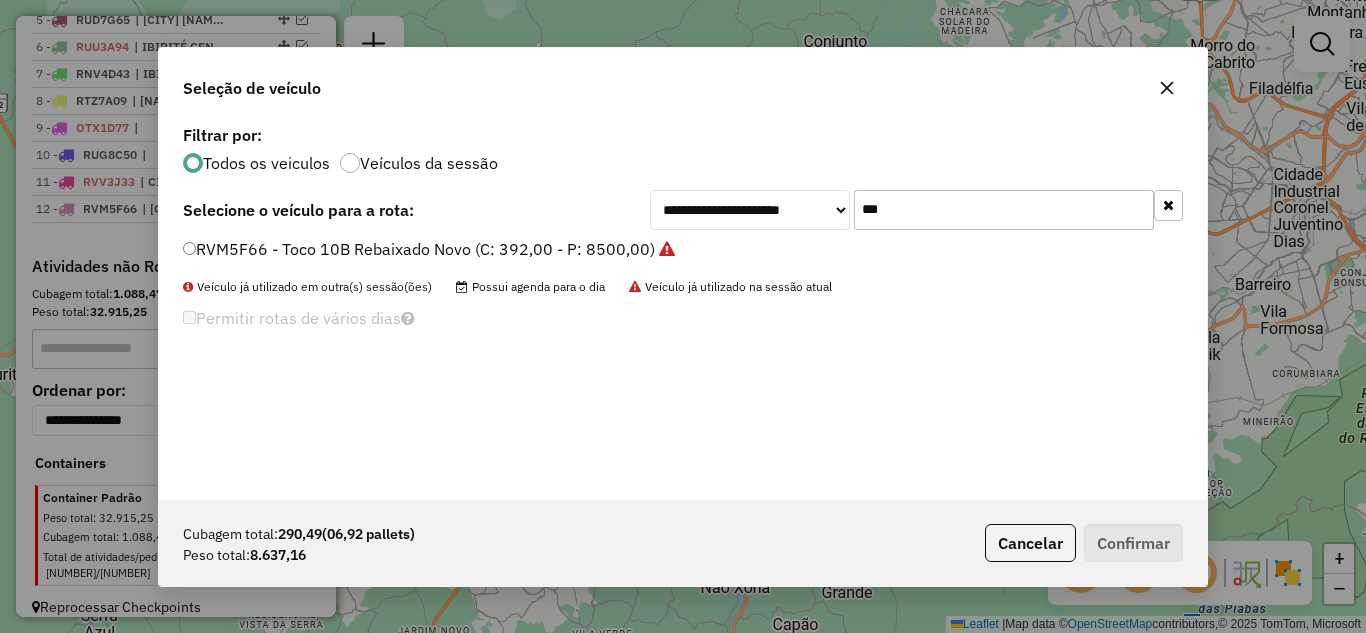 click on "***" 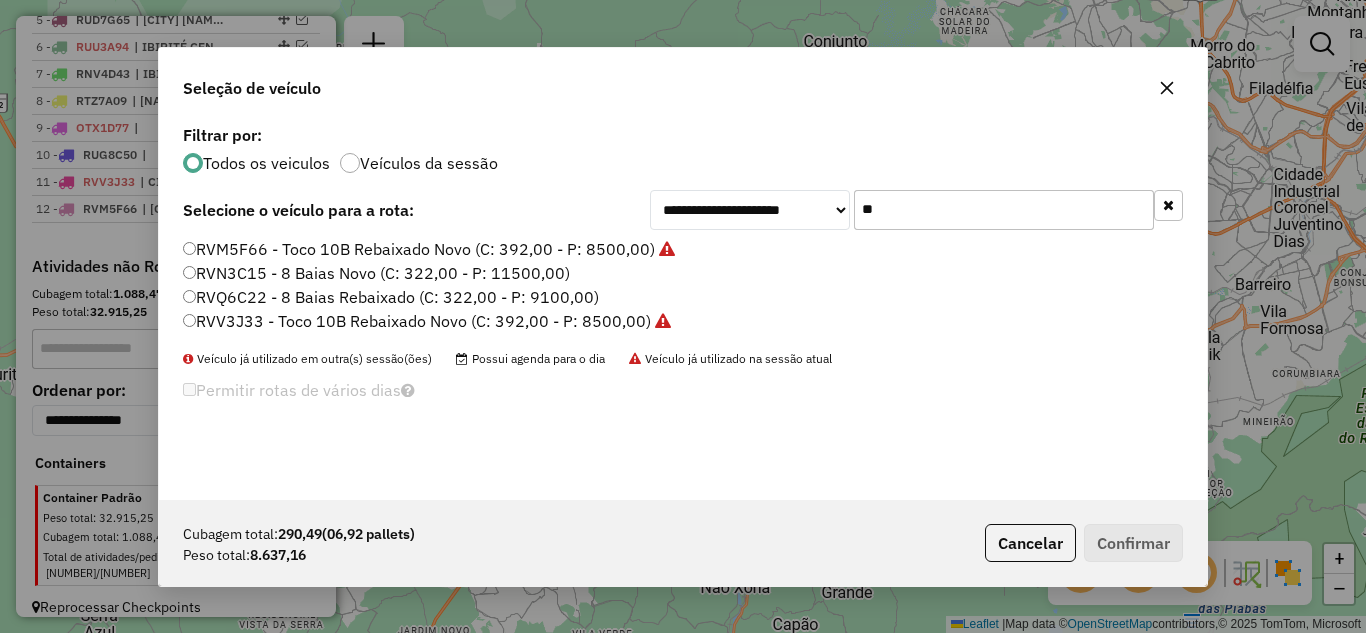 type on "*" 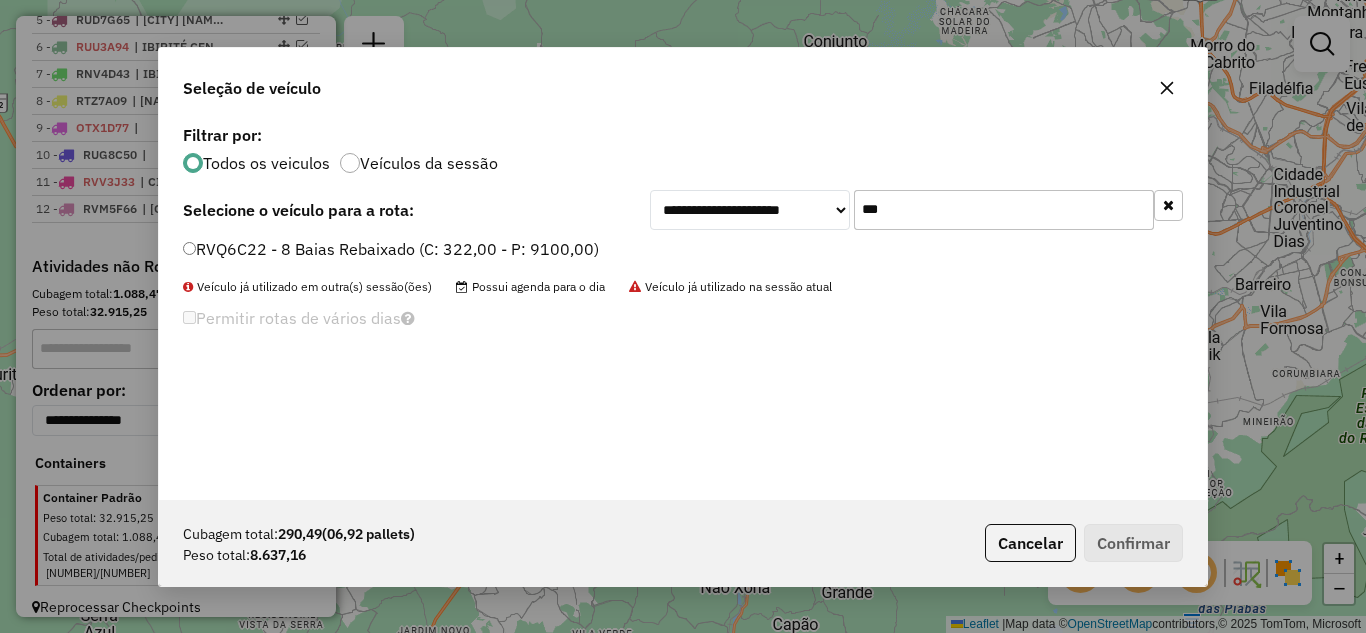 type on "***" 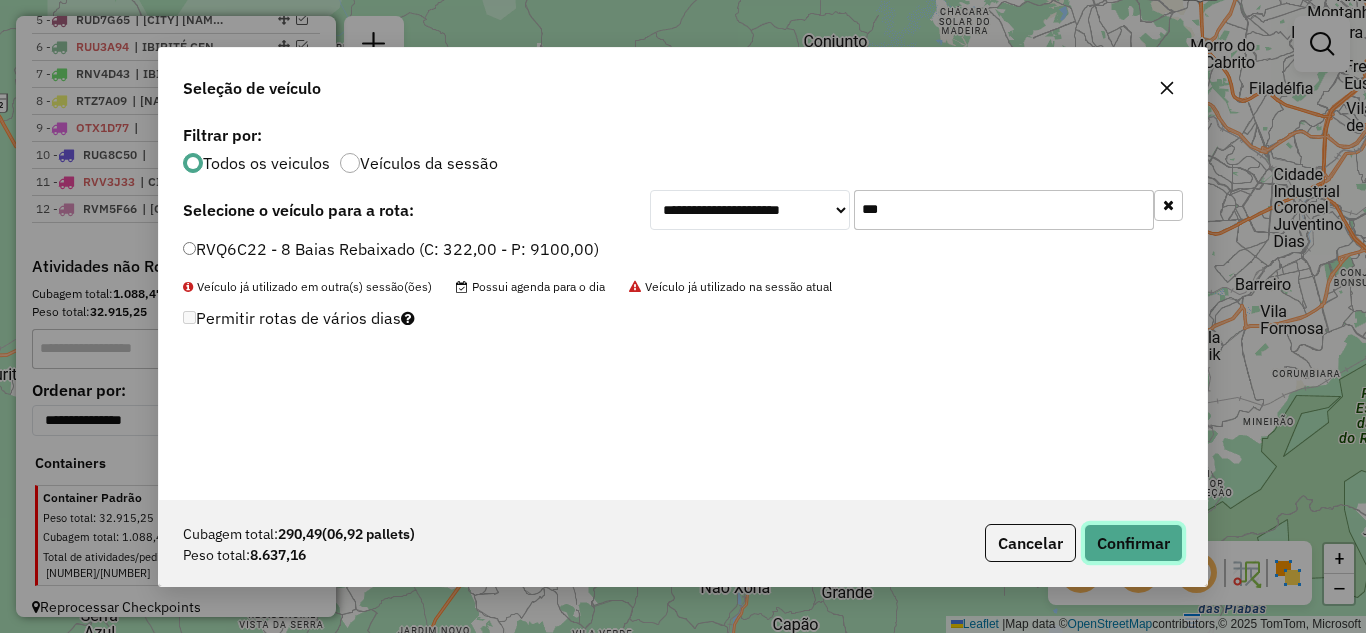 click on "Confirmar" 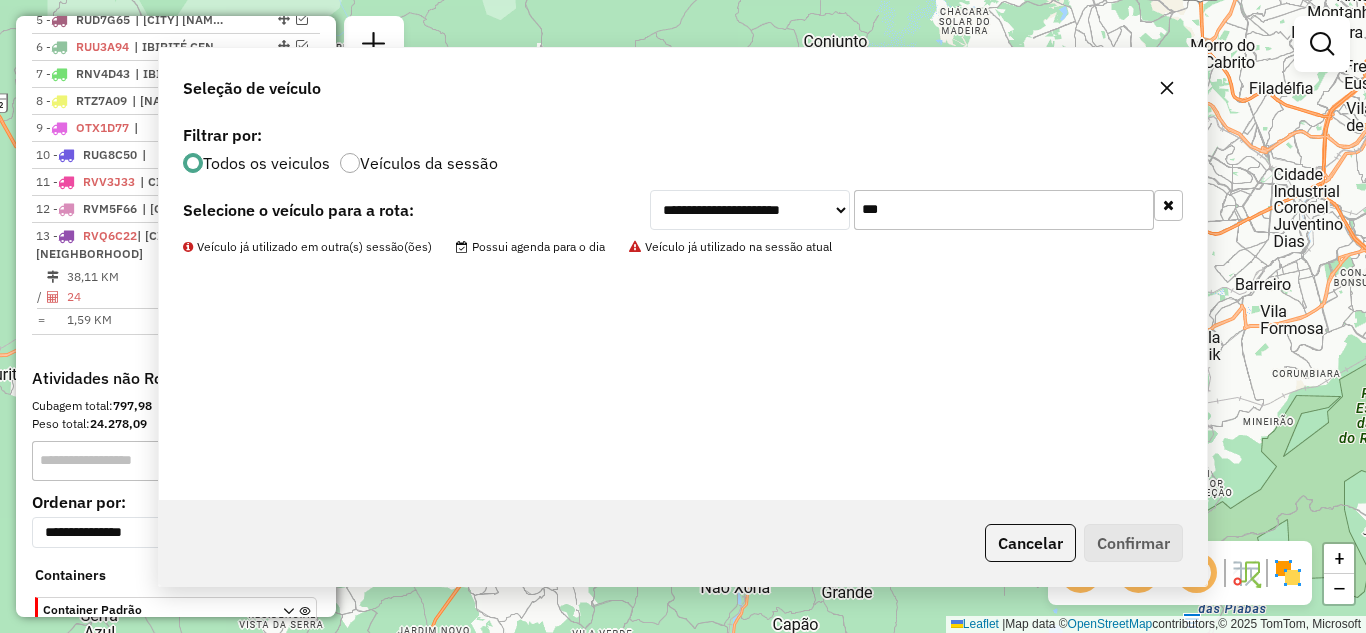 scroll, scrollTop: 936, scrollLeft: 0, axis: vertical 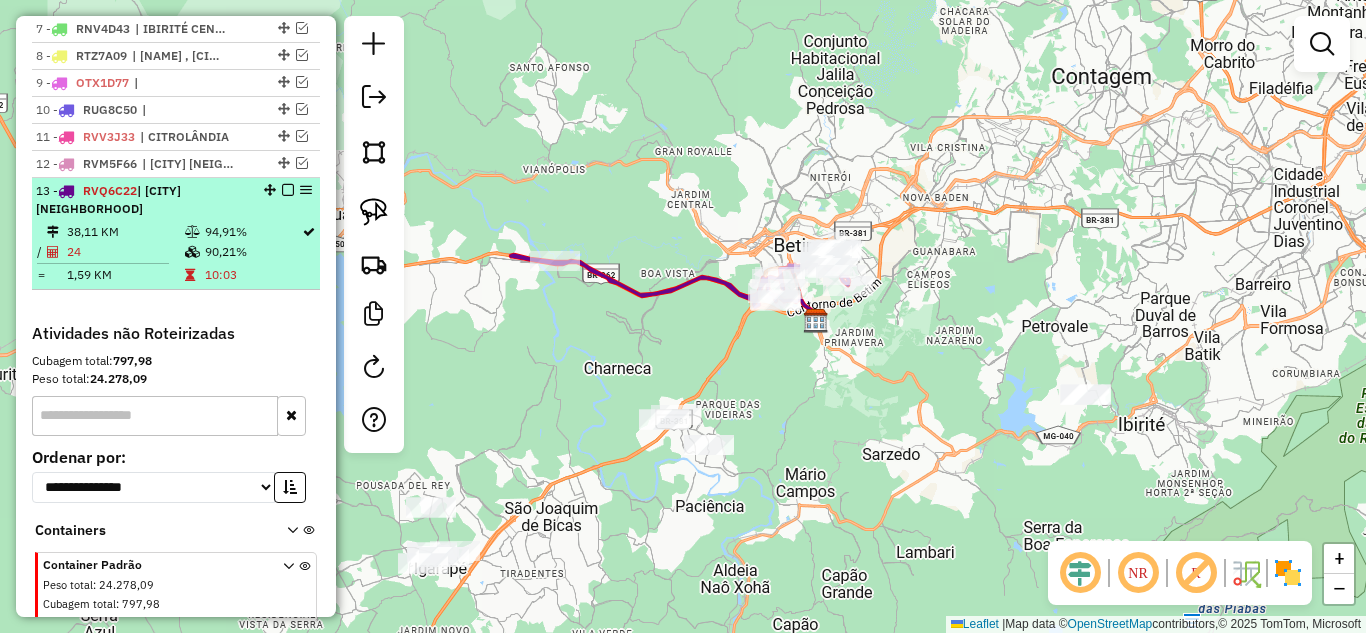 click at bounding box center (288, 190) 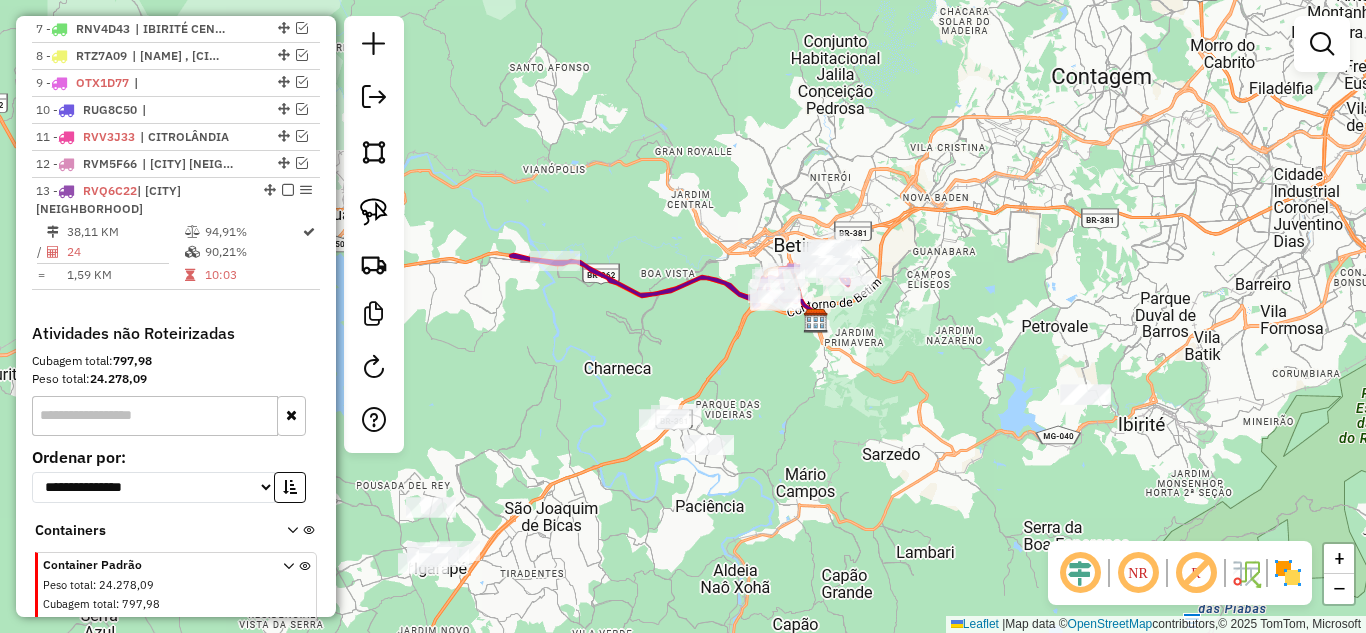 scroll, scrollTop: 918, scrollLeft: 0, axis: vertical 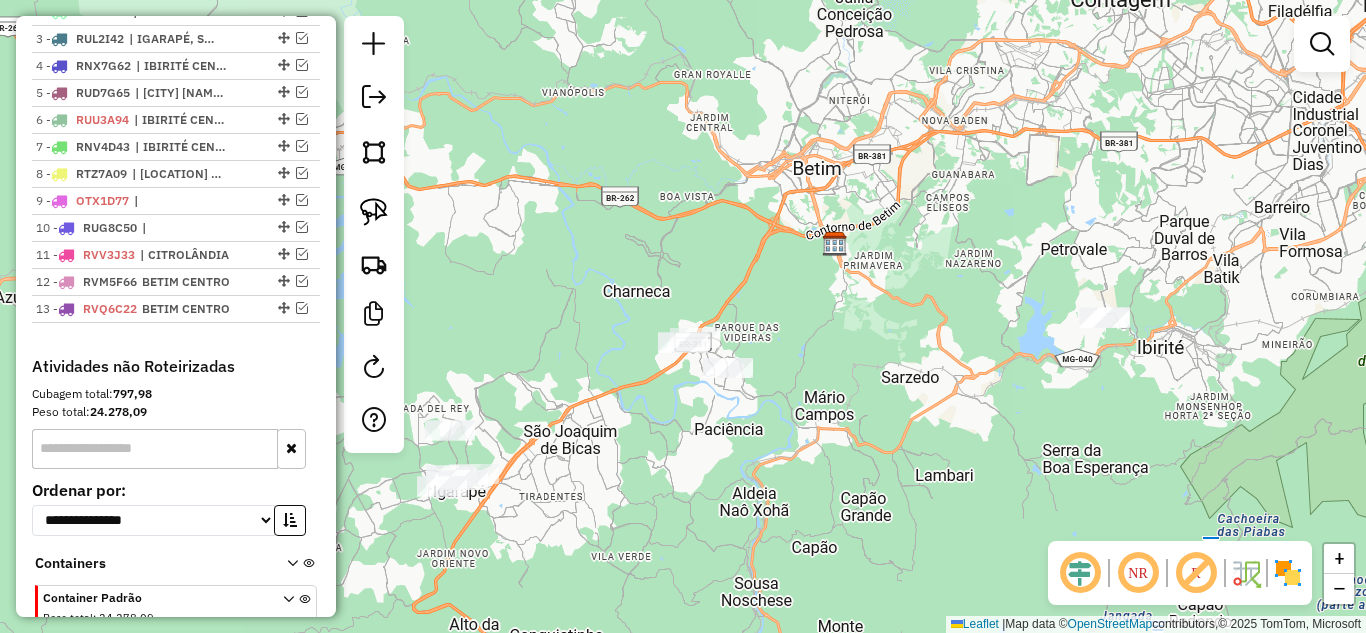 drag, startPoint x: 877, startPoint y: 357, endPoint x: 923, endPoint y: 190, distance: 173.21951 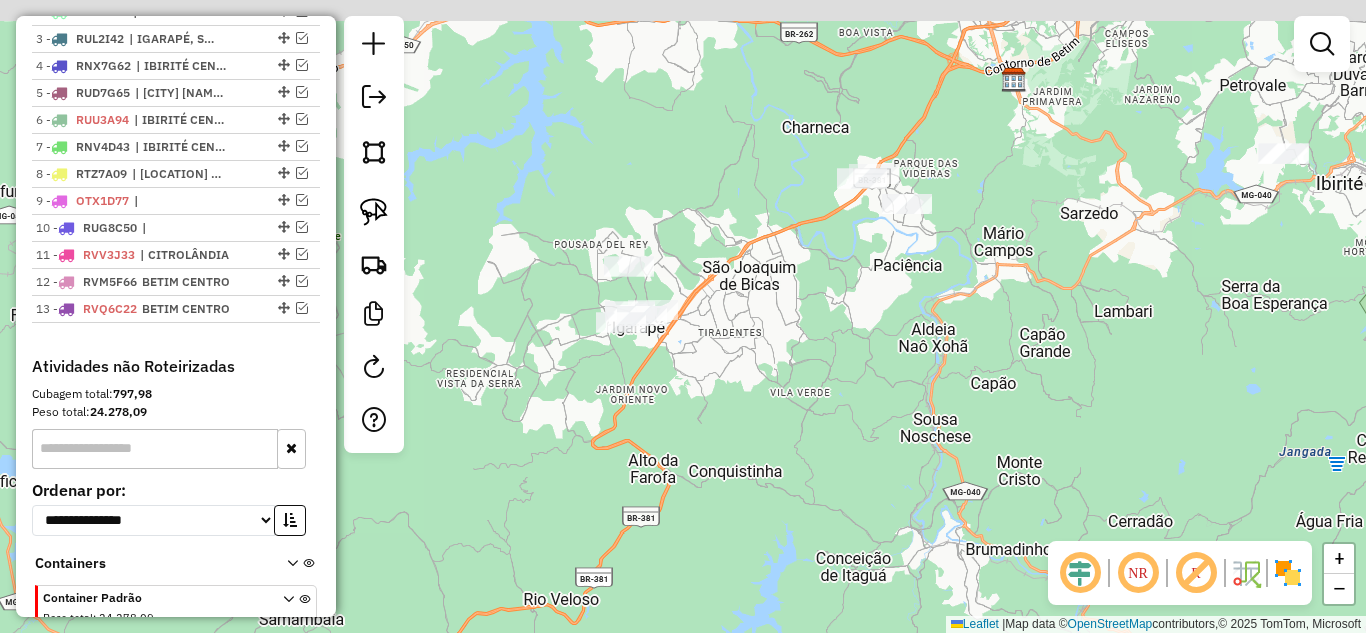 drag, startPoint x: 623, startPoint y: 282, endPoint x: 764, endPoint y: 444, distance: 214.76732 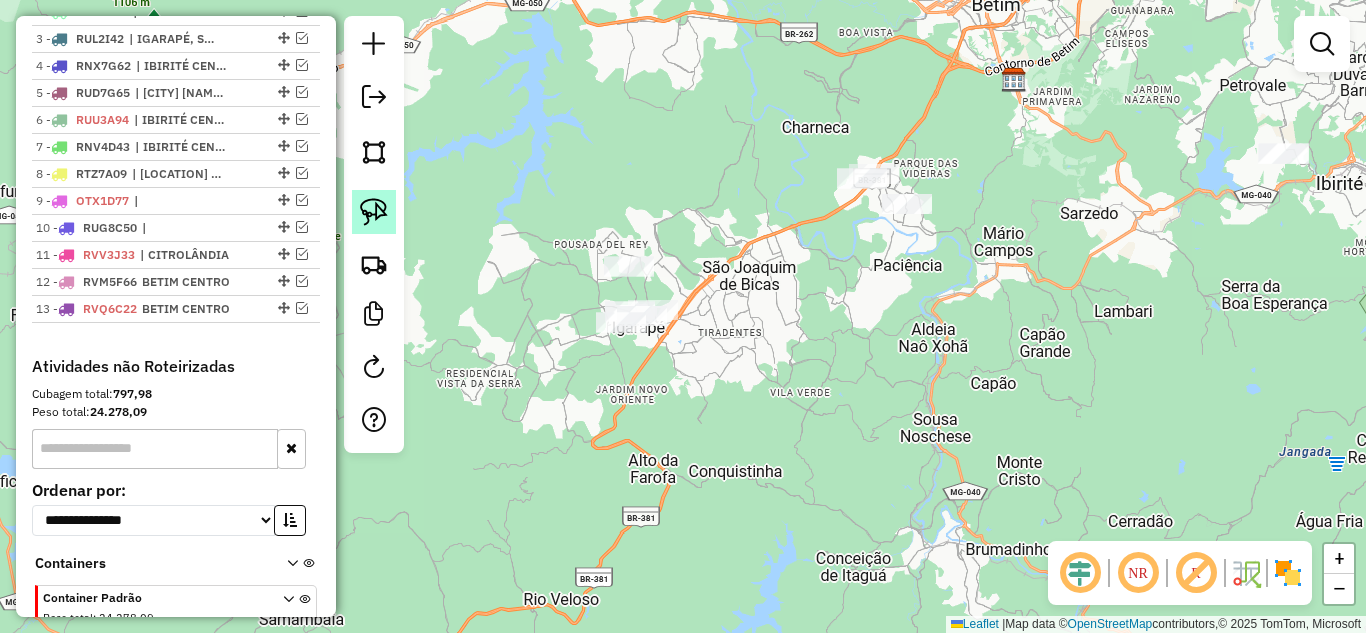 click 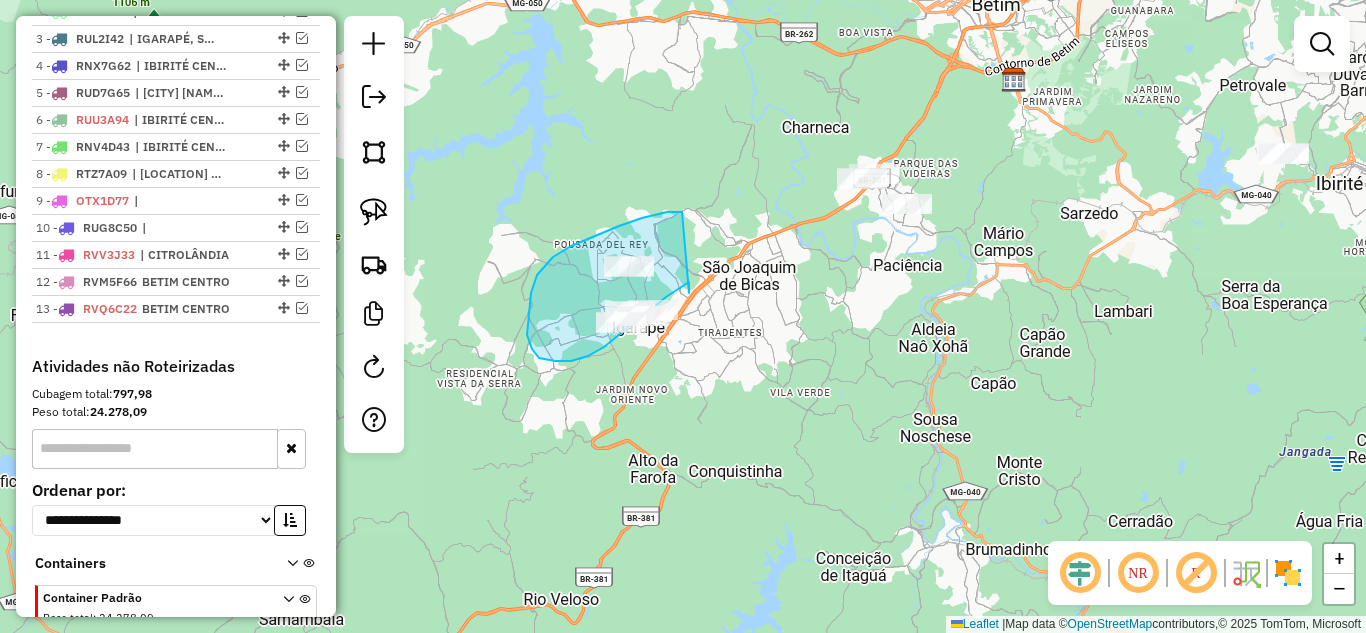 drag, startPoint x: 678, startPoint y: 212, endPoint x: 695, endPoint y: 284, distance: 73.97973 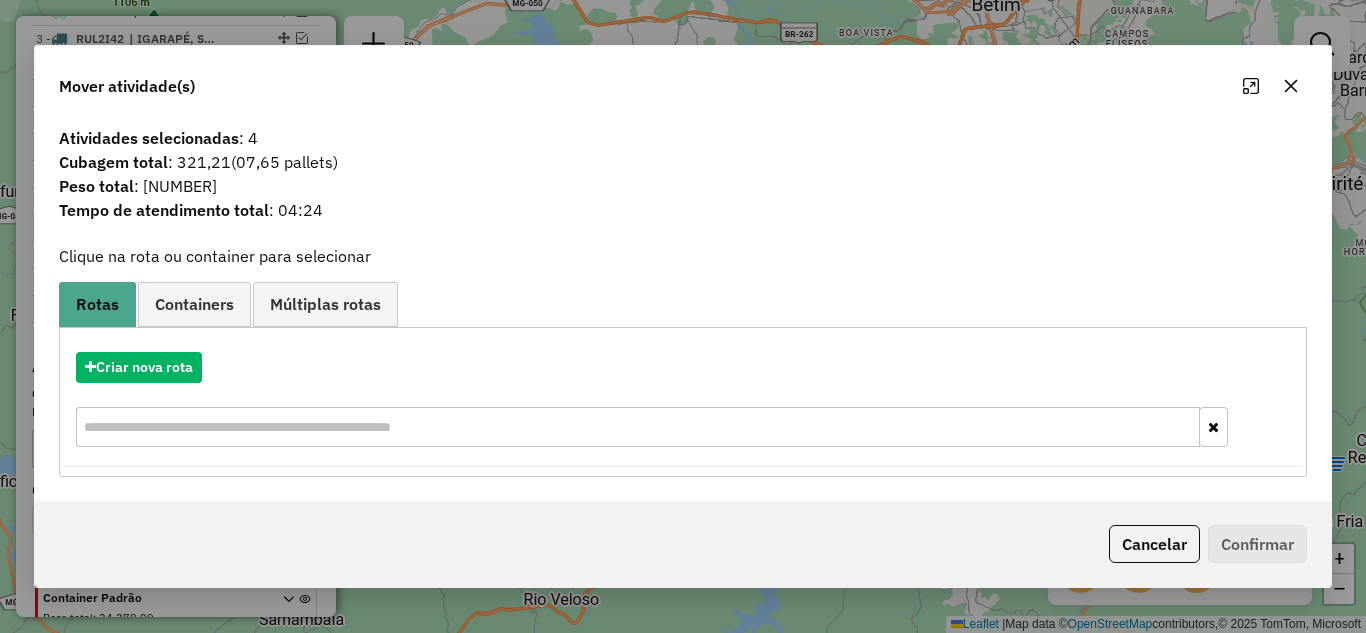 click 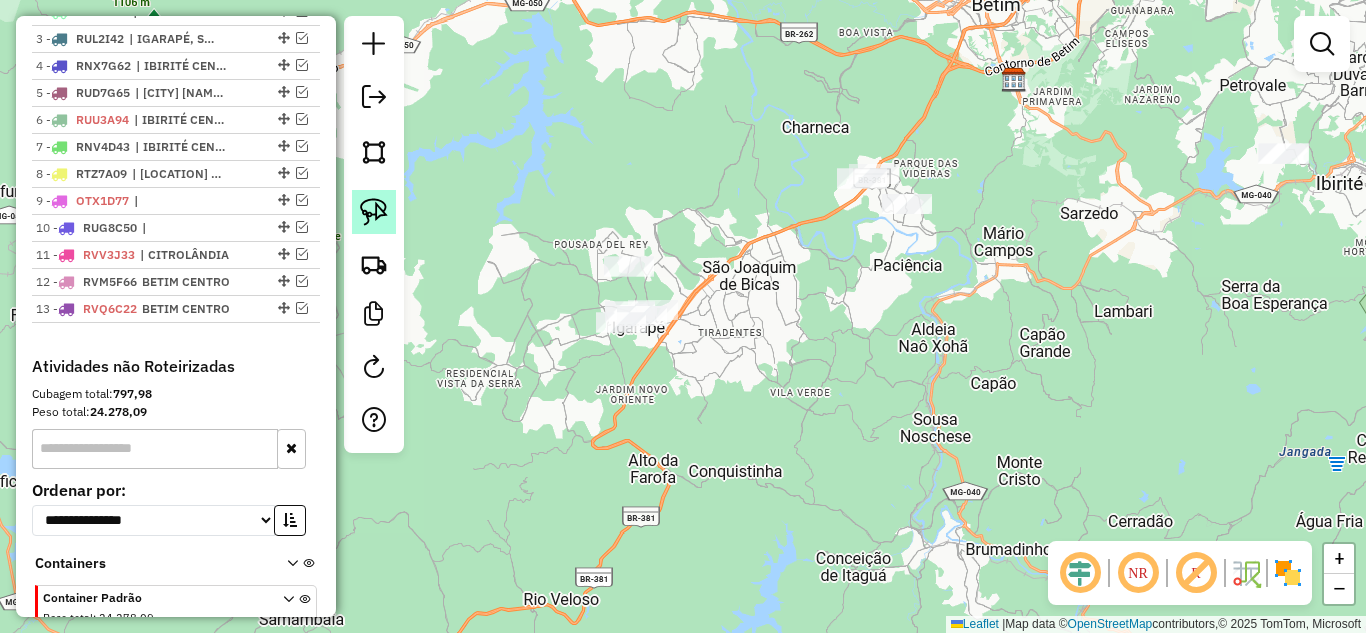 click 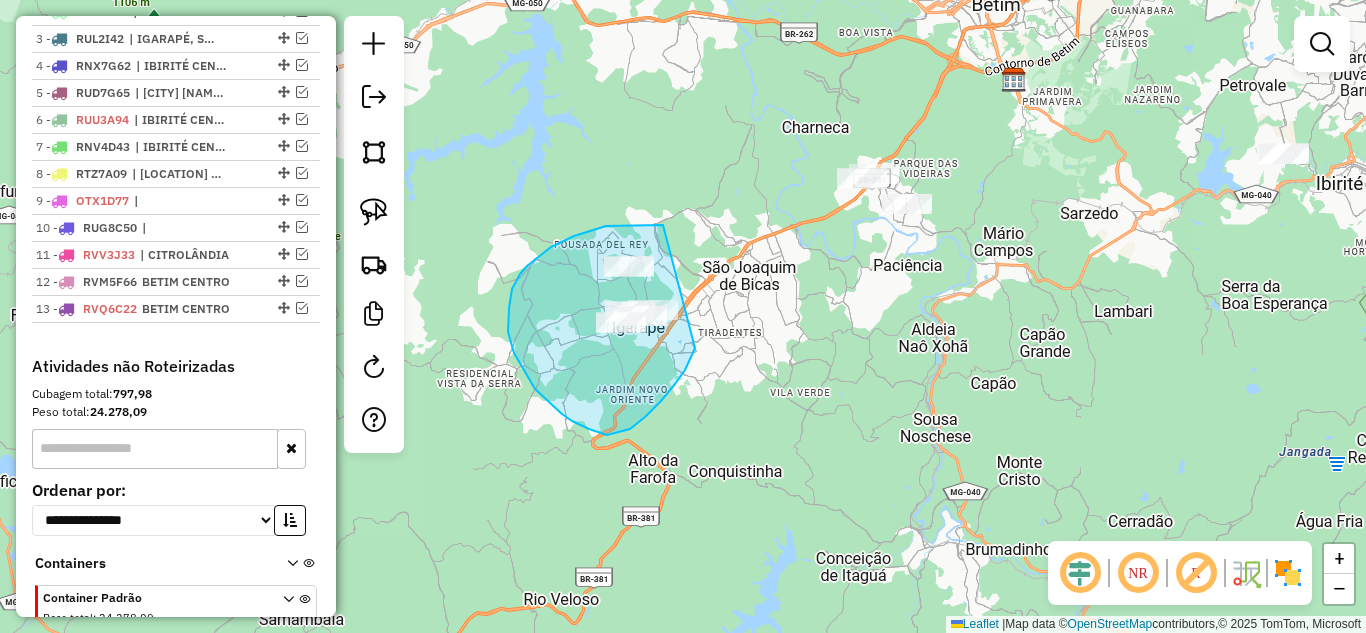 drag, startPoint x: 527, startPoint y: 266, endPoint x: 720, endPoint y: 283, distance: 193.74725 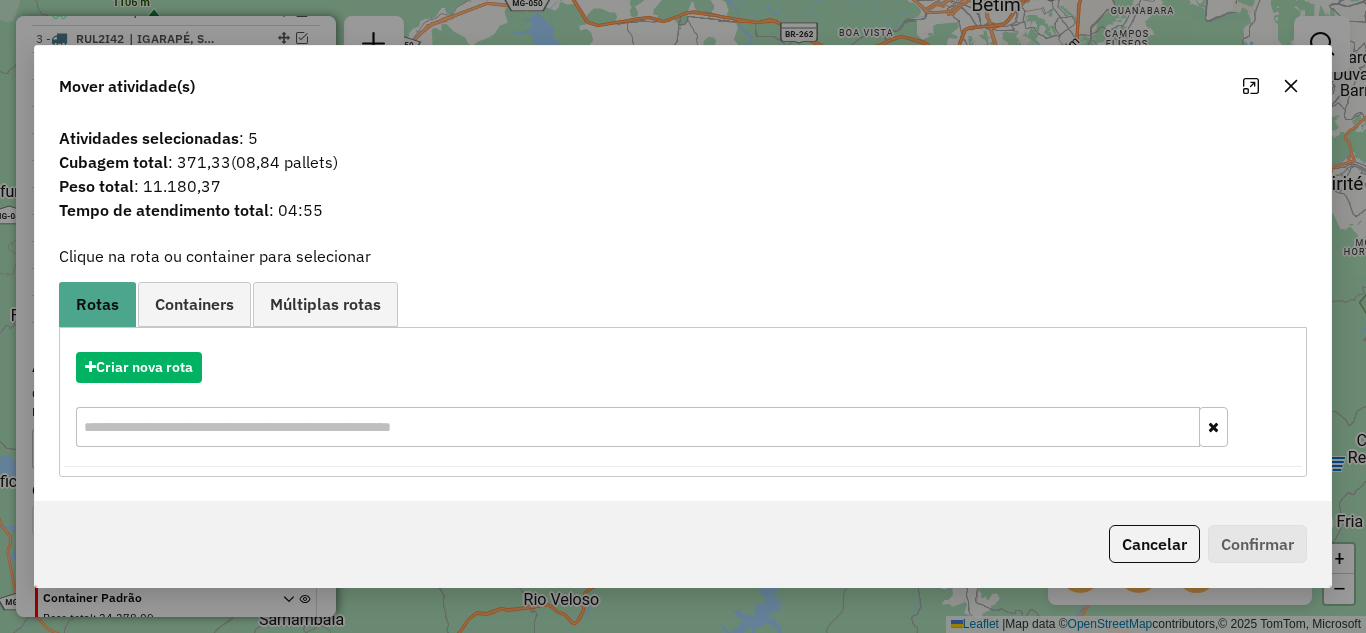 click 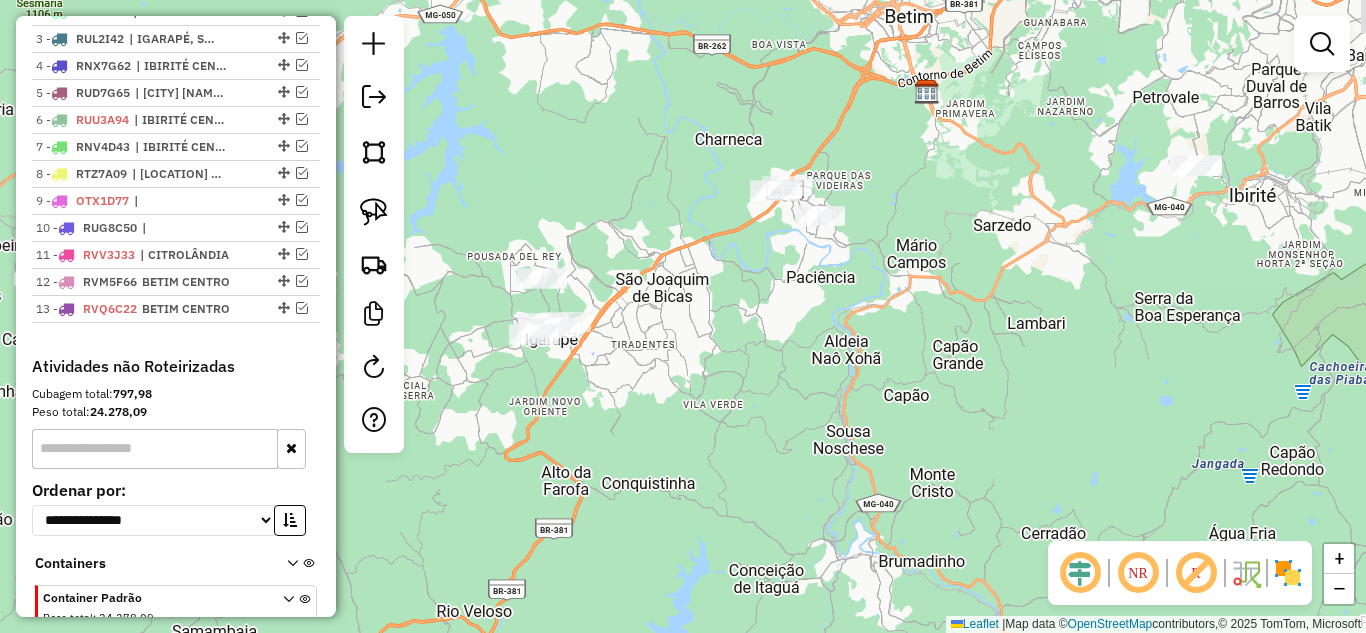 drag, startPoint x: 620, startPoint y: 250, endPoint x: 464, endPoint y: 271, distance: 157.40712 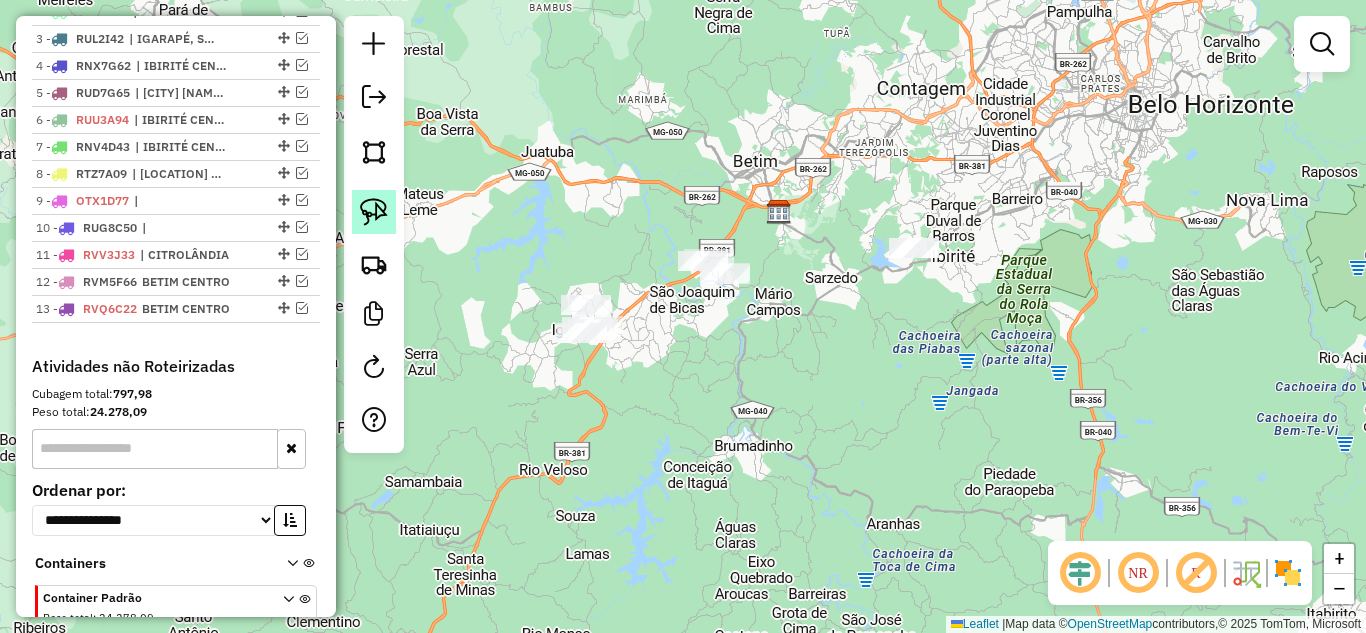 click 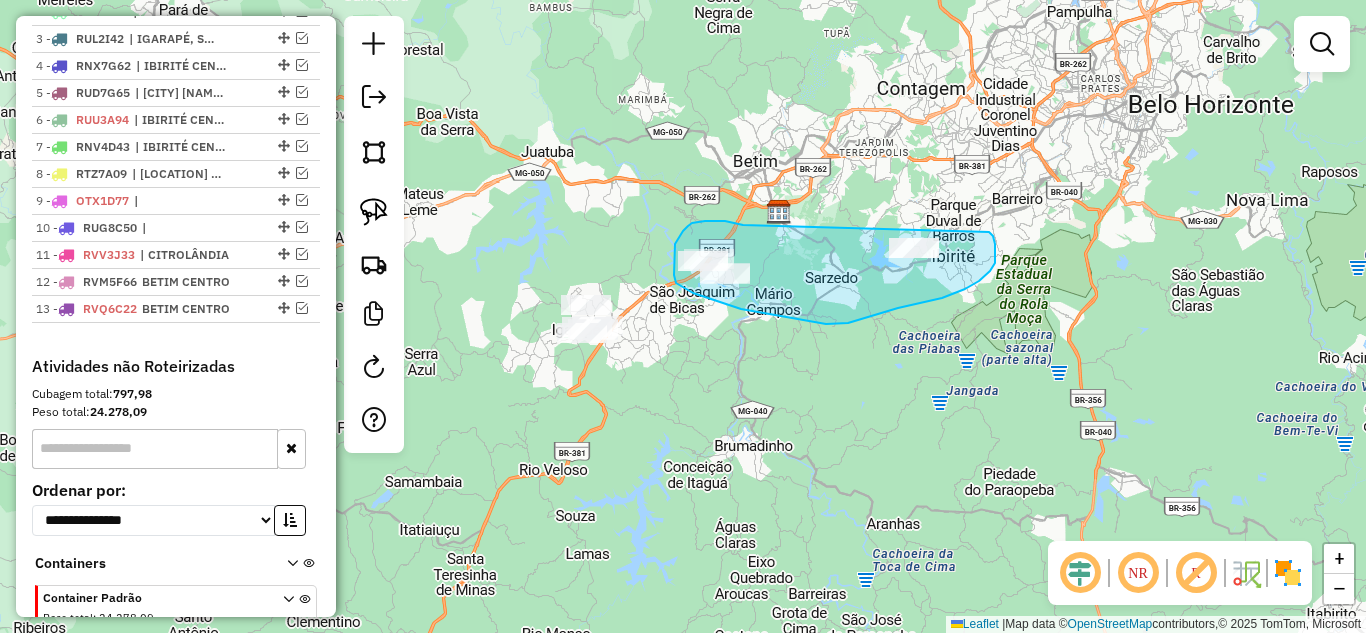 drag, startPoint x: 716, startPoint y: 221, endPoint x: 952, endPoint y: 213, distance: 236.13556 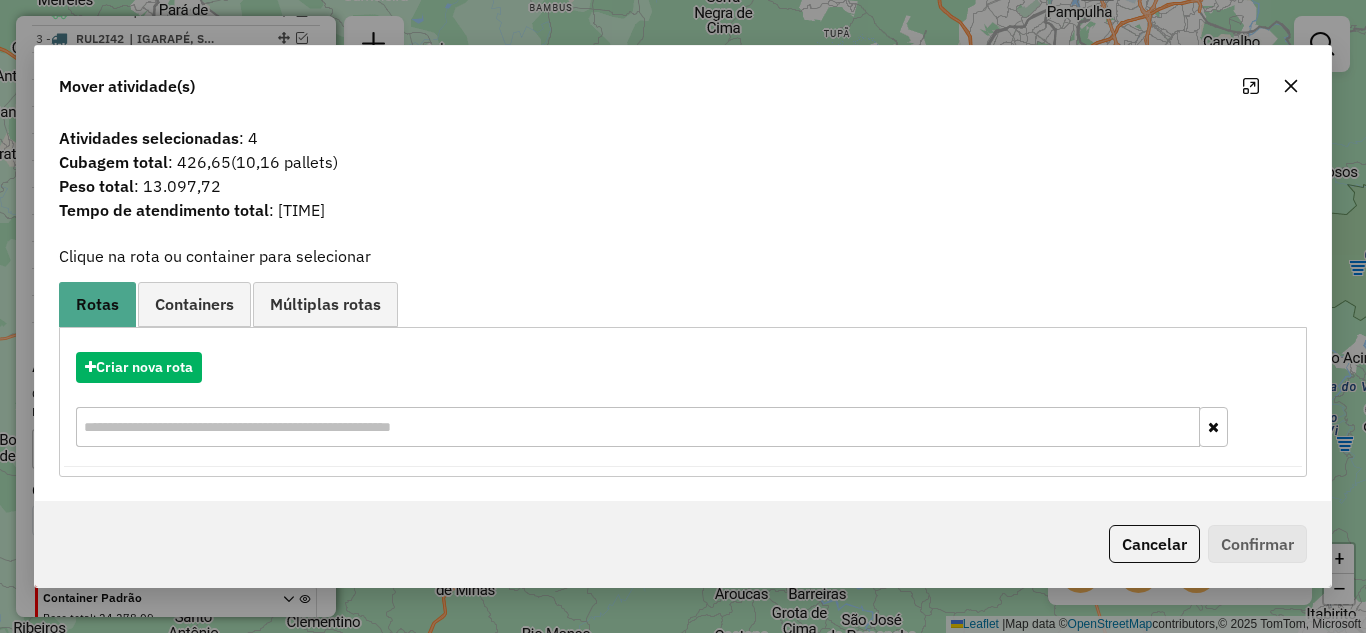 click 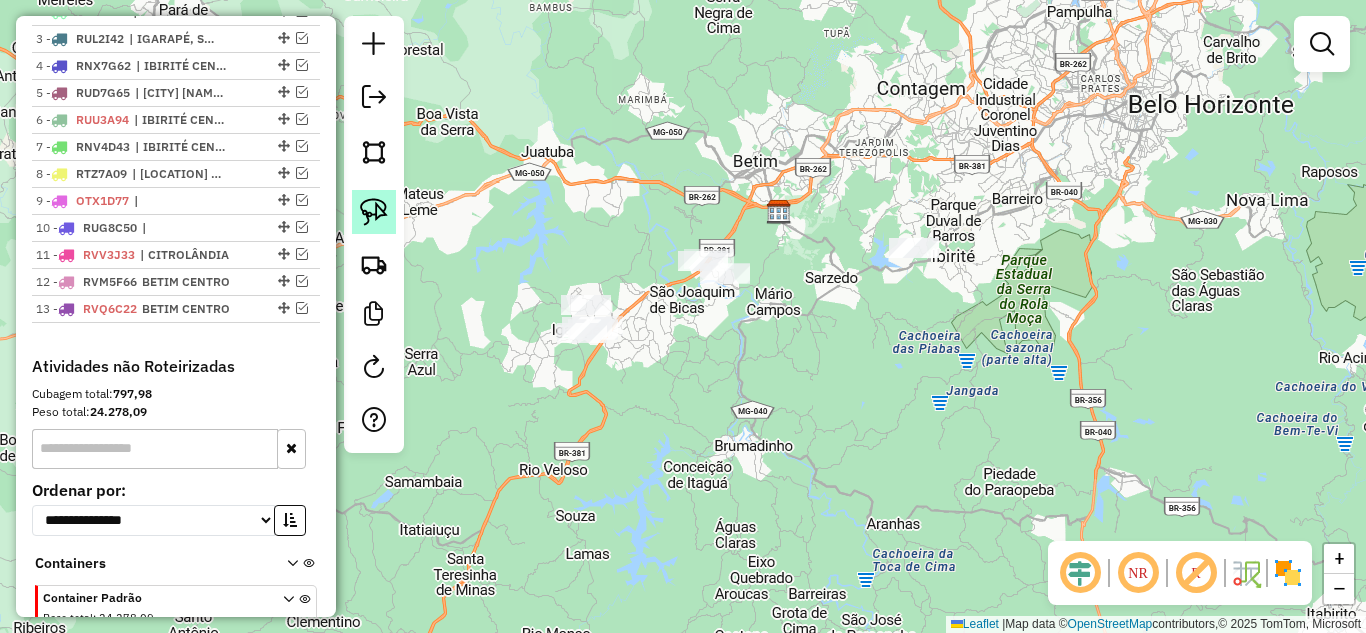 click 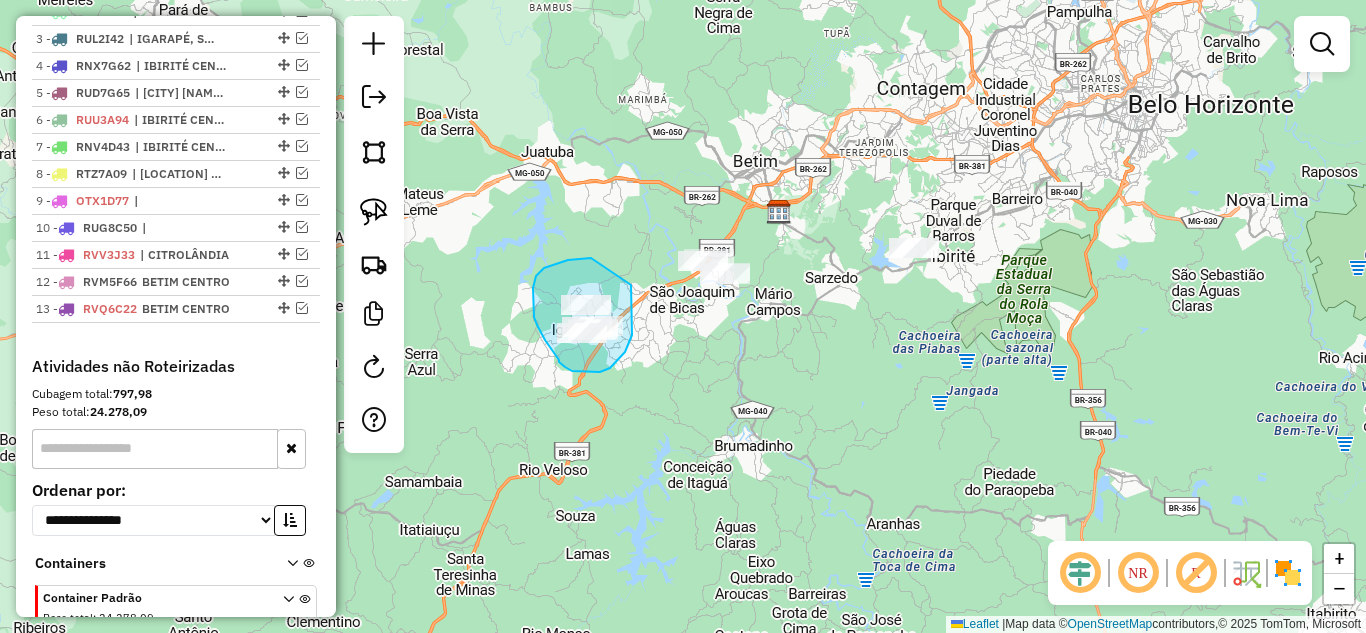 drag, startPoint x: 591, startPoint y: 258, endPoint x: 629, endPoint y: 276, distance: 42.047592 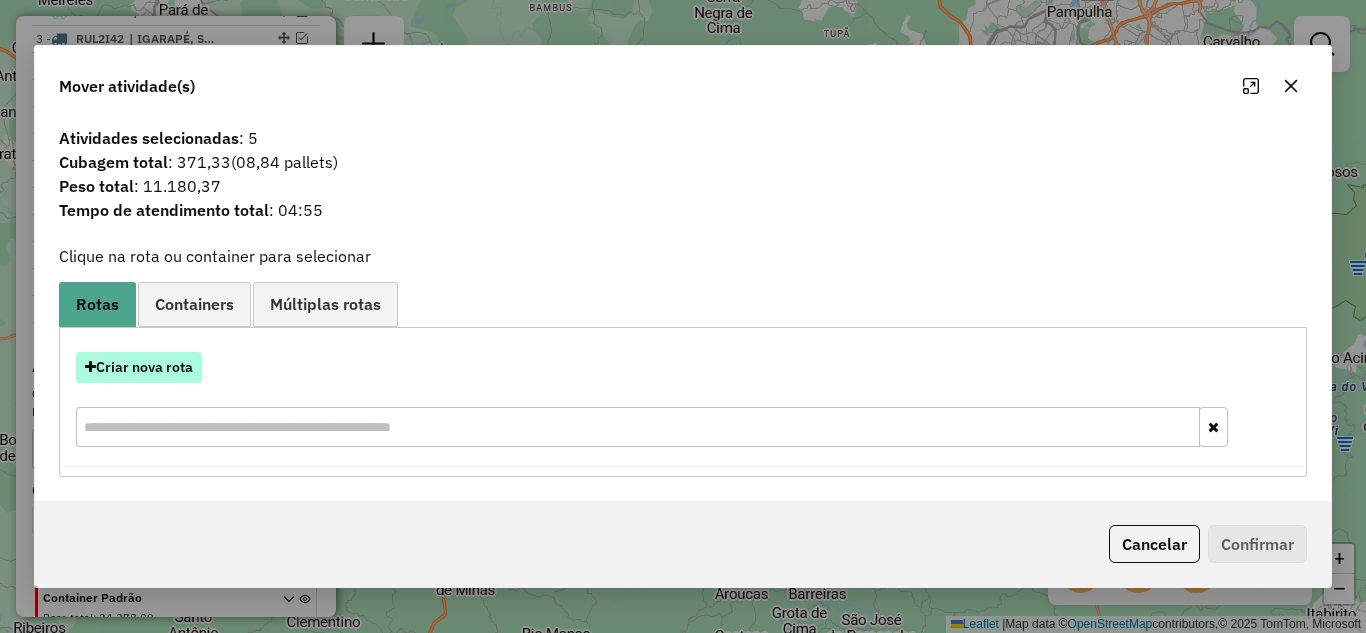 click on "Criar nova rota" at bounding box center [139, 367] 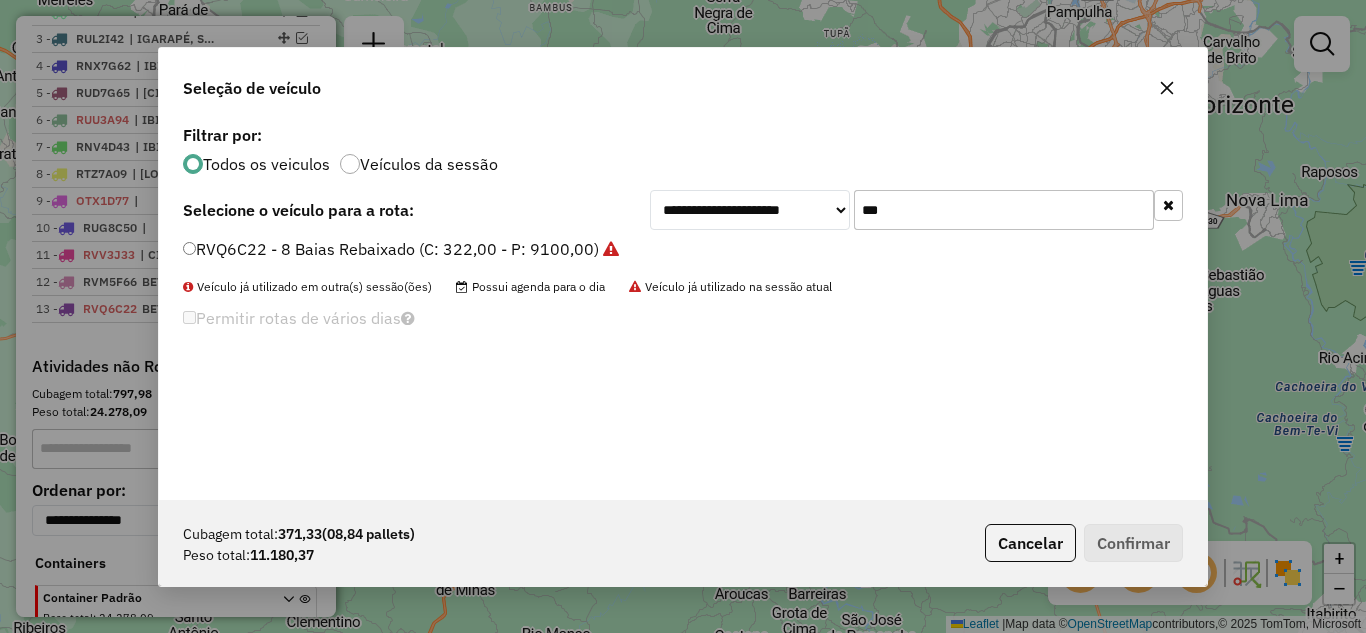 scroll, scrollTop: 11, scrollLeft: 6, axis: both 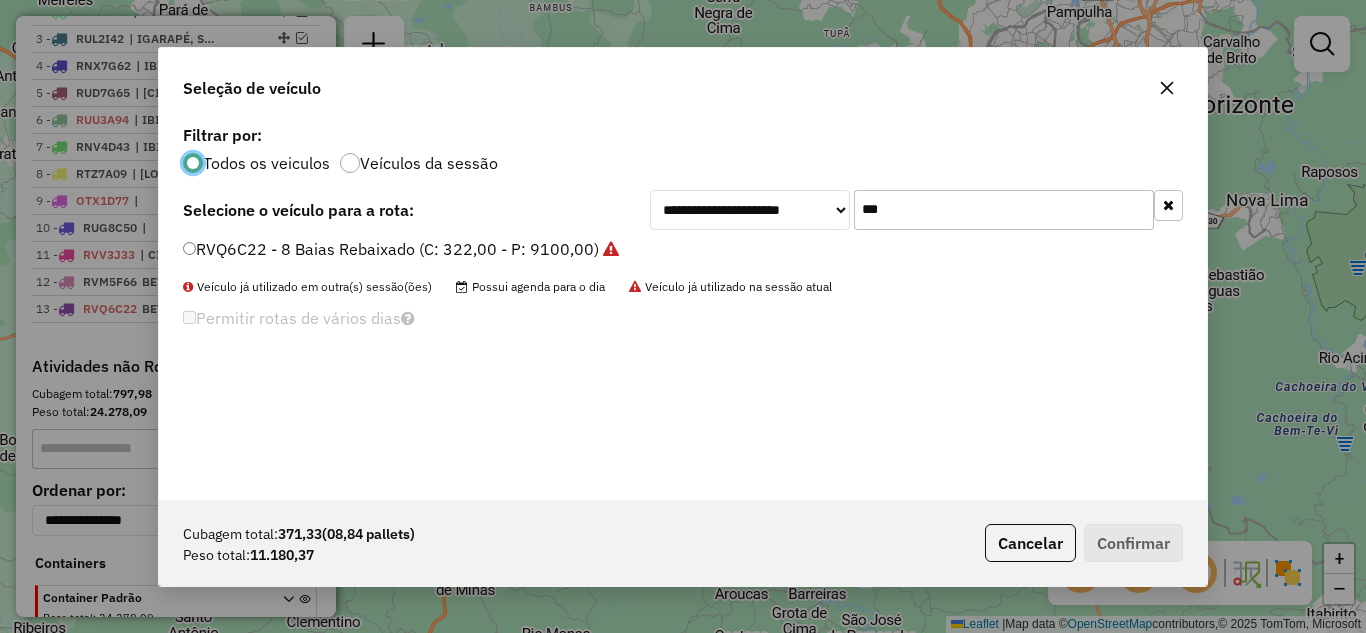 click on "***" 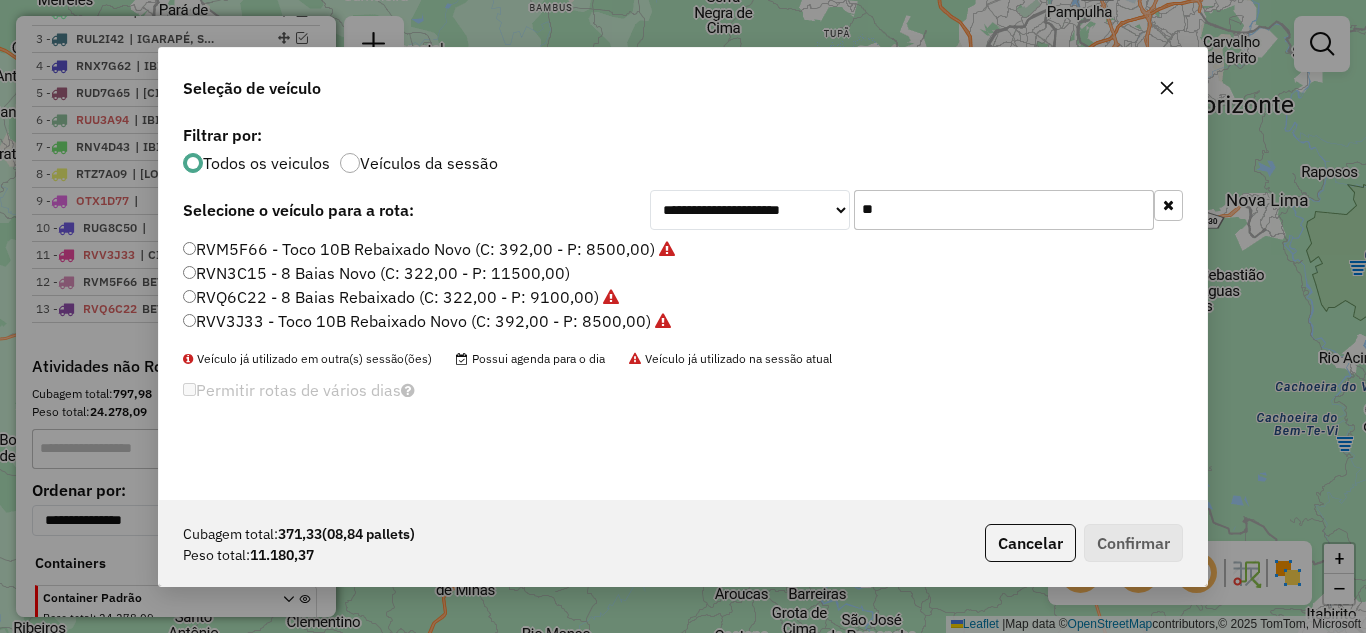 type on "*" 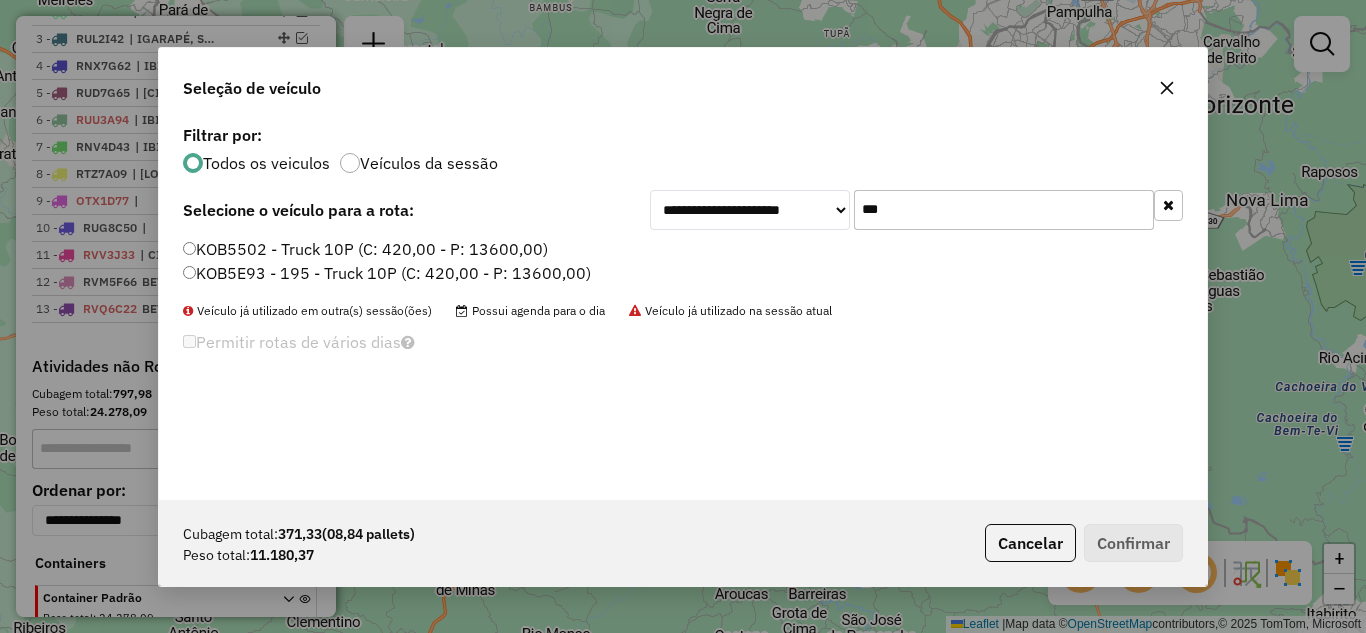 type on "***" 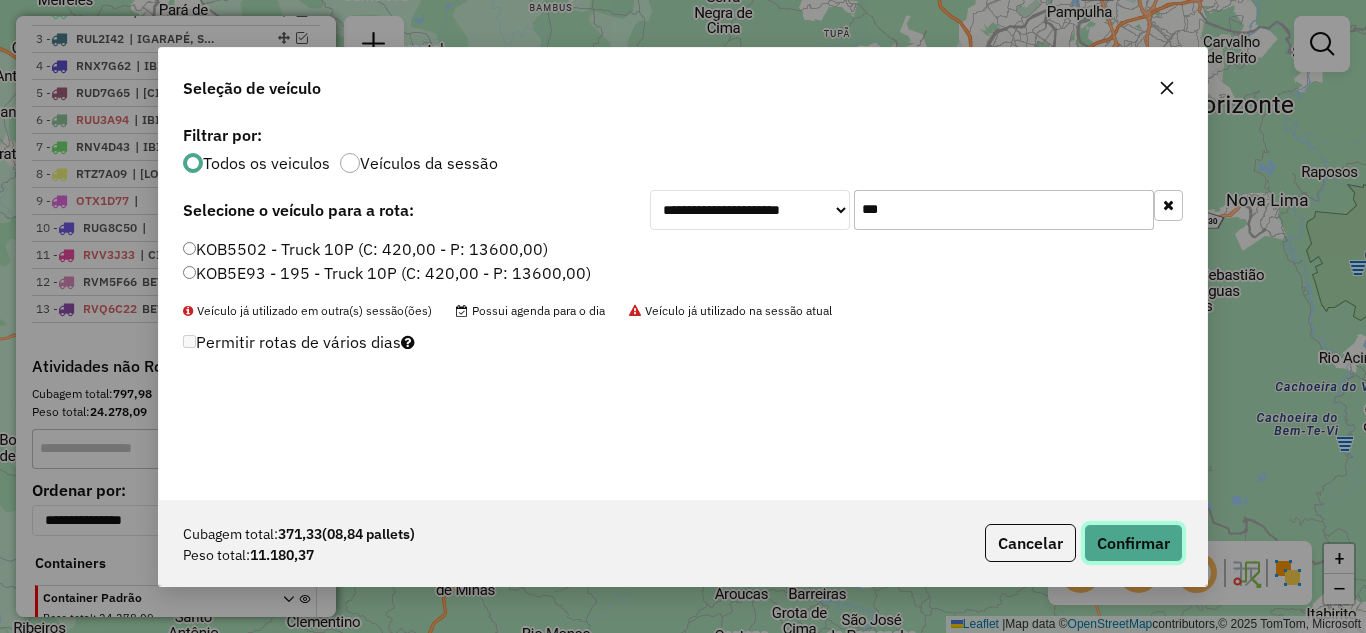 click on "Confirmar" 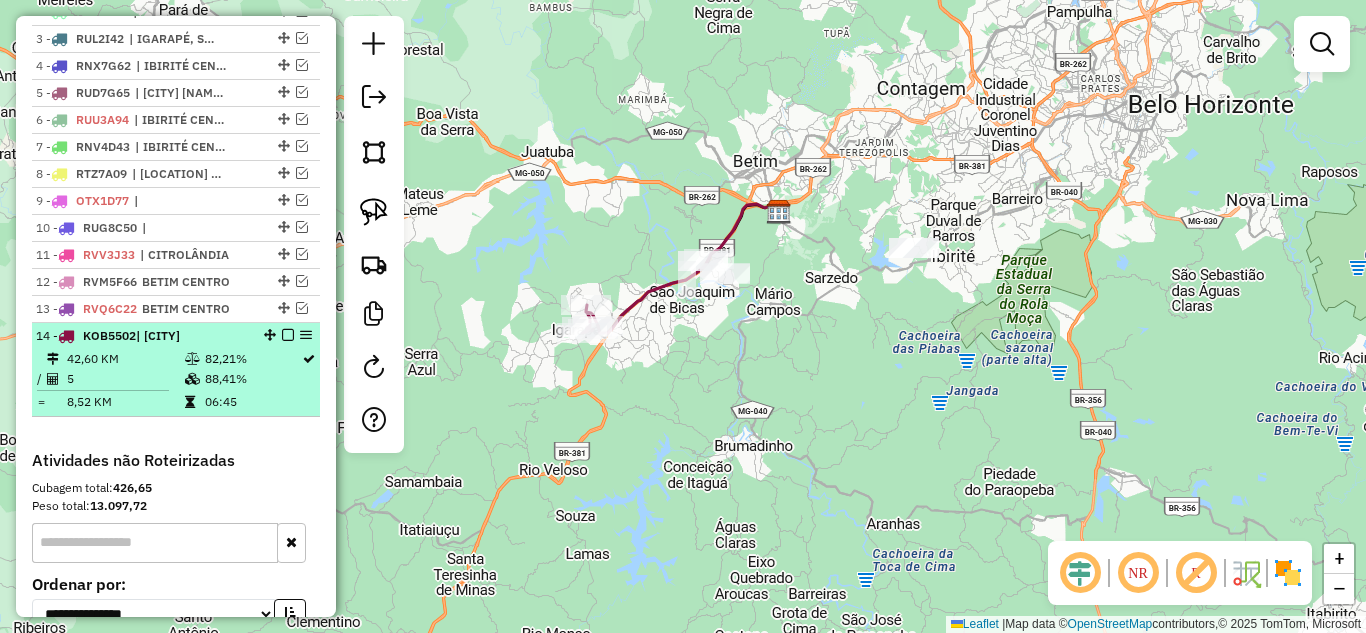 click at bounding box center [288, 335] 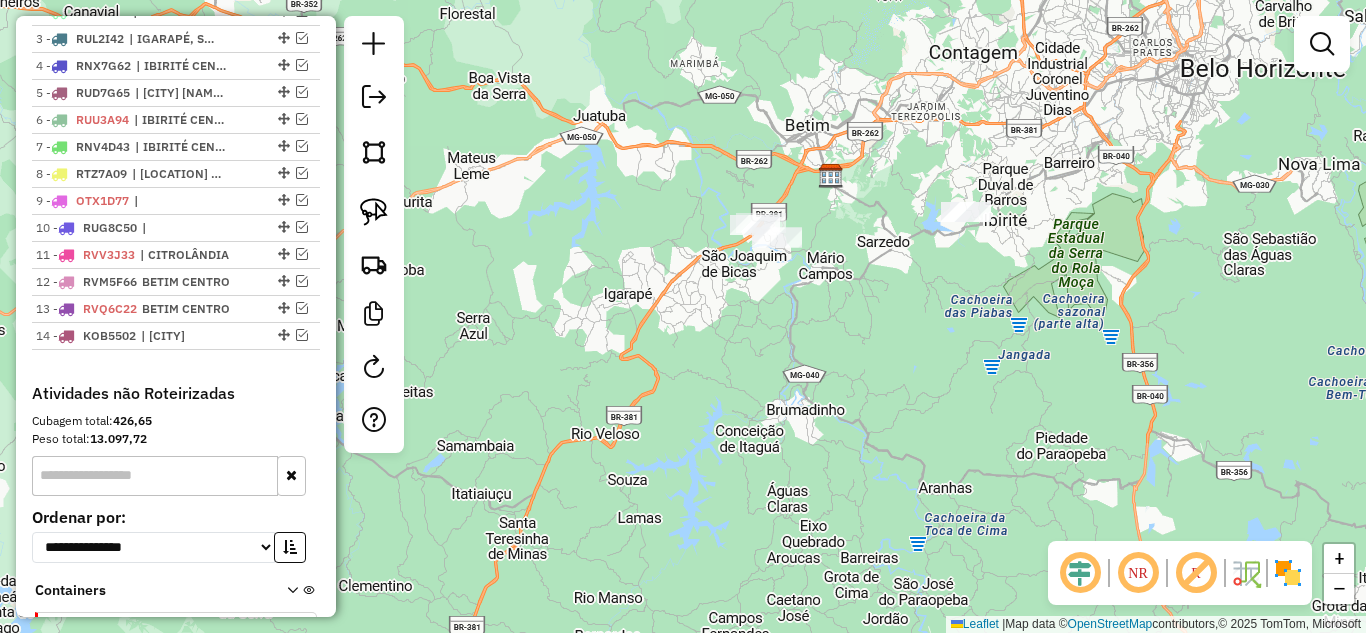 drag, startPoint x: 876, startPoint y: 250, endPoint x: 801, endPoint y: 234, distance: 76.687675 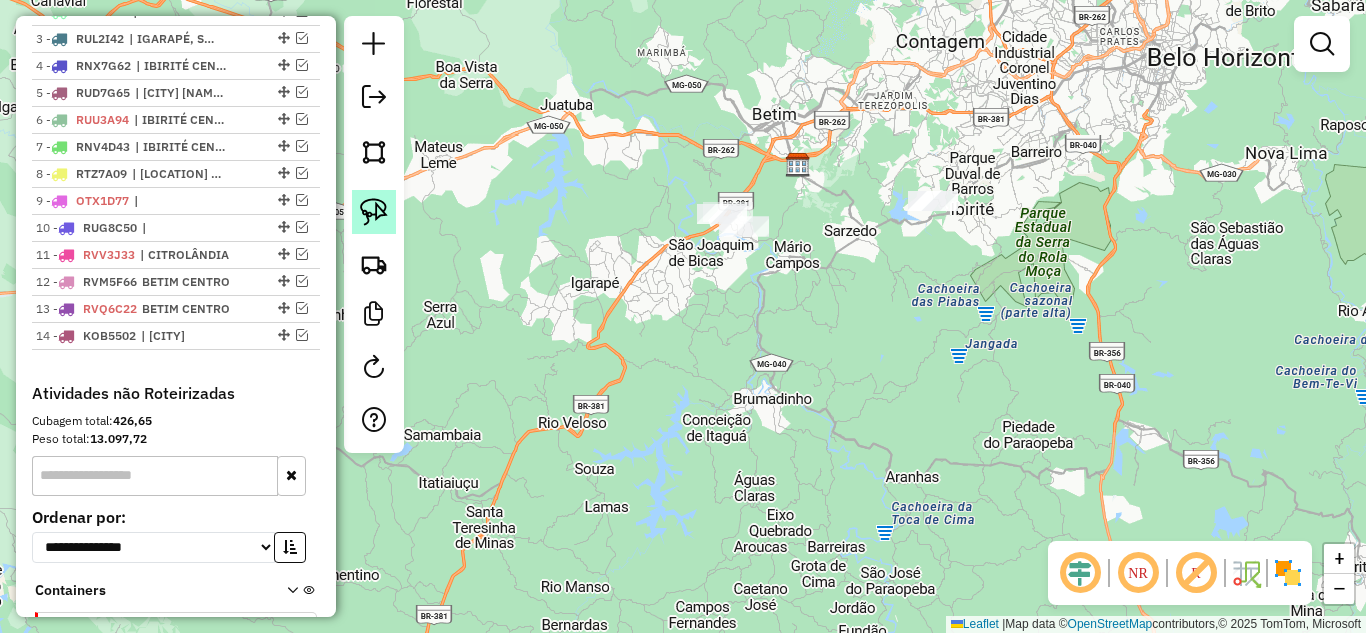click 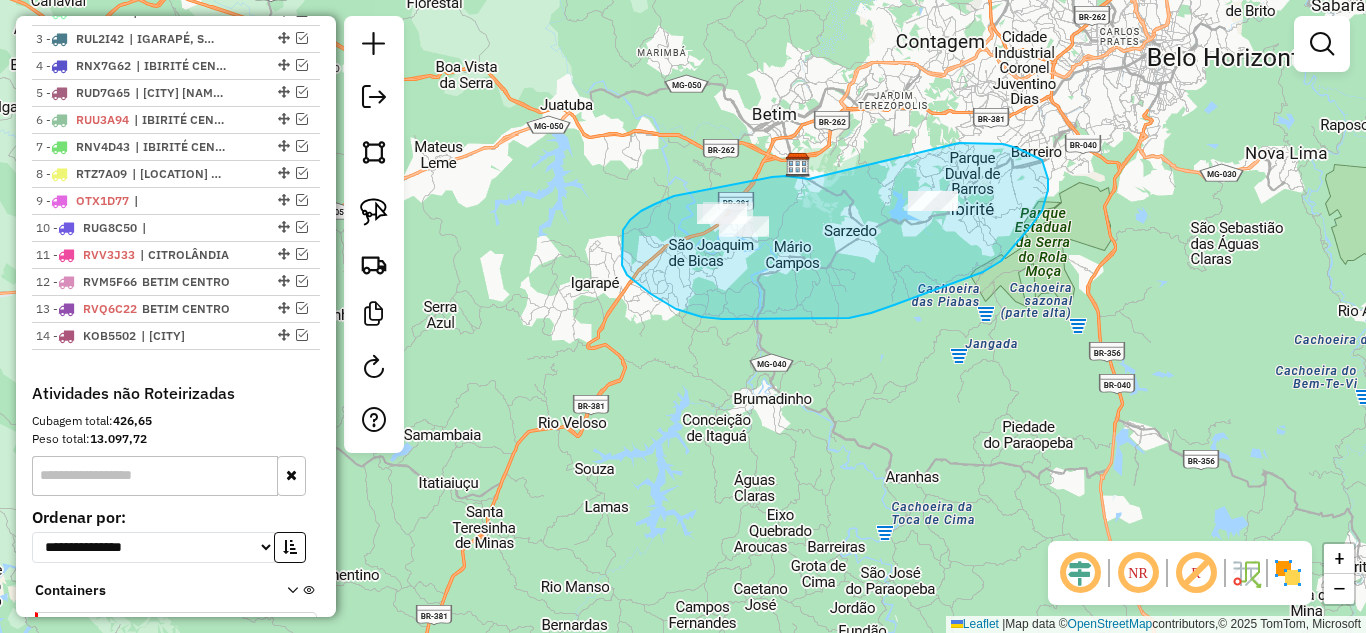 drag, startPoint x: 707, startPoint y: 190, endPoint x: 850, endPoint y: 154, distance: 147.46185 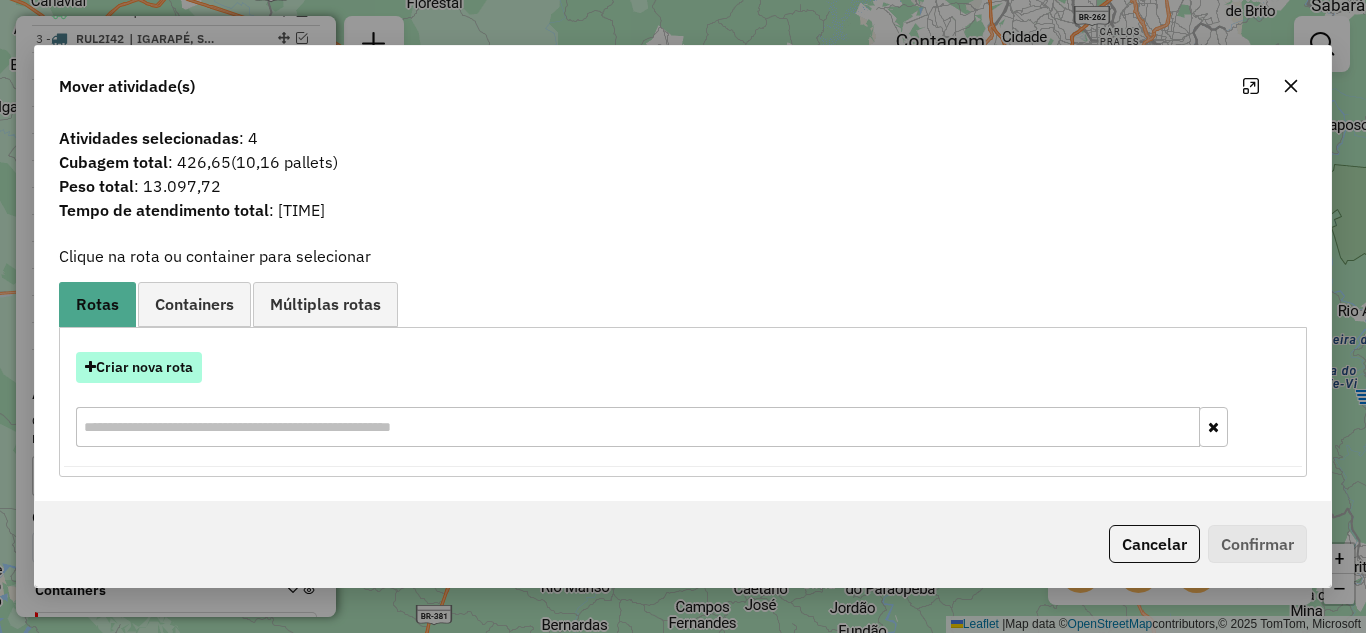 click on "Criar nova rota" at bounding box center (139, 367) 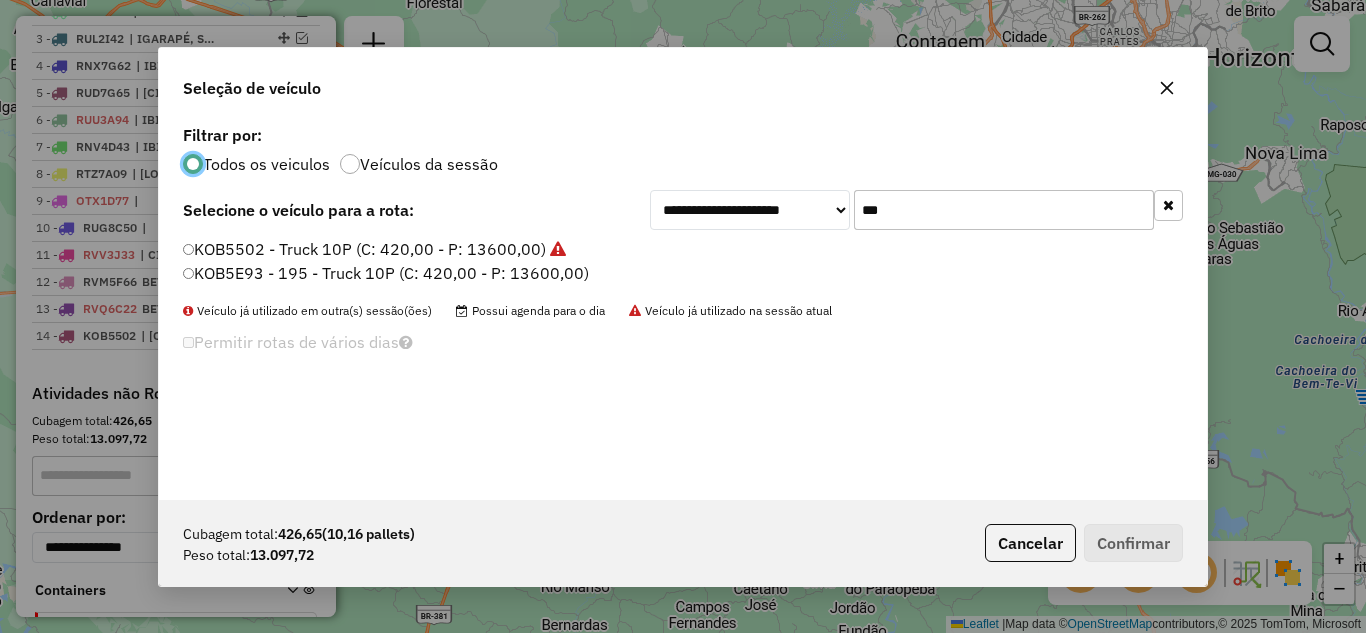 scroll, scrollTop: 11, scrollLeft: 6, axis: both 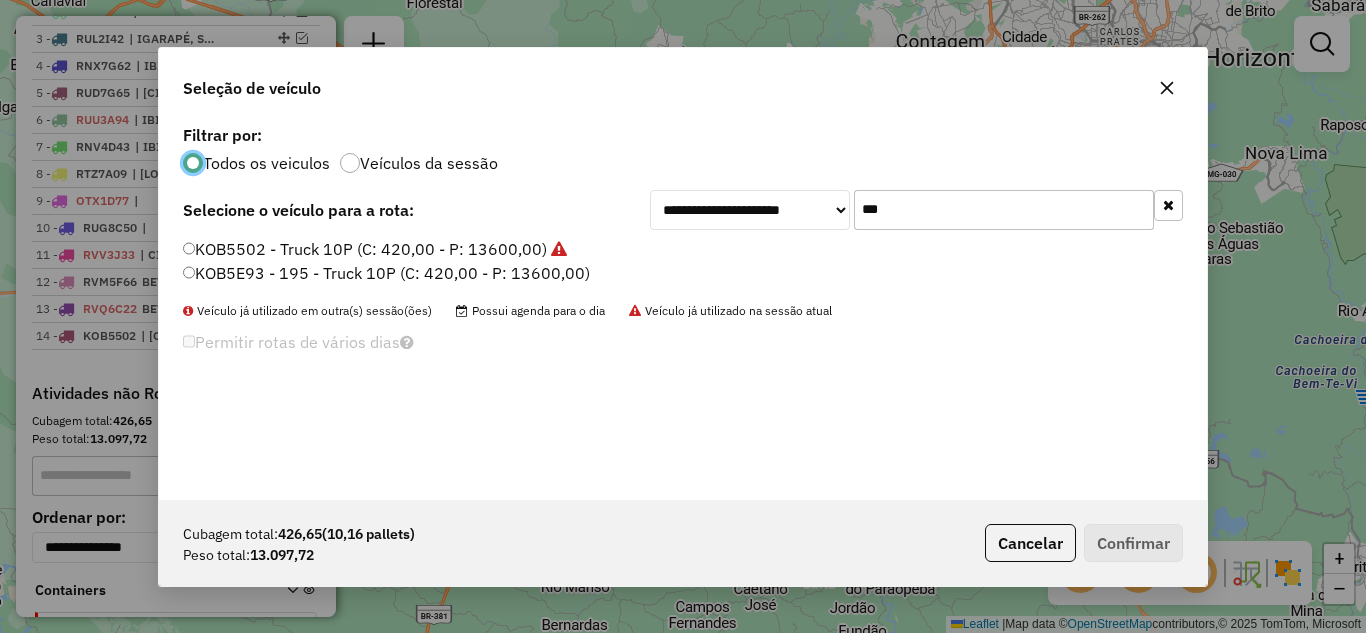 click on "***" 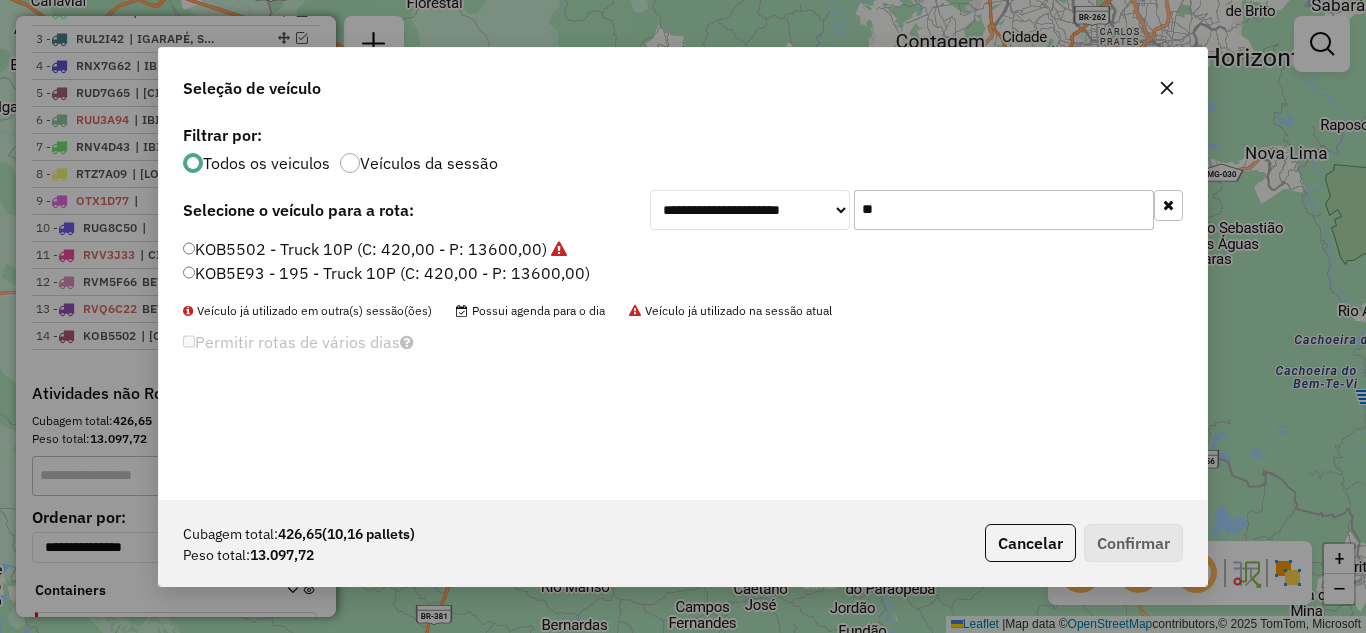 type on "*" 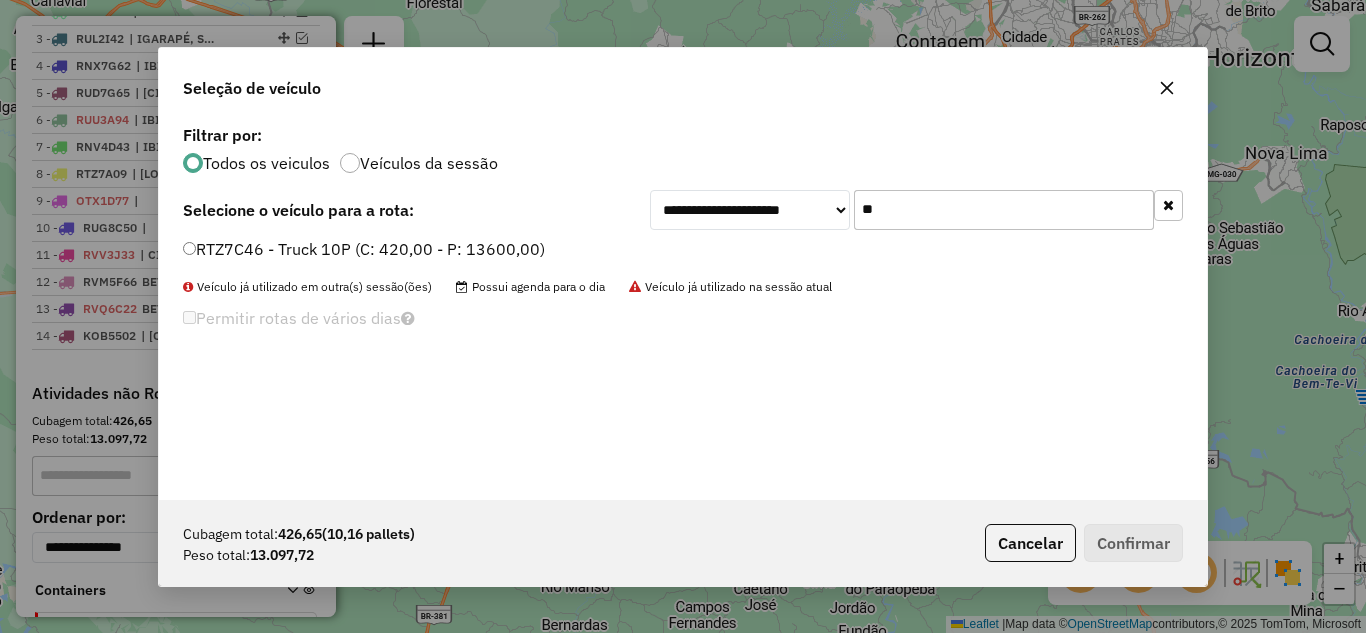 type on "**" 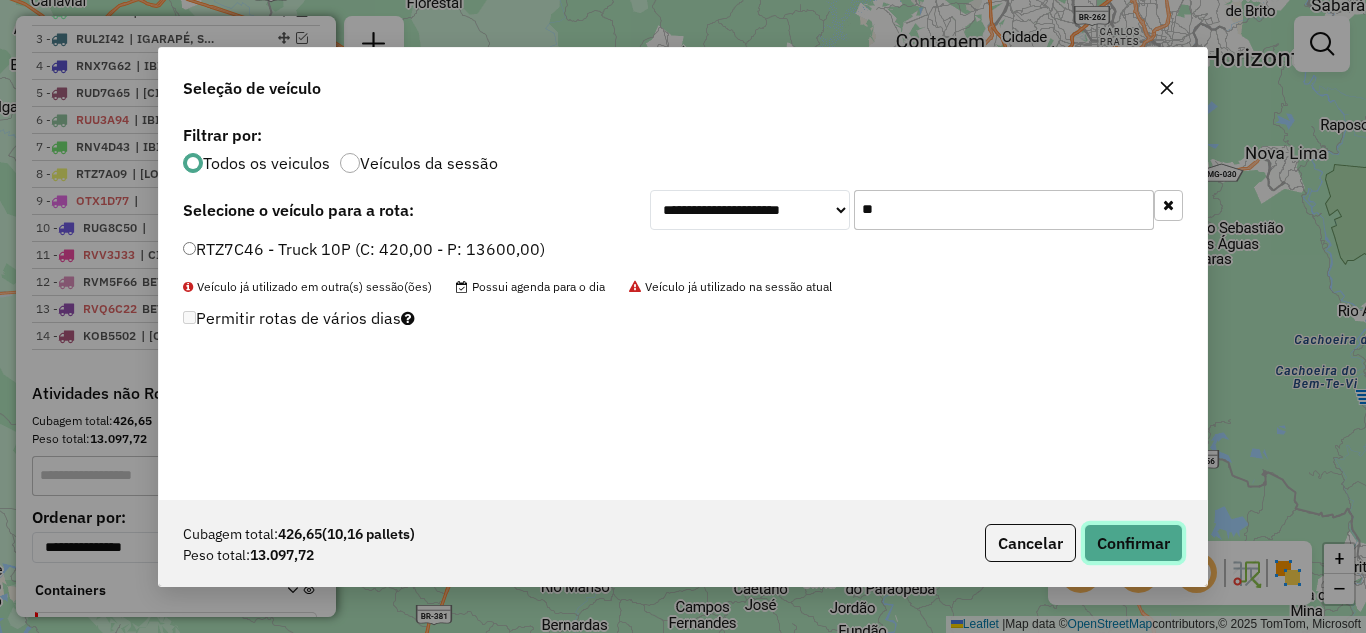 click on "Confirmar" 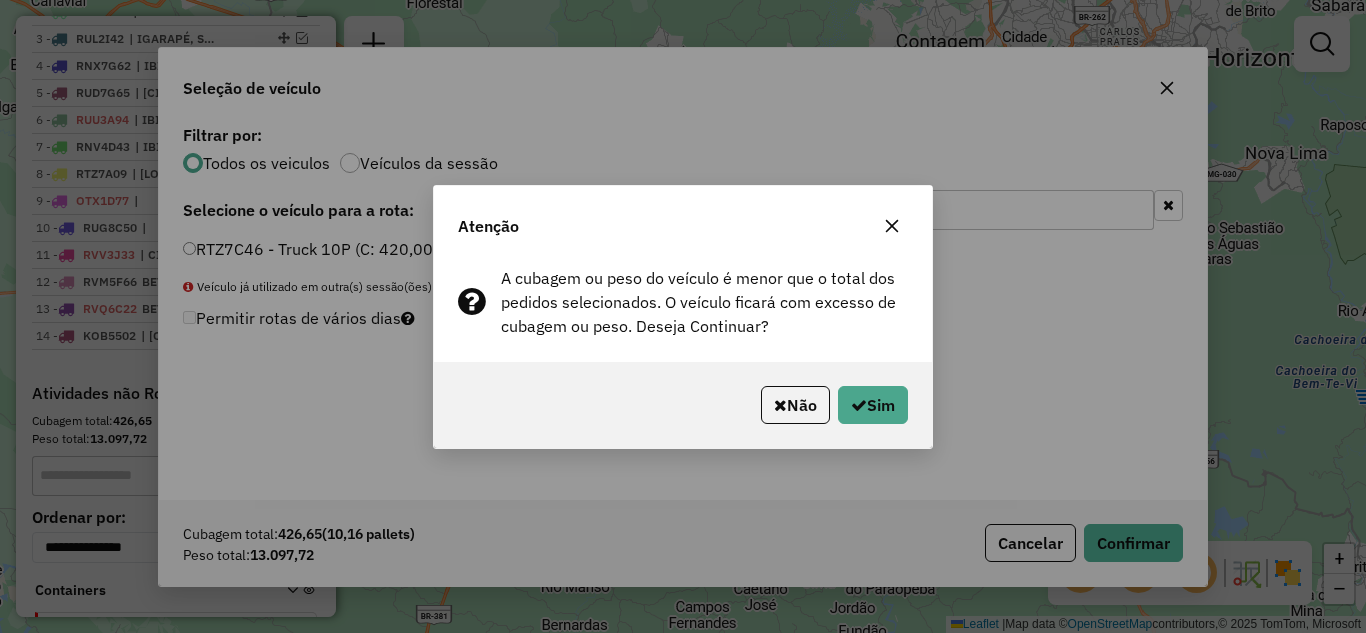 click 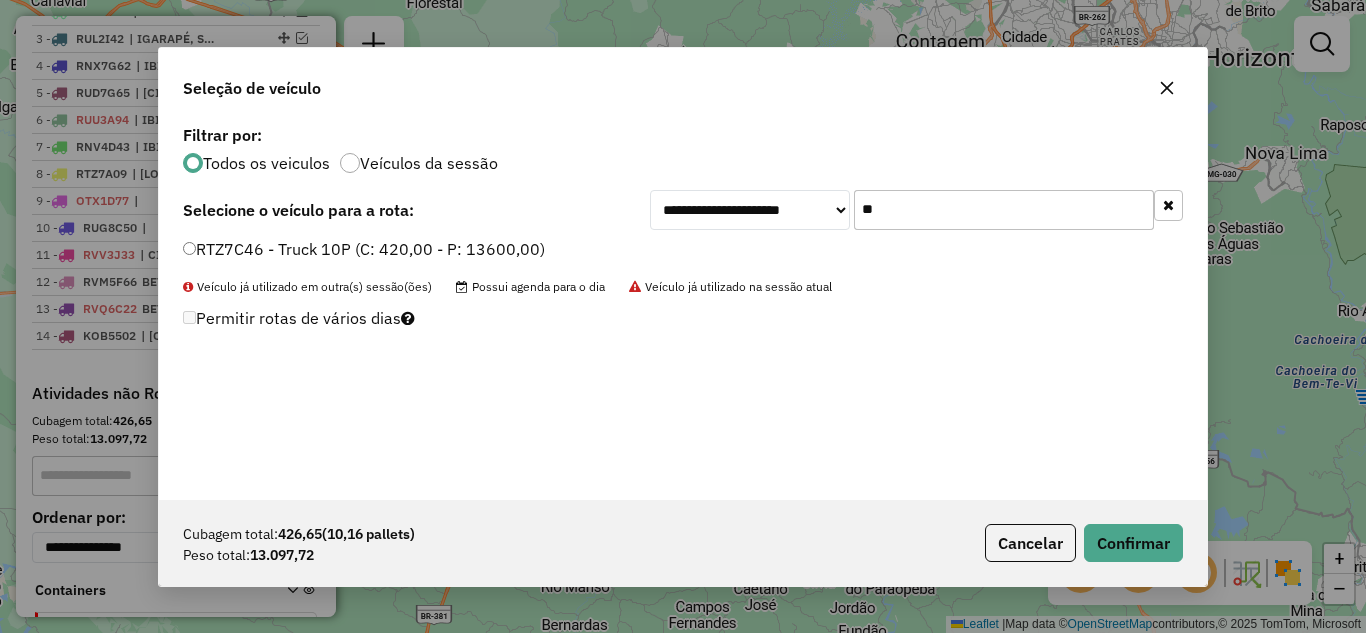 click 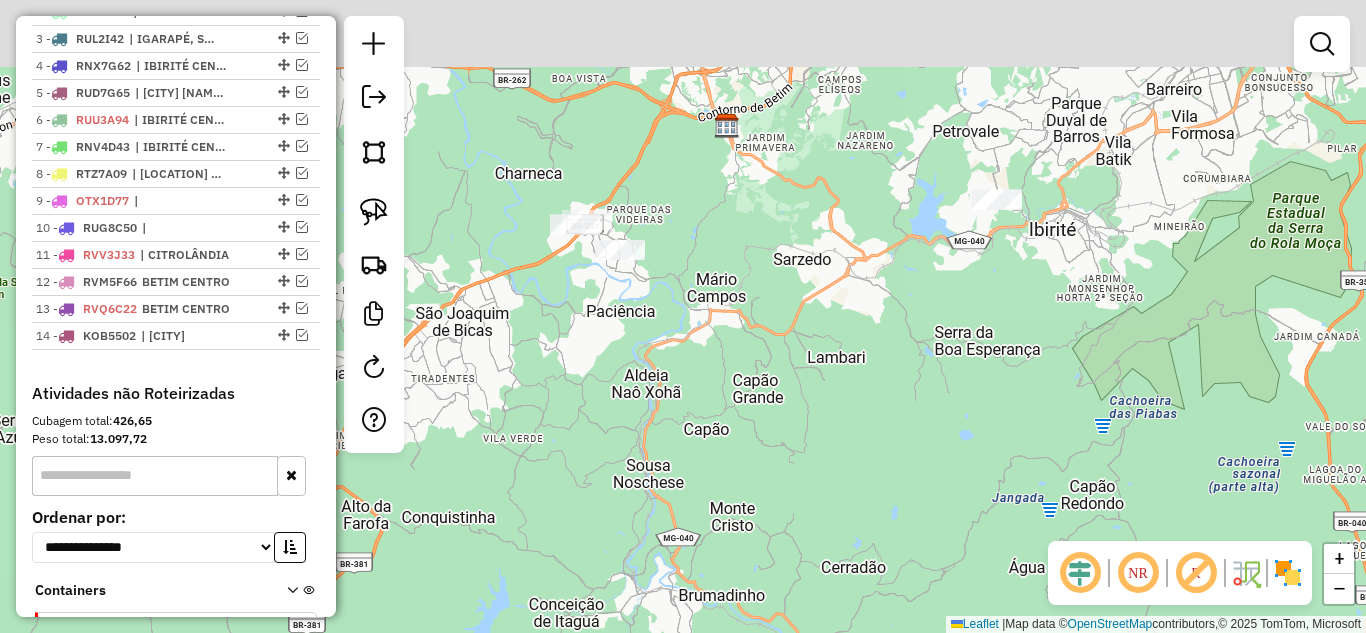 drag, startPoint x: 891, startPoint y: 285, endPoint x: 875, endPoint y: 315, distance: 34 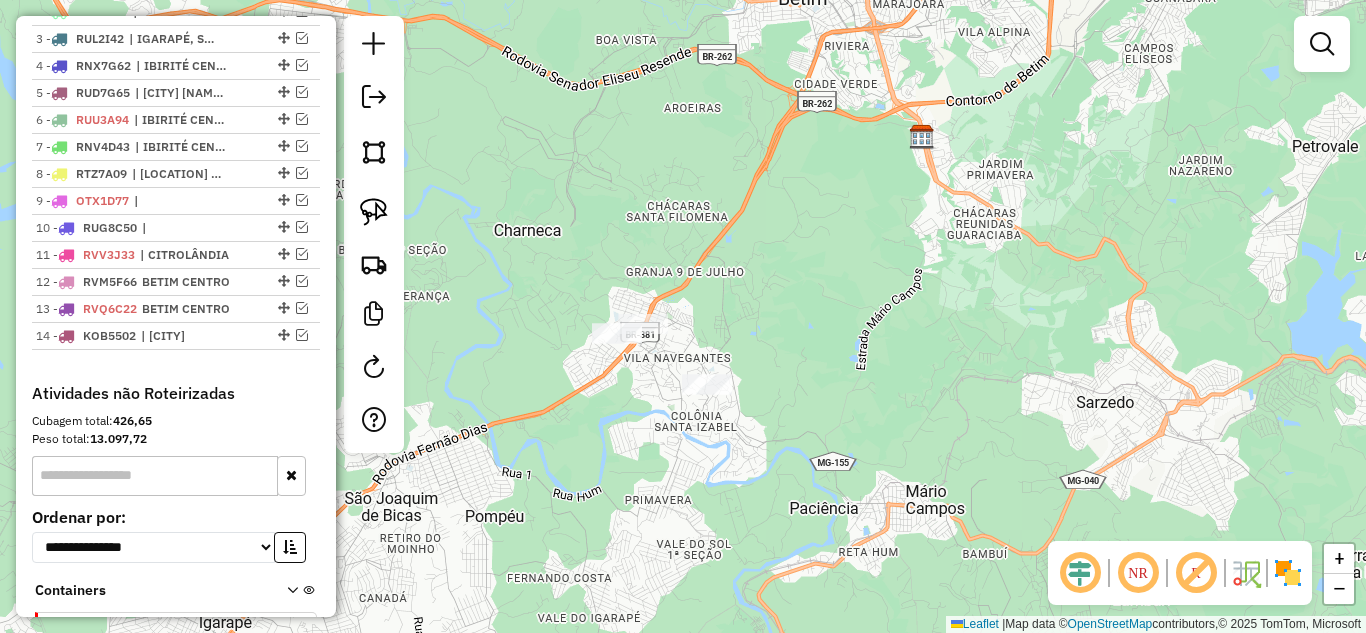 drag, startPoint x: 668, startPoint y: 239, endPoint x: 895, endPoint y: 364, distance: 259.1409 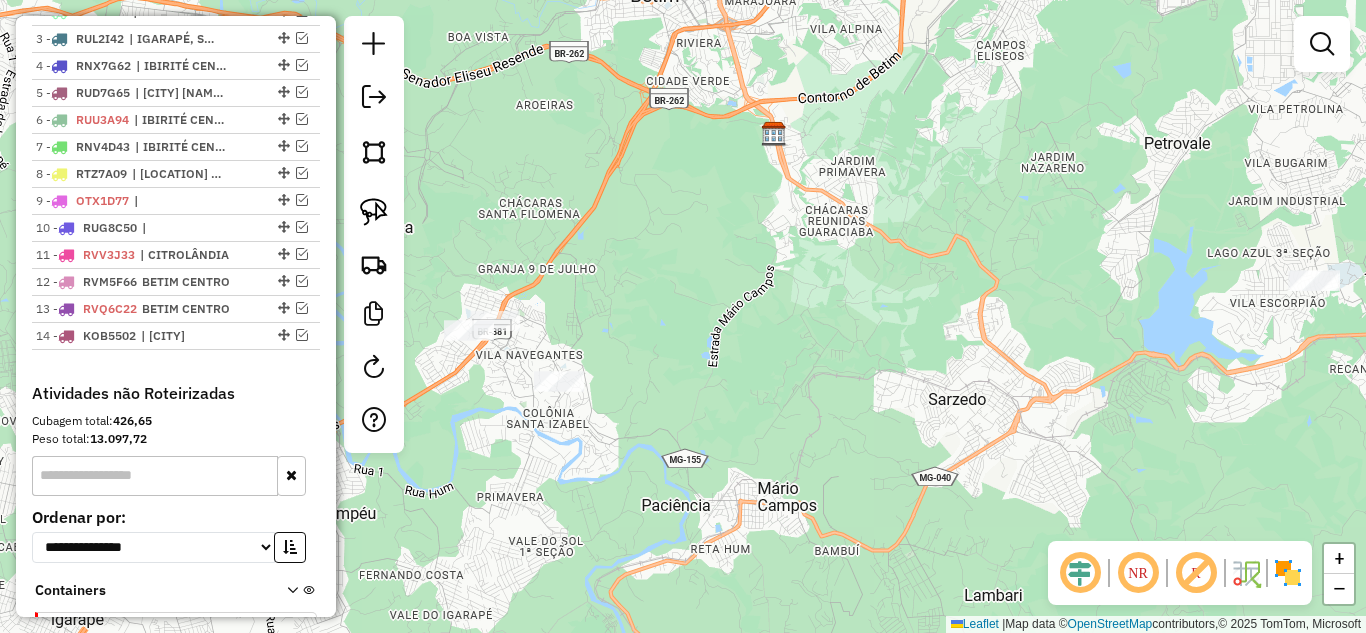 drag, startPoint x: 968, startPoint y: 351, endPoint x: 798, endPoint y: 349, distance: 170.01176 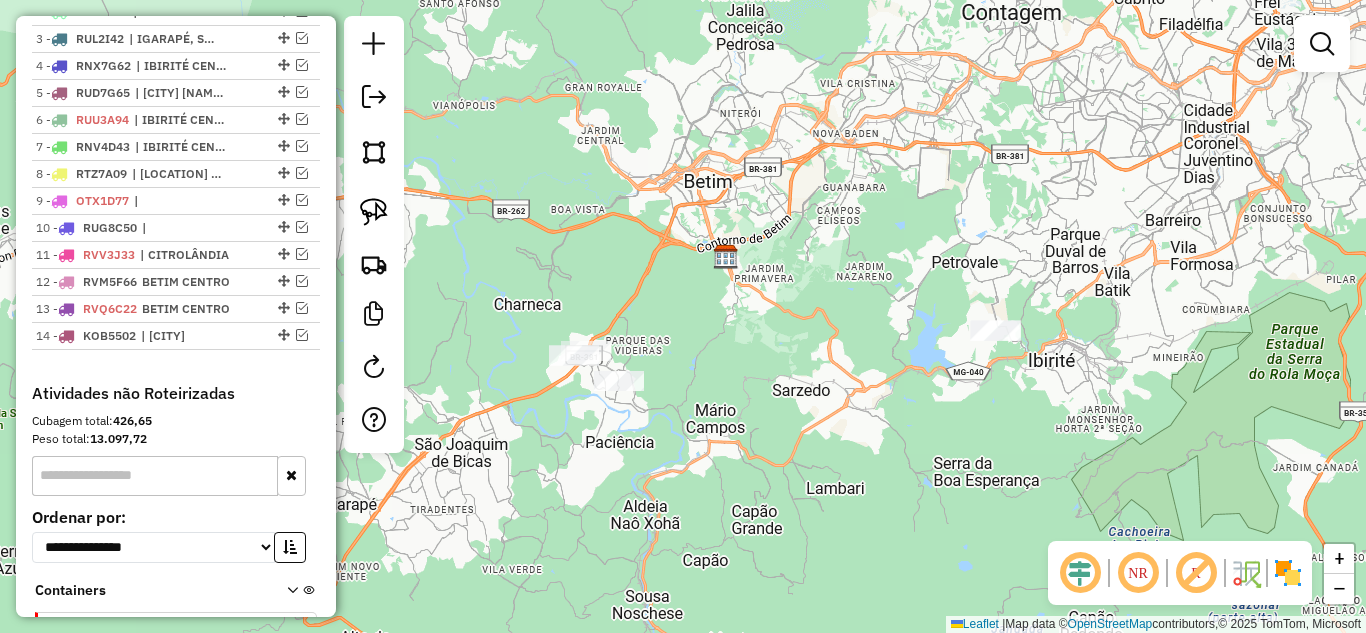 drag, startPoint x: 945, startPoint y: 362, endPoint x: 866, endPoint y: 335, distance: 83.48653 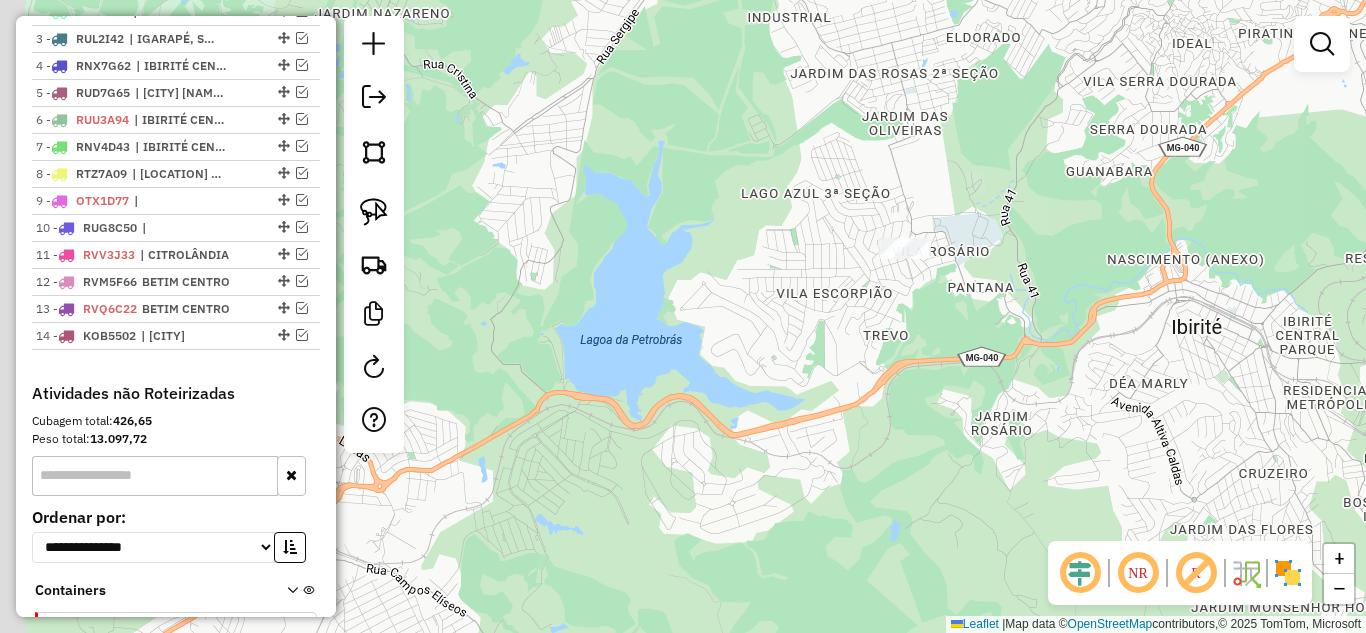 drag, startPoint x: 803, startPoint y: 319, endPoint x: 1075, endPoint y: 341, distance: 272.88824 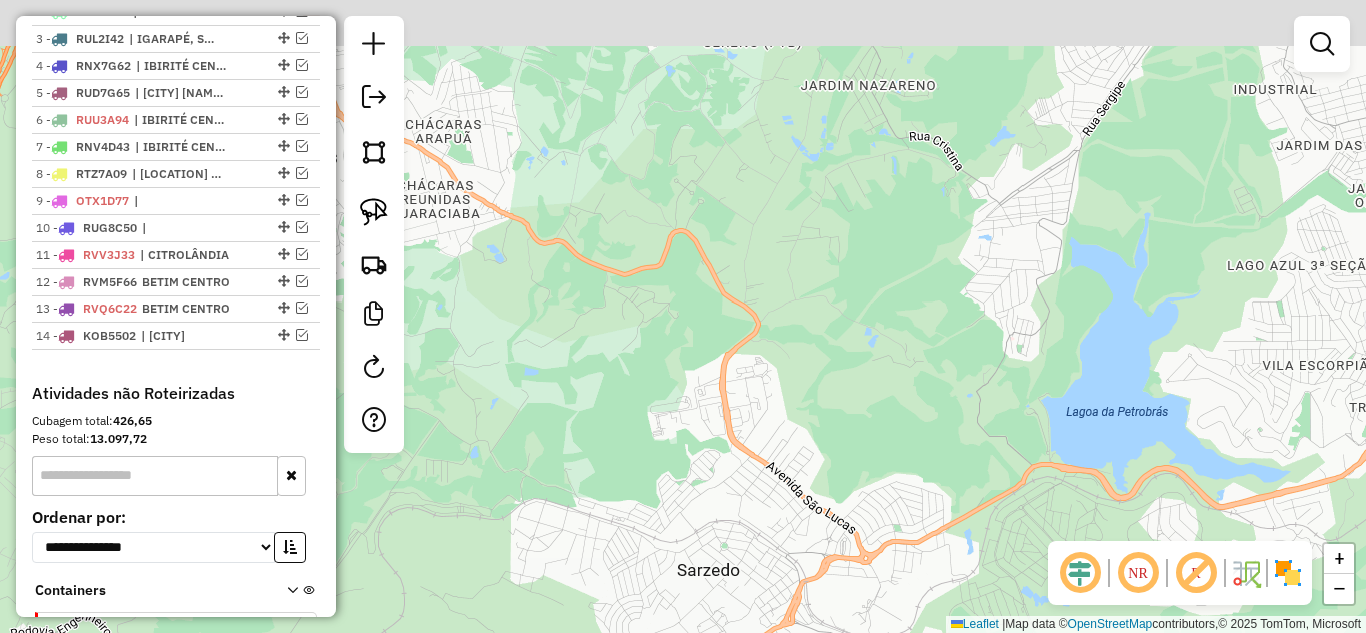 drag, startPoint x: 783, startPoint y: 332, endPoint x: 941, endPoint y: 400, distance: 172.01163 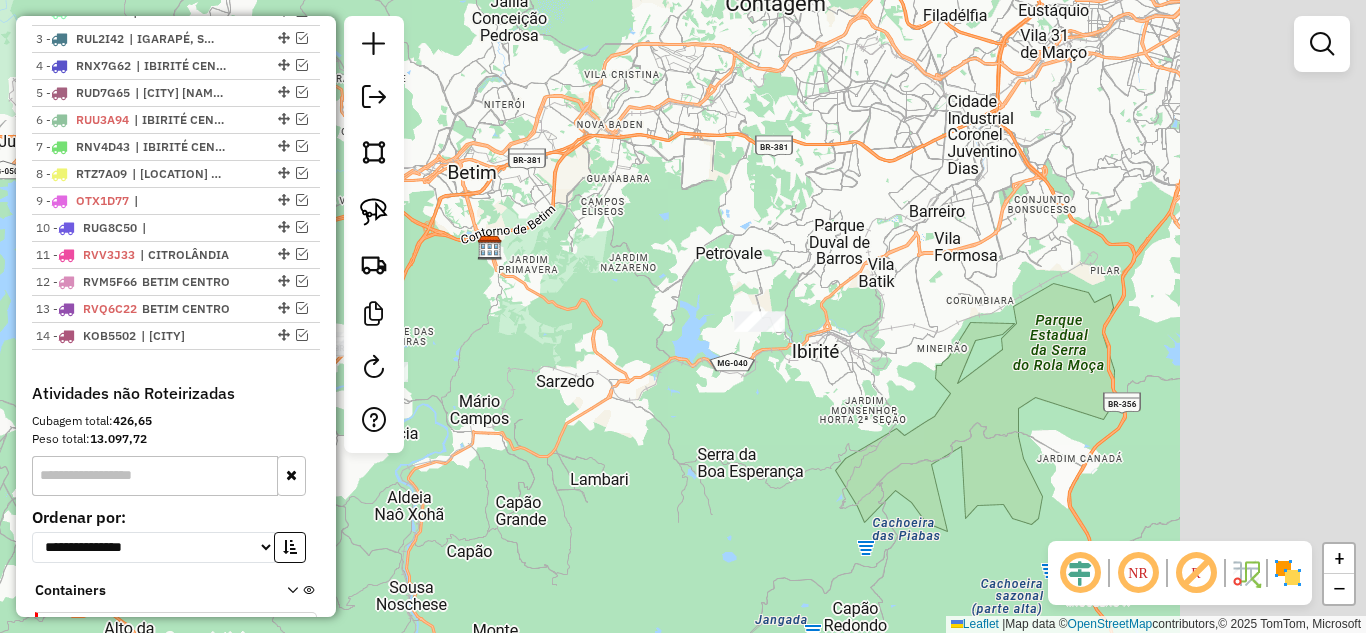 drag, startPoint x: 863, startPoint y: 375, endPoint x: 643, endPoint y: 320, distance: 226.77081 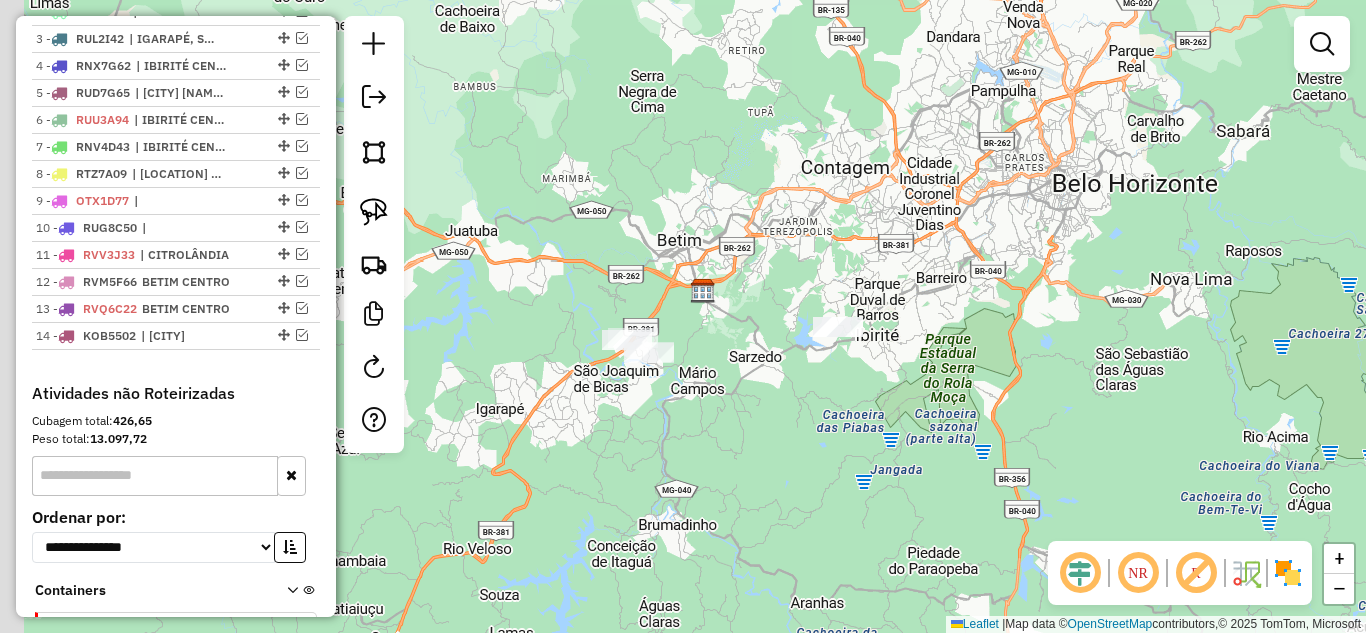drag, startPoint x: 723, startPoint y: 376, endPoint x: 770, endPoint y: 364, distance: 48.507732 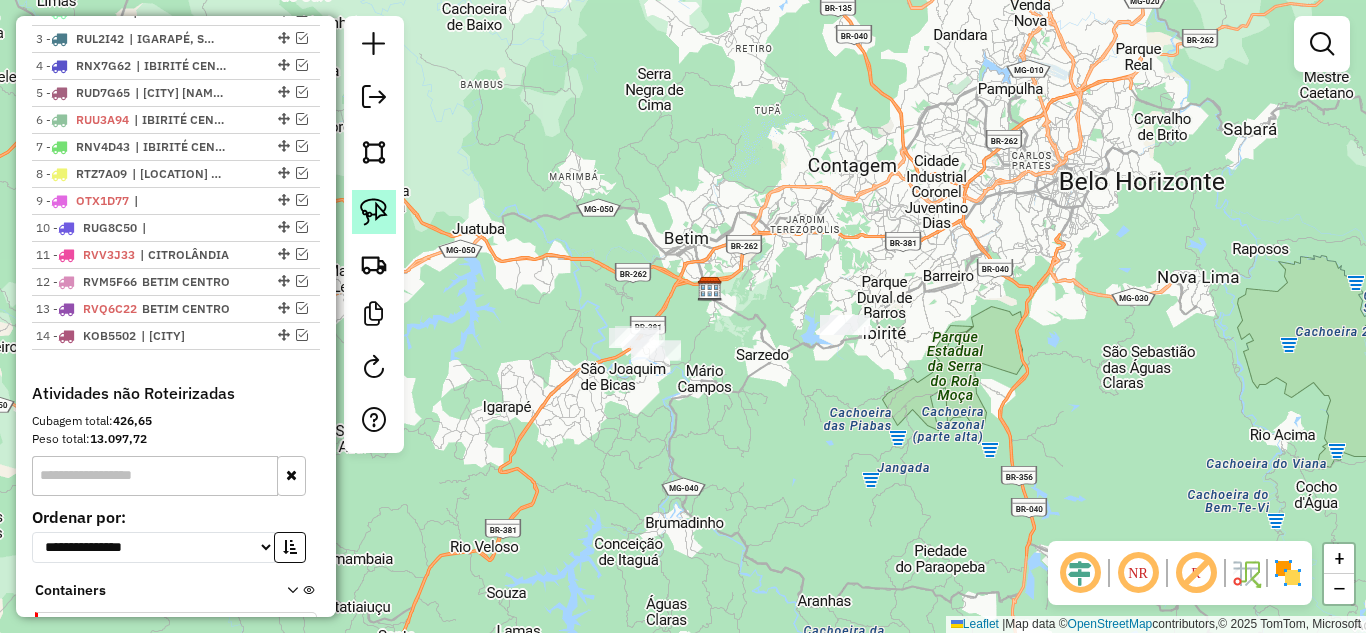 click 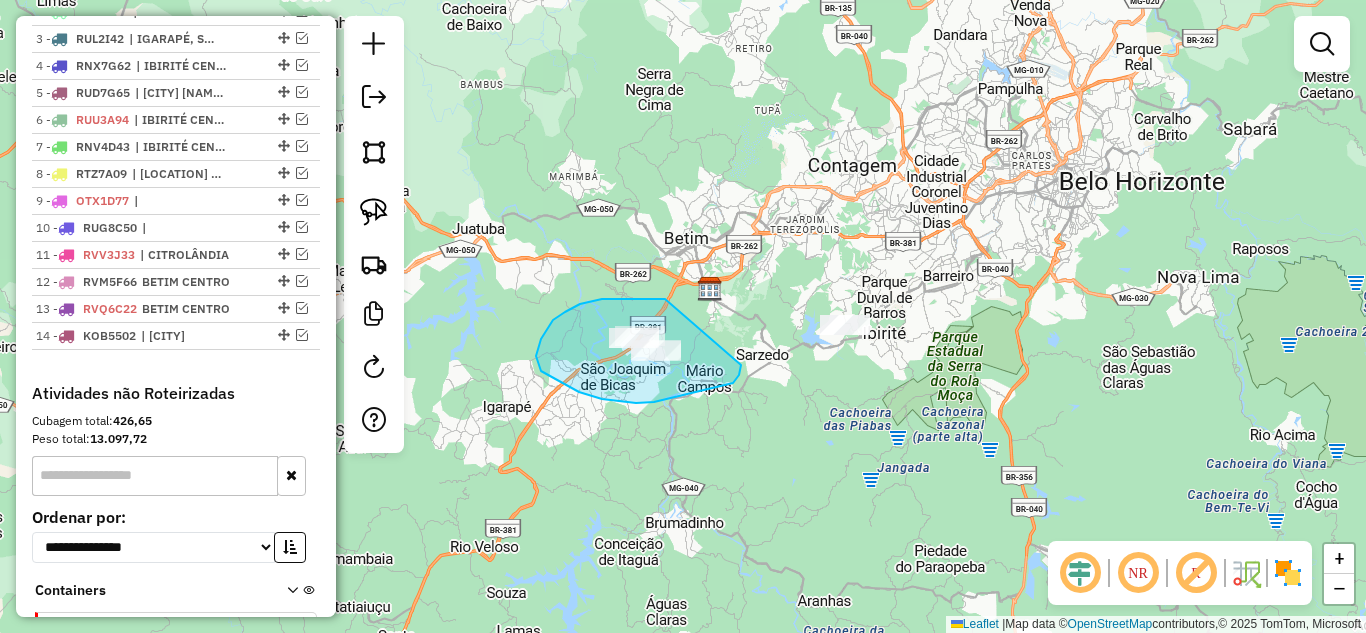 drag, startPoint x: 665, startPoint y: 299, endPoint x: 733, endPoint y: 286, distance: 69.2315 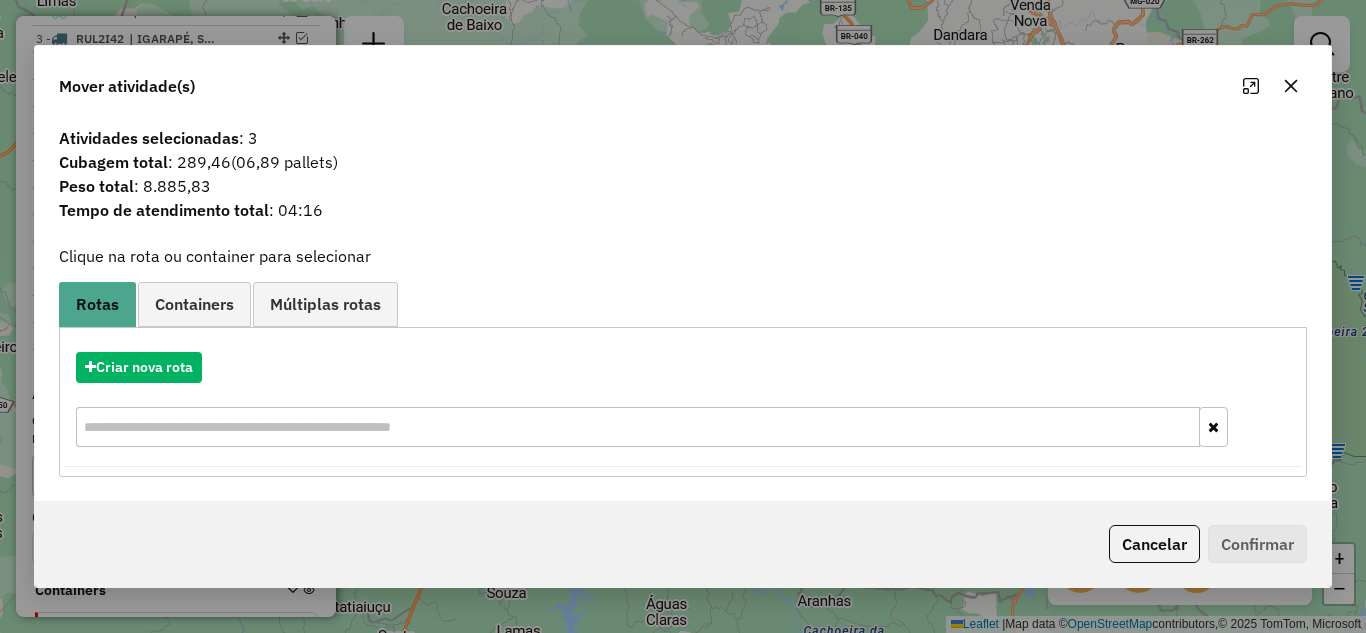 click 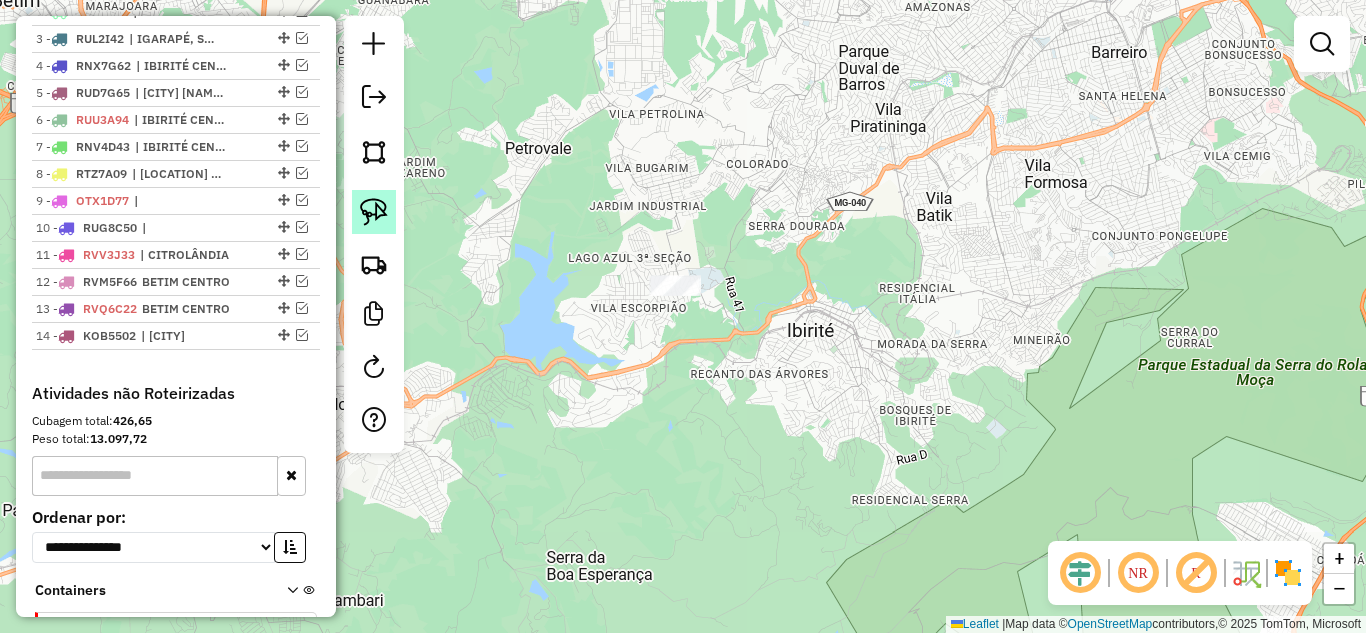 click 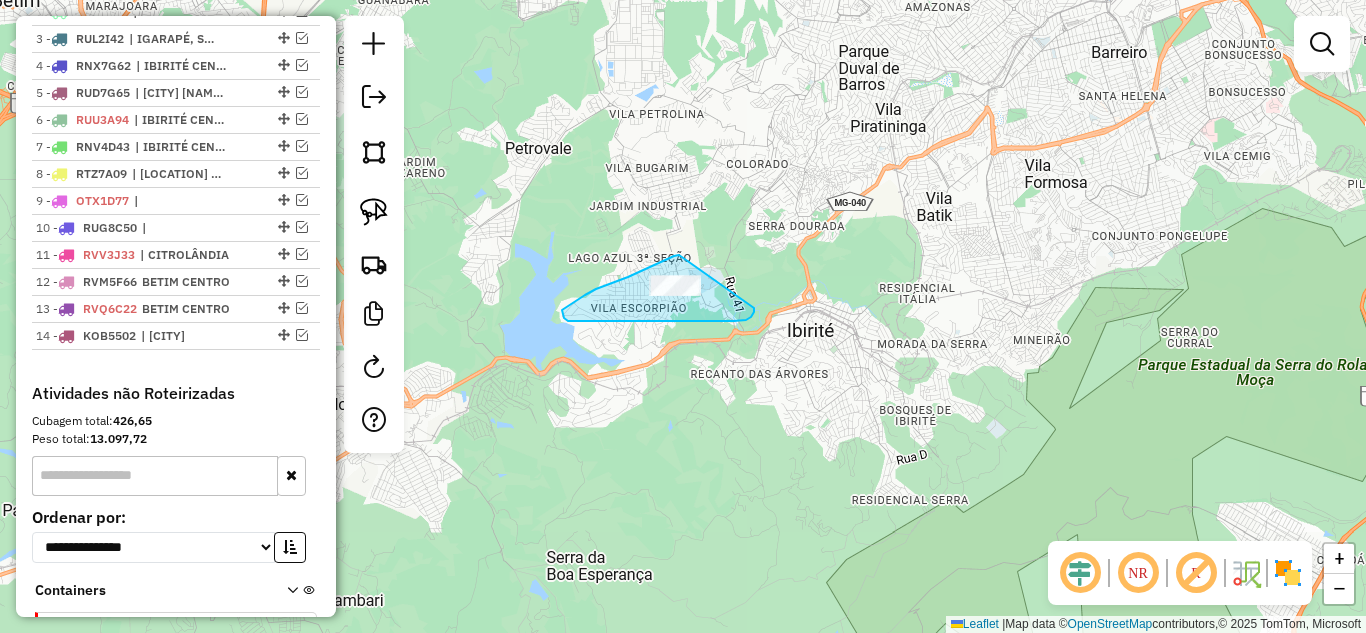 drag, startPoint x: 596, startPoint y: 289, endPoint x: 756, endPoint y: 303, distance: 160.61133 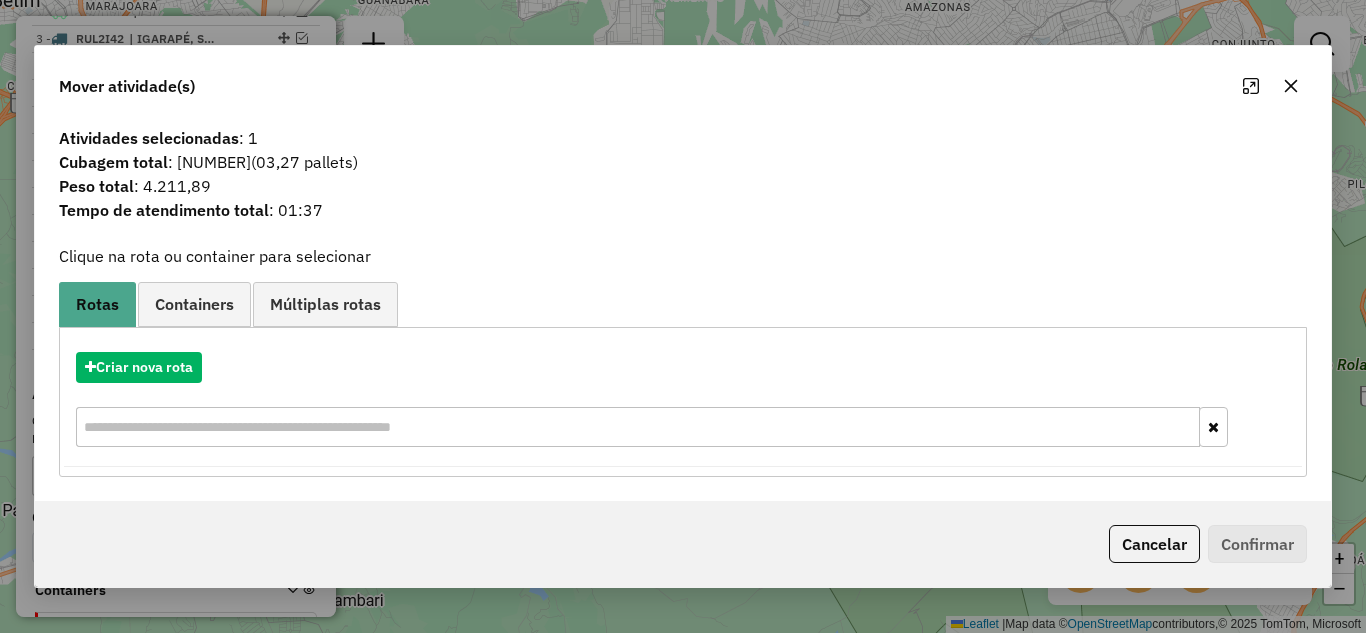 click 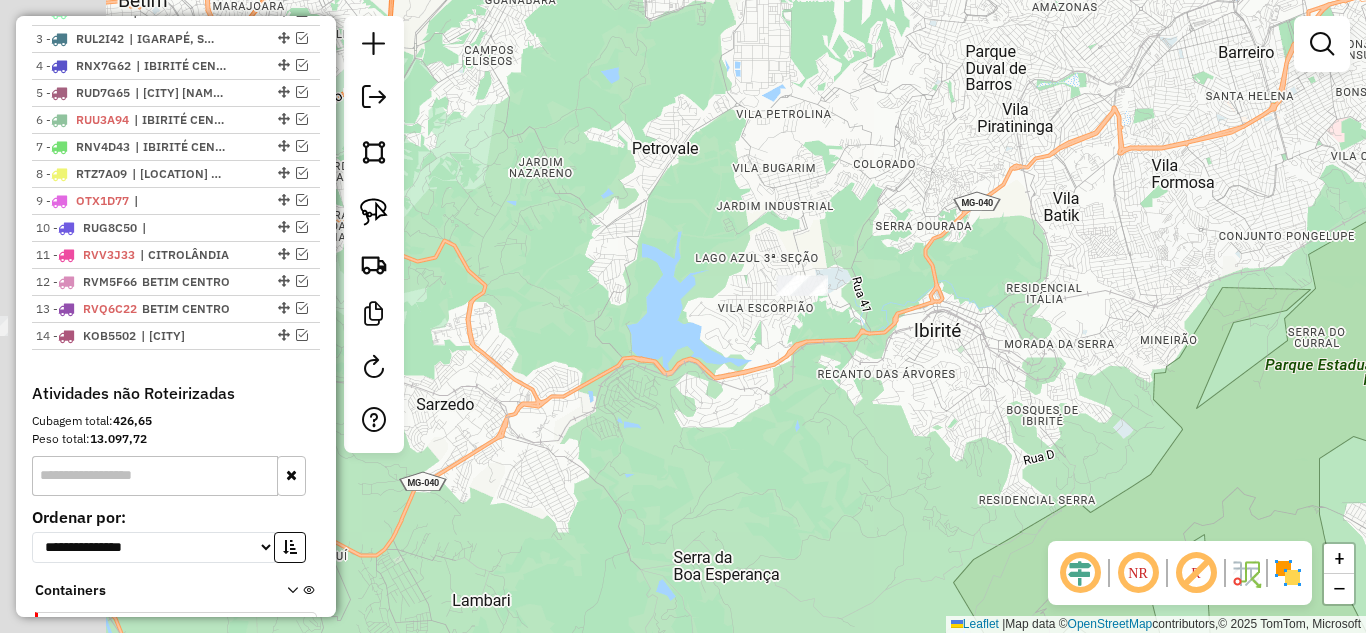 drag, startPoint x: 619, startPoint y: 304, endPoint x: 691, endPoint y: 300, distance: 72.11102 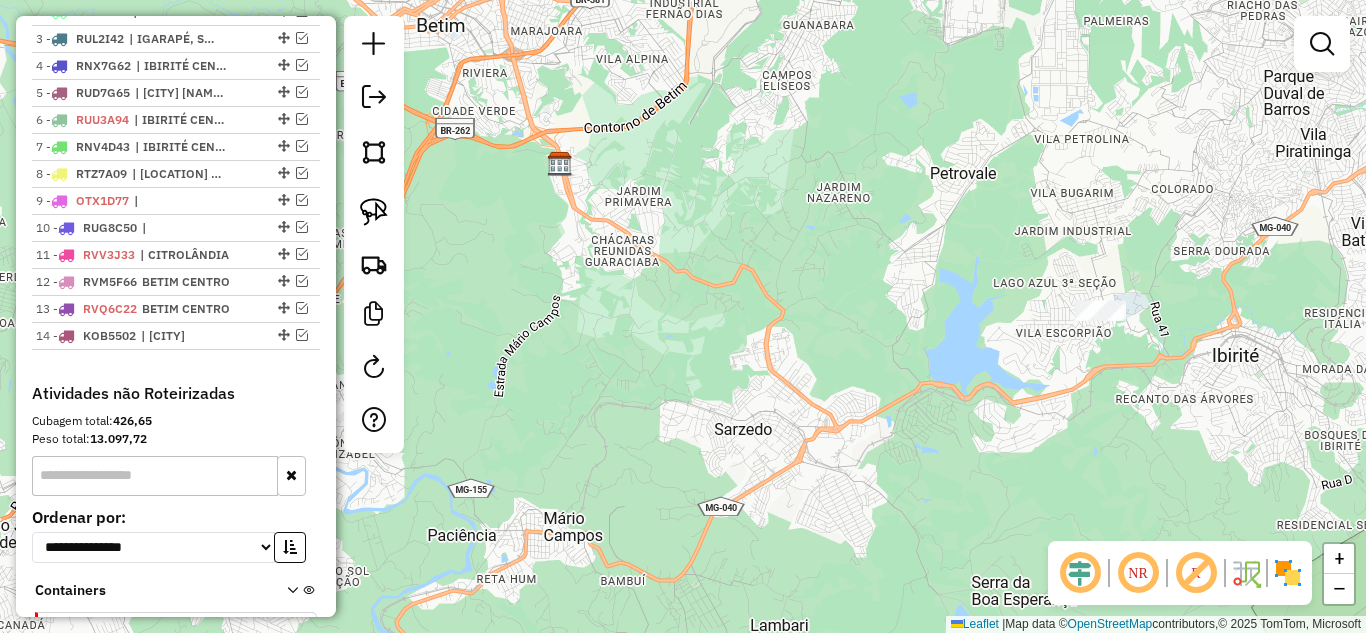 drag, startPoint x: 611, startPoint y: 333, endPoint x: 883, endPoint y: 350, distance: 272.53073 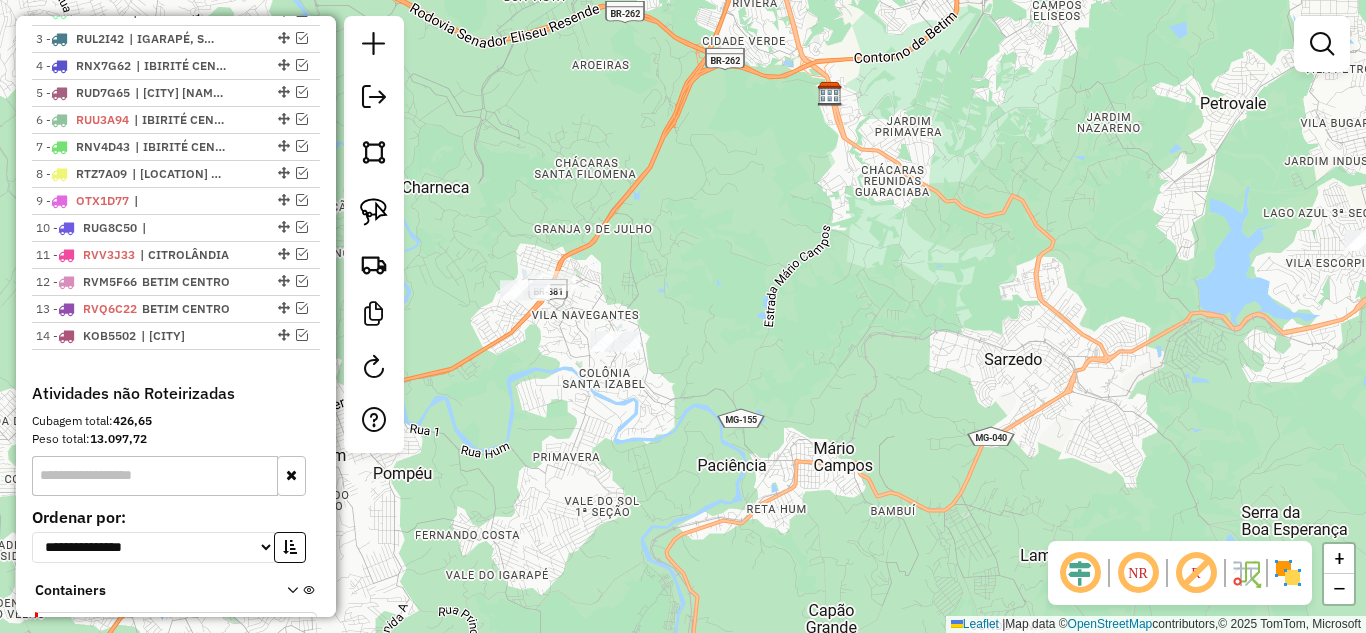drag, startPoint x: 774, startPoint y: 381, endPoint x: 967, endPoint y: 313, distance: 204.62894 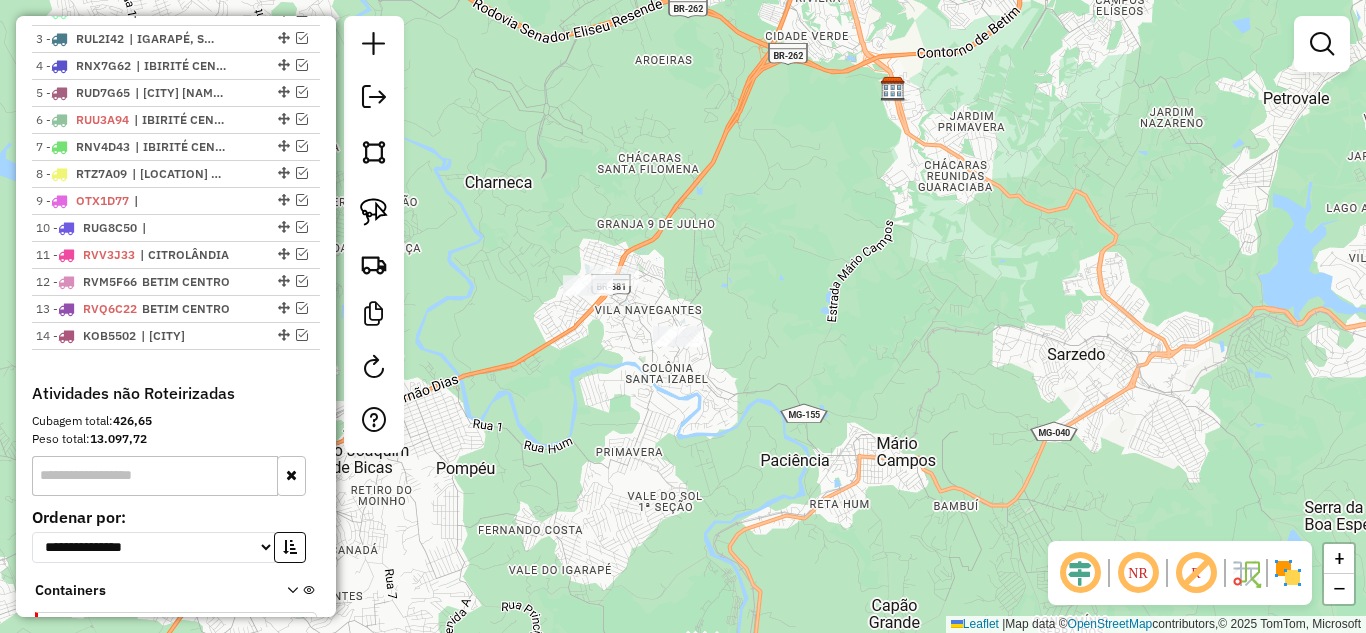 drag, startPoint x: 484, startPoint y: 351, endPoint x: 544, endPoint y: 351, distance: 60 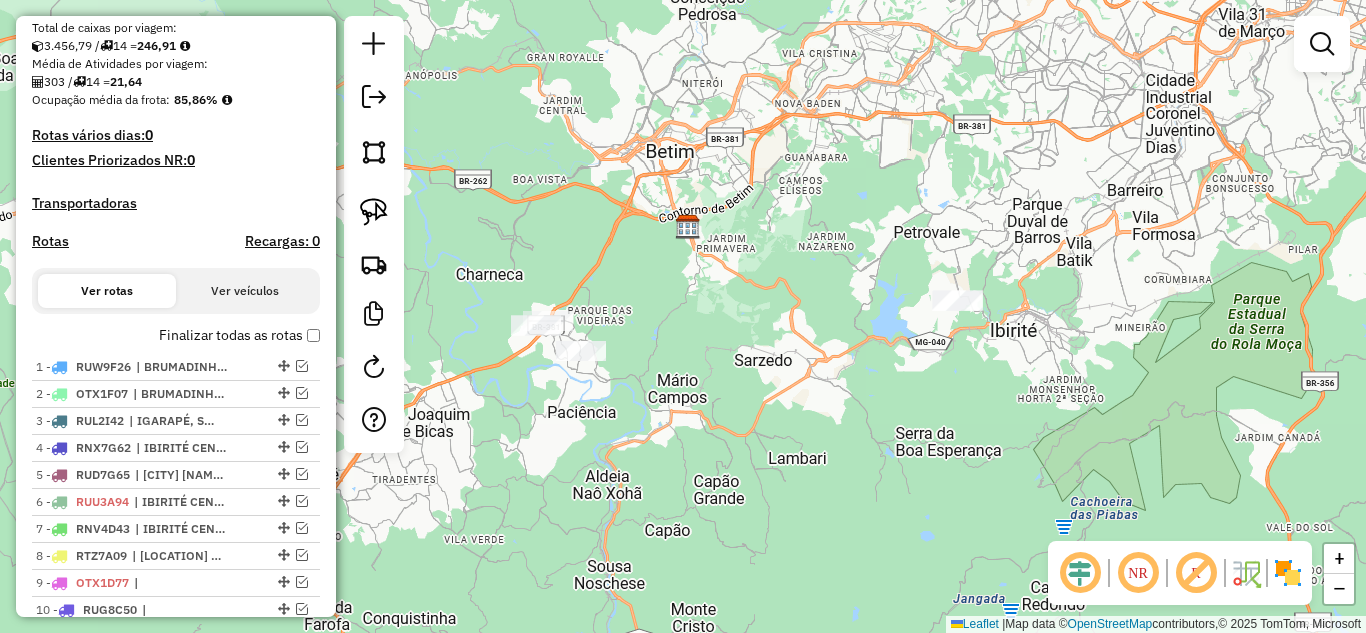 scroll, scrollTop: 318, scrollLeft: 0, axis: vertical 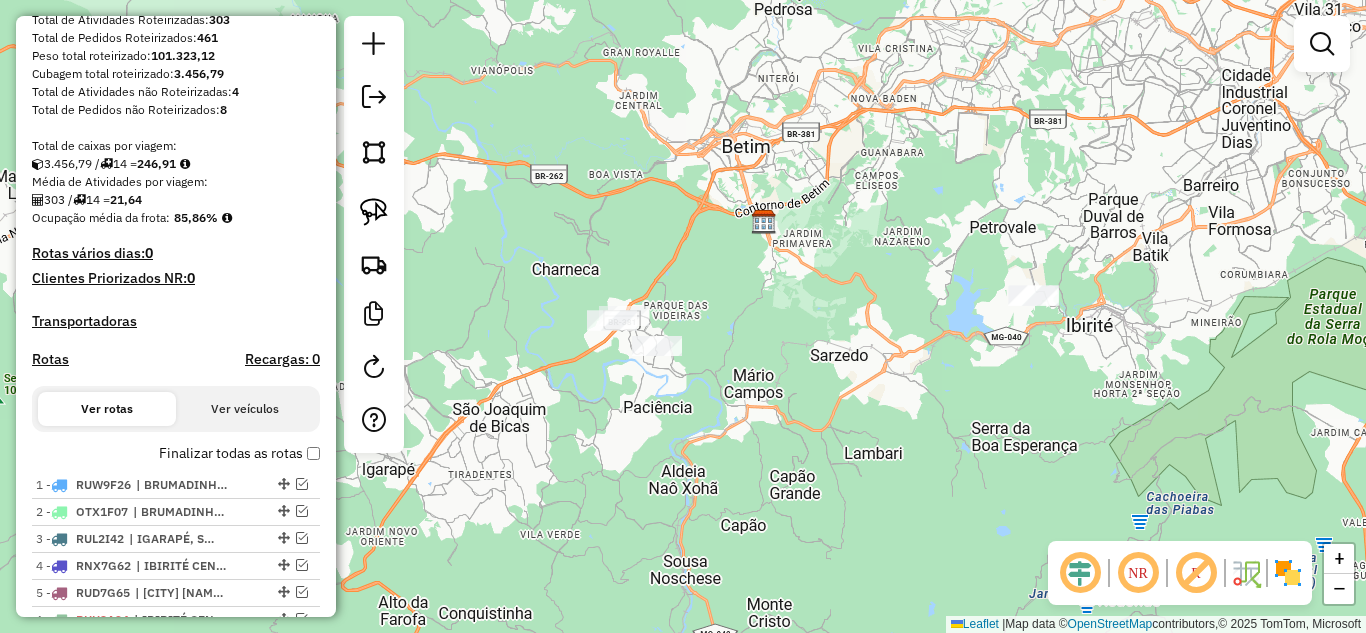 click on "Janela de atendimento Grade de atendimento Capacidade Transportadoras Veículos Cliente Pedidos  Rotas Selecione os dias de semana para filtrar as janelas de atendimento  Seg   Ter   Qua   Qui   Sex   Sáb   Dom  Informe o período da janela de atendimento: De: Até:  Filtrar exatamente a janela do cliente  Considerar janela de atendimento padrão  Selecione os dias de semana para filtrar as grades de atendimento  Seg   Ter   Qua   Qui   Sex   Sáb   Dom   Considerar clientes sem dia de atendimento cadastrado  Clientes fora do dia de atendimento selecionado Filtrar as atividades entre os valores definidos abaixo:  Peso mínimo:   Peso máximo:   Cubagem mínima:   Cubagem máxima:   De:   Até:  Filtrar as atividades entre o tempo de atendimento definido abaixo:  De:   Até:   Considerar capacidade total dos clientes não roteirizados Transportadora: Selecione um ou mais itens Tipo de veículo: Selecione um ou mais itens Veículo: Selecione um ou mais itens Motorista: Selecione um ou mais itens Nome: Rótulo:" 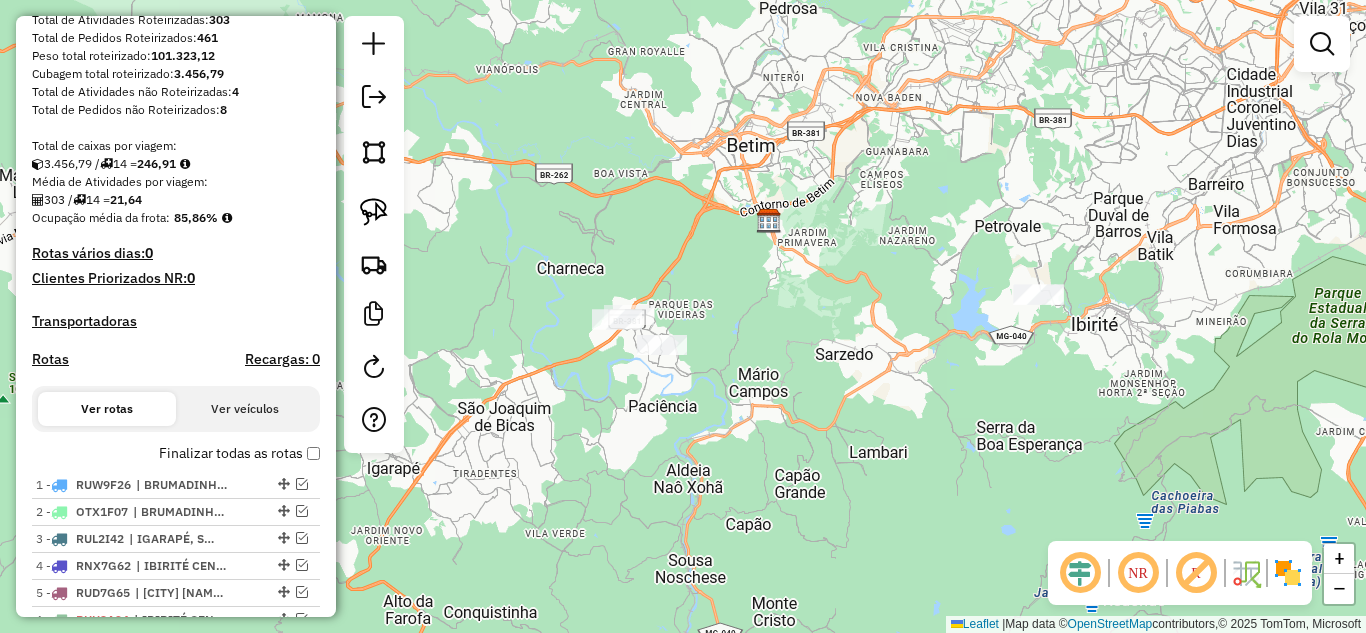 drag, startPoint x: 359, startPoint y: 211, endPoint x: 497, endPoint y: 276, distance: 152.5418 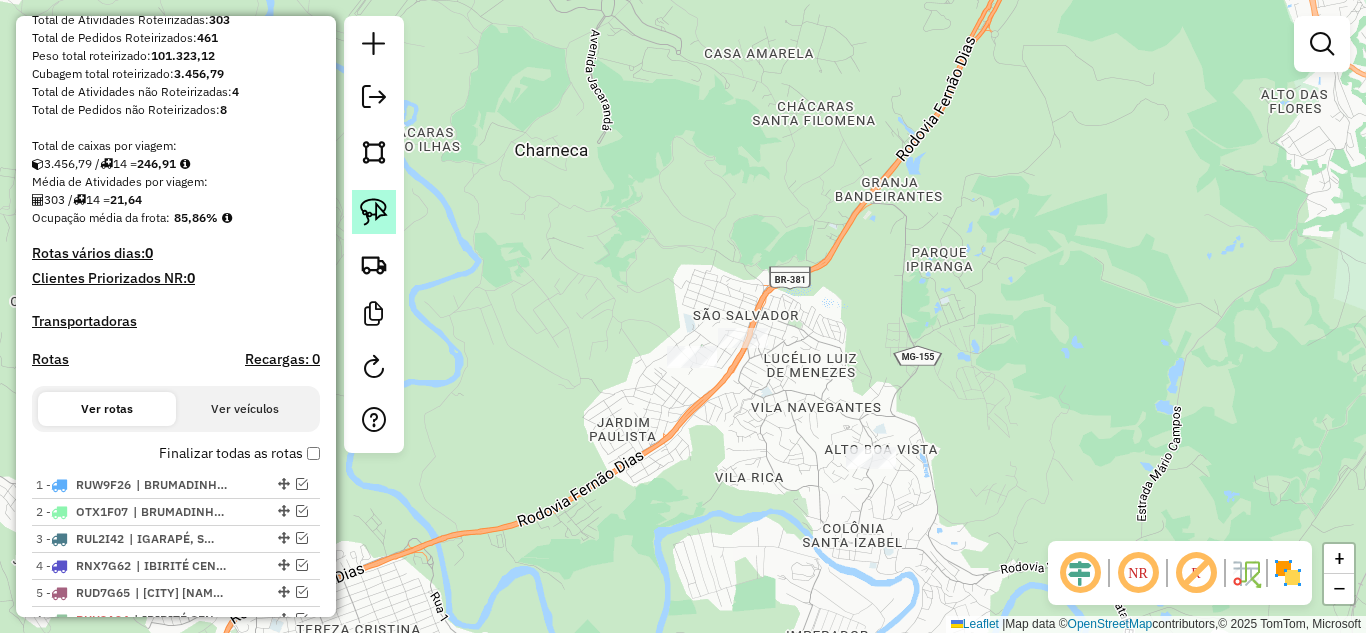 click 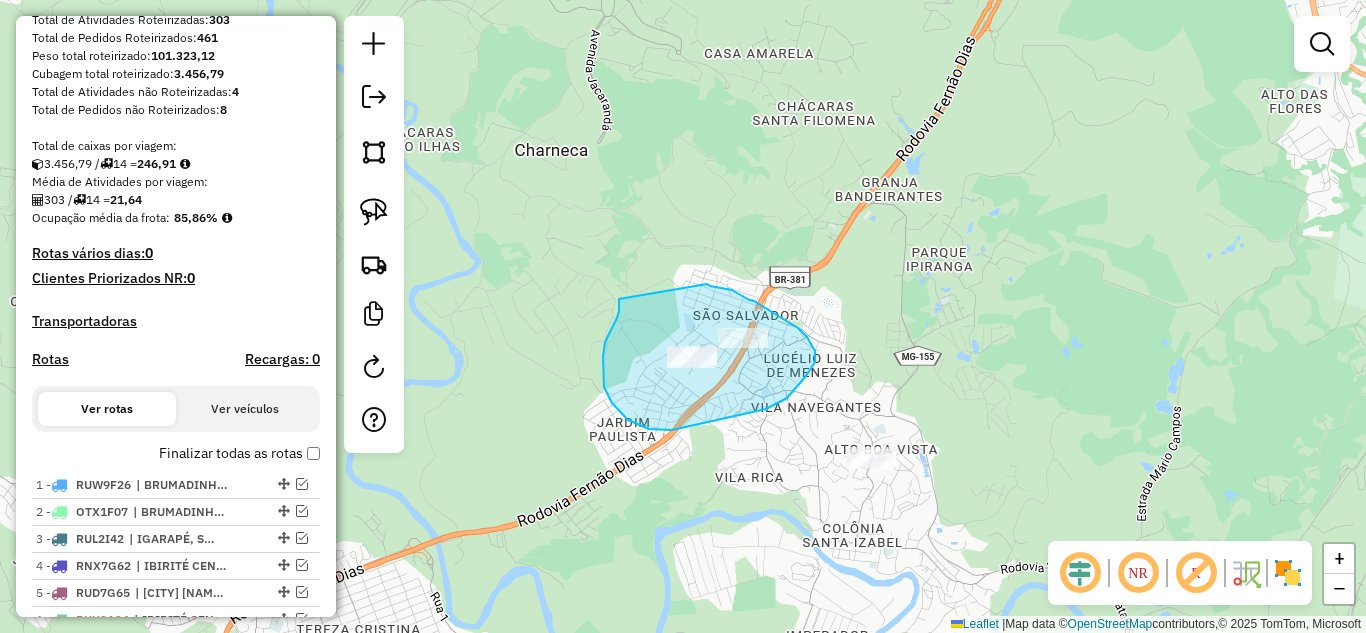 drag, startPoint x: 619, startPoint y: 306, endPoint x: 707, endPoint y: 284, distance: 90.70832 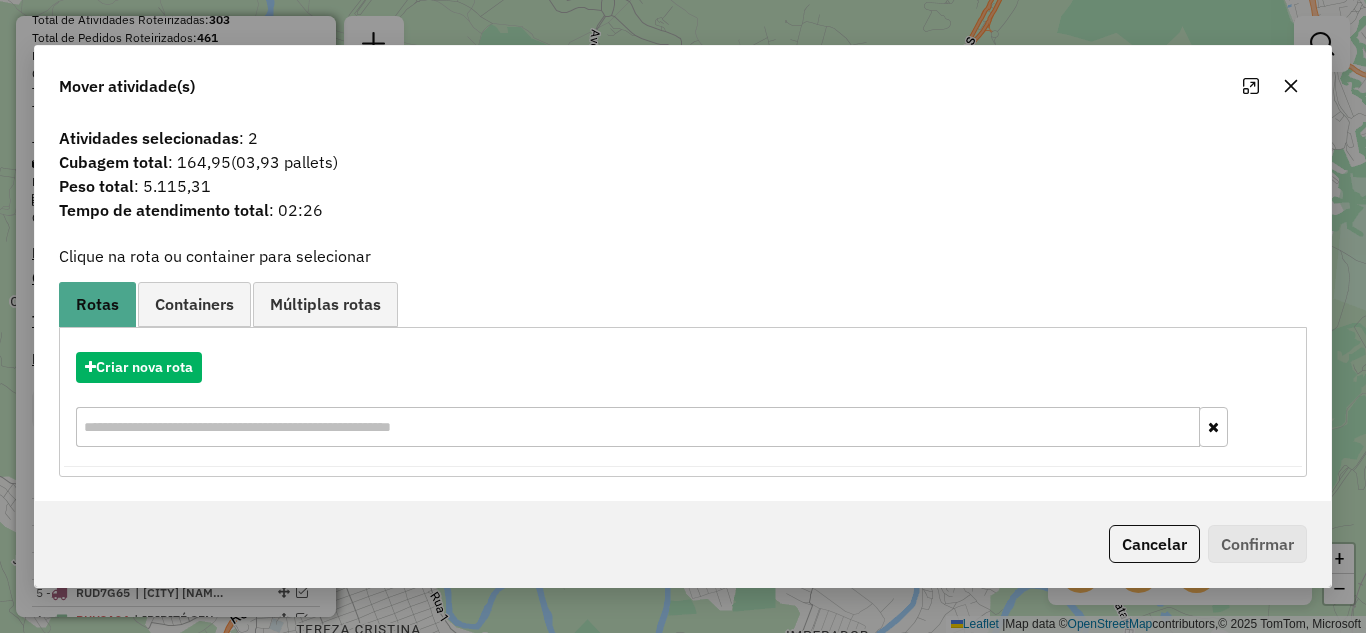 click 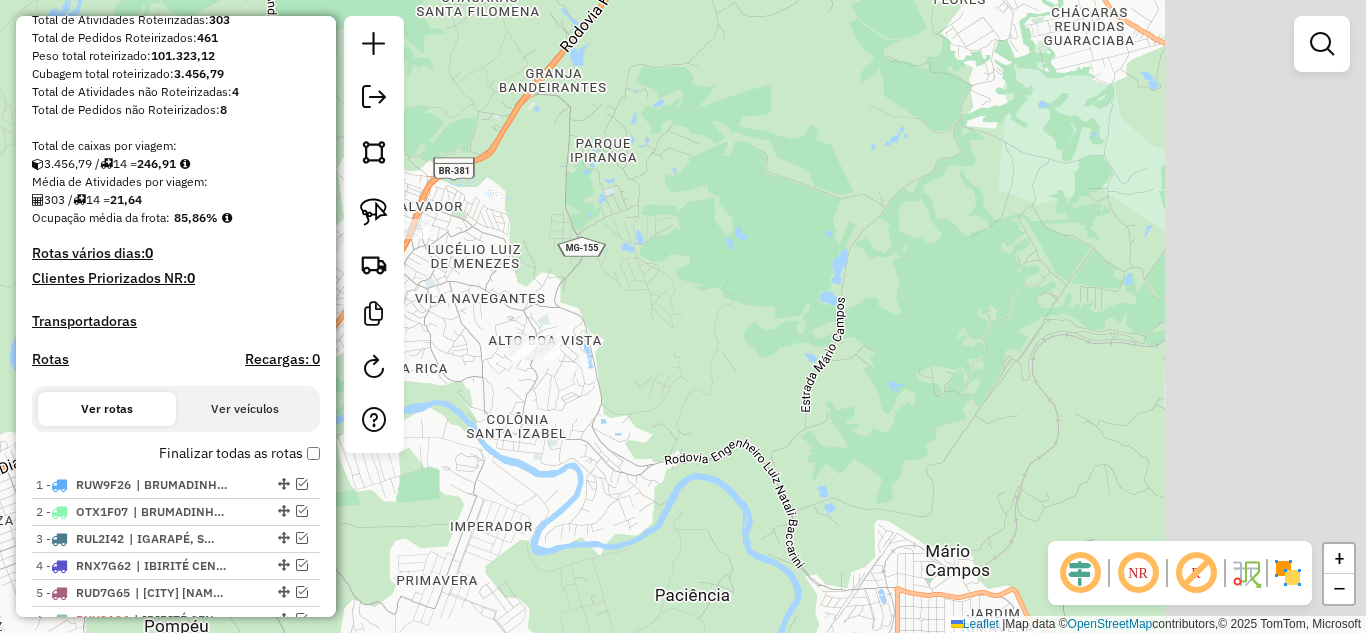 drag, startPoint x: 929, startPoint y: 220, endPoint x: 574, endPoint y: 119, distance: 369.08807 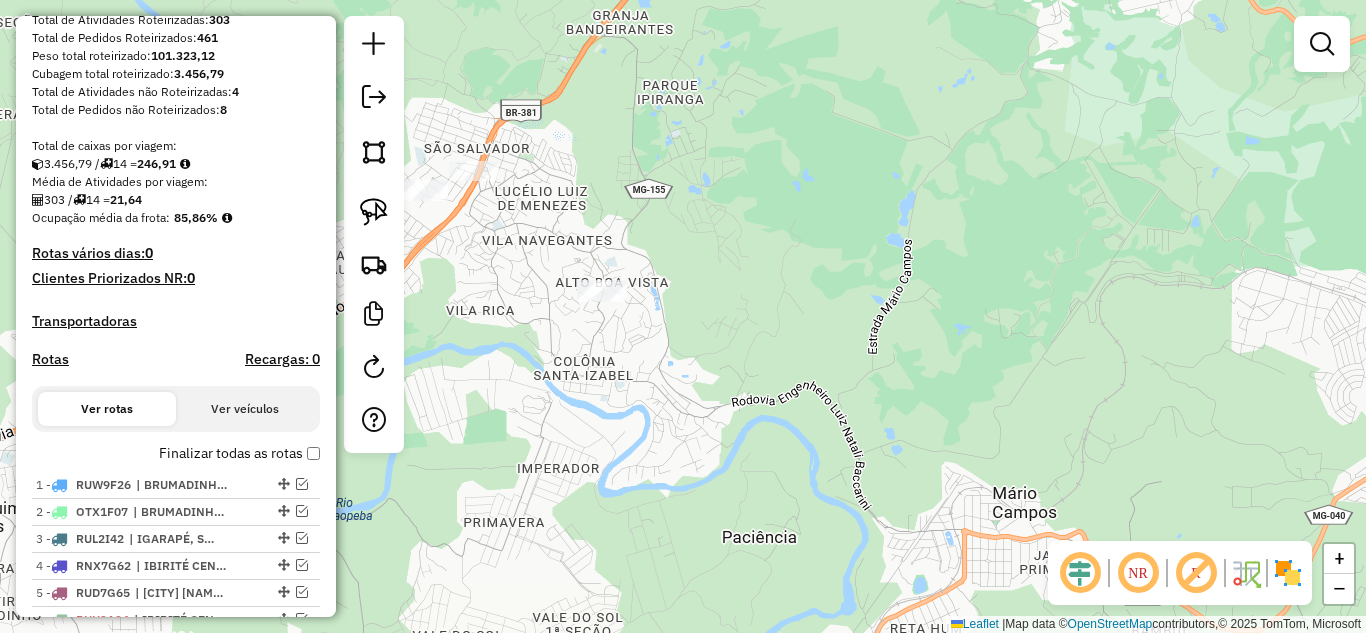 drag, startPoint x: 623, startPoint y: 250, endPoint x: 708, endPoint y: 244, distance: 85.2115 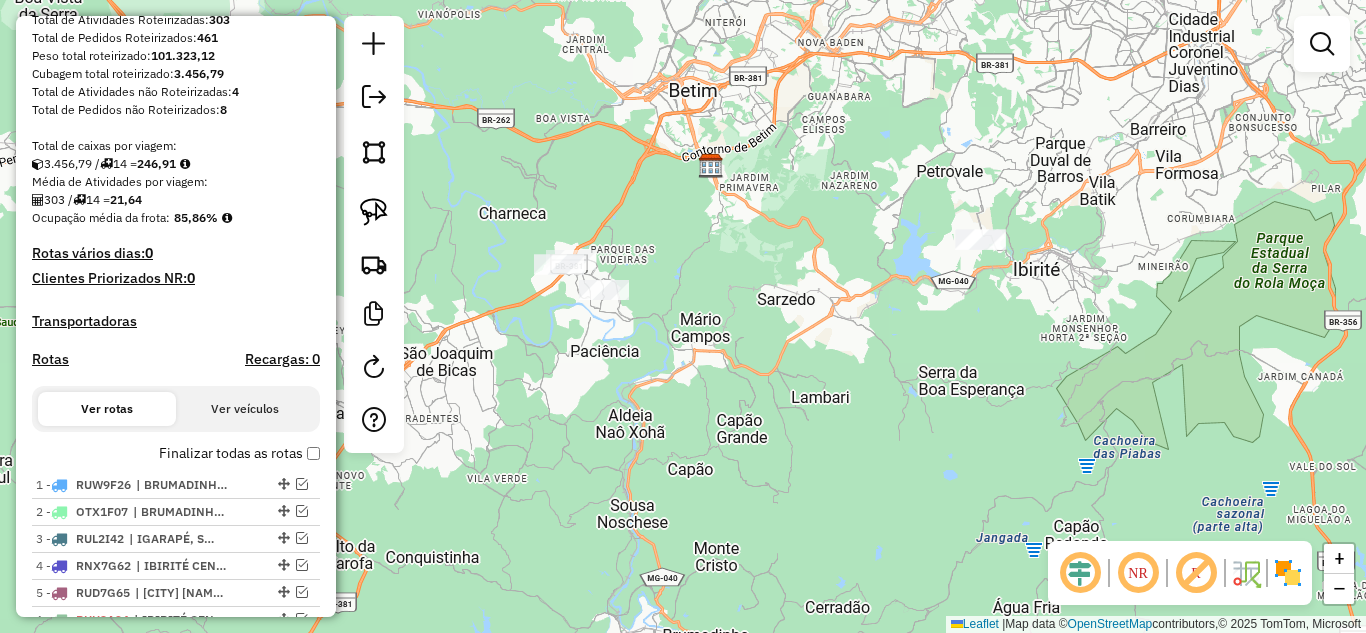 drag, startPoint x: 995, startPoint y: 272, endPoint x: 929, endPoint y: 318, distance: 80.44874 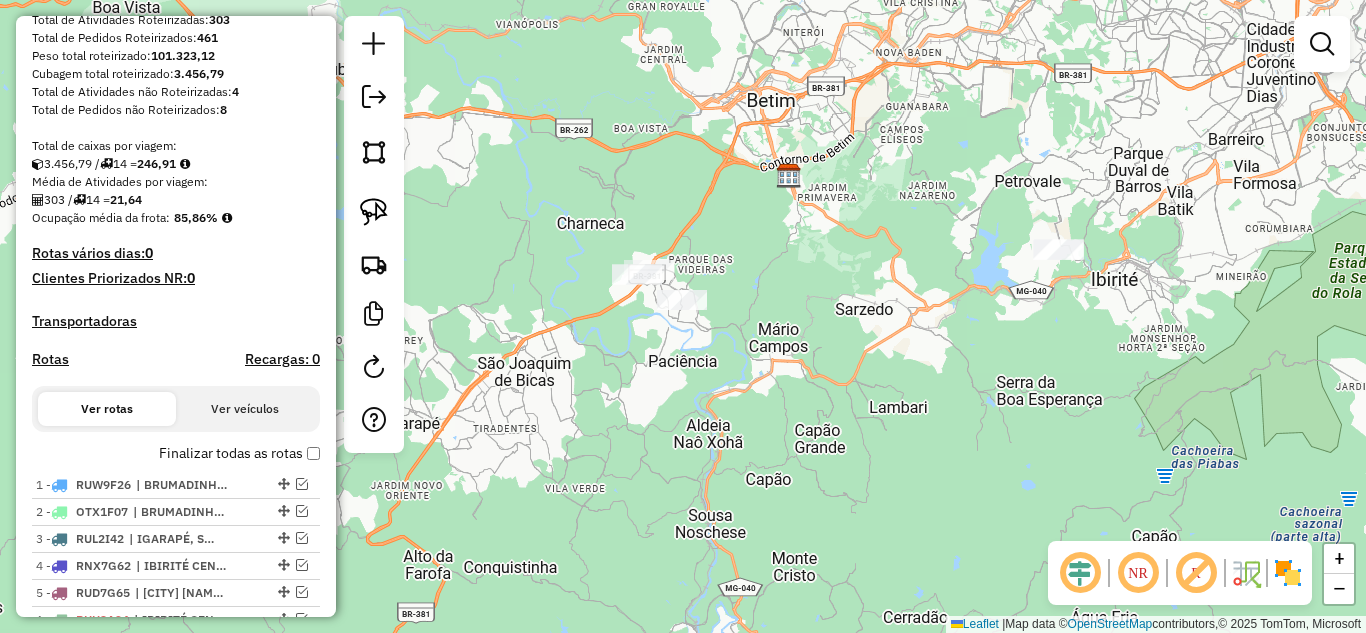 drag, startPoint x: 711, startPoint y: 307, endPoint x: 855, endPoint y: 267, distance: 149.45233 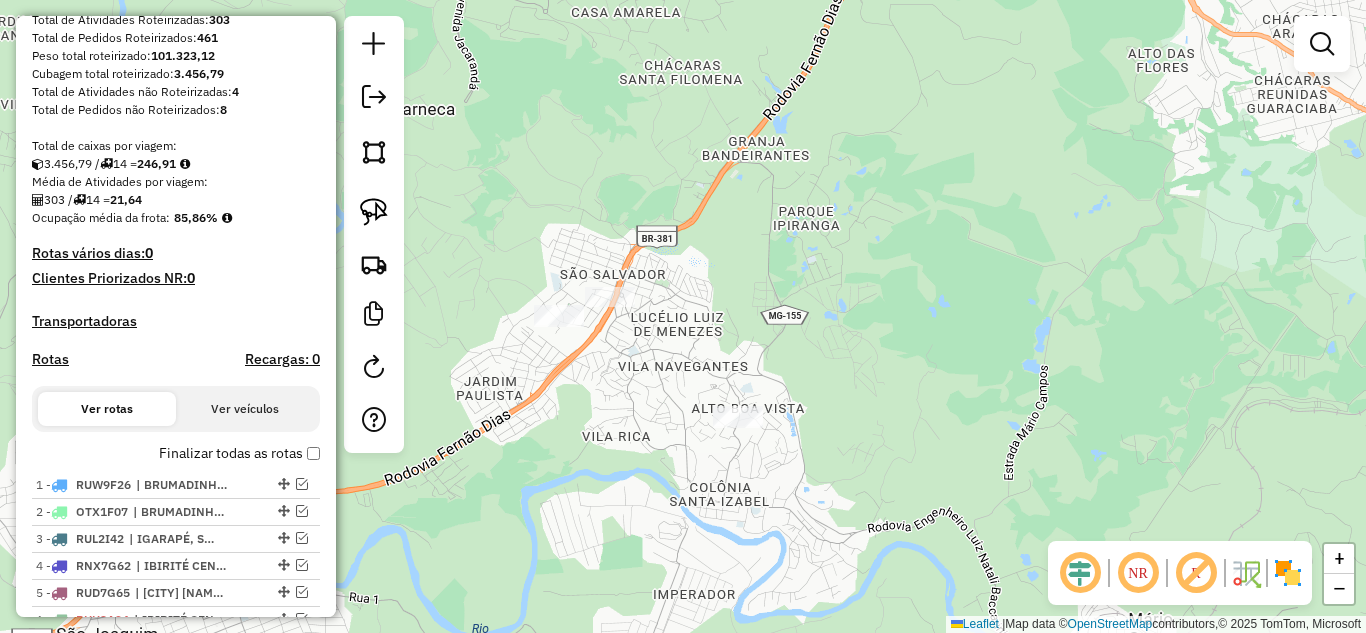 drag, startPoint x: 642, startPoint y: 283, endPoint x: 691, endPoint y: 256, distance: 55.946404 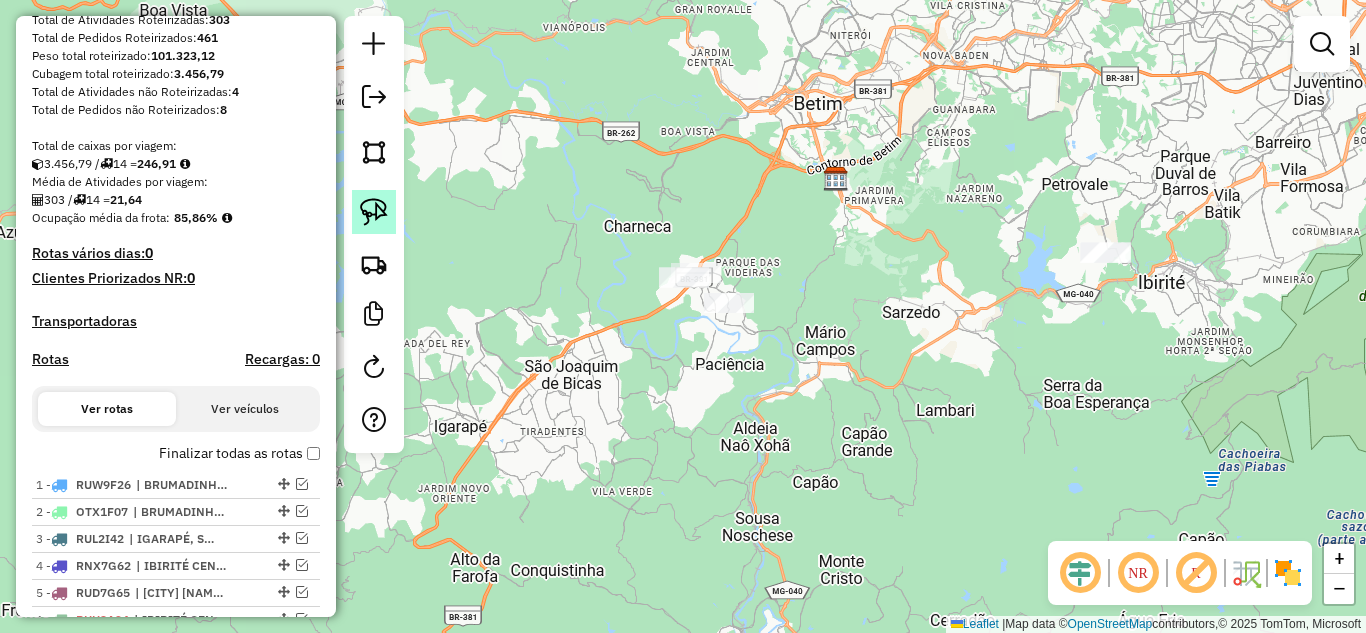click 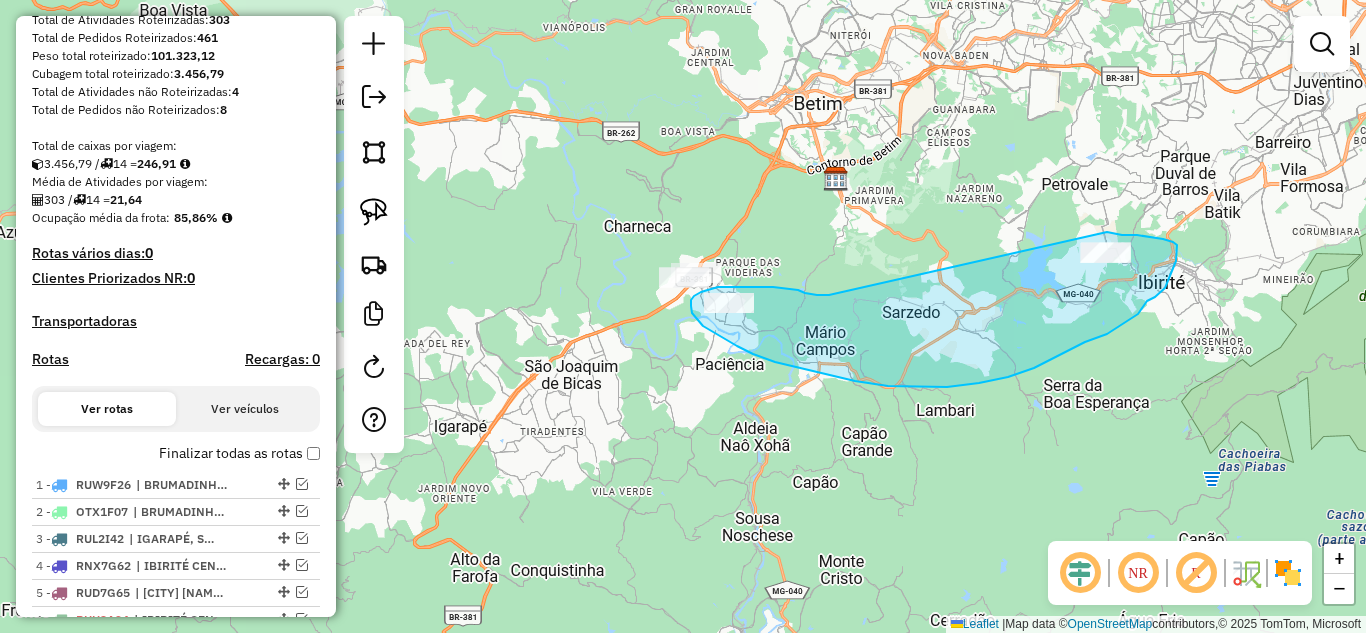 drag, startPoint x: 805, startPoint y: 293, endPoint x: 1095, endPoint y: 230, distance: 296.76422 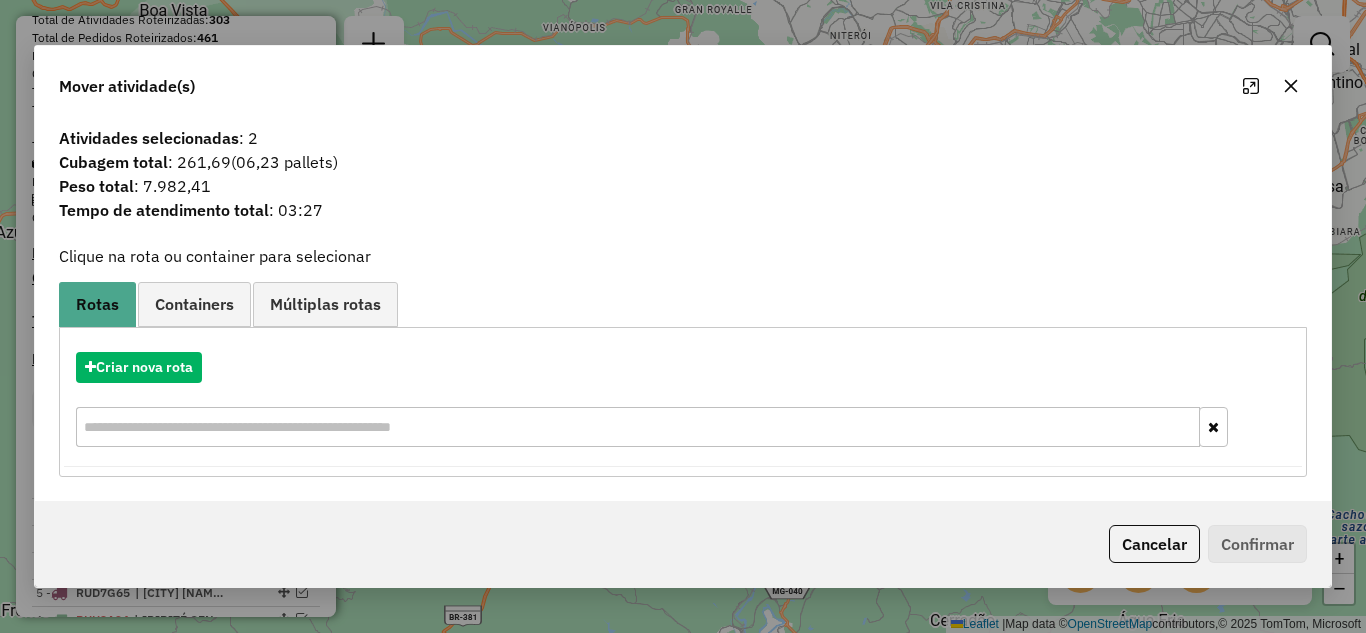 click 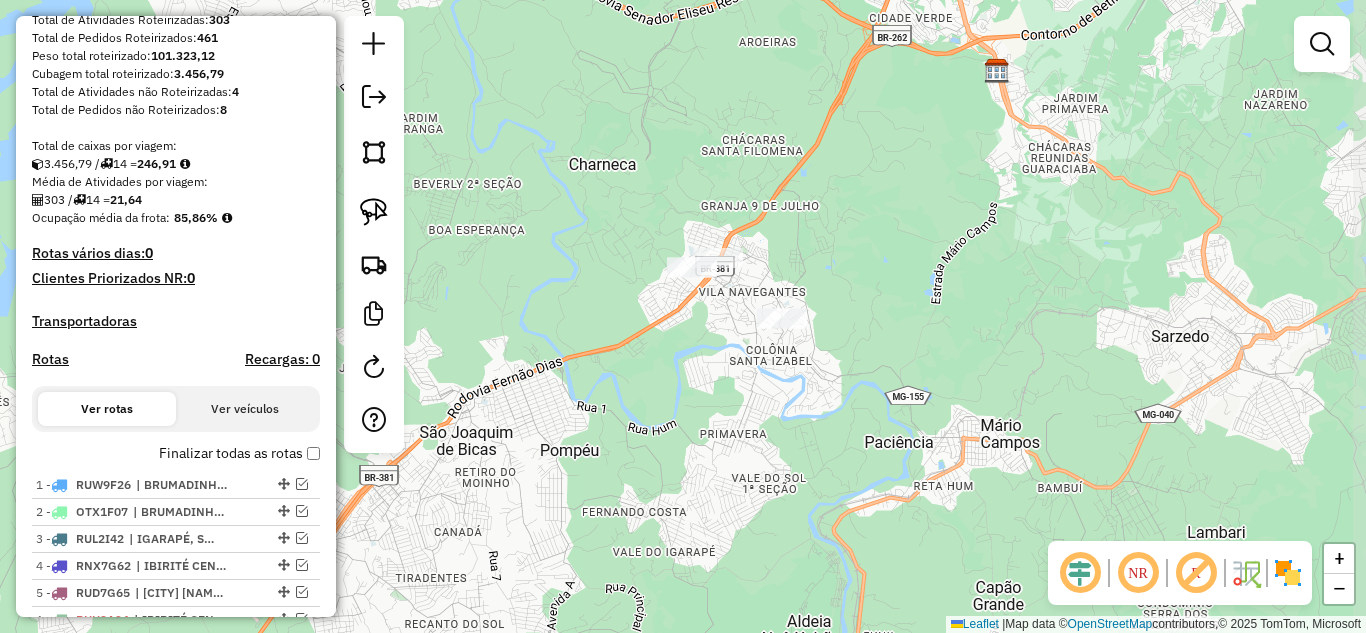 drag, startPoint x: 653, startPoint y: 394, endPoint x: 611, endPoint y: 373, distance: 46.957428 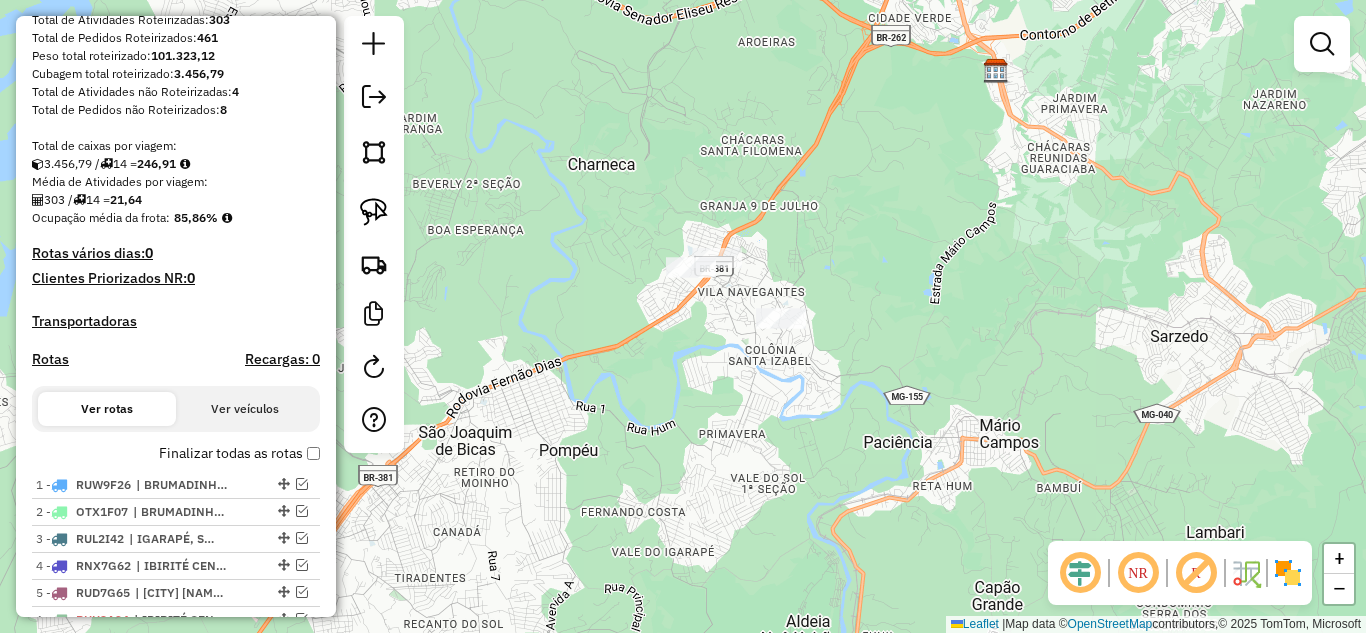 drag, startPoint x: 380, startPoint y: 213, endPoint x: 401, endPoint y: 222, distance: 22.847319 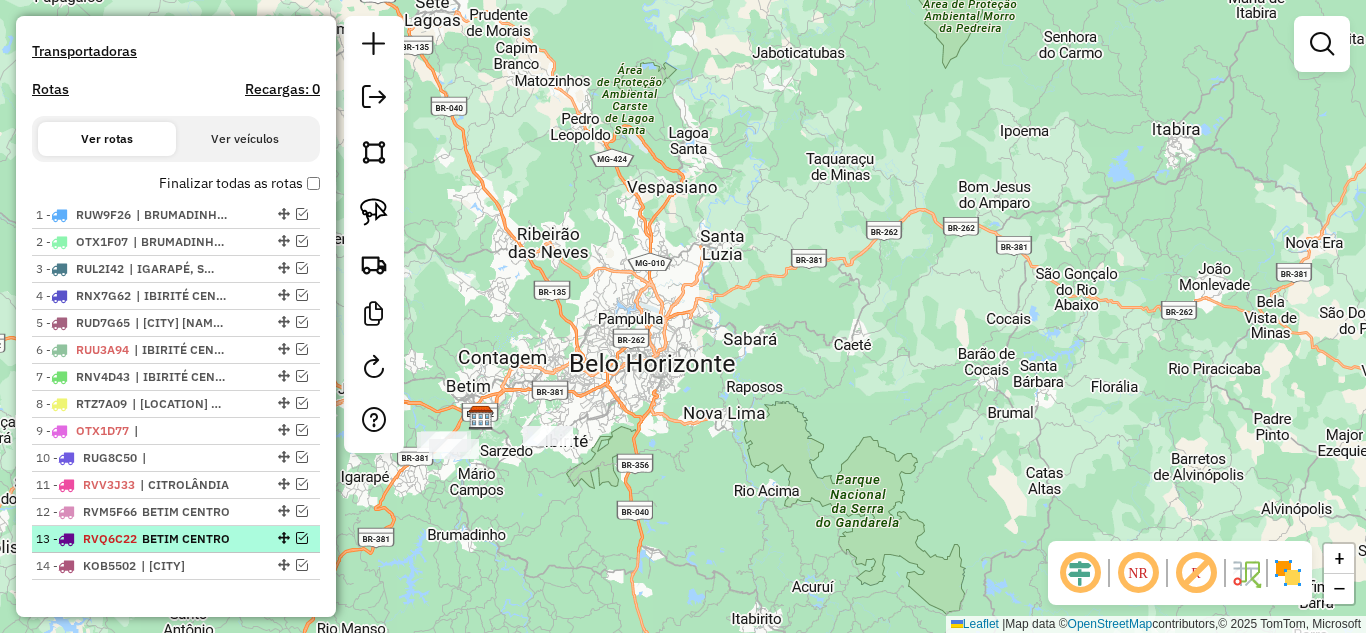 scroll, scrollTop: 618, scrollLeft: 0, axis: vertical 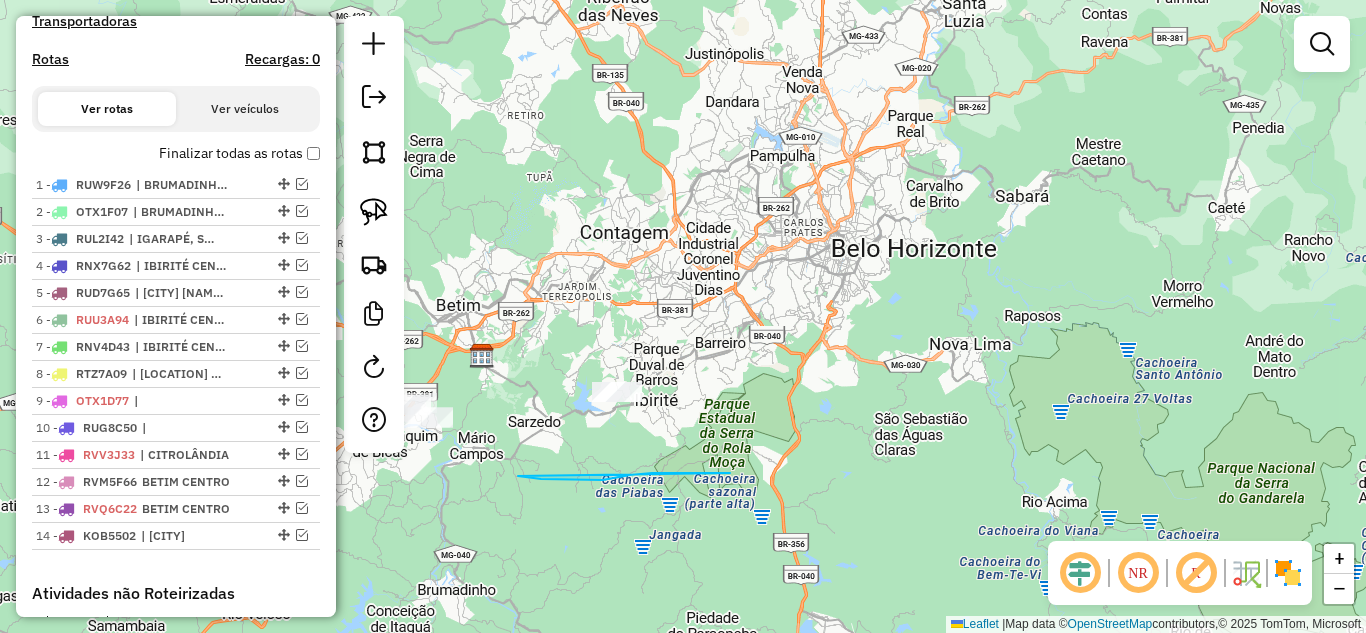 drag, startPoint x: 525, startPoint y: 476, endPoint x: 778, endPoint y: 464, distance: 253.28442 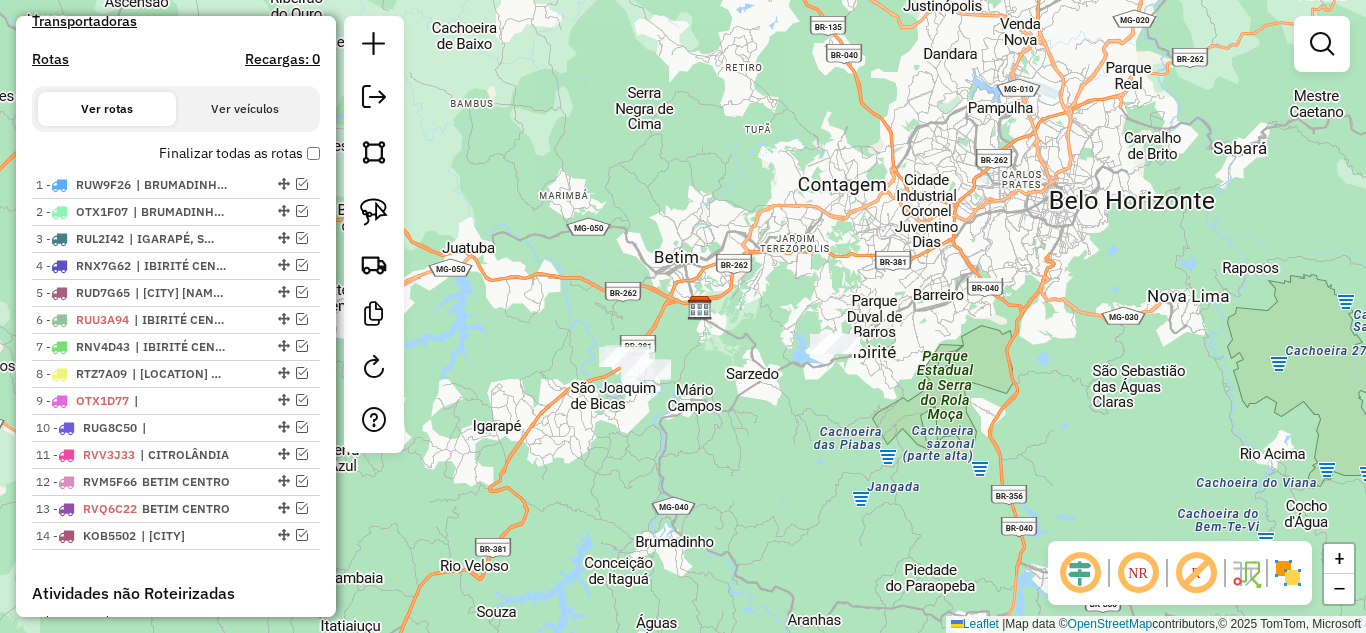 drag, startPoint x: 568, startPoint y: 470, endPoint x: 786, endPoint y: 422, distance: 223.22186 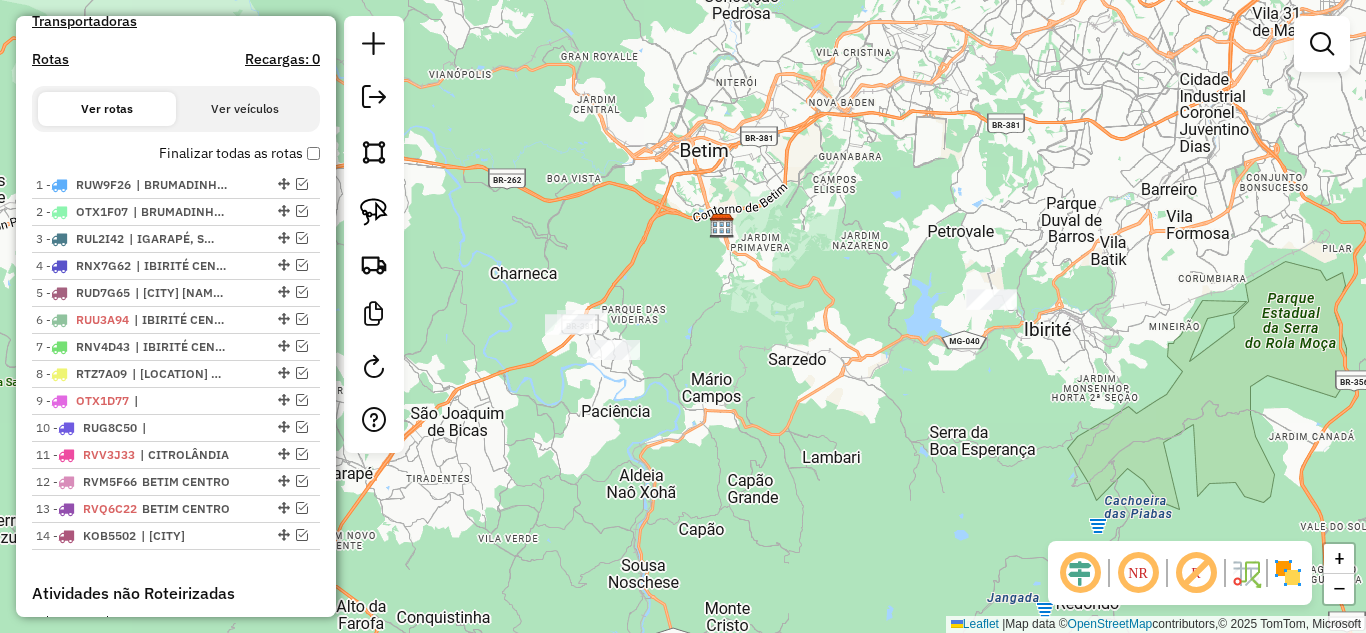 drag, startPoint x: 643, startPoint y: 378, endPoint x: 697, endPoint y: 377, distance: 54.00926 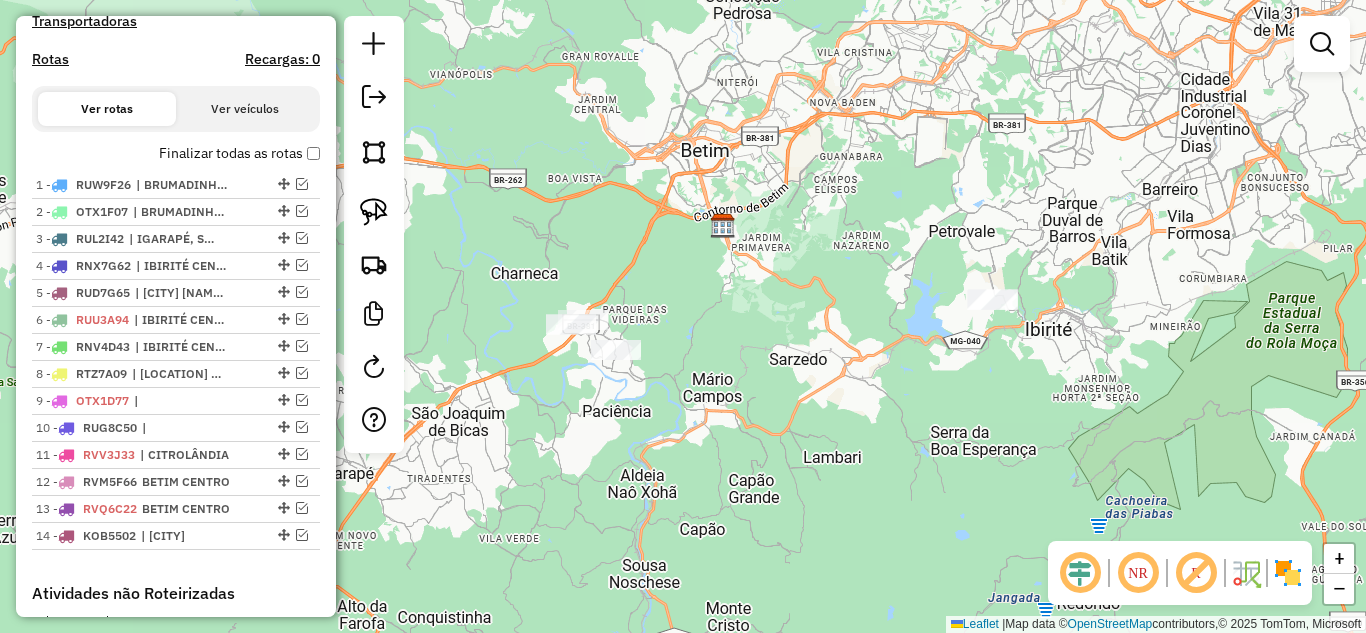 drag, startPoint x: 389, startPoint y: 214, endPoint x: 410, endPoint y: 229, distance: 25.806976 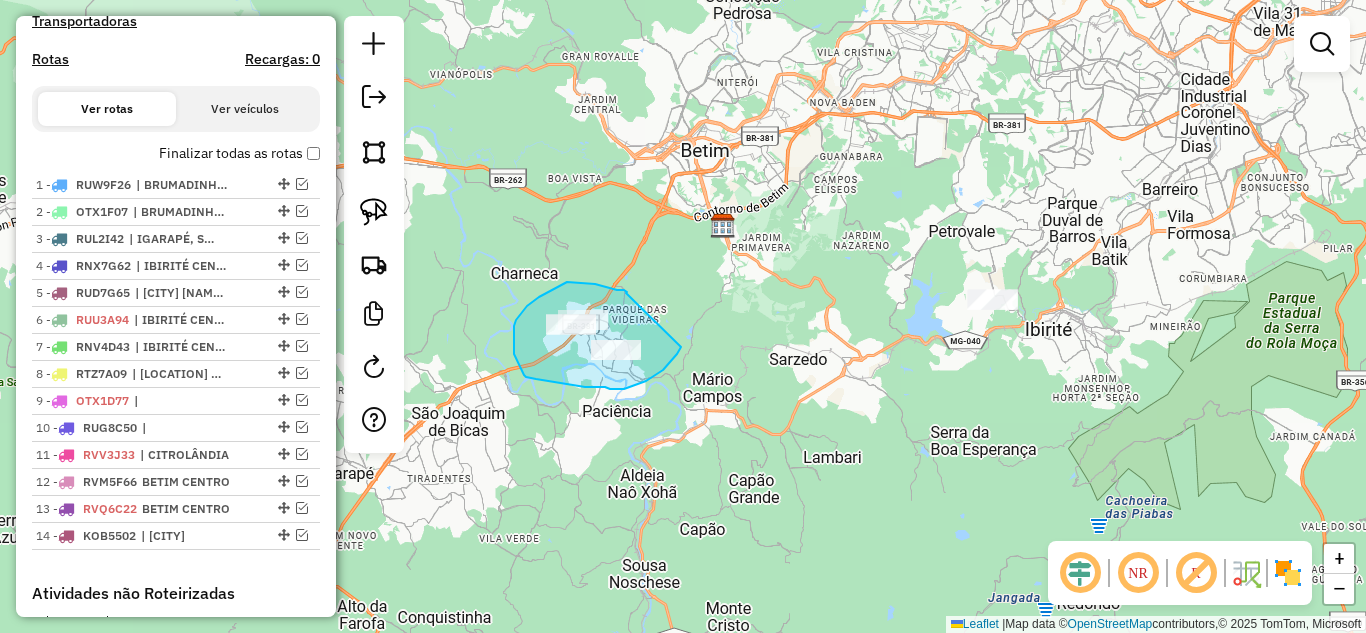 drag, startPoint x: 626, startPoint y: 293, endPoint x: 681, endPoint y: 347, distance: 77.07788 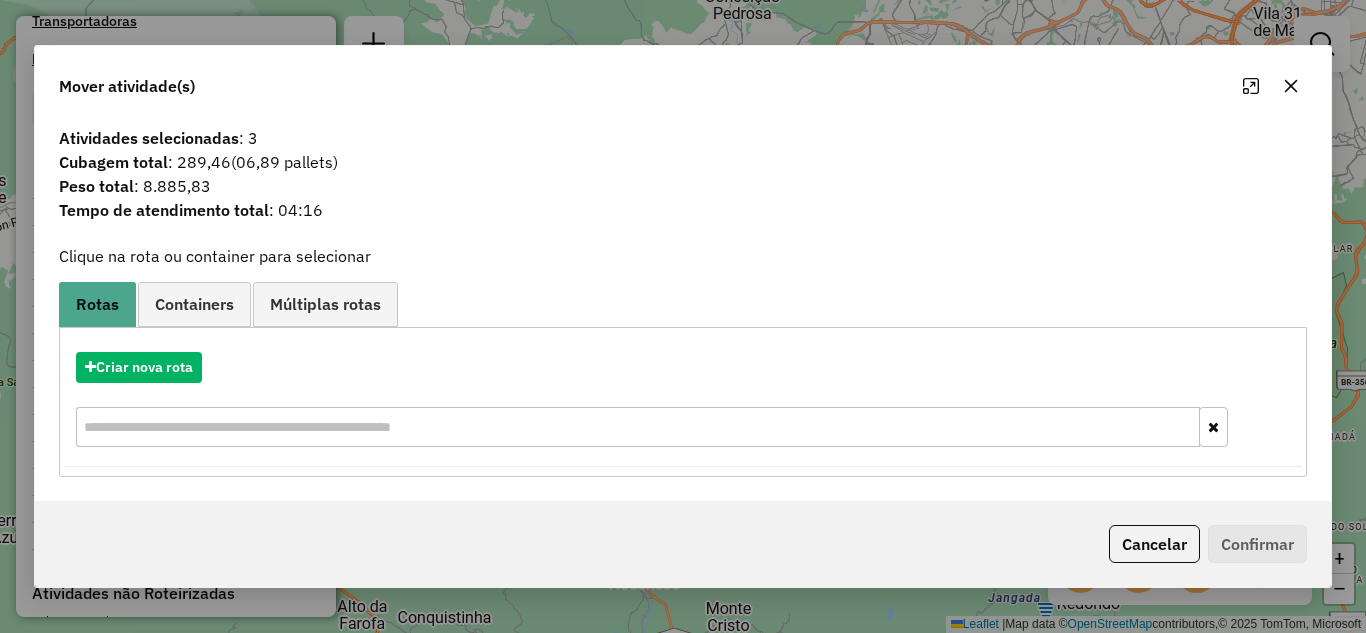 click 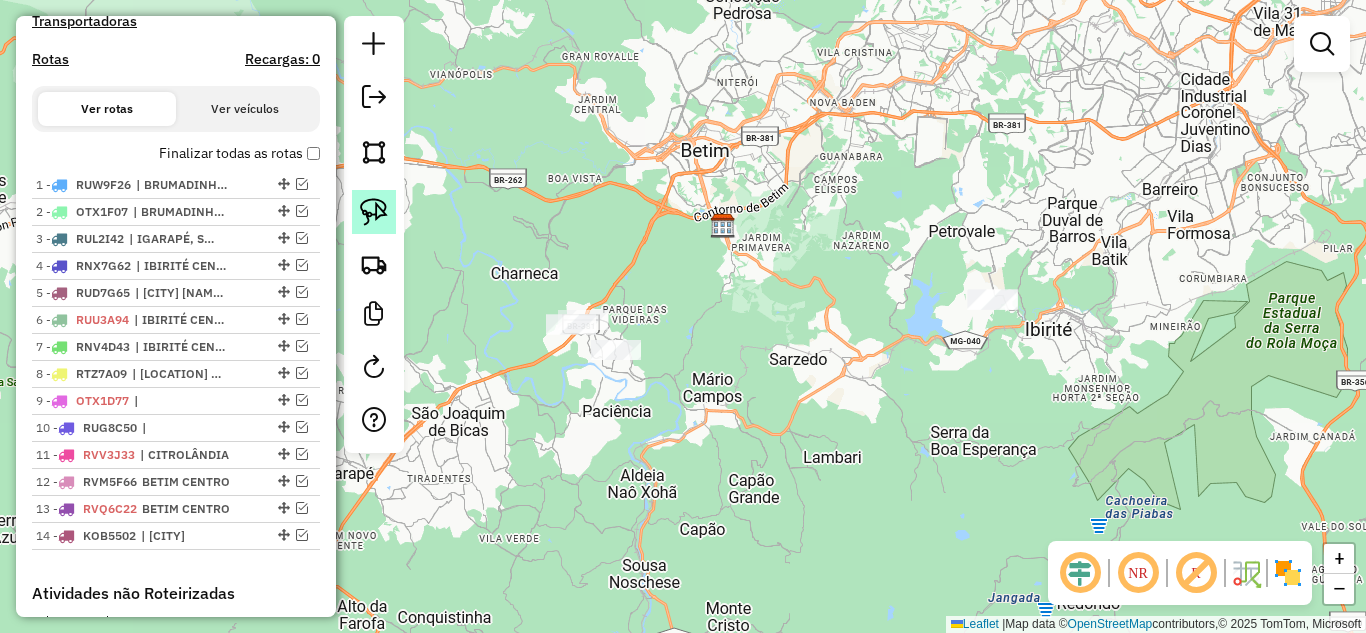 click 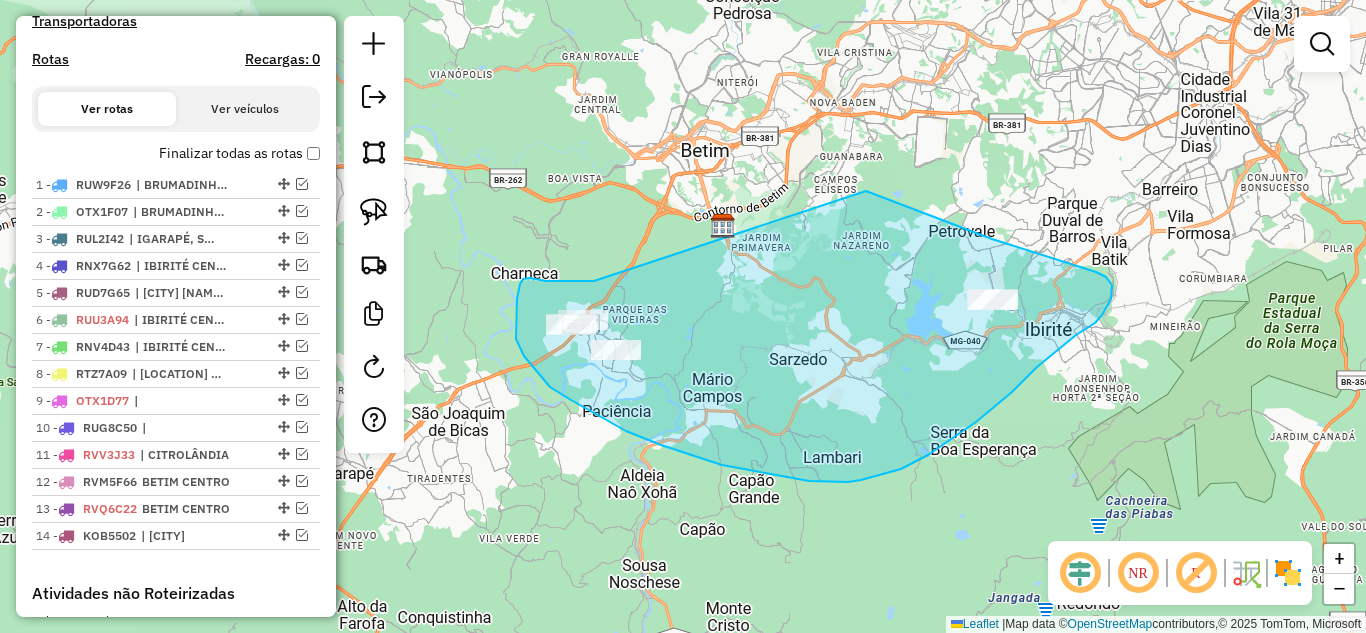 drag, startPoint x: 528, startPoint y: 278, endPoint x: 866, endPoint y: 191, distance: 349.01718 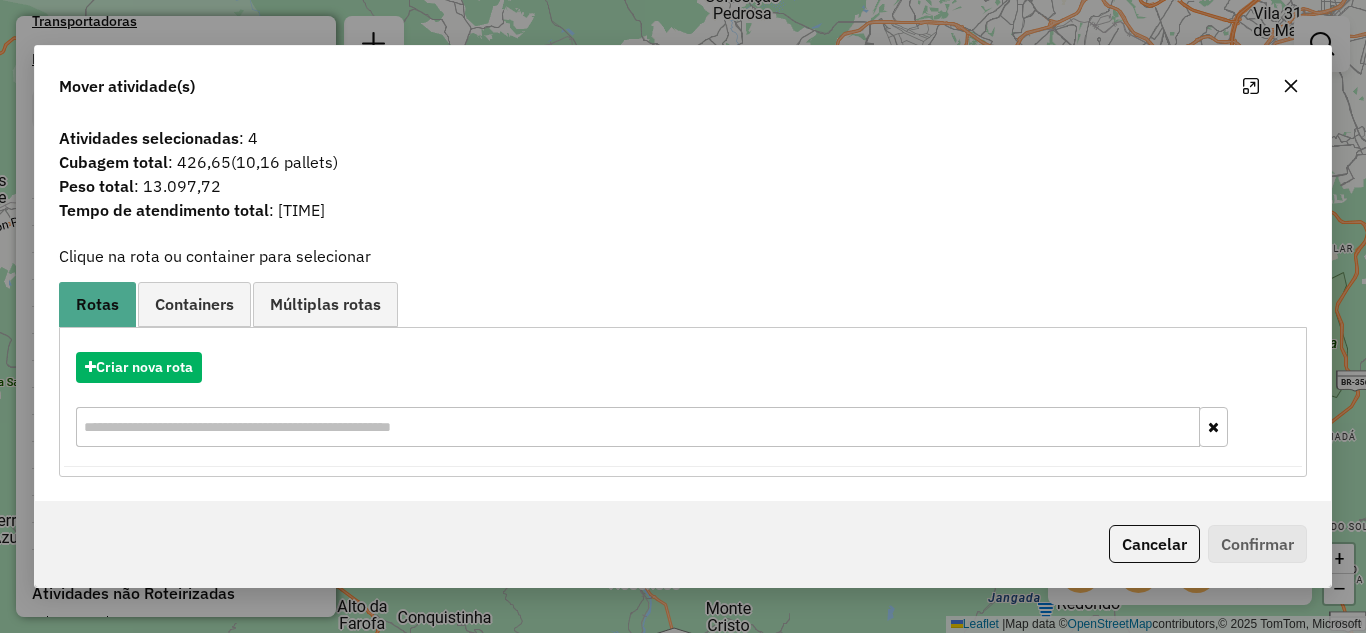 click 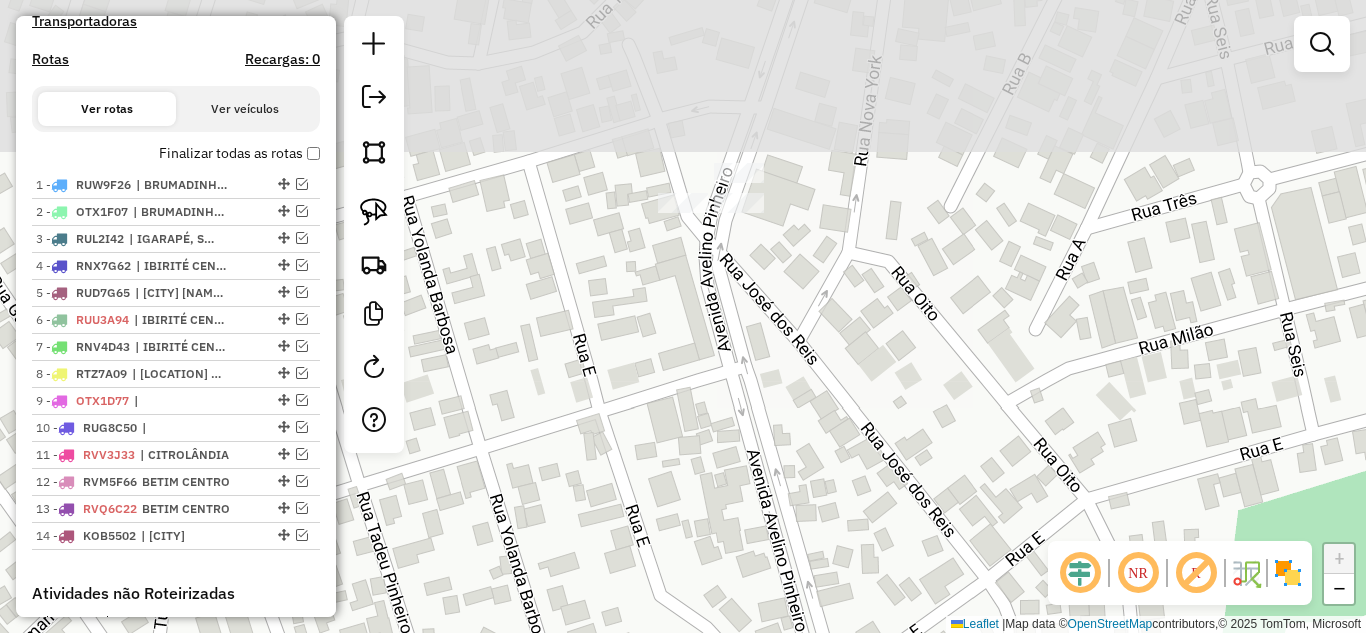 drag, startPoint x: 648, startPoint y: 127, endPoint x: 662, endPoint y: 317, distance: 190.51509 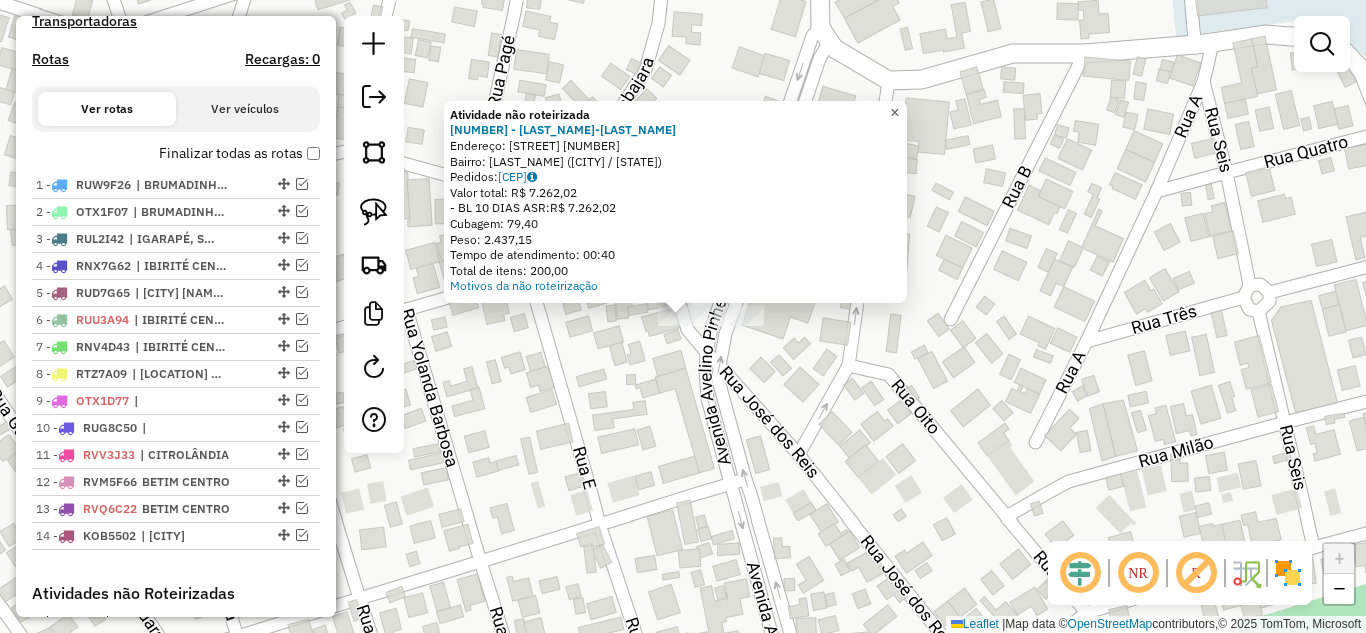 click on "×" 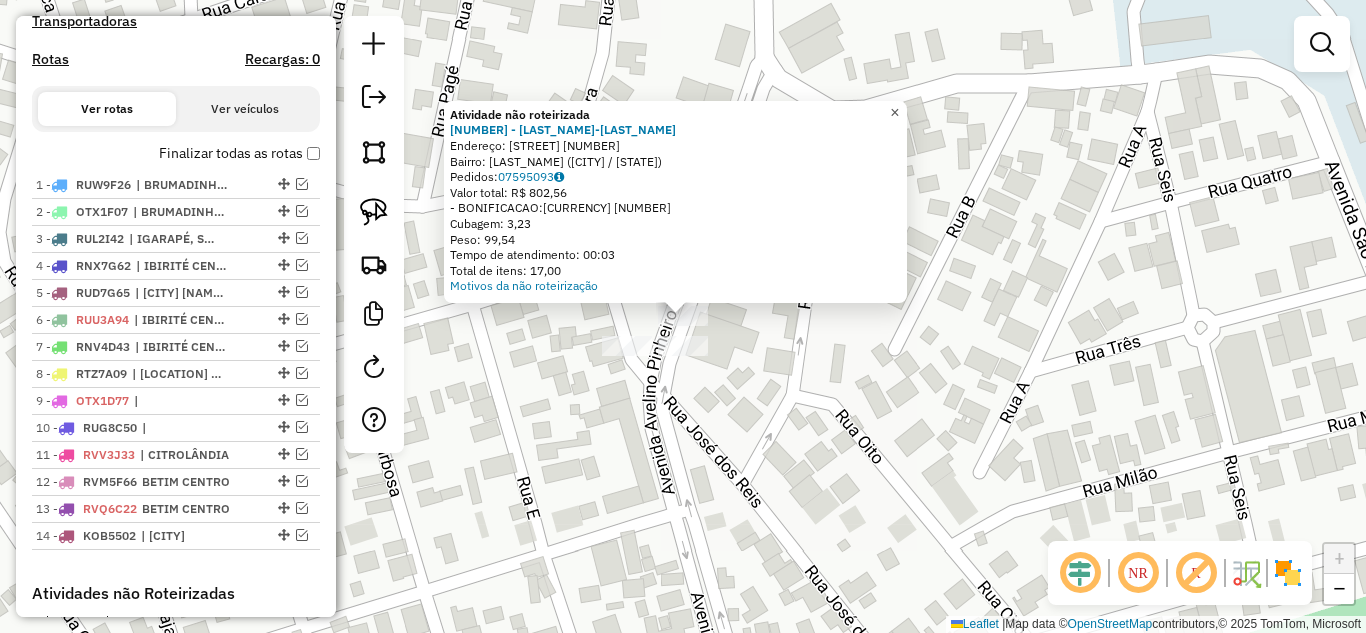 click on "×" 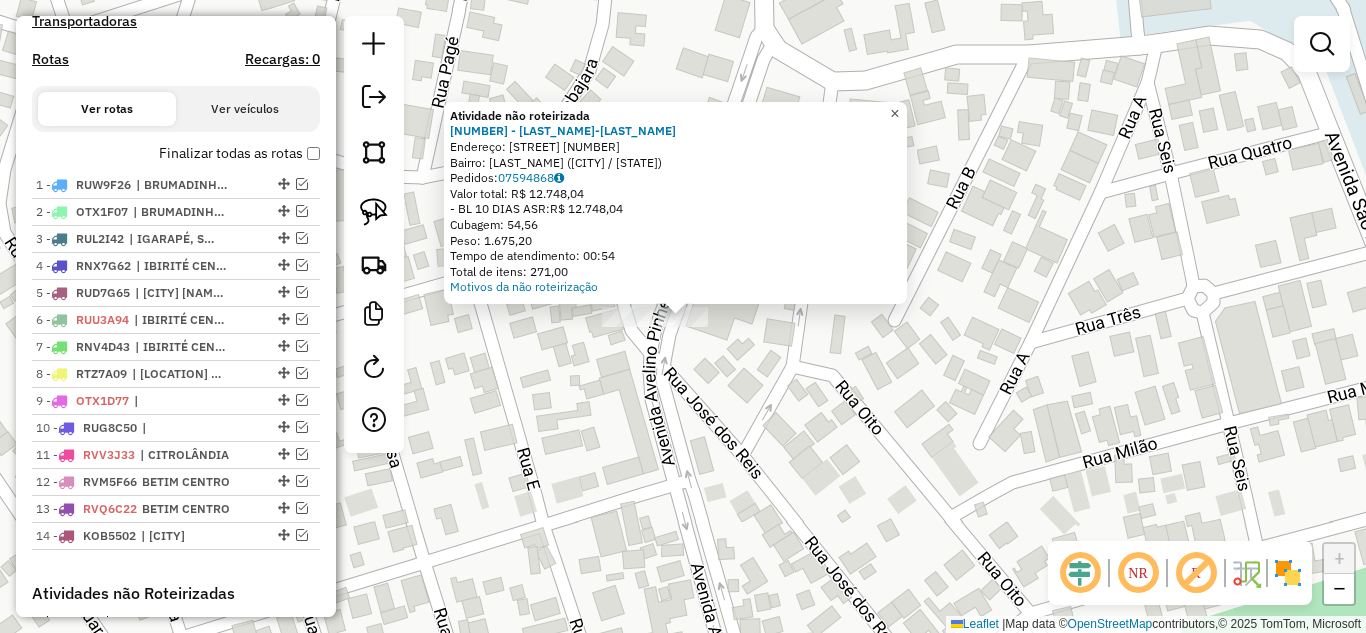 click on "×" 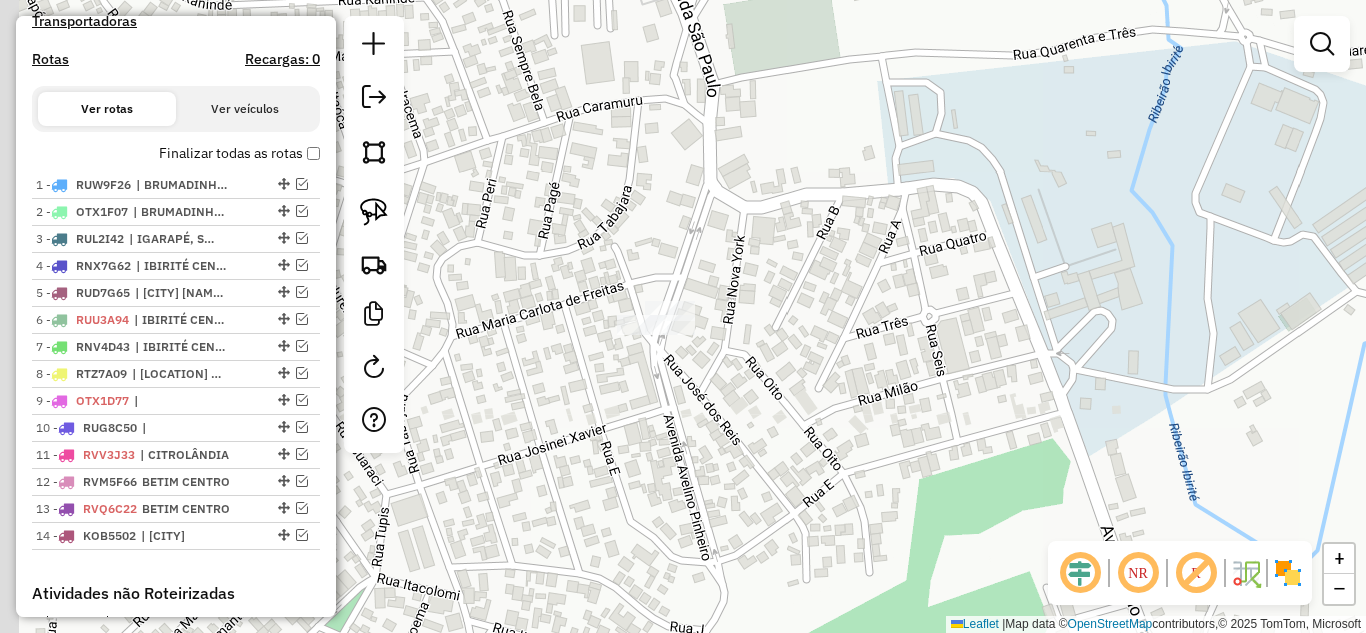 drag, startPoint x: 548, startPoint y: 392, endPoint x: 663, endPoint y: 354, distance: 121.11565 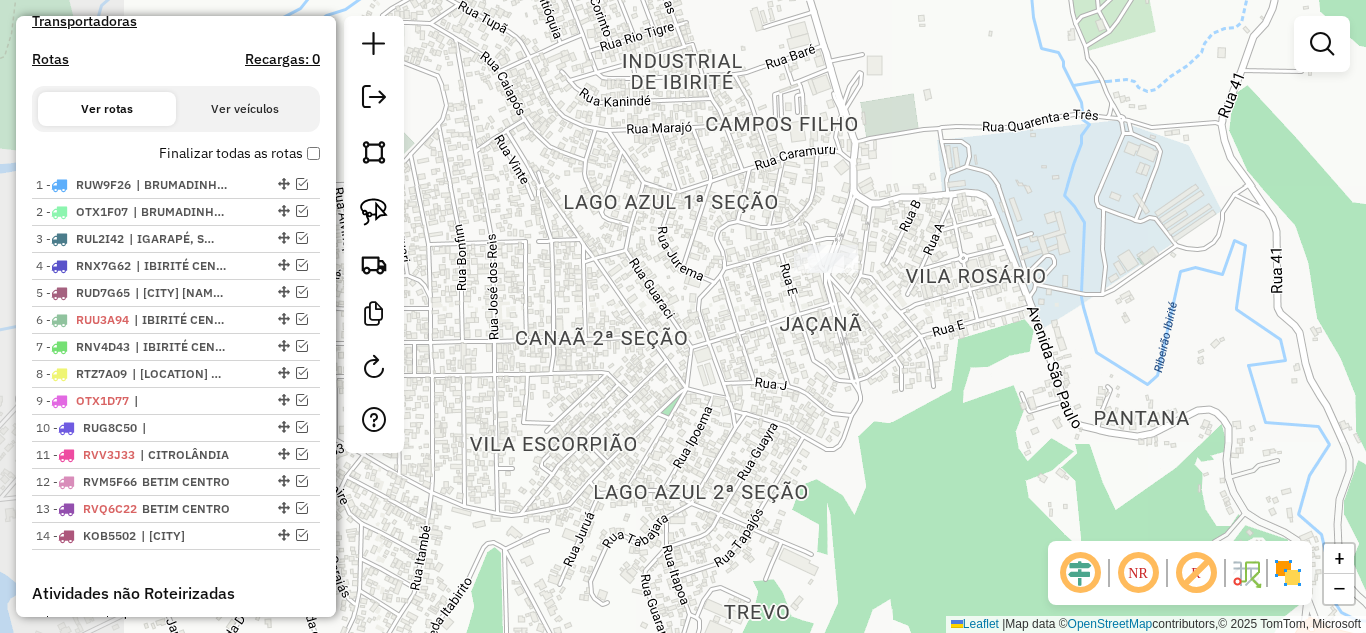 drag, startPoint x: 610, startPoint y: 392, endPoint x: 770, endPoint y: 305, distance: 182.12358 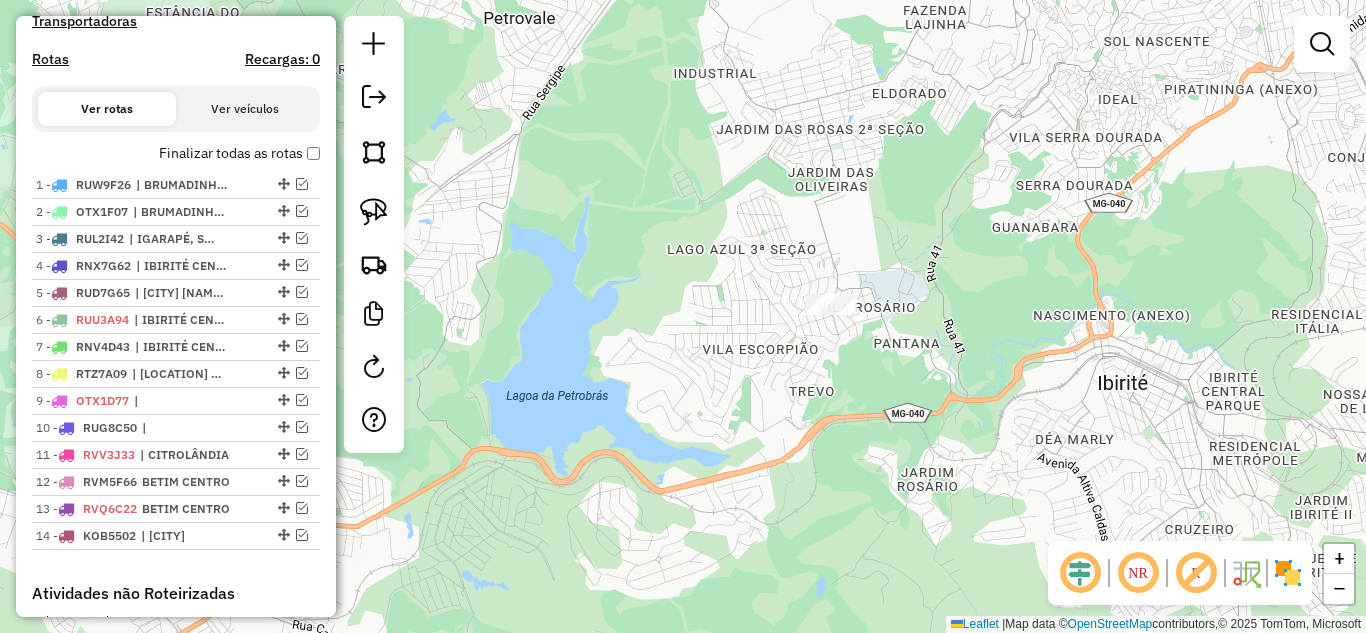 drag, startPoint x: 626, startPoint y: 345, endPoint x: 795, endPoint y: 337, distance: 169.18924 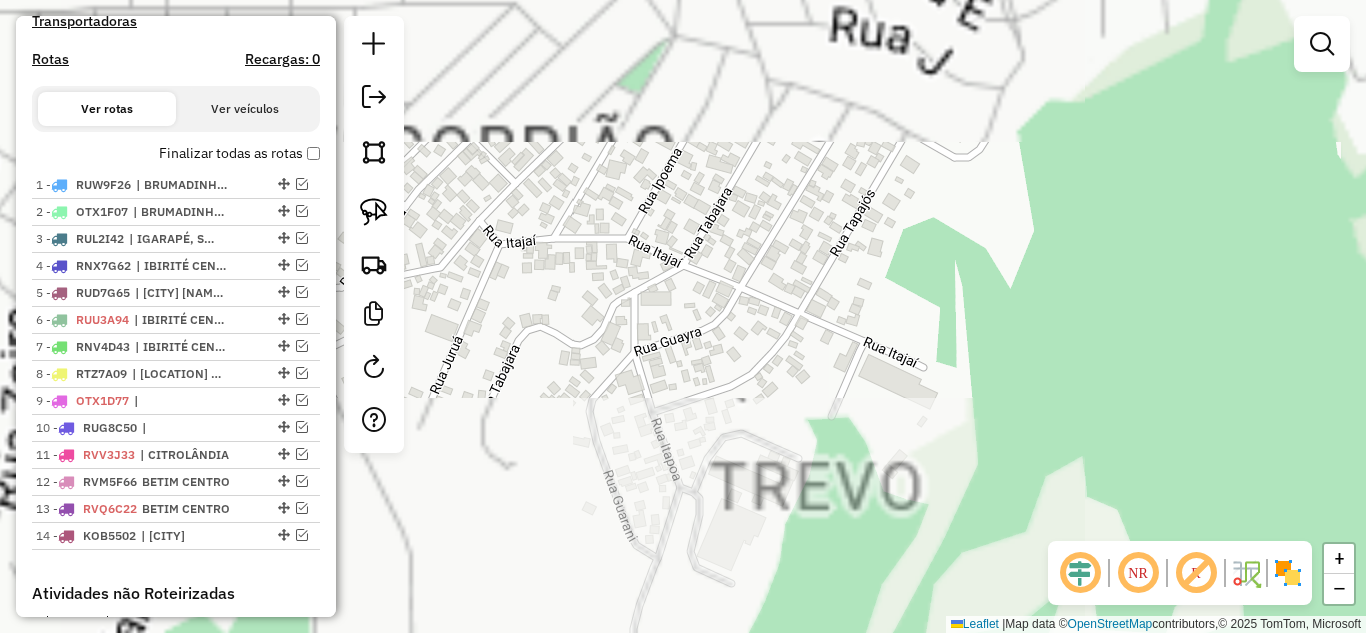 drag, startPoint x: 729, startPoint y: 324, endPoint x: 637, endPoint y: 643, distance: 332.0015 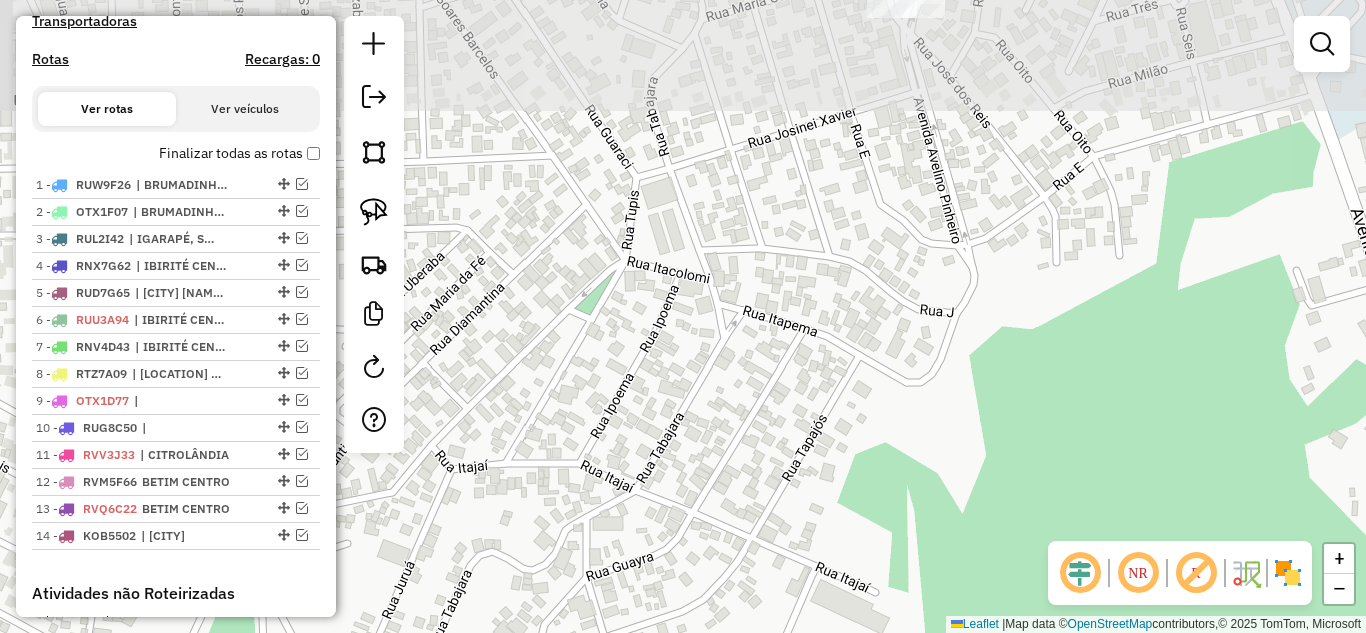 drag, startPoint x: 678, startPoint y: 680, endPoint x: 715, endPoint y: 459, distance: 224.07588 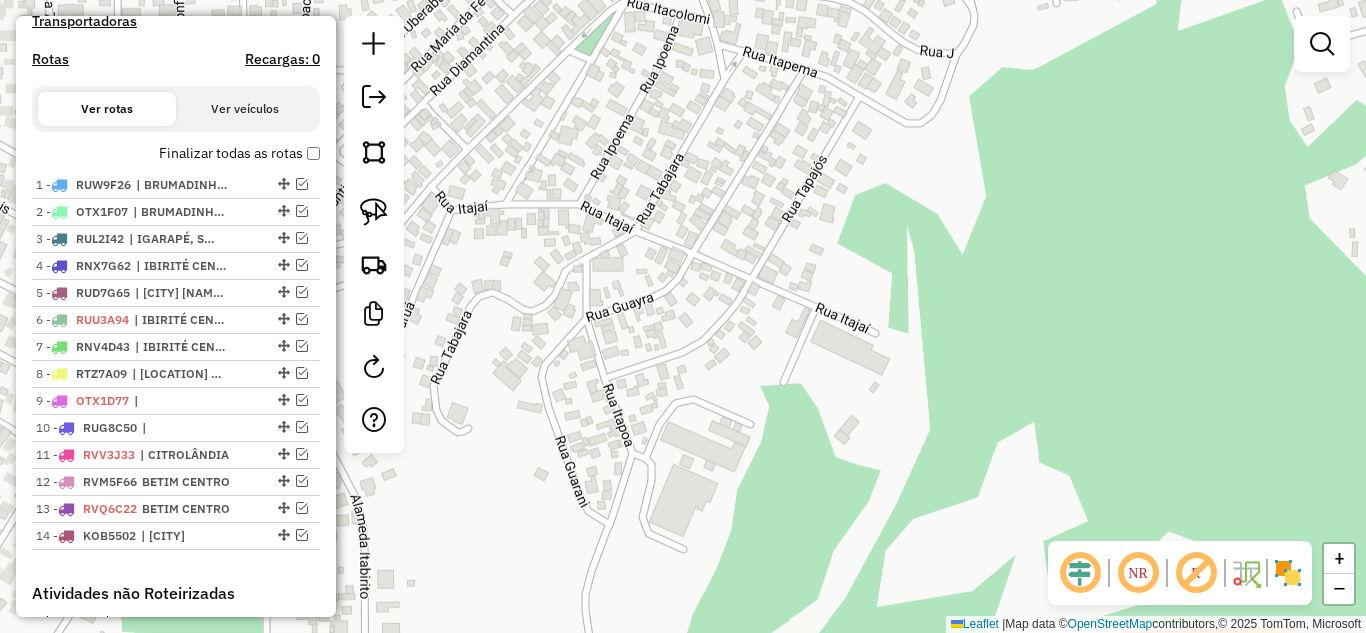 drag, startPoint x: 667, startPoint y: 552, endPoint x: 606, endPoint y: 680, distance: 141.7921 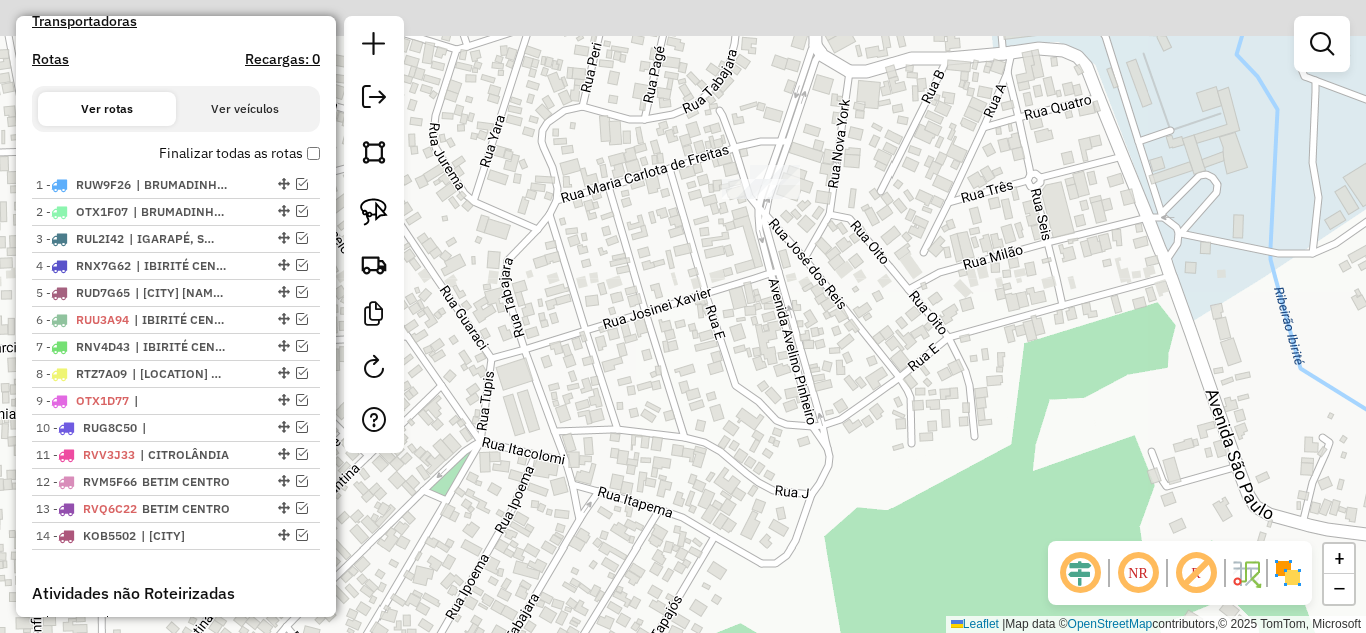 drag, startPoint x: 672, startPoint y: 467, endPoint x: 648, endPoint y: 552, distance: 88.32327 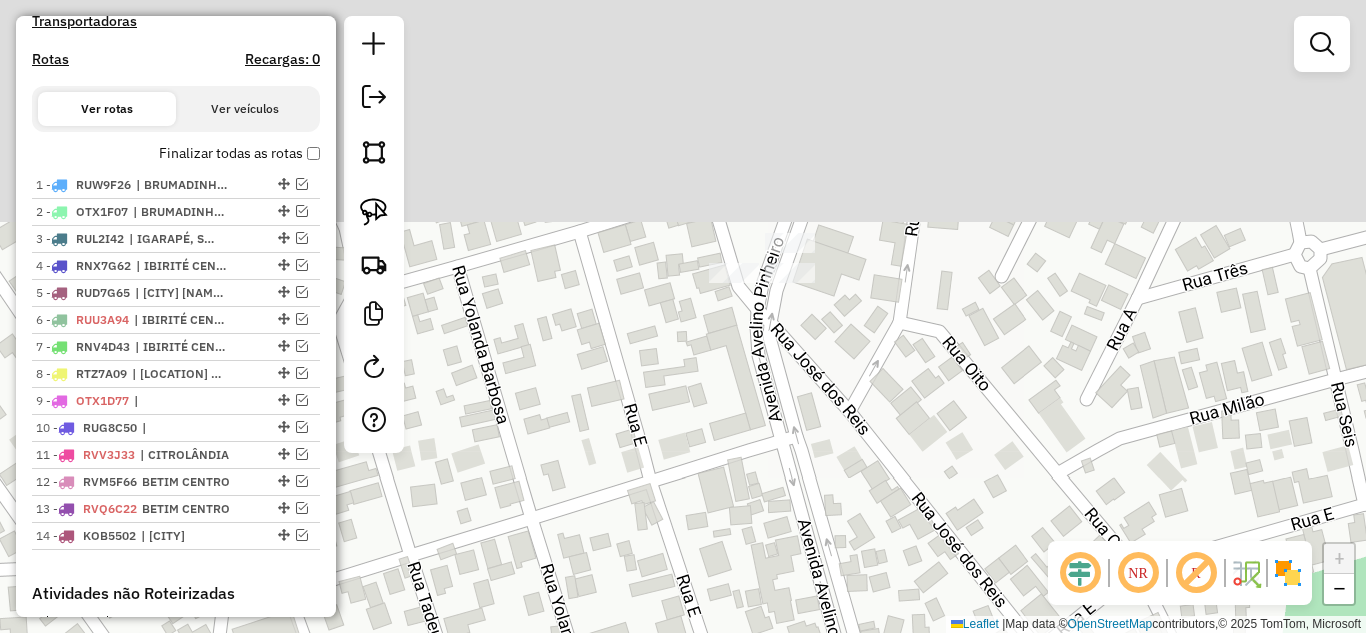 drag, startPoint x: 633, startPoint y: 465, endPoint x: 715, endPoint y: 431, distance: 88.76936 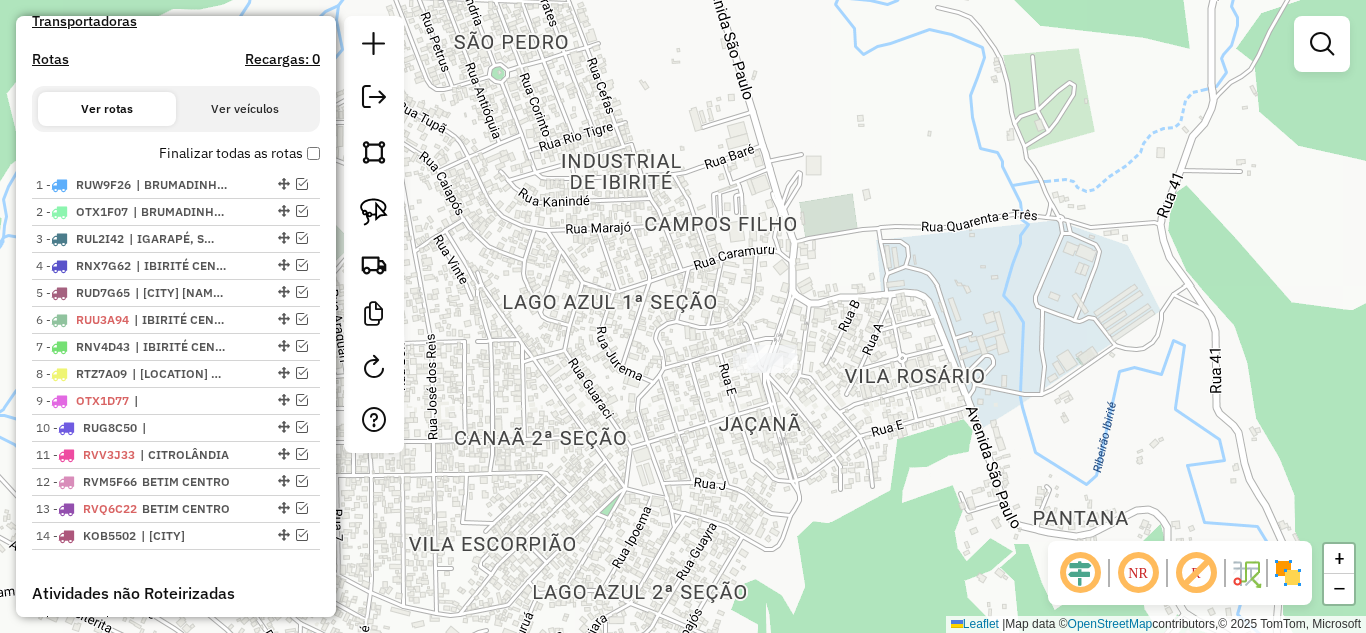 drag, startPoint x: 817, startPoint y: 372, endPoint x: 879, endPoint y: 328, distance: 76.02631 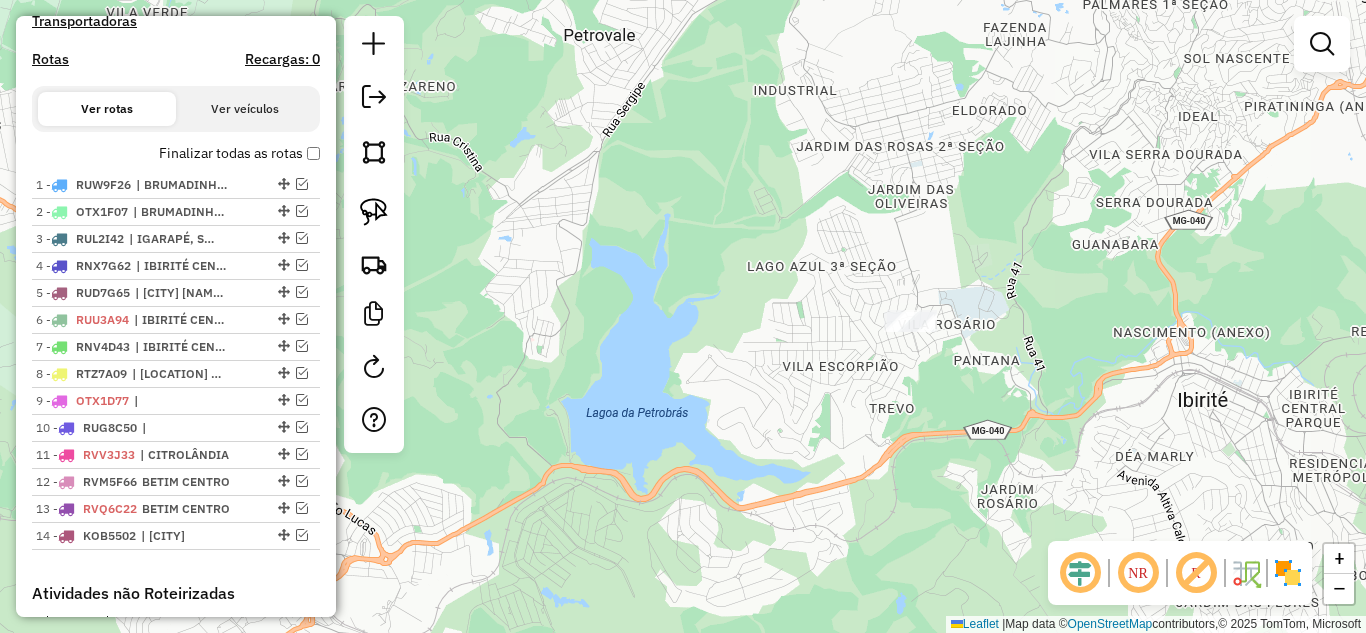 drag, startPoint x: 675, startPoint y: 465, endPoint x: 900, endPoint y: 349, distance: 253.14226 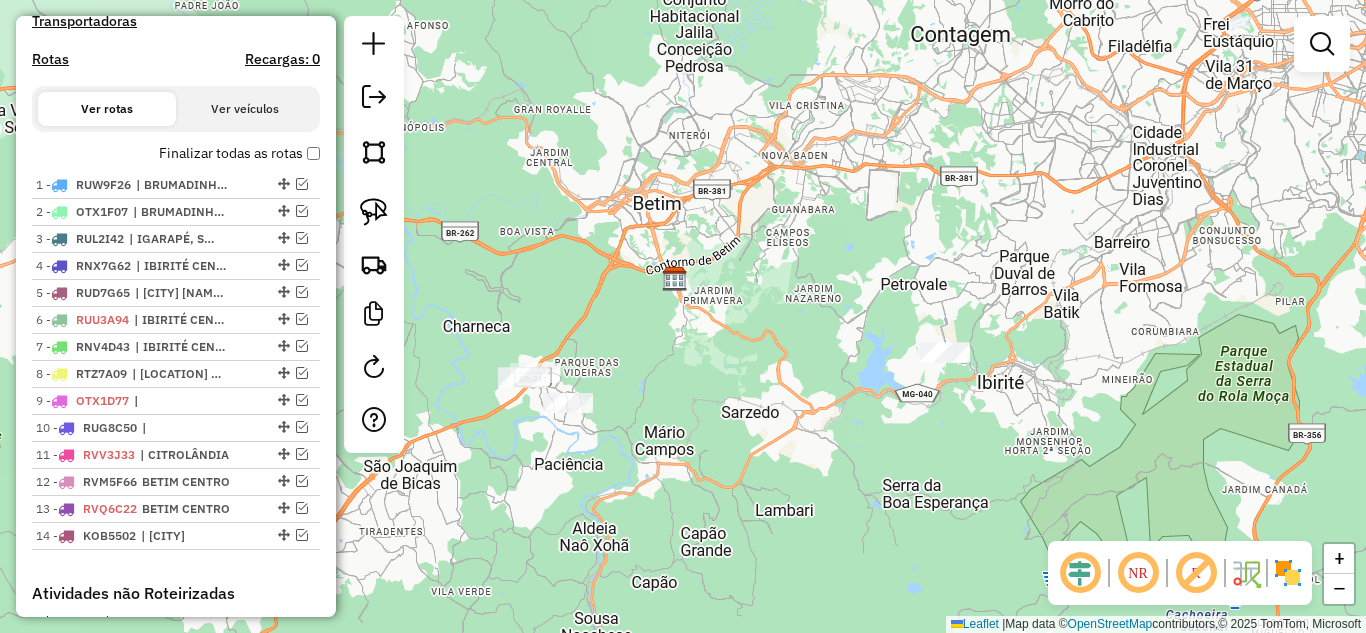 drag, startPoint x: 657, startPoint y: 401, endPoint x: 692, endPoint y: 387, distance: 37.696156 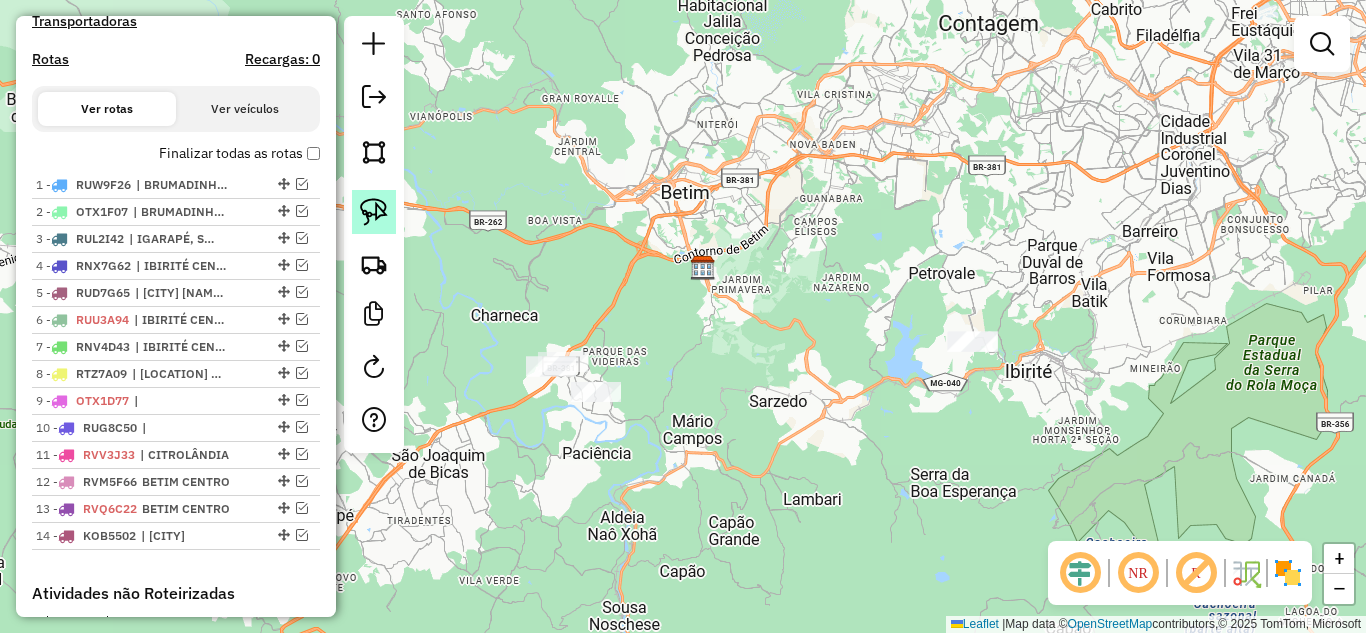 click 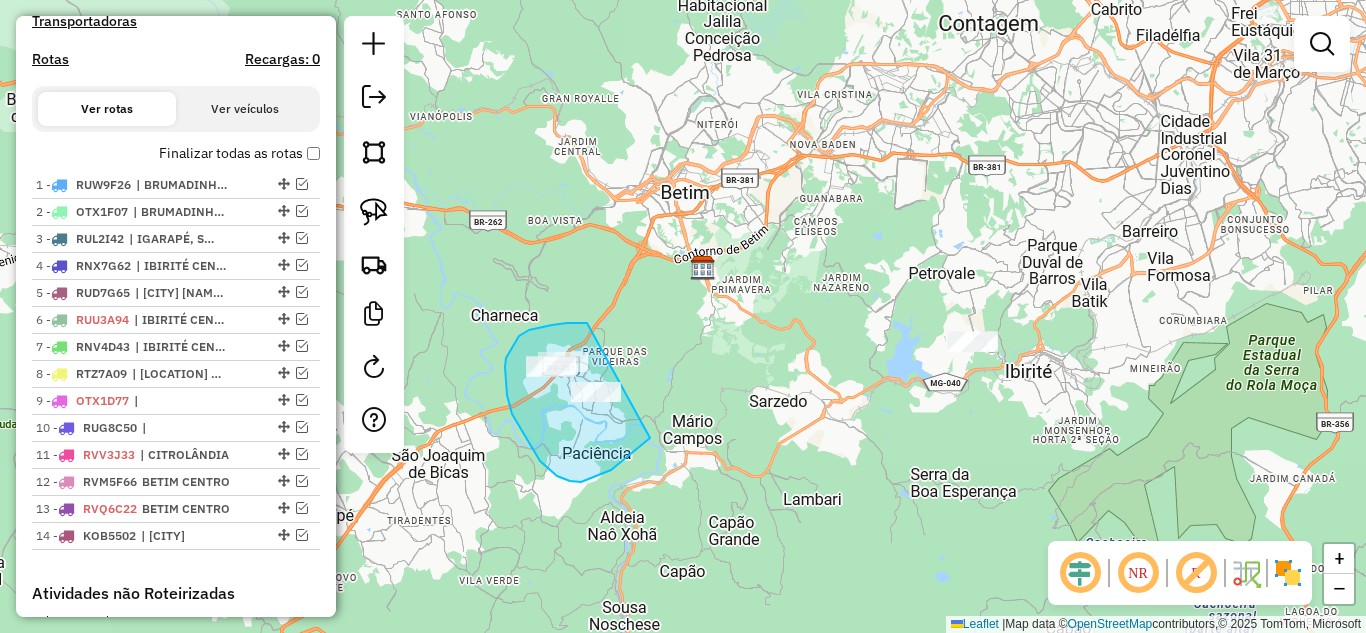 drag, startPoint x: 517, startPoint y: 340, endPoint x: 649, endPoint y: 361, distance: 133.66002 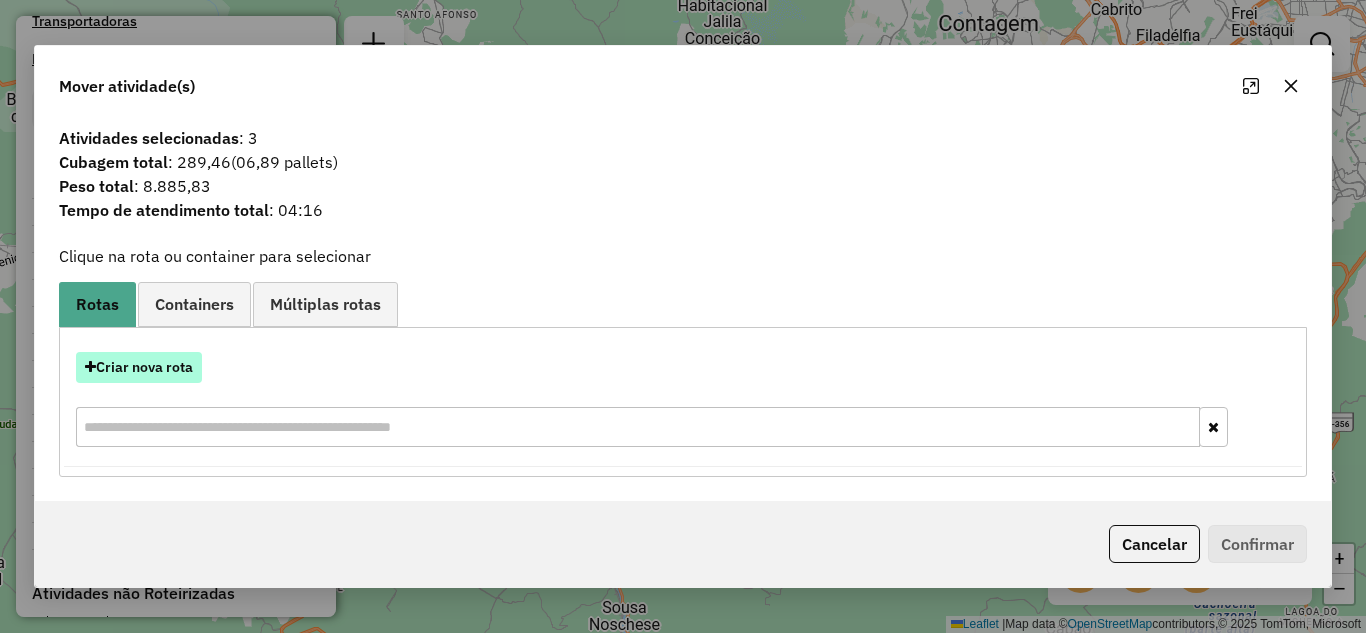 drag, startPoint x: 146, startPoint y: 365, endPoint x: 155, endPoint y: 359, distance: 10.816654 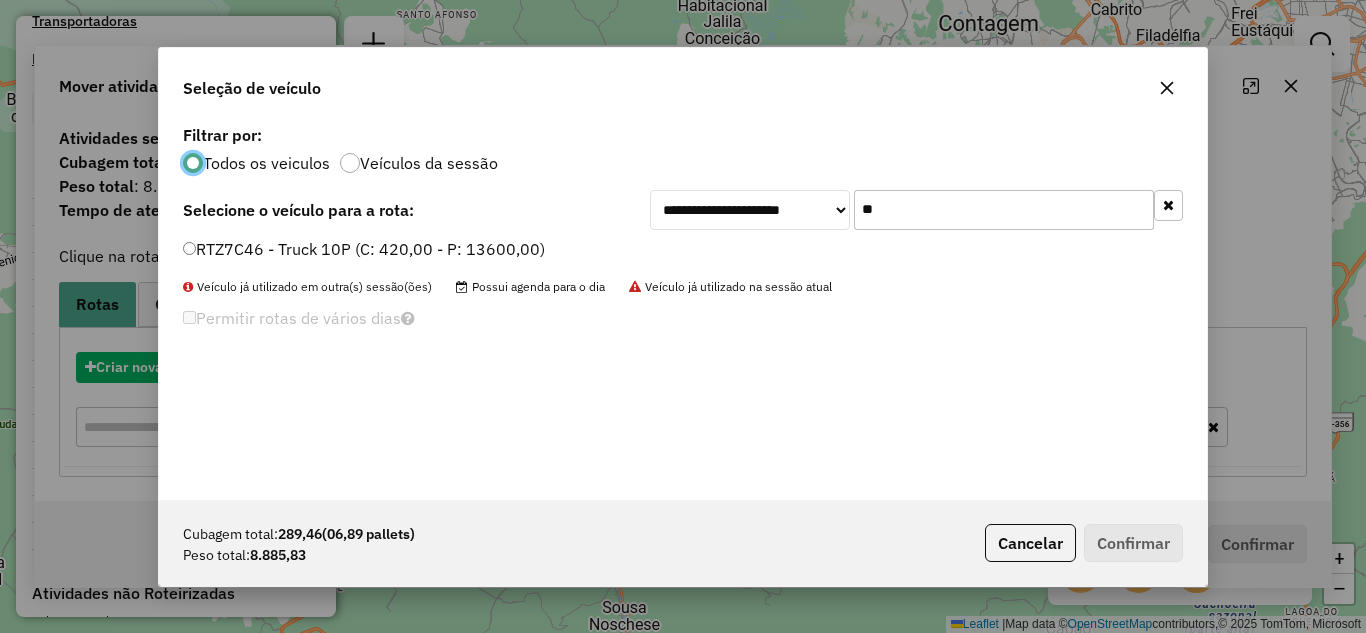 scroll, scrollTop: 11, scrollLeft: 6, axis: both 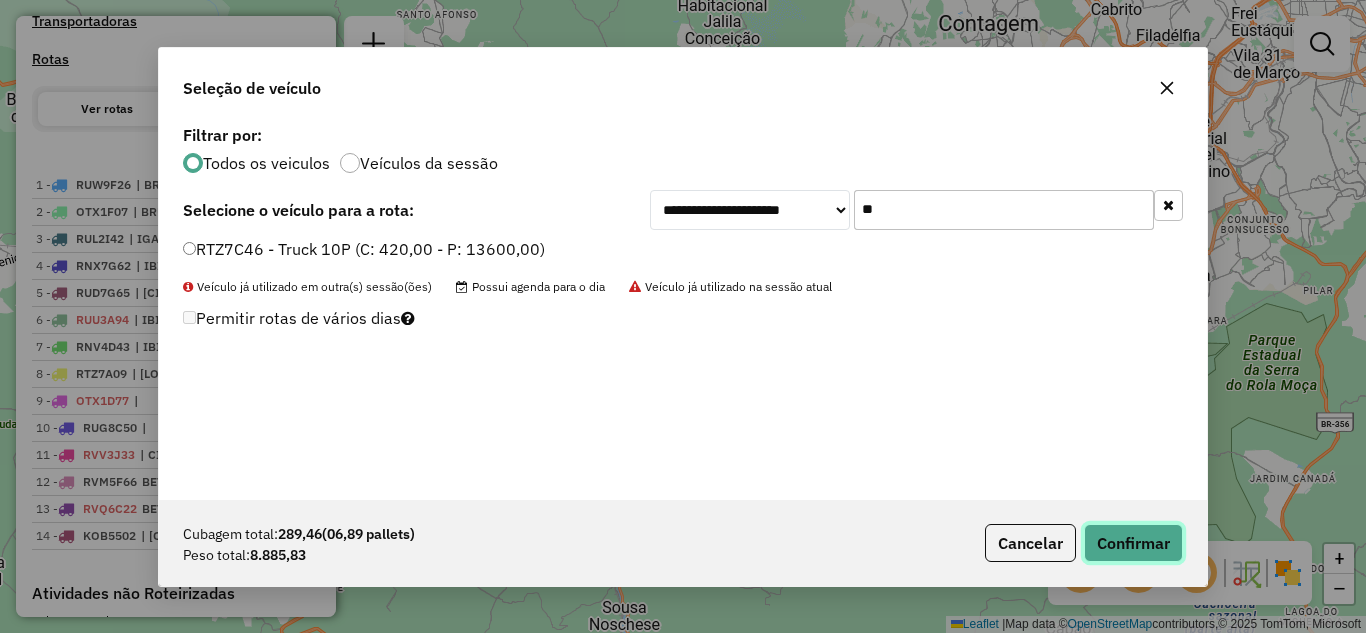 click on "Confirmar" 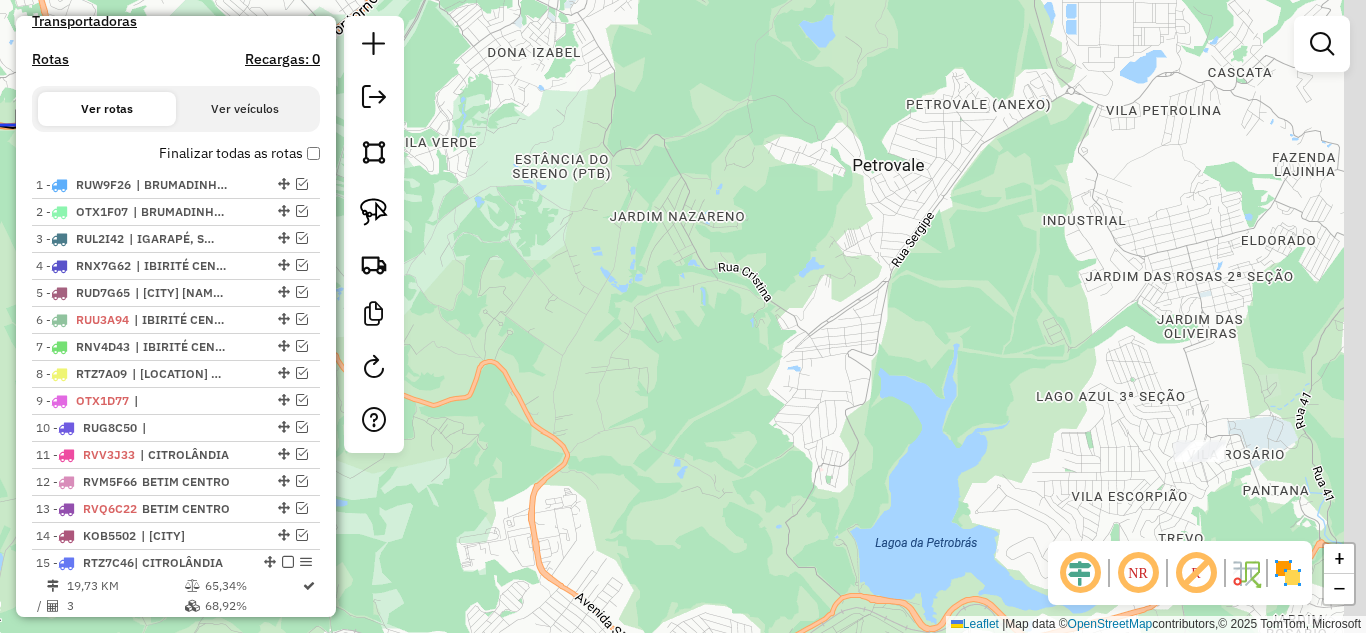 drag, startPoint x: 1075, startPoint y: 385, endPoint x: 634, endPoint y: 222, distance: 470.15955 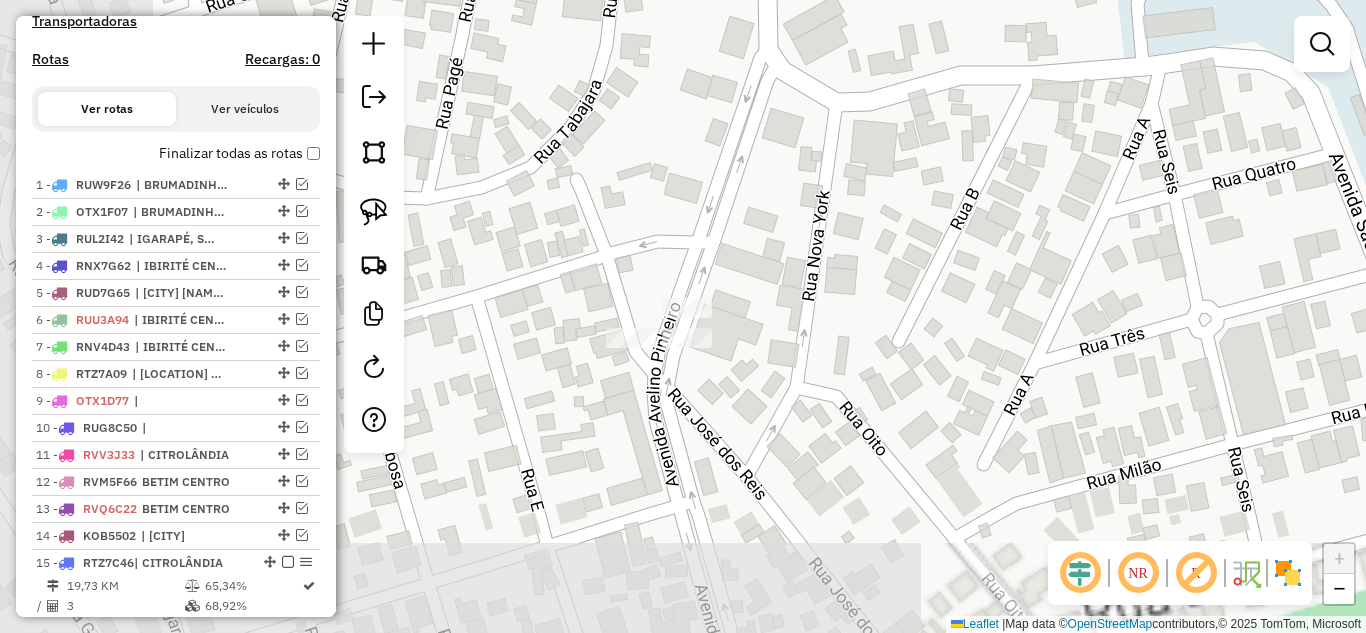 drag, startPoint x: 832, startPoint y: 318, endPoint x: 935, endPoint y: 285, distance: 108.157295 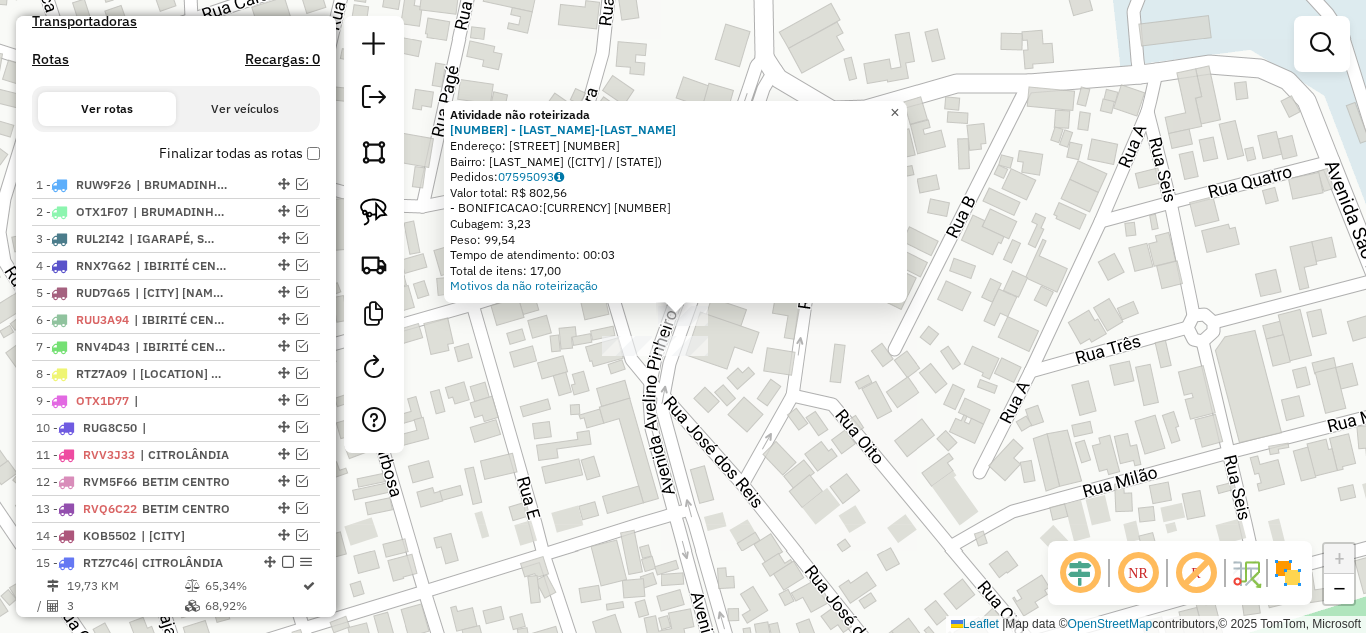 click on "×" 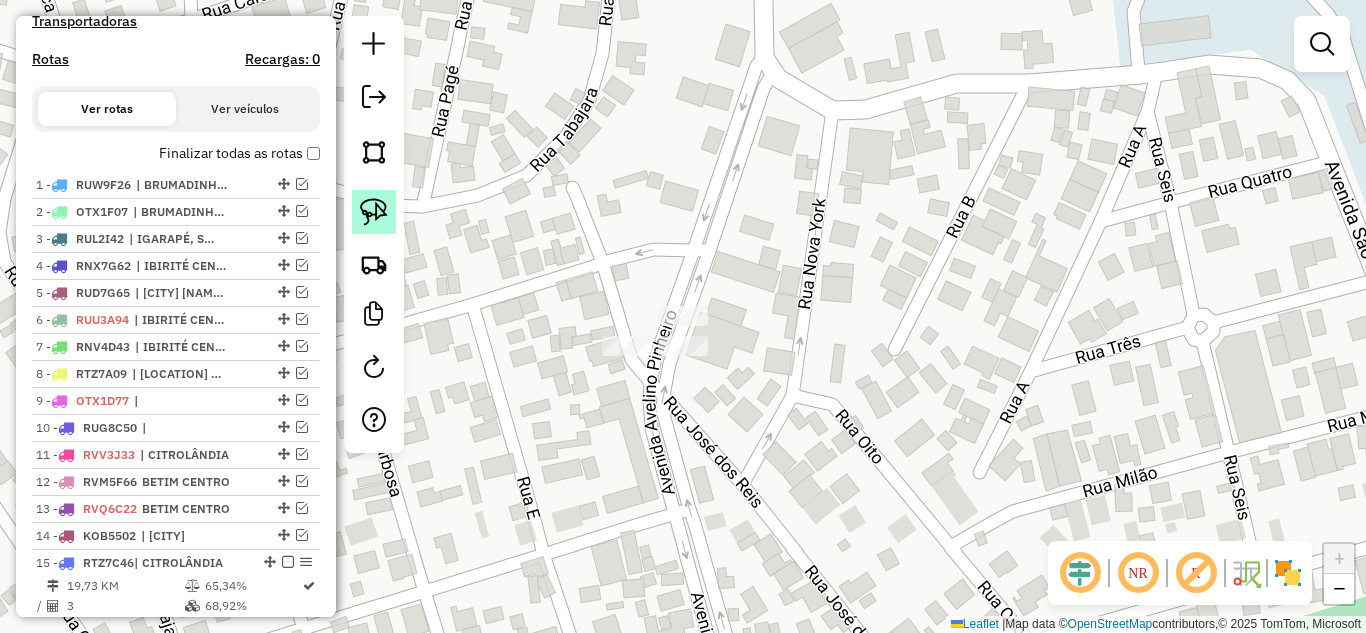 click 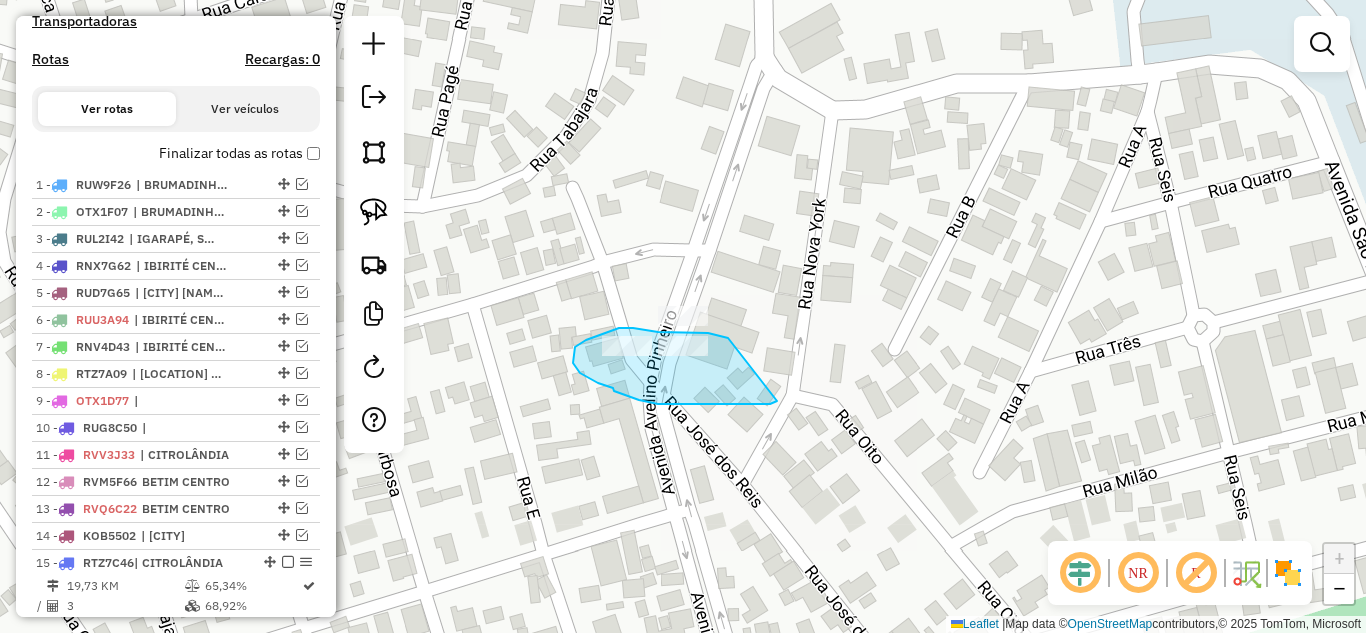 drag, startPoint x: 728, startPoint y: 338, endPoint x: 779, endPoint y: 398, distance: 78.74643 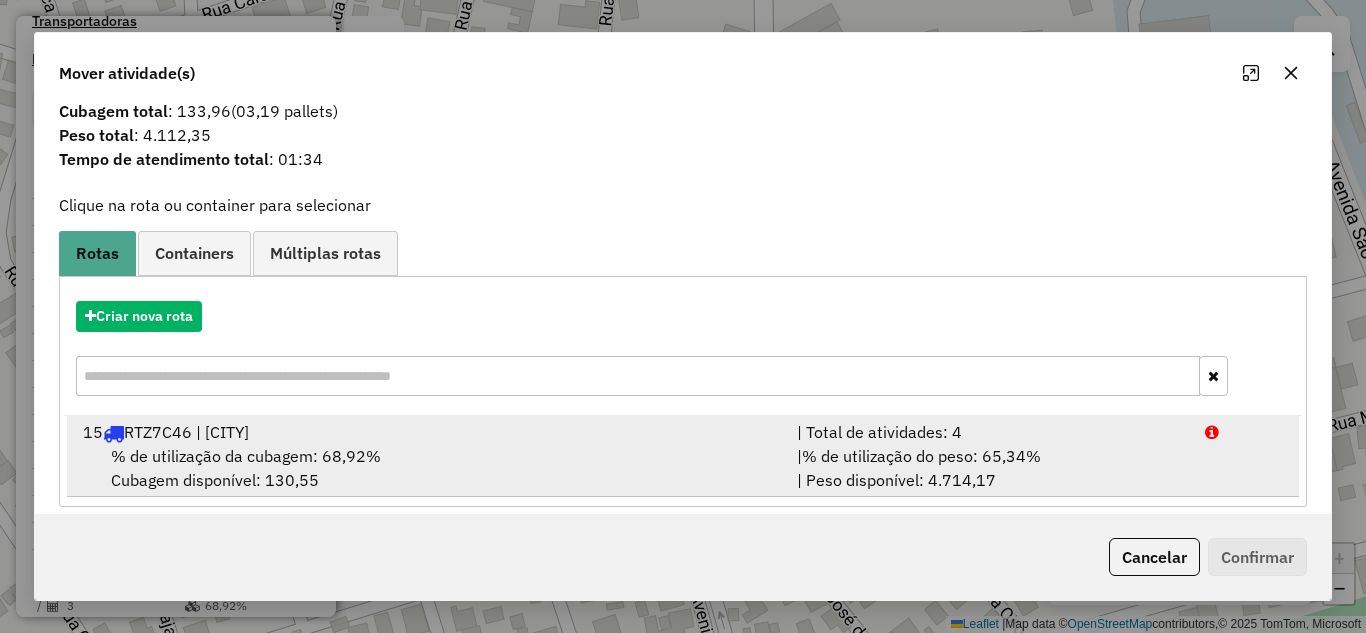 scroll, scrollTop: 55, scrollLeft: 0, axis: vertical 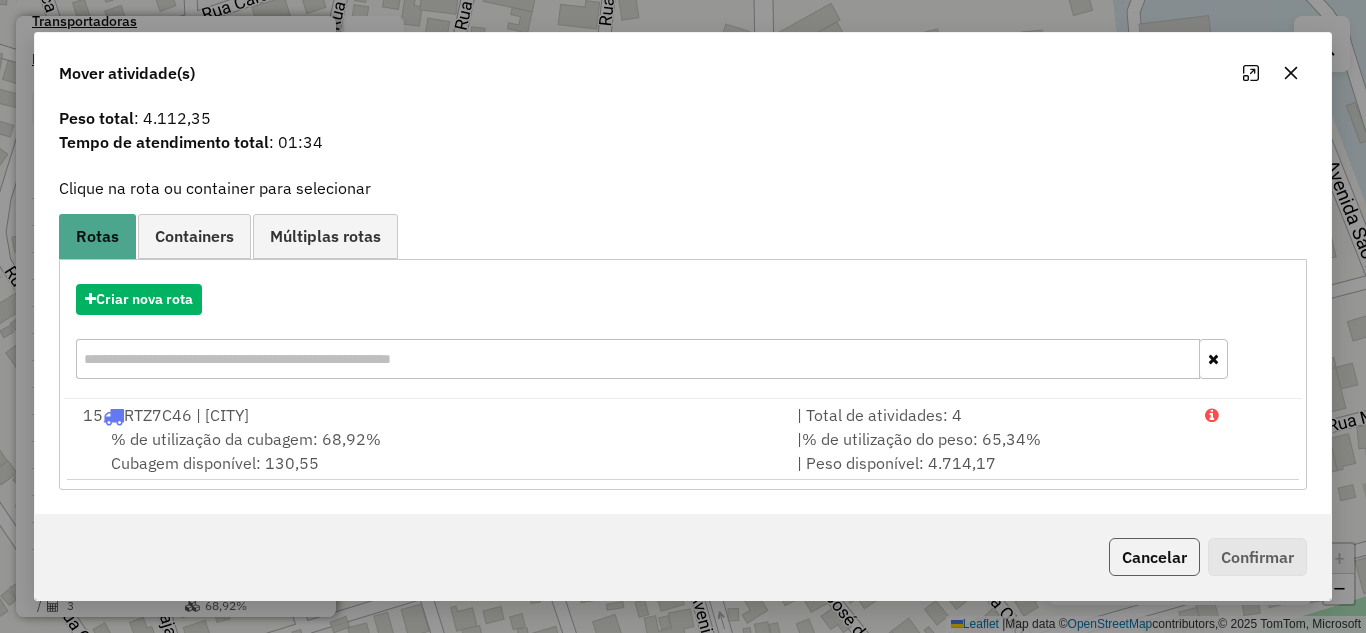 click on "Cancelar" 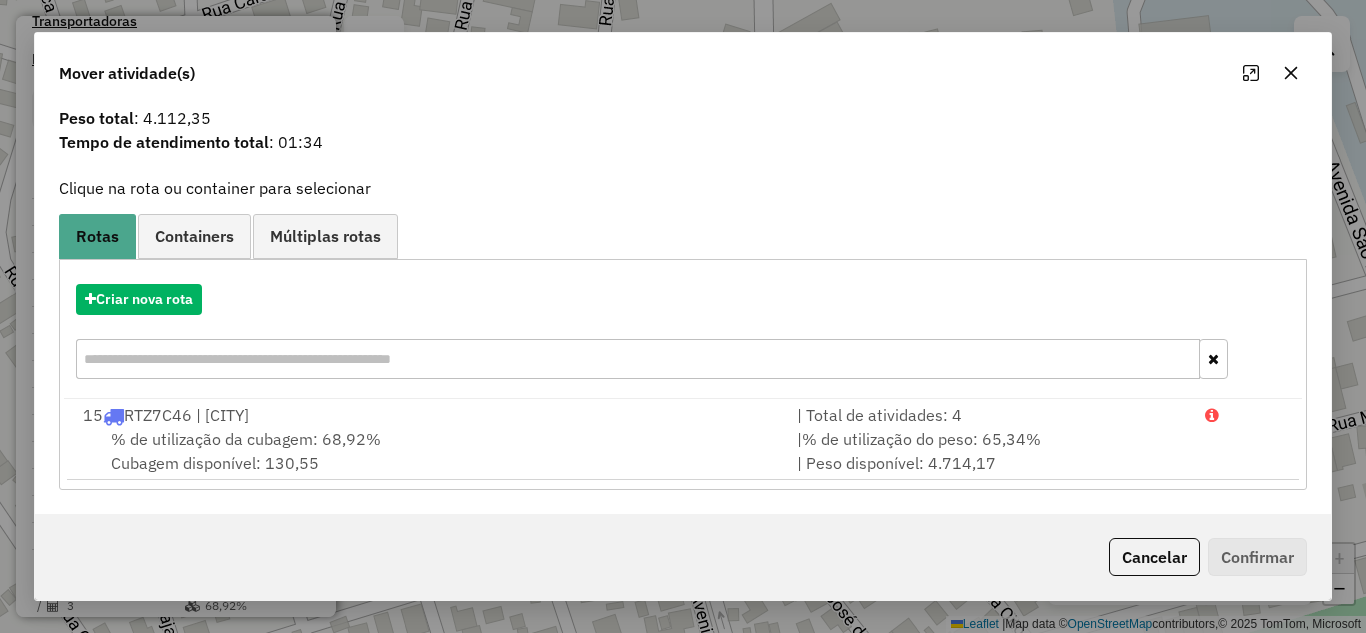 scroll, scrollTop: 0, scrollLeft: 0, axis: both 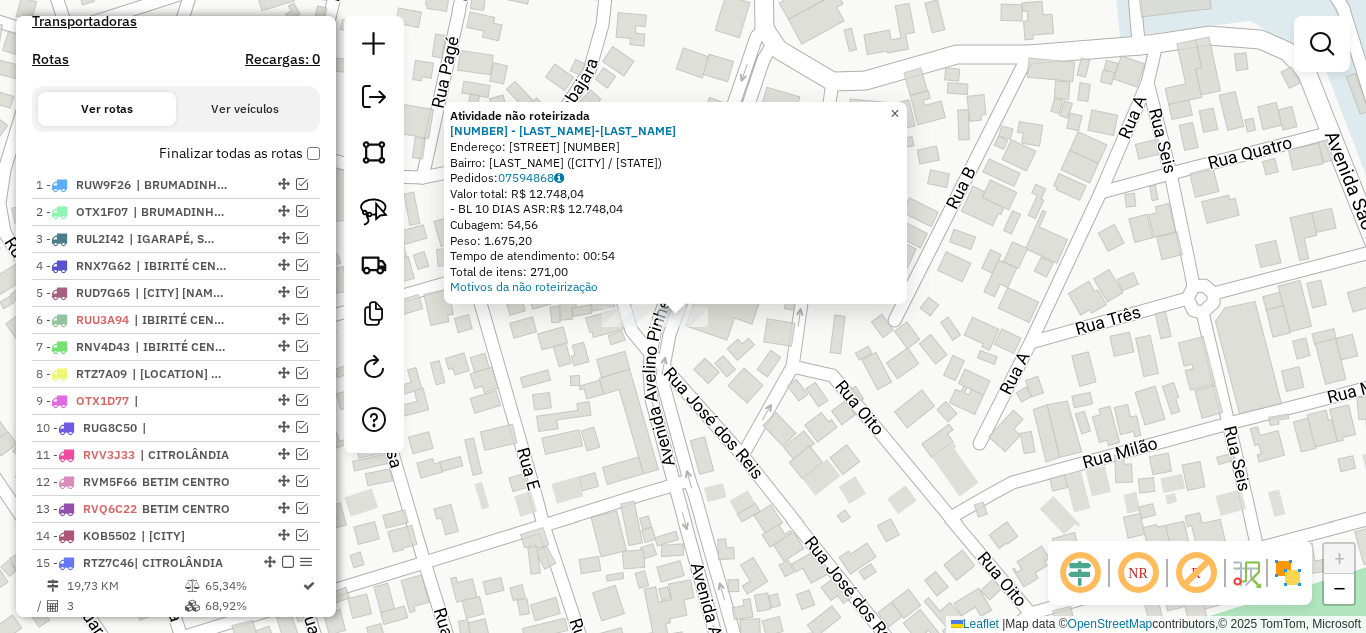 click on "×" 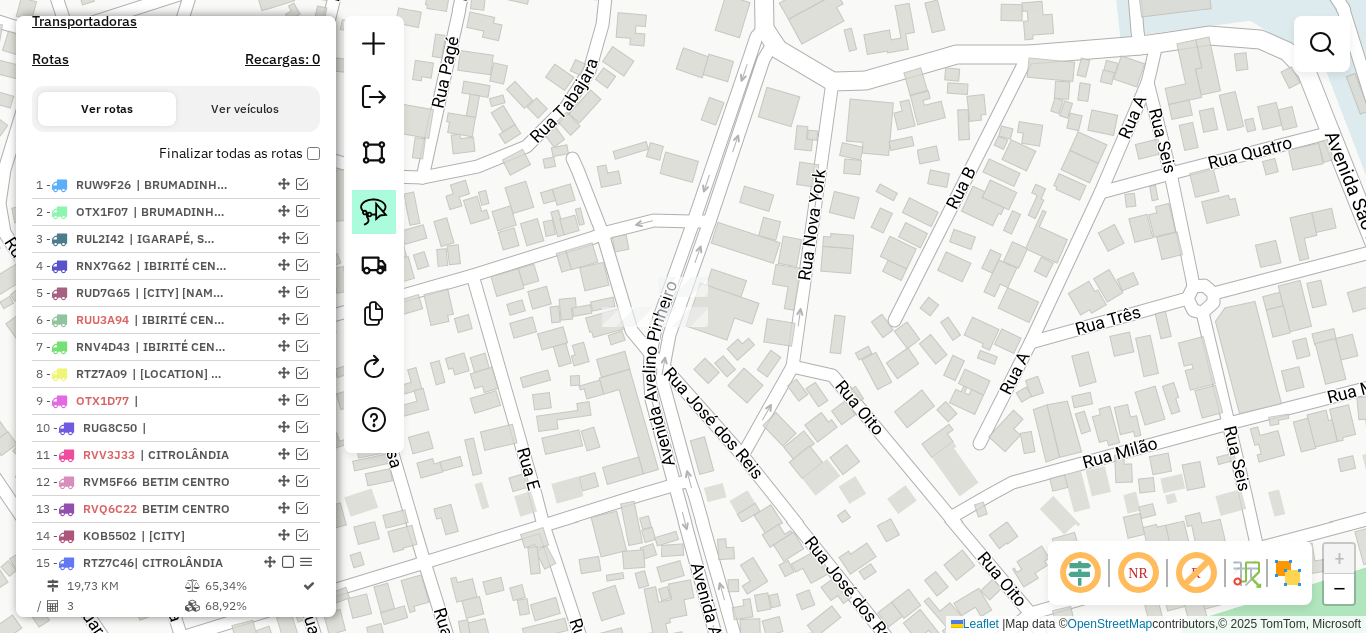 click 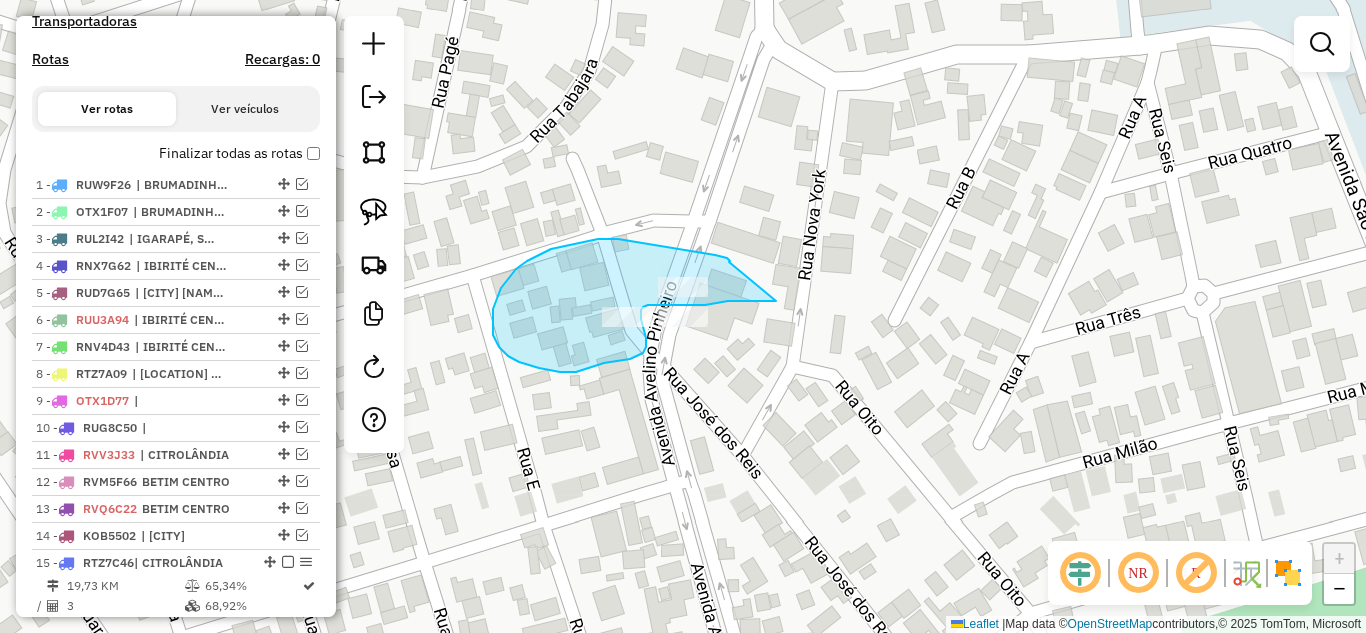 drag, startPoint x: 729, startPoint y: 262, endPoint x: 782, endPoint y: 286, distance: 58.18075 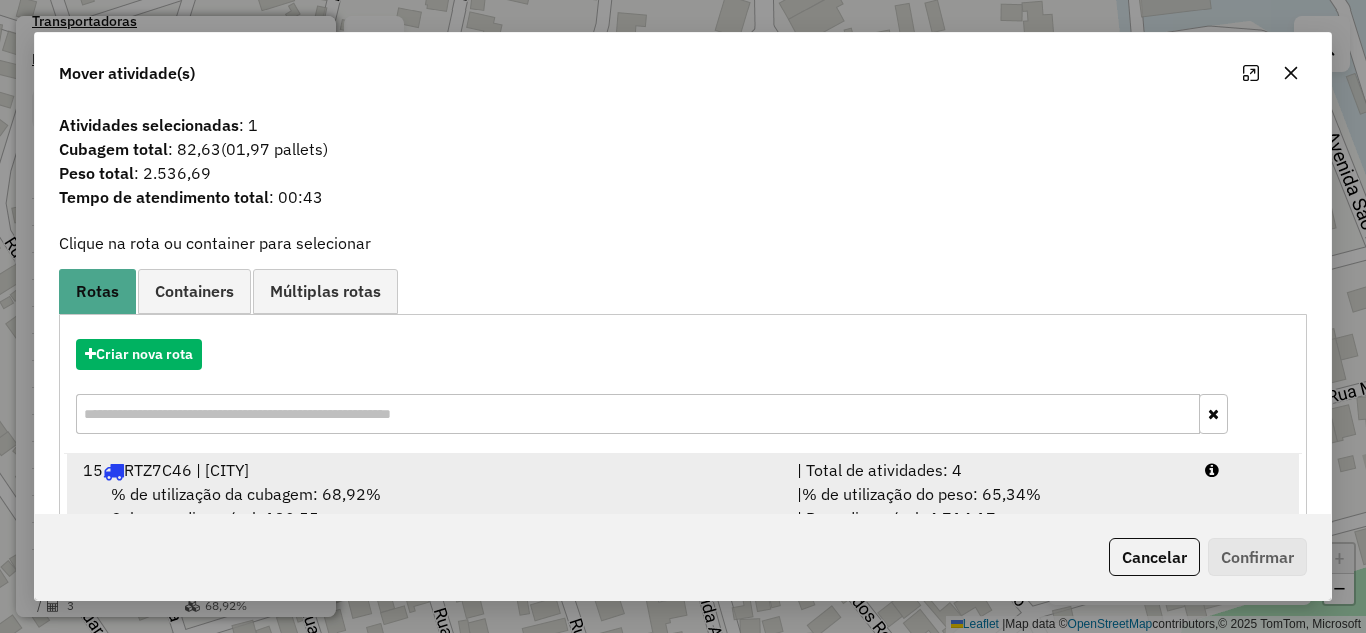 drag, startPoint x: 860, startPoint y: 472, endPoint x: 921, endPoint y: 499, distance: 66.70832 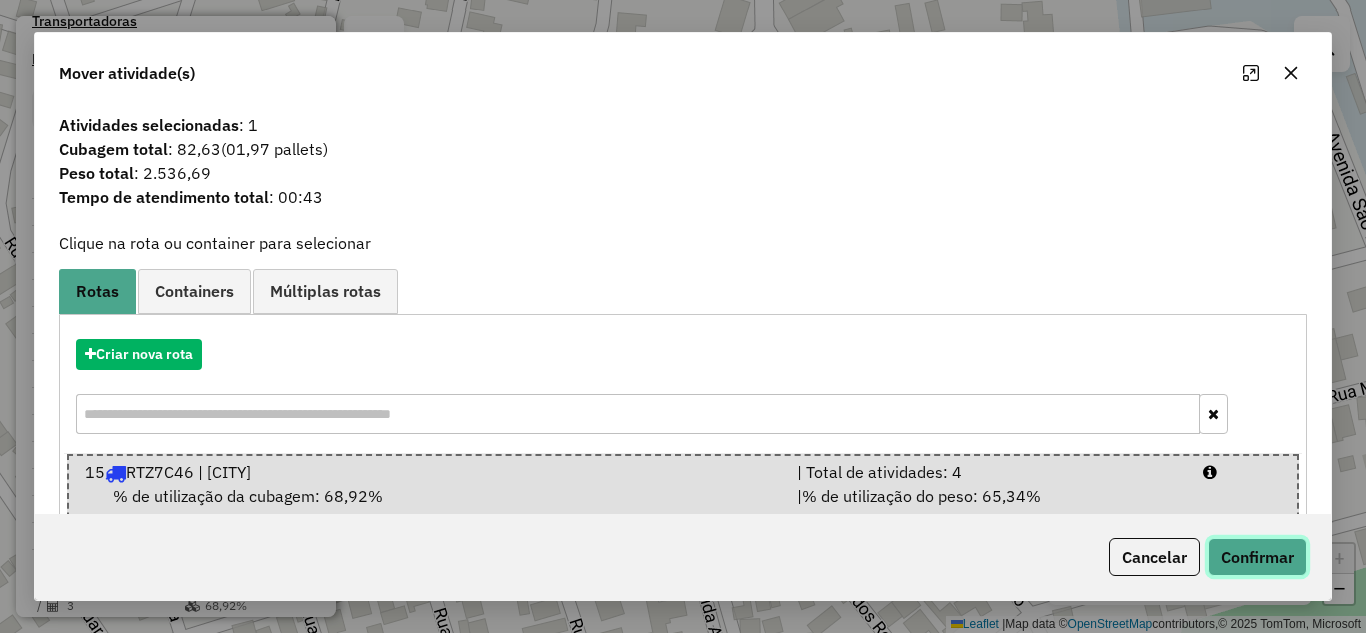 click on "Confirmar" 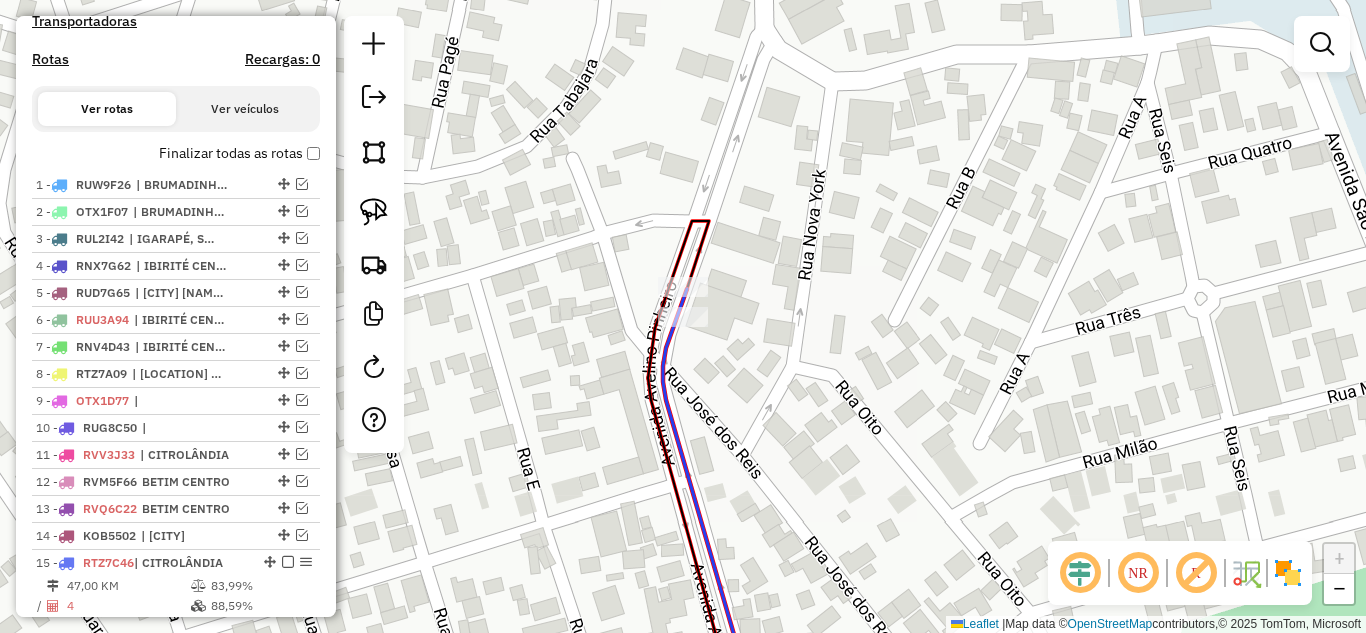click 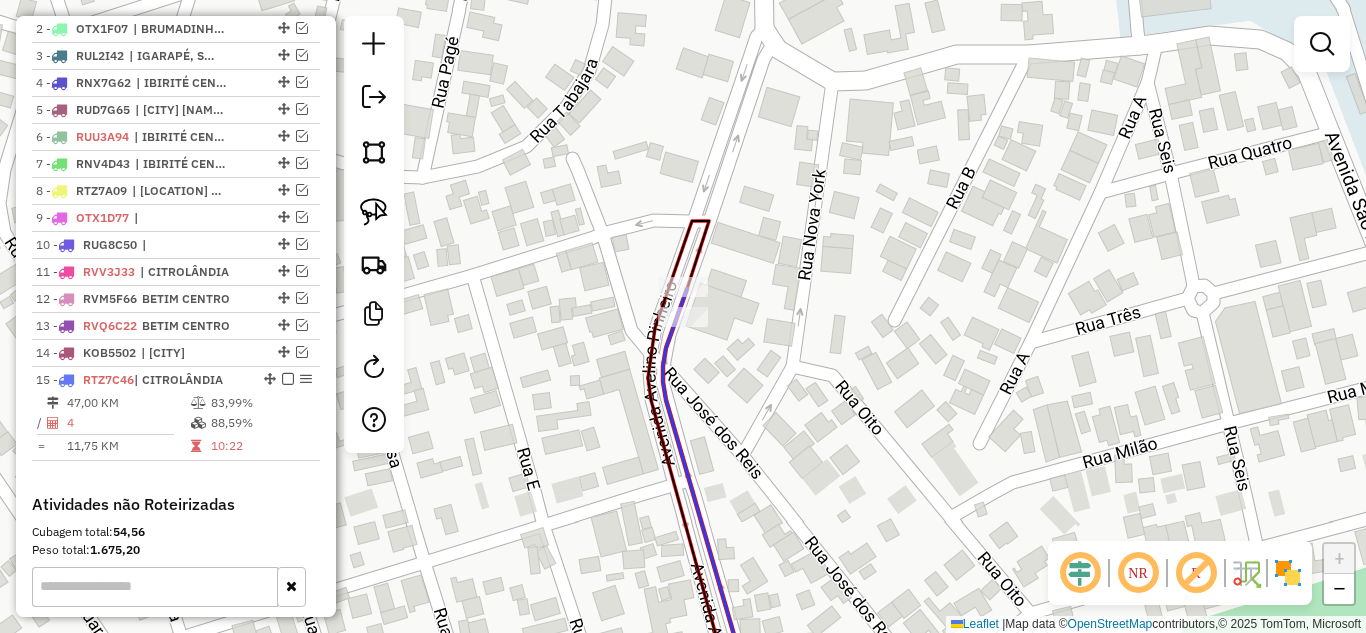 select on "*********" 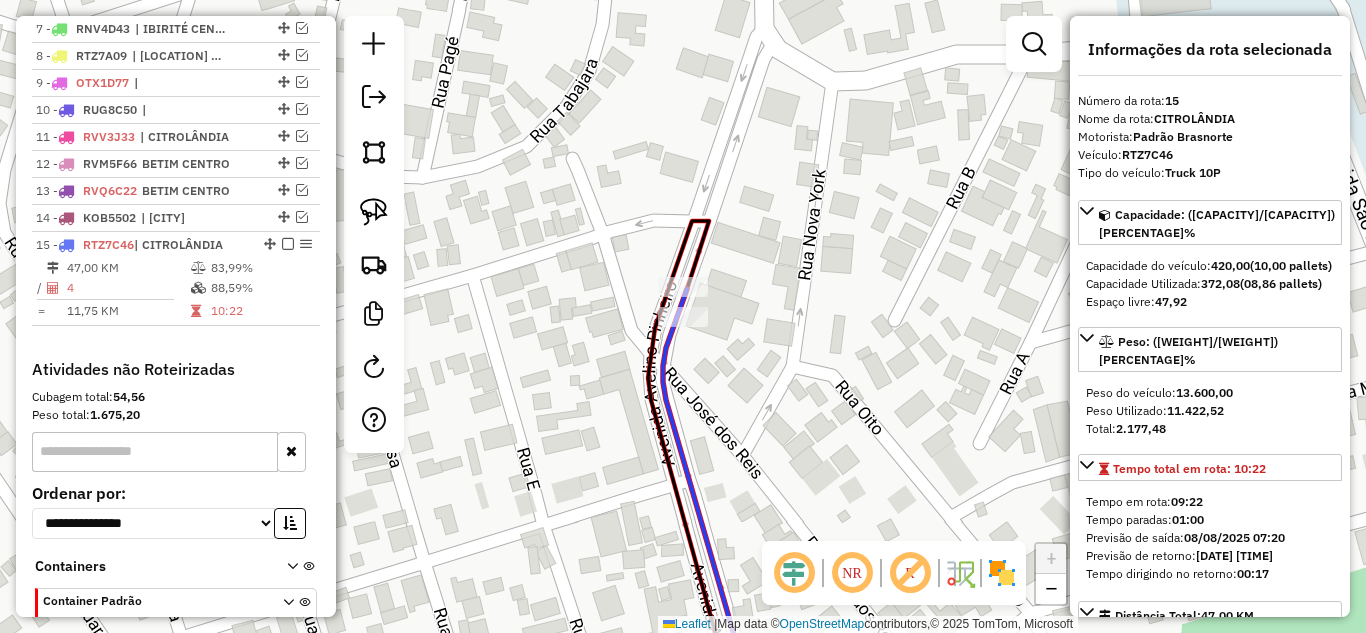 scroll, scrollTop: 1039, scrollLeft: 0, axis: vertical 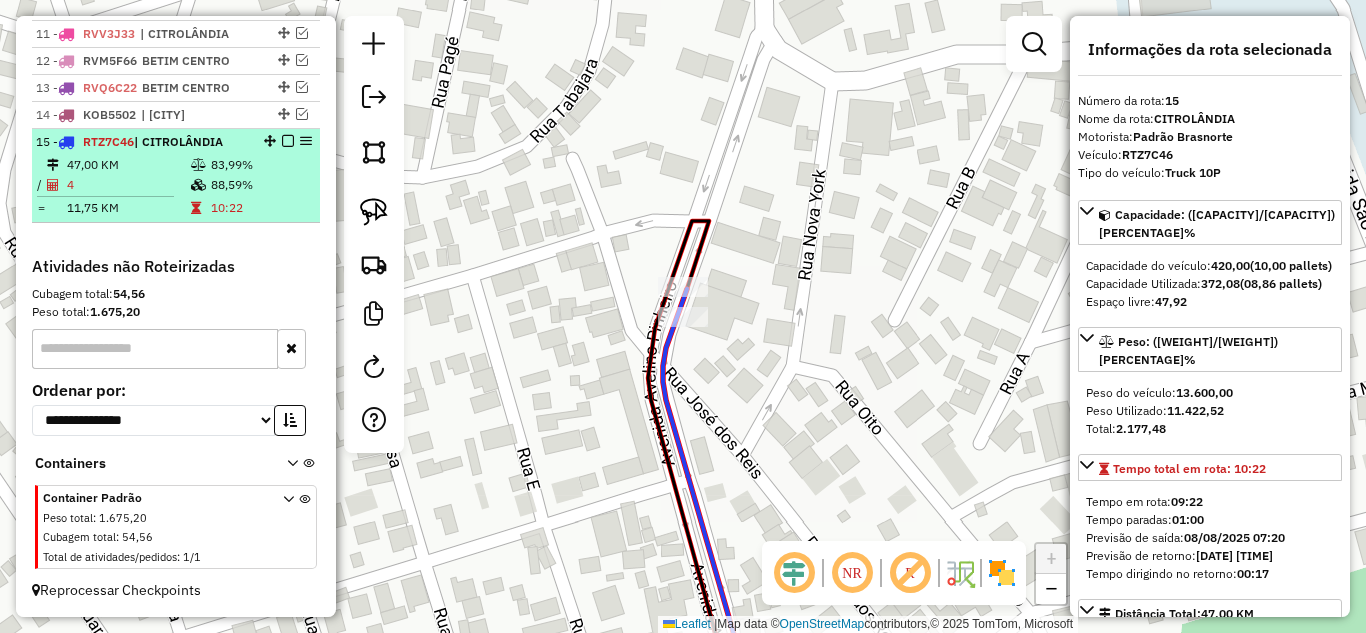 click at bounding box center (288, 141) 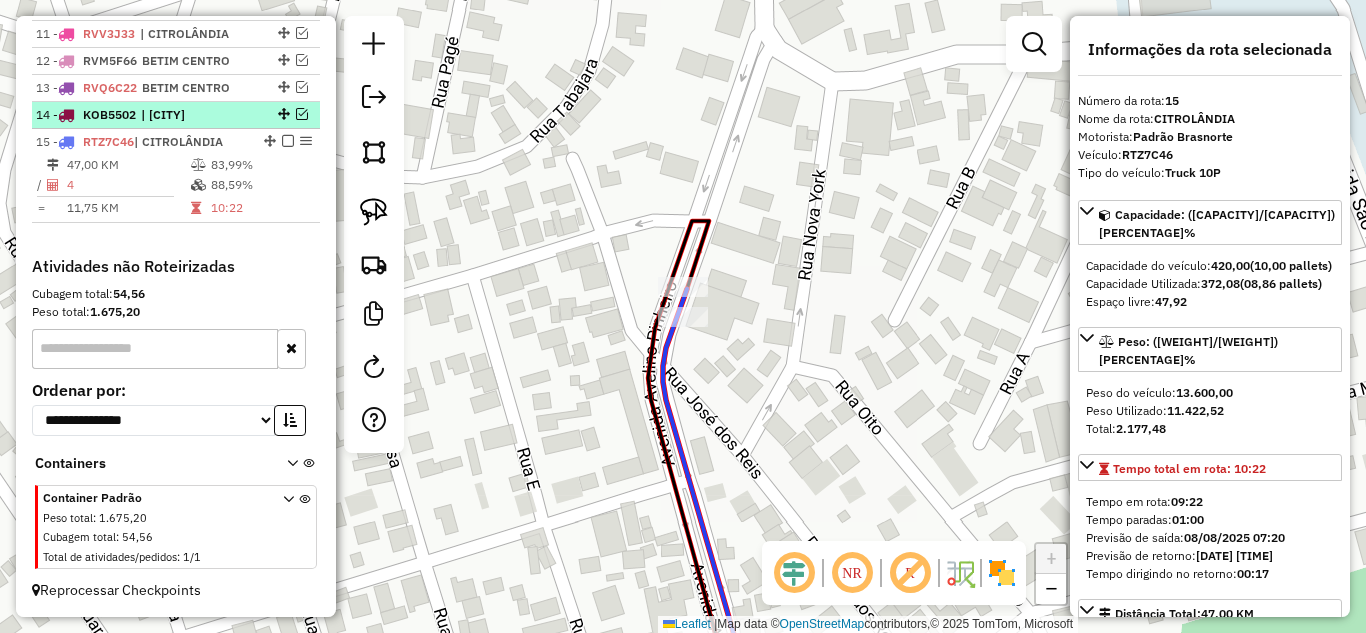 scroll, scrollTop: 972, scrollLeft: 0, axis: vertical 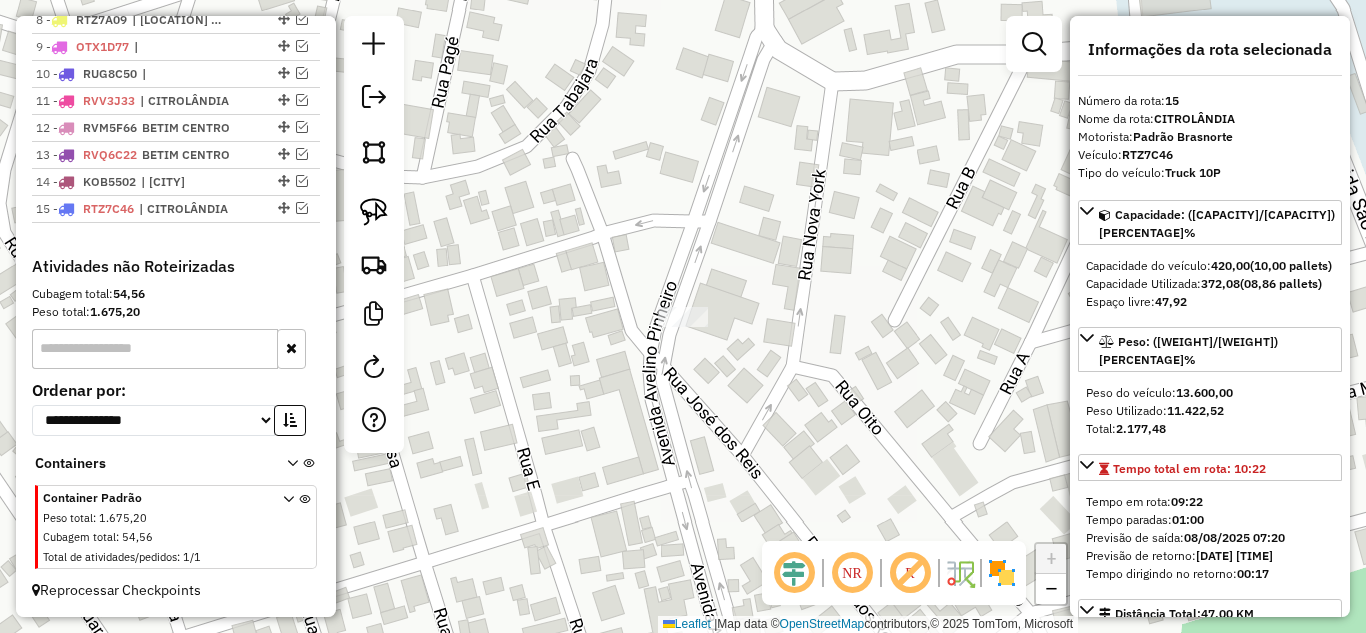 drag, startPoint x: 500, startPoint y: 316, endPoint x: 635, endPoint y: 252, distance: 149.40215 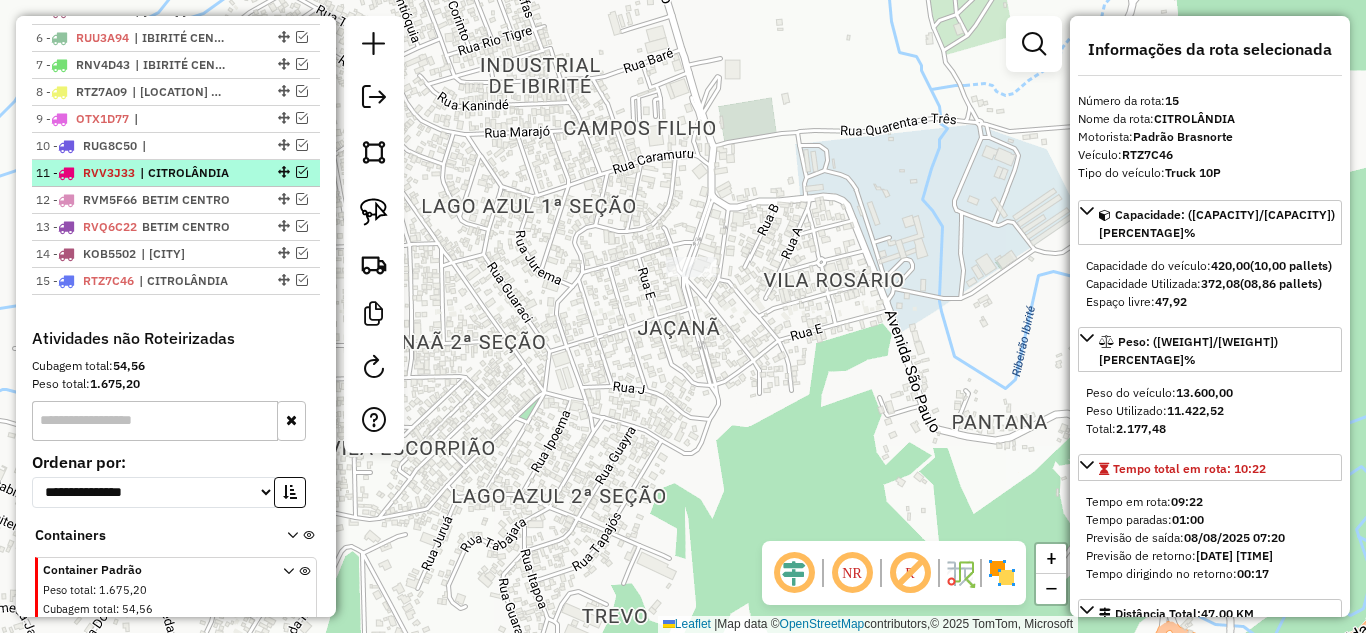 scroll, scrollTop: 872, scrollLeft: 0, axis: vertical 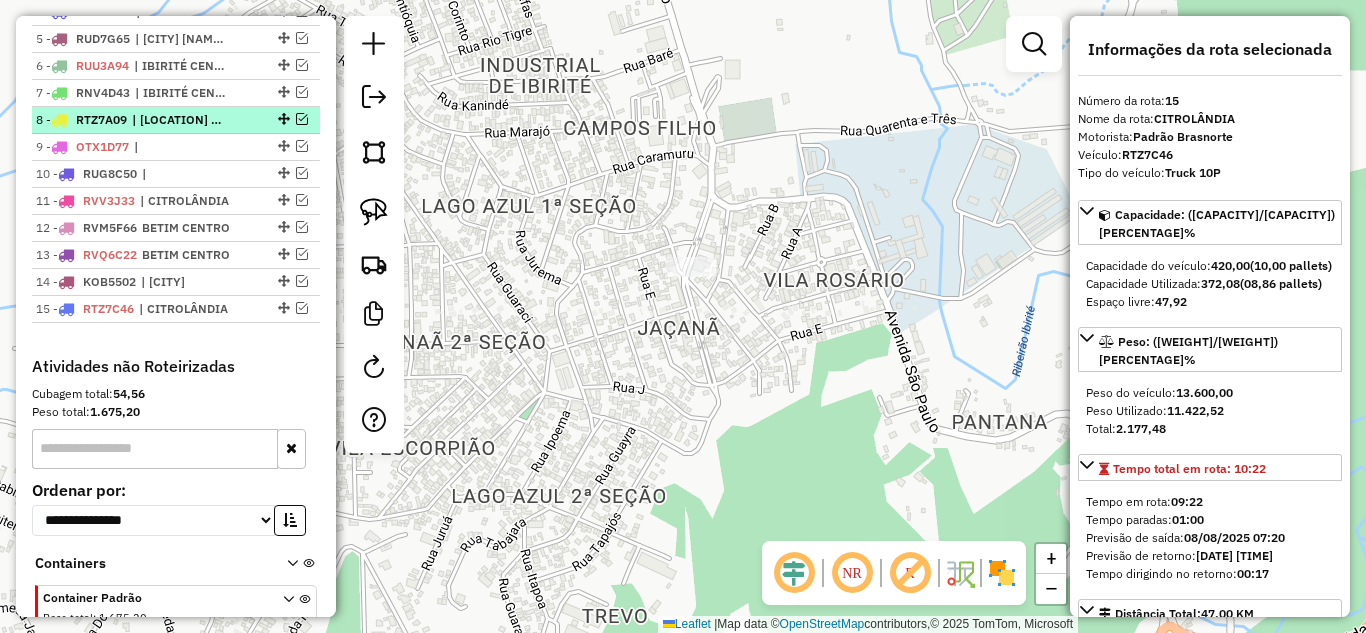 click at bounding box center (302, 119) 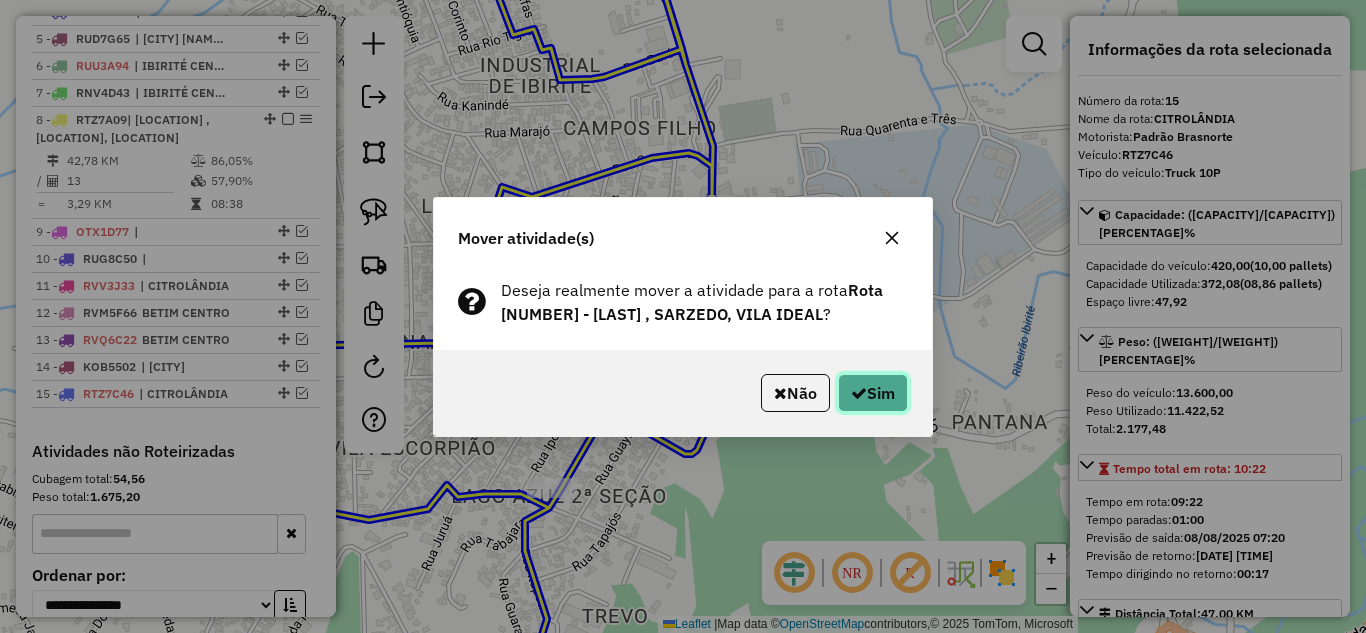 click on "Sim" 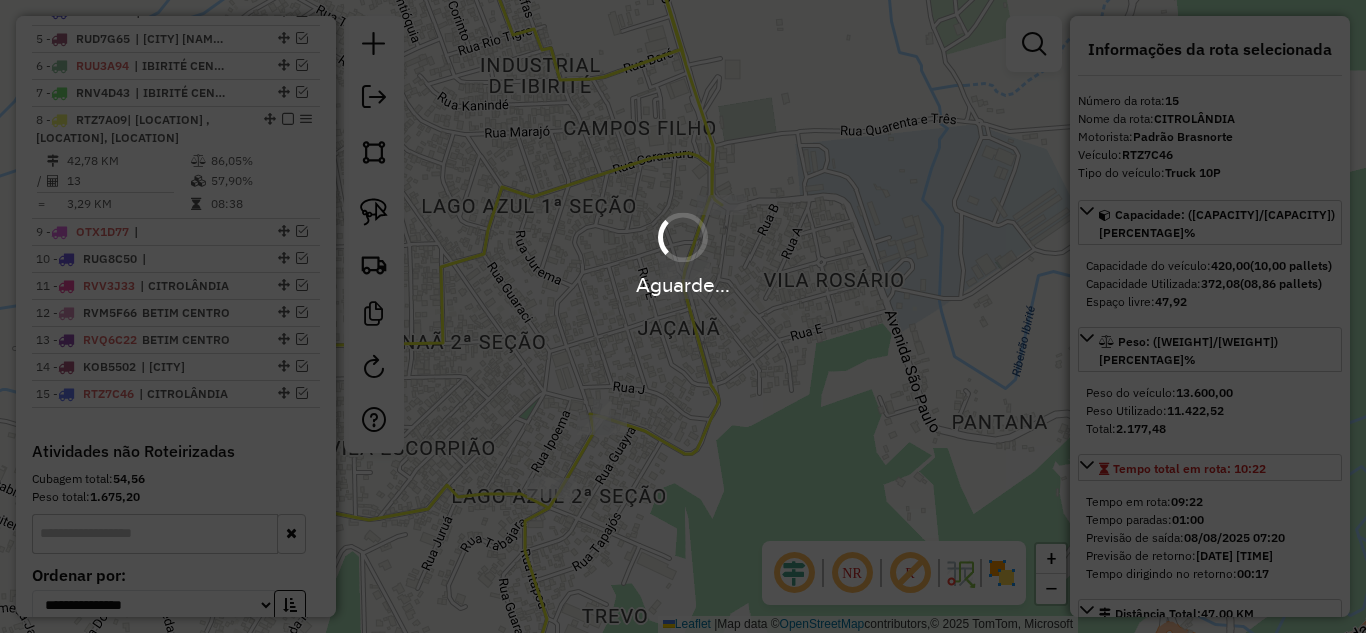 scroll, scrollTop: 742, scrollLeft: 0, axis: vertical 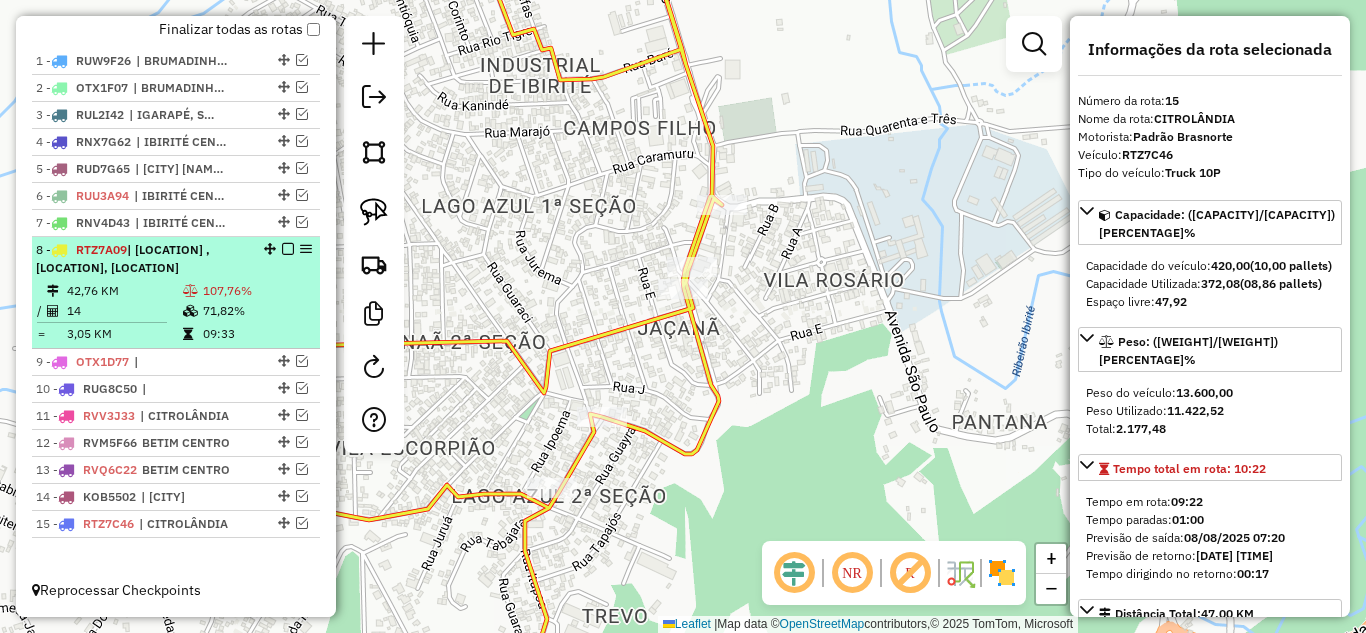 click at bounding box center [288, 249] 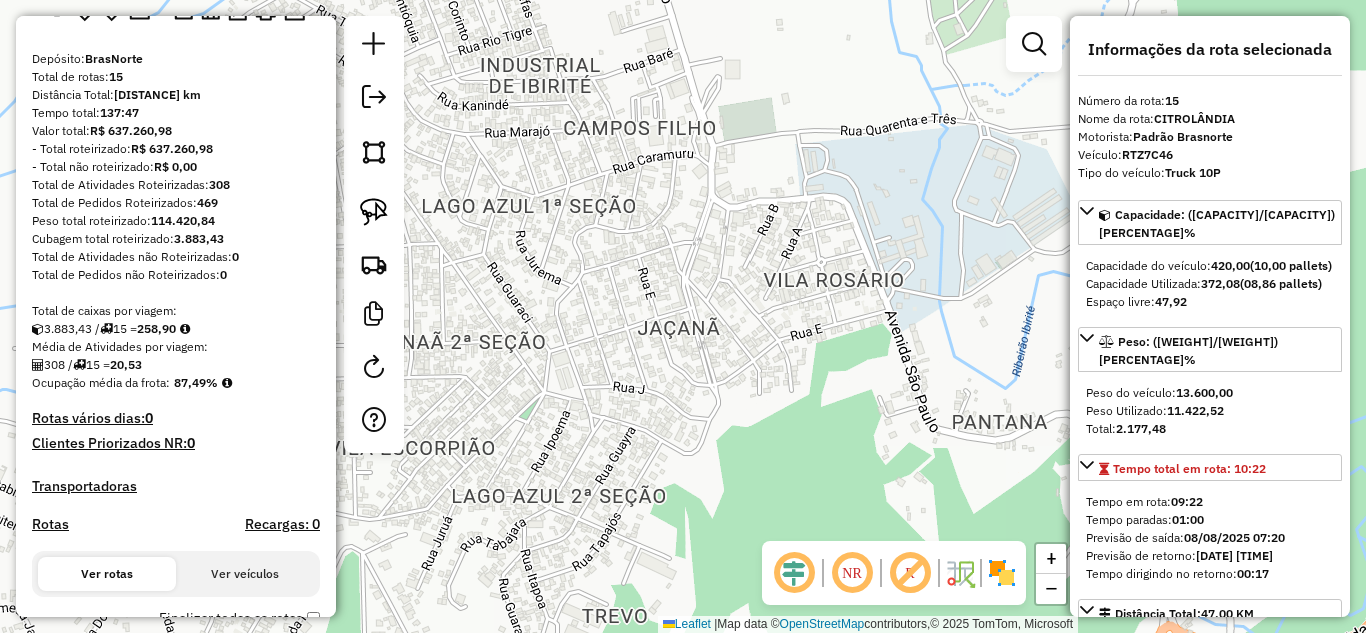 scroll, scrollTop: 57, scrollLeft: 0, axis: vertical 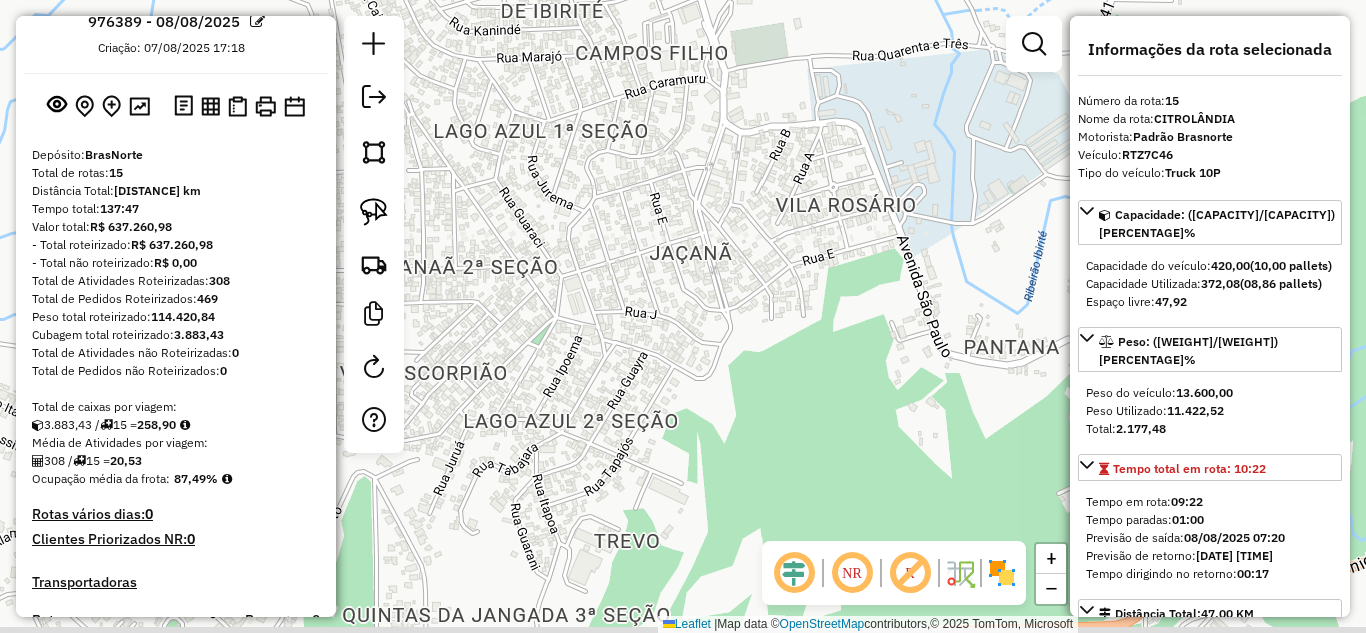drag, startPoint x: 730, startPoint y: 349, endPoint x: 729, endPoint y: 300, distance: 49.010204 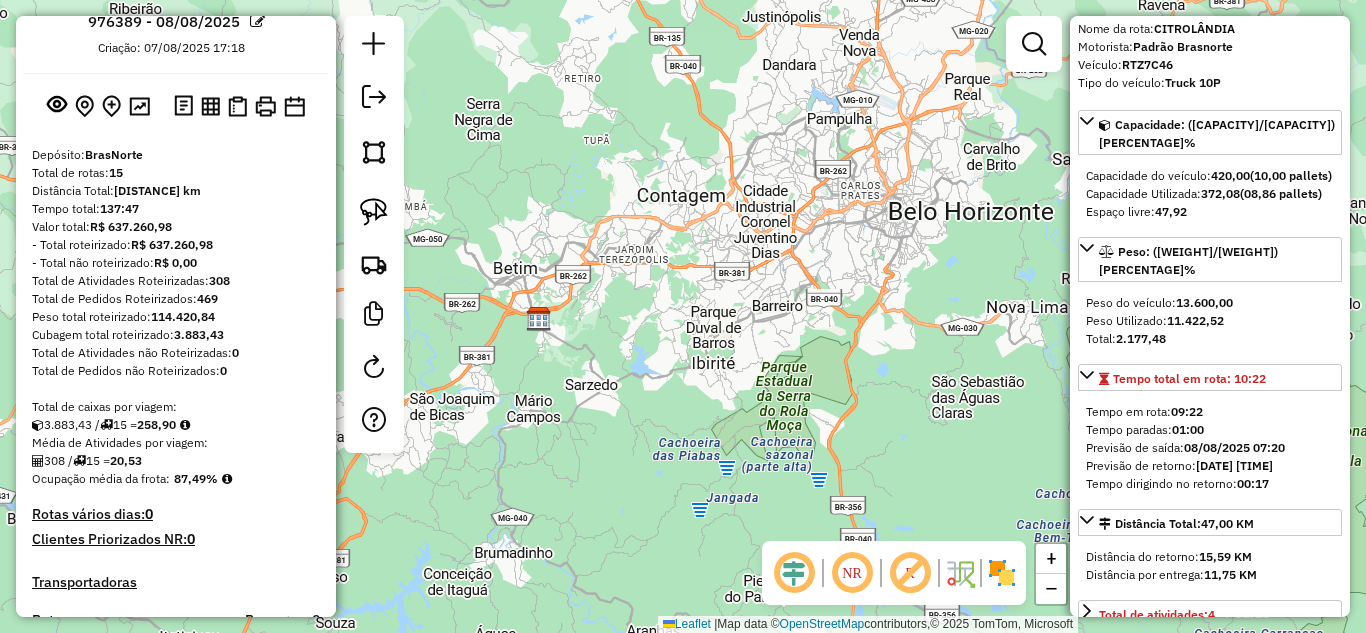 scroll, scrollTop: 300, scrollLeft: 0, axis: vertical 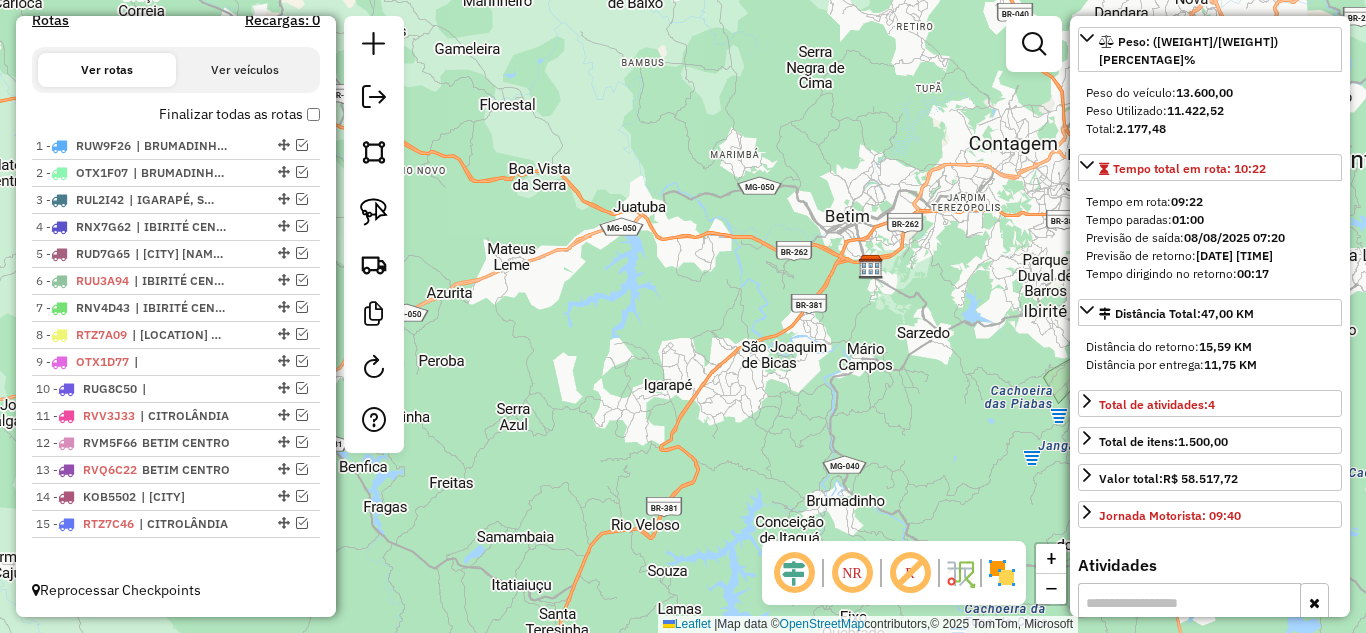 drag, startPoint x: 877, startPoint y: 430, endPoint x: 798, endPoint y: 316, distance: 138.69751 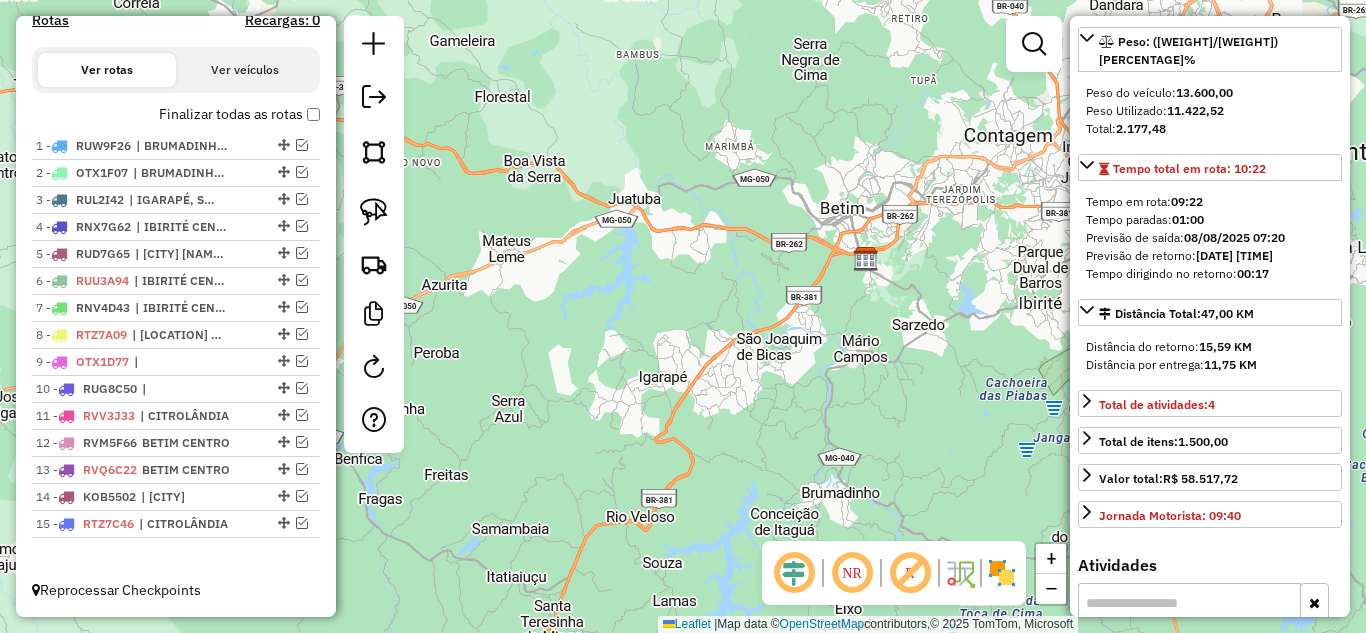 click on "Janela de atendimento Grade de atendimento Capacidade Transportadoras Veículos Cliente Pedidos  Rotas Selecione os dias de semana para filtrar as janelas de atendimento  Seg   Ter   Qua   Qui   Sex   Sáb   Dom  Informe o período da janela de atendimento: De: Até:  Filtrar exatamente a janela do cliente  Considerar janela de atendimento padrão  Selecione os dias de semana para filtrar as grades de atendimento  Seg   Ter   Qua   Qui   Sex   Sáb   Dom   Considerar clientes sem dia de atendimento cadastrado  Clientes fora do dia de atendimento selecionado Filtrar as atividades entre os valores definidos abaixo:  Peso mínimo:   Peso máximo:   Cubagem mínima:   Cubagem máxima:   De:   Até:  Filtrar as atividades entre o tempo de atendimento definido abaixo:  De:   Até:   Considerar capacidade total dos clientes não roteirizados Transportadora: Selecione um ou mais itens Tipo de veículo: Selecione um ou mais itens Veículo: Selecione um ou mais itens Motorista: Selecione um ou mais itens Nome: Rótulo:" 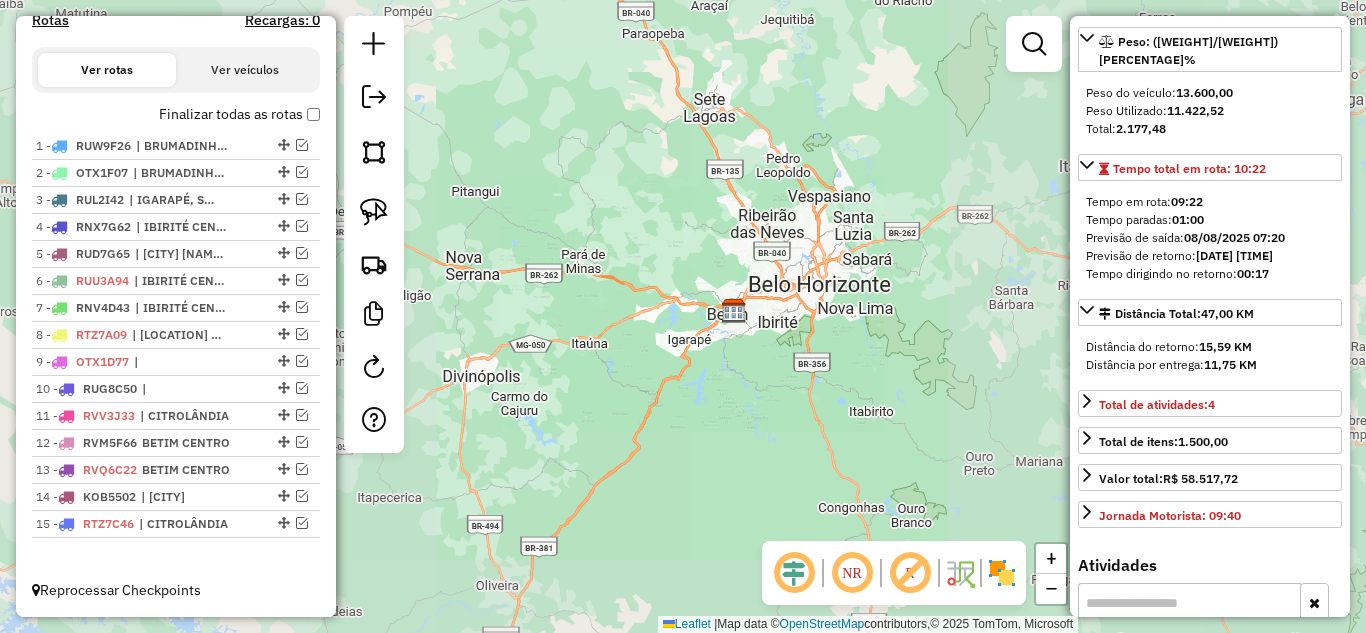 click on "Janela de atendimento Grade de atendimento Capacidade Transportadoras Veículos Cliente Pedidos  Rotas Selecione os dias de semana para filtrar as janelas de atendimento  Seg   Ter   Qua   Qui   Sex   Sáb   Dom  Informe o período da janela de atendimento: De: Até:  Filtrar exatamente a janela do cliente  Considerar janela de atendimento padrão  Selecione os dias de semana para filtrar as grades de atendimento  Seg   Ter   Qua   Qui   Sex   Sáb   Dom   Considerar clientes sem dia de atendimento cadastrado  Clientes fora do dia de atendimento selecionado Filtrar as atividades entre os valores definidos abaixo:  Peso mínimo:   Peso máximo:   Cubagem mínima:   Cubagem máxima:   De:   Até:  Filtrar as atividades entre o tempo de atendimento definido abaixo:  De:   Até:   Considerar capacidade total dos clientes não roteirizados Transportadora: Selecione um ou mais itens Tipo de veículo: Selecione um ou mais itens Veículo: Selecione um ou mais itens Motorista: Selecione um ou mais itens Nome: Rótulo:" 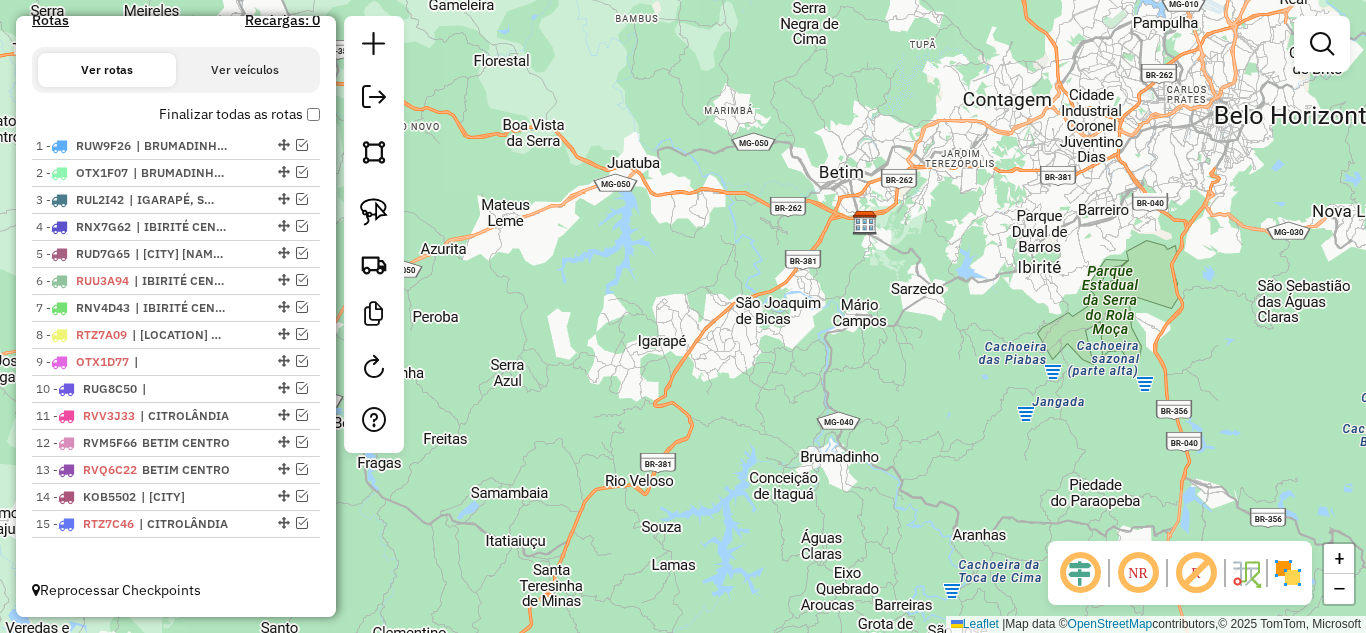 drag, startPoint x: 672, startPoint y: 324, endPoint x: 781, endPoint y: 342, distance: 110.47624 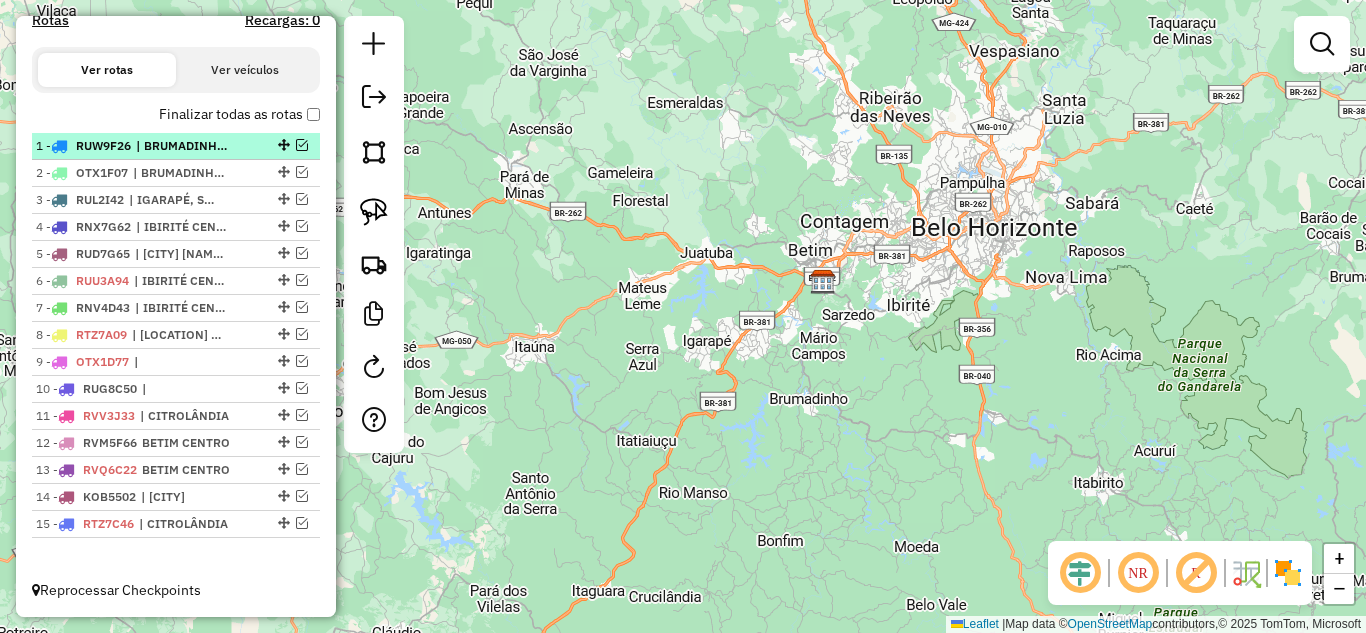 click at bounding box center (302, 145) 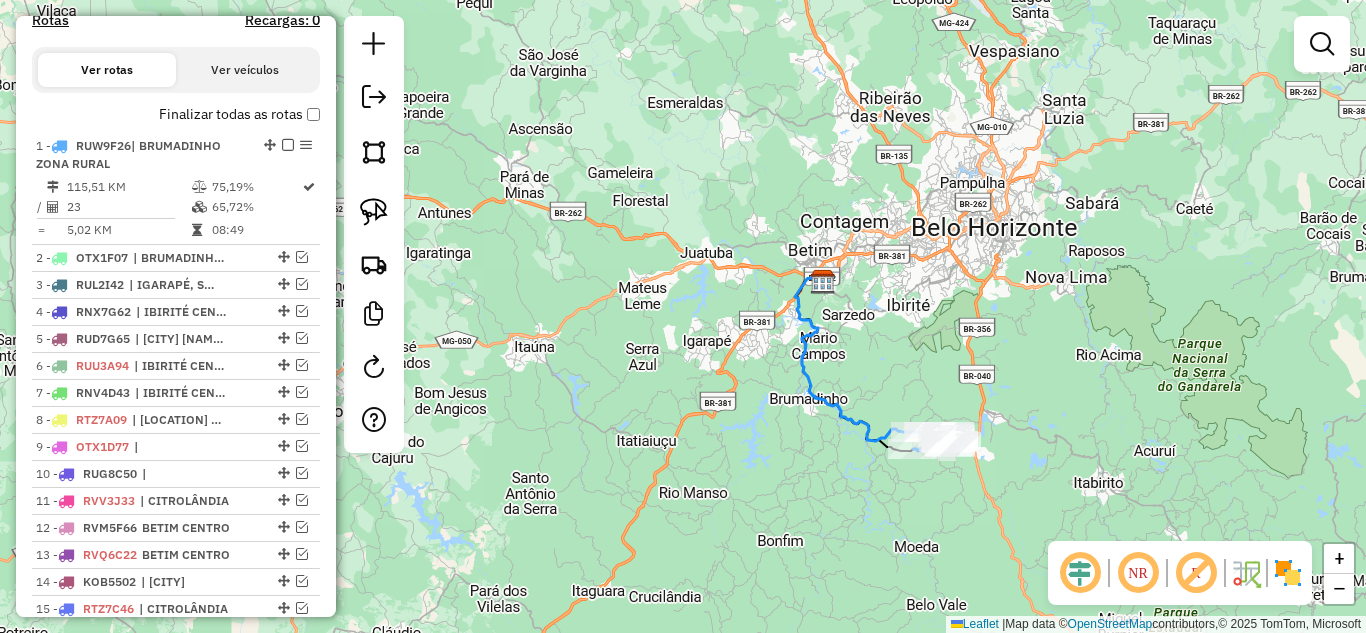 click 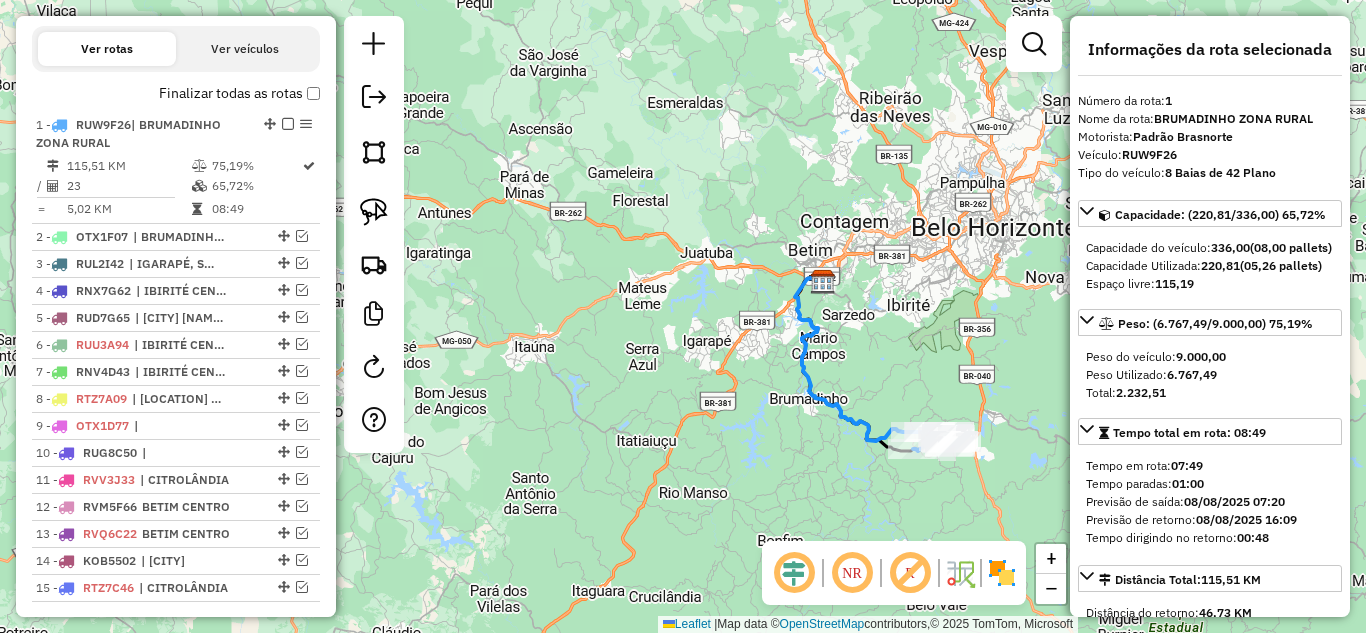 scroll, scrollTop: 742, scrollLeft: 0, axis: vertical 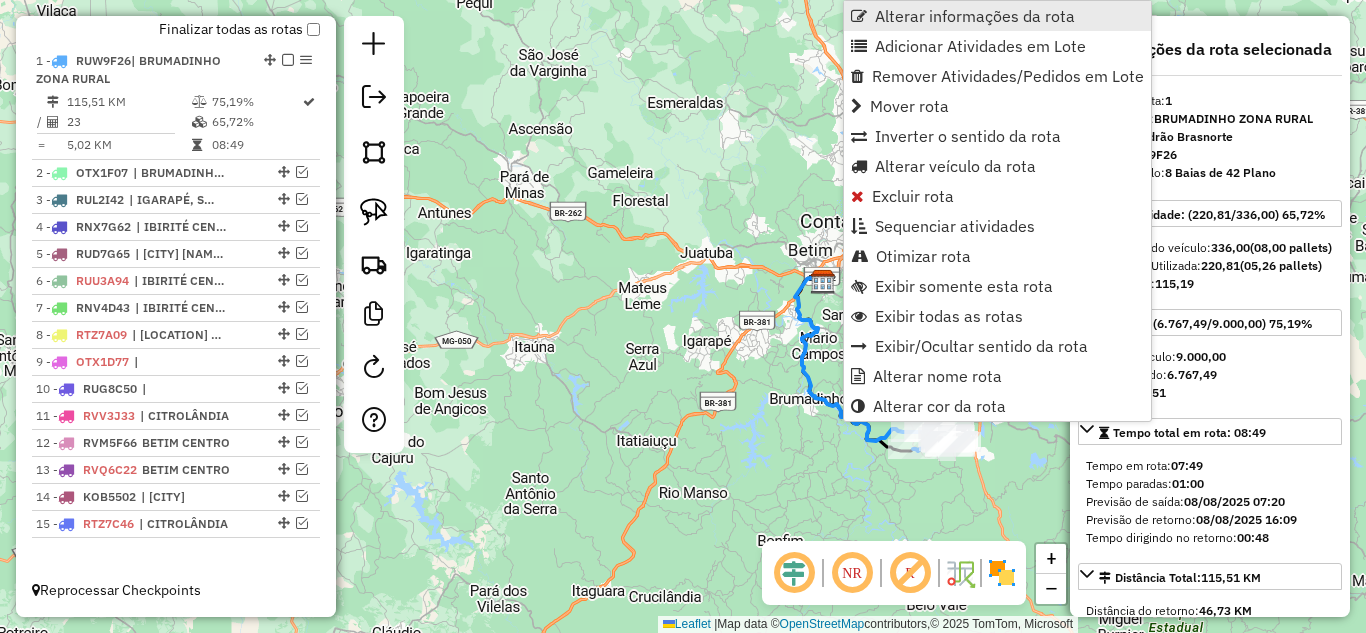 click on "Alterar informações da rota" at bounding box center [975, 16] 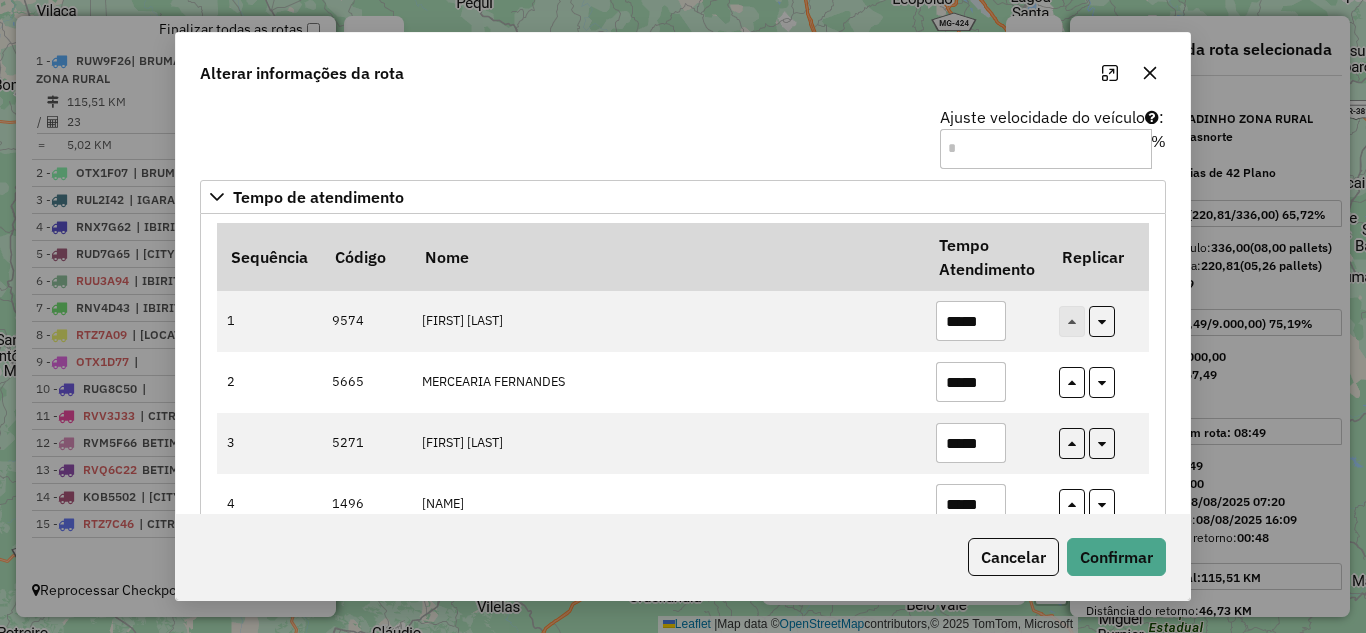 scroll, scrollTop: 200, scrollLeft: 0, axis: vertical 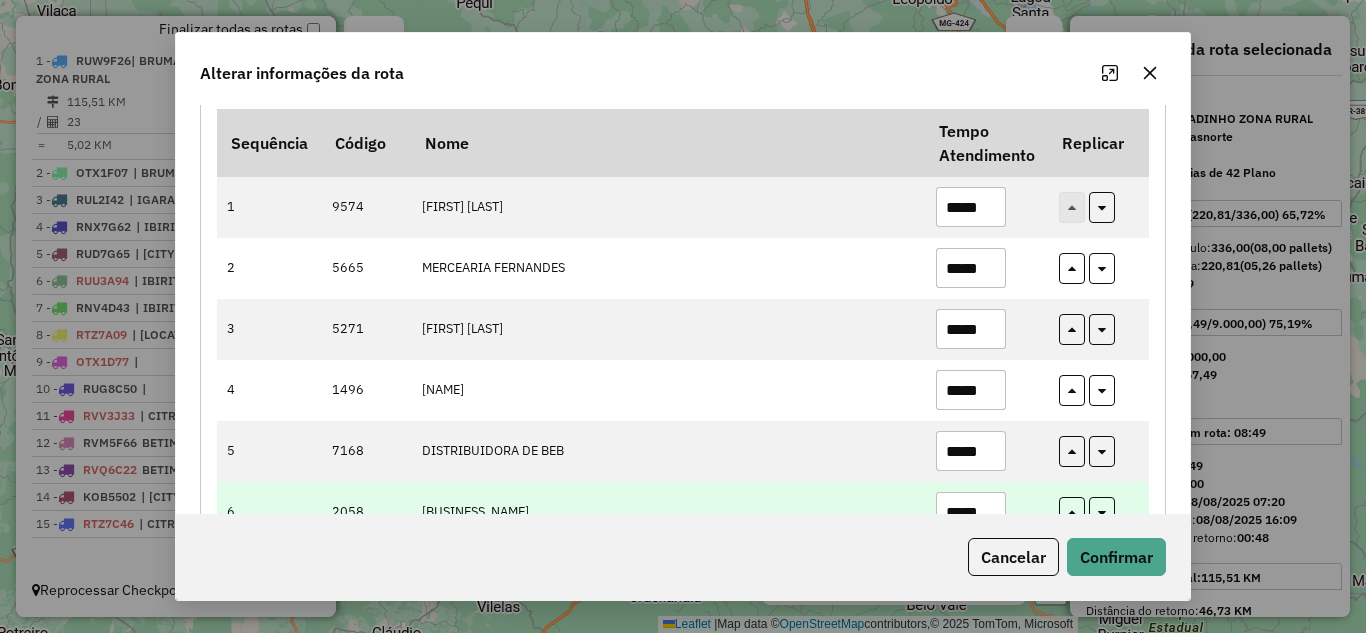 click on "*****" at bounding box center (971, 512) 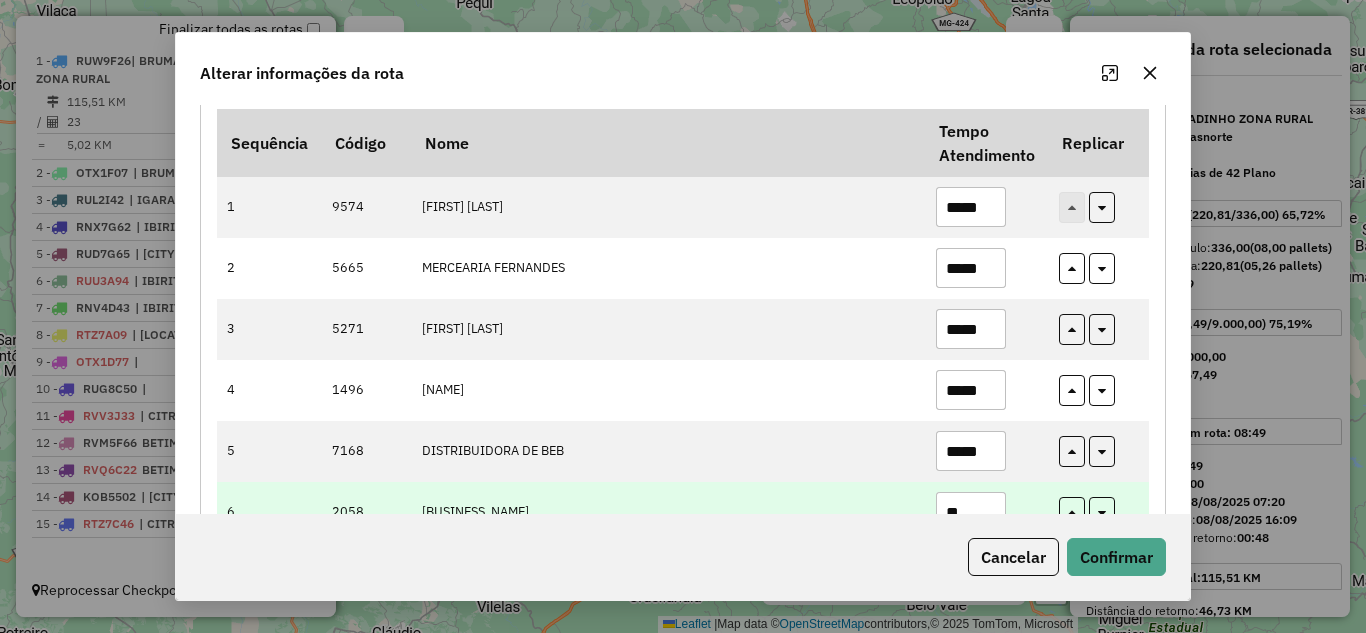 type on "*" 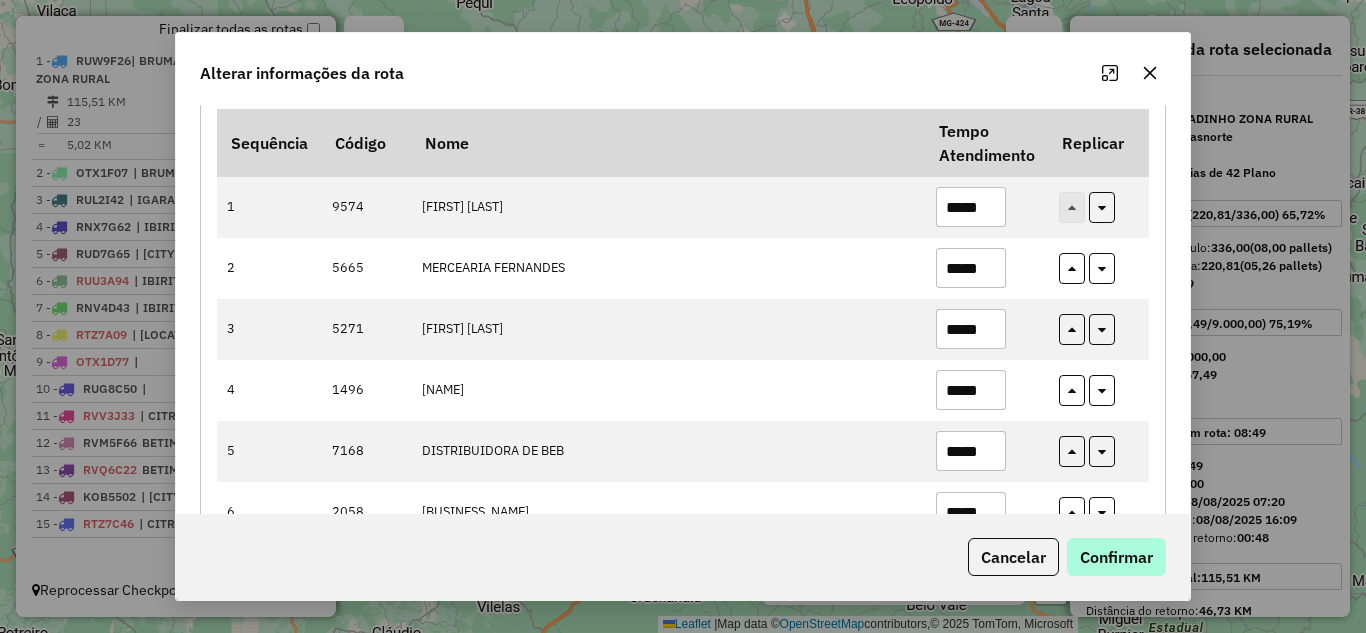 type on "*****" 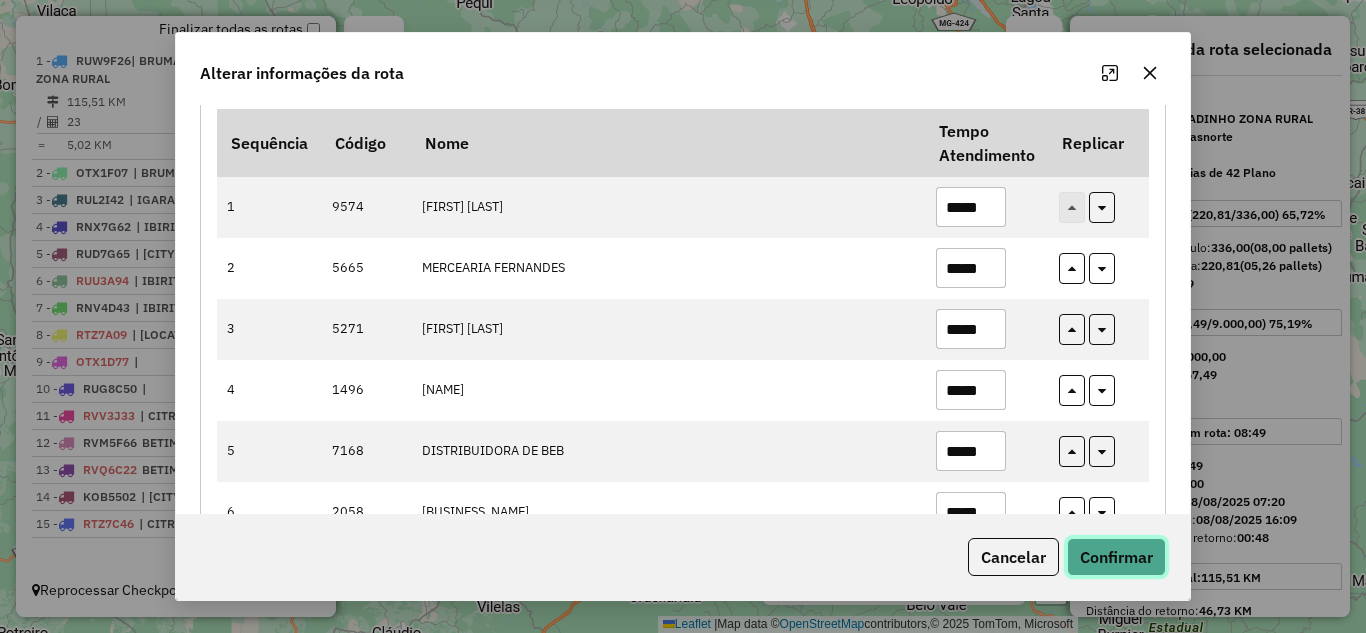 drag, startPoint x: 1125, startPoint y: 563, endPoint x: 1113, endPoint y: 550, distance: 17.691807 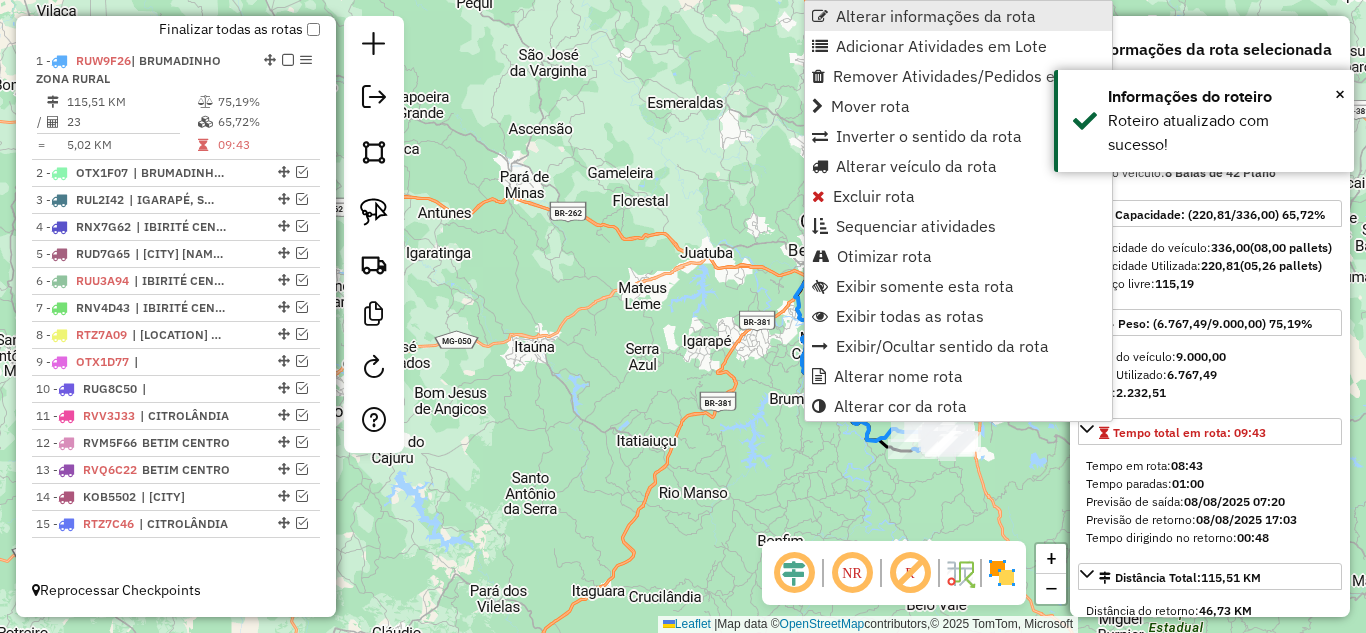 click on "Alterar informações da rota" at bounding box center (958, 16) 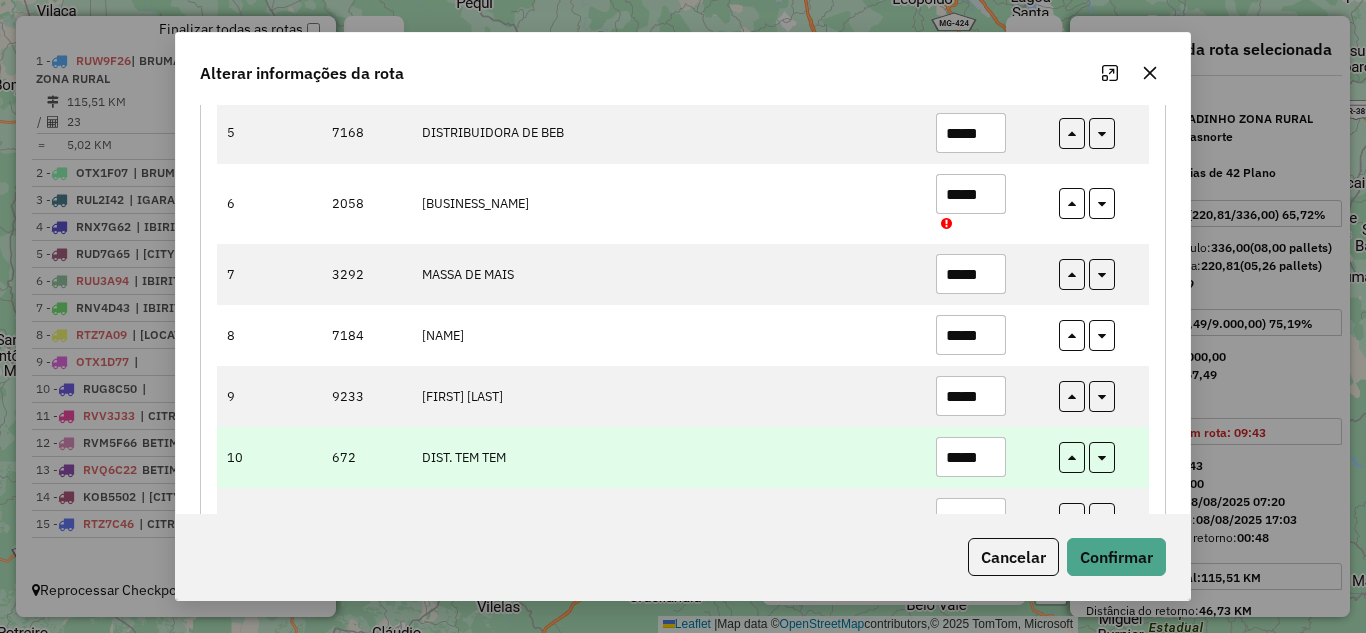 scroll, scrollTop: 400, scrollLeft: 0, axis: vertical 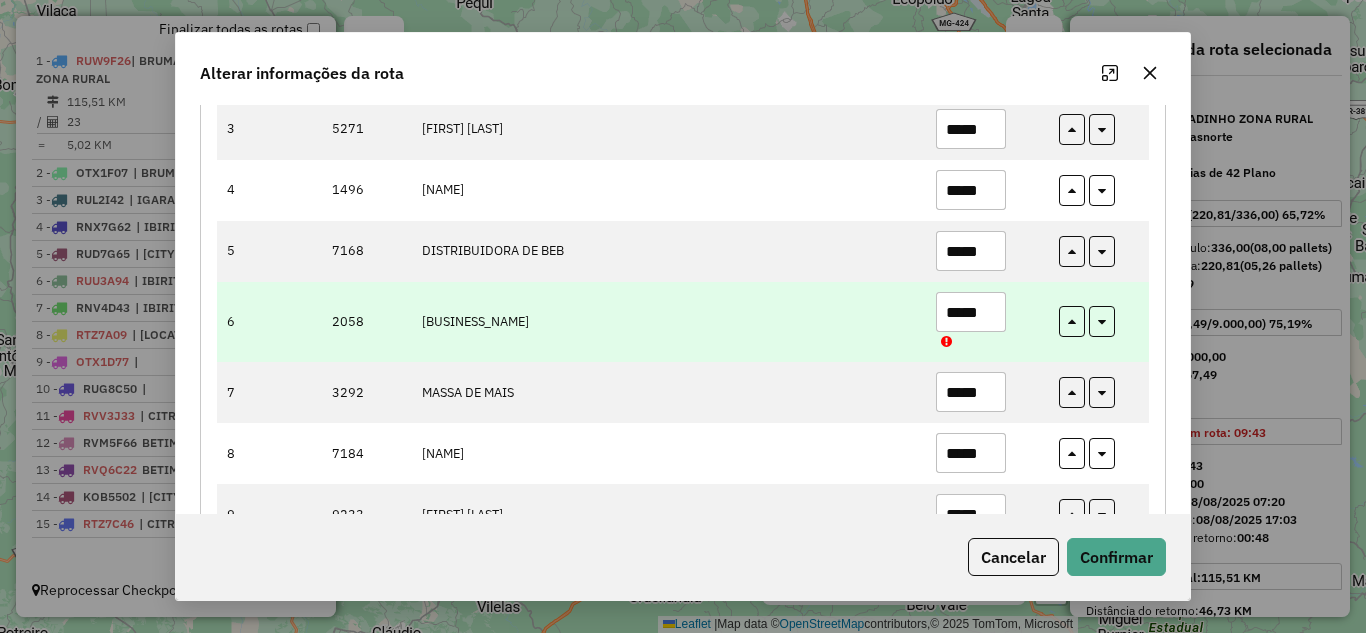 click on "*****" at bounding box center (971, 312) 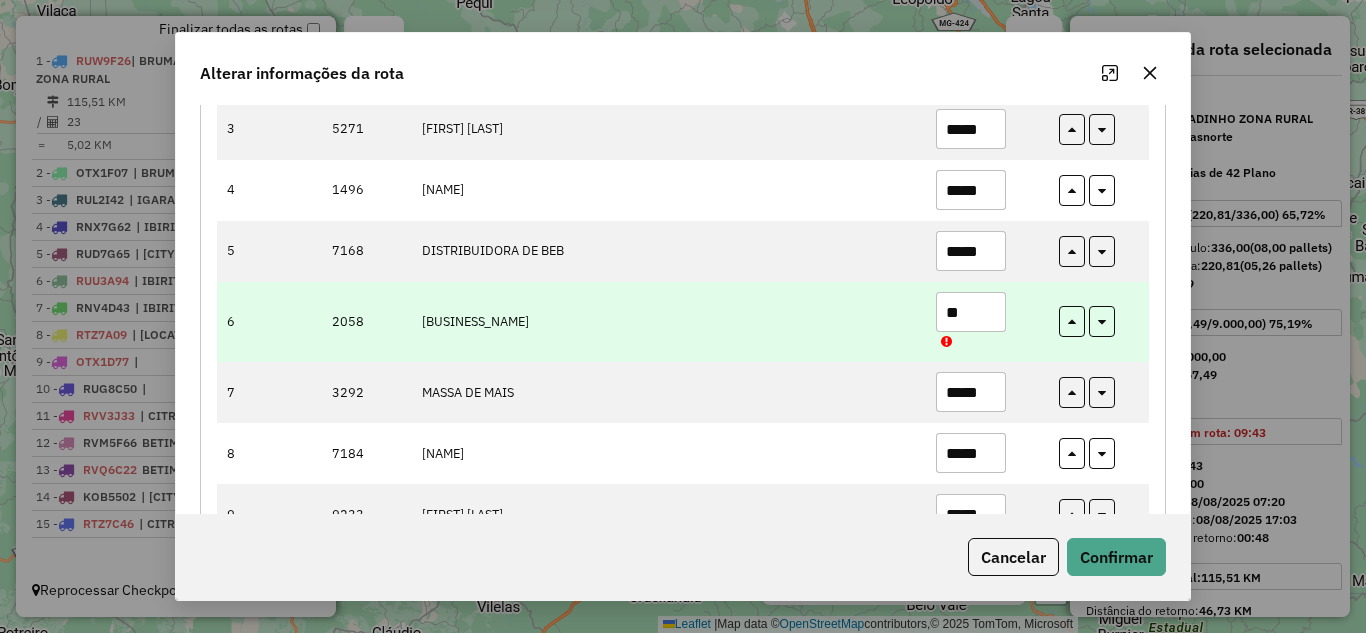 type on "*" 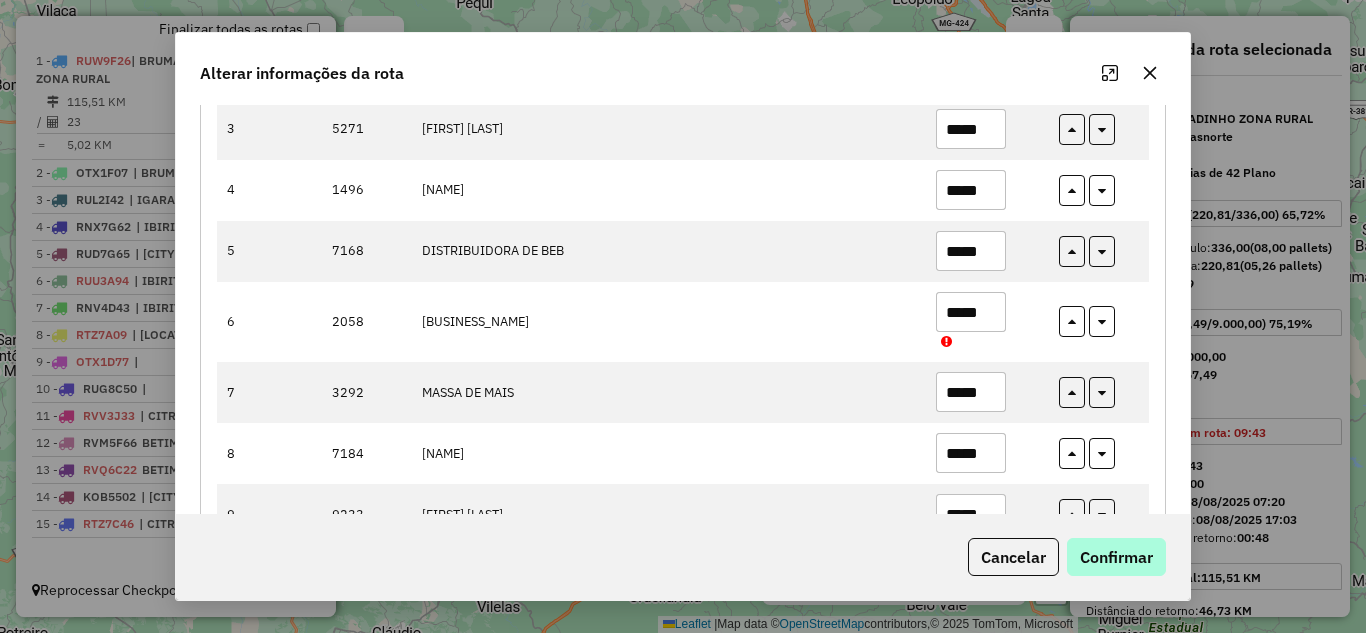 type on "*****" 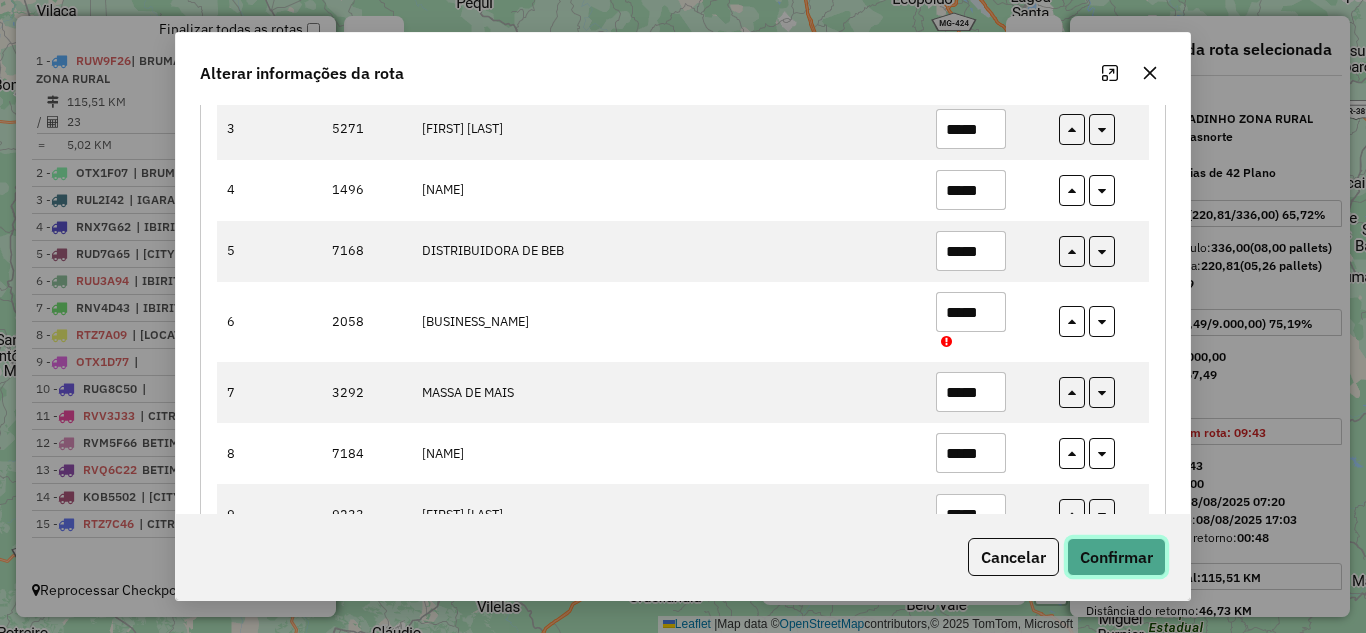 click on "Confirmar" 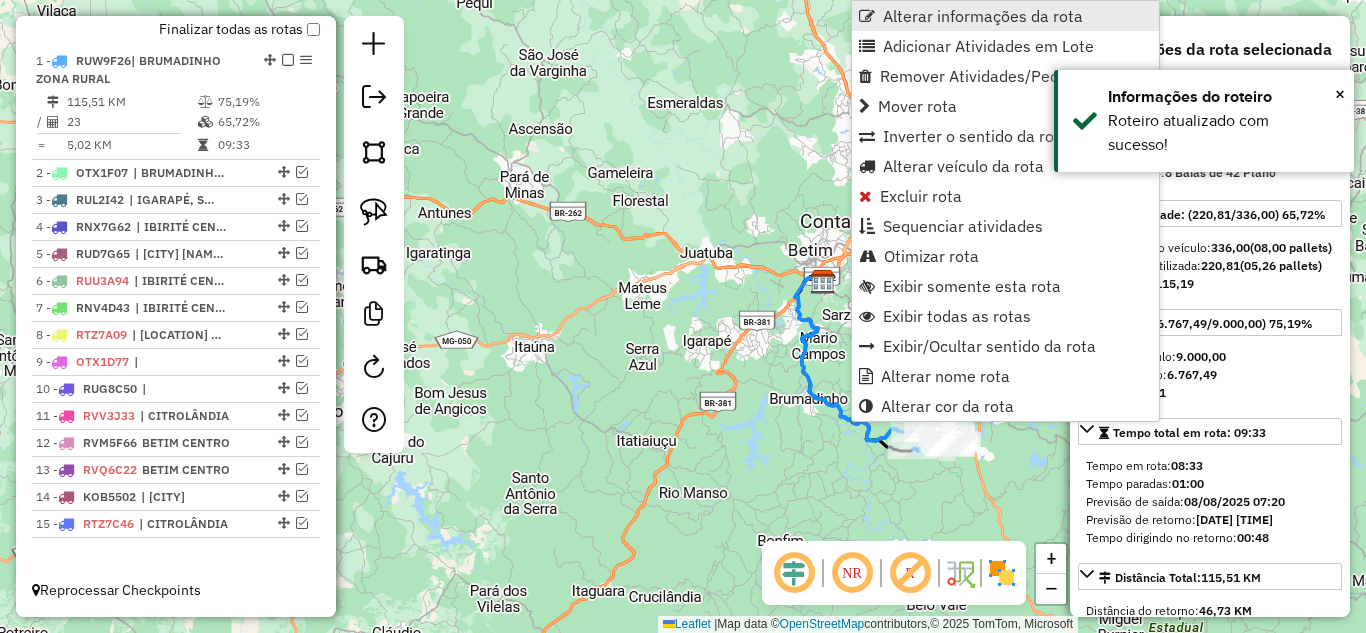 click on "Alterar informações da rota" at bounding box center (983, 16) 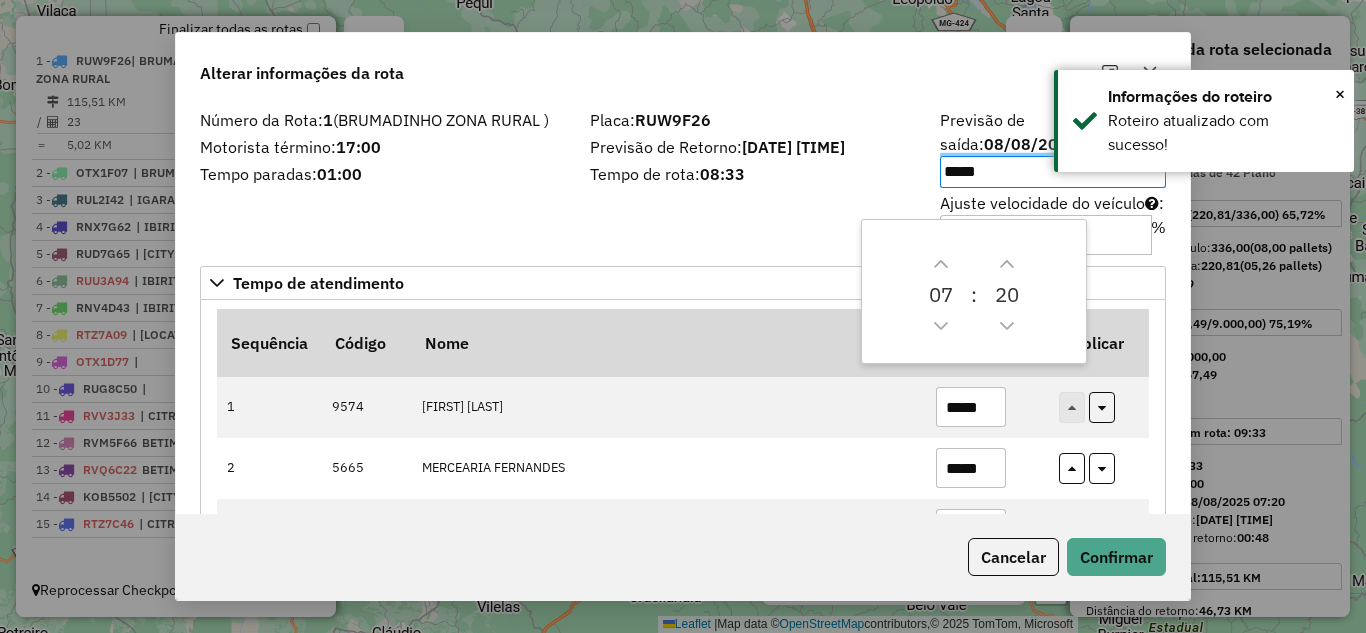 scroll, scrollTop: 200, scrollLeft: 0, axis: vertical 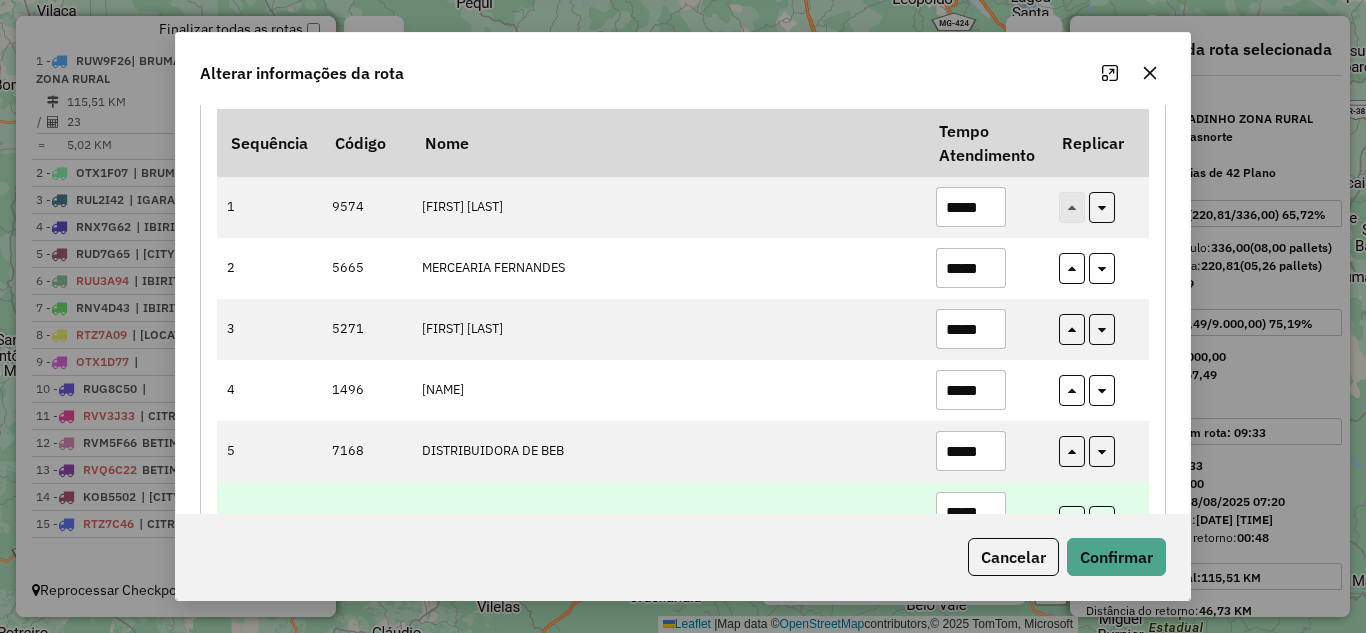 click on "*****" at bounding box center (971, 512) 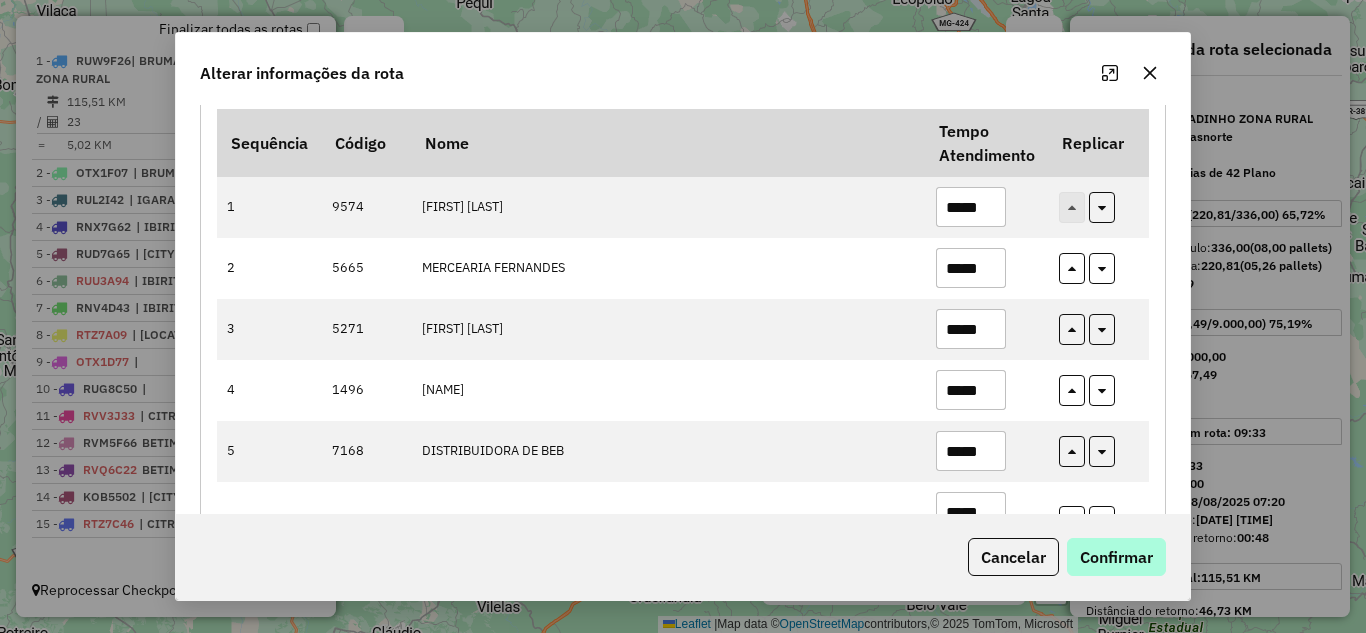 type on "*****" 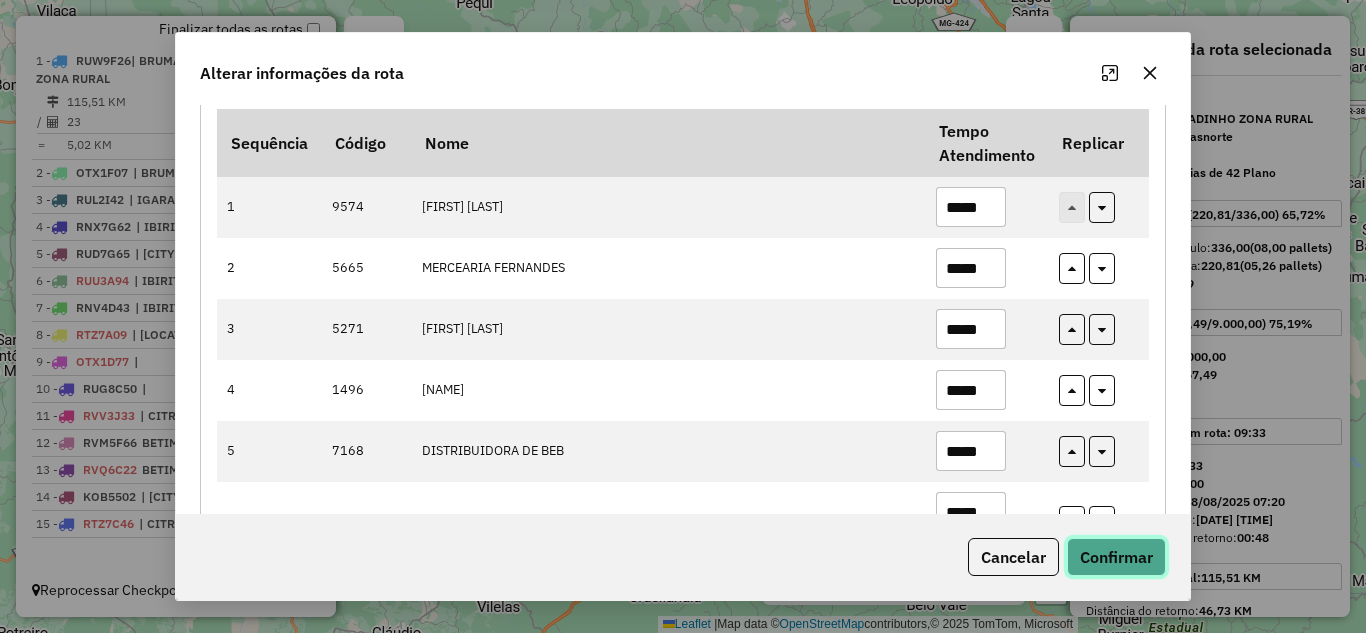 click on "Confirmar" 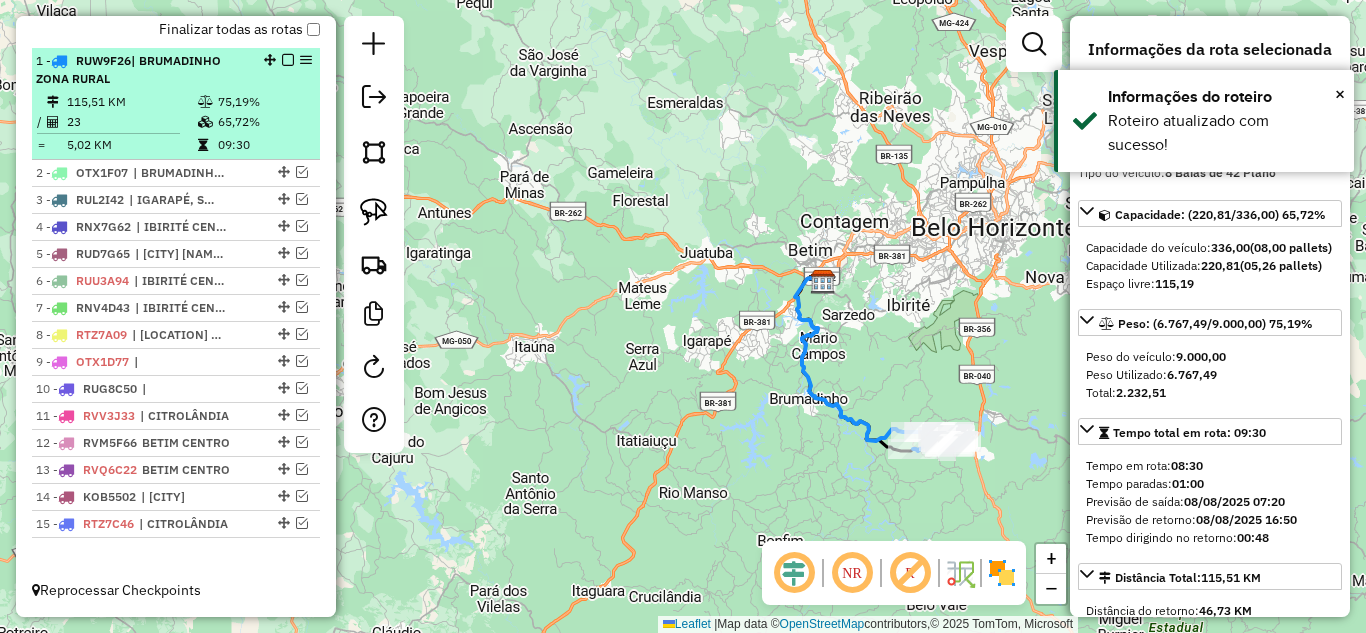 click at bounding box center [288, 60] 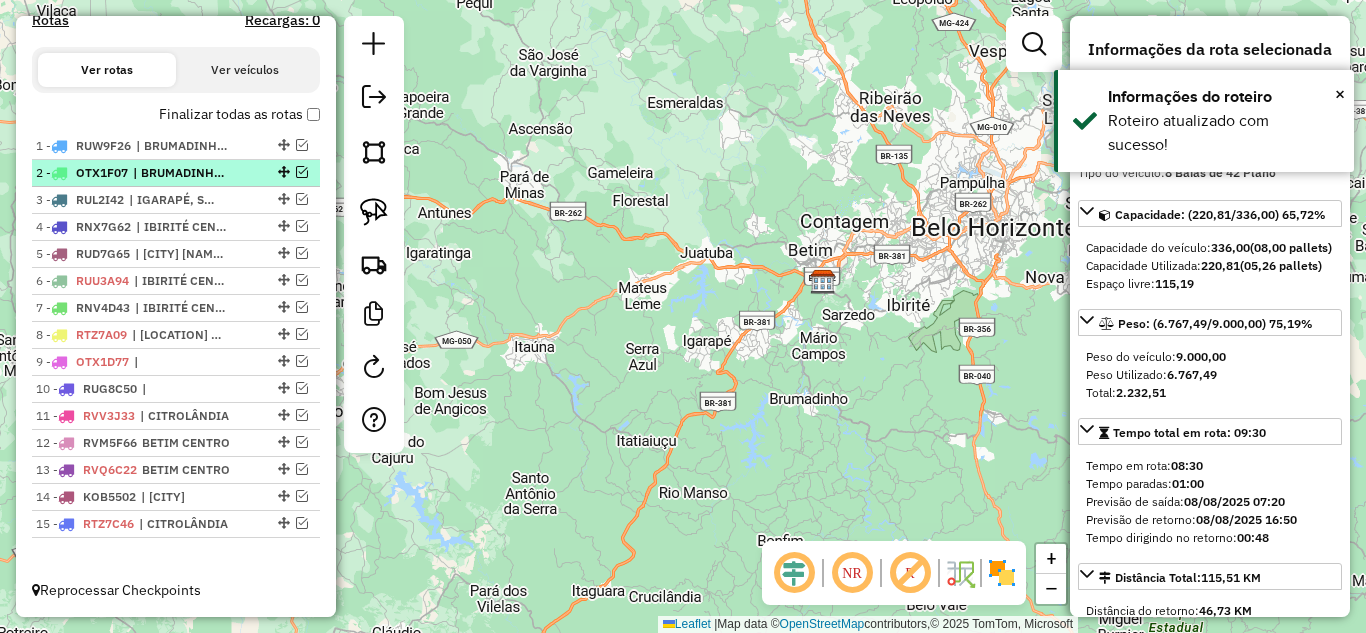 click at bounding box center [302, 172] 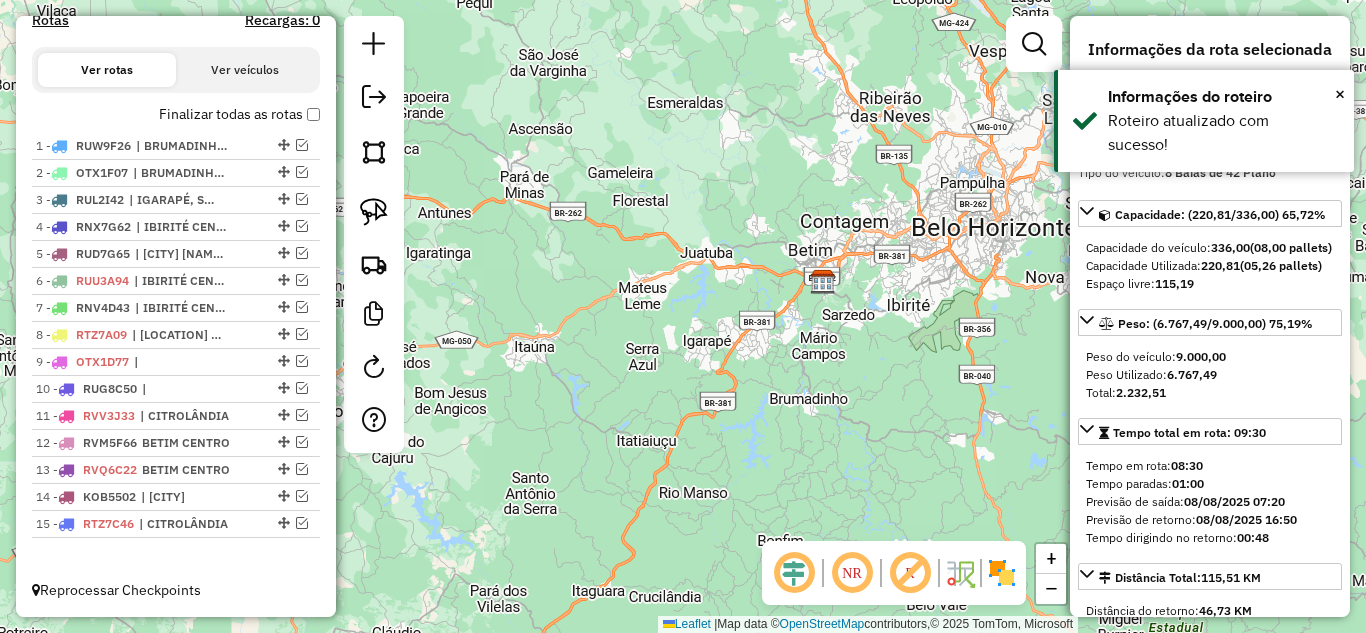 scroll, scrollTop: 742, scrollLeft: 0, axis: vertical 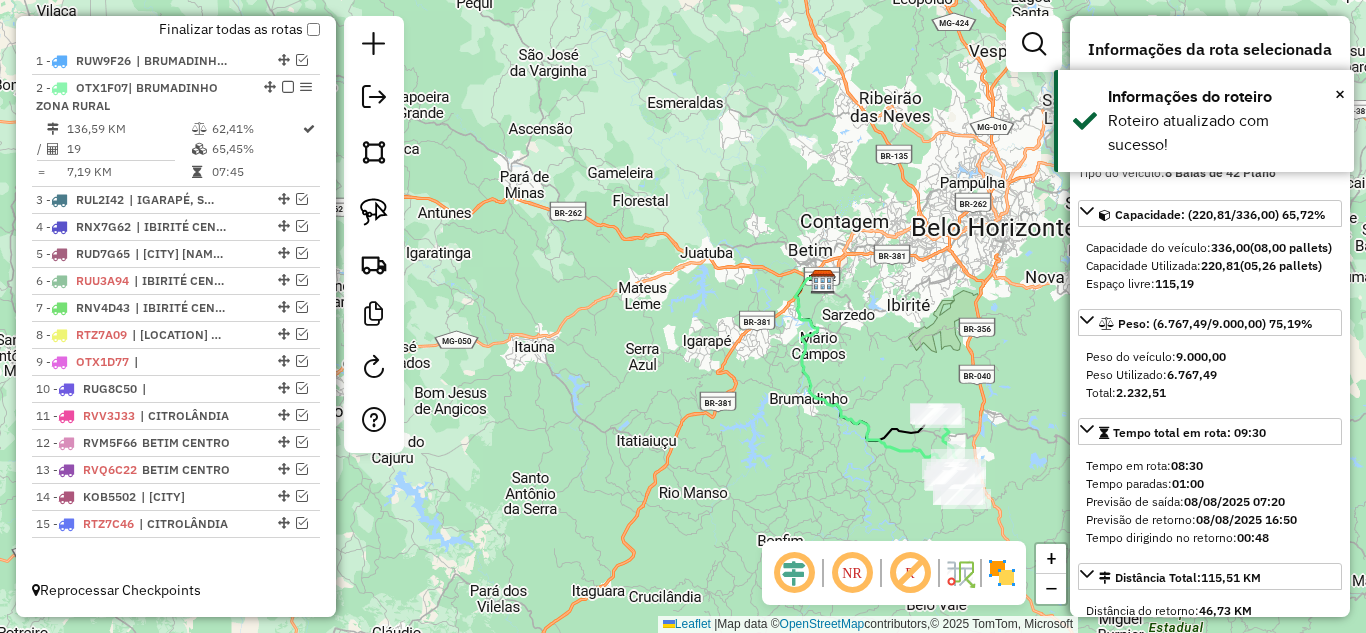 click 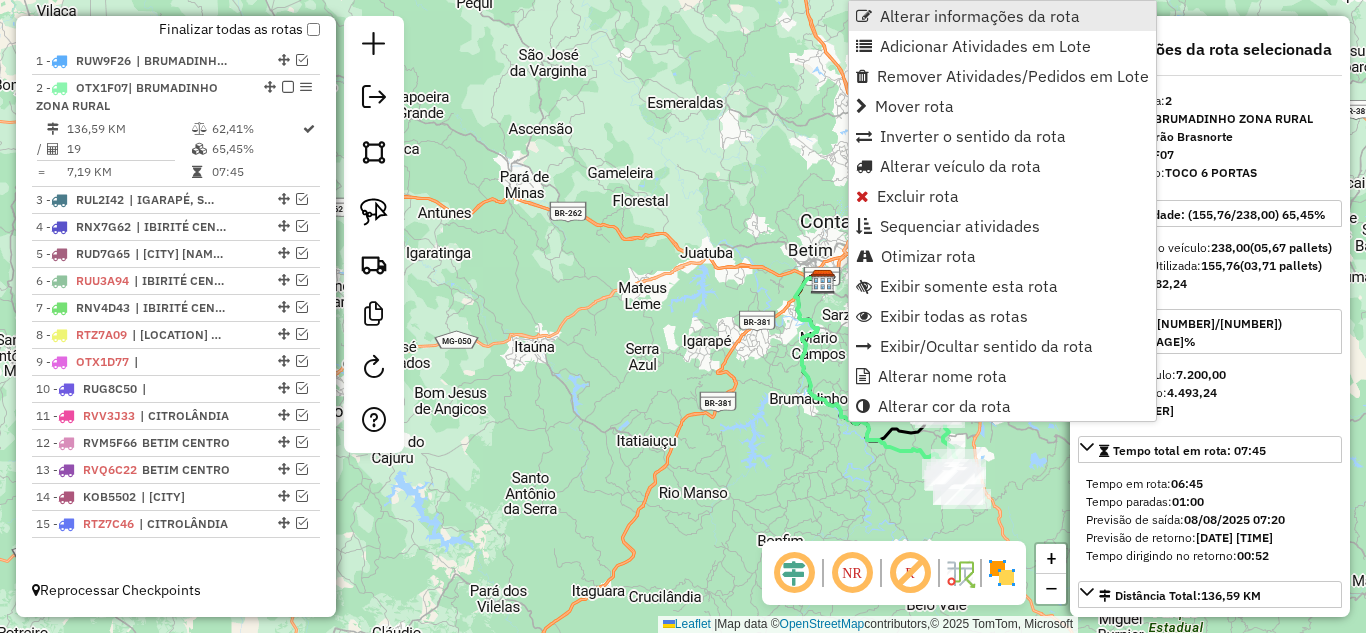 click on "Alterar informações da rota" at bounding box center (980, 16) 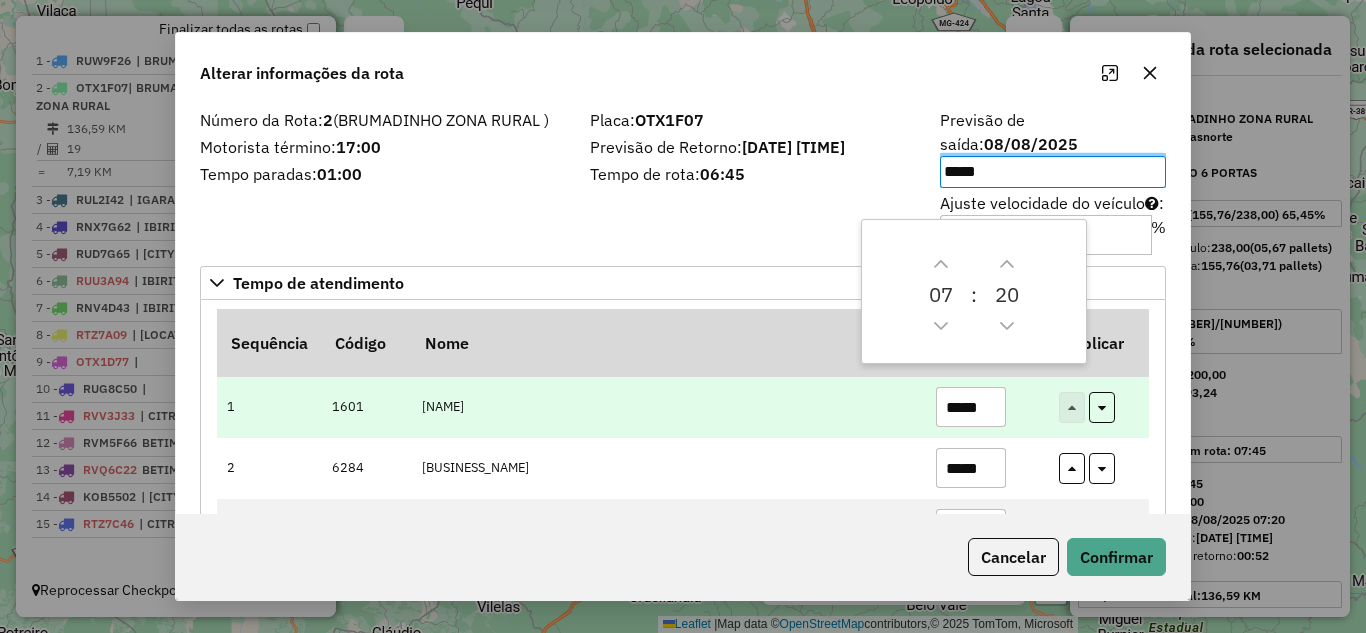 click on "*****" at bounding box center [971, 407] 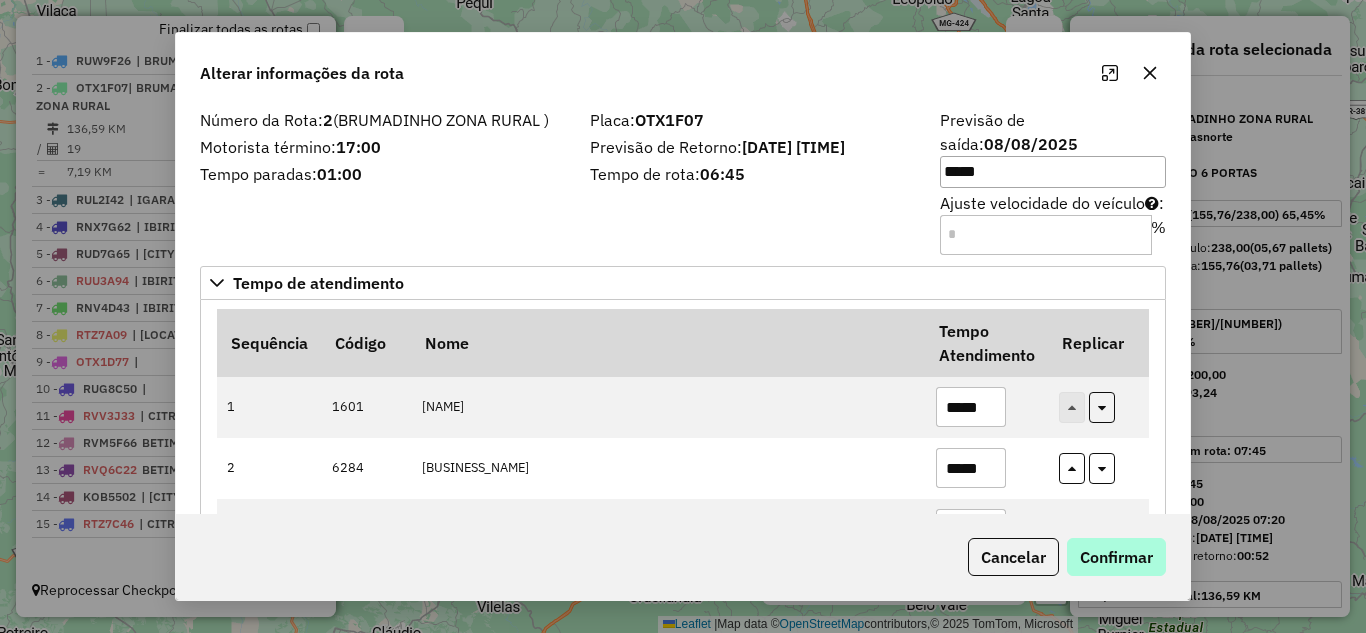 type on "*****" 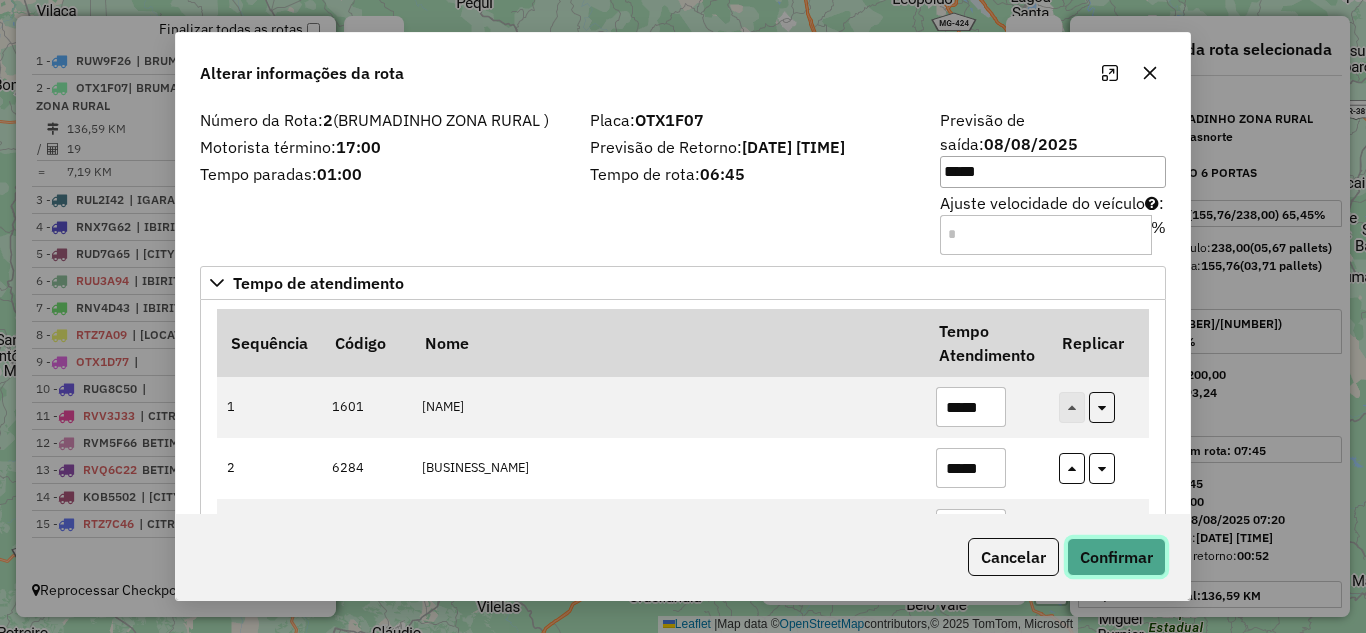 click on "Confirmar" 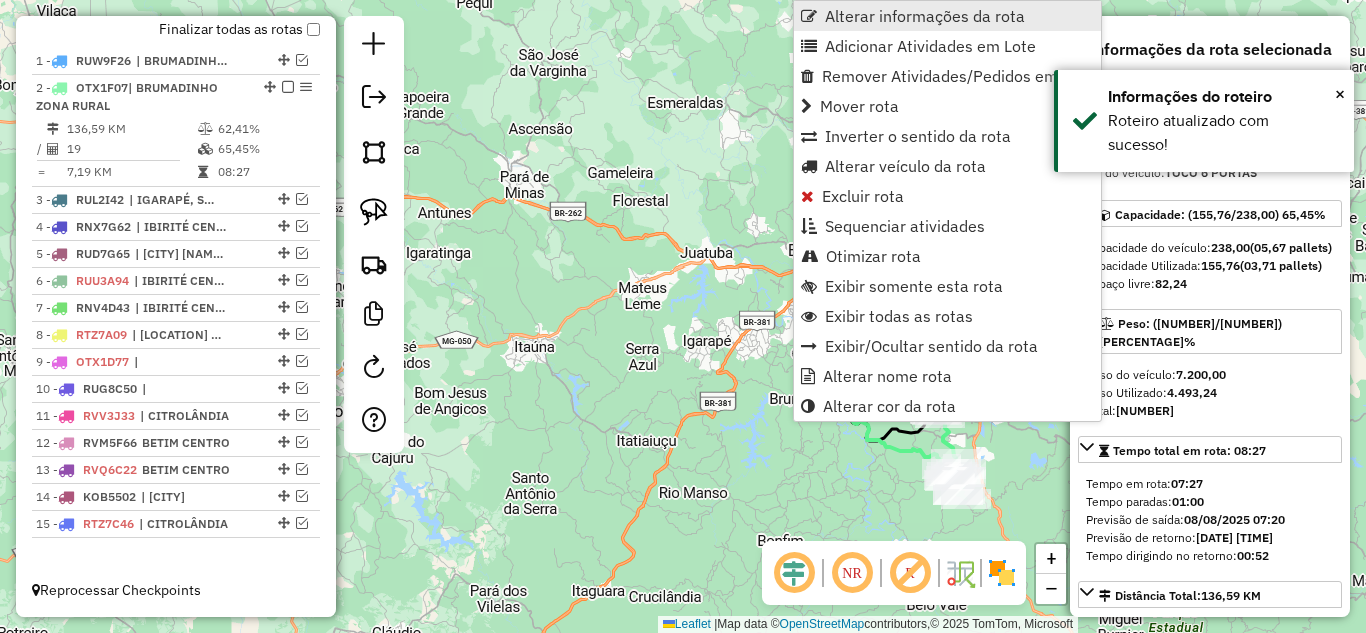 click on "Alterar informações da rota" at bounding box center (925, 16) 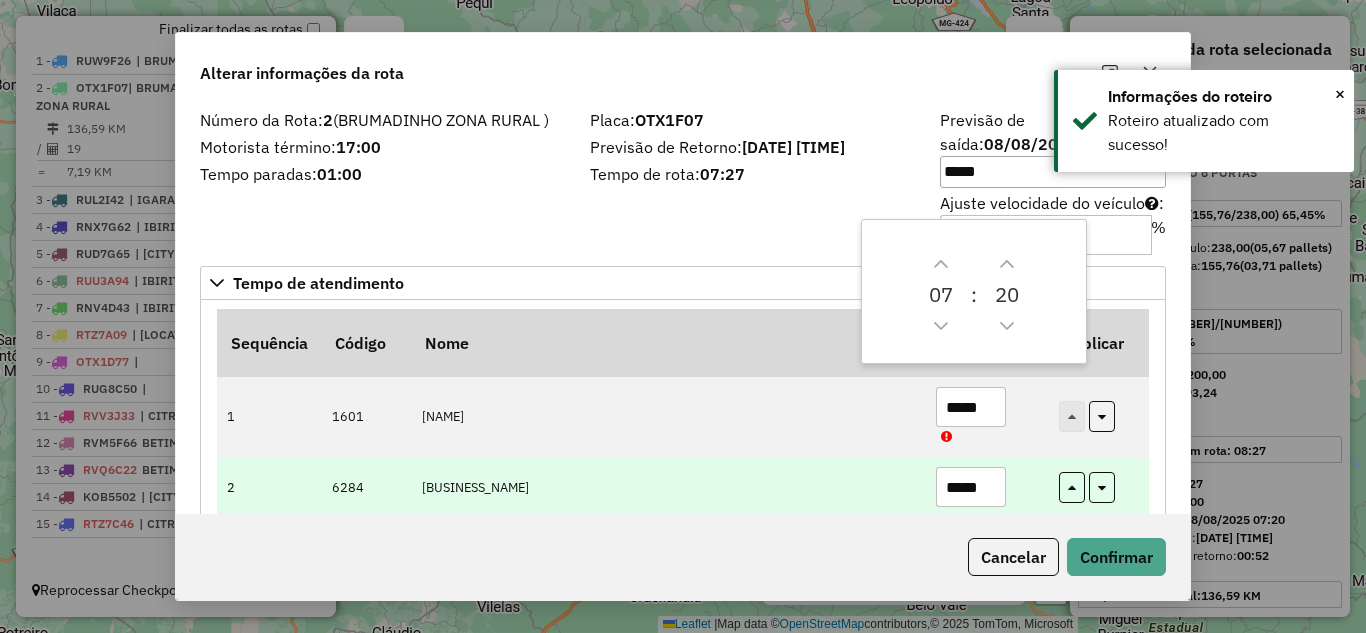 click on "*****" at bounding box center [971, 487] 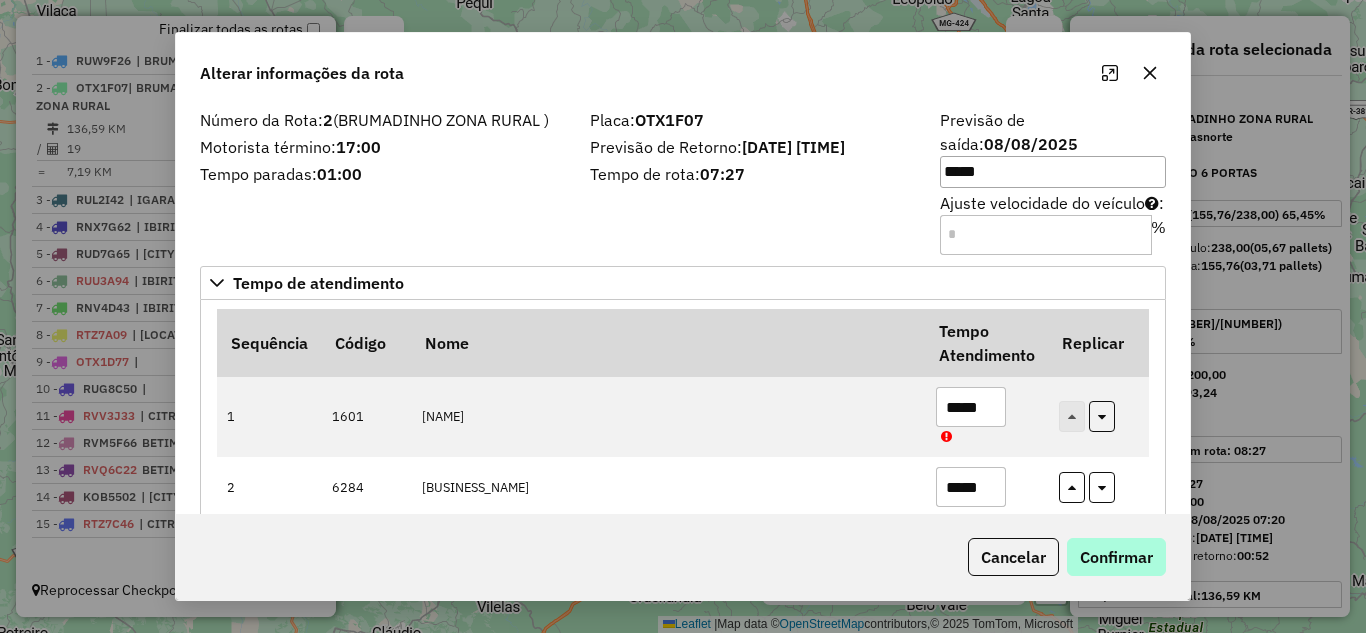 type on "*****" 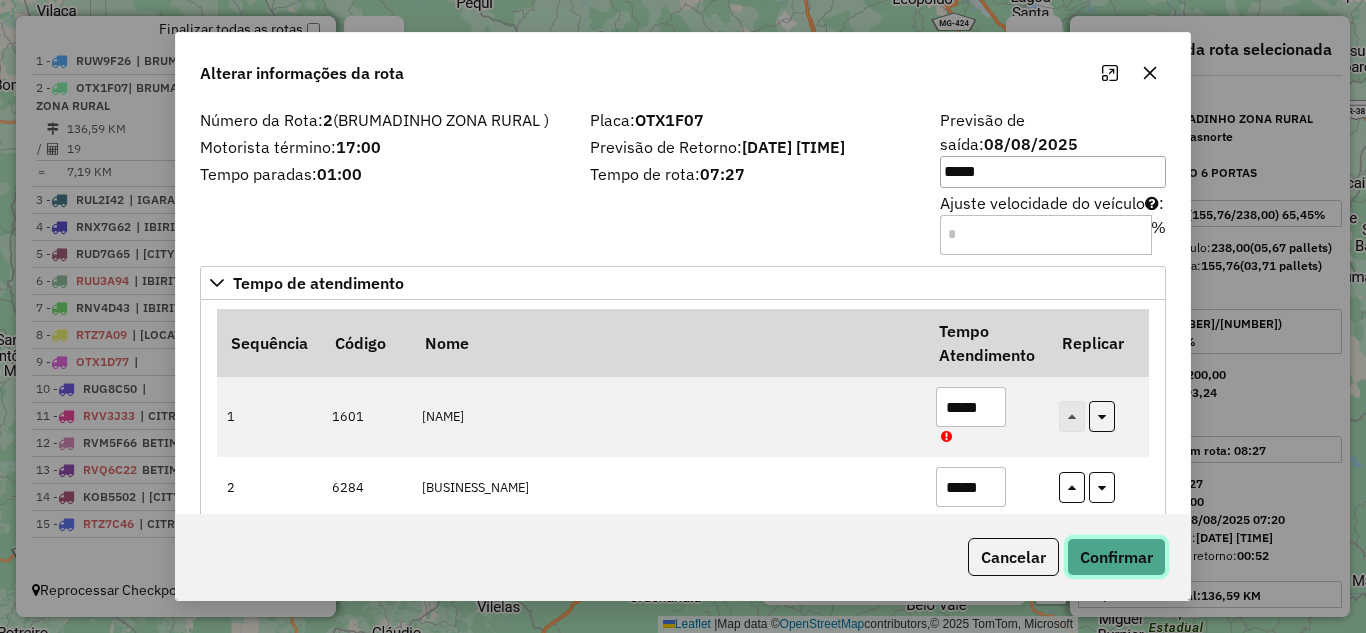 click on "Confirmar" 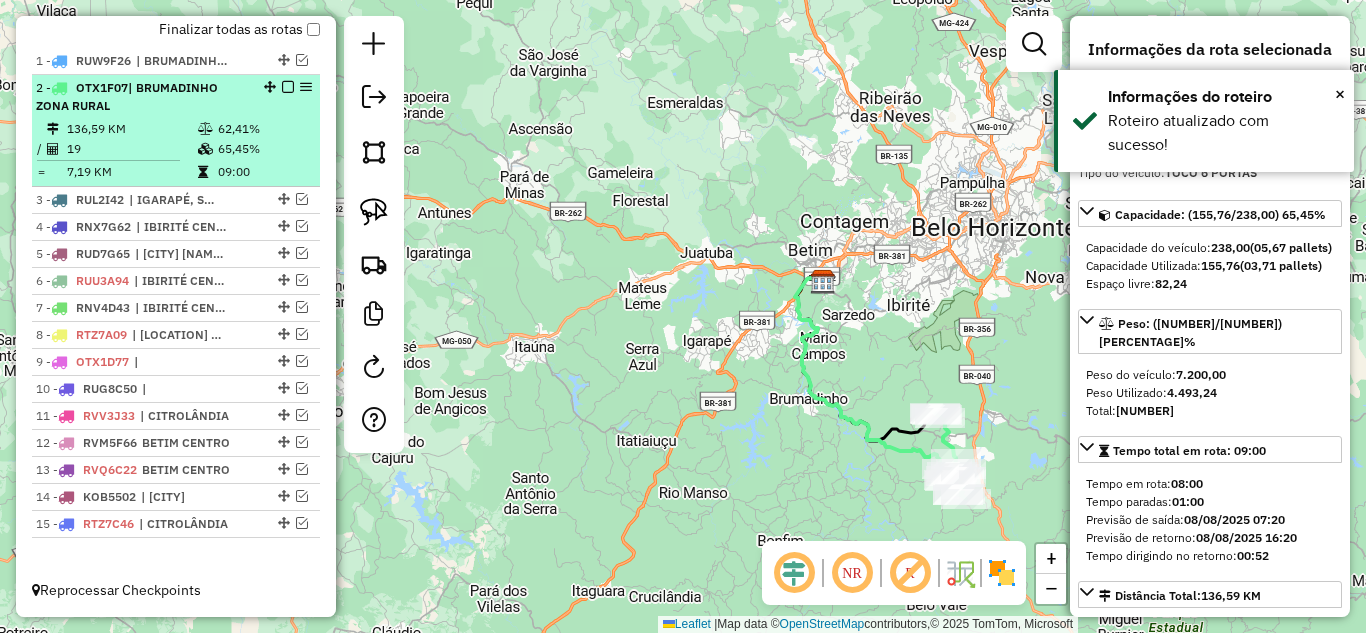 click at bounding box center (288, 87) 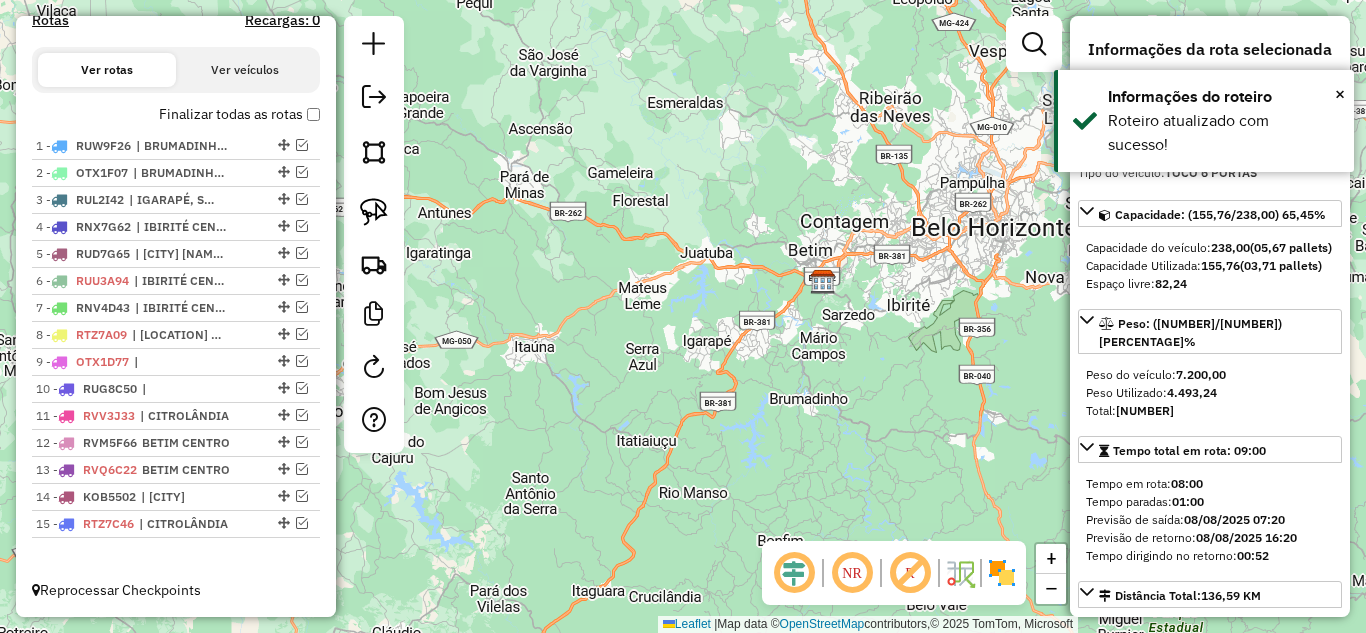 scroll, scrollTop: 657, scrollLeft: 0, axis: vertical 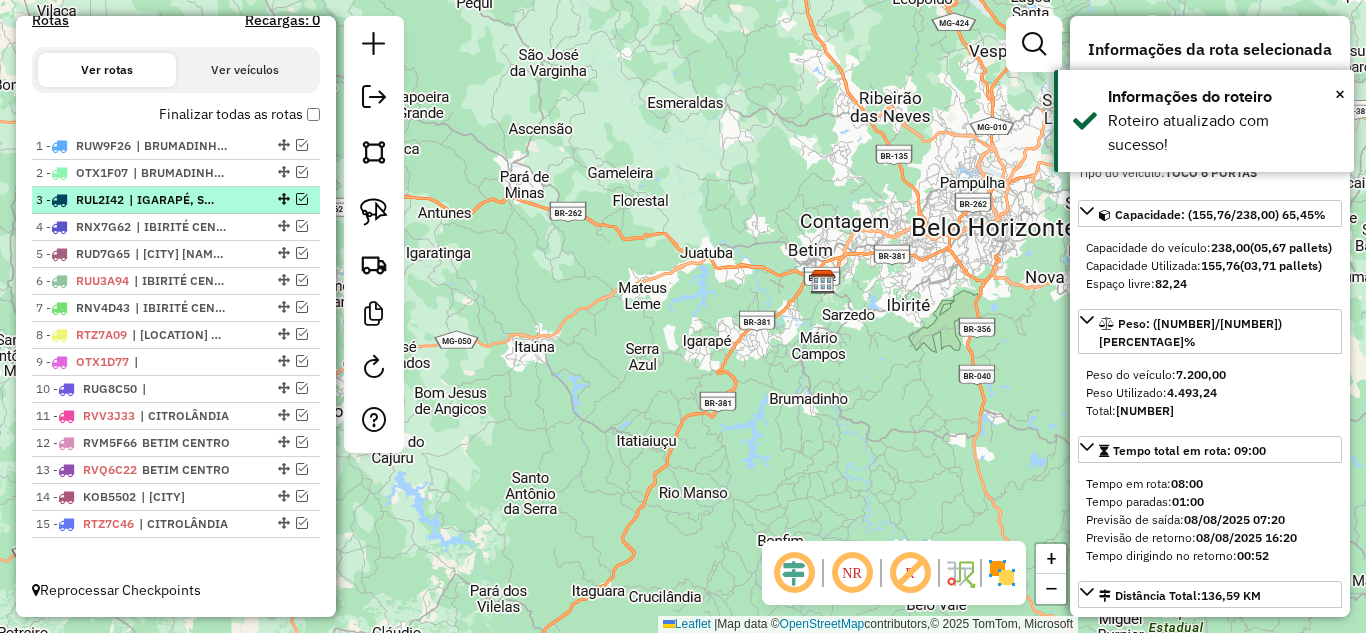 click at bounding box center [302, 199] 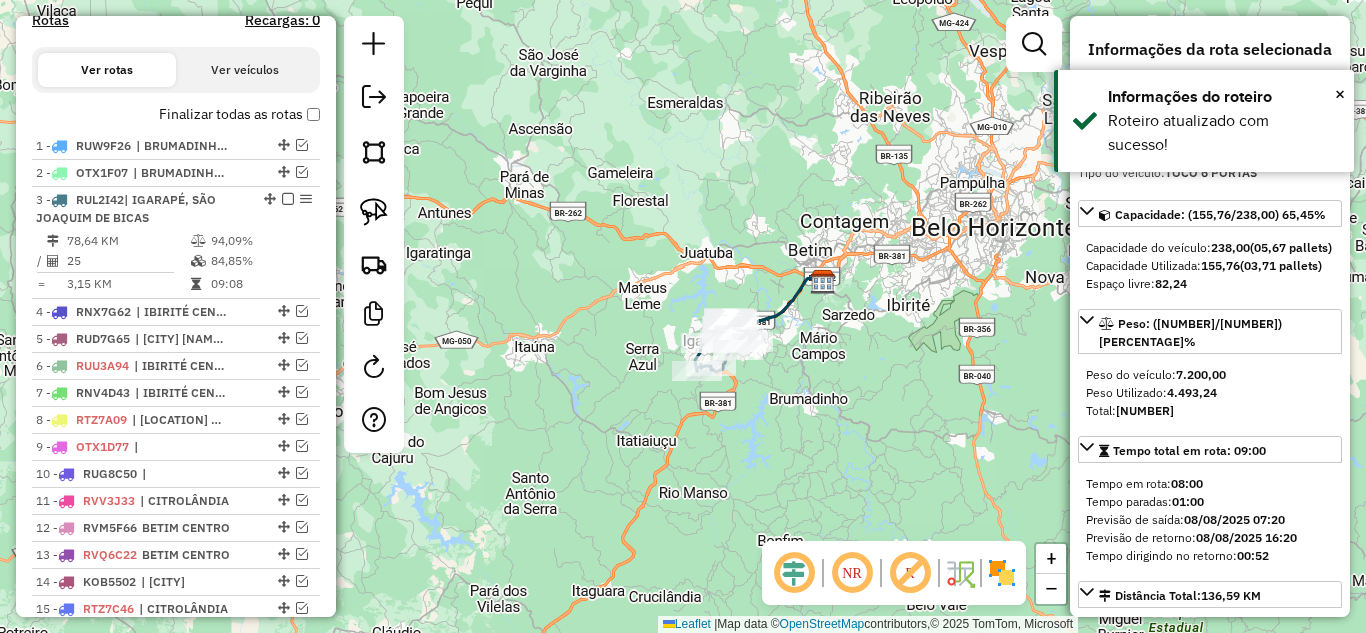 scroll, scrollTop: 742, scrollLeft: 0, axis: vertical 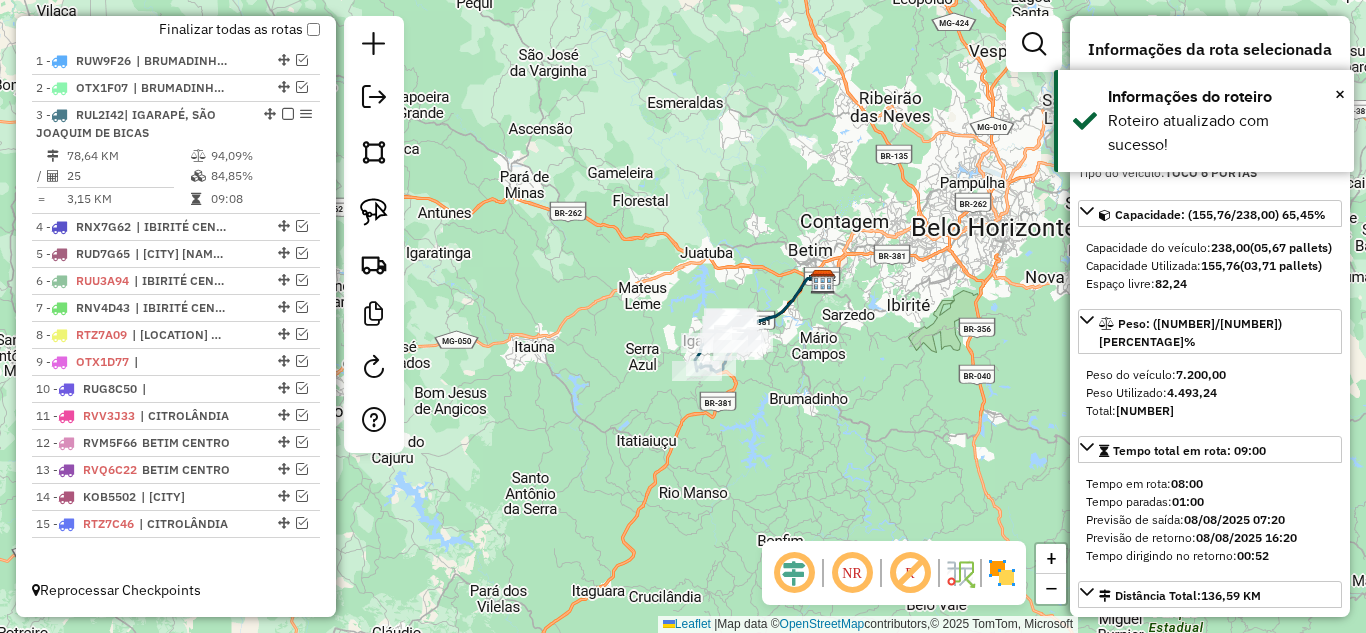 click 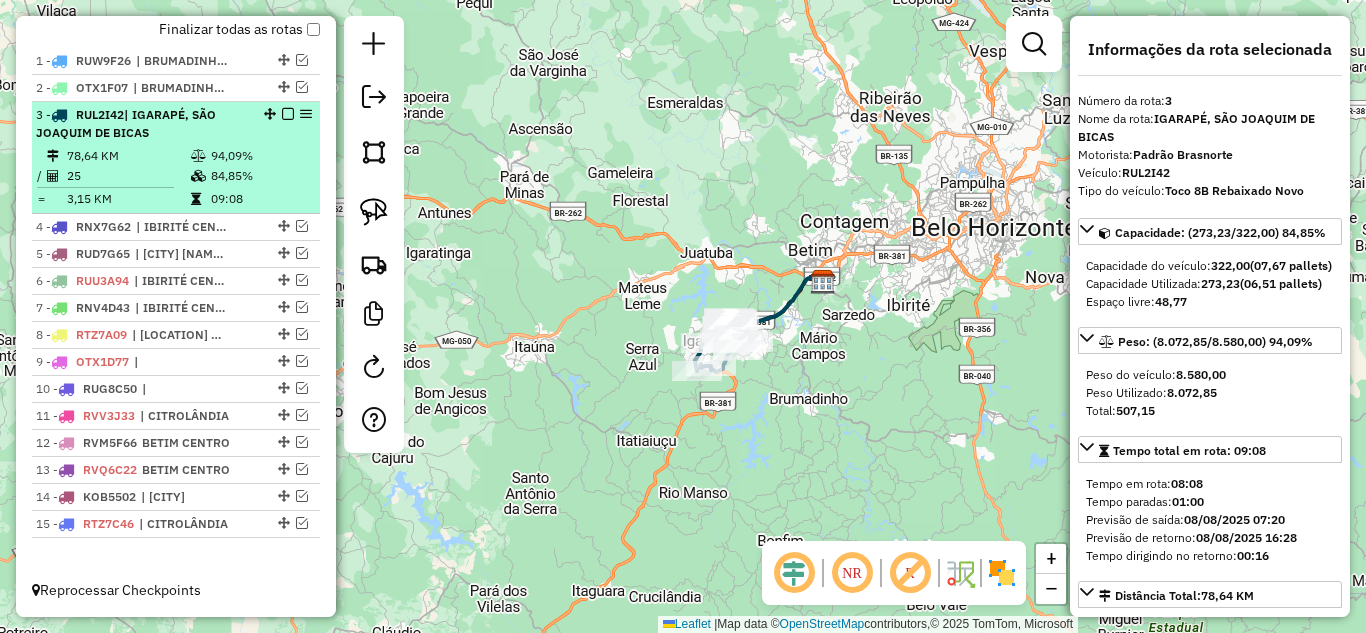 click at bounding box center [288, 114] 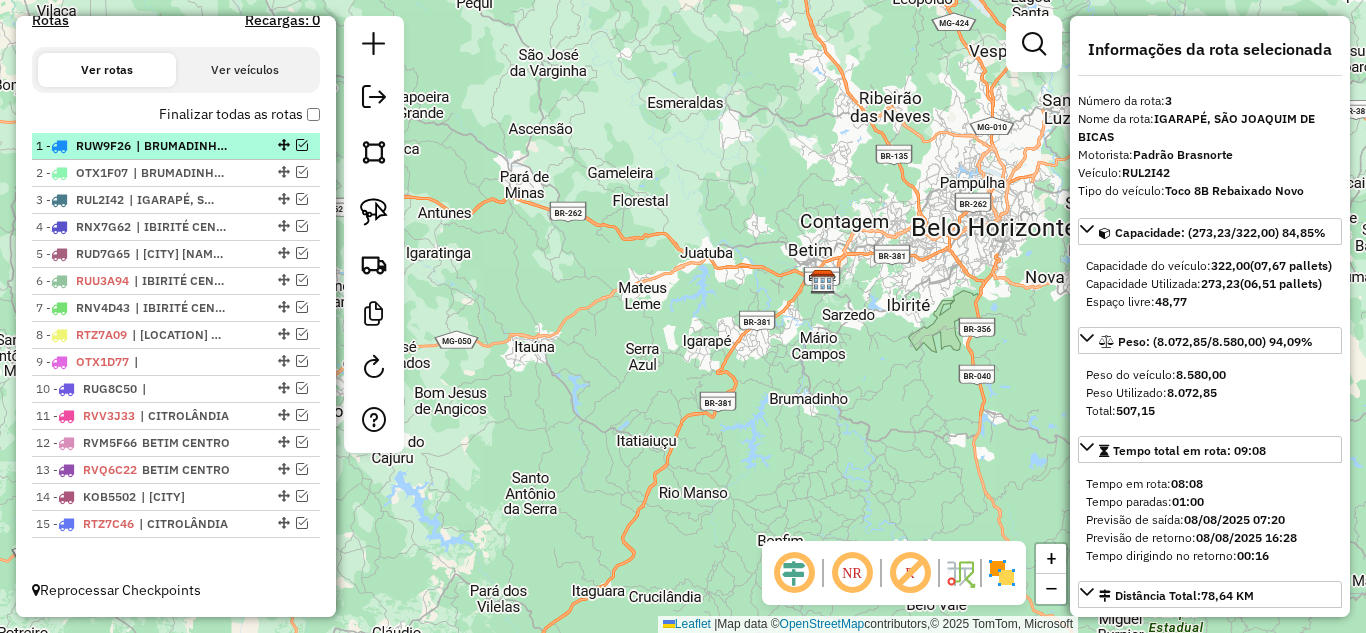 scroll, scrollTop: 657, scrollLeft: 0, axis: vertical 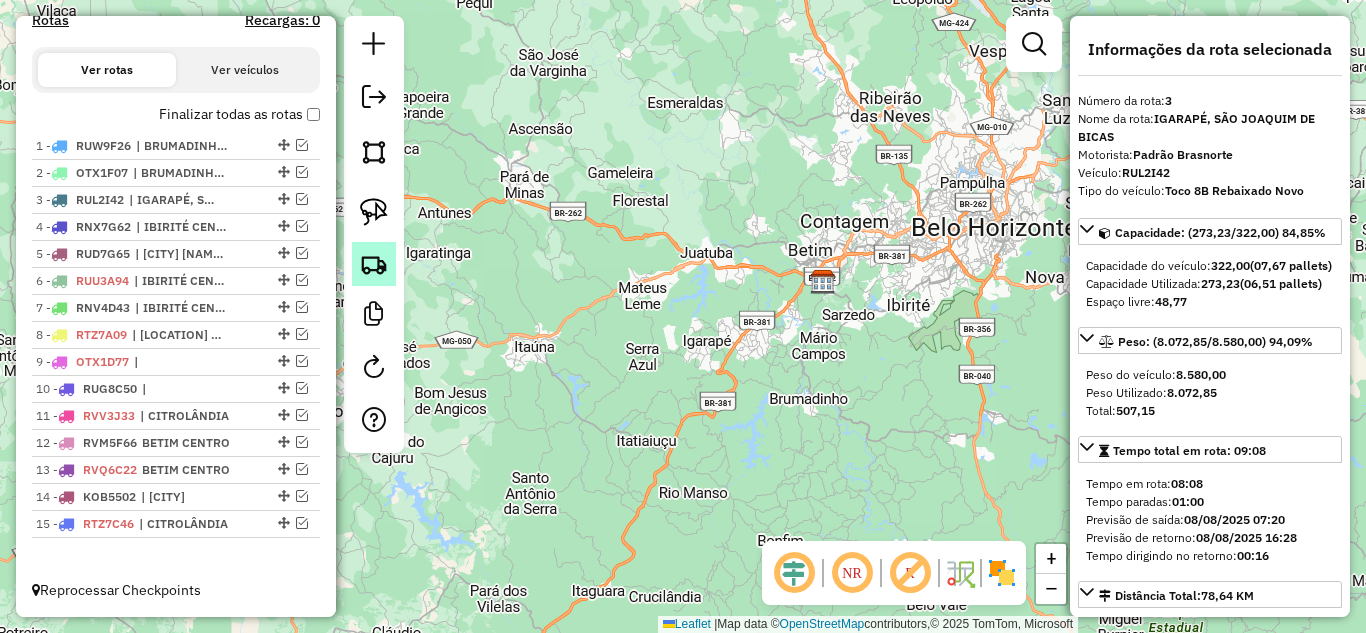 drag, startPoint x: 293, startPoint y: 227, endPoint x: 368, endPoint y: 247, distance: 77.62087 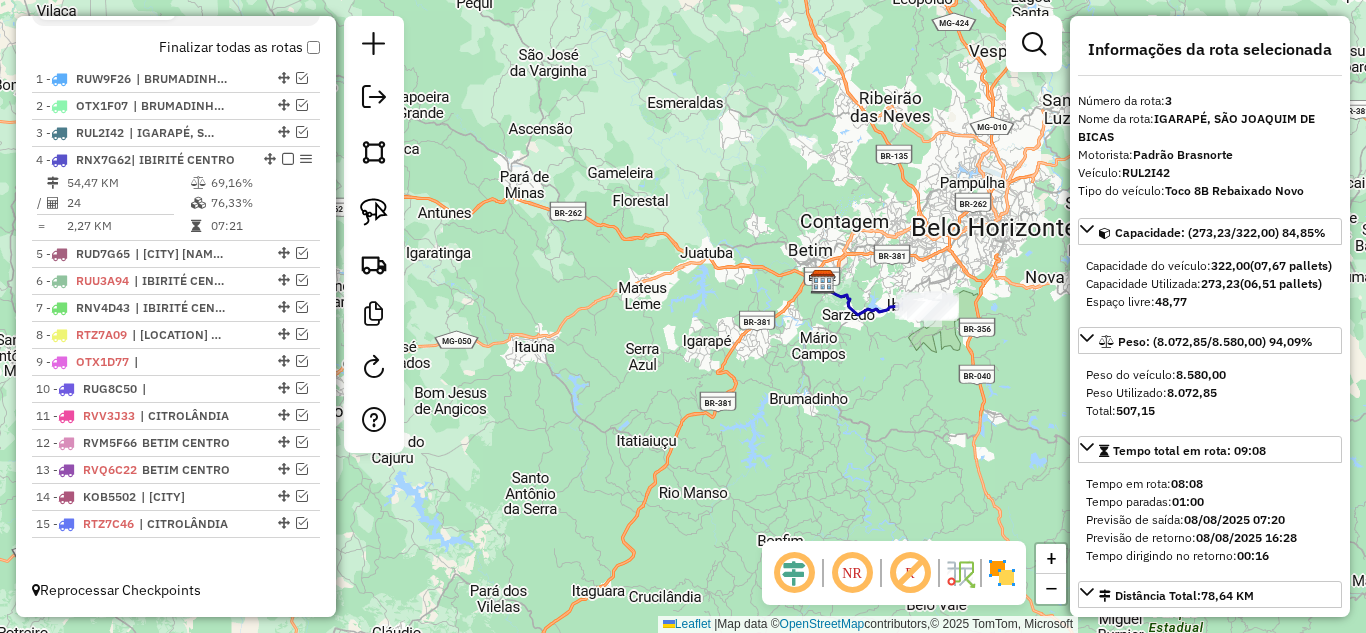 click 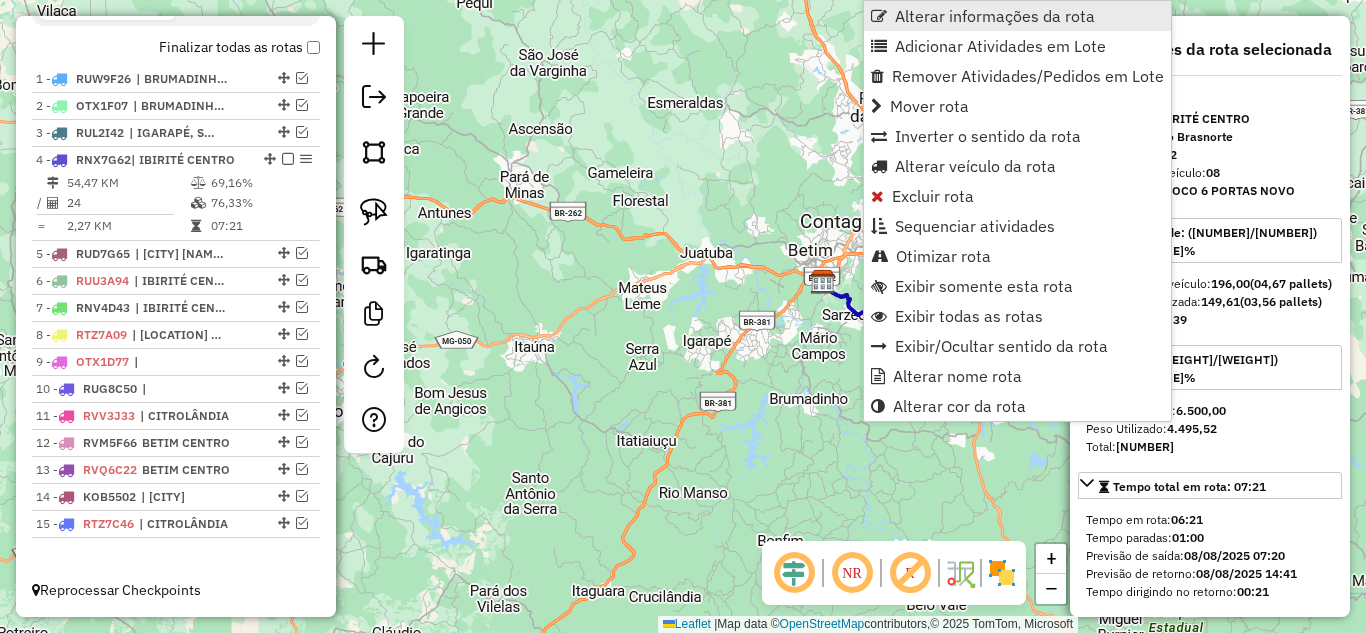 click on "Alterar informações da rota" at bounding box center (995, 16) 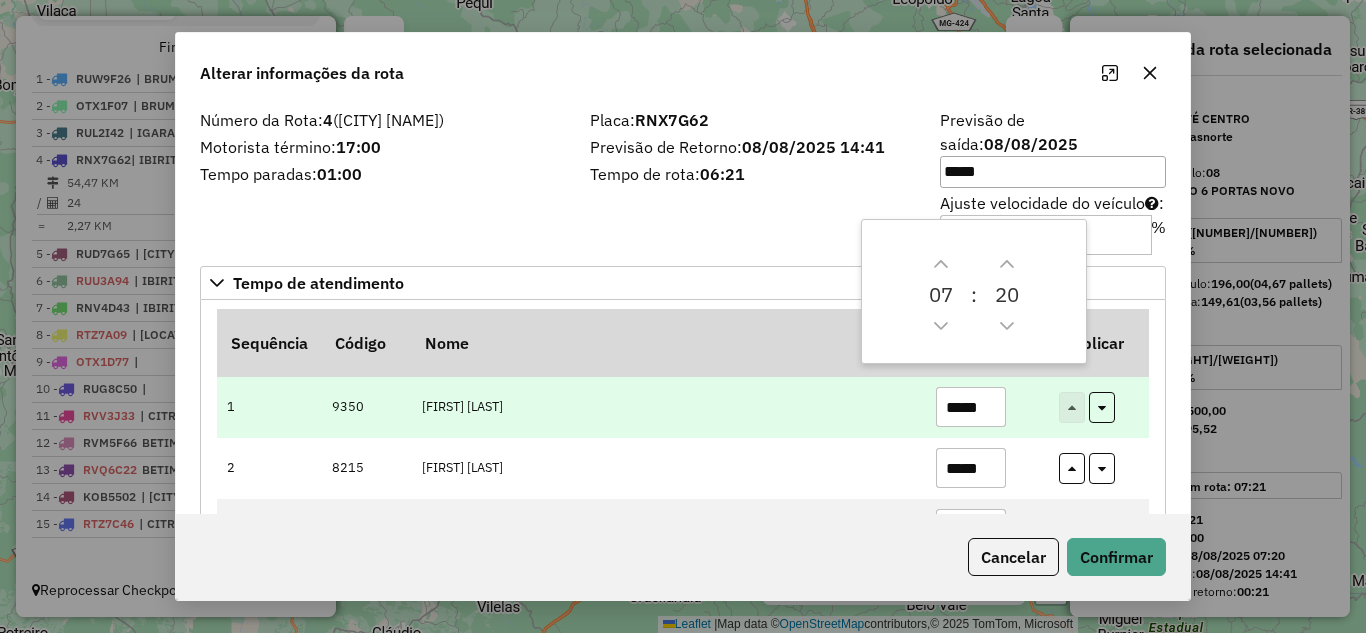 click on "*****" at bounding box center (971, 407) 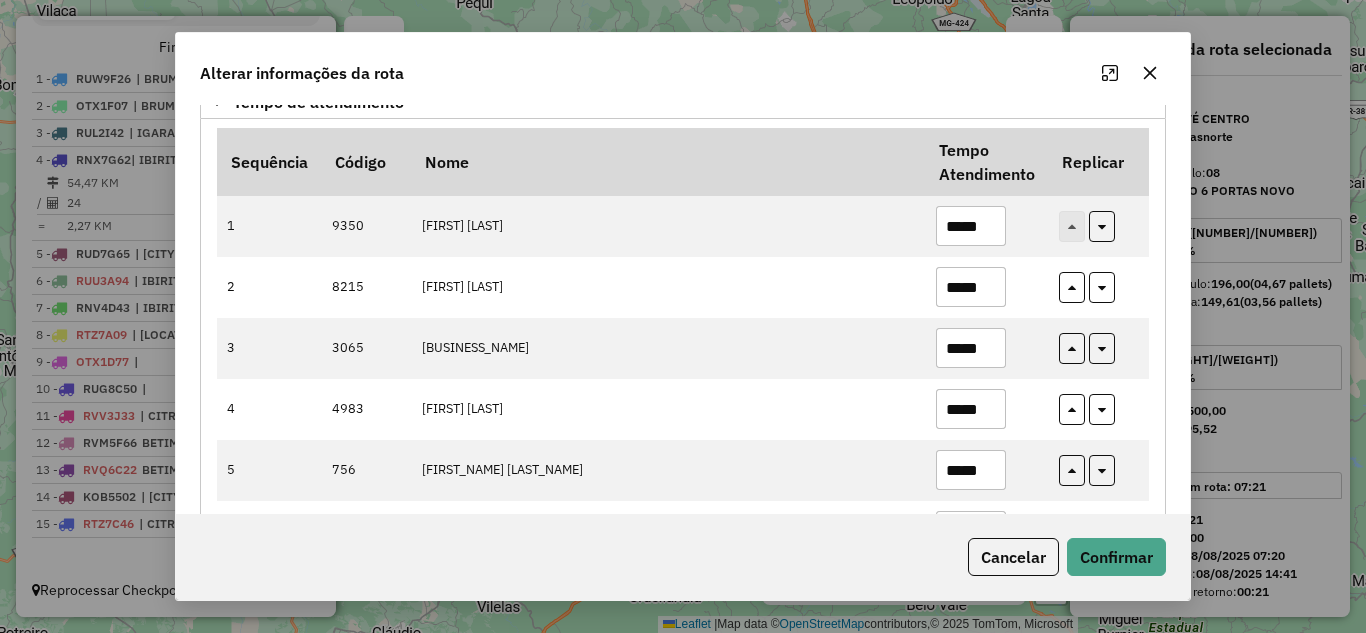 scroll, scrollTop: 300, scrollLeft: 0, axis: vertical 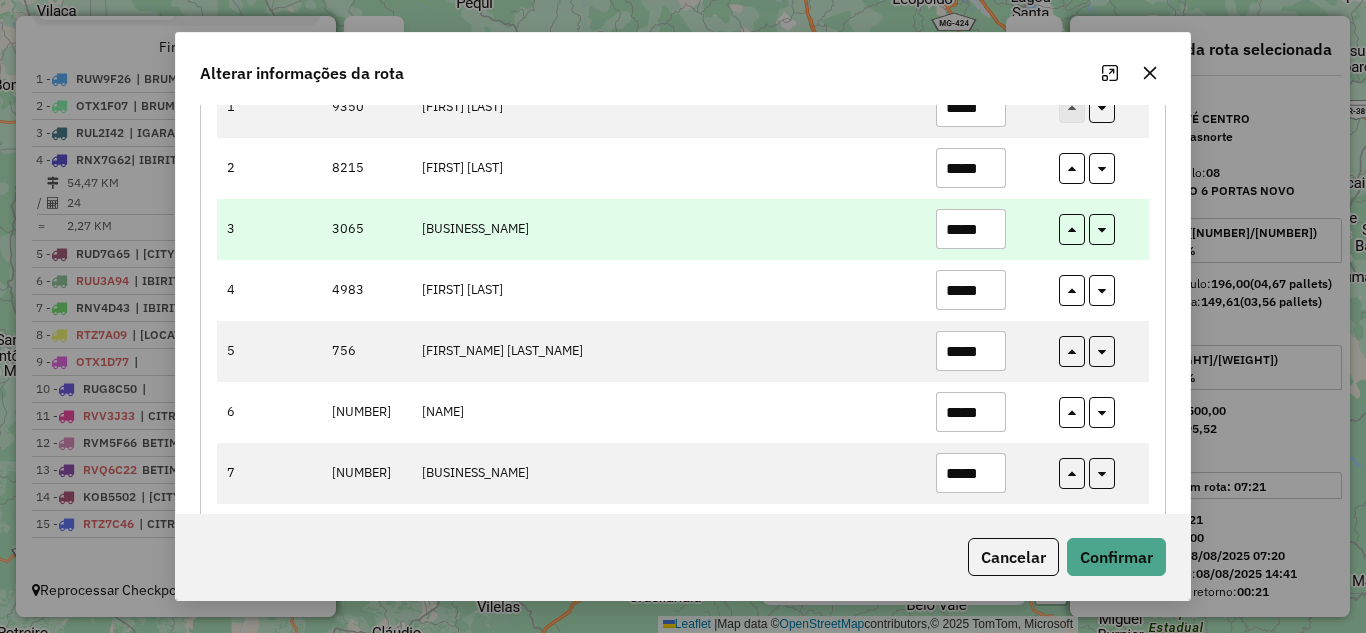 type on "*****" 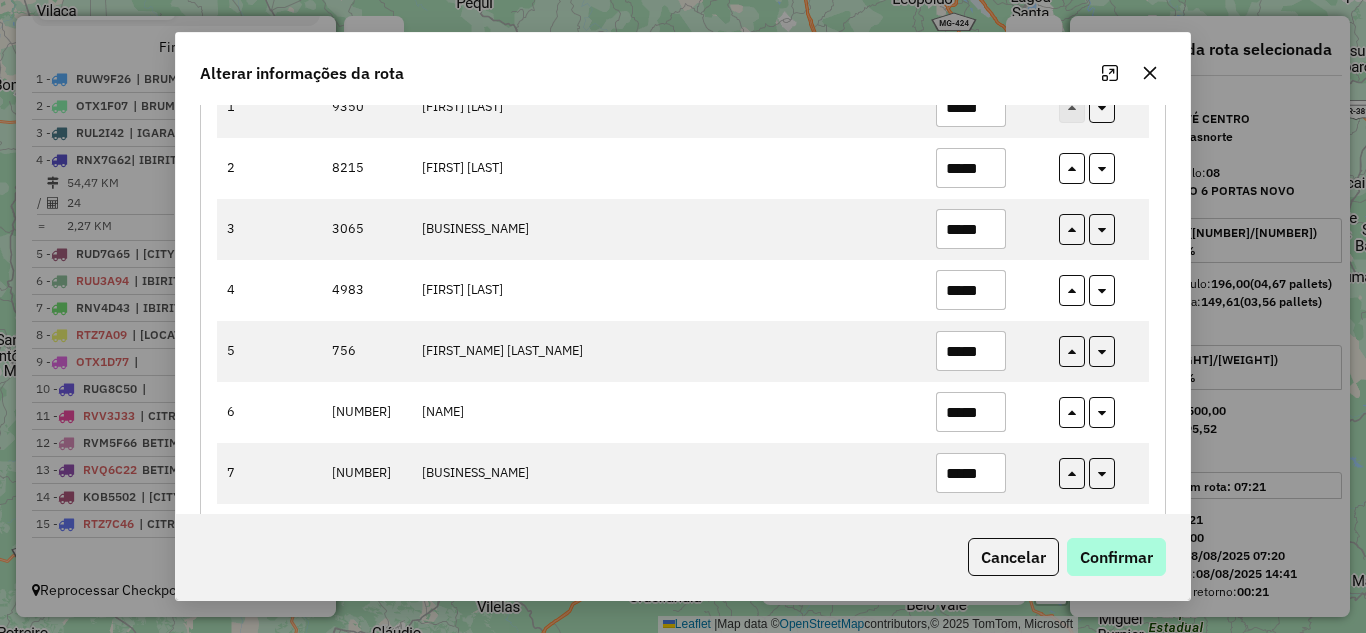 type on "*****" 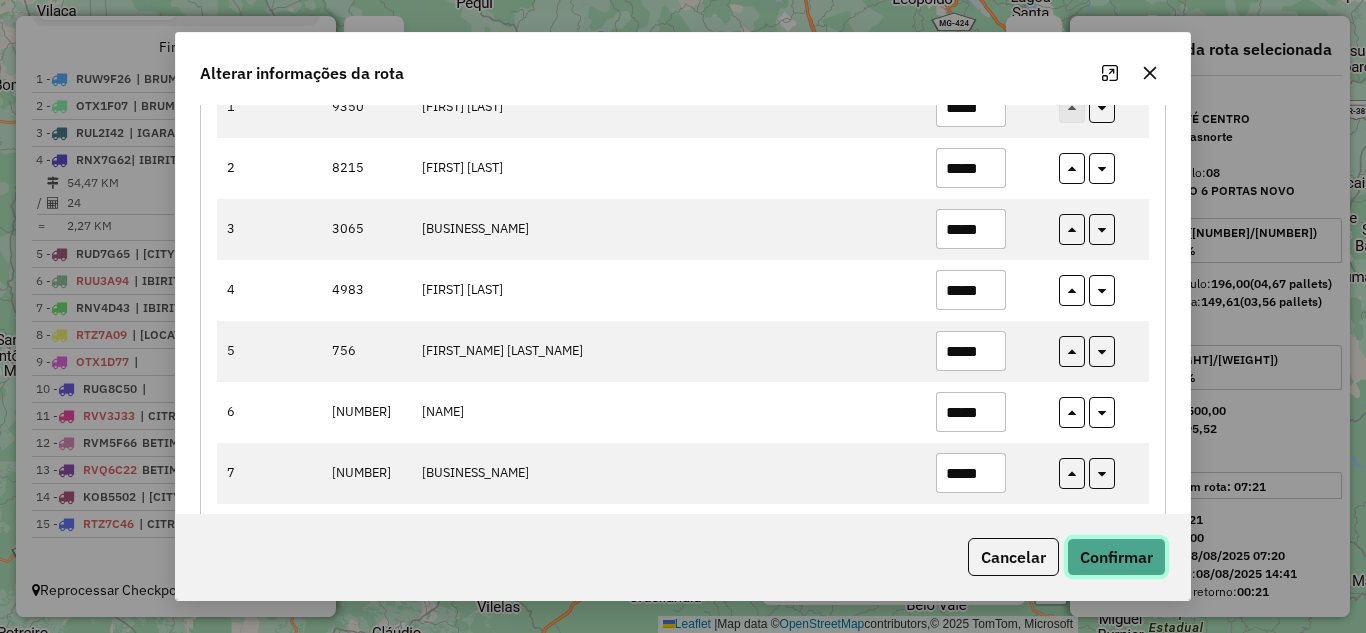 click on "Confirmar" 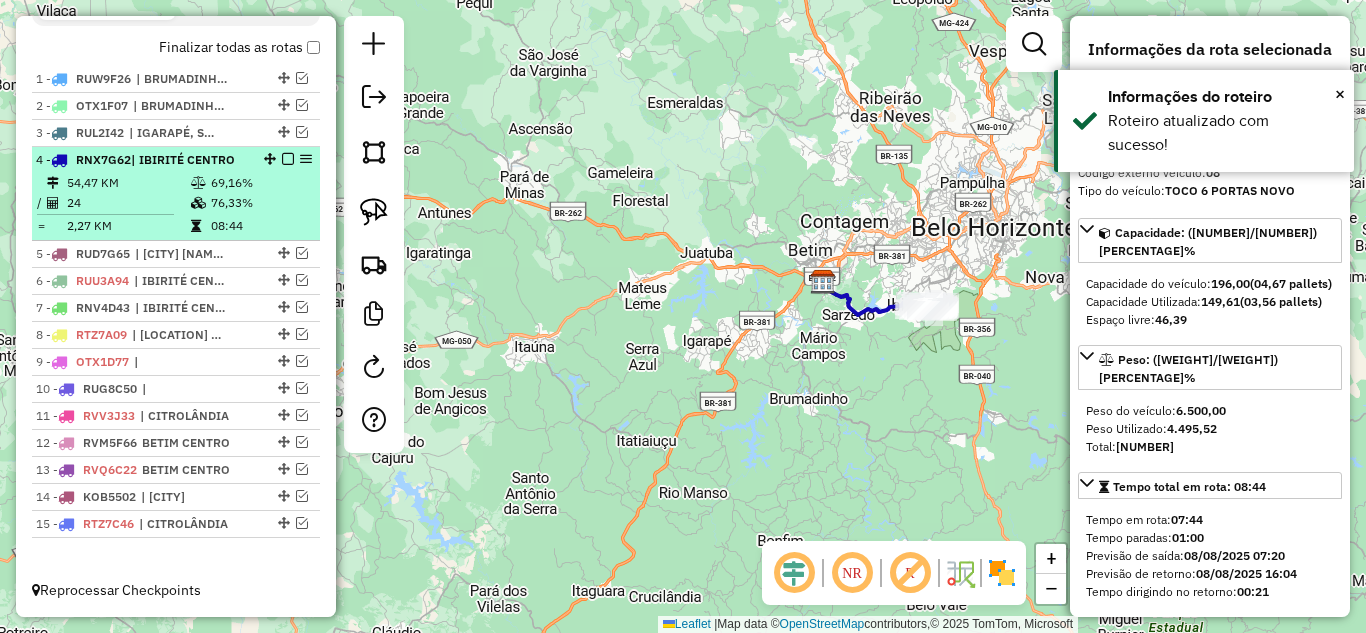 click at bounding box center [288, 159] 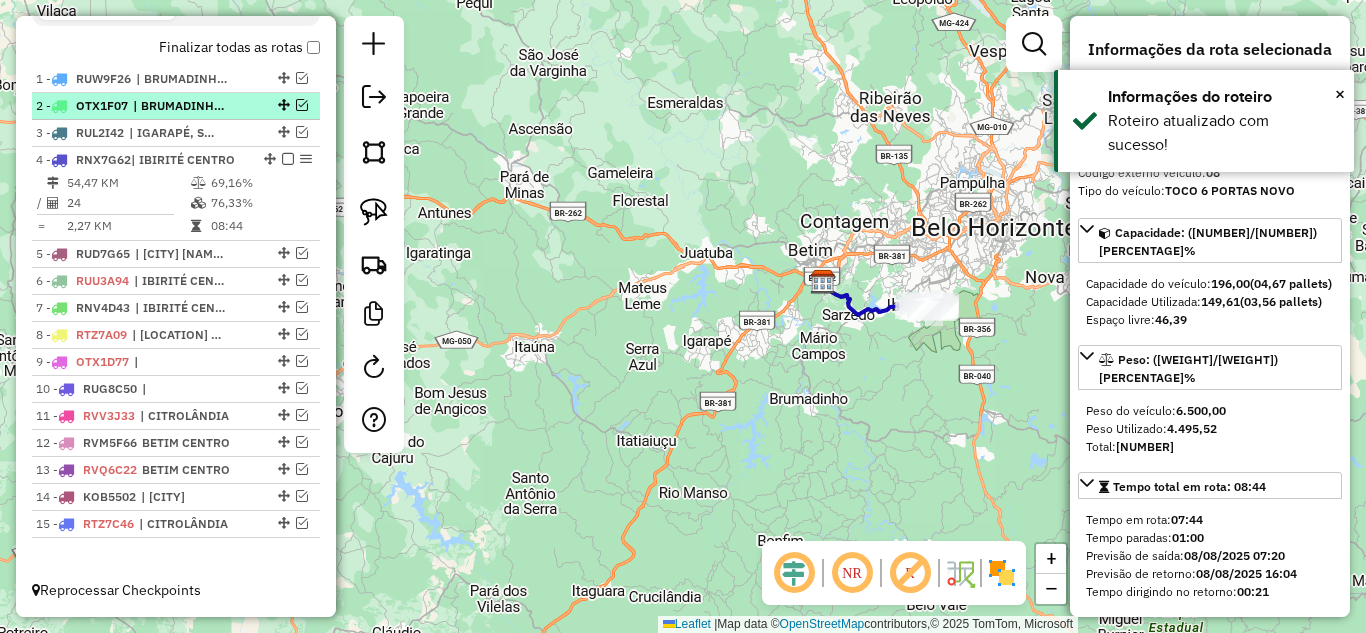 scroll, scrollTop: 657, scrollLeft: 0, axis: vertical 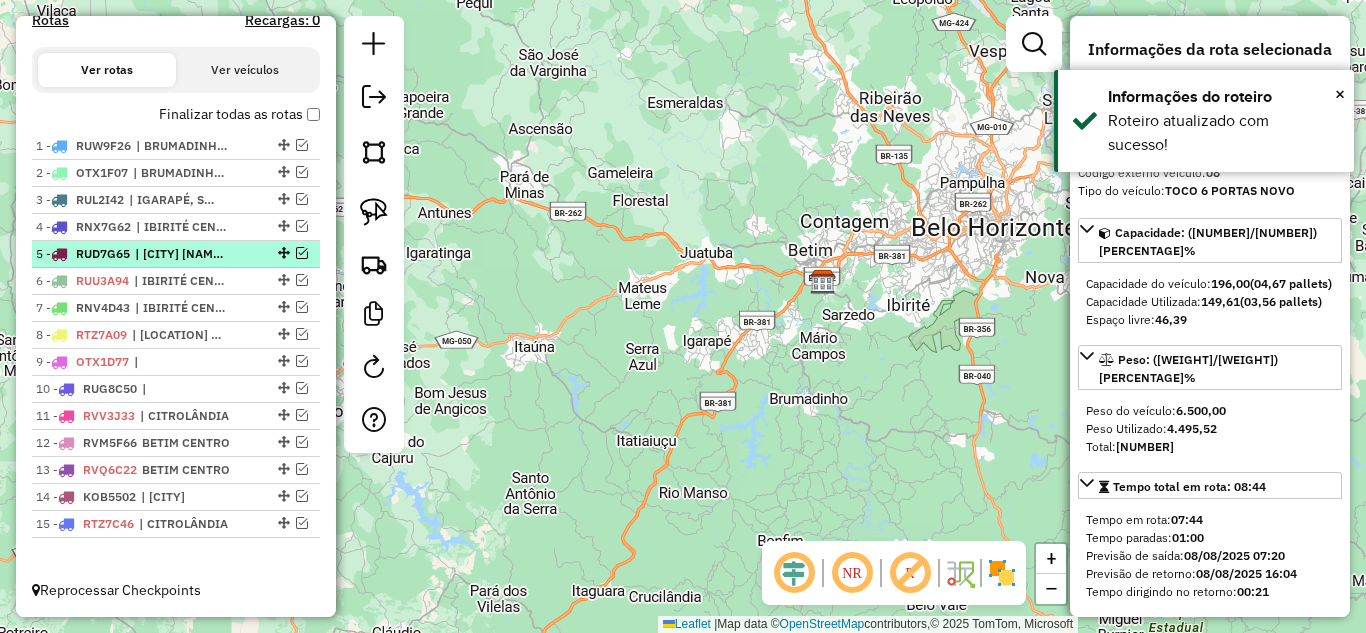 click at bounding box center (302, 253) 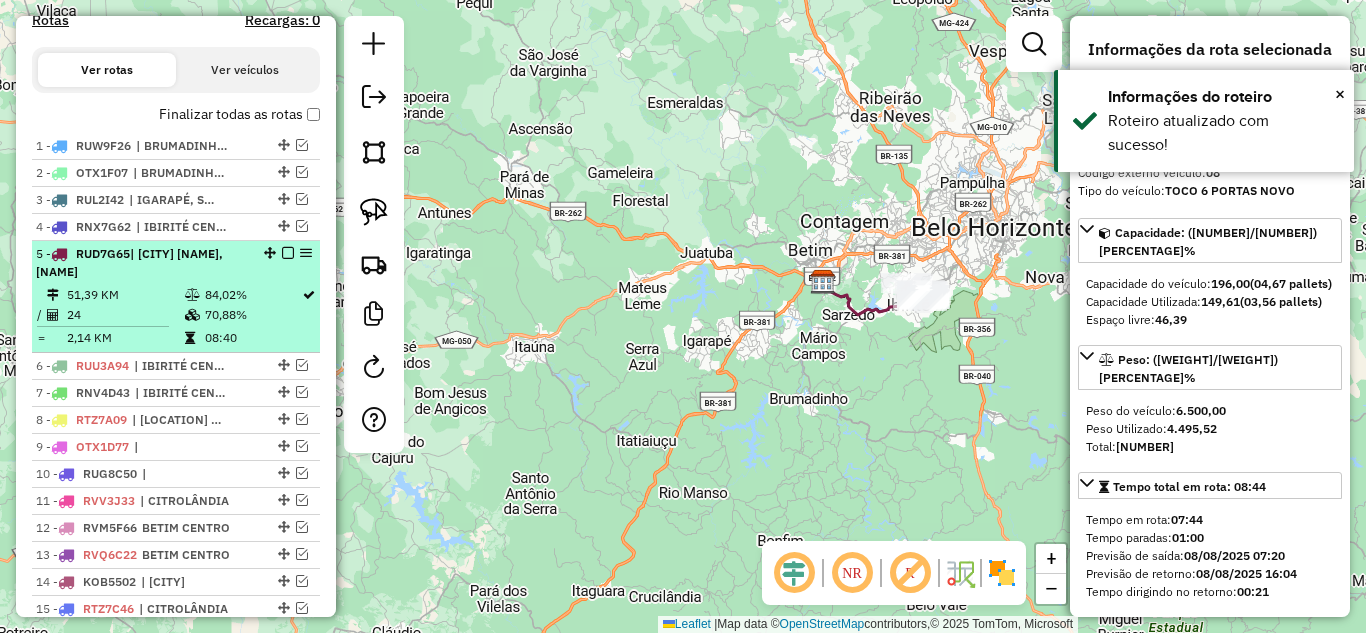 scroll, scrollTop: 742, scrollLeft: 0, axis: vertical 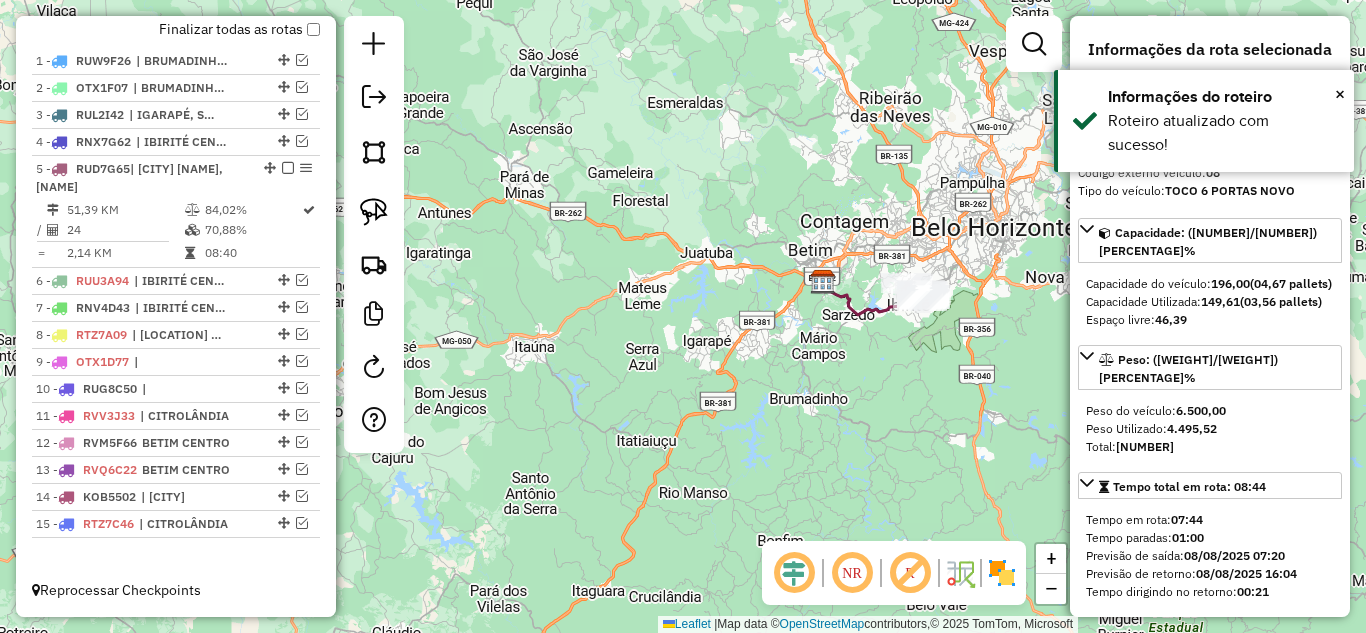 click 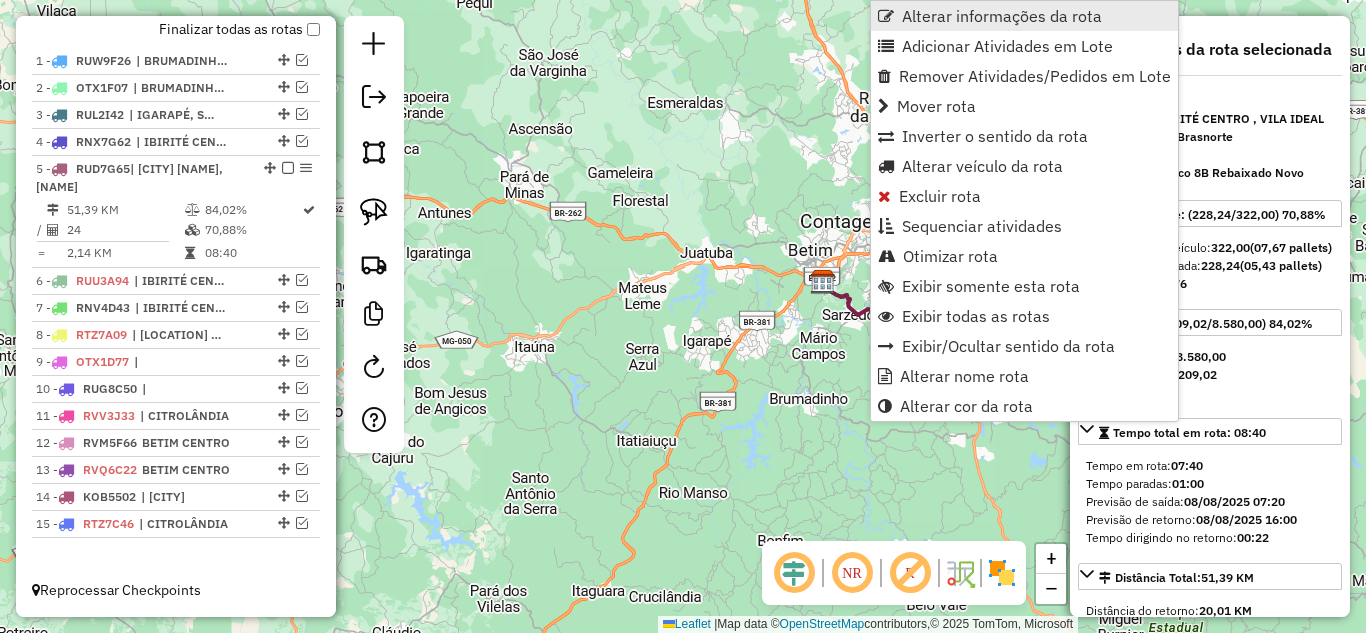 click on "Alterar informações da rota" at bounding box center (1002, 16) 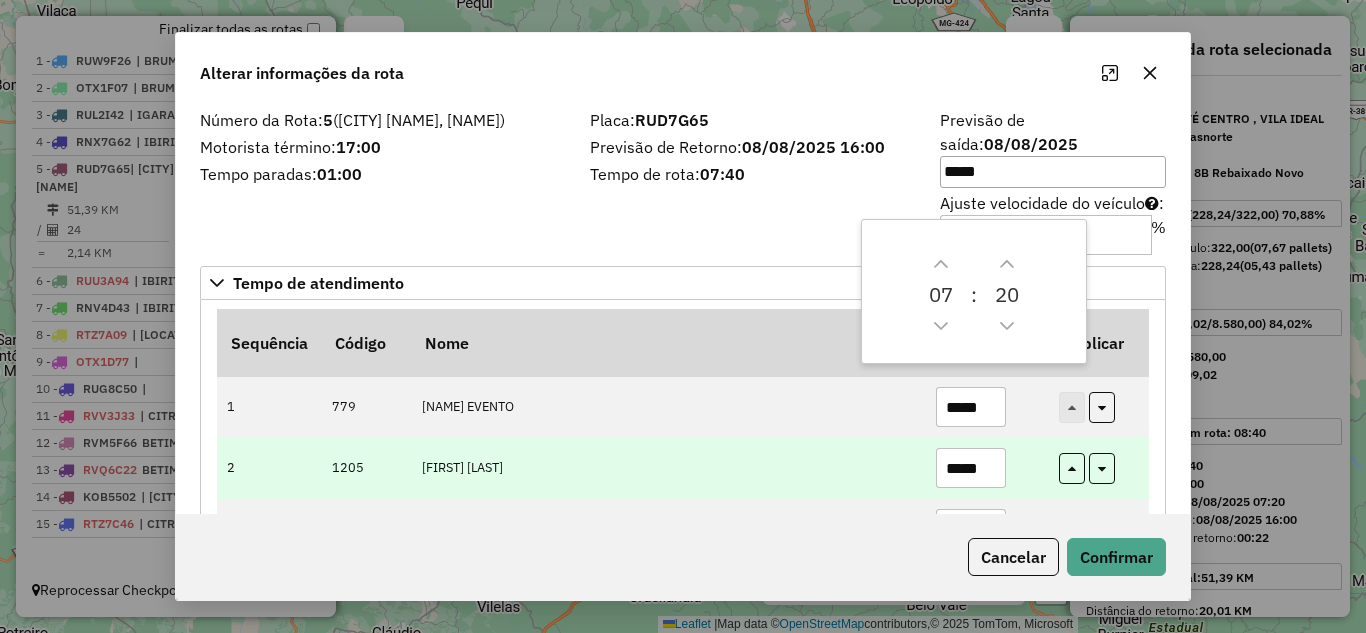 click on "*****" at bounding box center (971, 468) 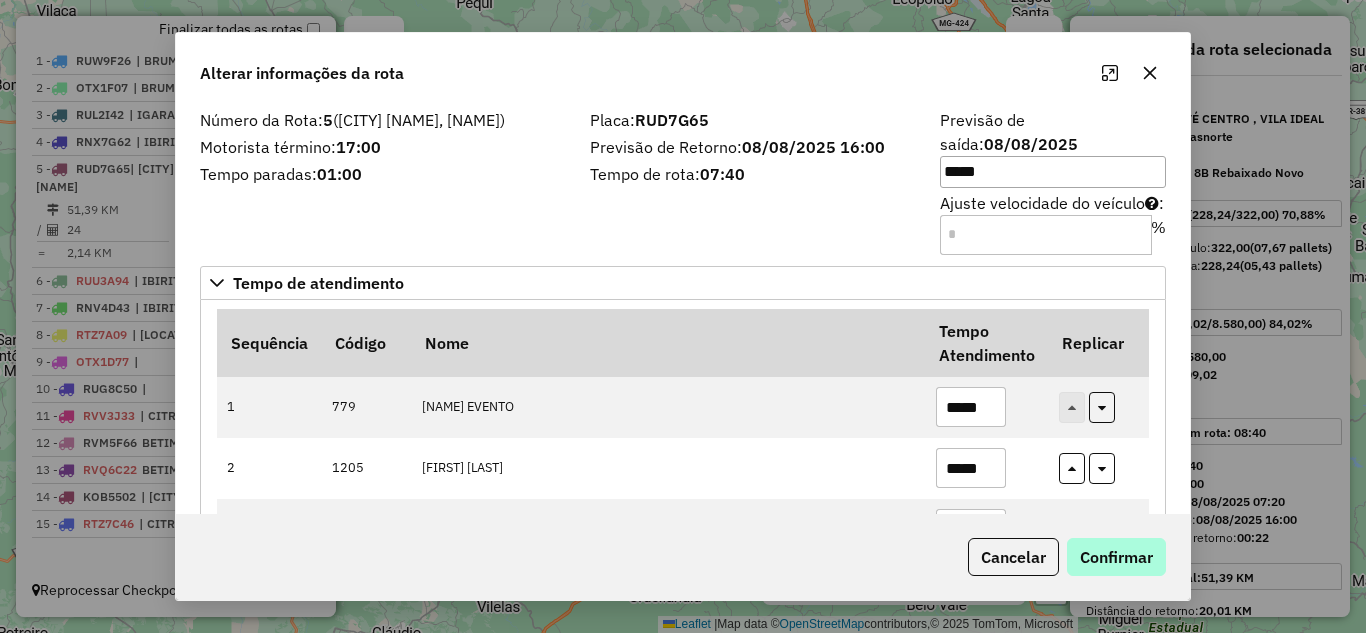 type on "*****" 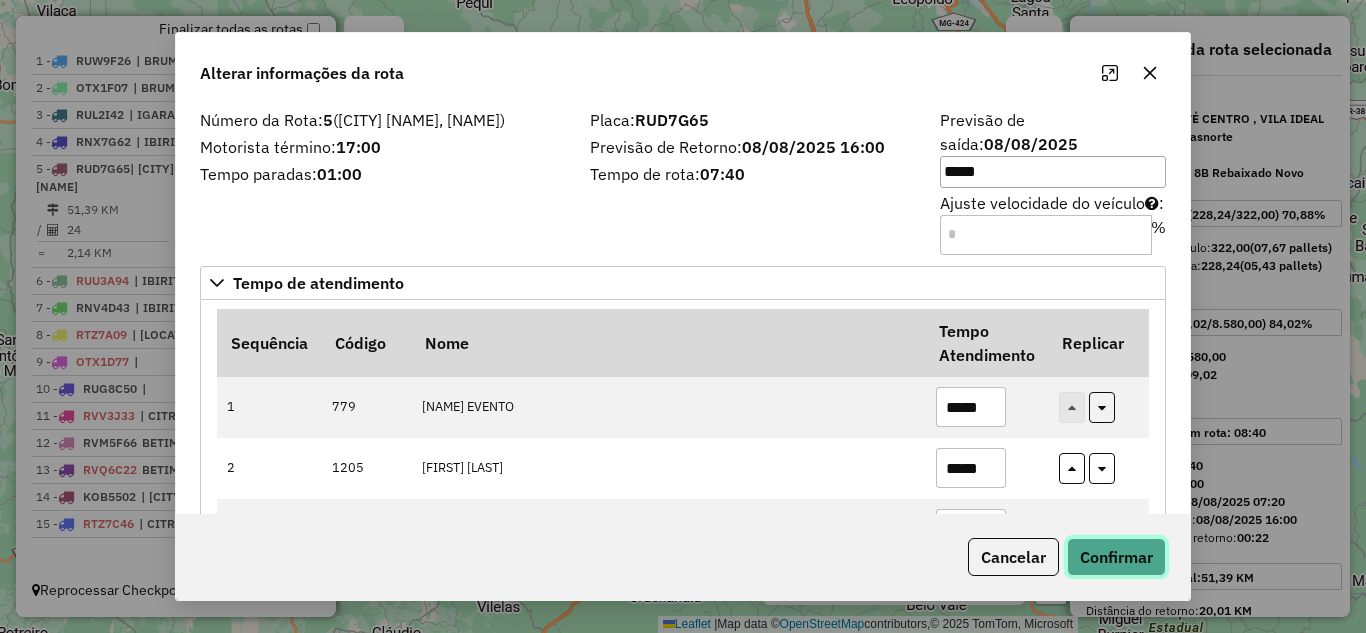 click on "Confirmar" 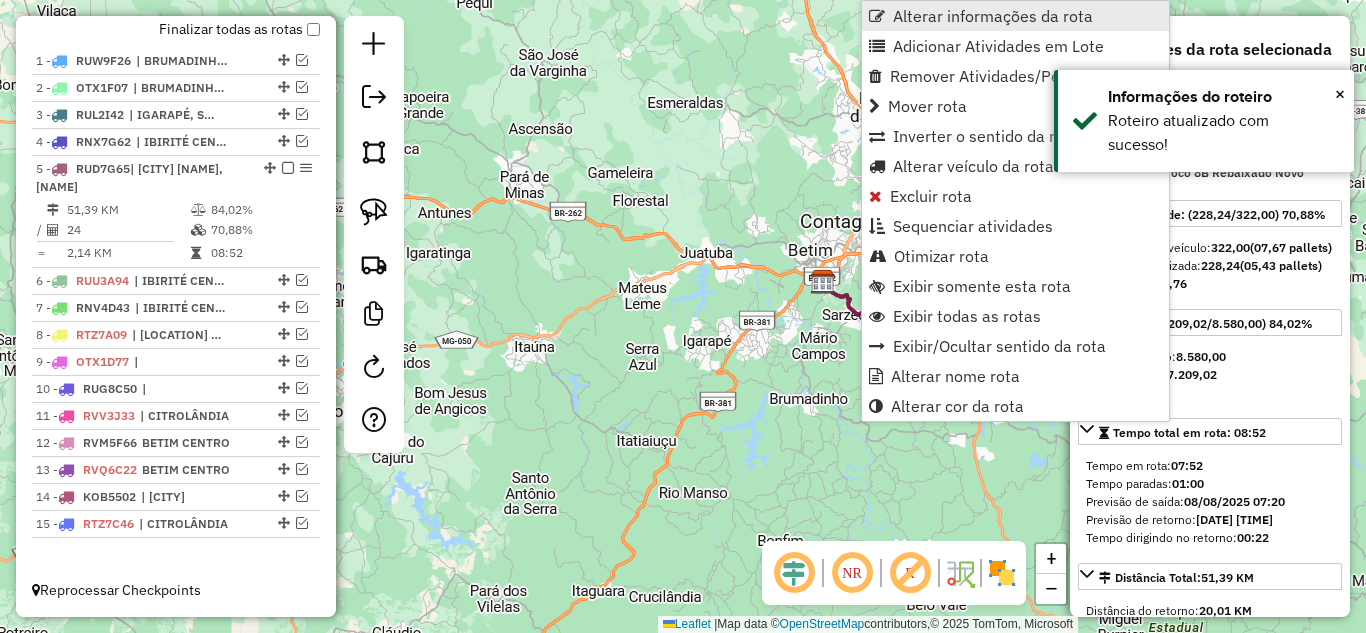 click on "Alterar informações da rota" at bounding box center [993, 16] 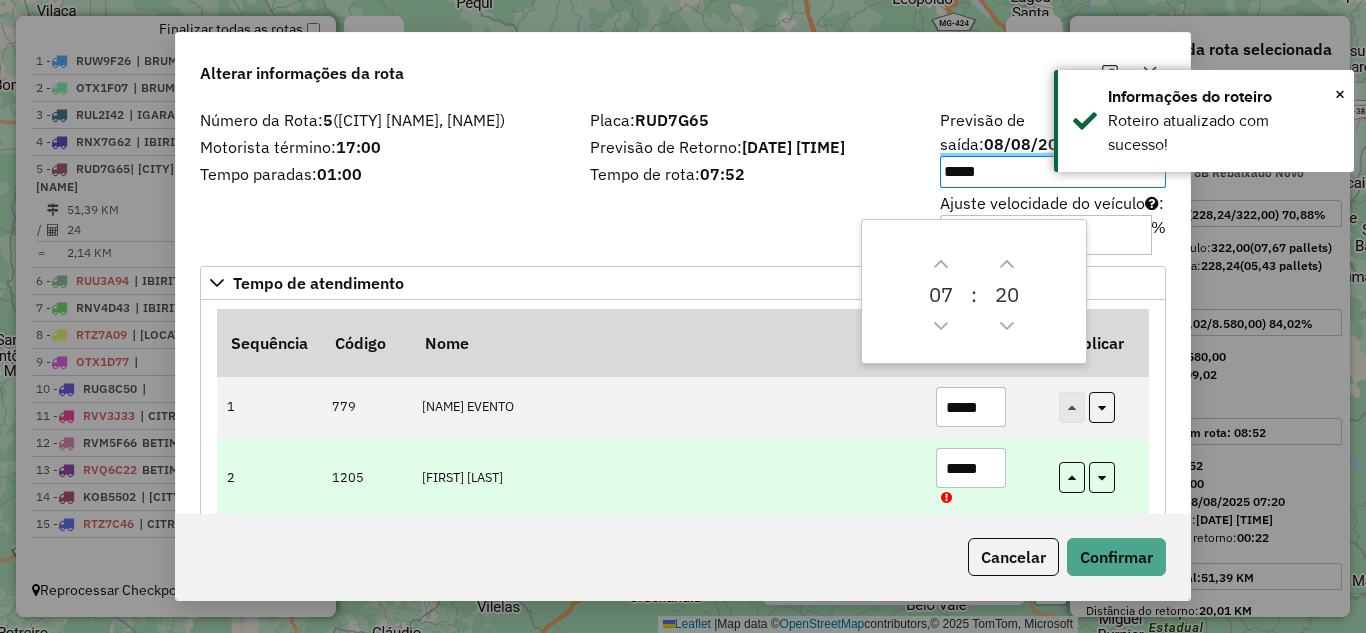 click on "*****" at bounding box center (971, 468) 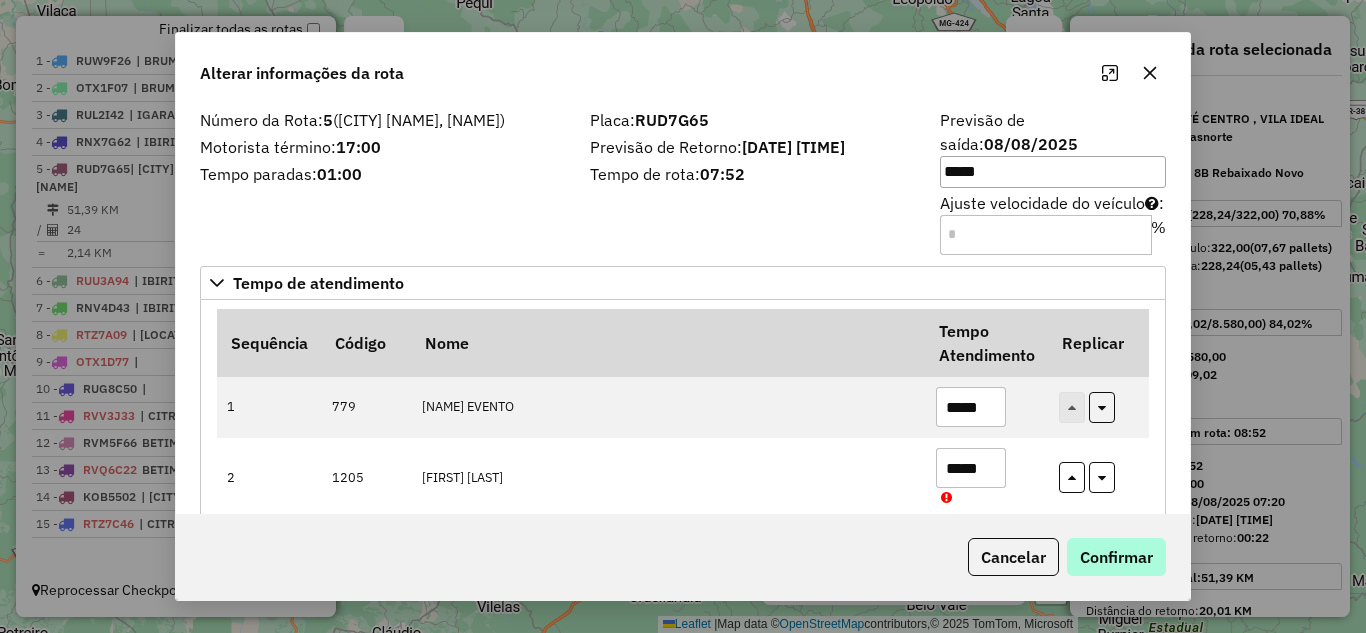 type on "*****" 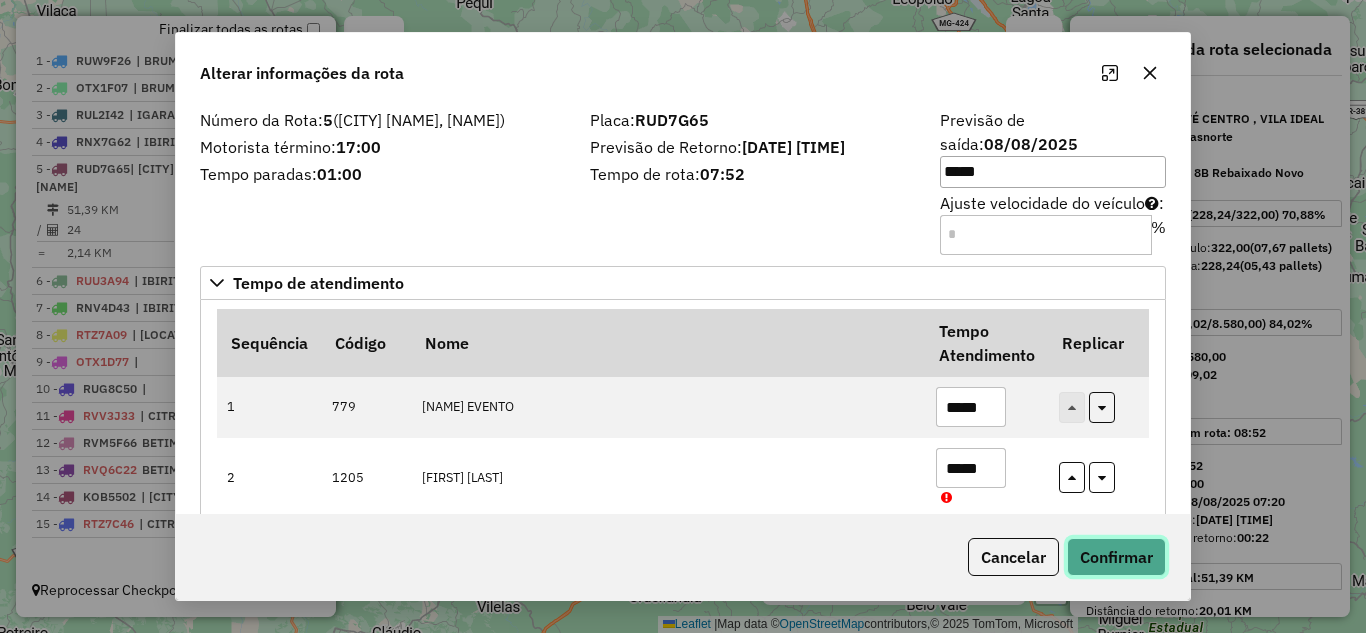 click on "Confirmar" 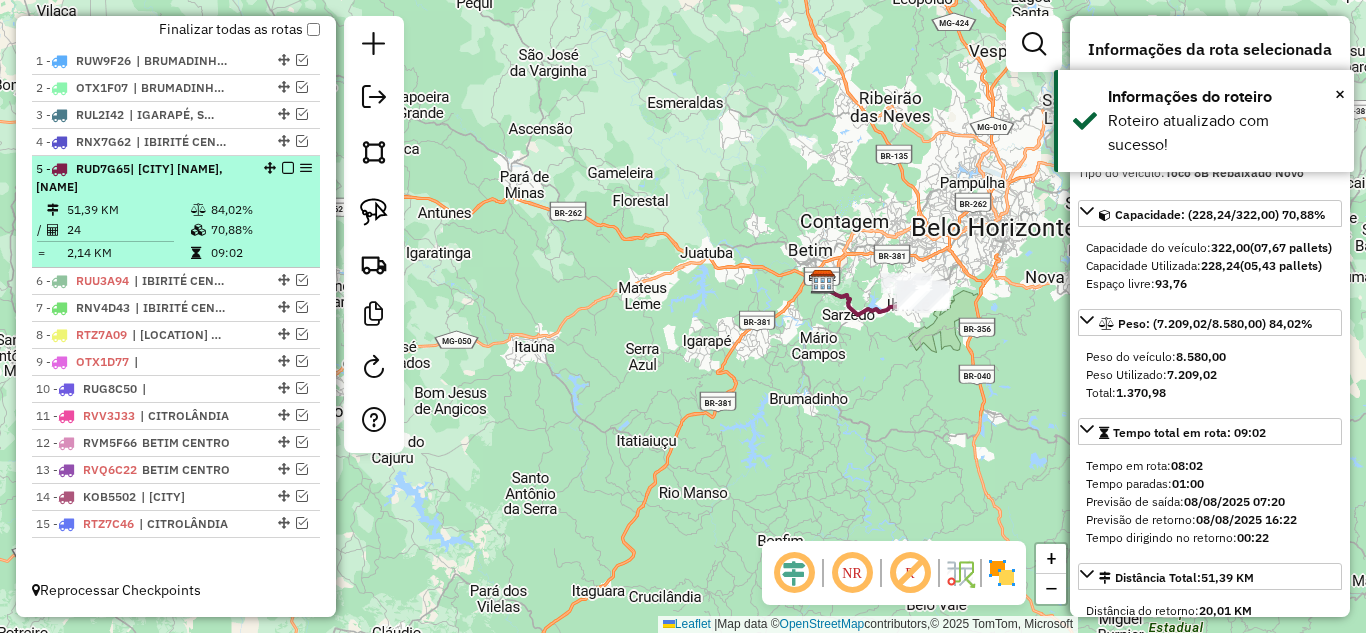 click at bounding box center (288, 168) 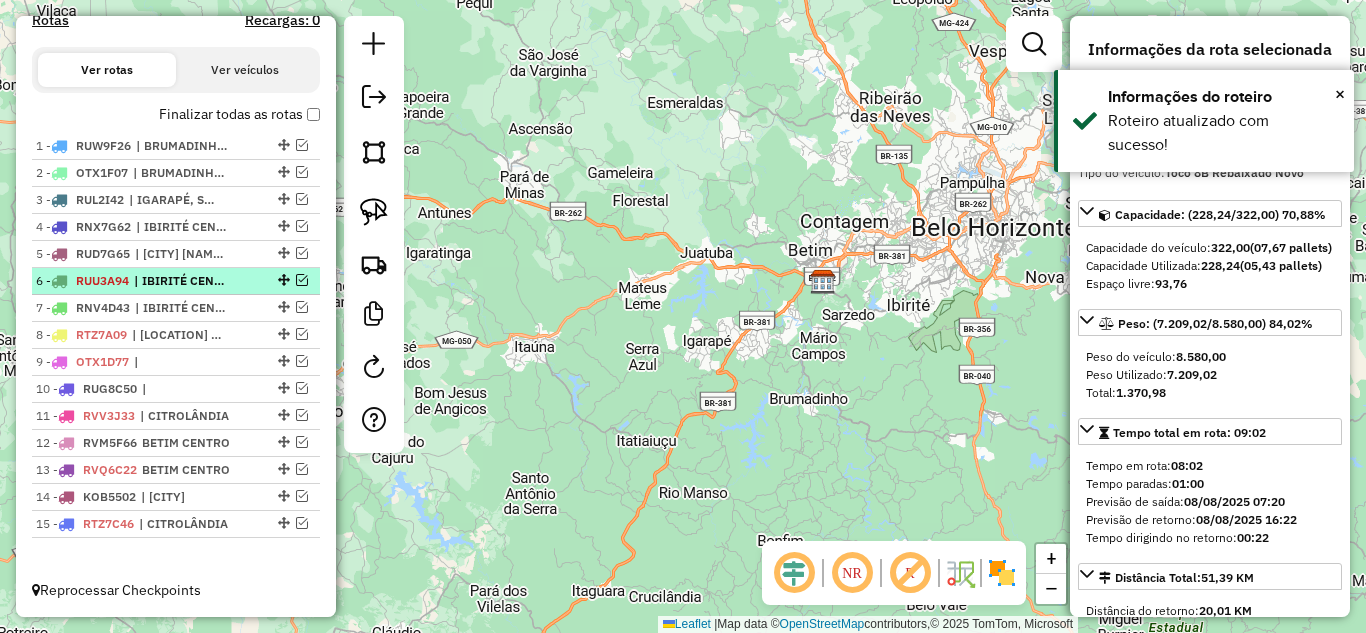 click at bounding box center [302, 280] 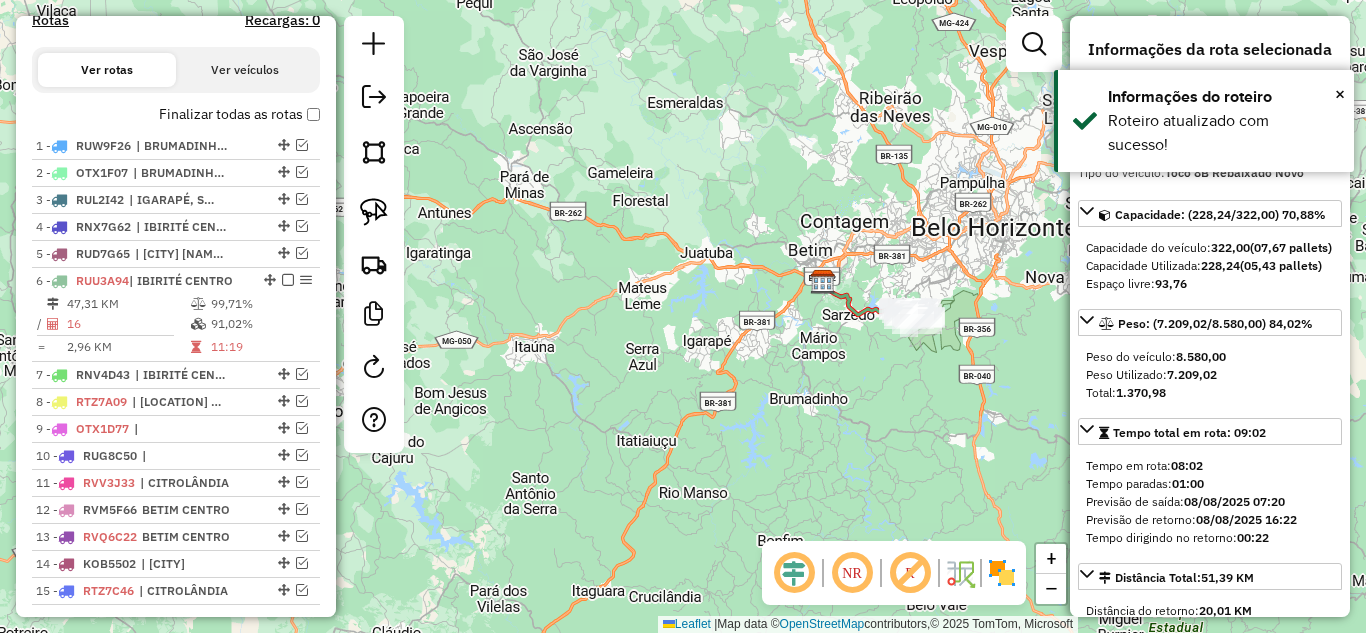scroll, scrollTop: 724, scrollLeft: 0, axis: vertical 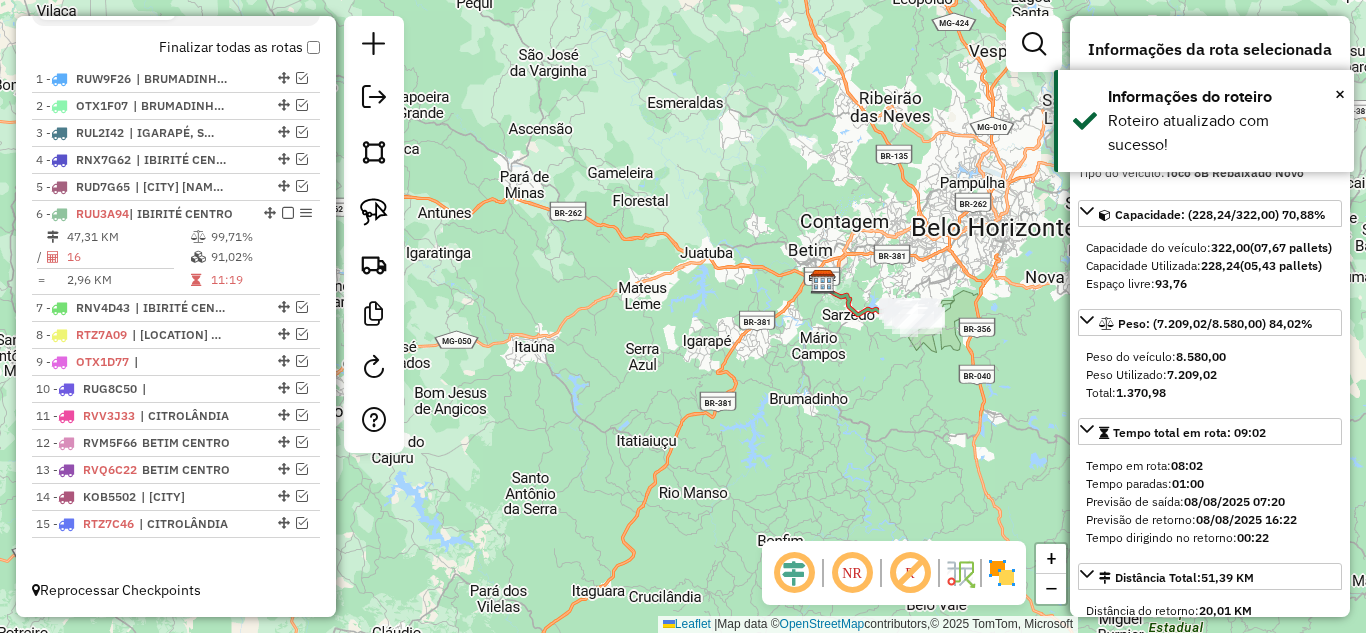click 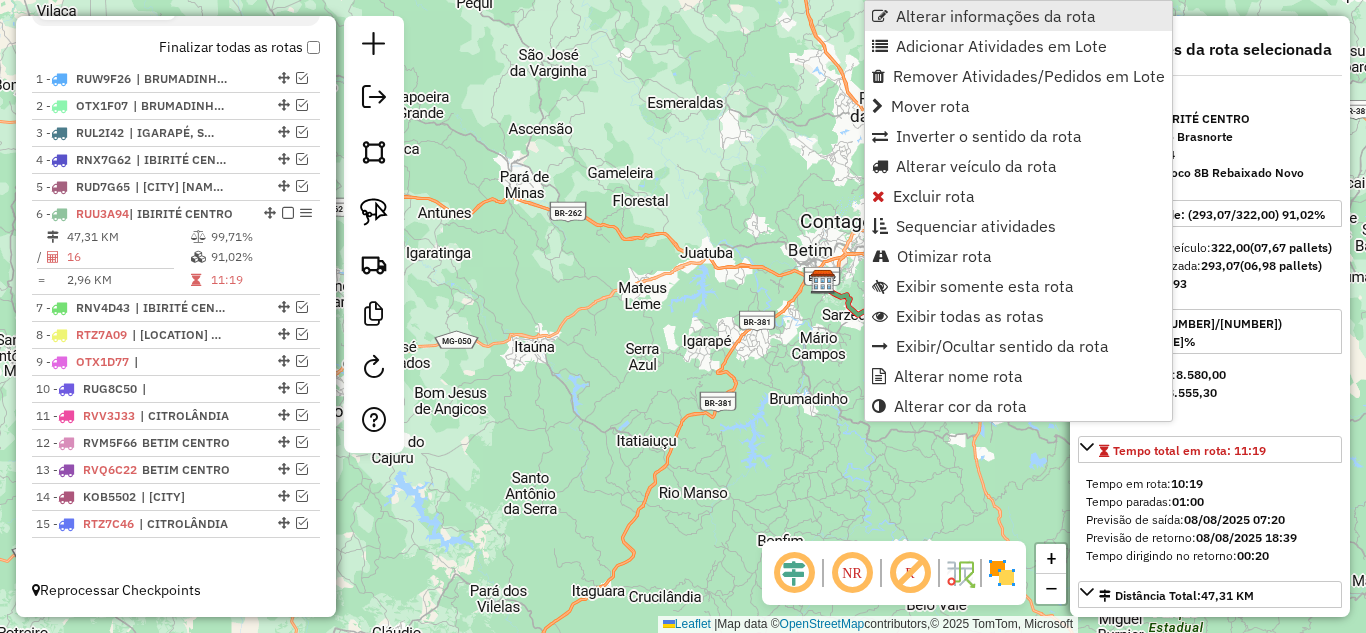 click on "Alterar informações da rota" at bounding box center (996, 16) 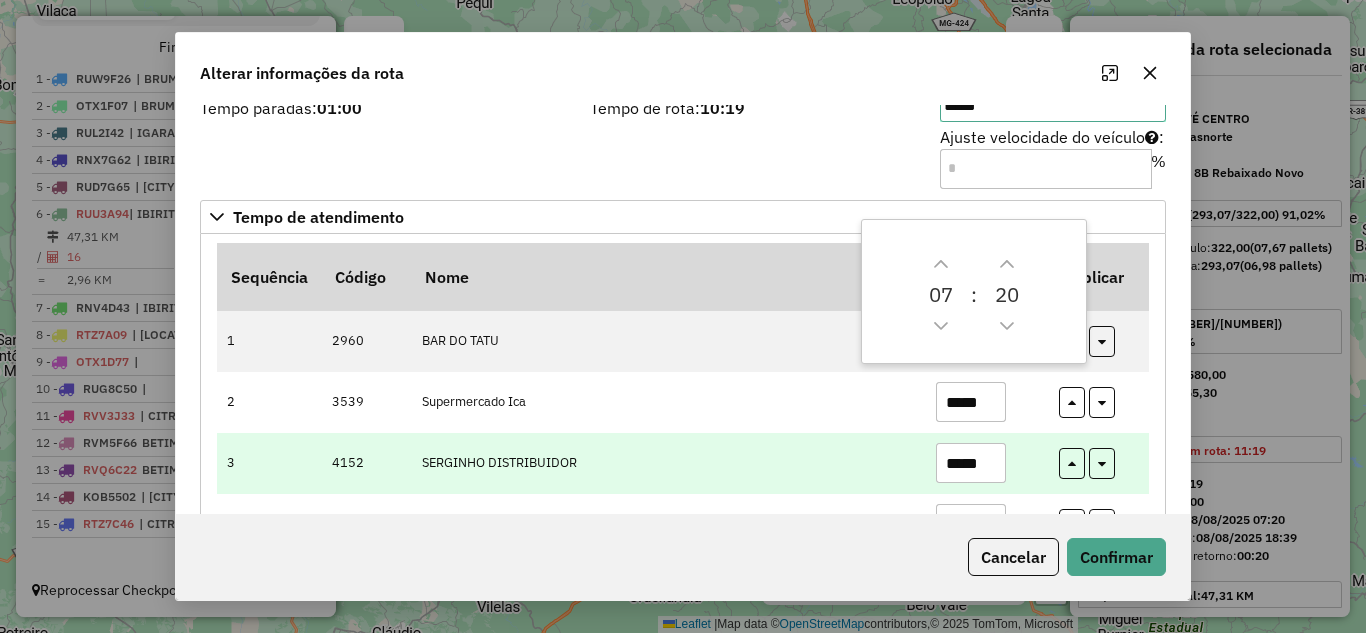 scroll, scrollTop: 100, scrollLeft: 0, axis: vertical 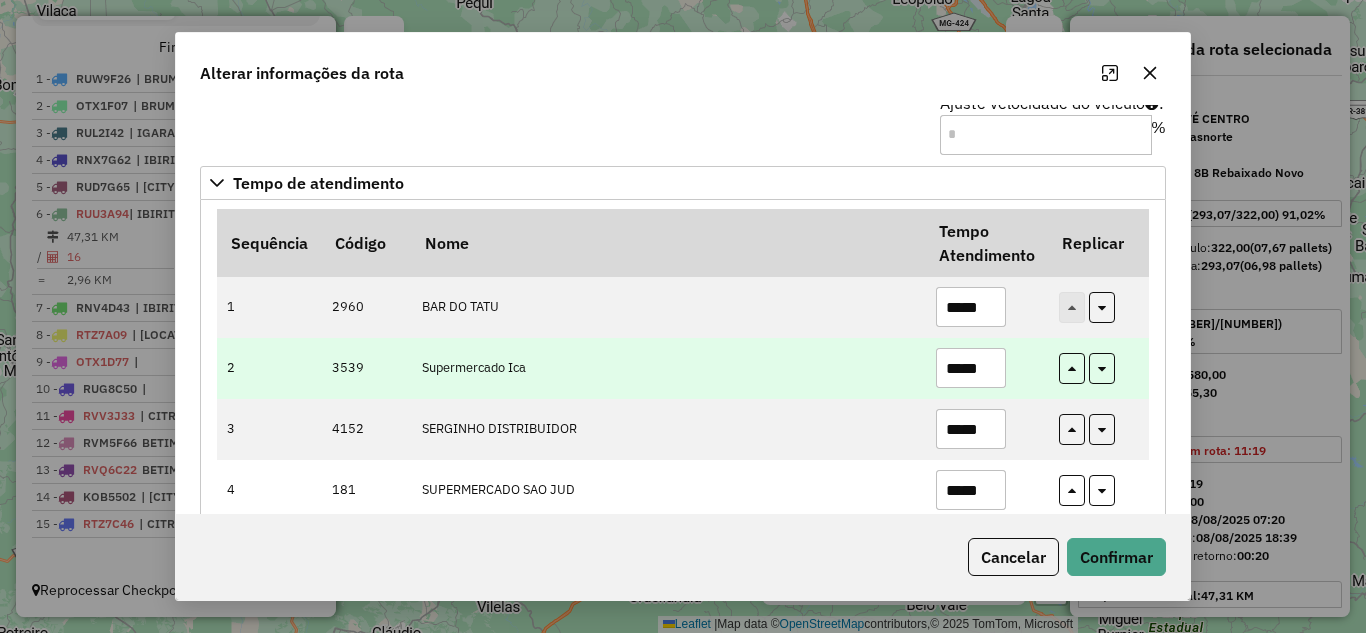 click on "*****" at bounding box center (971, 368) 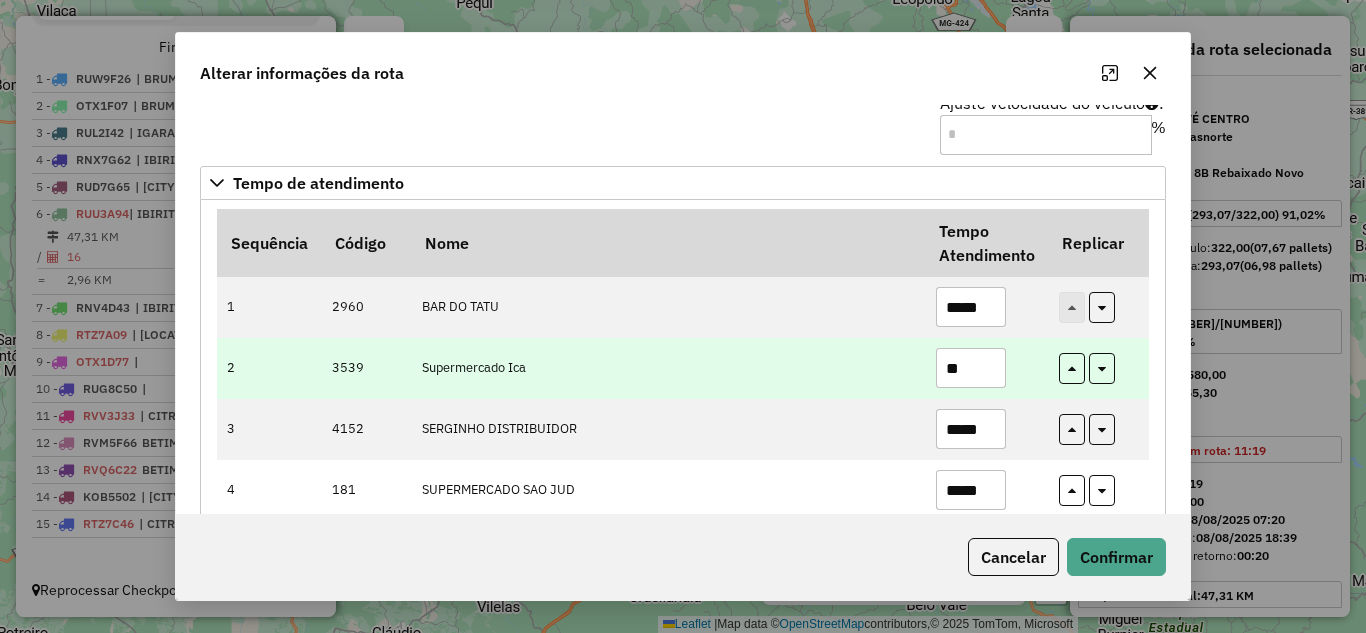 type on "*" 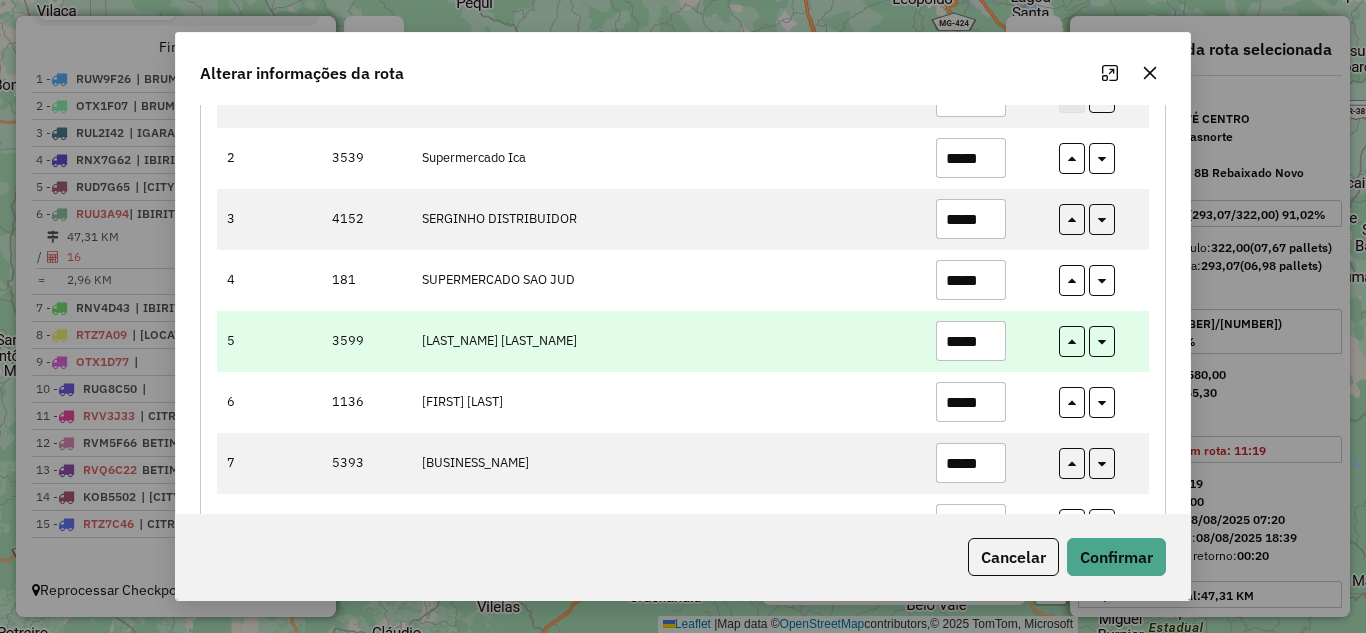 scroll, scrollTop: 300, scrollLeft: 0, axis: vertical 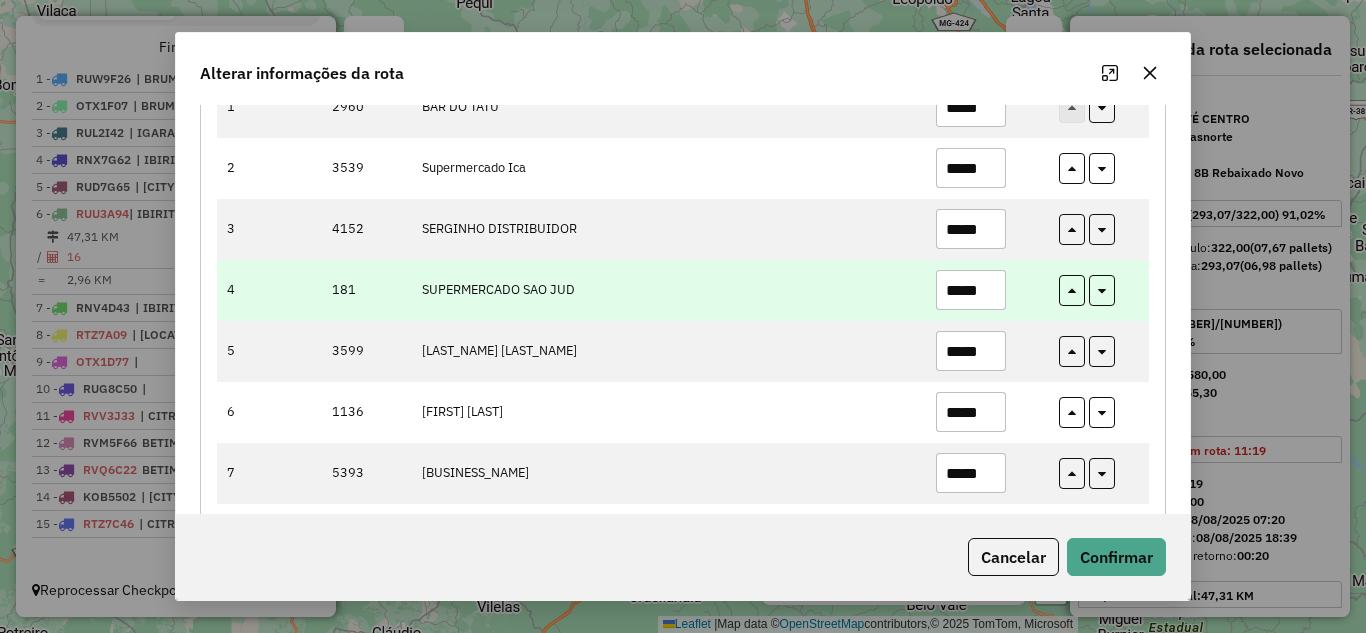type on "*****" 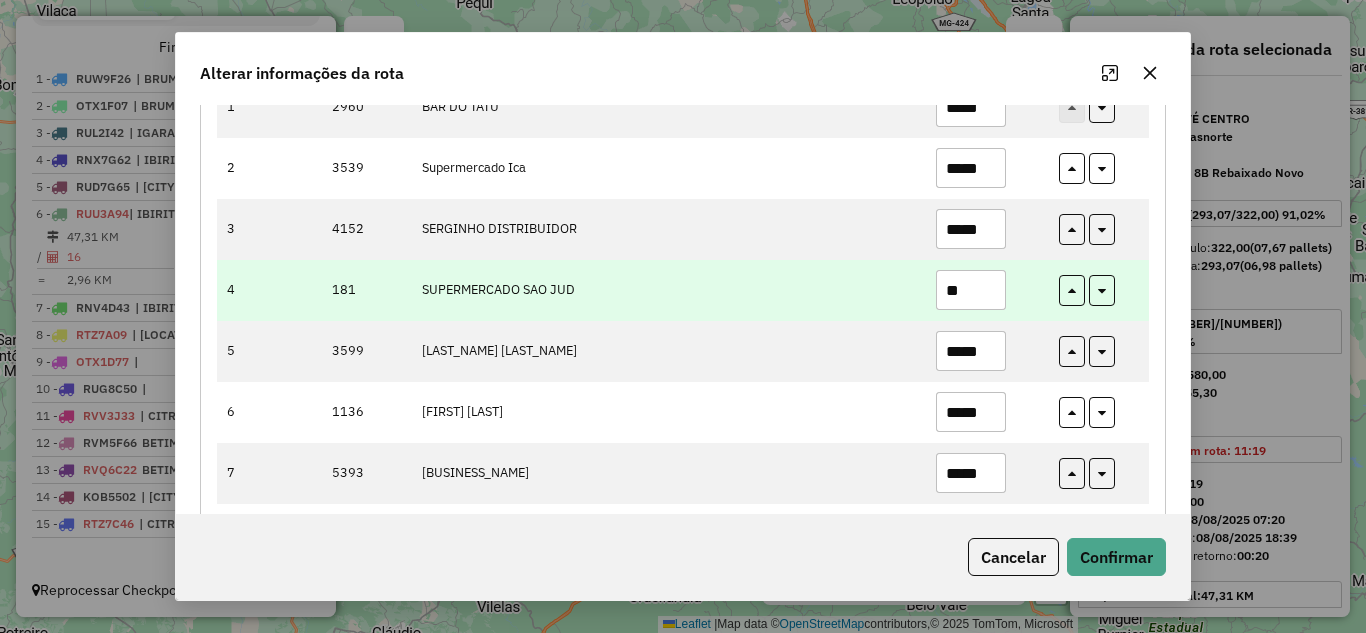 type on "*" 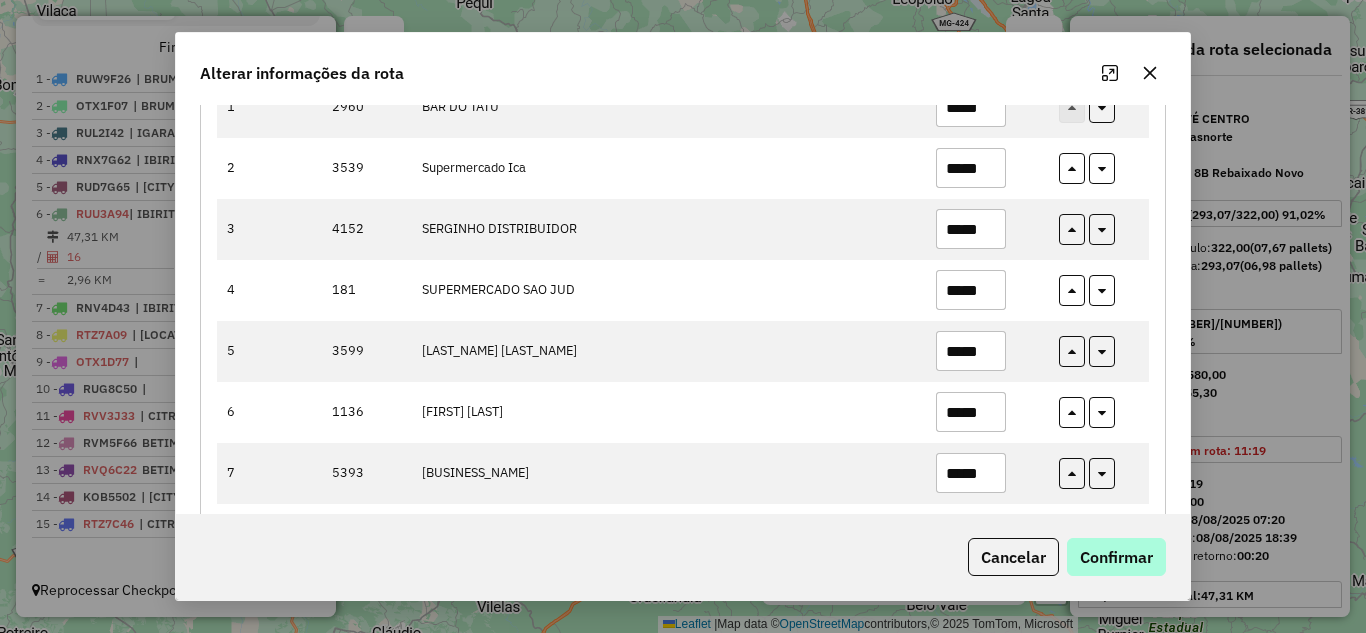 type on "*****" 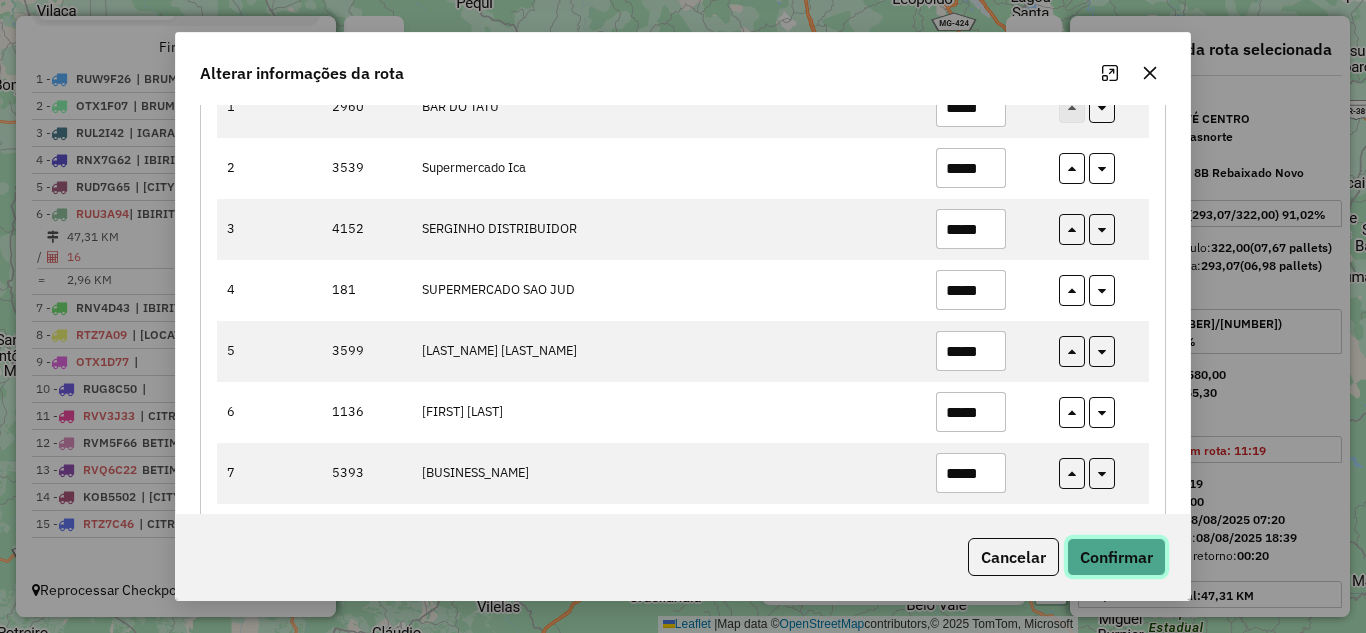 drag, startPoint x: 1087, startPoint y: 543, endPoint x: 1063, endPoint y: 516, distance: 36.124783 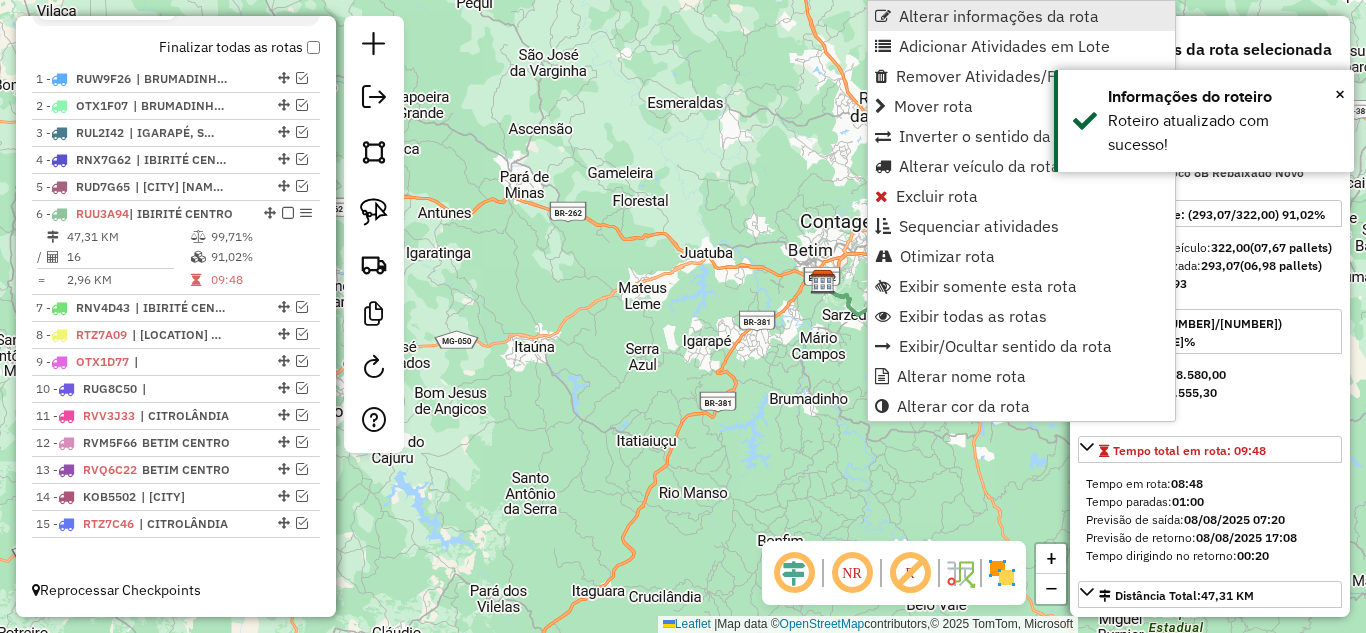 click on "Alterar informações da rota" at bounding box center (999, 16) 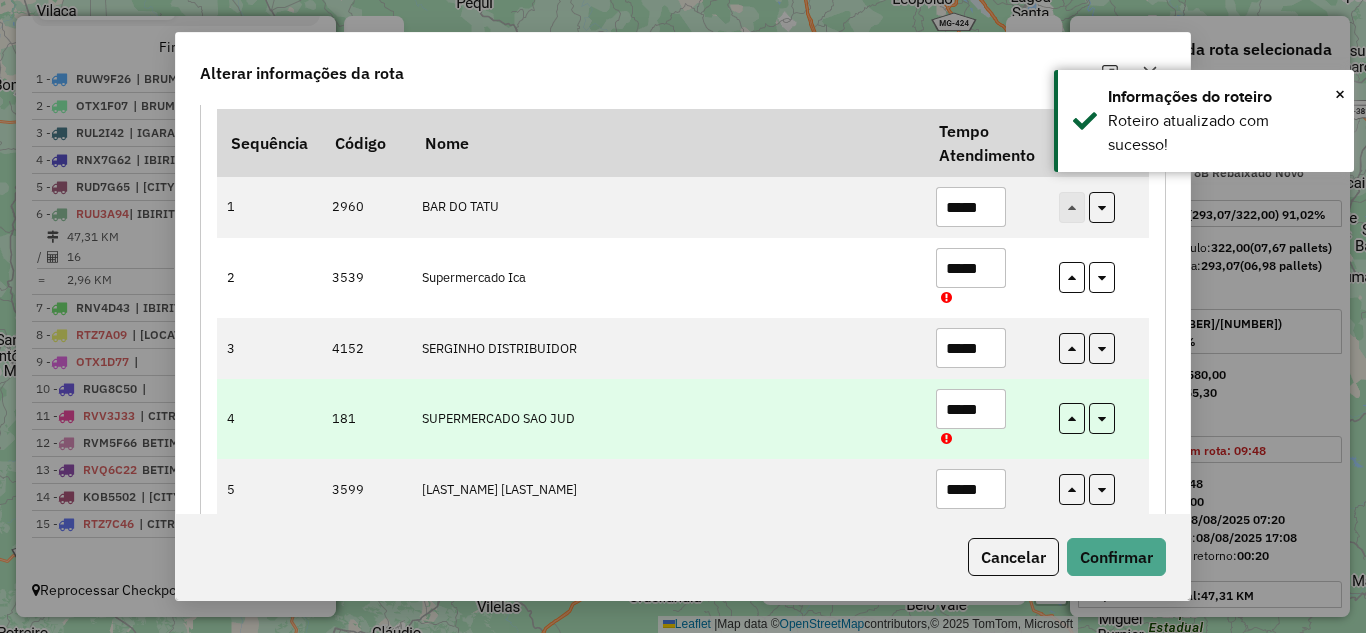 scroll, scrollTop: 300, scrollLeft: 0, axis: vertical 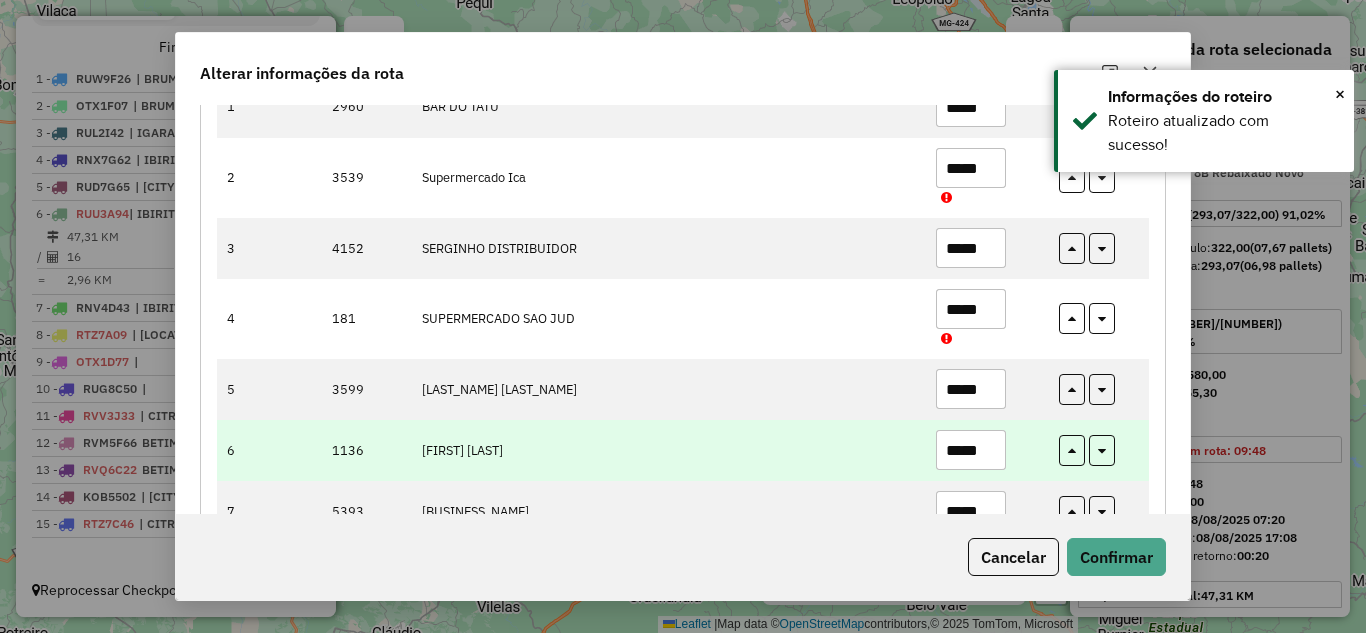 click on "*****" at bounding box center [971, 450] 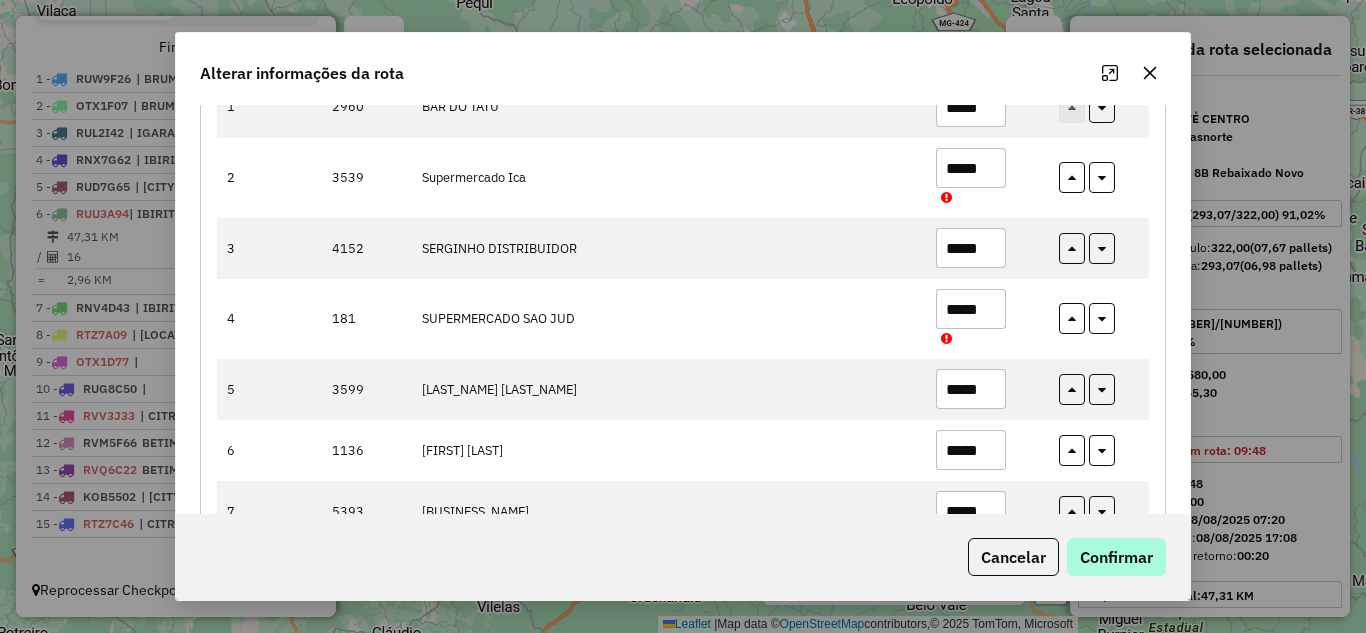 type on "*****" 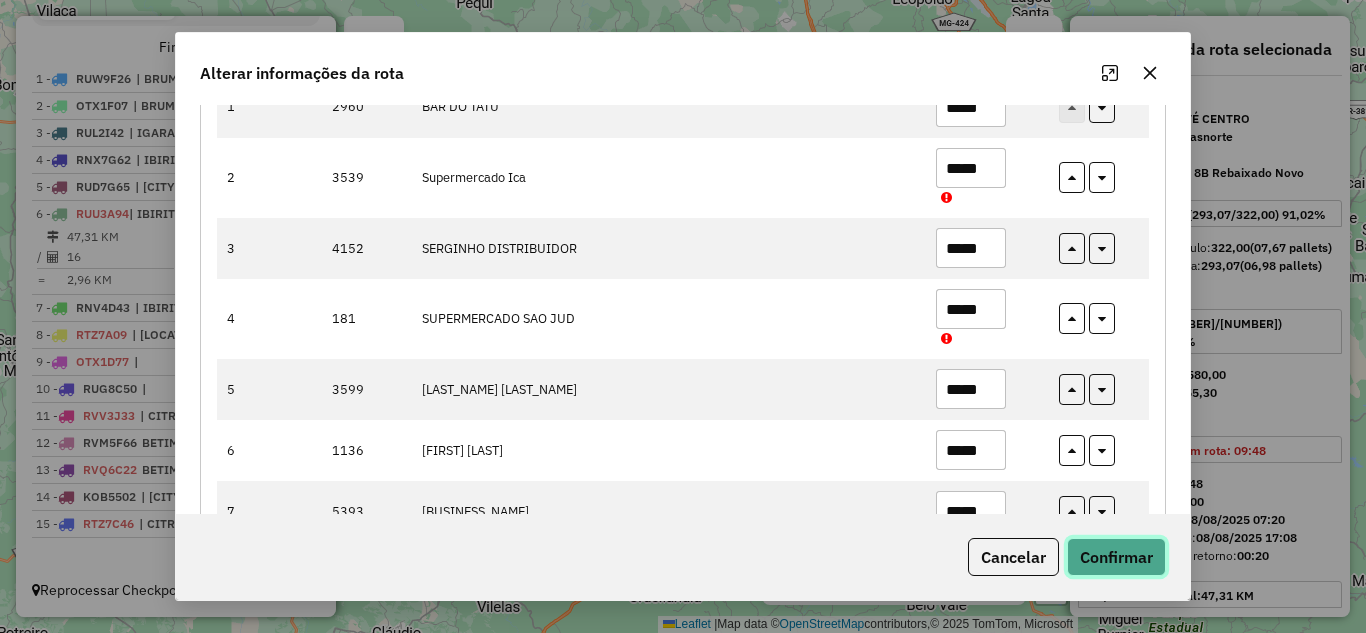 click on "Confirmar" 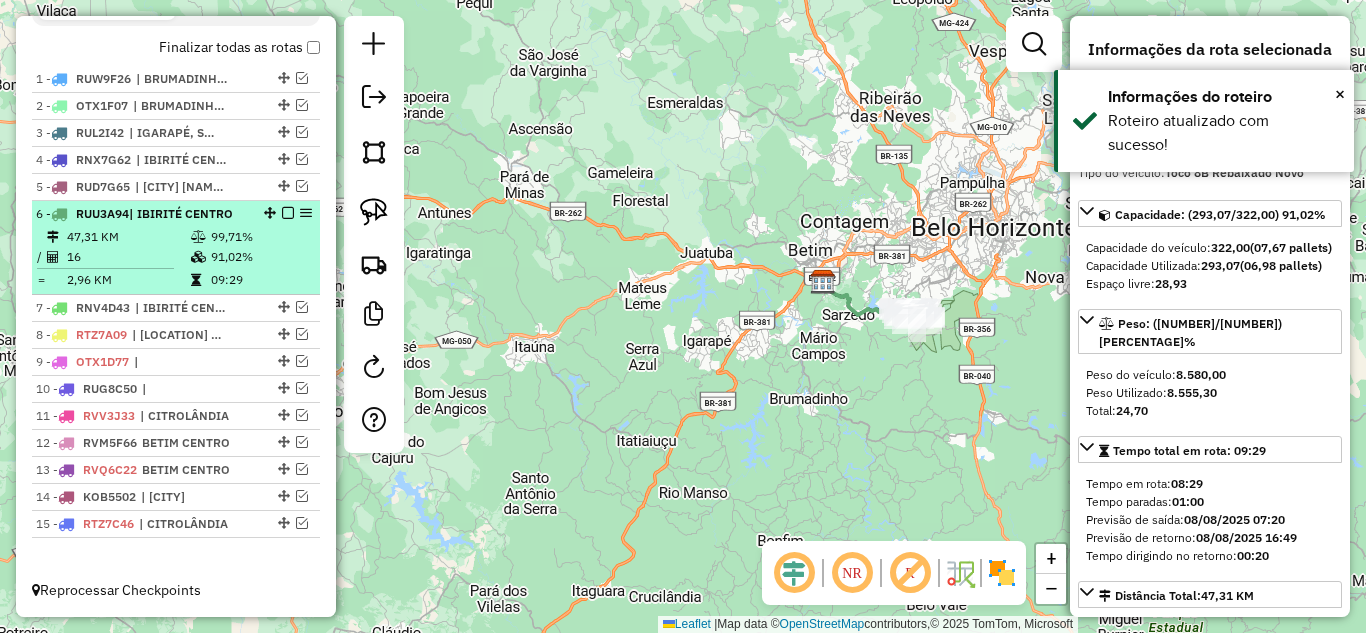 click at bounding box center [288, 213] 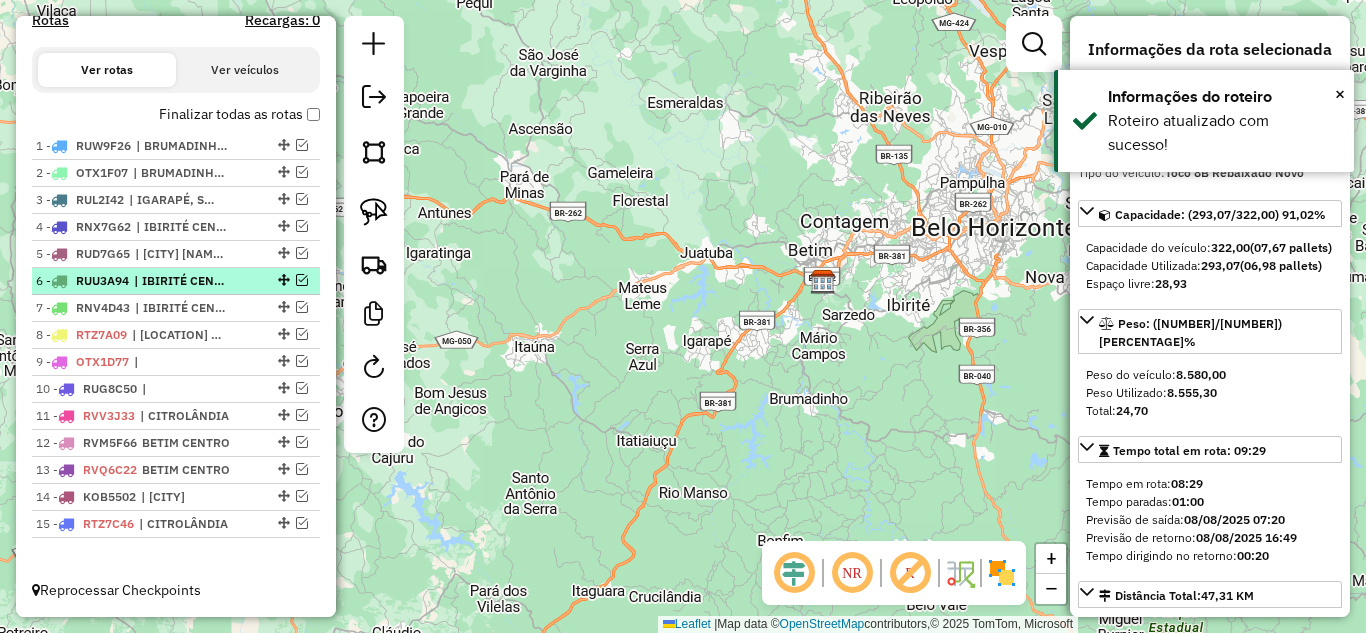 scroll, scrollTop: 657, scrollLeft: 0, axis: vertical 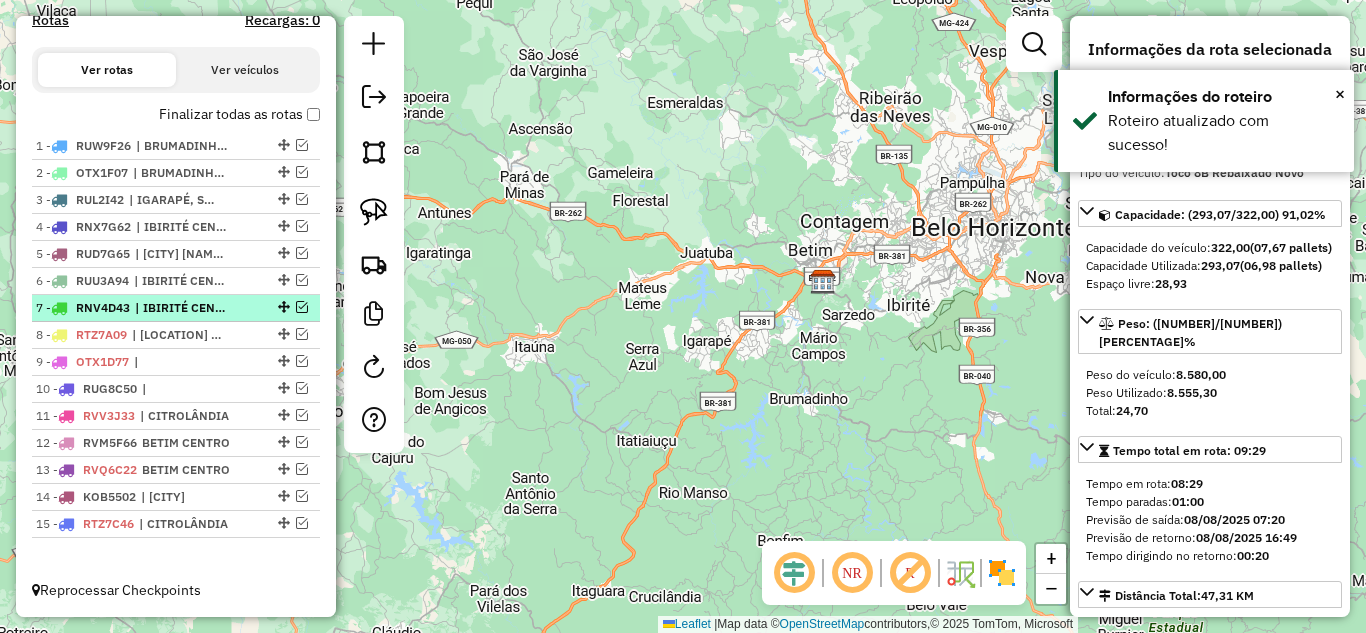 click at bounding box center (302, 307) 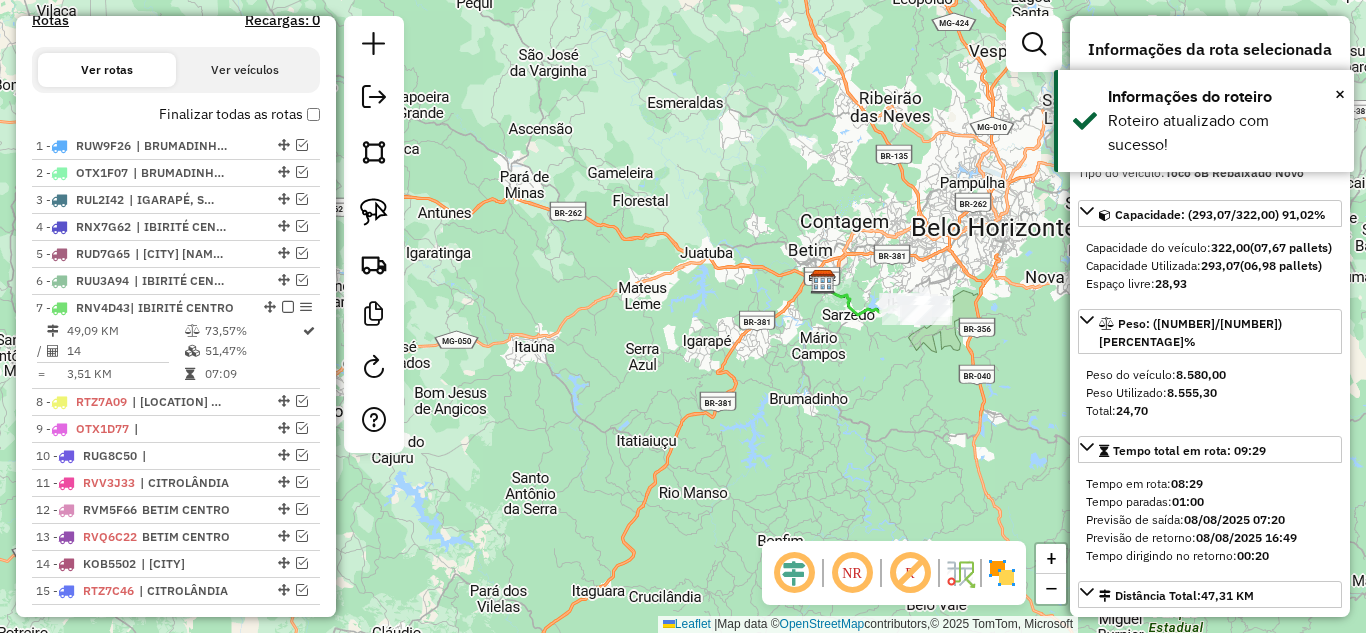 scroll, scrollTop: 724, scrollLeft: 0, axis: vertical 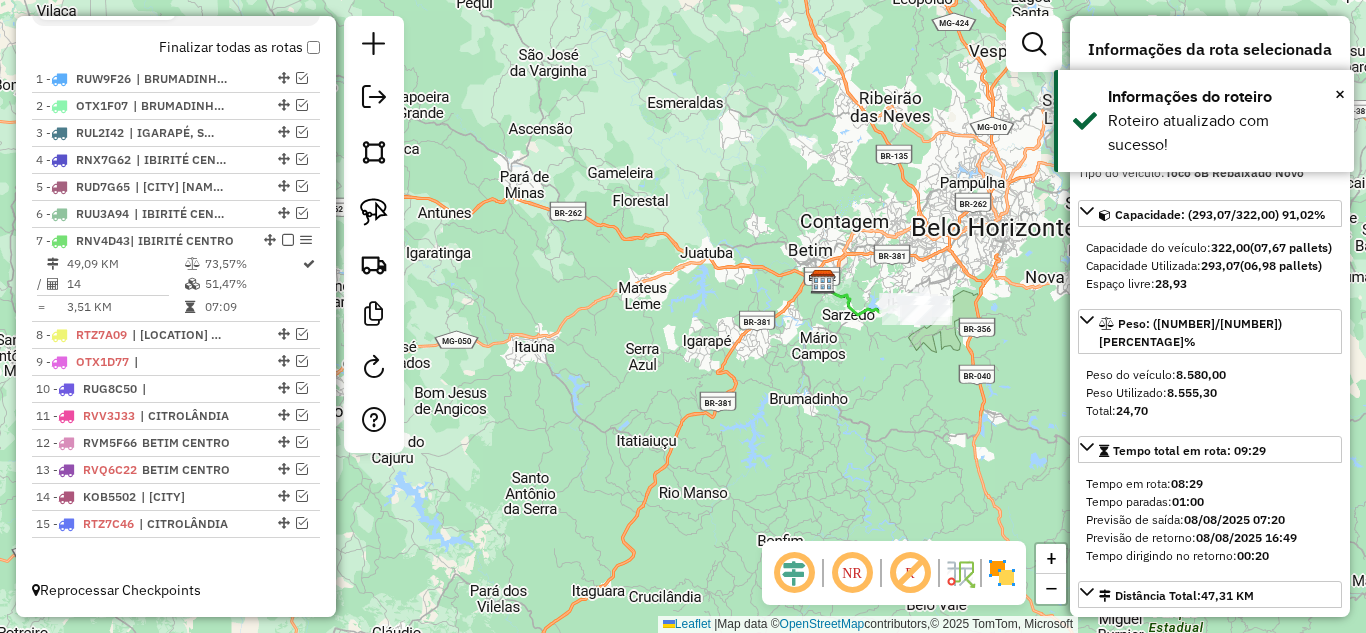 click 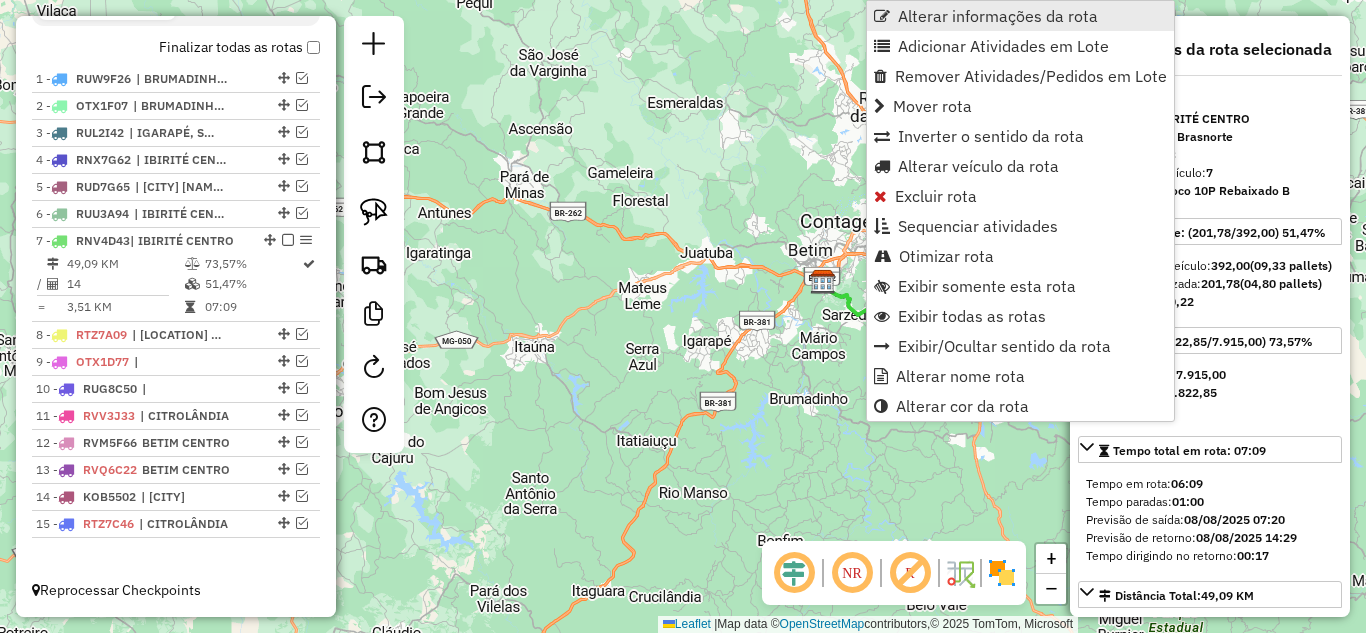 click on "Alterar informações da rota" at bounding box center (998, 16) 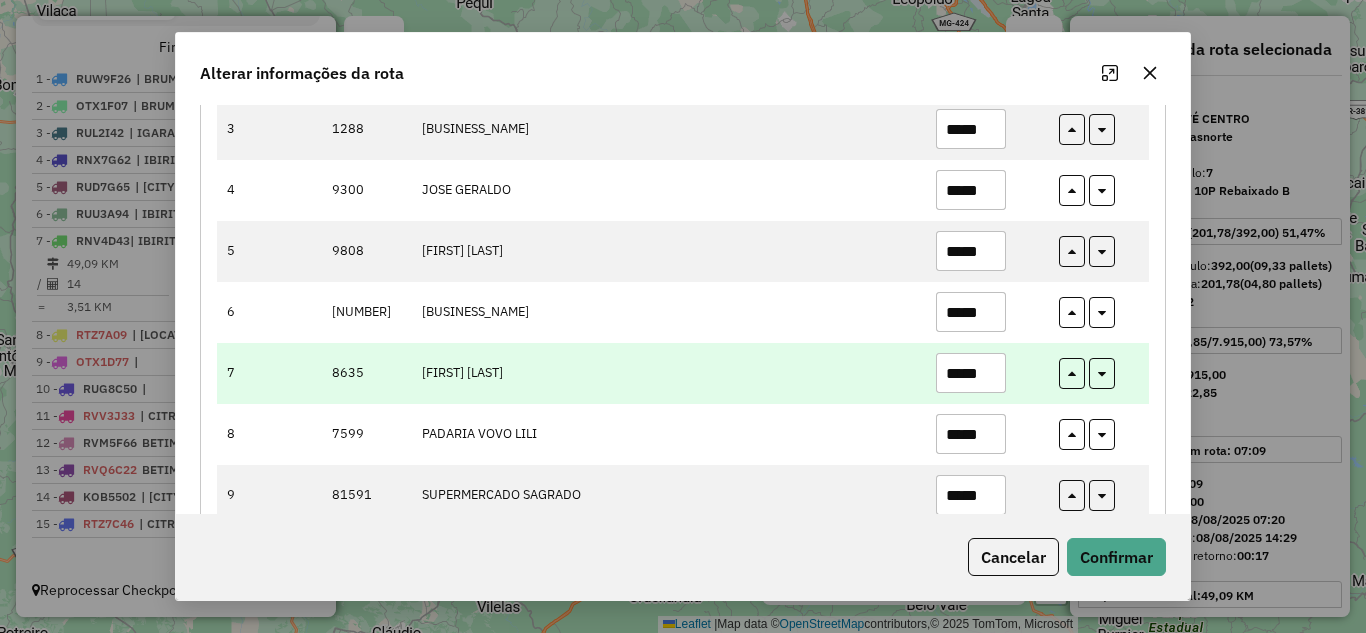 scroll, scrollTop: 500, scrollLeft: 0, axis: vertical 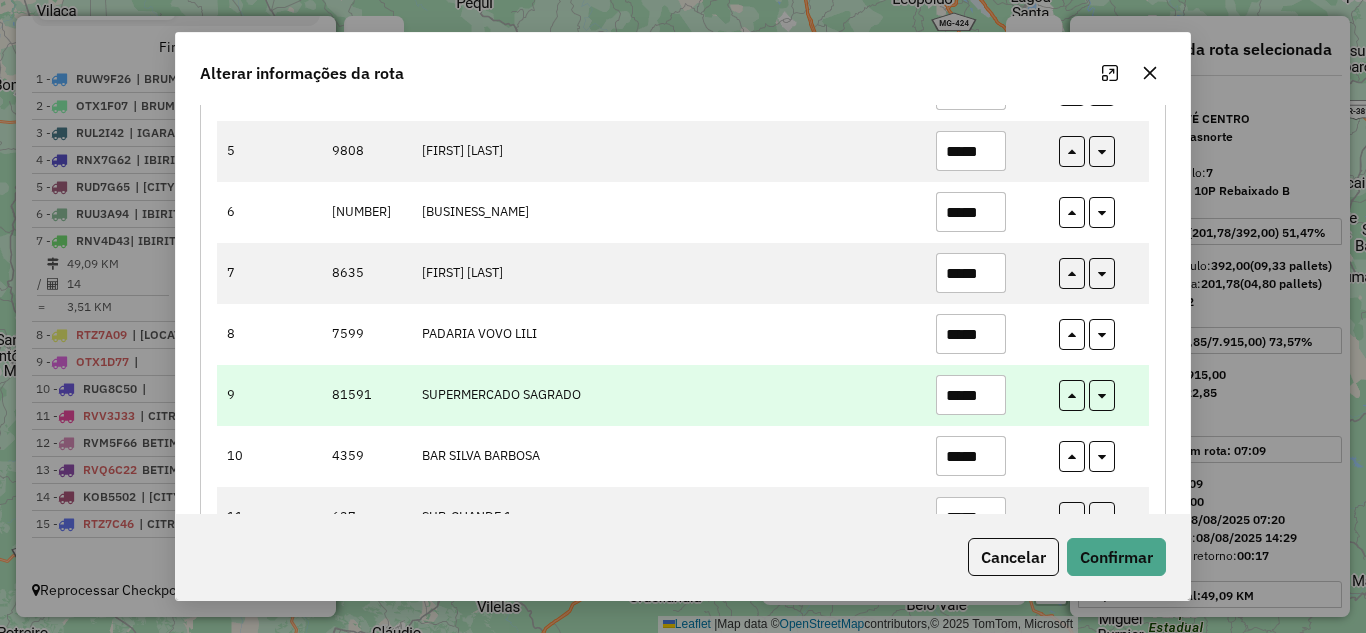 drag, startPoint x: 992, startPoint y: 374, endPoint x: 980, endPoint y: 372, distance: 12.165525 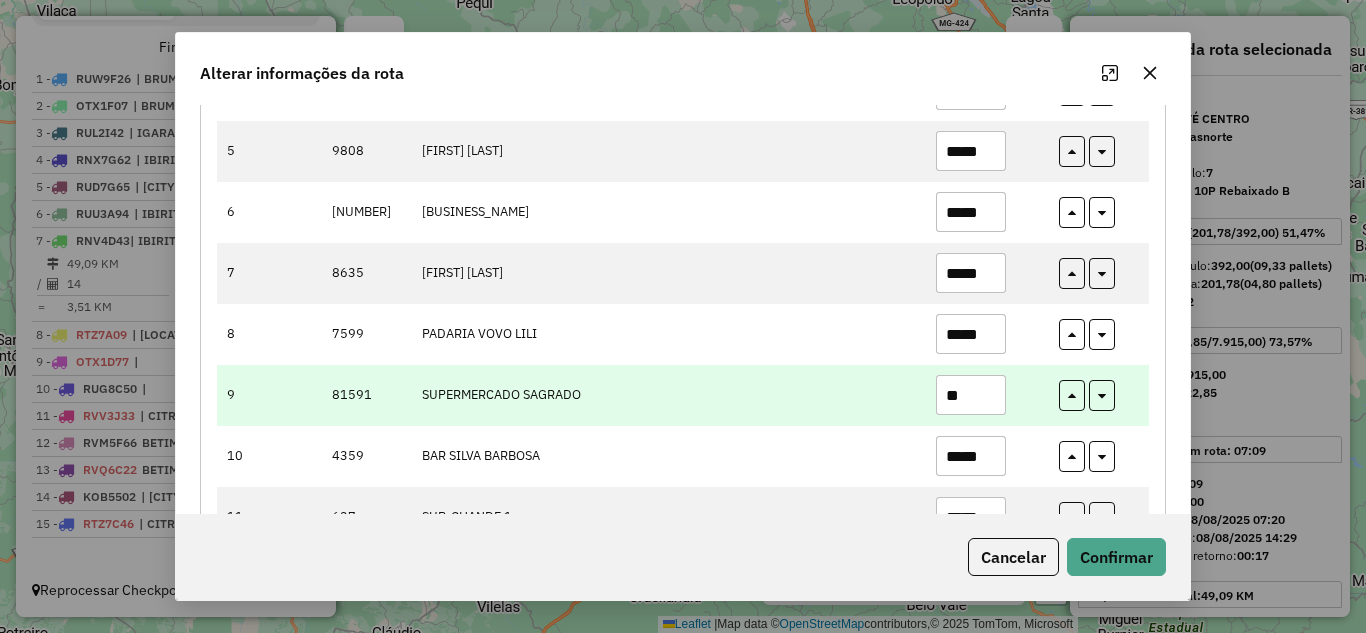 type on "*" 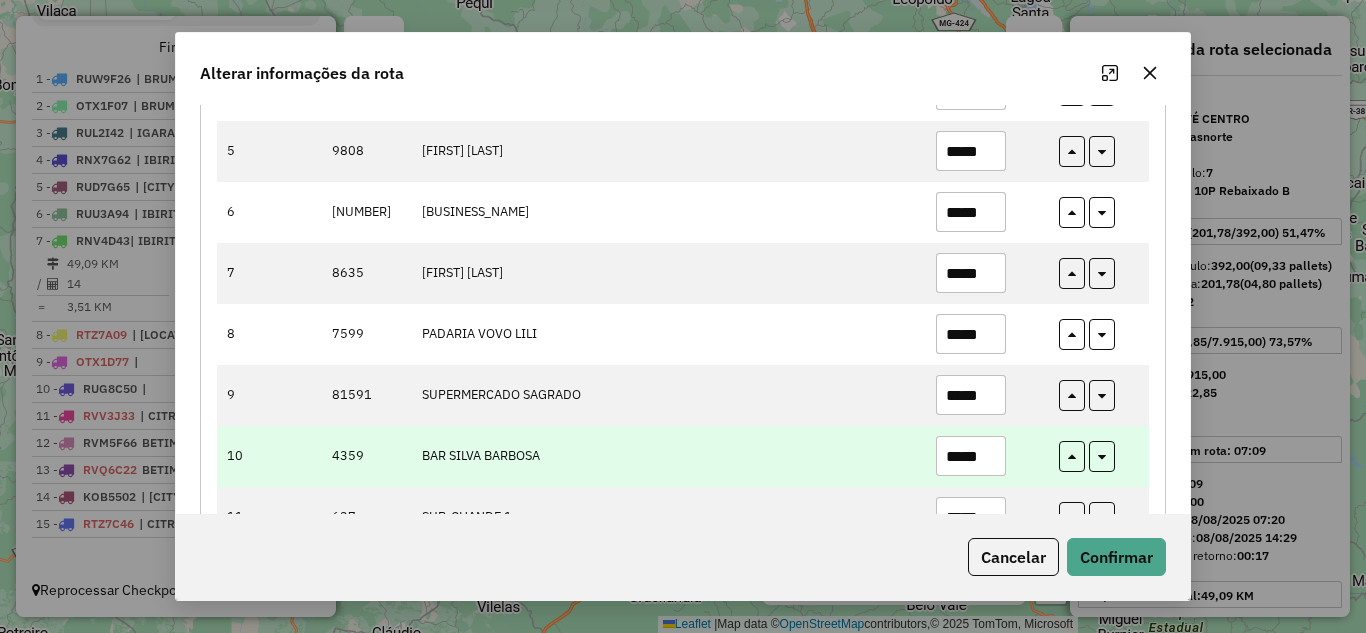 type on "*****" 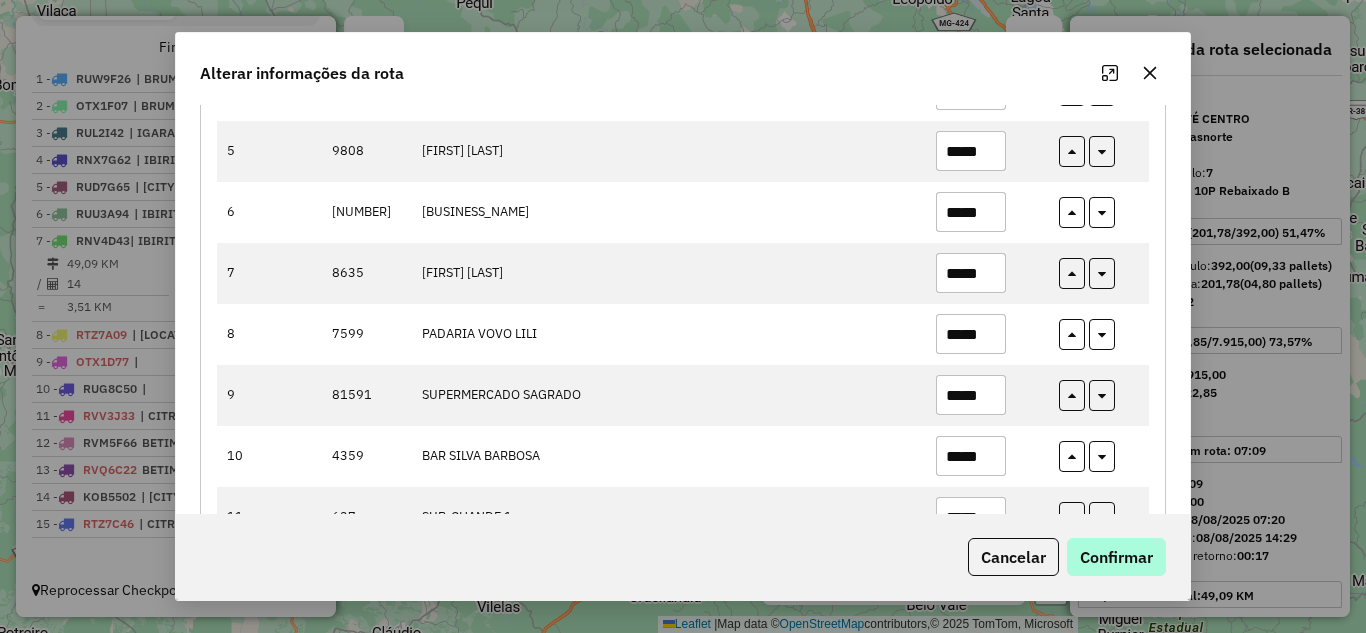 type on "*****" 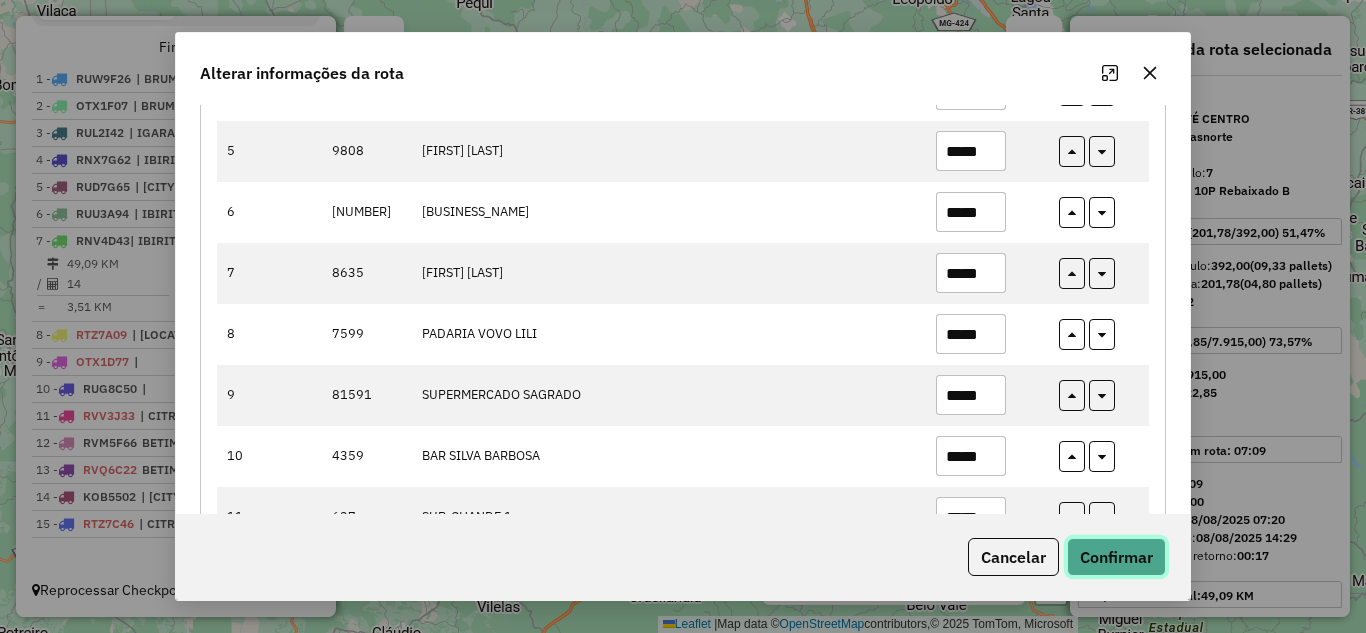 click on "Confirmar" 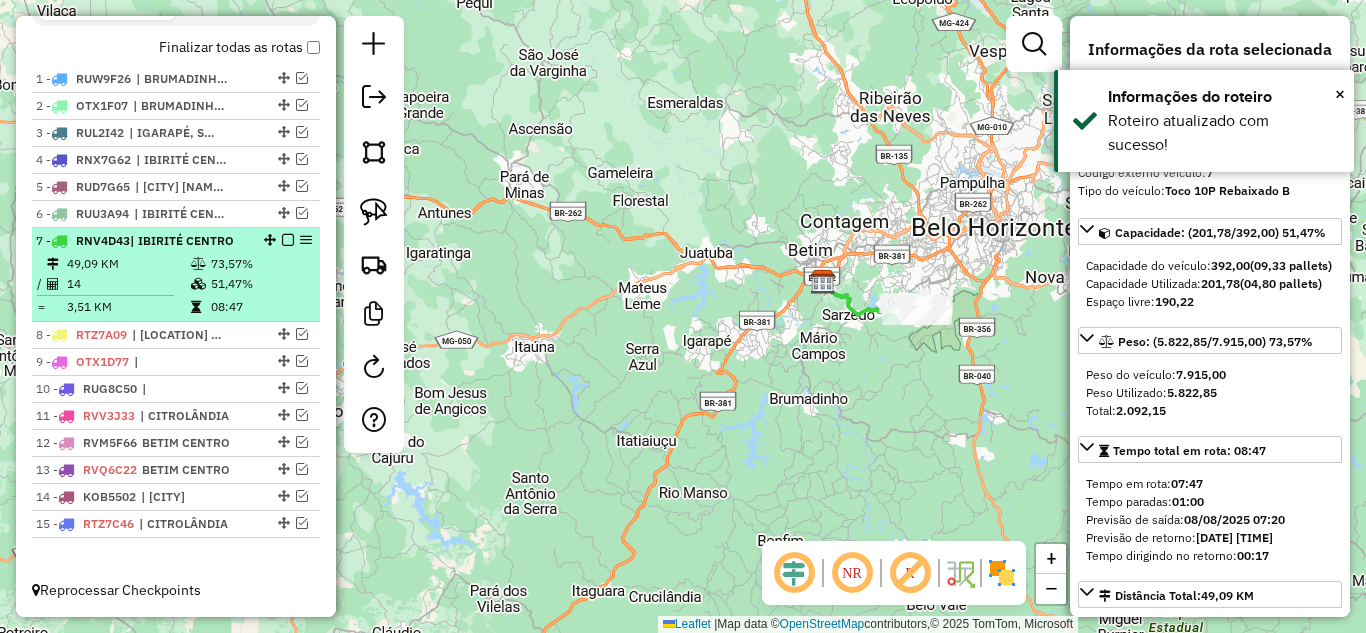 click at bounding box center [288, 240] 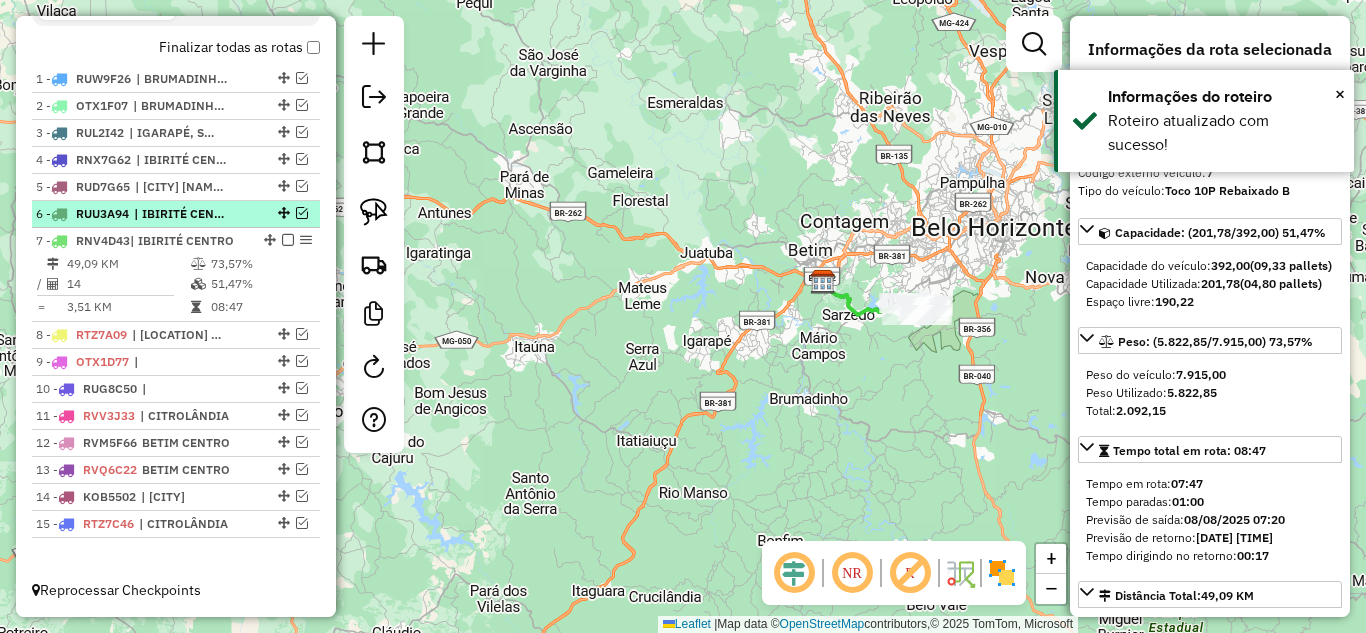 scroll, scrollTop: 657, scrollLeft: 0, axis: vertical 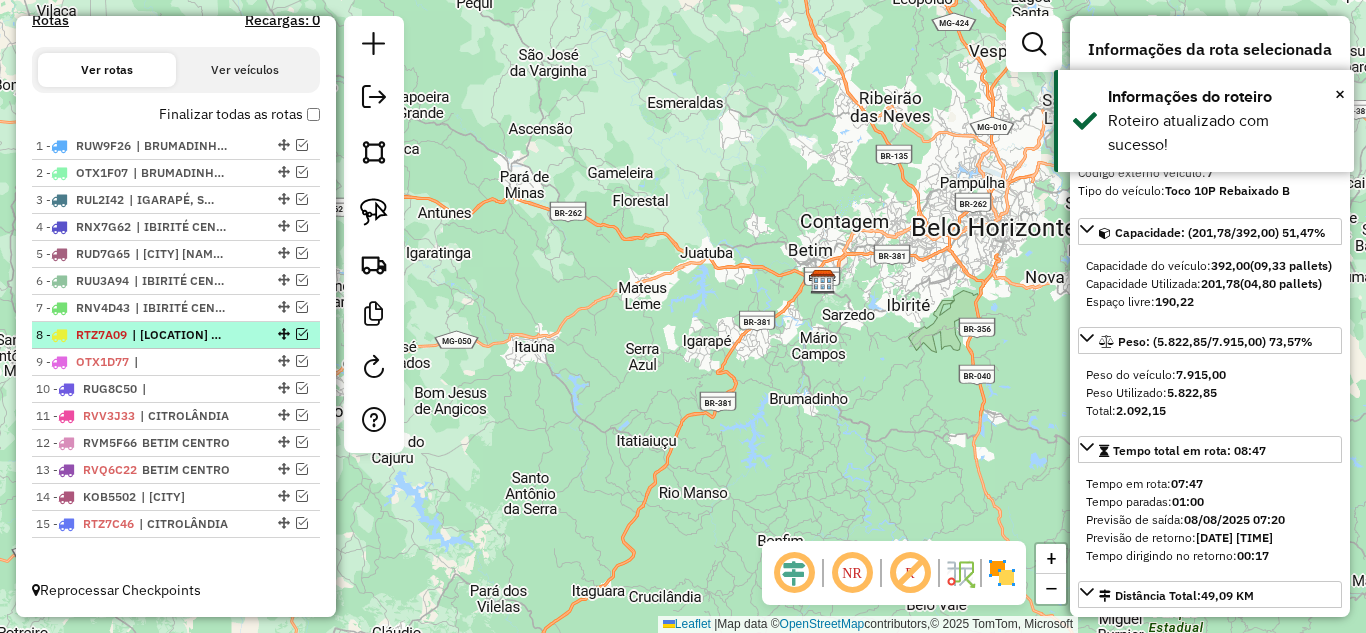 click at bounding box center (302, 334) 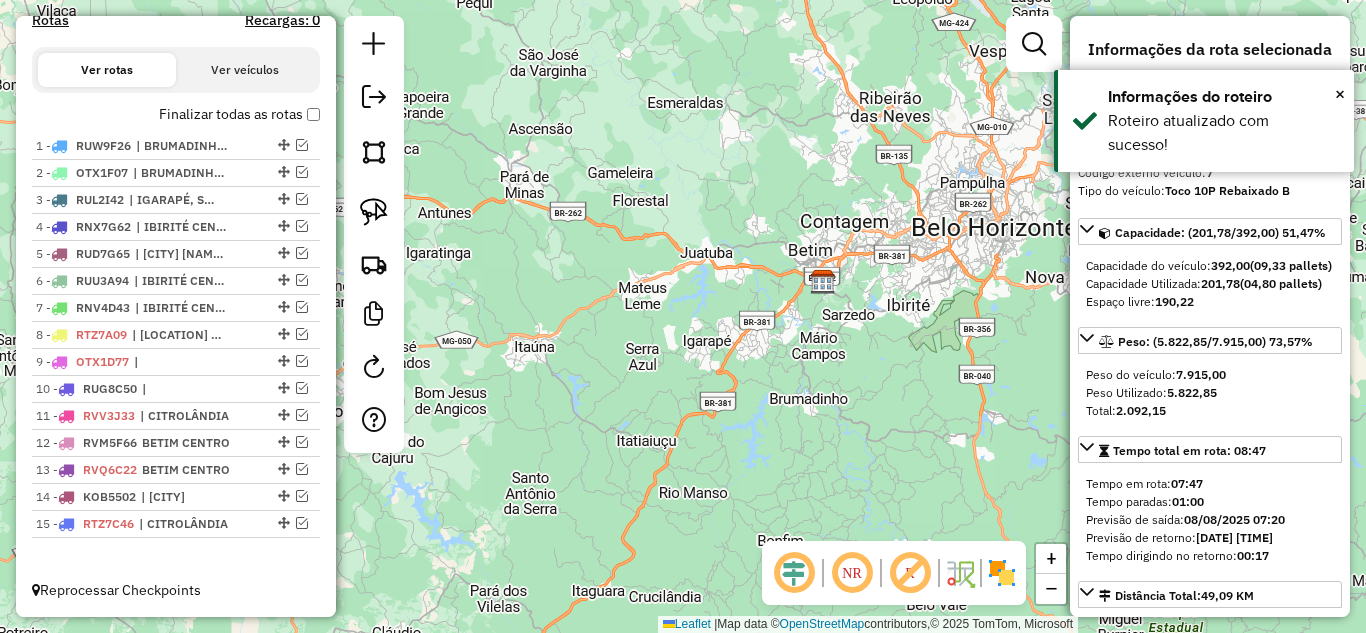 scroll, scrollTop: 742, scrollLeft: 0, axis: vertical 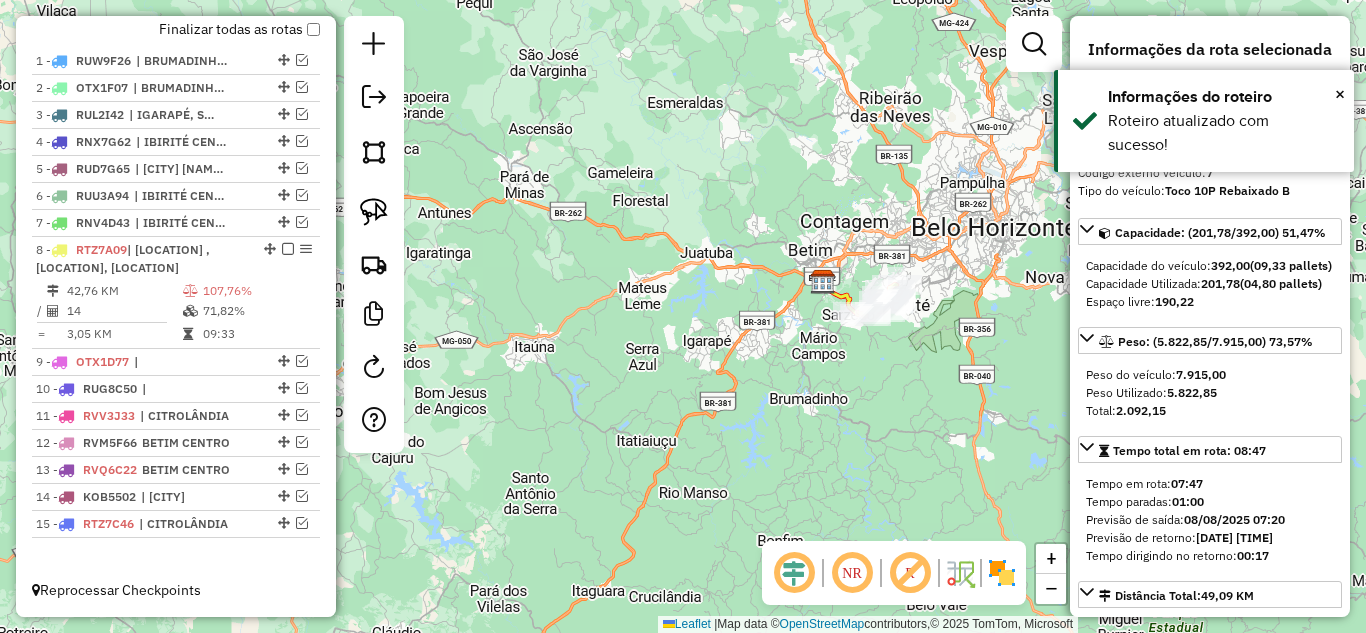 click 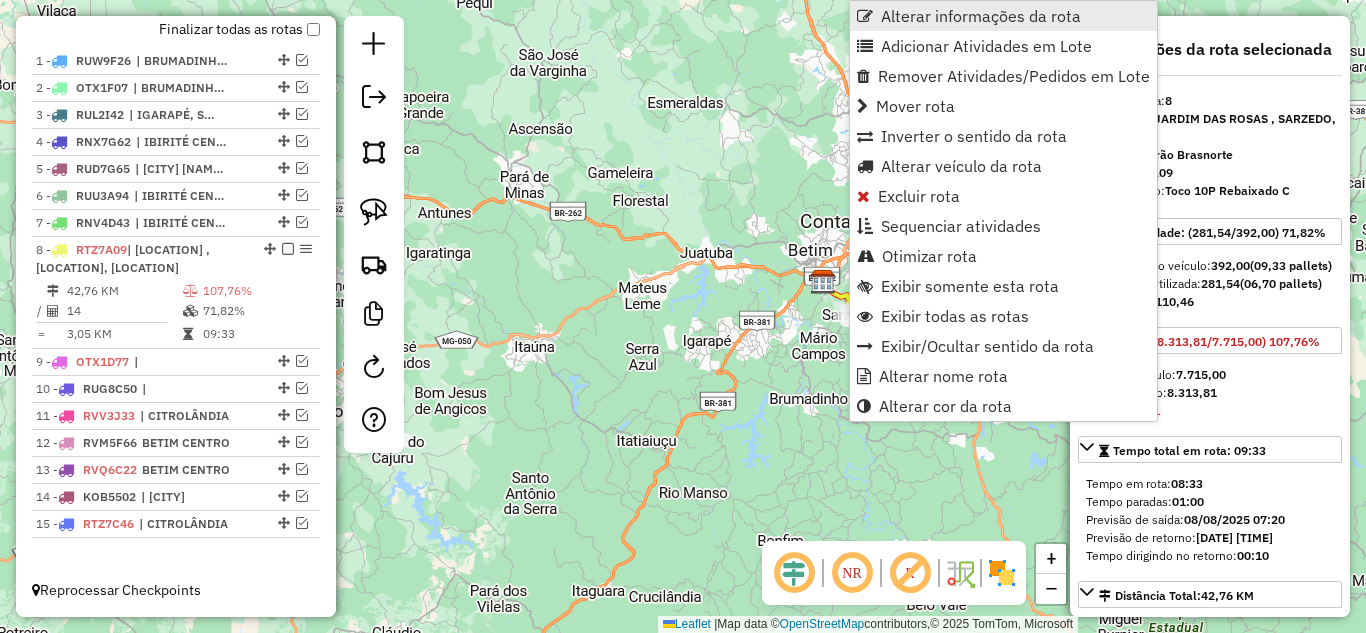 click on "Alterar informações da rota" at bounding box center (981, 16) 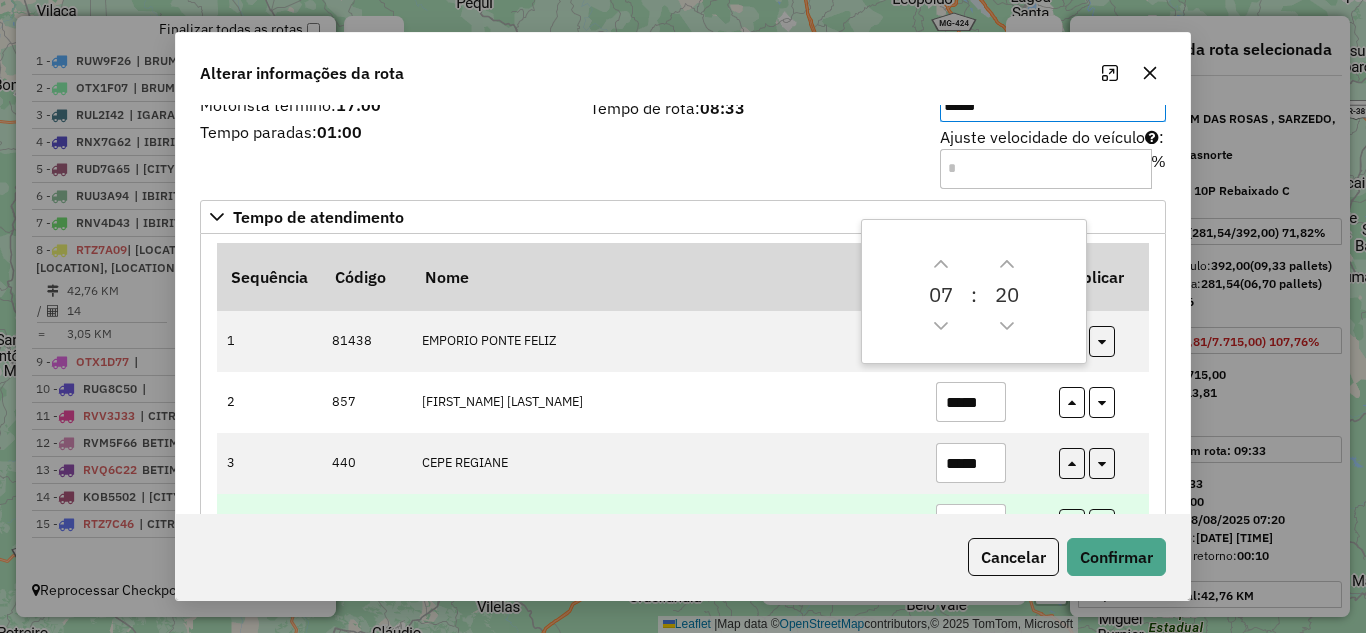 scroll, scrollTop: 100, scrollLeft: 0, axis: vertical 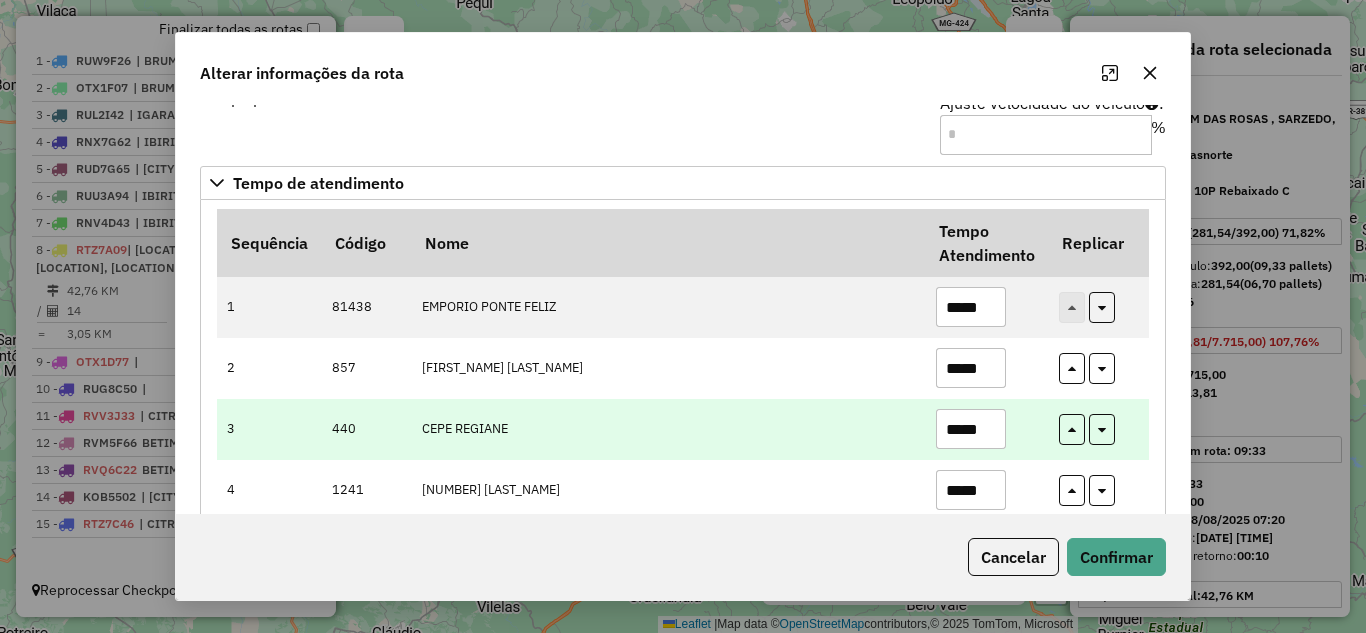 drag, startPoint x: 993, startPoint y: 404, endPoint x: 982, endPoint y: 394, distance: 14.866069 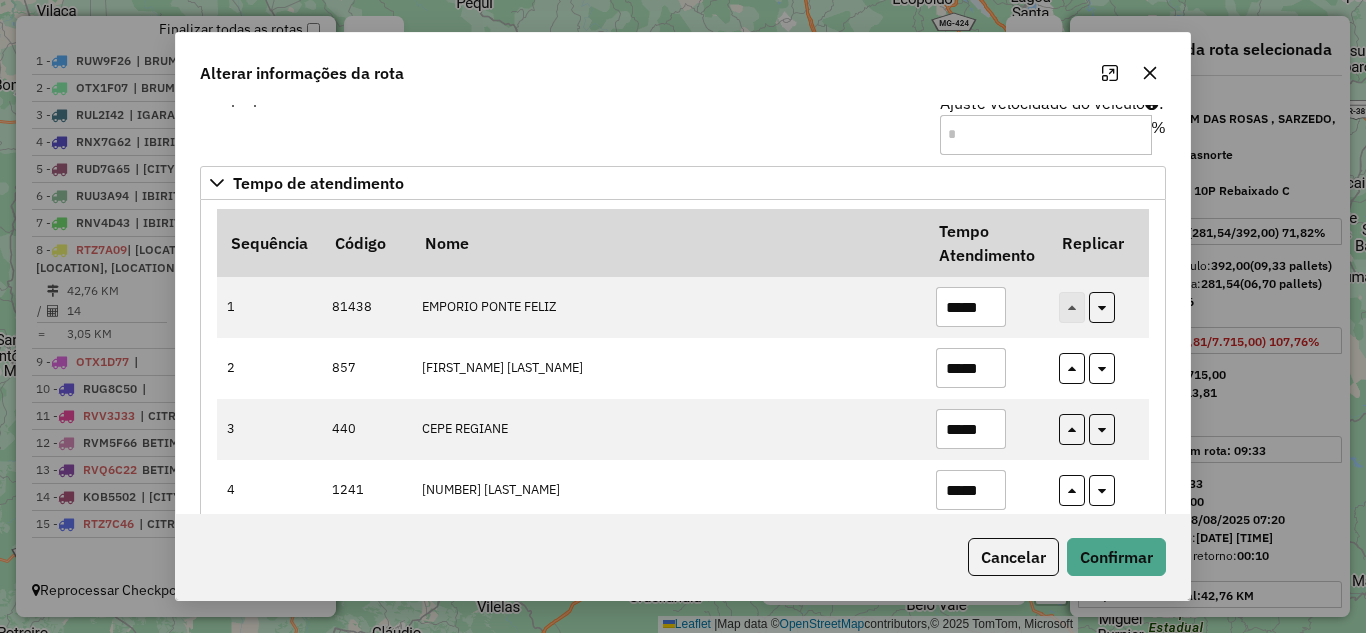 type on "*****" 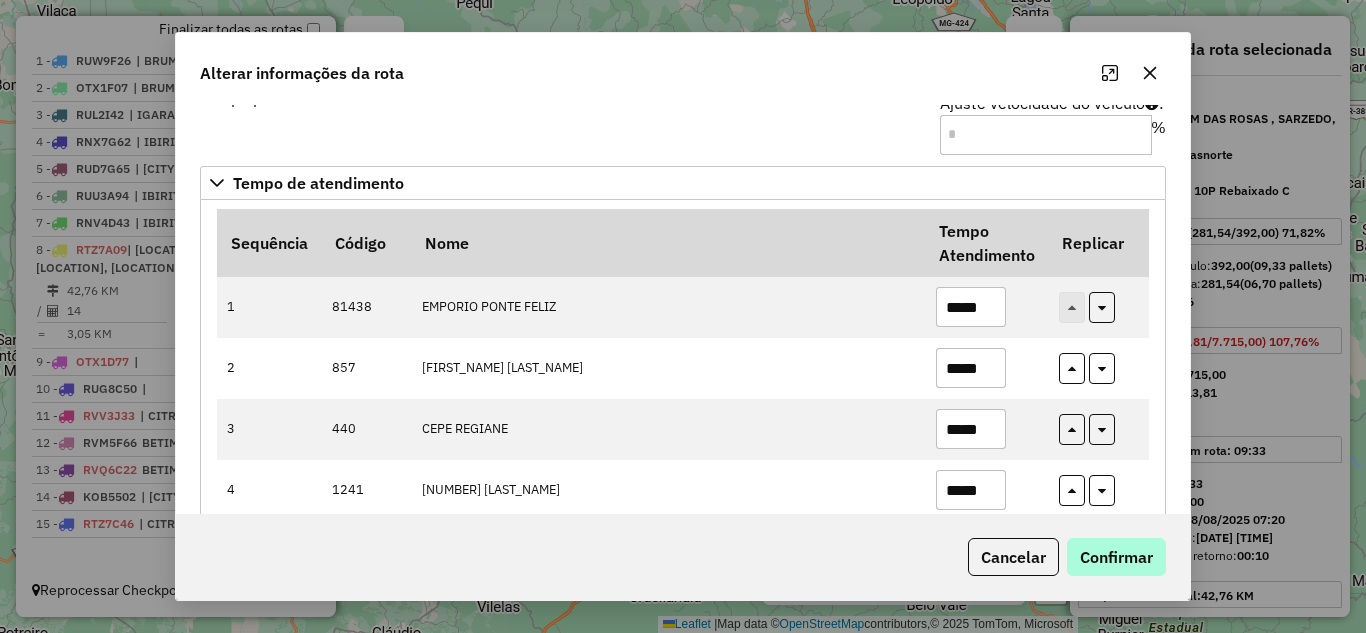drag, startPoint x: 1147, startPoint y: 536, endPoint x: 1114, endPoint y: 540, distance: 33.24154 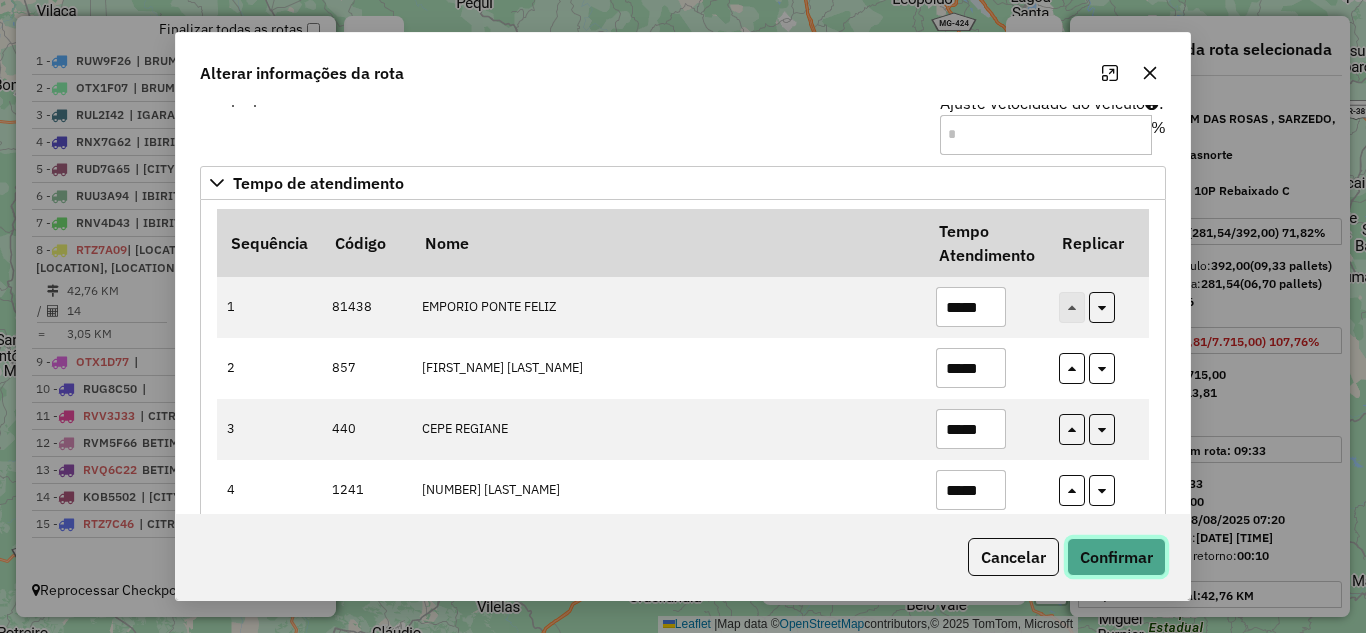 click on "Confirmar" 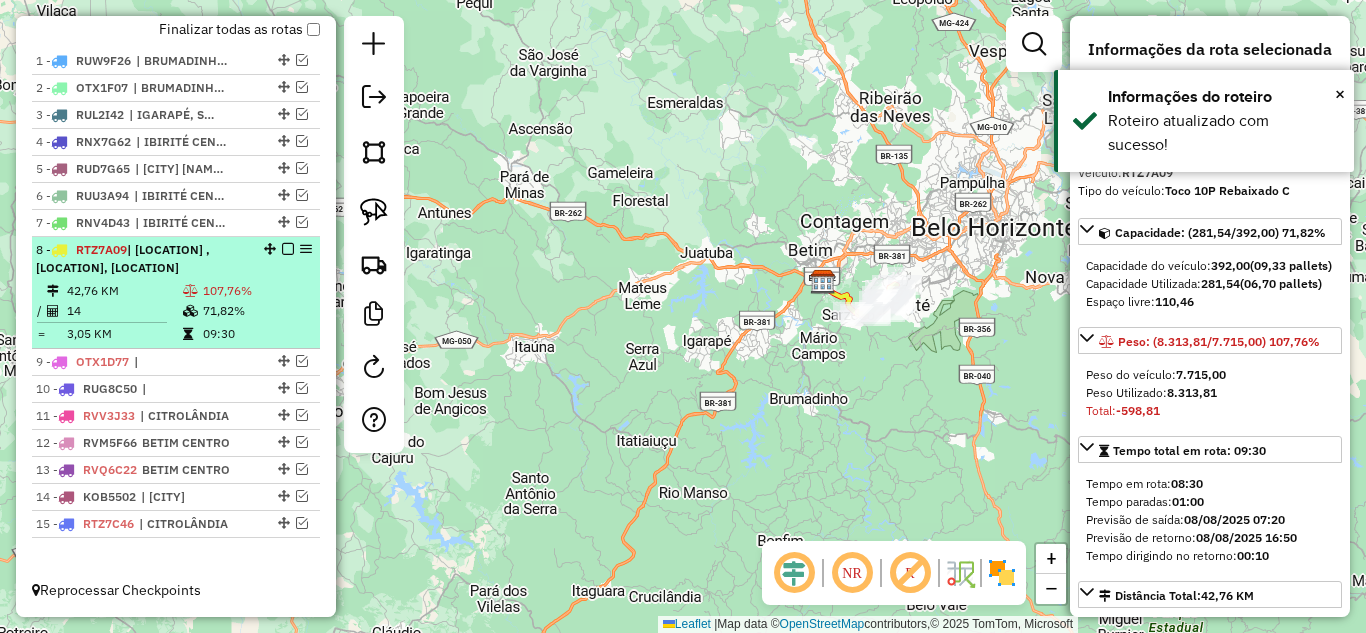 click at bounding box center [288, 249] 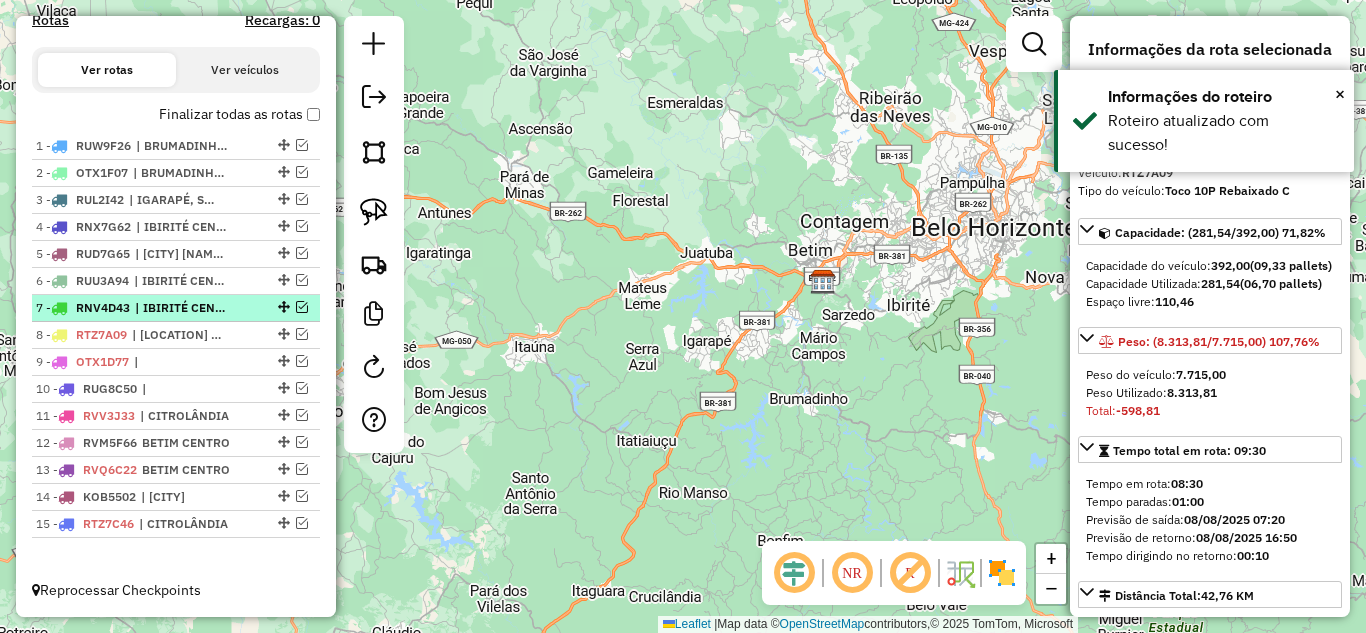 scroll, scrollTop: 657, scrollLeft: 0, axis: vertical 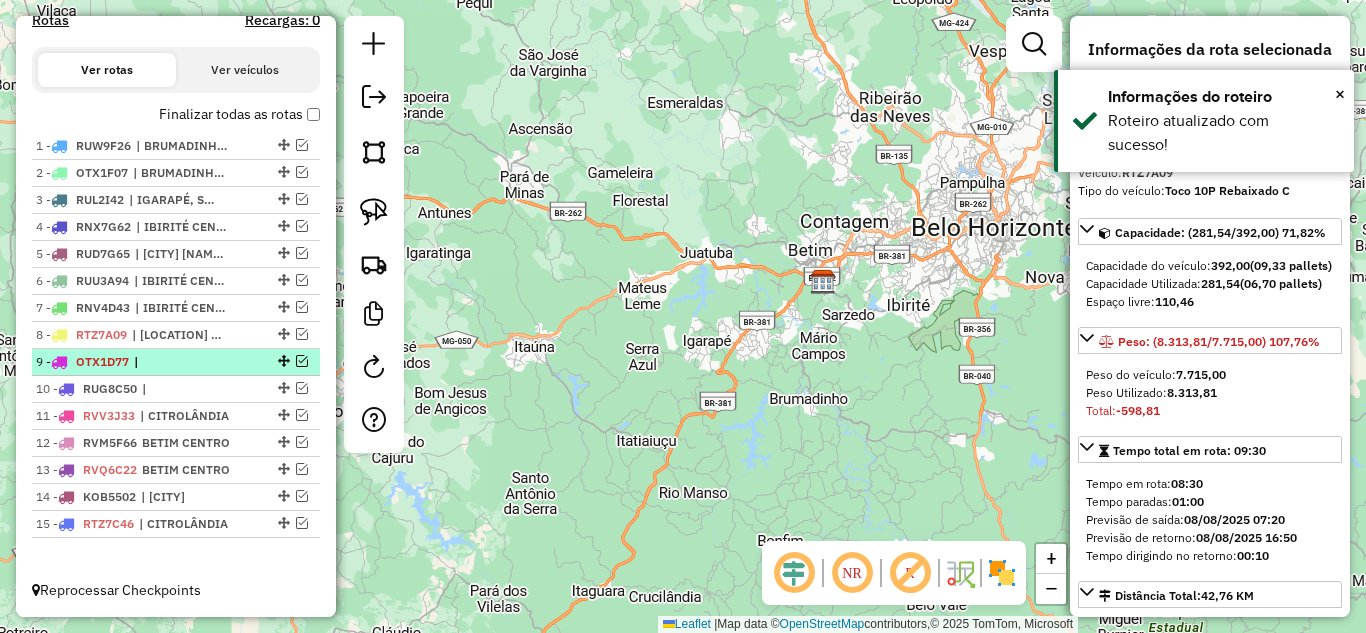 click at bounding box center [302, 361] 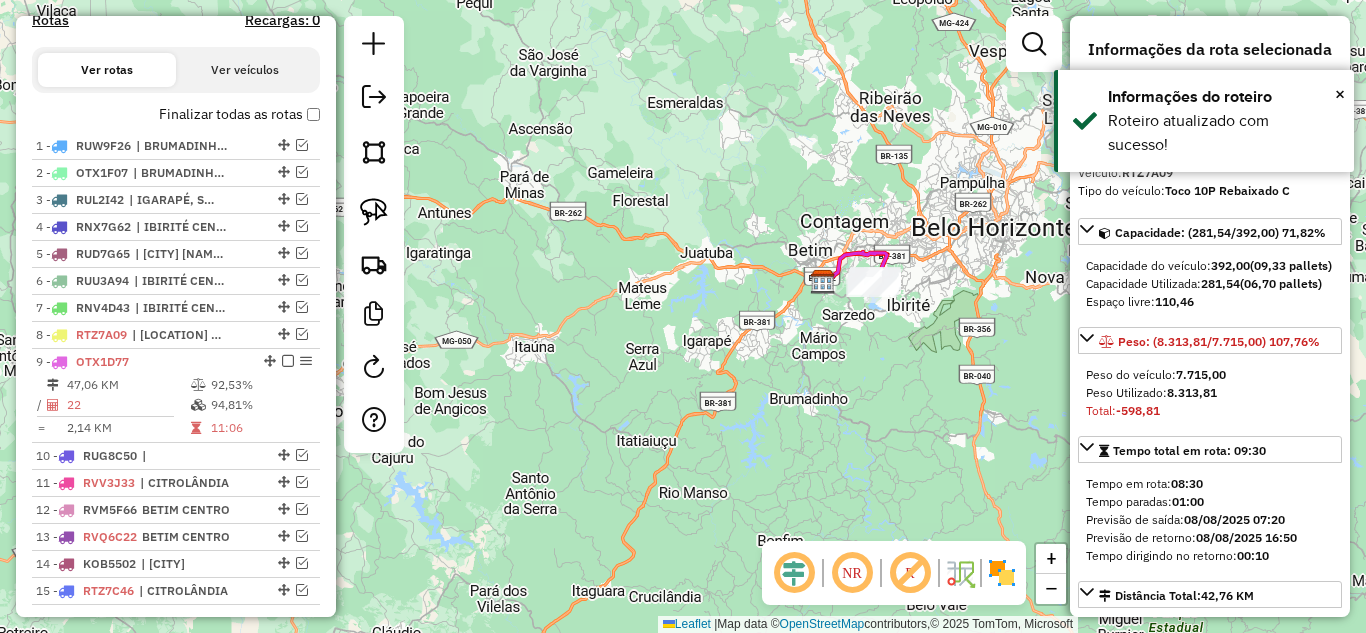 scroll, scrollTop: 724, scrollLeft: 0, axis: vertical 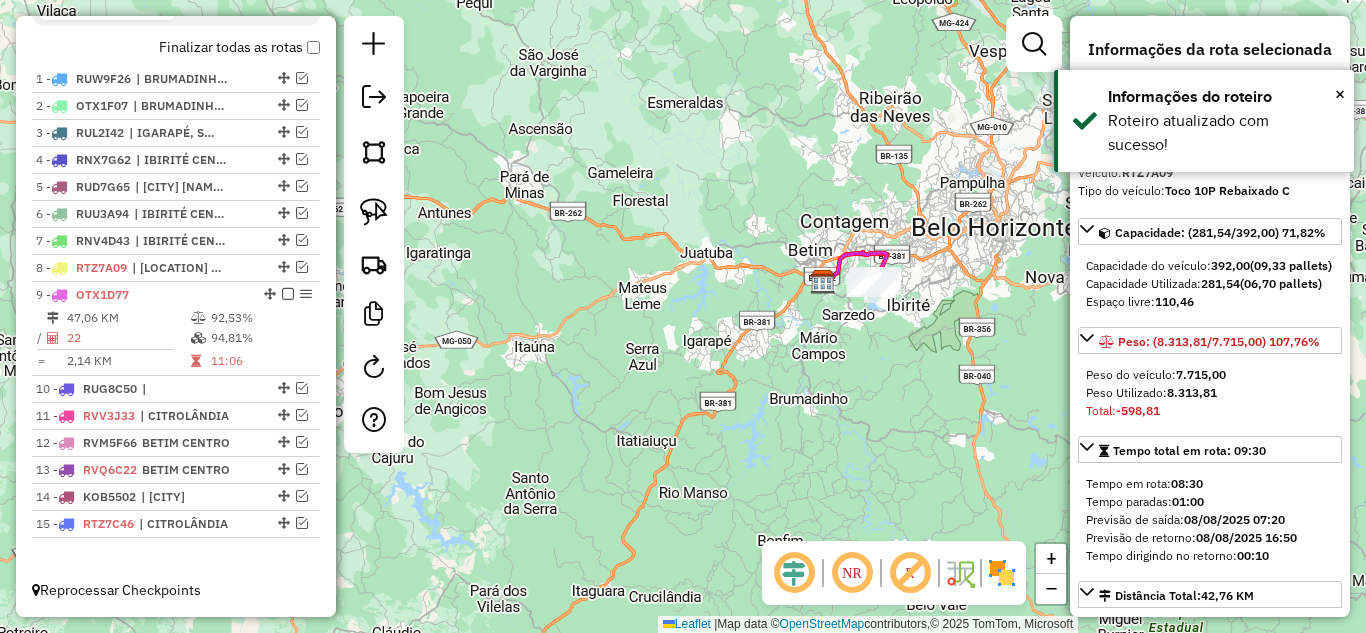 click 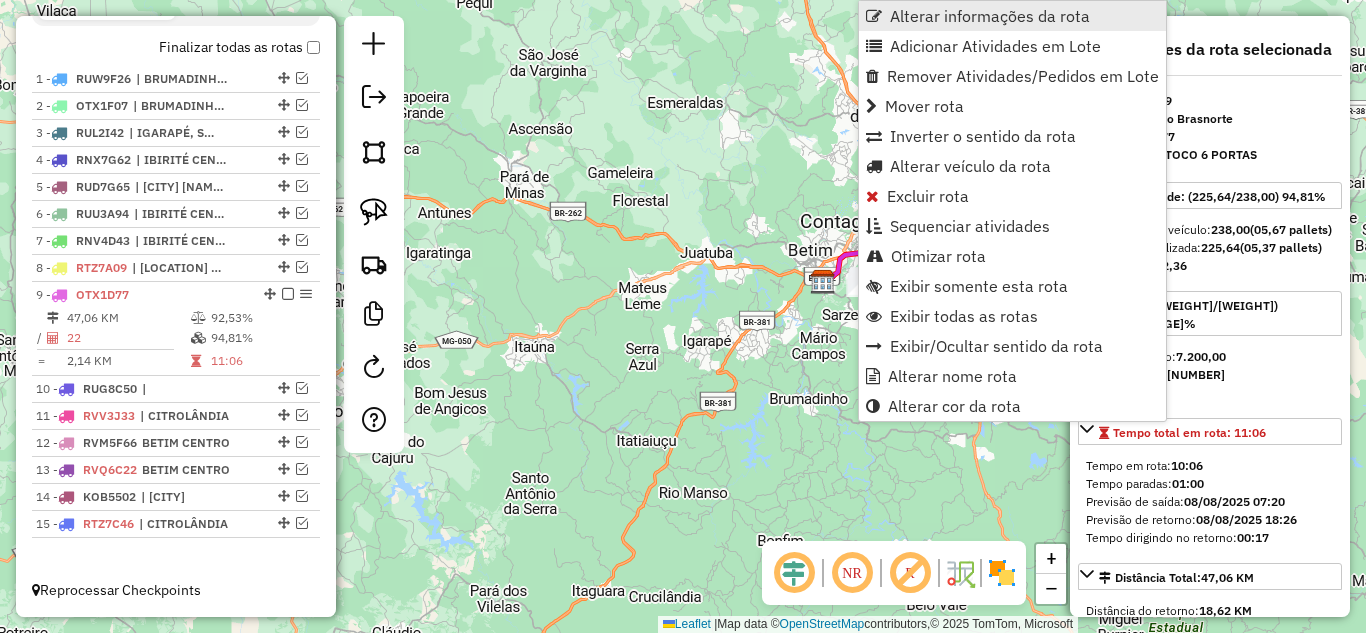 click on "Alterar informações da rota" at bounding box center [990, 16] 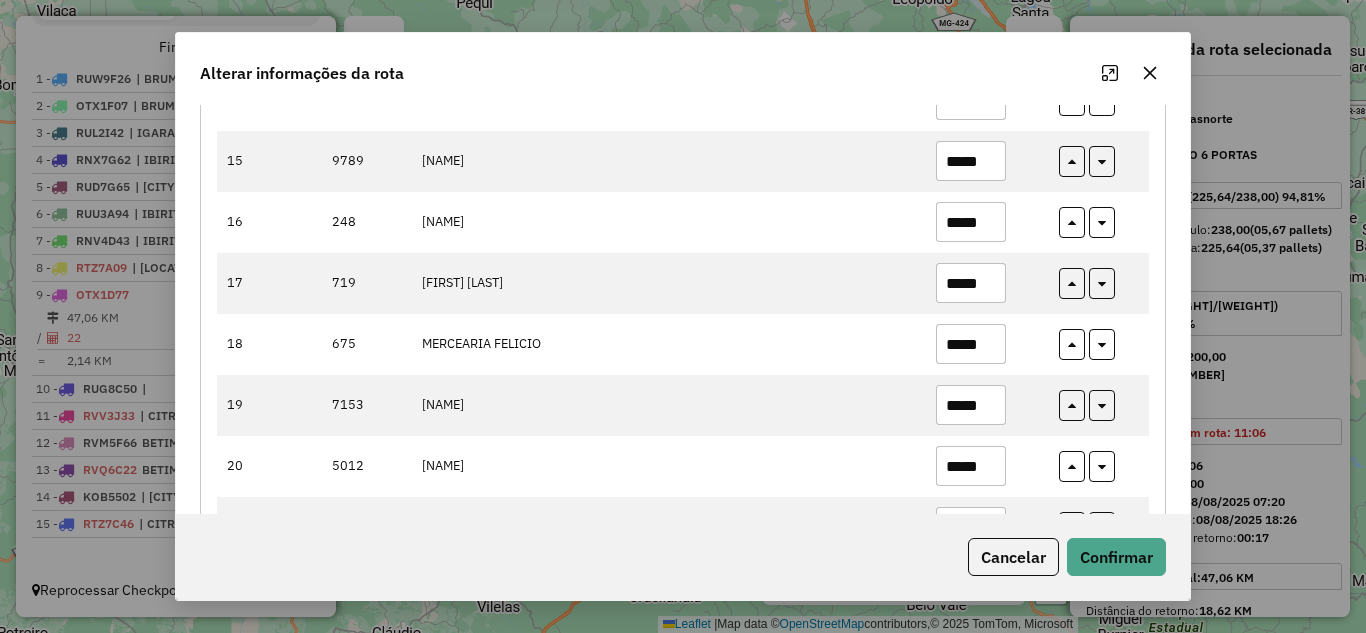 scroll, scrollTop: 1200, scrollLeft: 0, axis: vertical 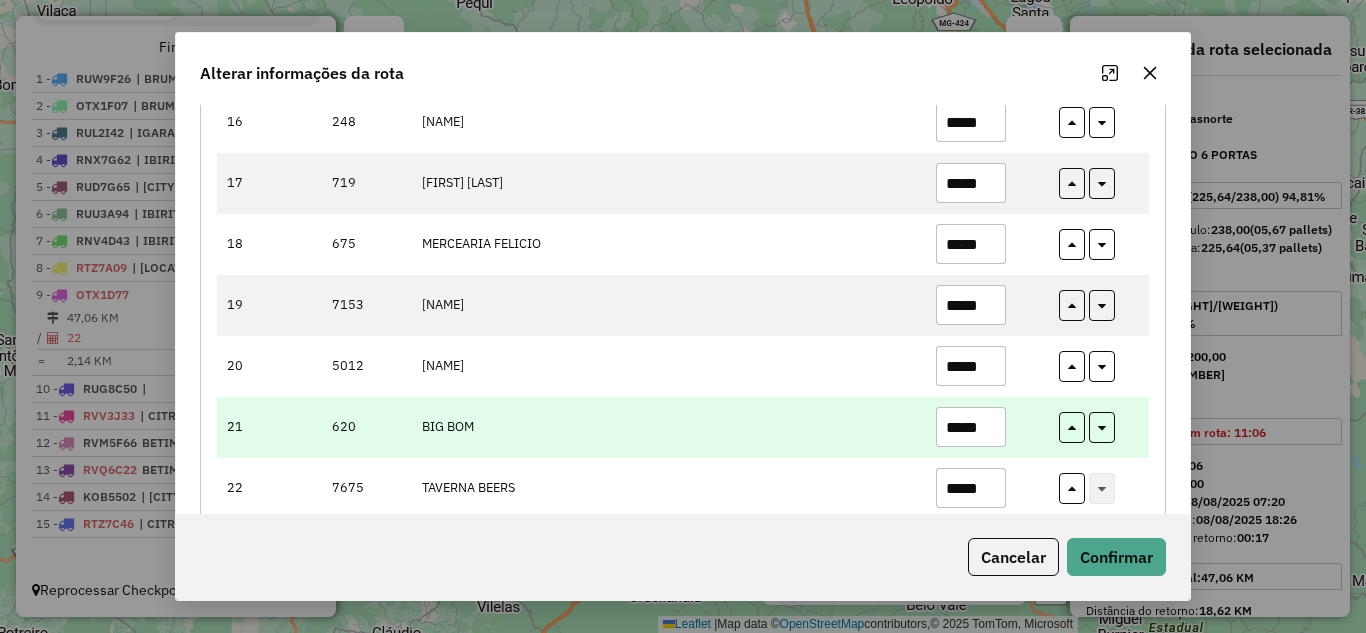 click on "*****" at bounding box center (971, 427) 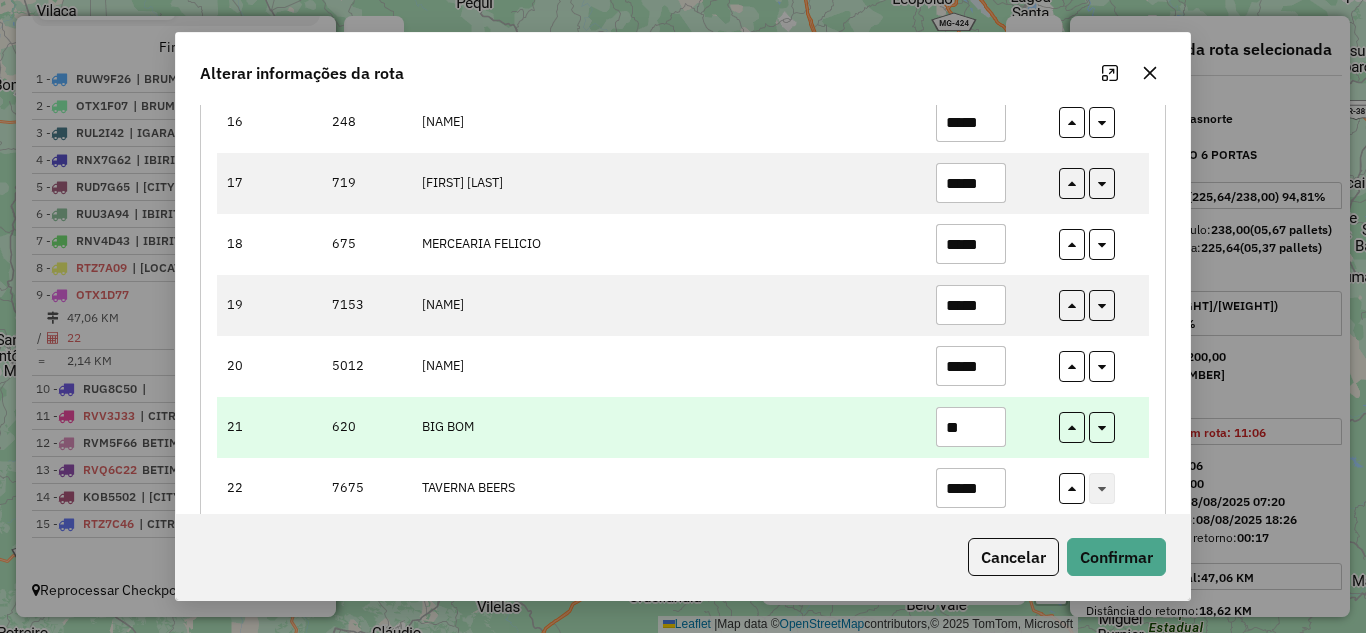 type on "*" 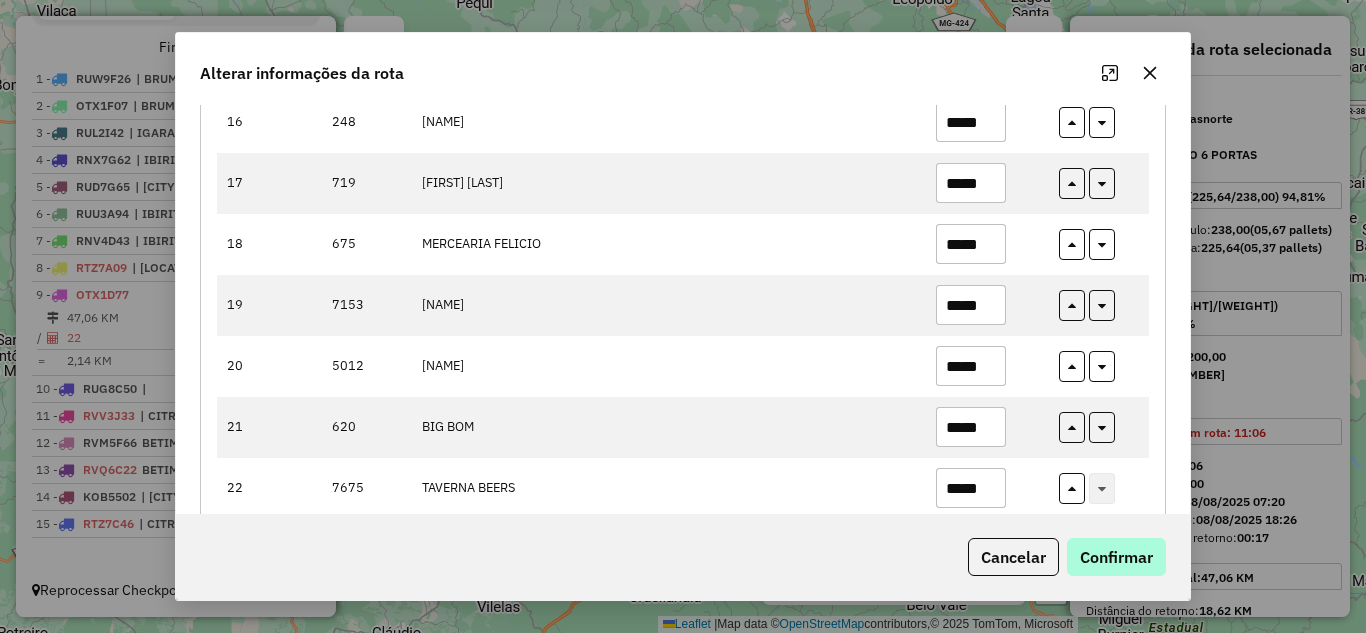 type on "*****" 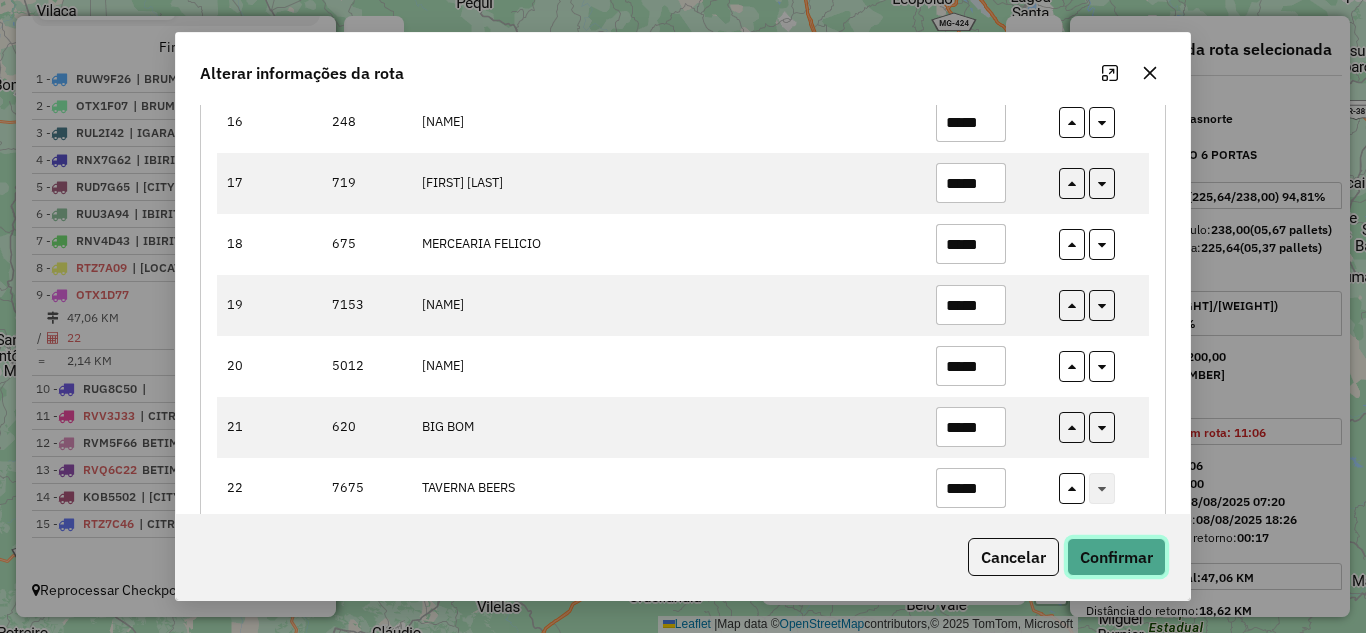 click on "Confirmar" 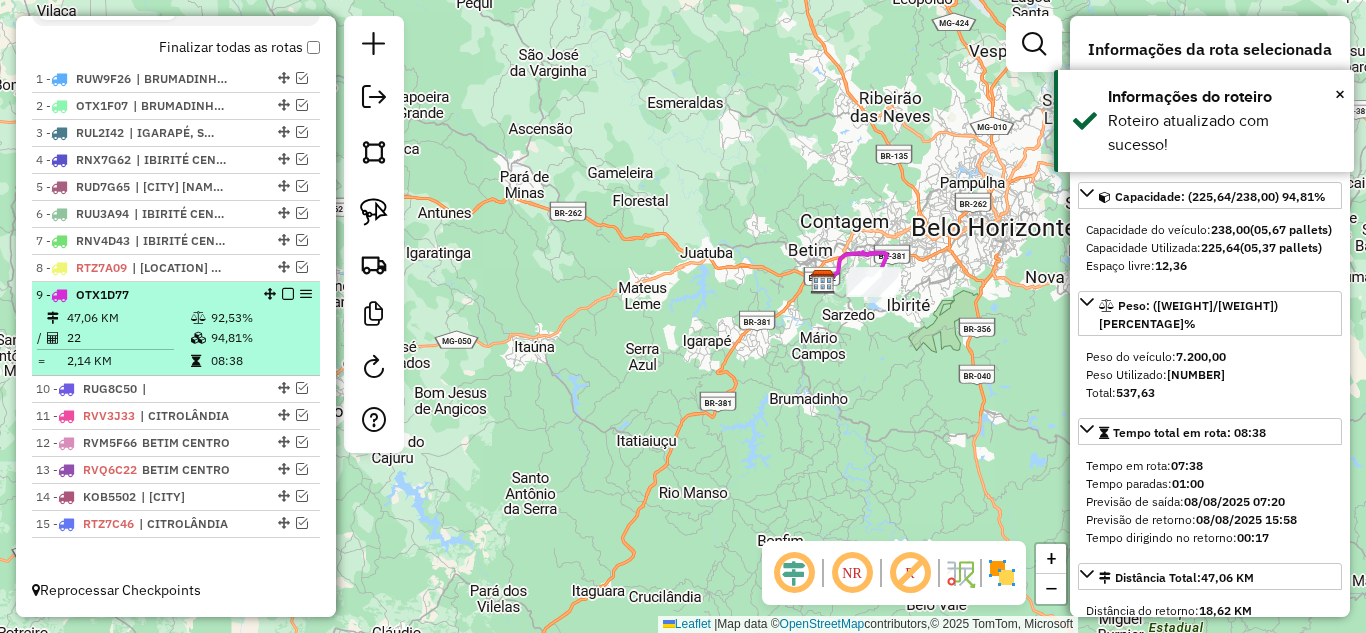 click at bounding box center [288, 294] 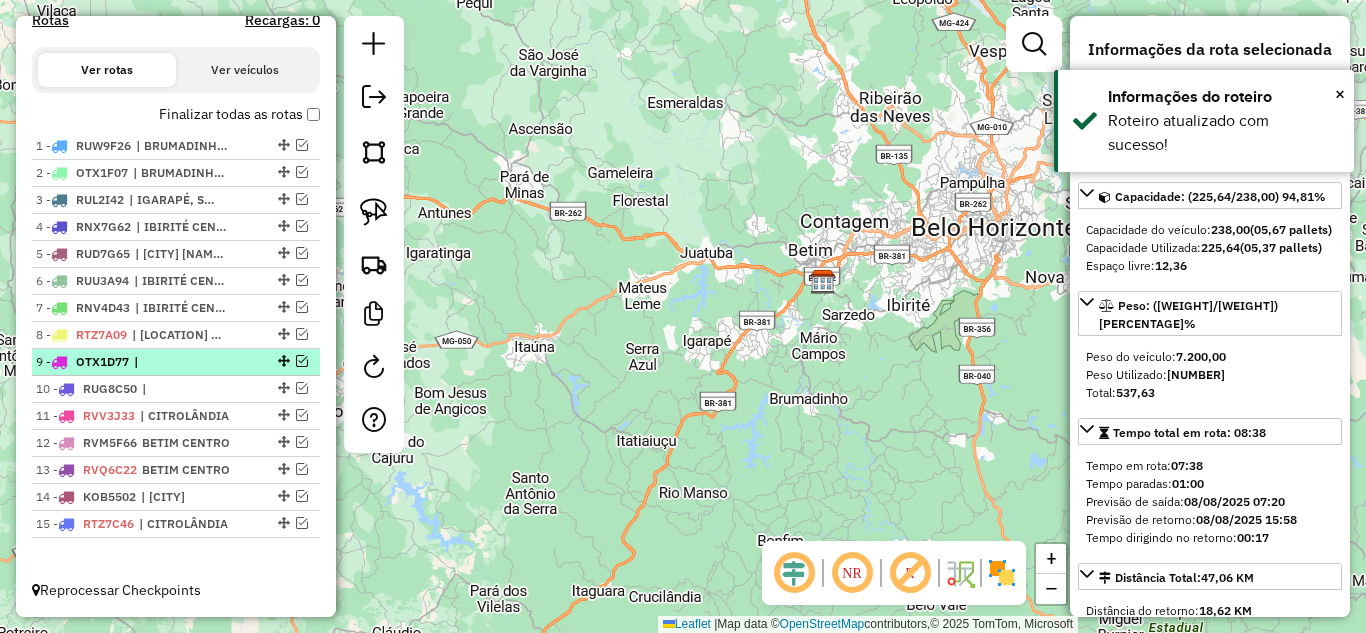 scroll, scrollTop: 657, scrollLeft: 0, axis: vertical 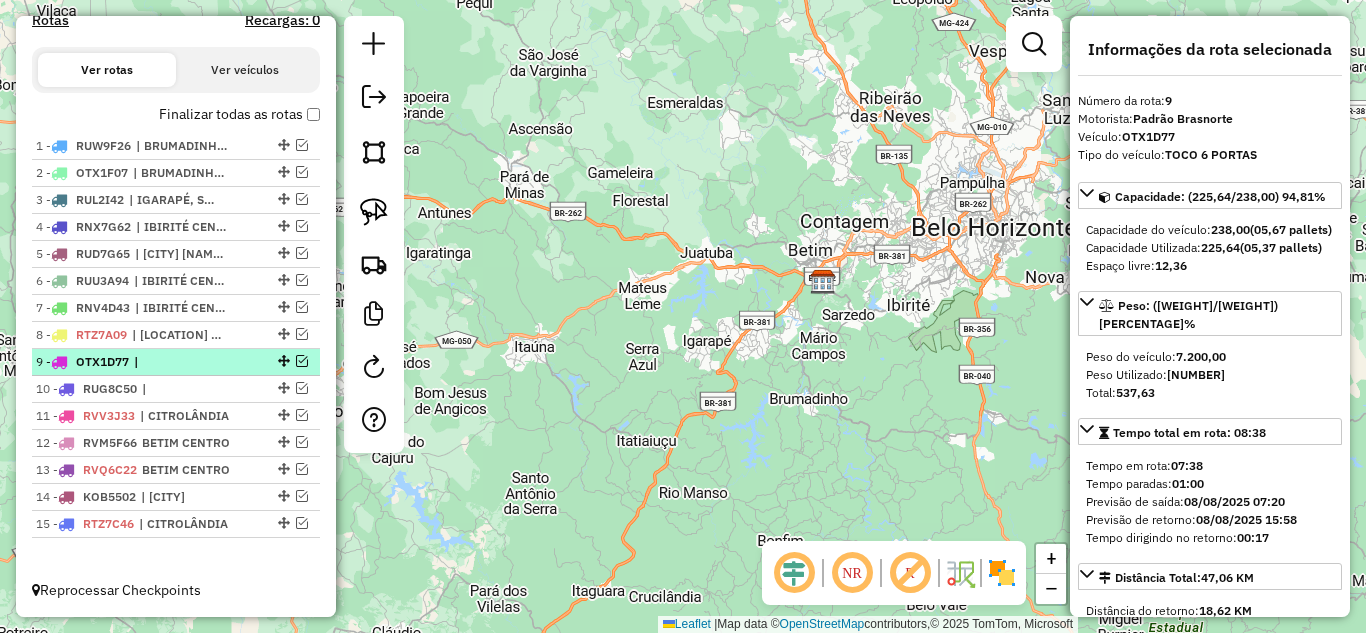 click at bounding box center [302, 361] 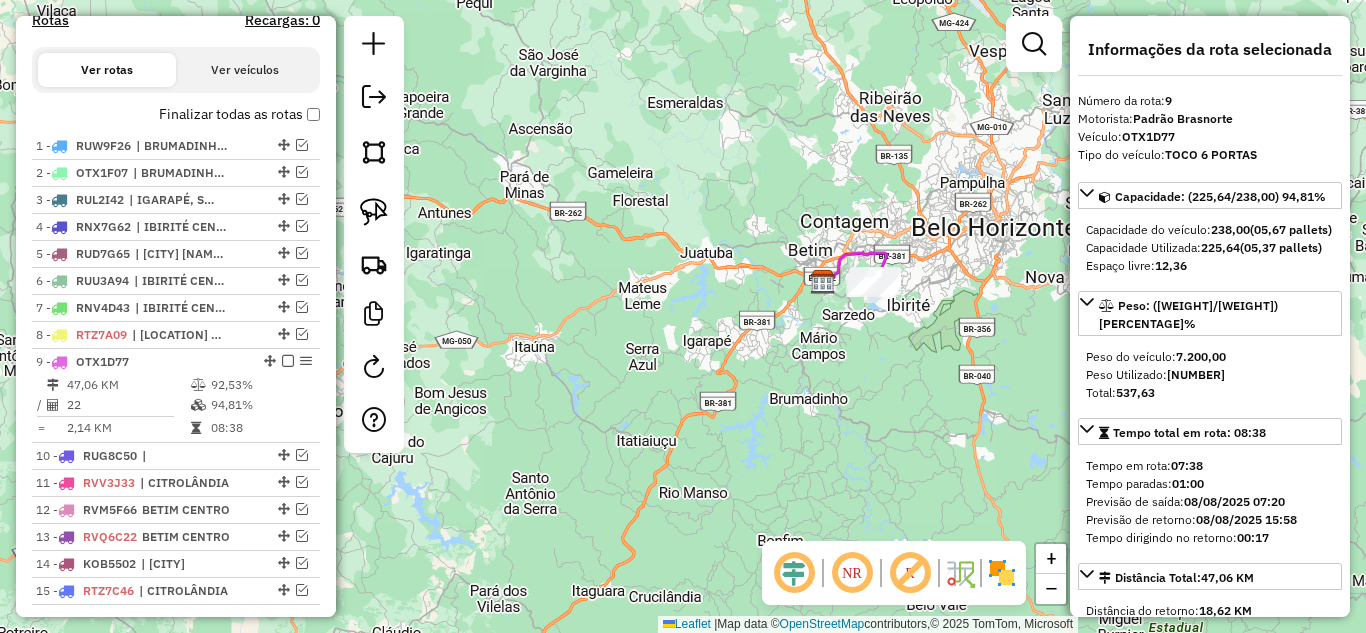 scroll, scrollTop: 724, scrollLeft: 0, axis: vertical 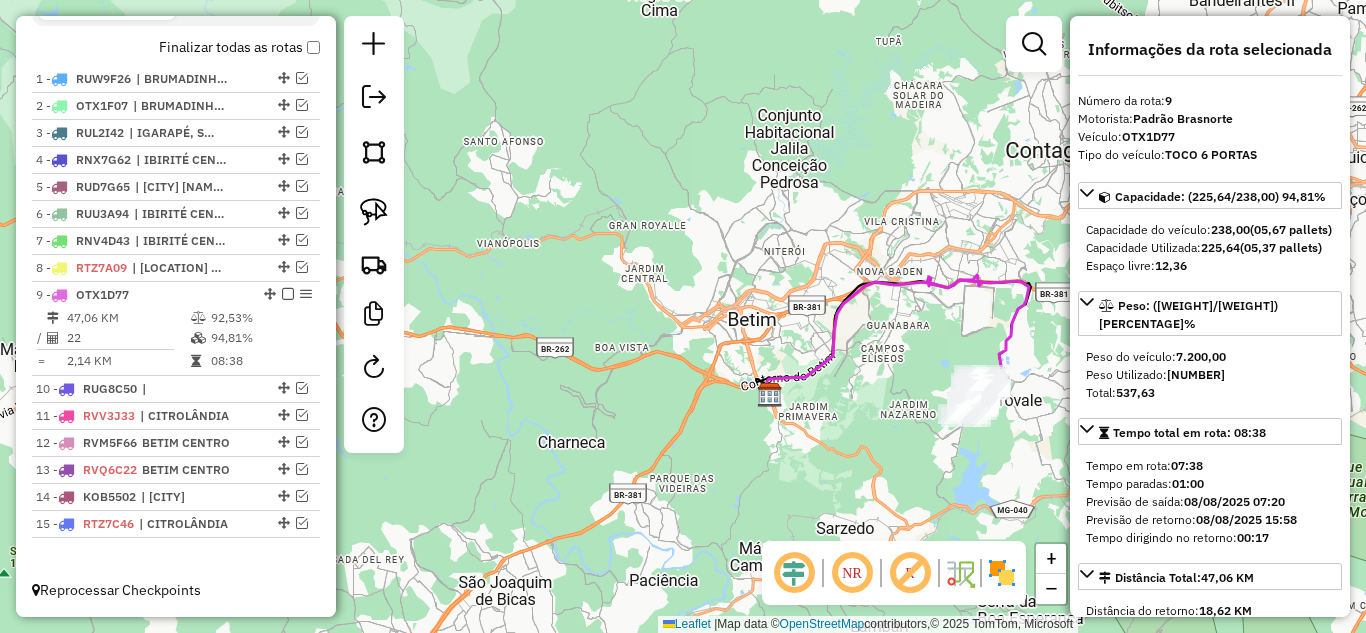 click 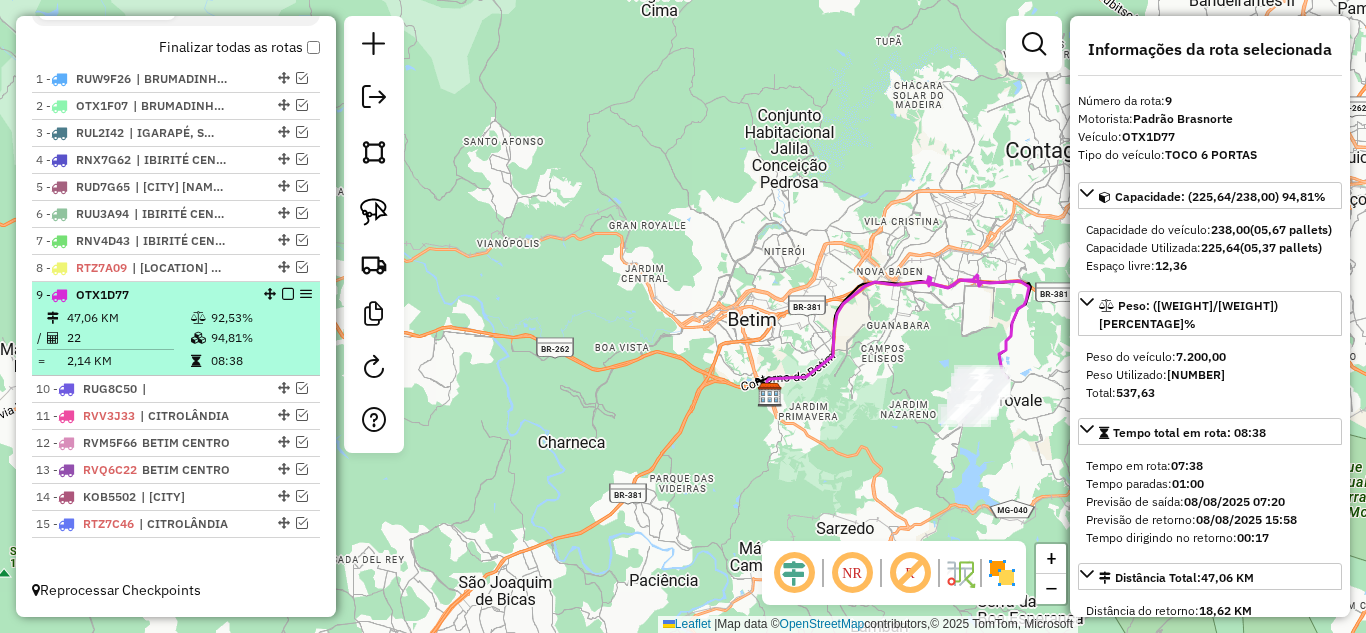 click at bounding box center (288, 294) 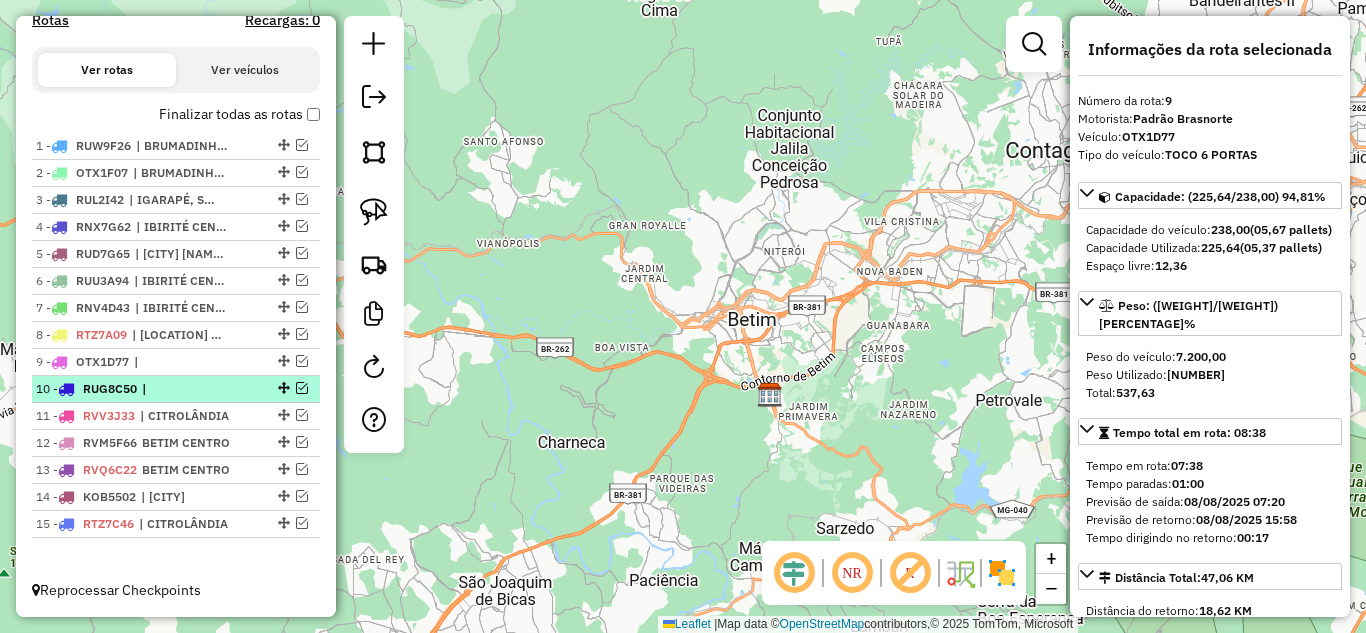 scroll, scrollTop: 657, scrollLeft: 0, axis: vertical 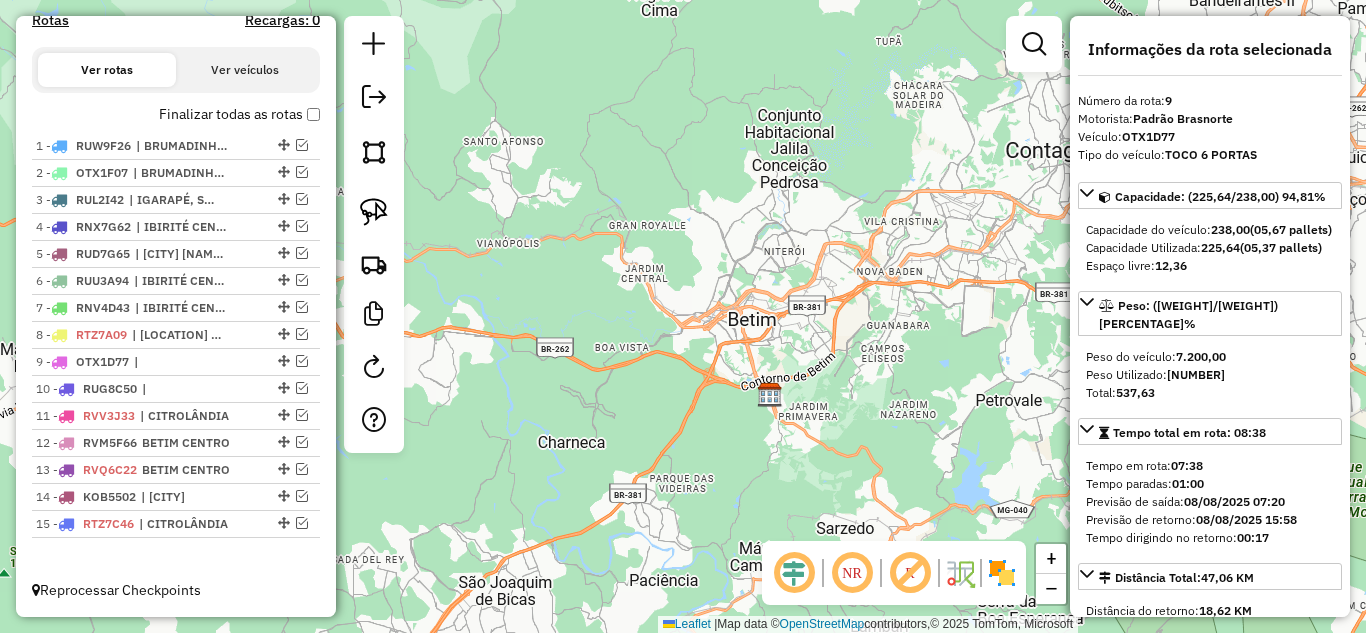 drag, startPoint x: 293, startPoint y: 385, endPoint x: 328, endPoint y: 383, distance: 35.057095 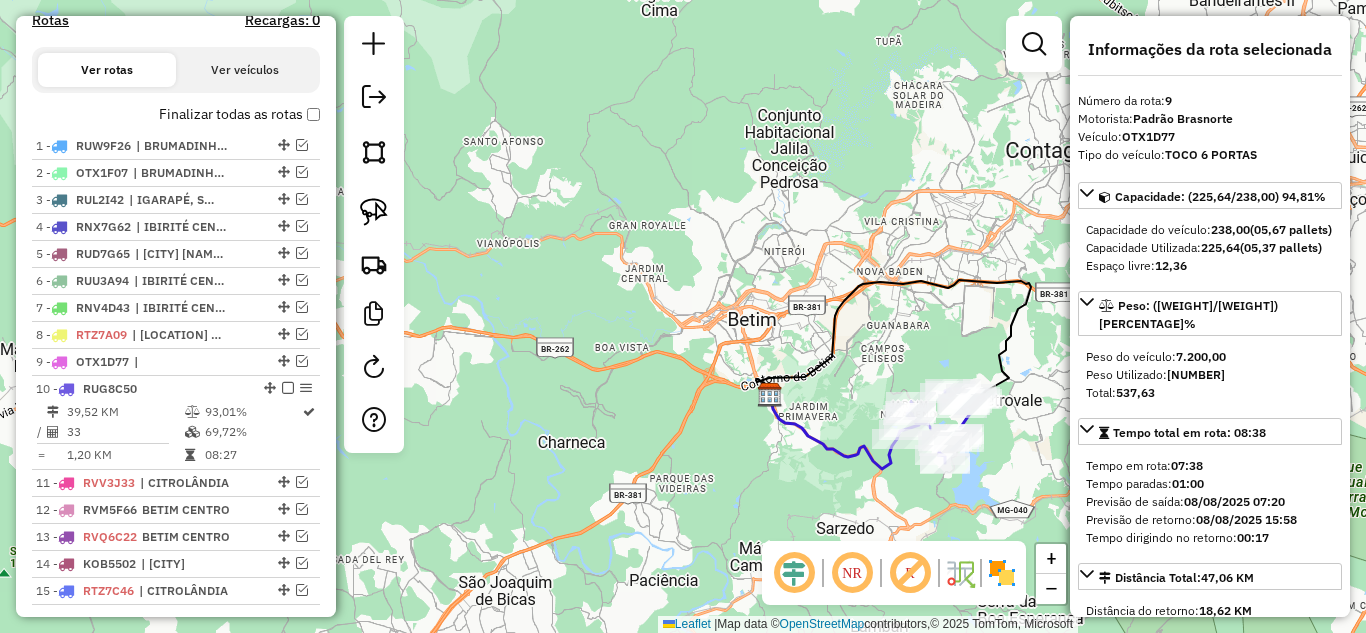 scroll, scrollTop: 724, scrollLeft: 0, axis: vertical 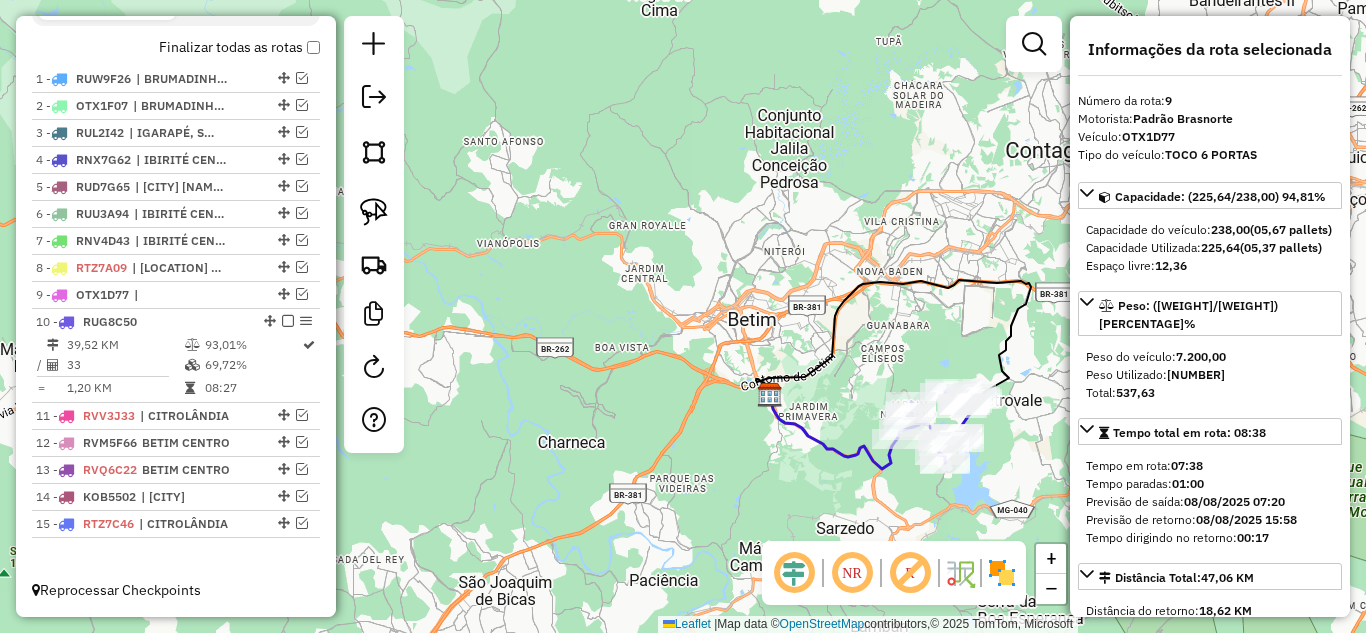 click 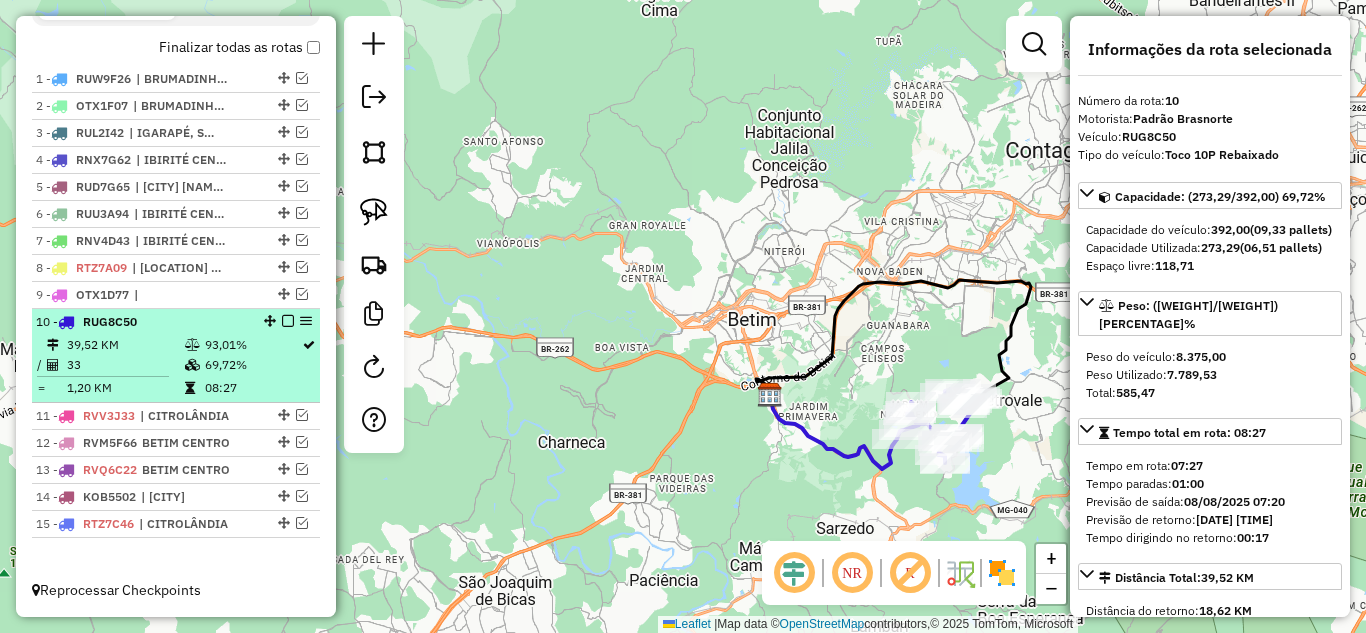 click at bounding box center (288, 321) 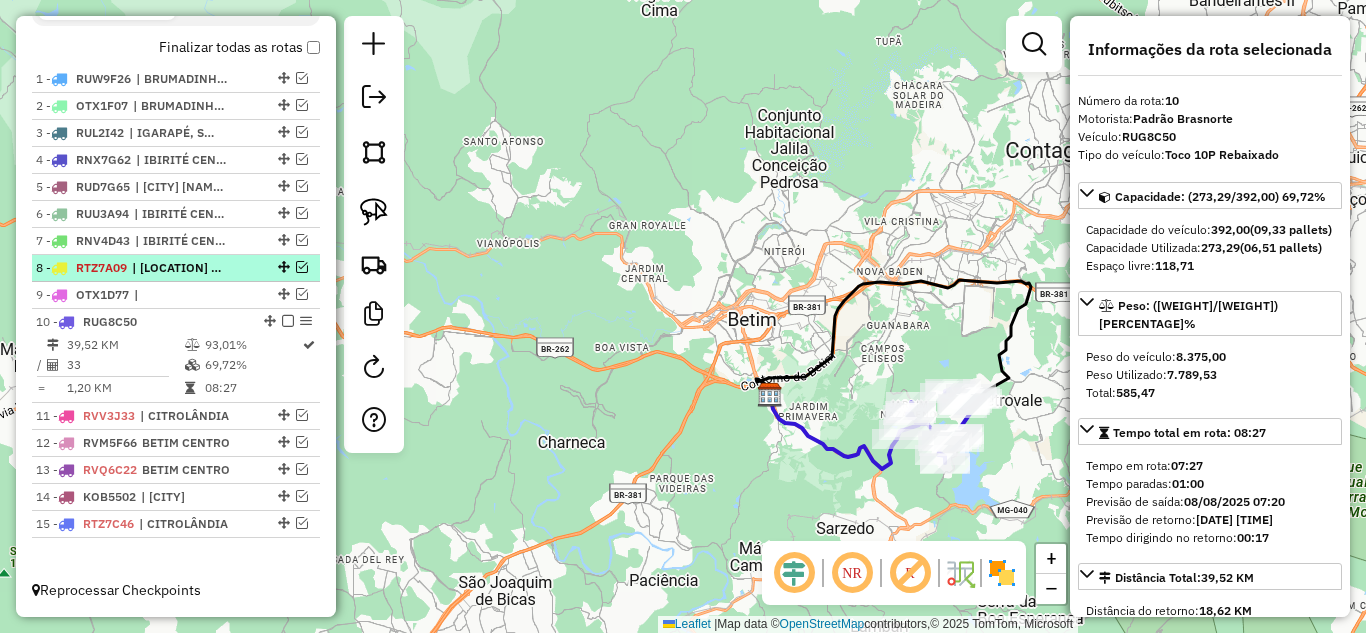 scroll, scrollTop: 657, scrollLeft: 0, axis: vertical 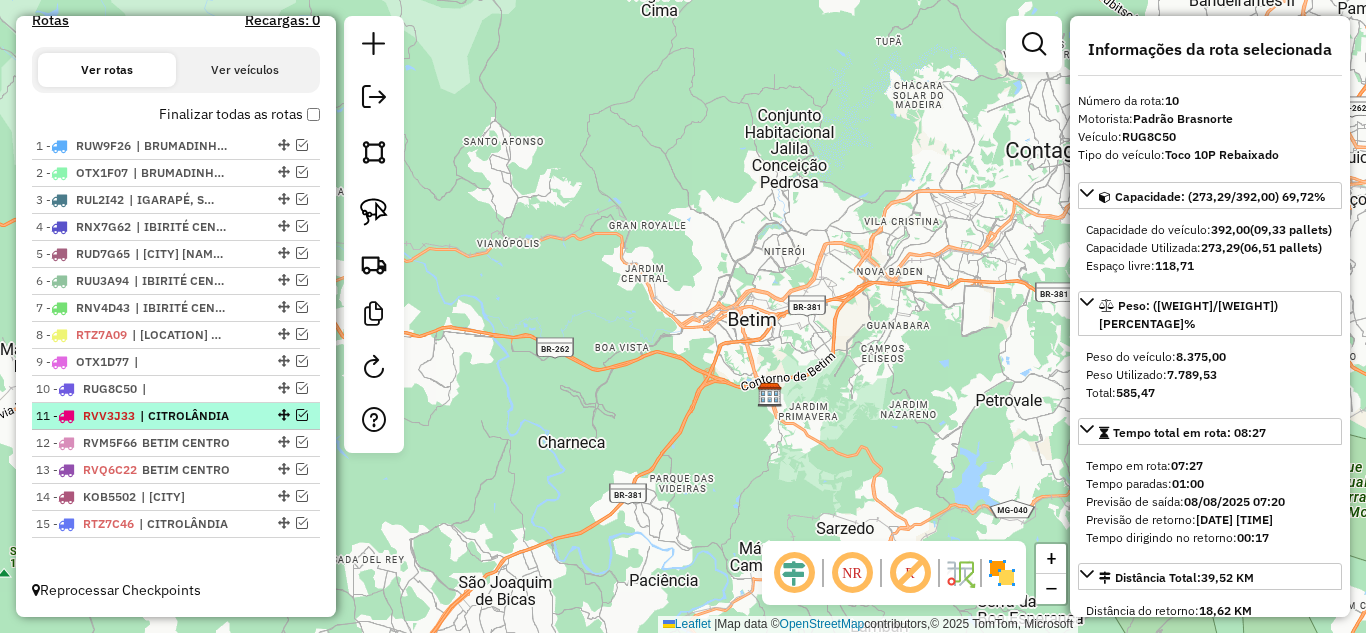 click at bounding box center (302, 415) 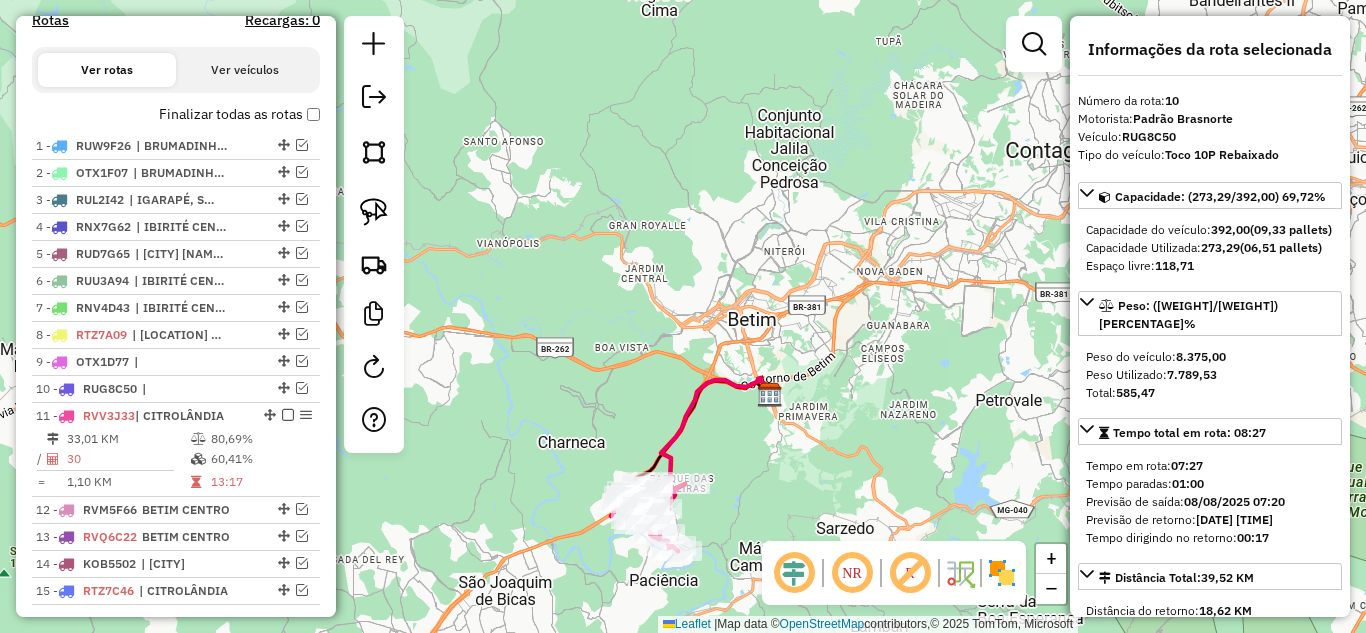 scroll, scrollTop: 724, scrollLeft: 0, axis: vertical 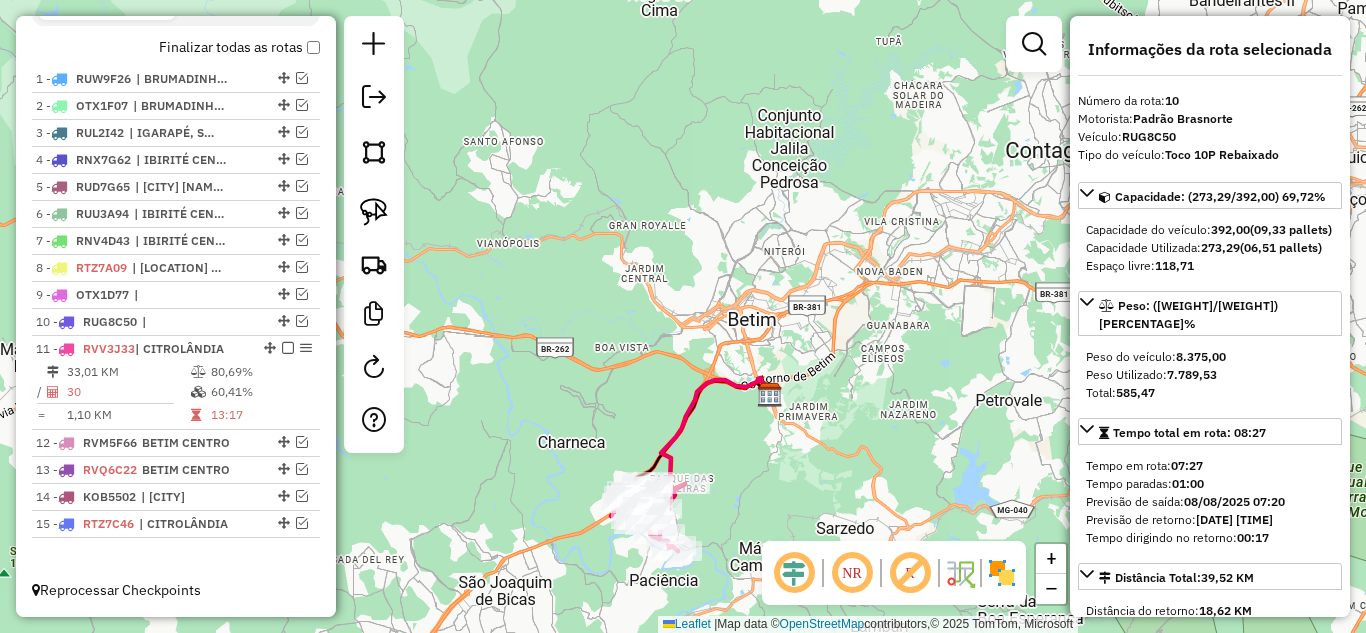 click 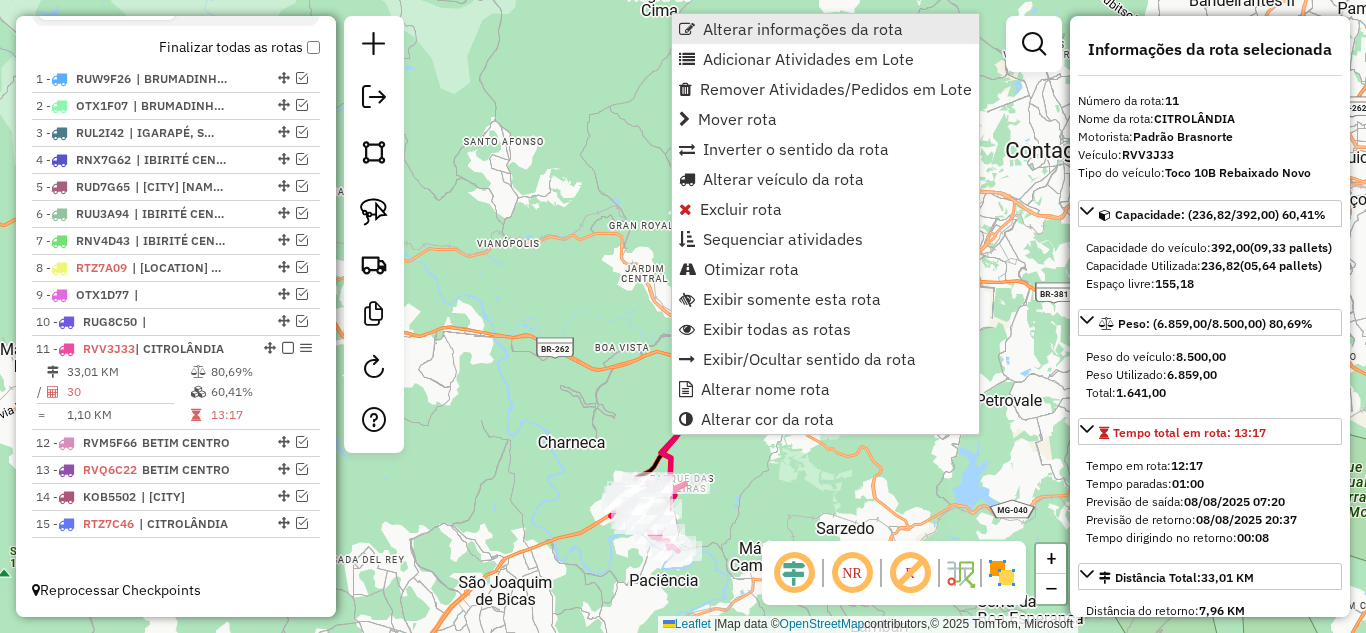 click on "Alterar informações da rota" at bounding box center [825, 29] 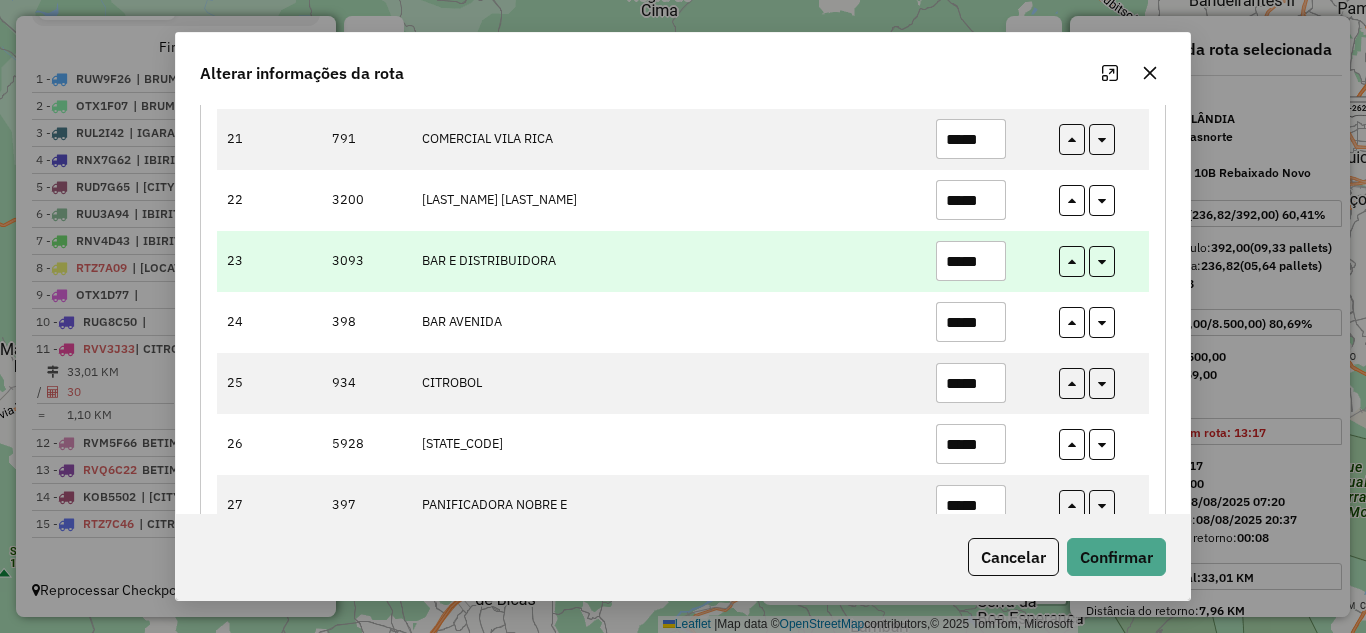 scroll, scrollTop: 1305, scrollLeft: 0, axis: vertical 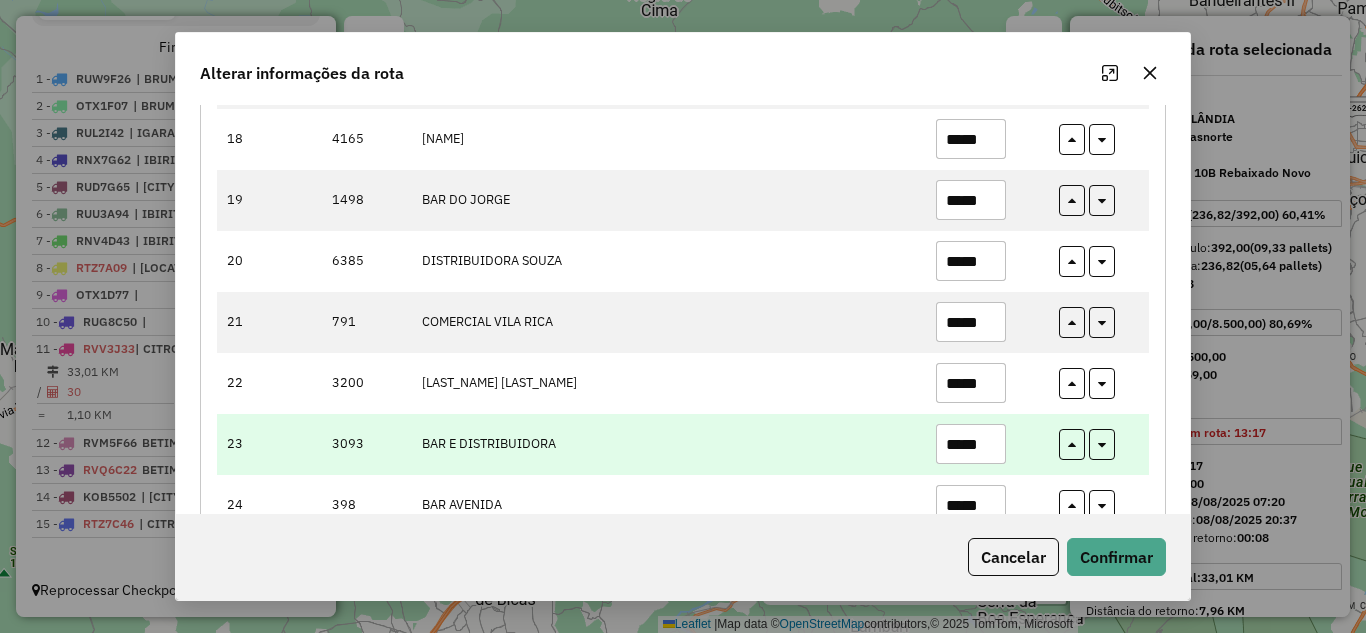 click on "*****" at bounding box center (971, 444) 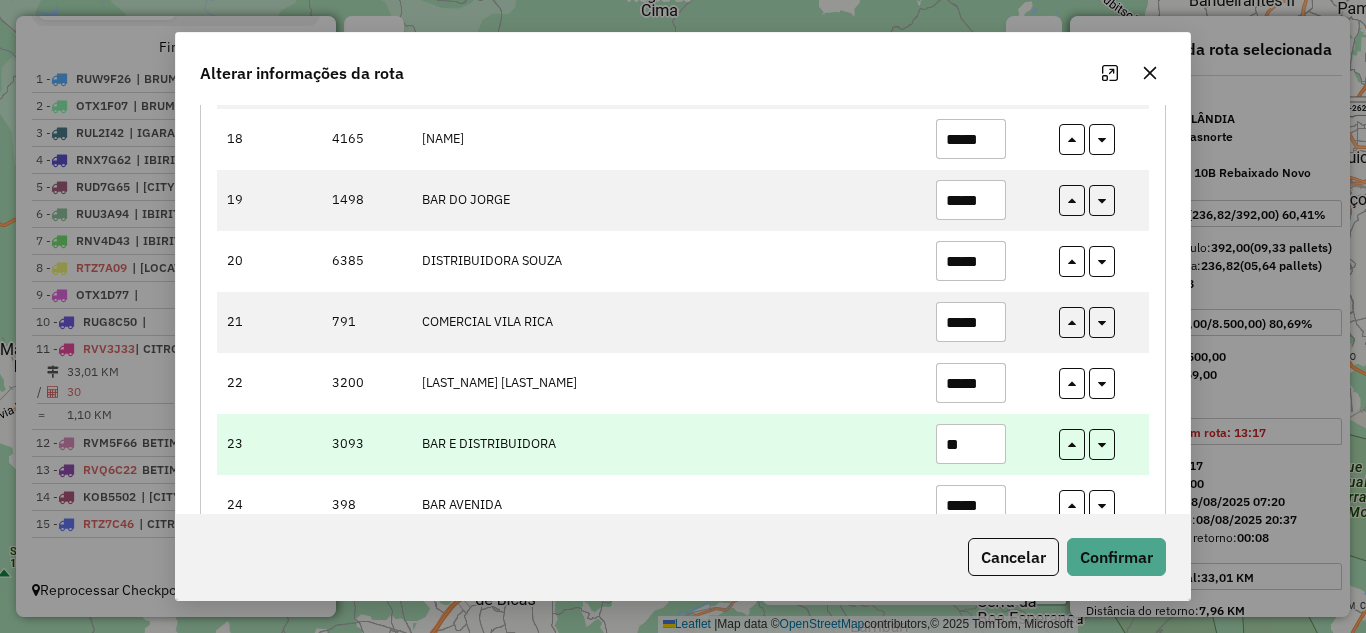 type on "*" 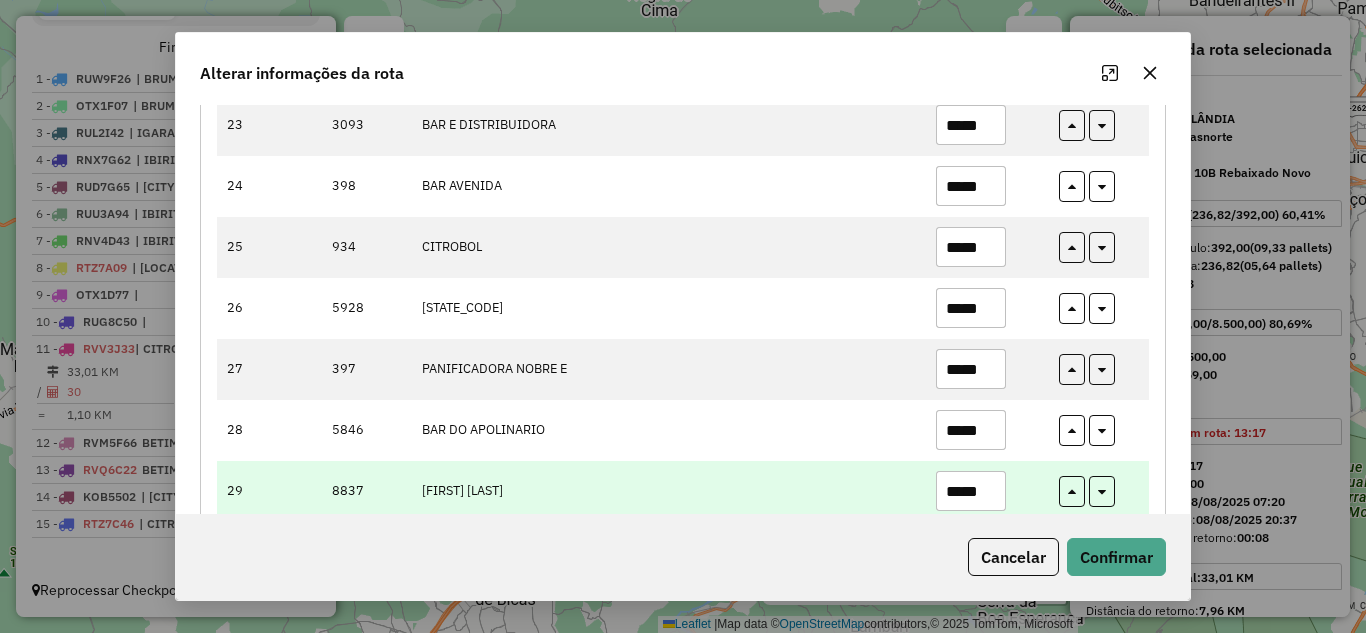 scroll, scrollTop: 1705, scrollLeft: 0, axis: vertical 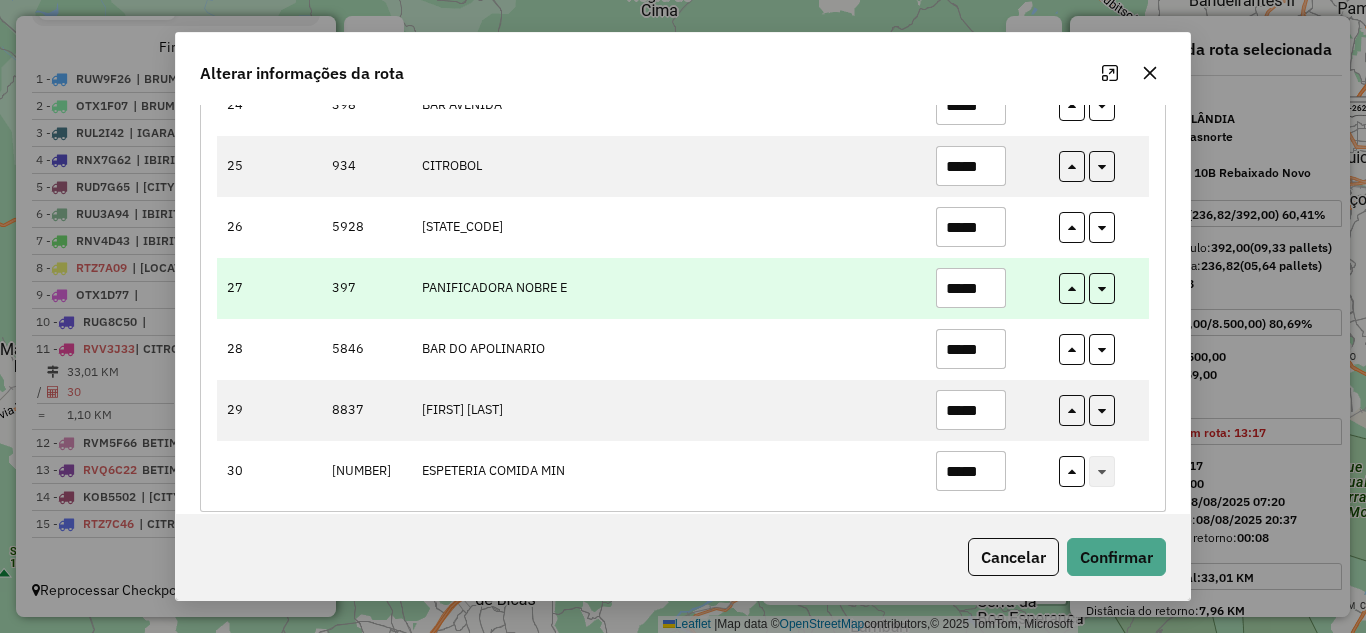 type on "*****" 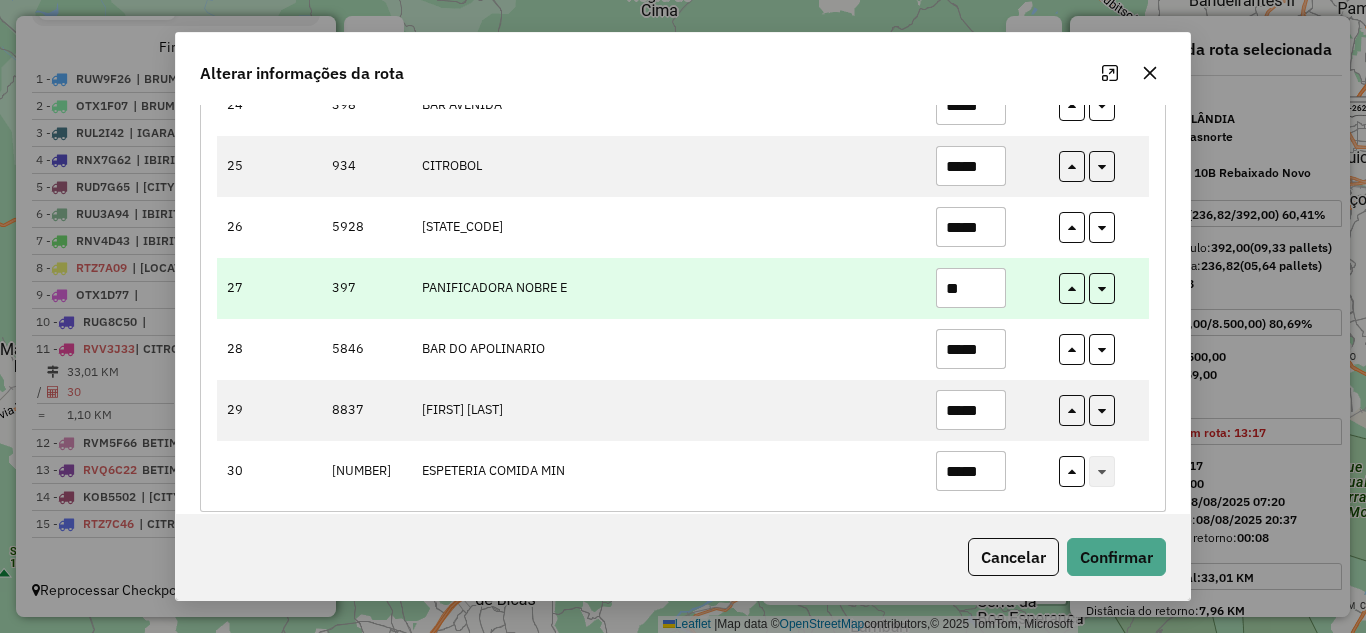 type on "*" 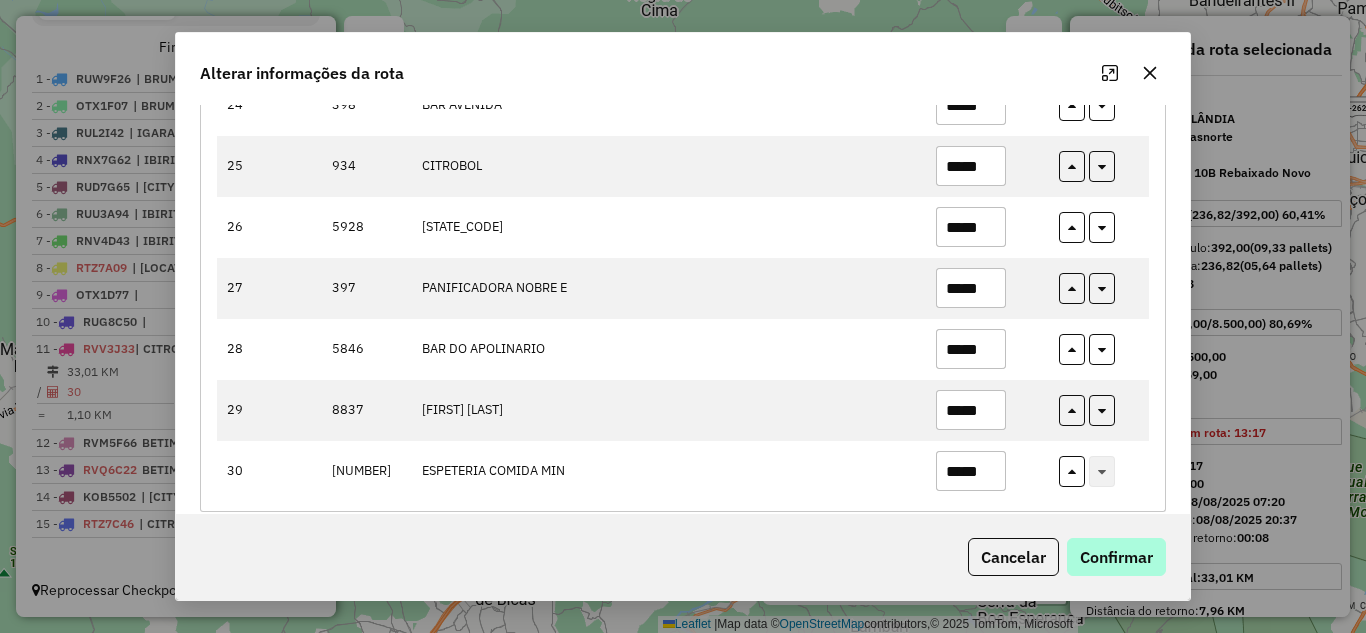 type on "*****" 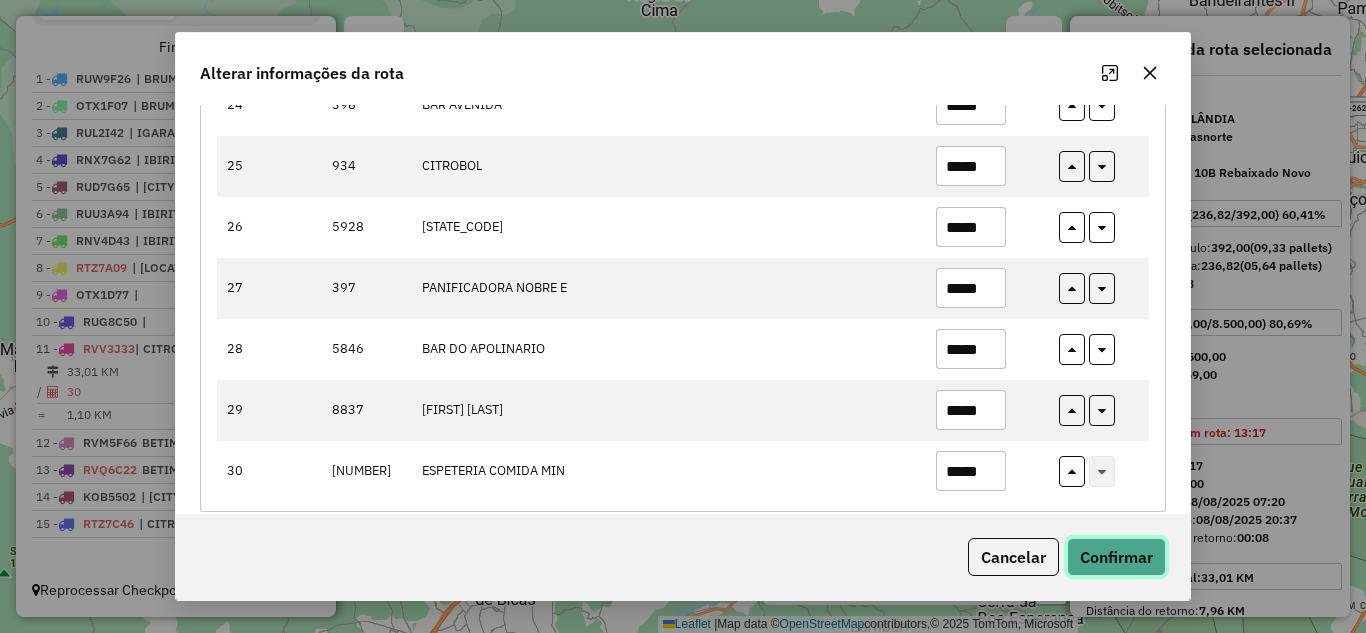 click on "Confirmar" 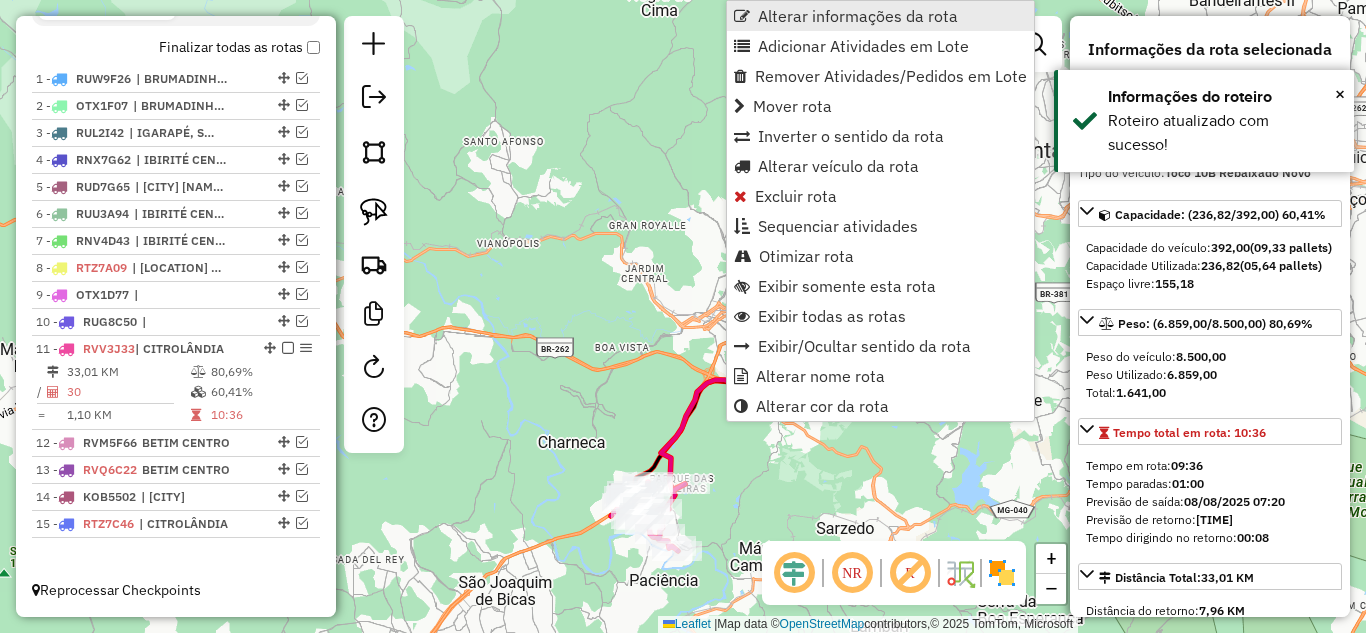 click on "Alterar informações da rota" at bounding box center [858, 16] 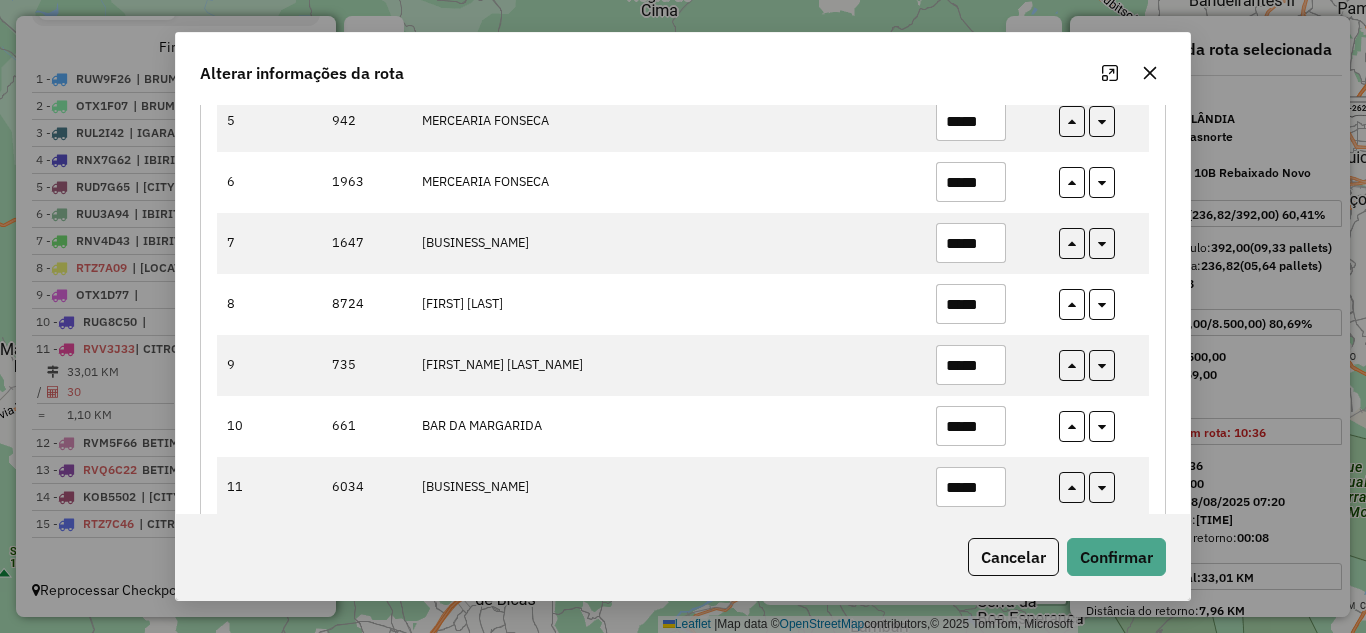 scroll, scrollTop: 343, scrollLeft: 0, axis: vertical 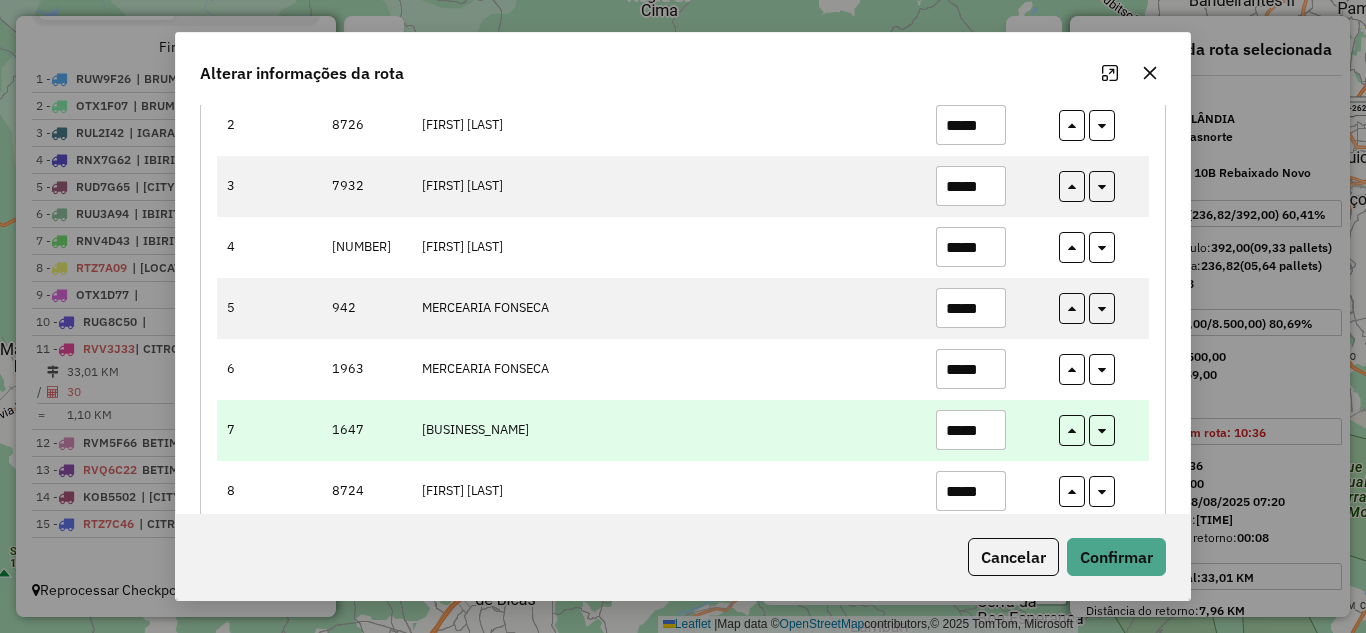click on "*****" at bounding box center (971, 430) 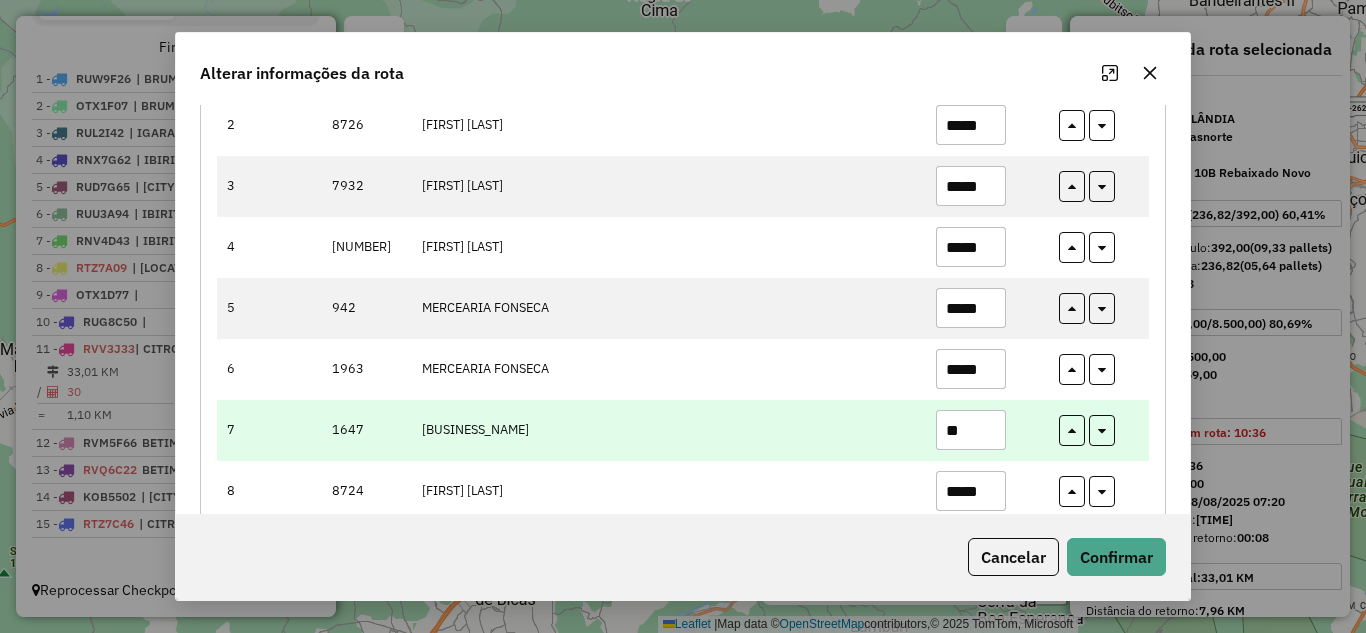 type on "*" 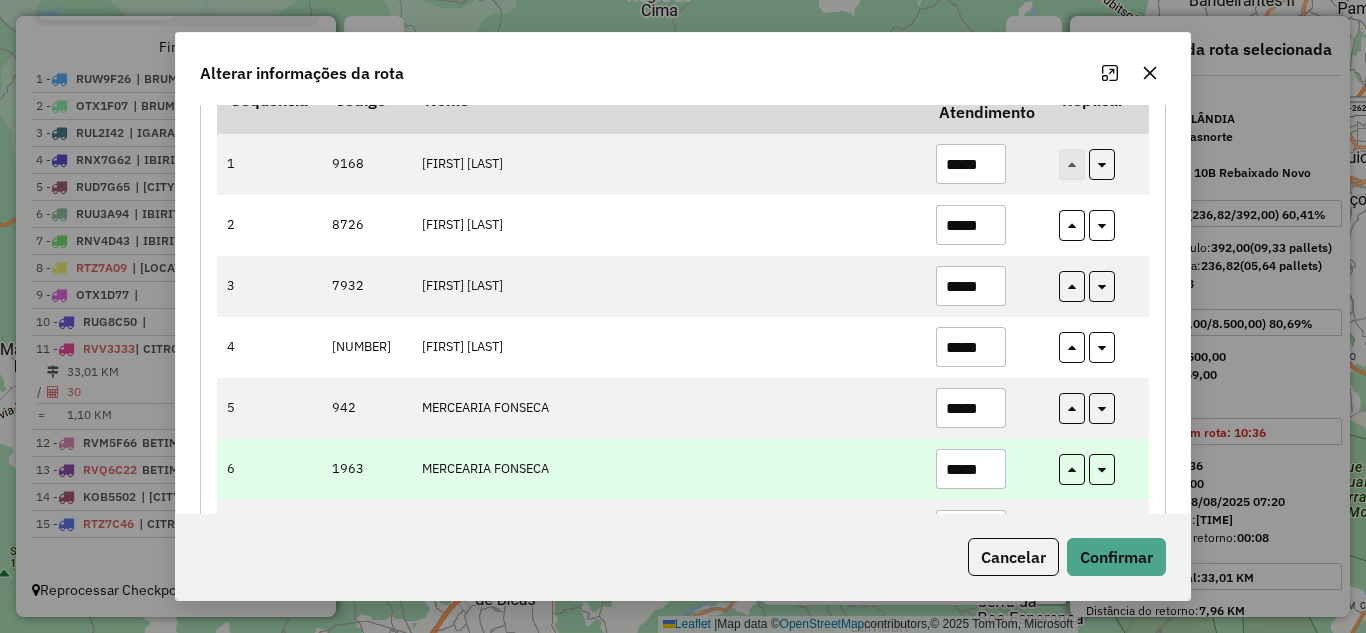 scroll, scrollTop: 143, scrollLeft: 0, axis: vertical 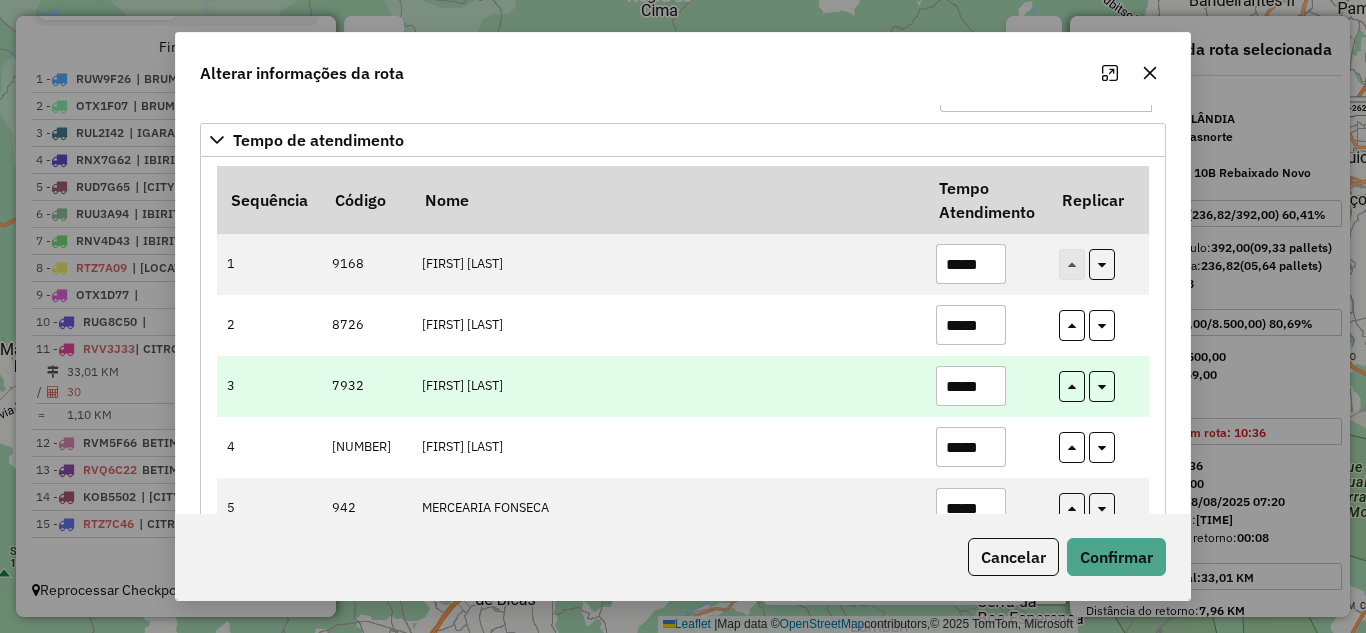 type on "*****" 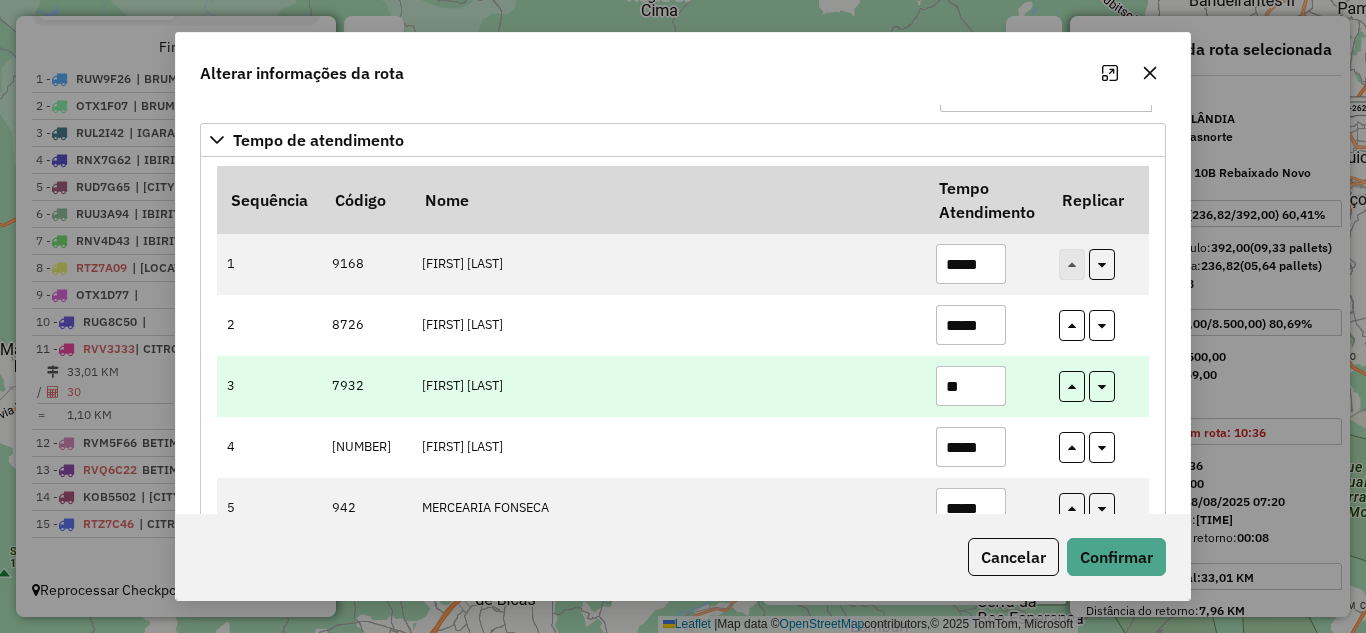 type on "*" 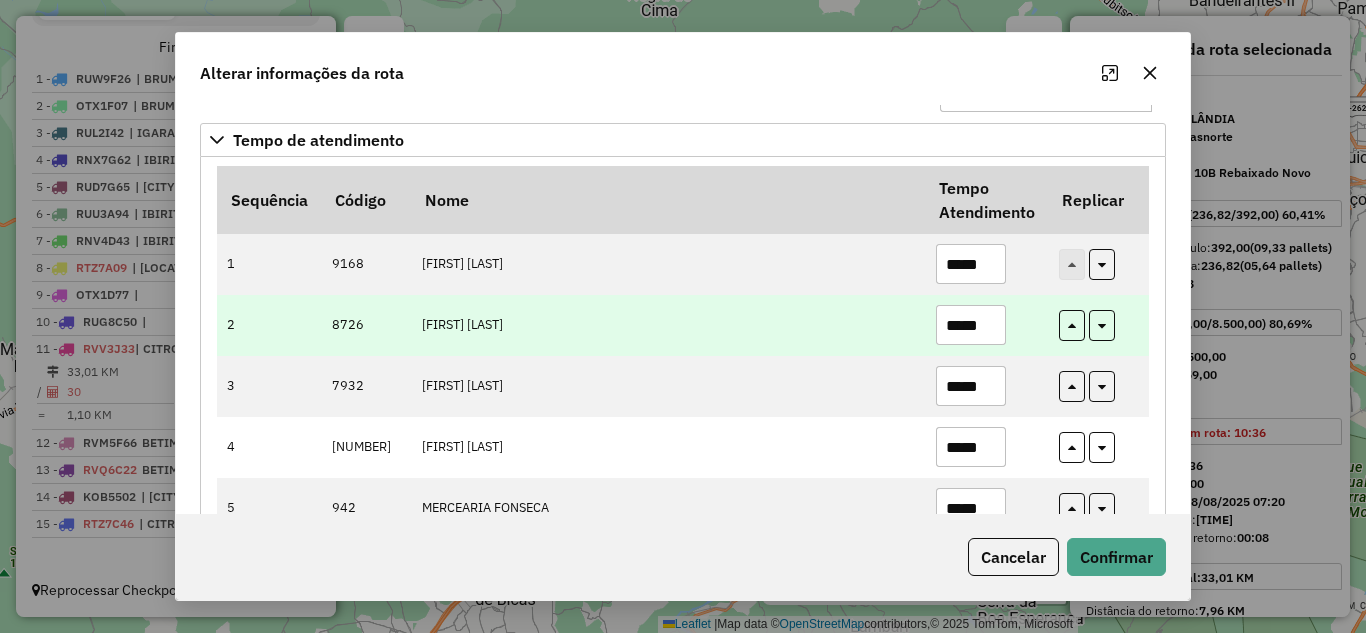 type on "*****" 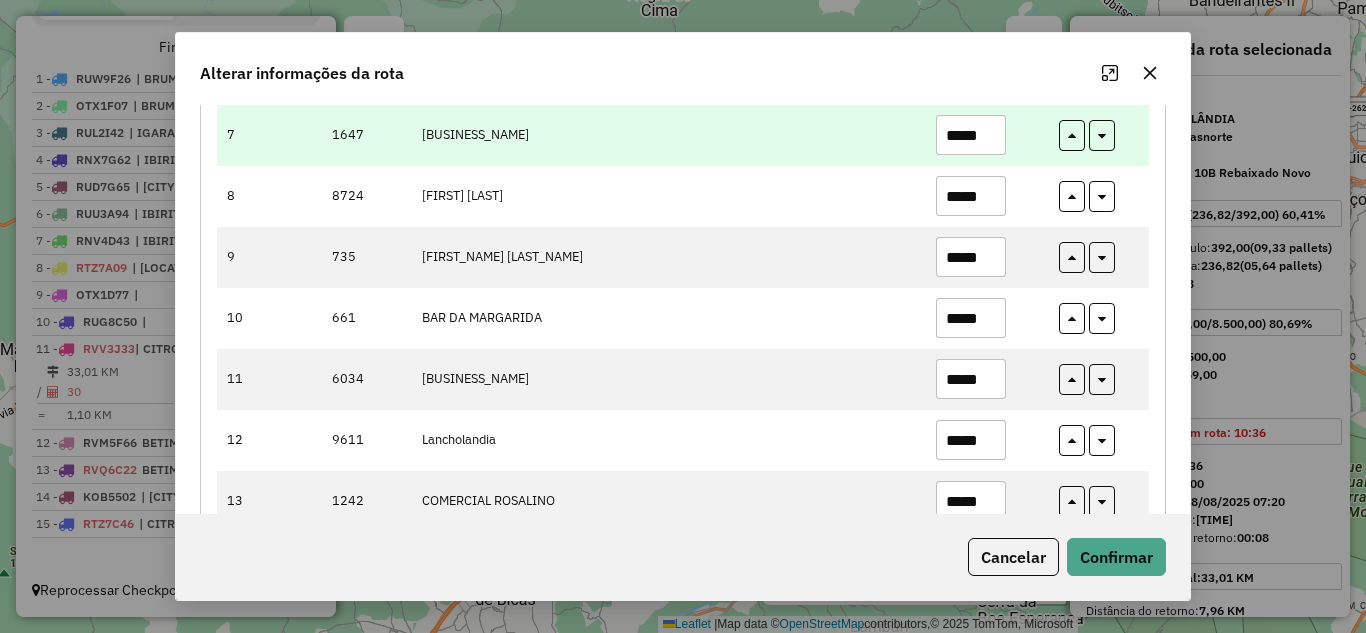 scroll, scrollTop: 643, scrollLeft: 0, axis: vertical 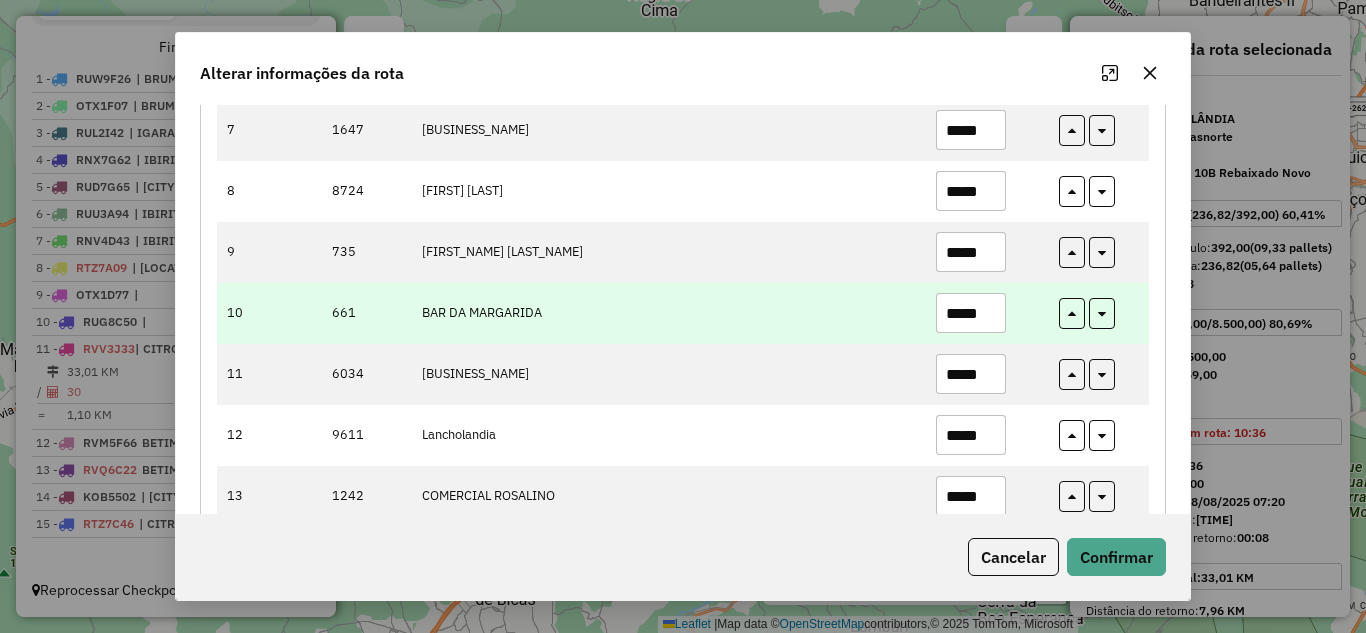 type on "*****" 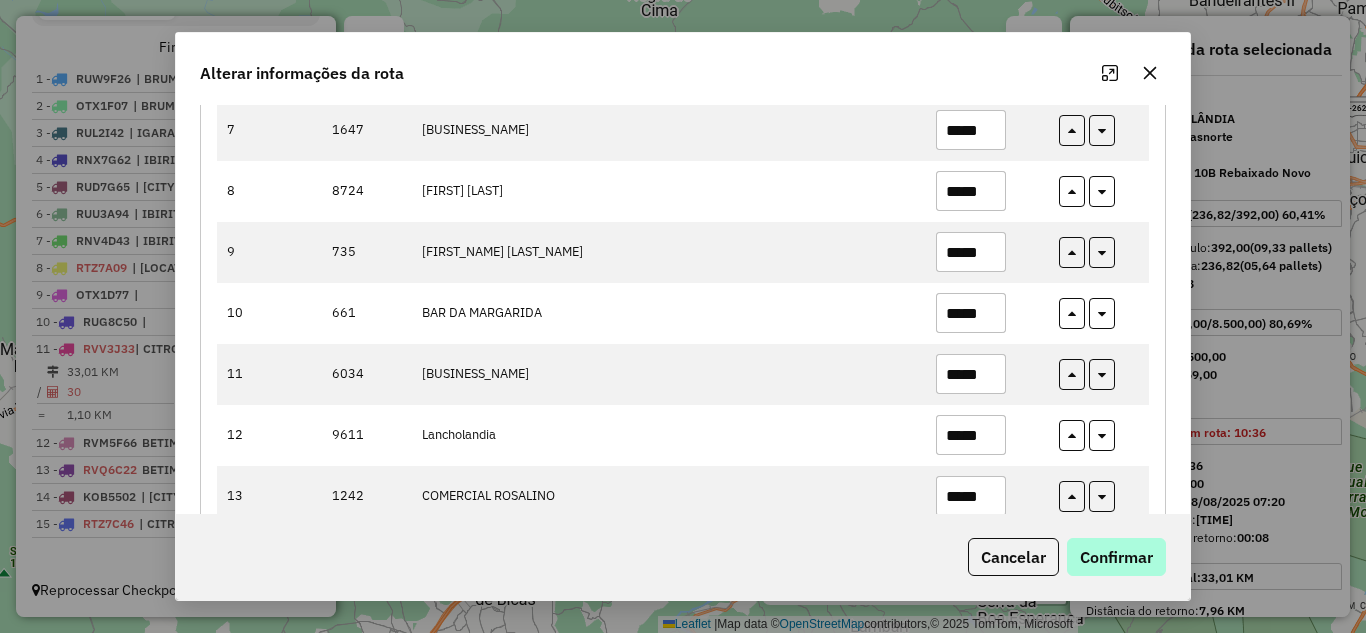 type on "*****" 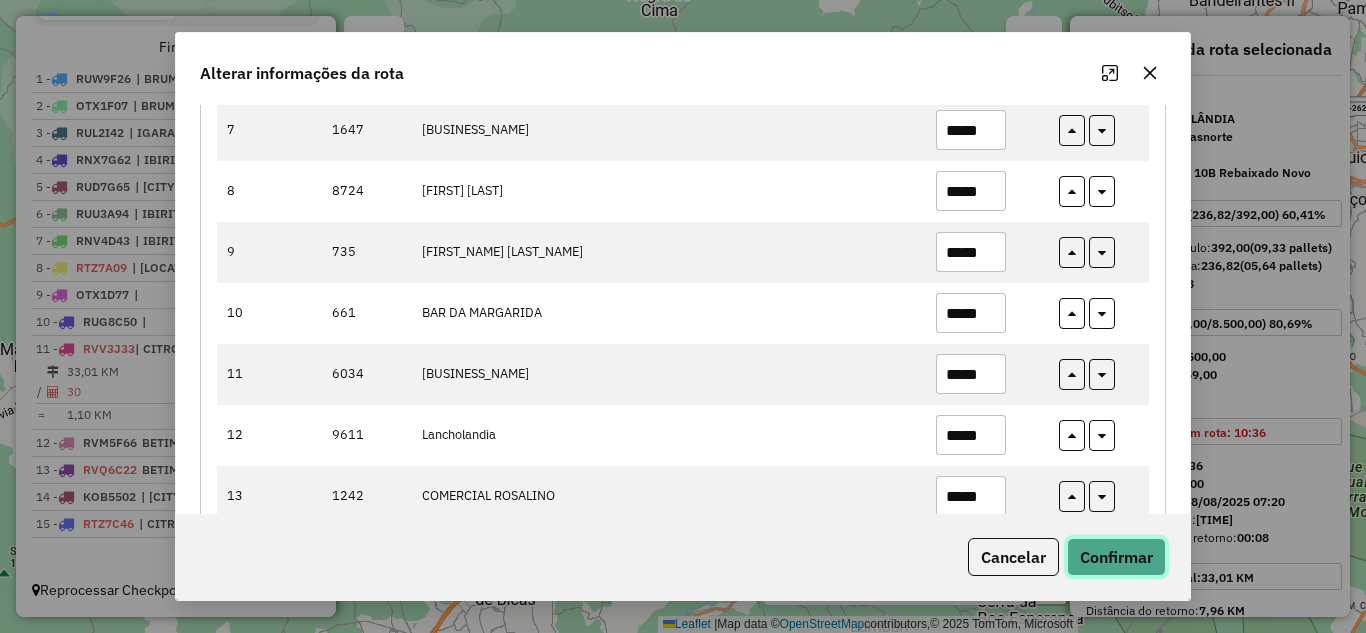 click on "Confirmar" 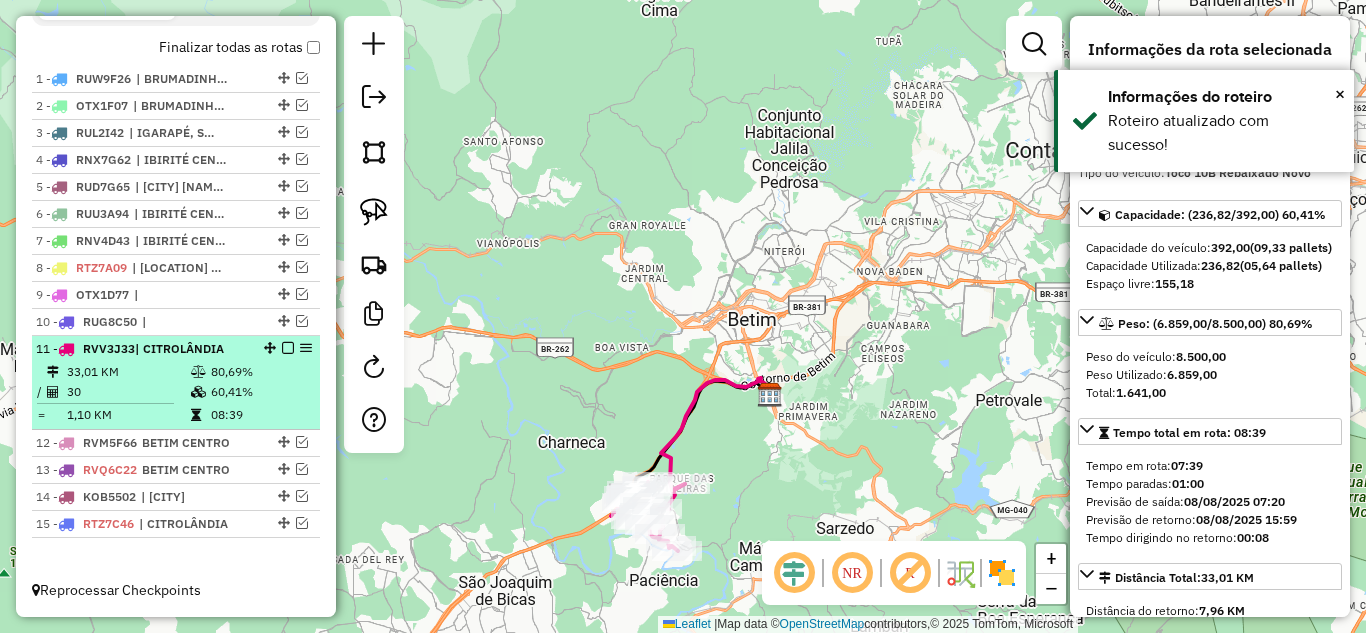 click at bounding box center [288, 348] 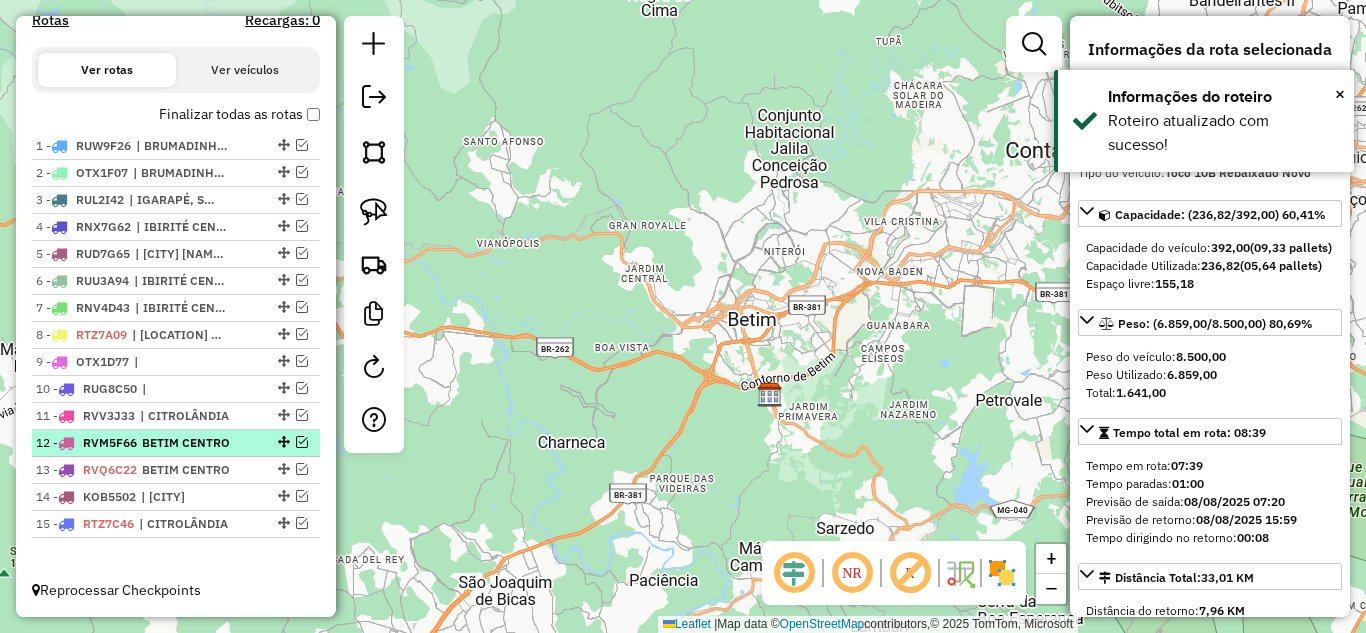 click at bounding box center [302, 442] 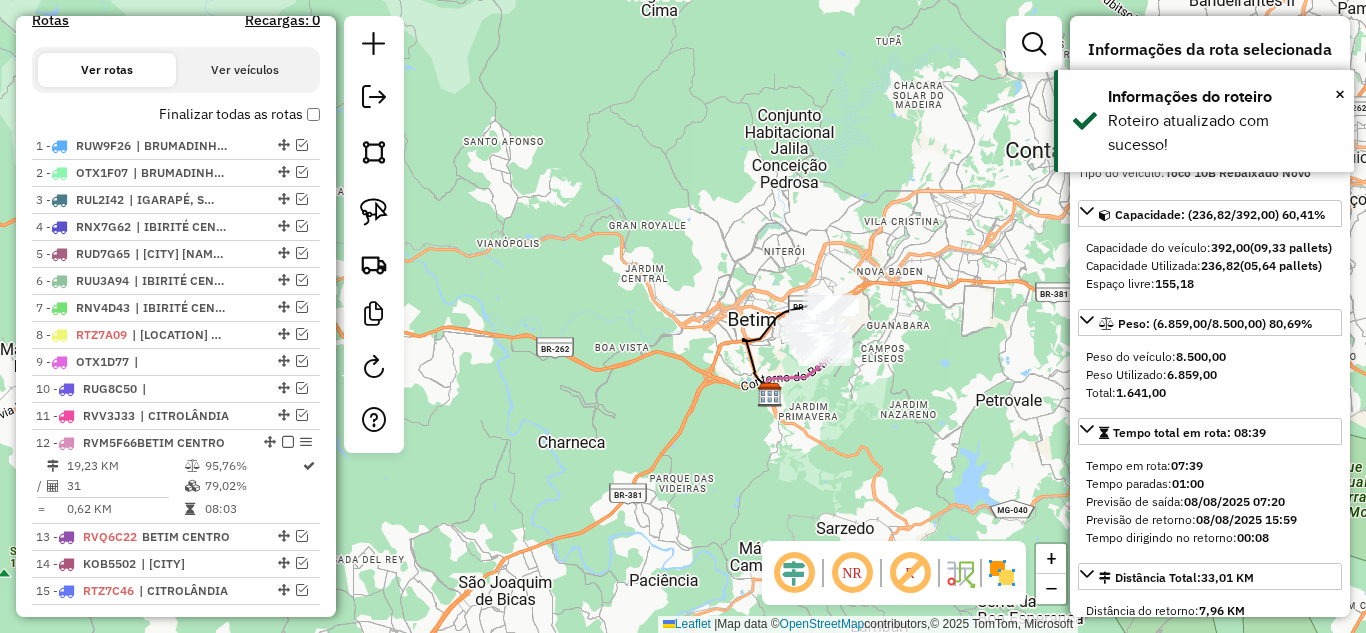 scroll, scrollTop: 724, scrollLeft: 0, axis: vertical 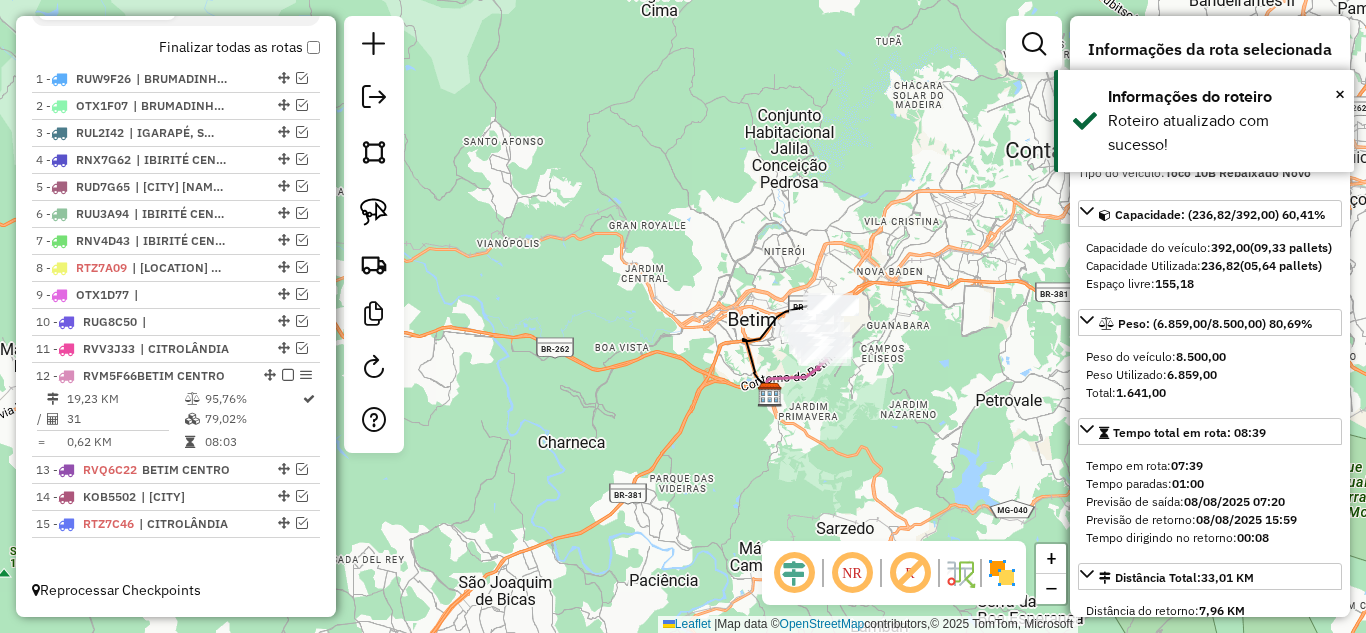 click 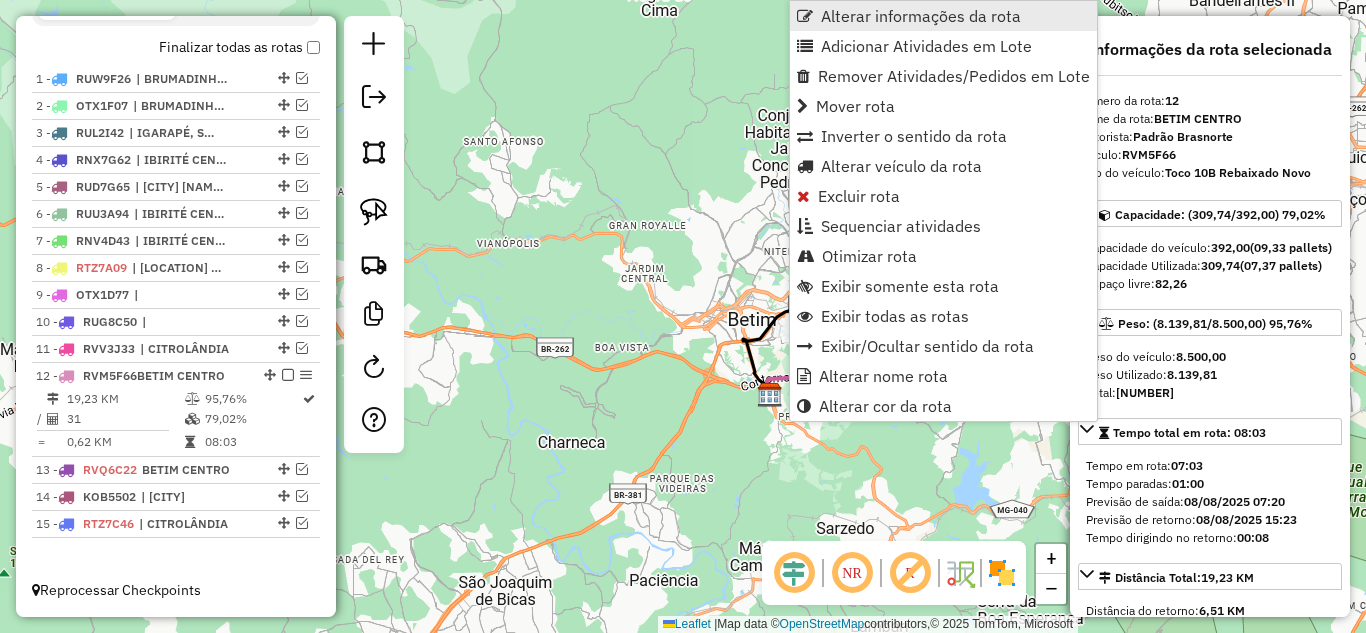 click on "Alterar informações da rota" at bounding box center (943, 16) 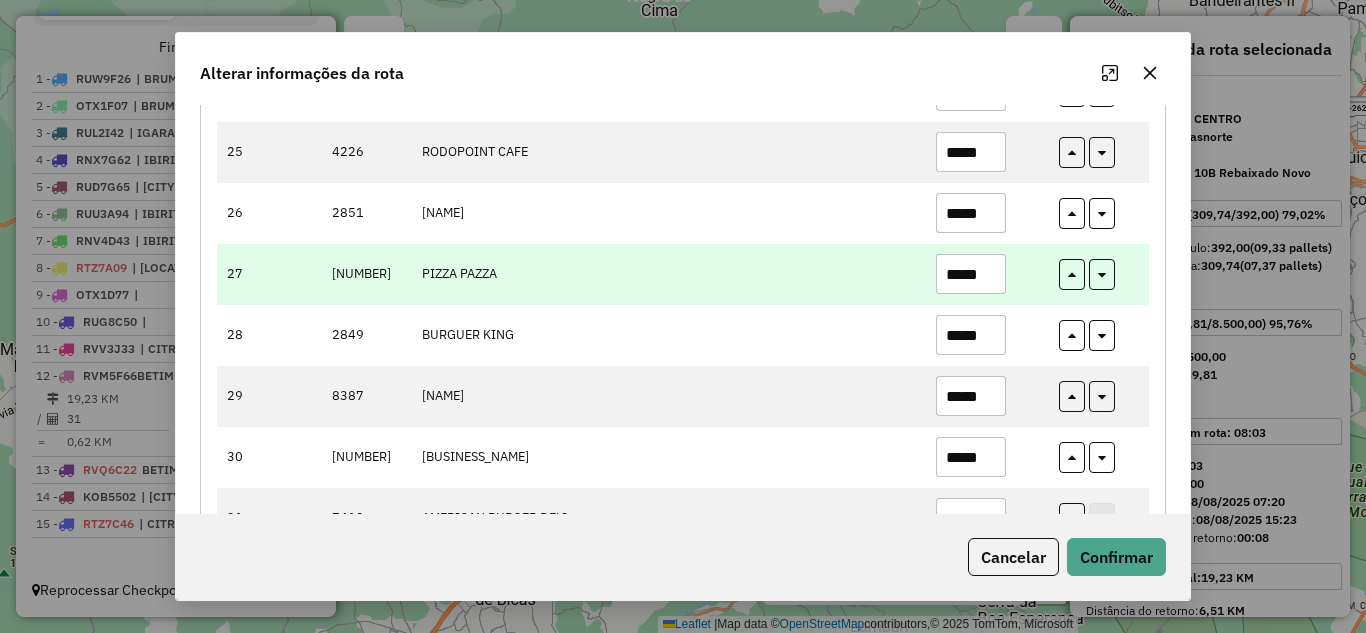 scroll, scrollTop: 1766, scrollLeft: 0, axis: vertical 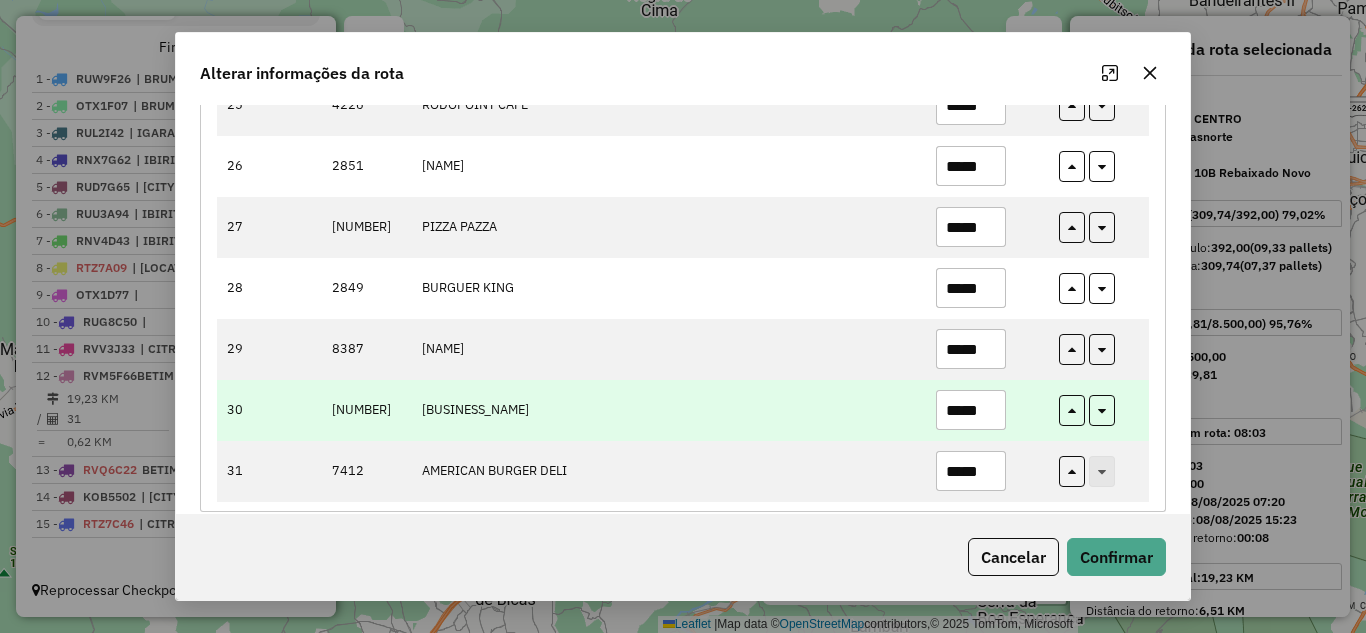 click on "*****" at bounding box center (971, 410) 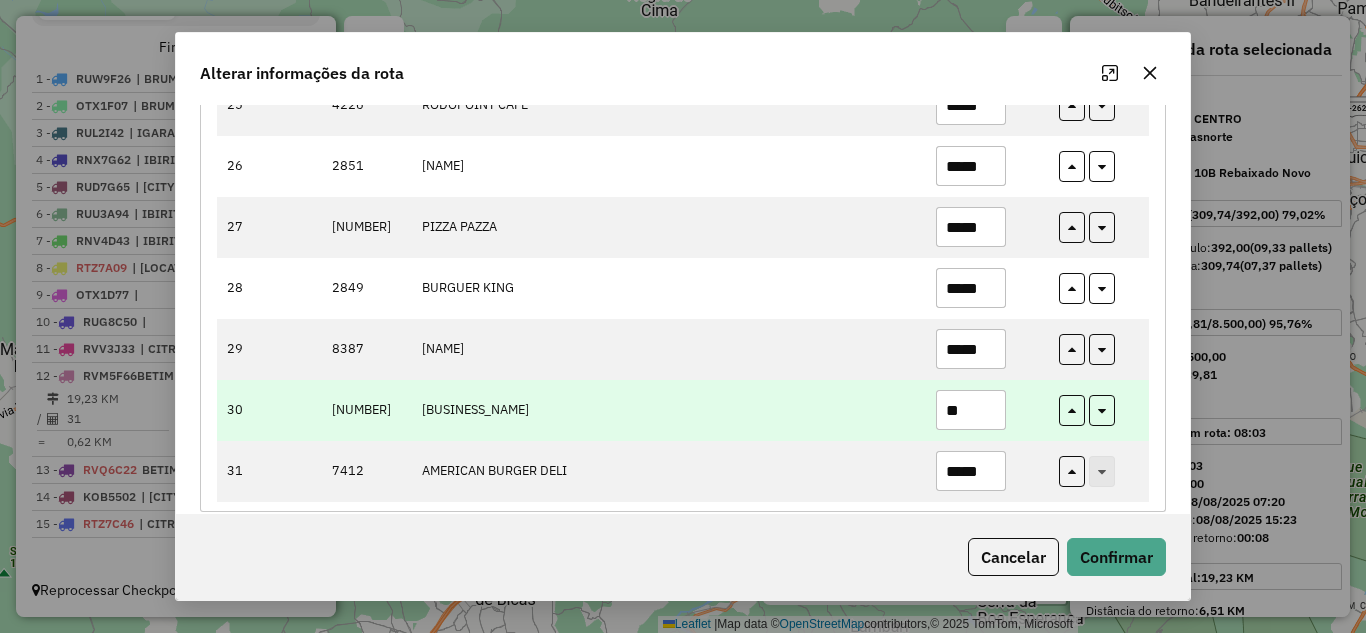 type on "*" 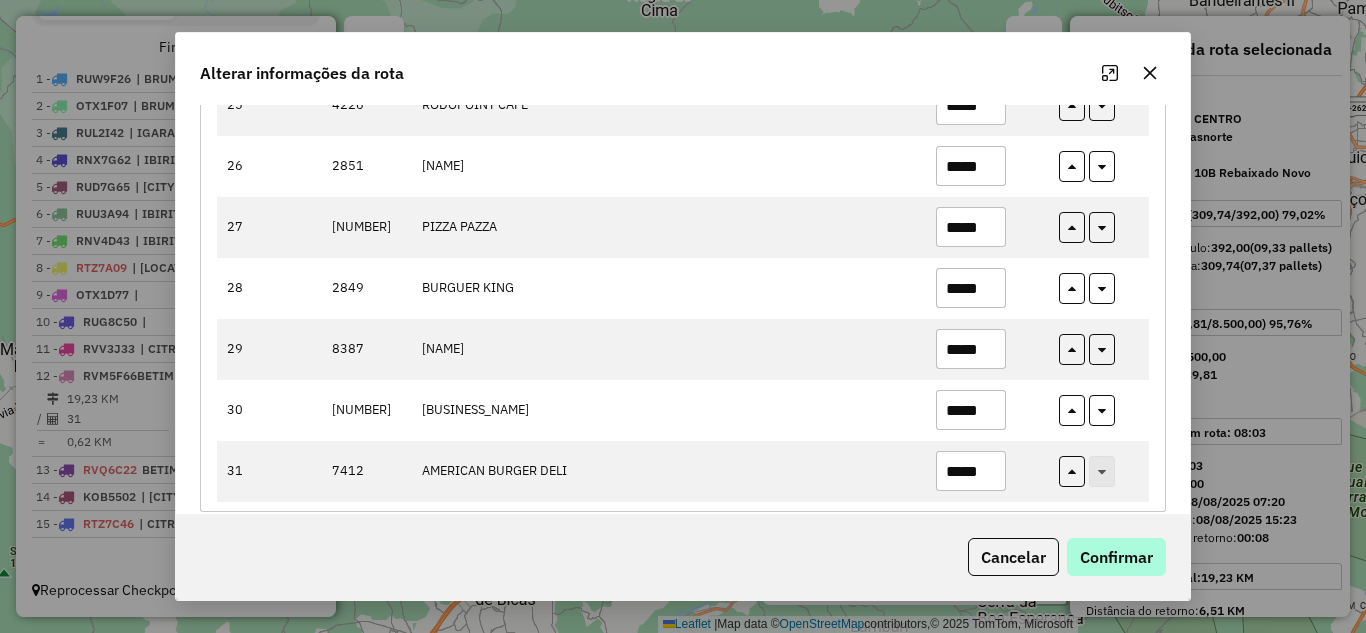 type on "*****" 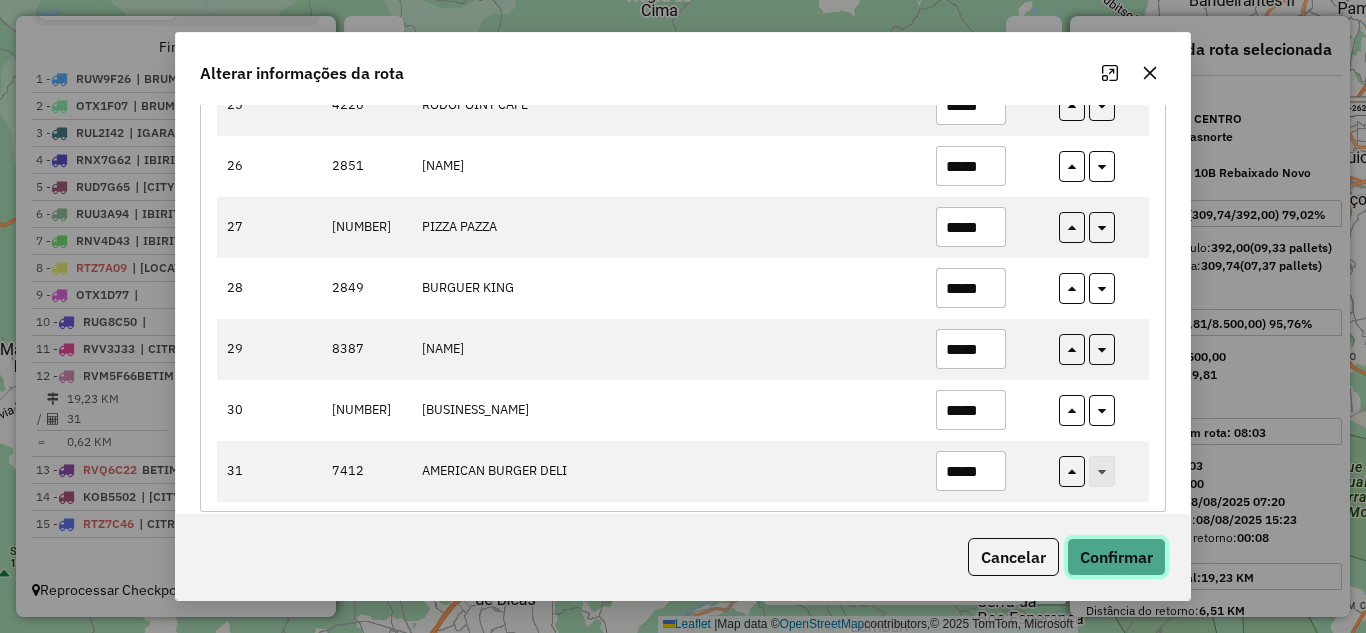 drag, startPoint x: 1097, startPoint y: 554, endPoint x: 1089, endPoint y: 544, distance: 12.806249 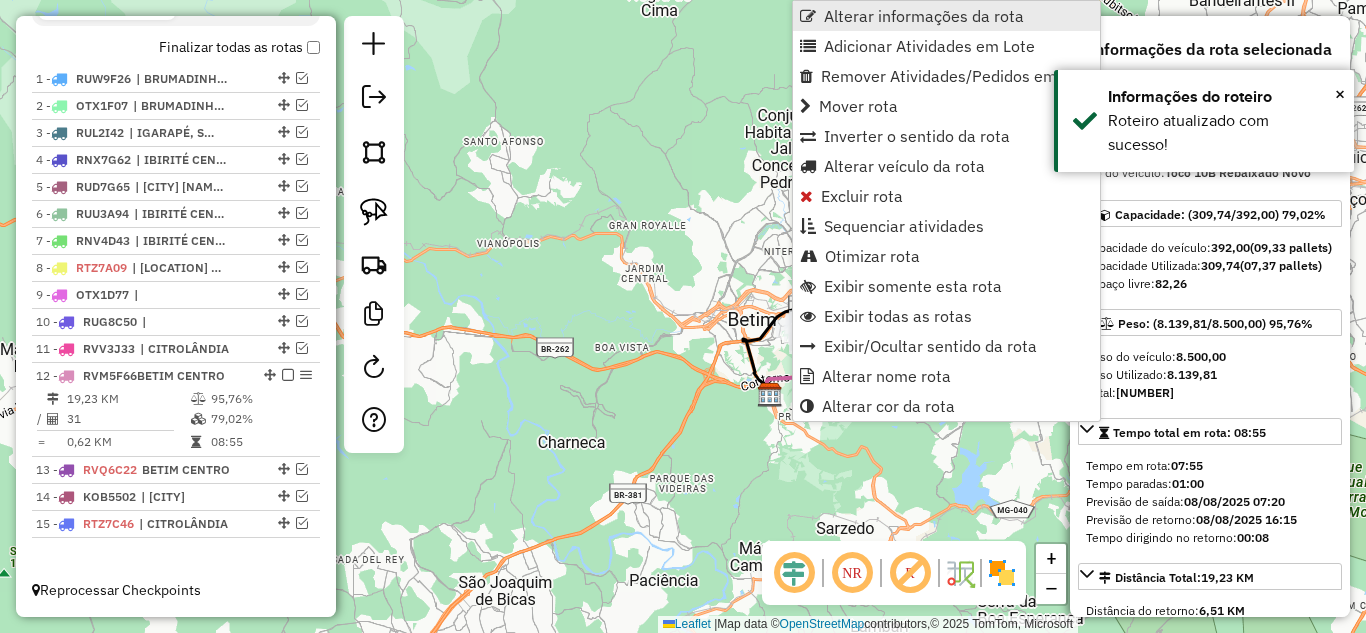 click on "Alterar informações da rota" at bounding box center (924, 16) 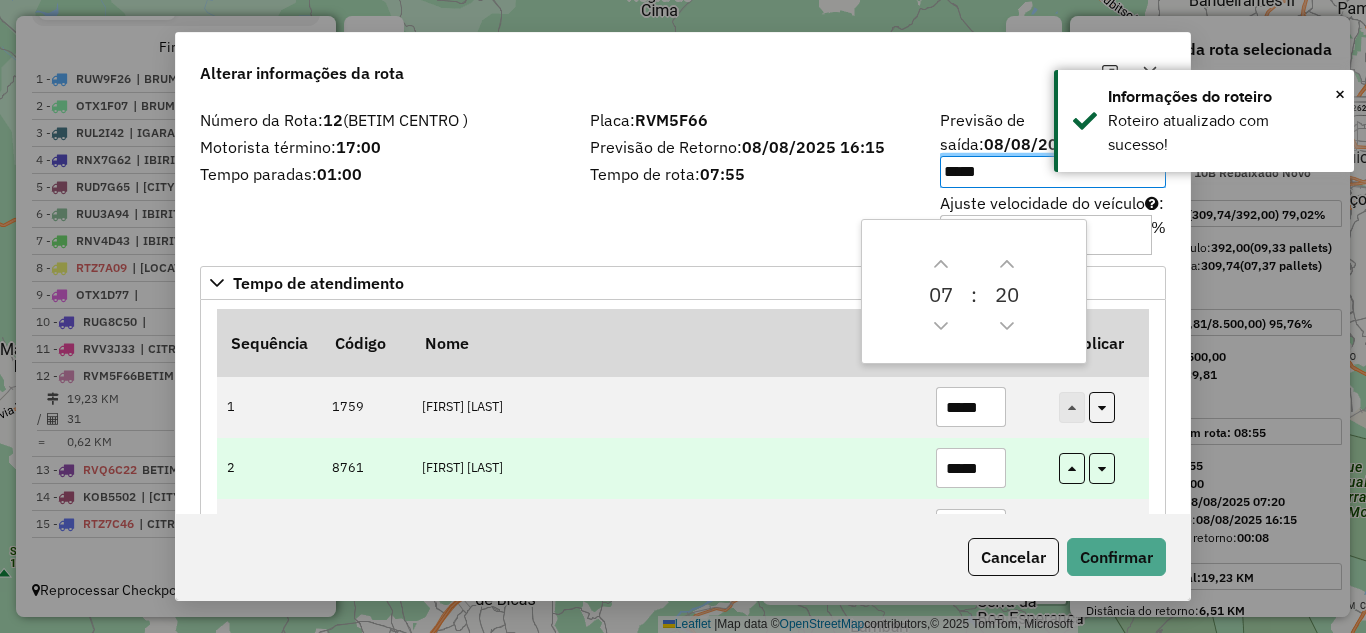click on "*****" at bounding box center [971, 468] 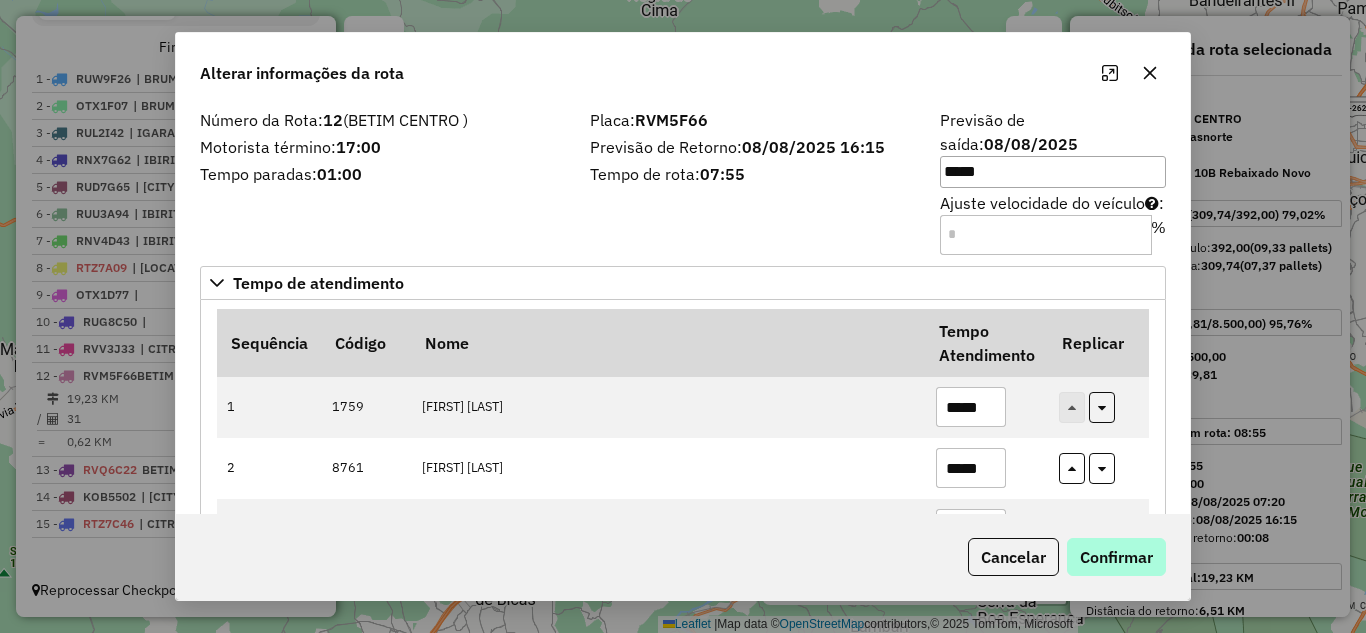 type on "*****" 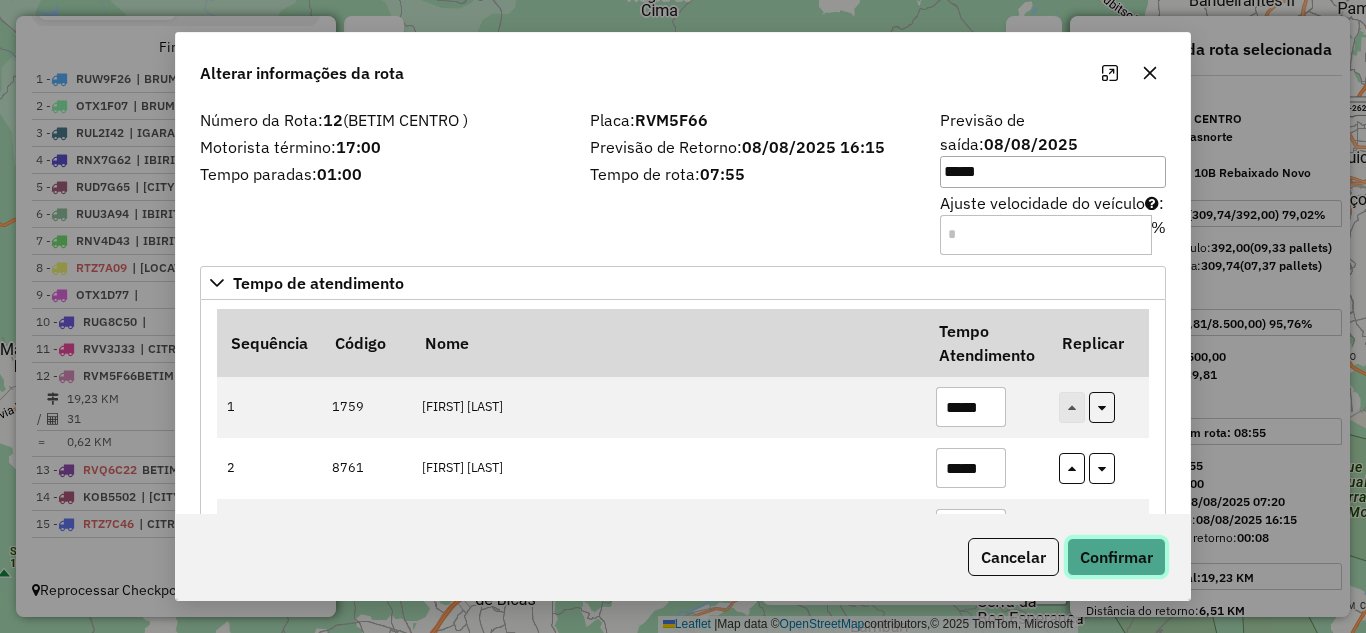 drag, startPoint x: 1094, startPoint y: 544, endPoint x: 1084, endPoint y: 540, distance: 10.770329 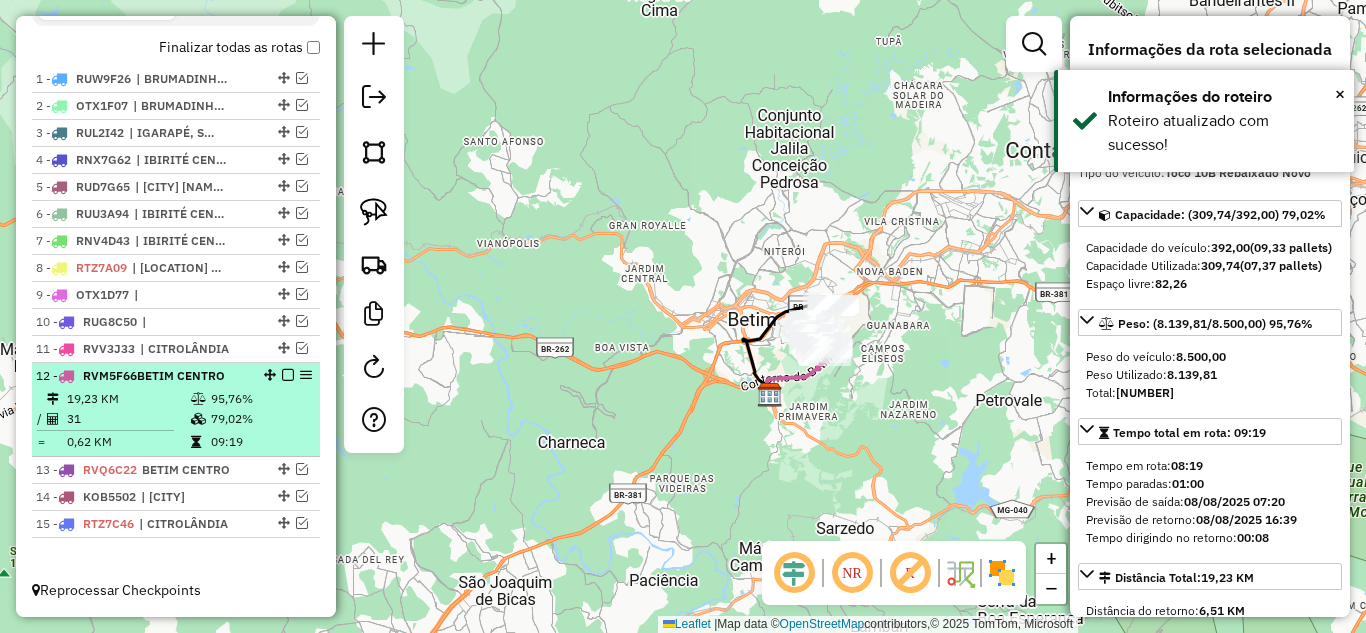 click at bounding box center (288, 375) 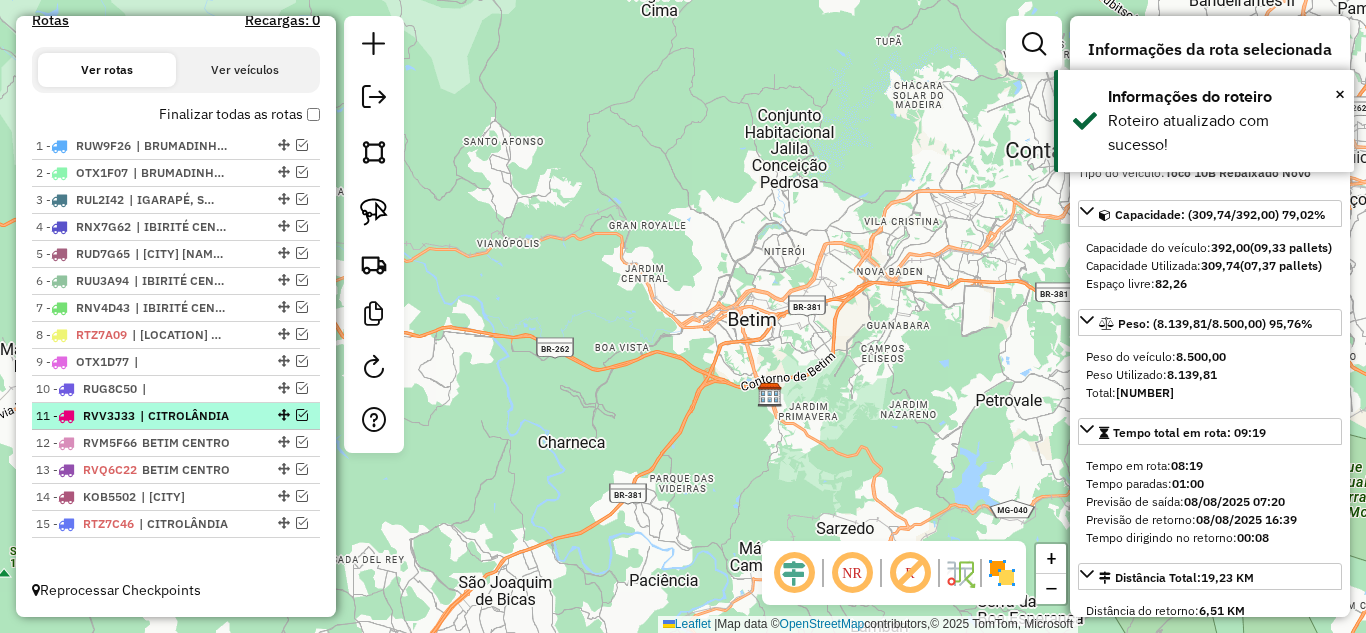 scroll, scrollTop: 657, scrollLeft: 0, axis: vertical 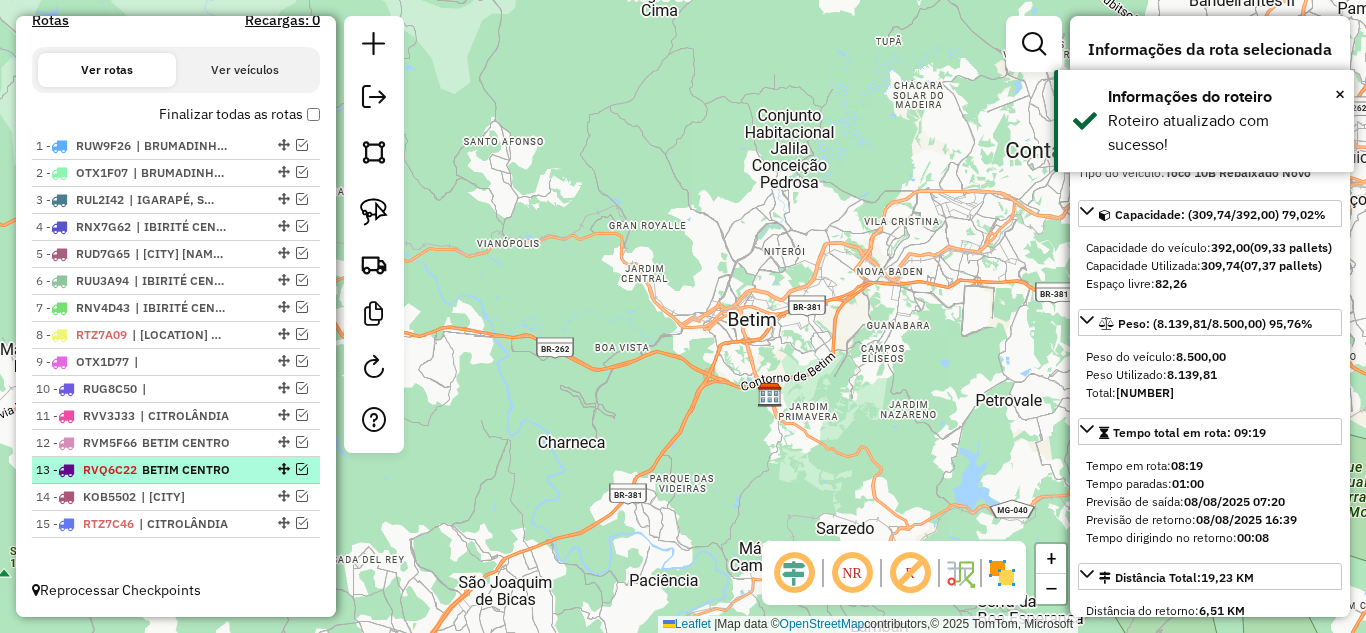 click at bounding box center (302, 469) 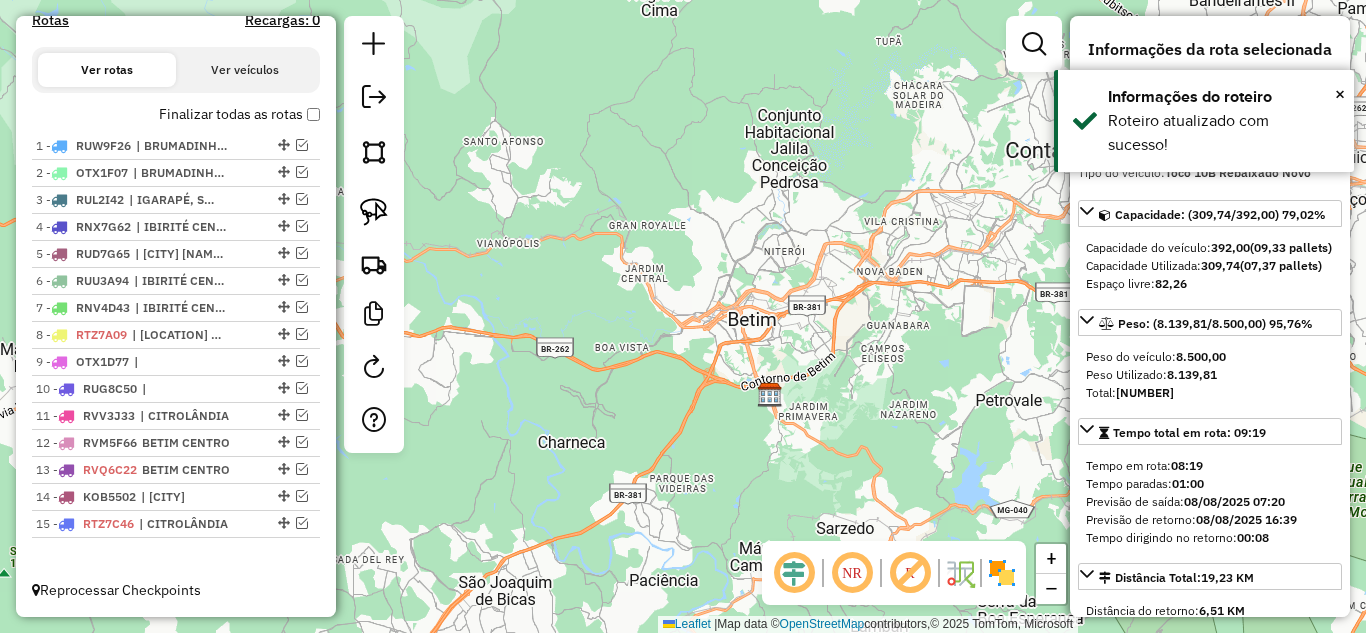 scroll, scrollTop: 724, scrollLeft: 0, axis: vertical 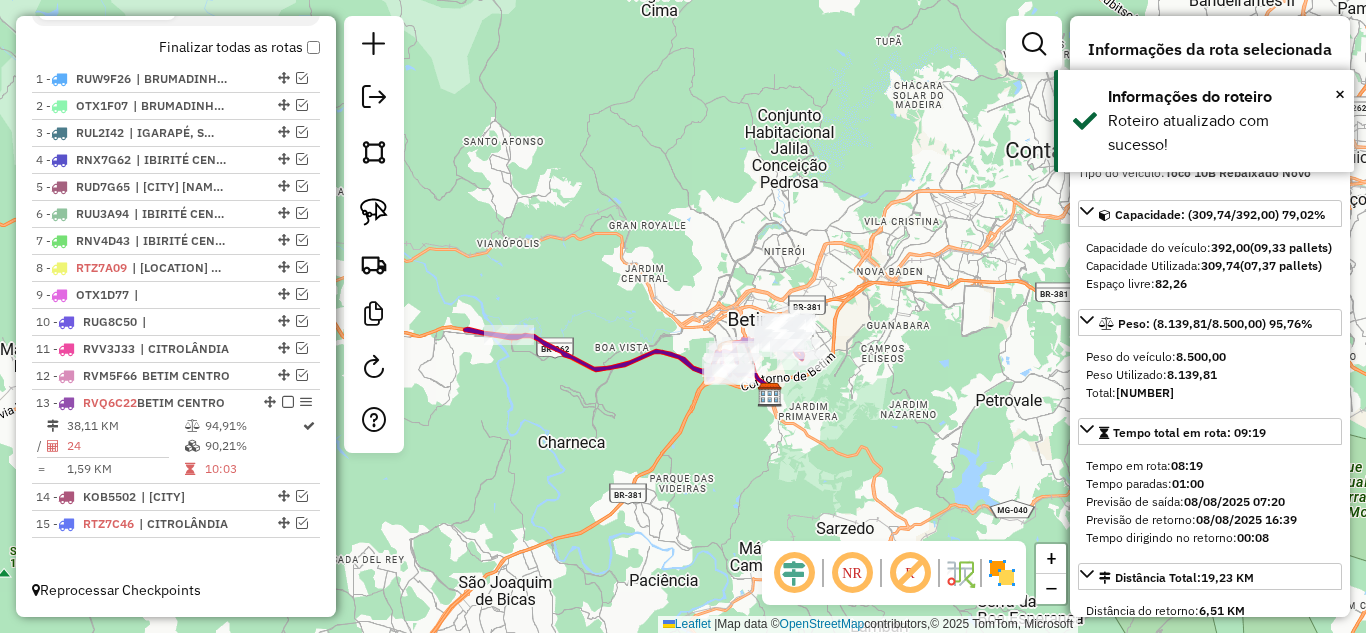 click 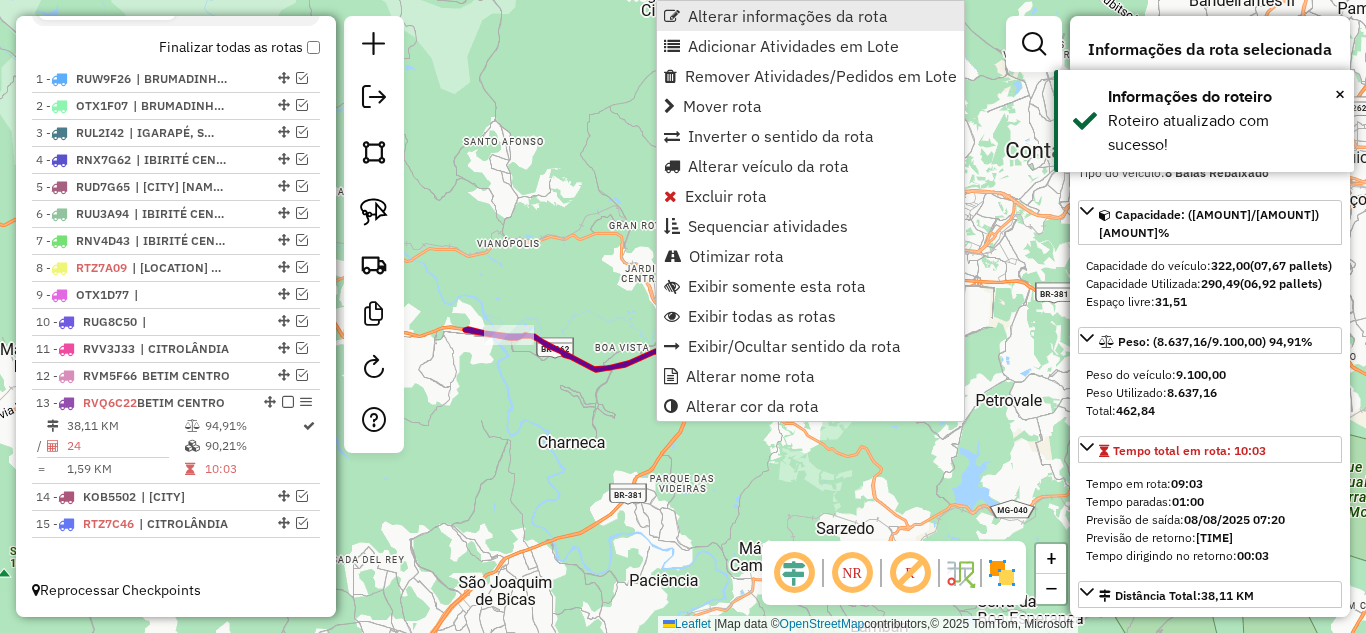 click on "Alterar informações da rota" at bounding box center (788, 16) 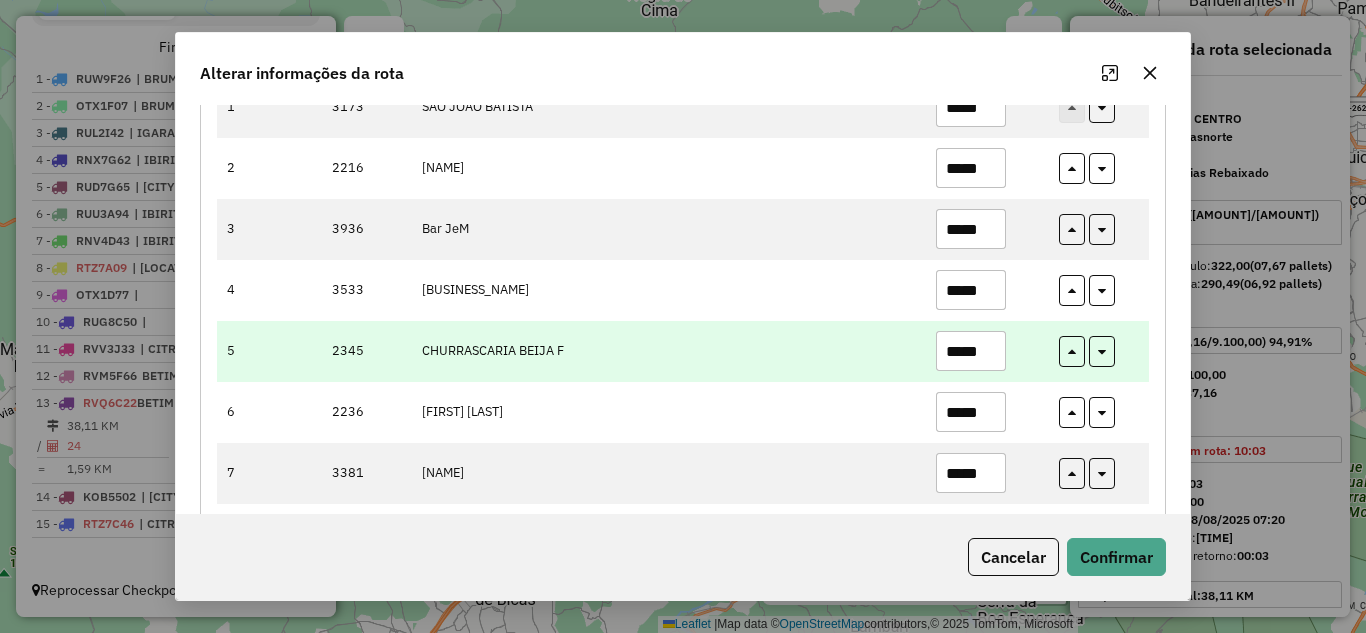 scroll, scrollTop: 500, scrollLeft: 0, axis: vertical 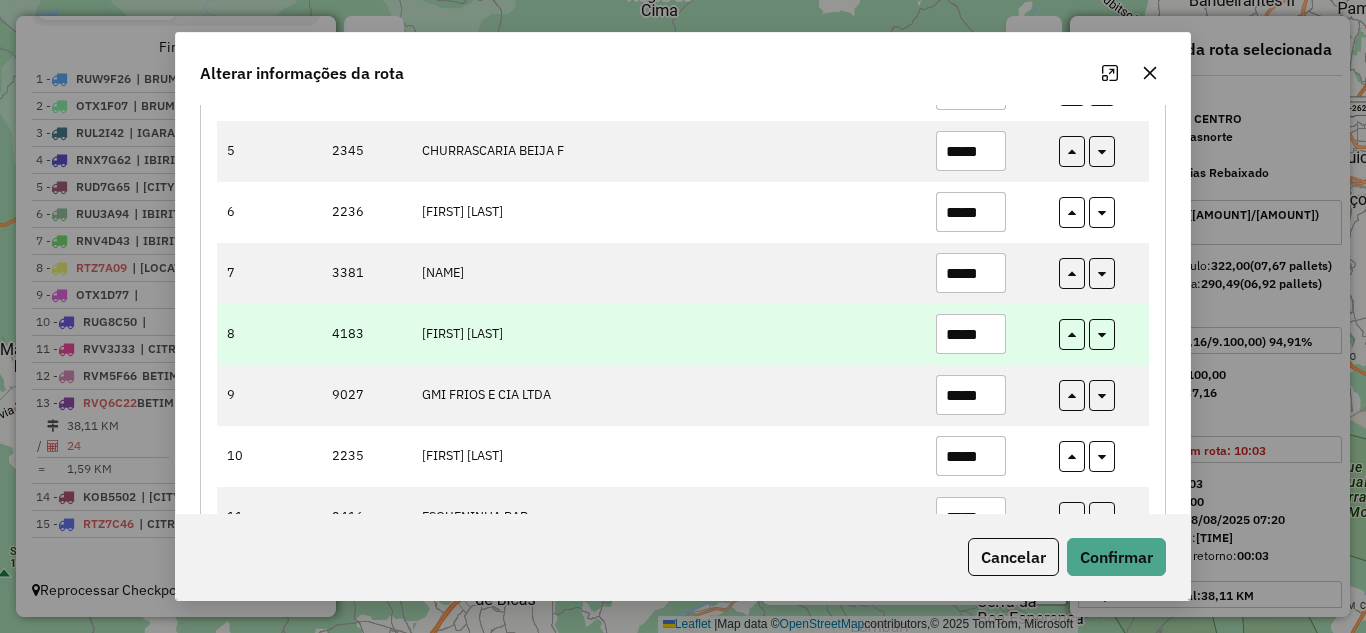 click on "*****" at bounding box center [971, 334] 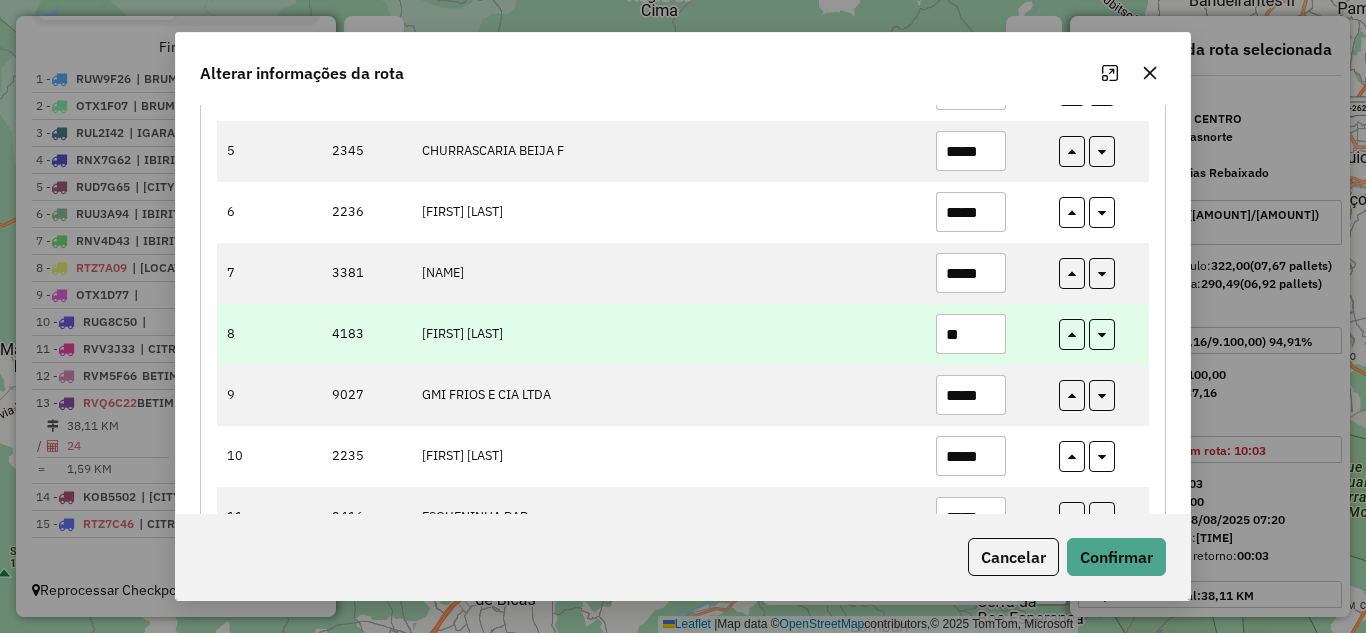 type on "*" 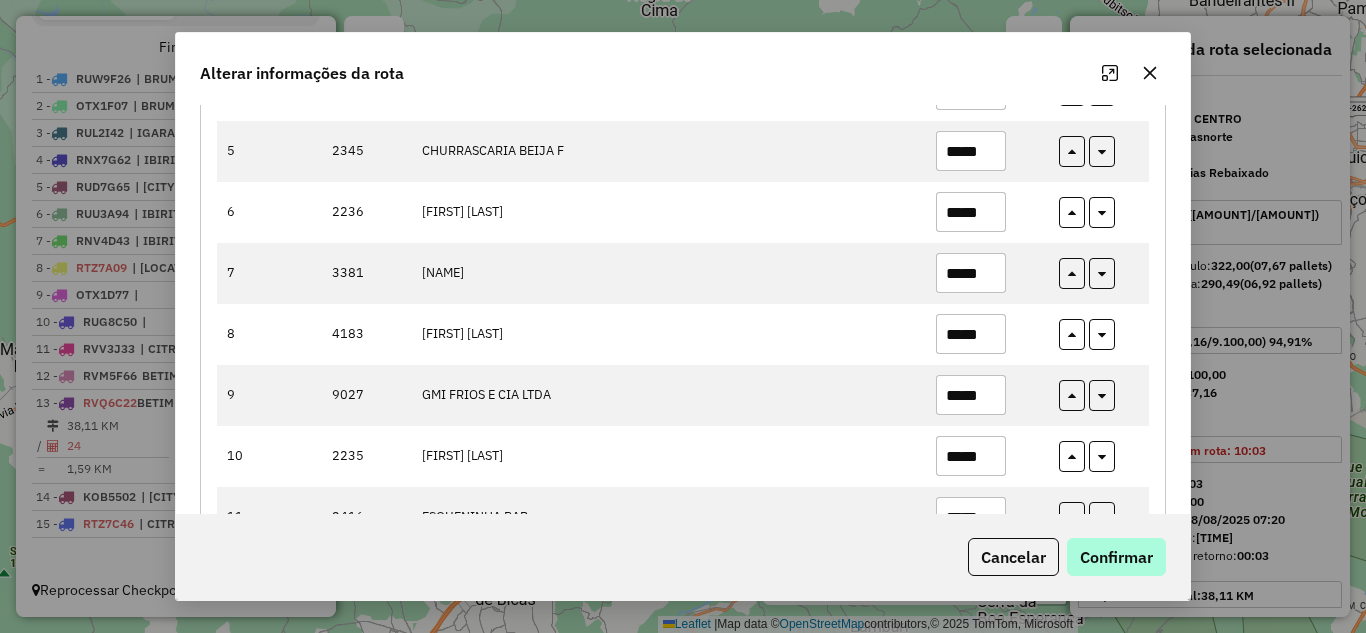 type on "*****" 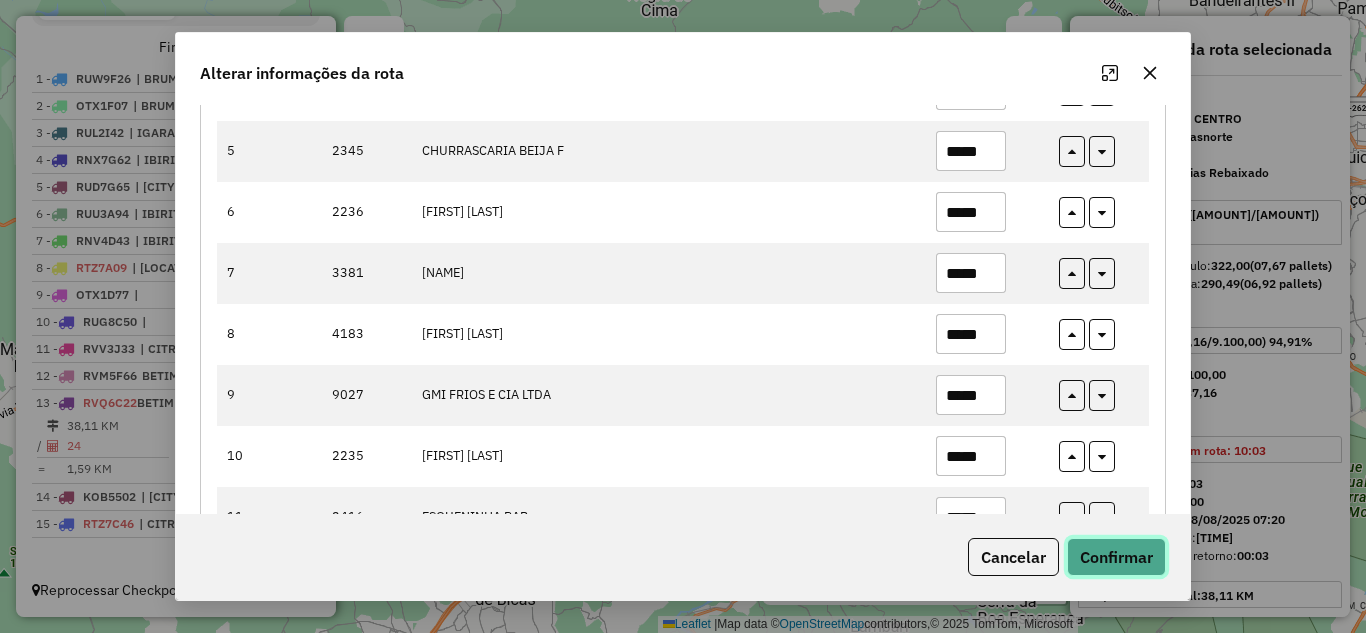 click on "Confirmar" 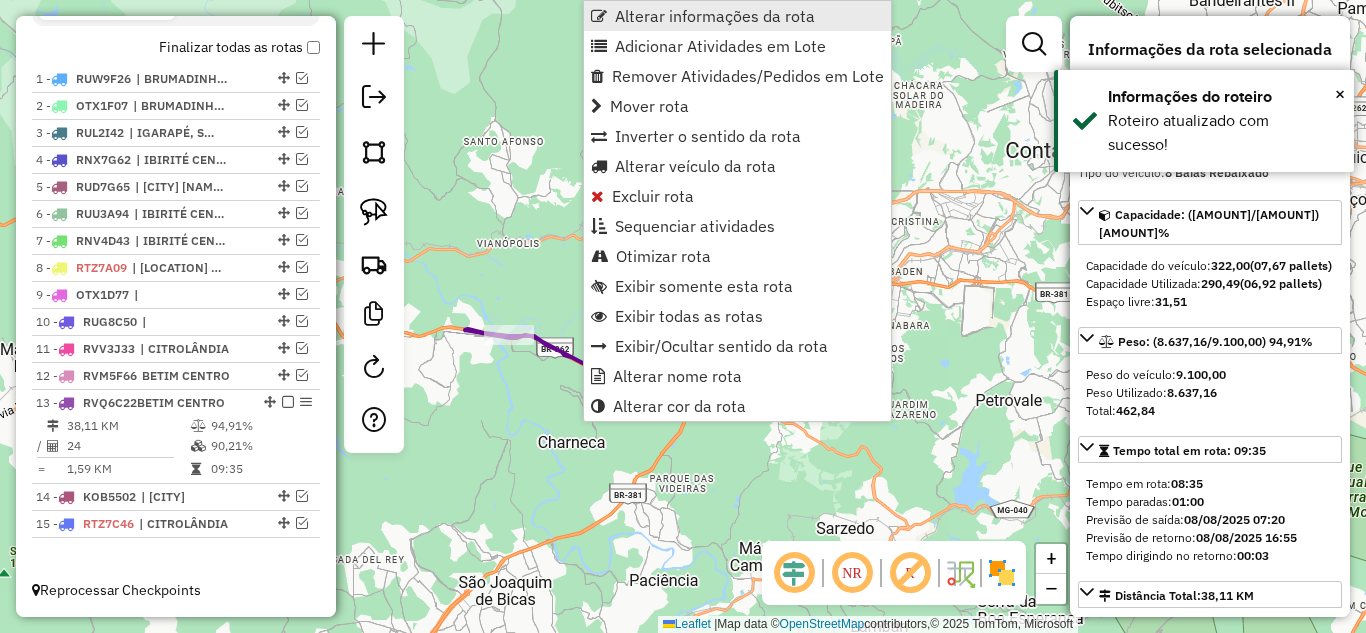 click on "Alterar informações da rota" at bounding box center [715, 16] 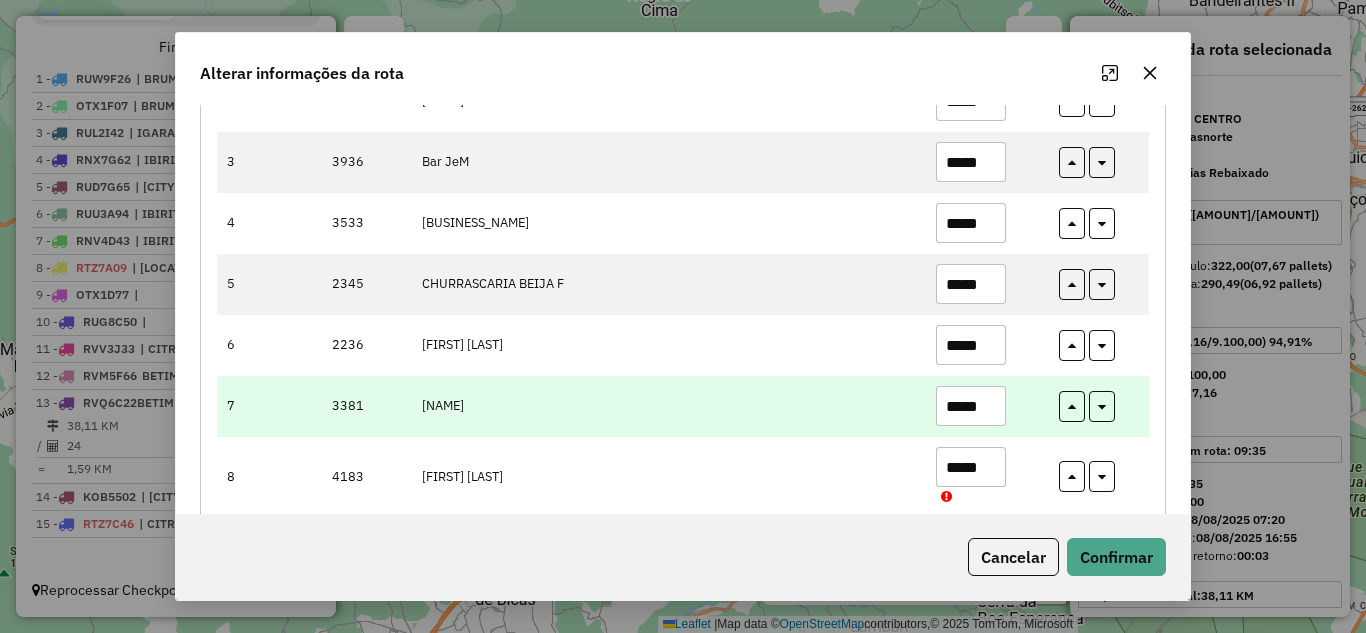 scroll, scrollTop: 400, scrollLeft: 0, axis: vertical 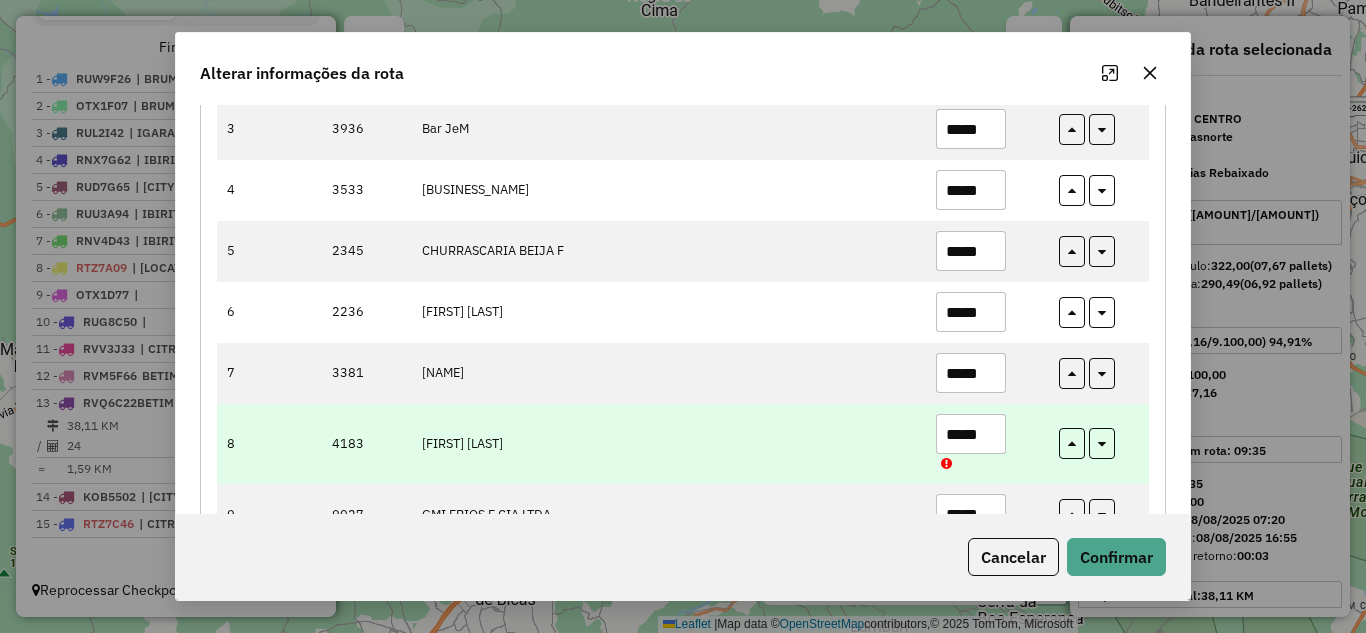 click on "*****" at bounding box center (971, 434) 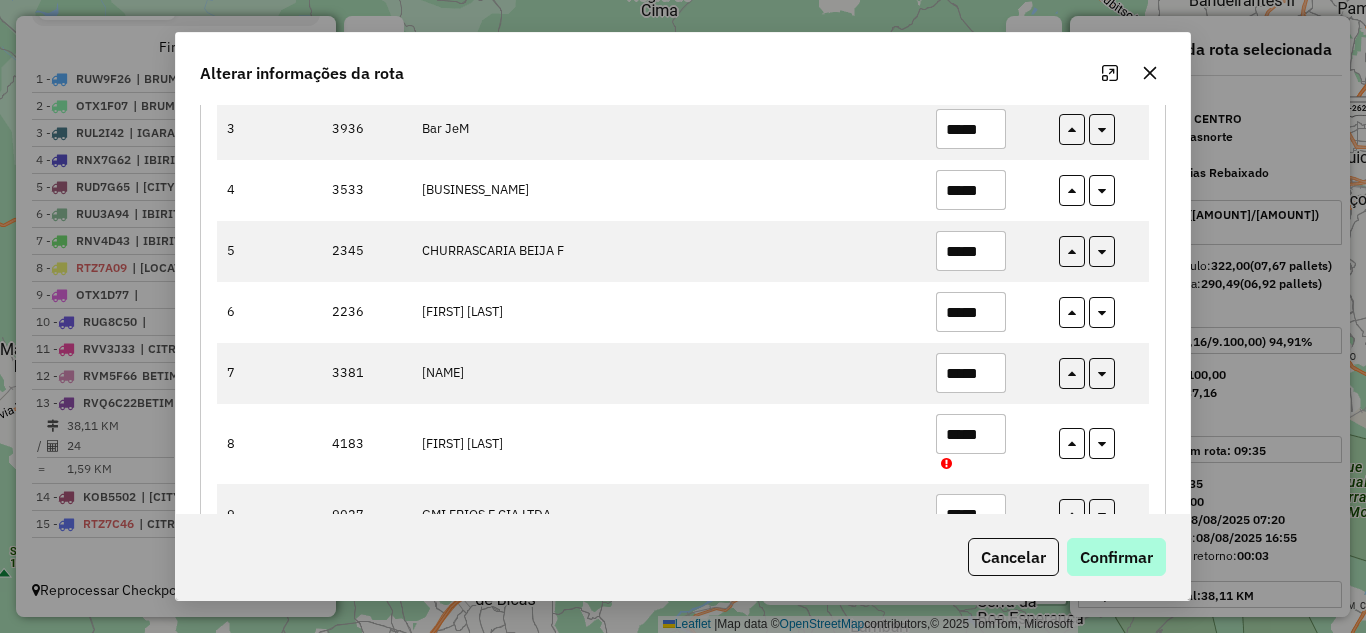 type on "*****" 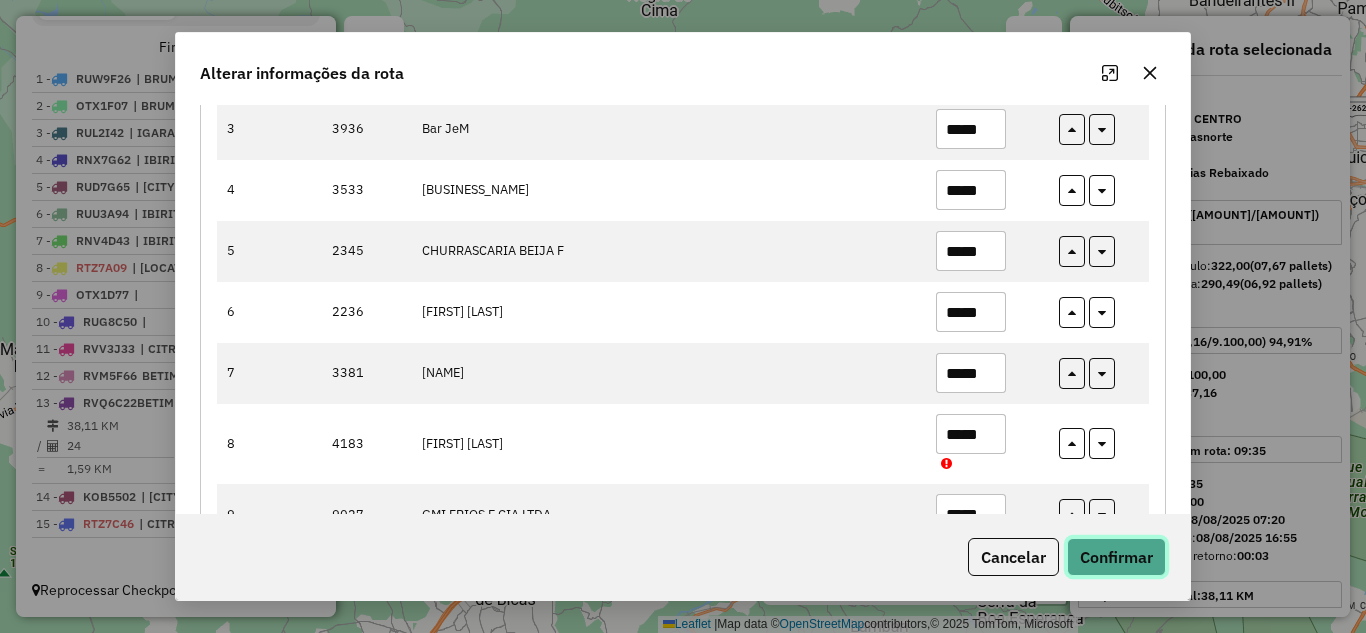 click on "Confirmar" 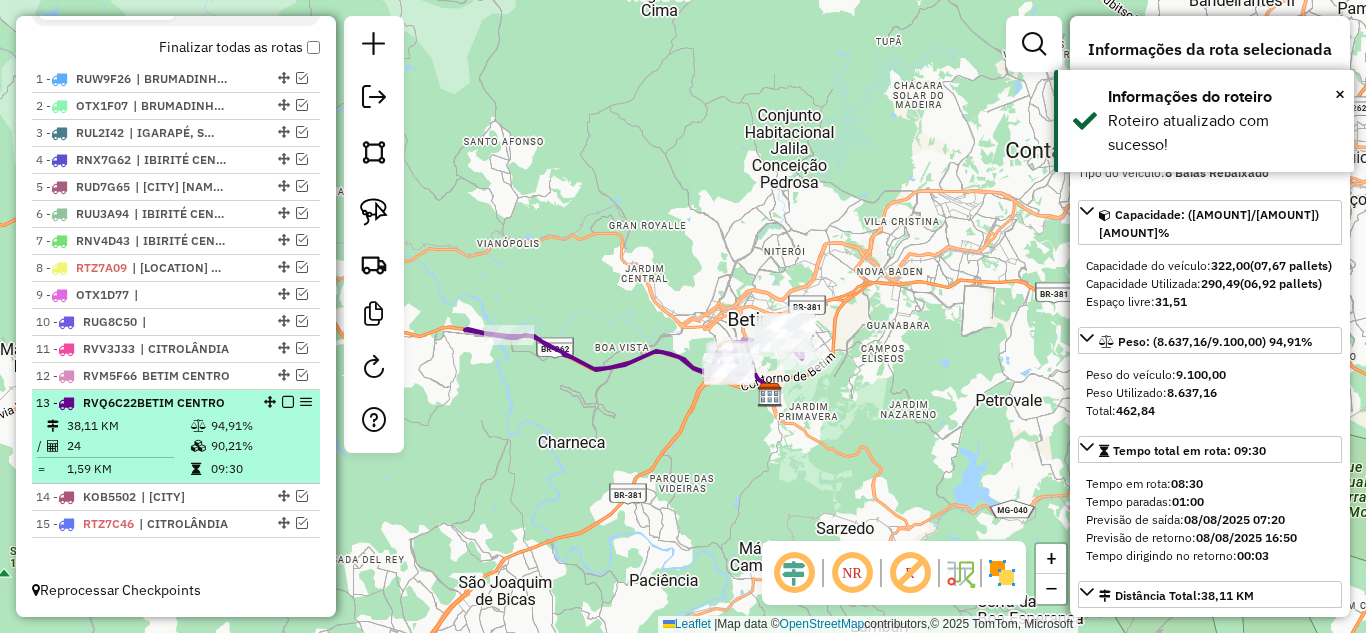 click at bounding box center (288, 402) 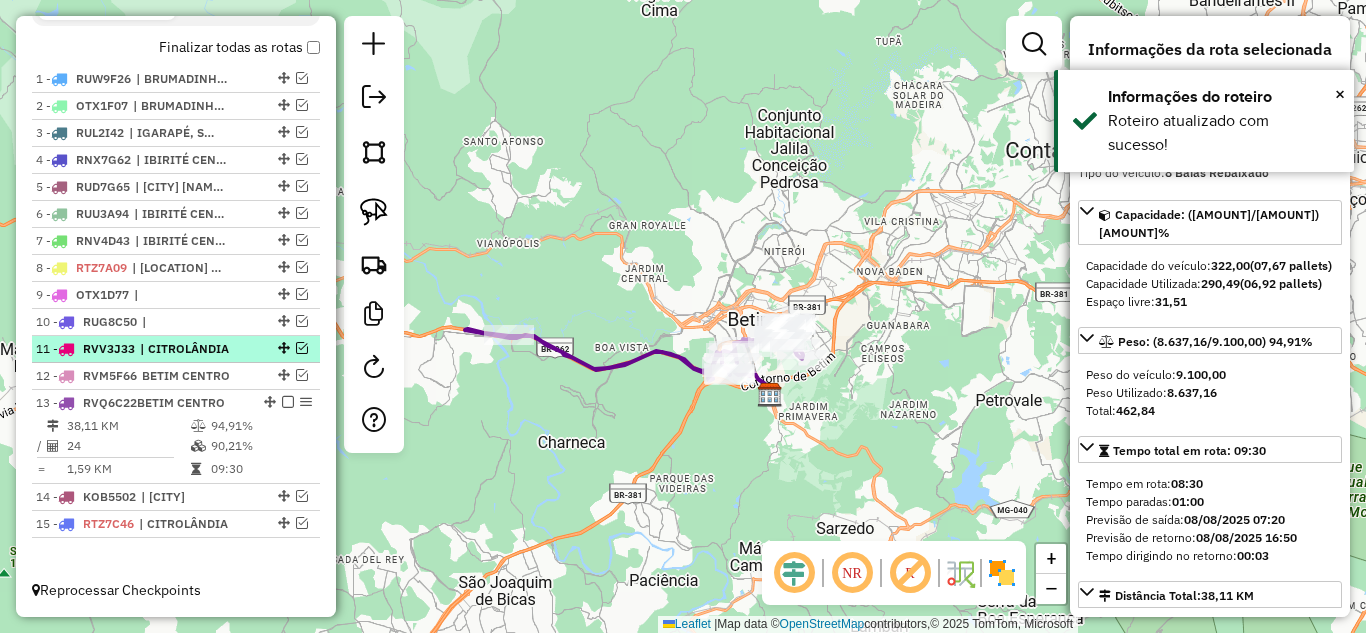 scroll, scrollTop: 657, scrollLeft: 0, axis: vertical 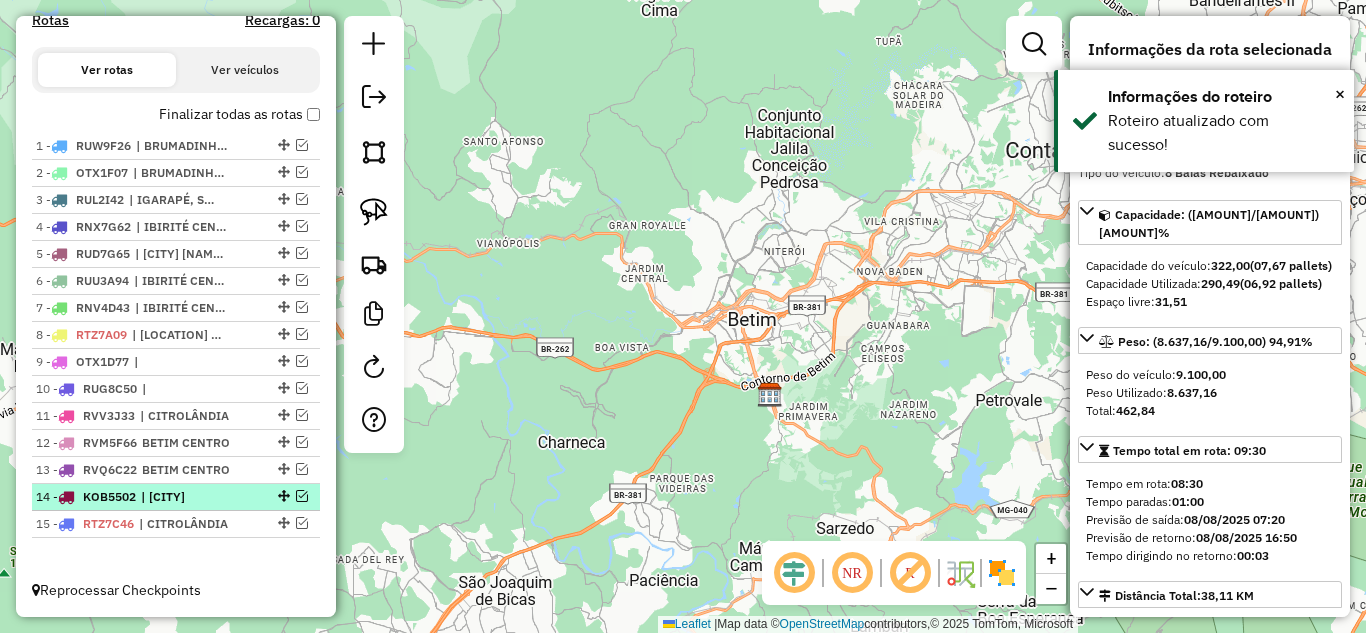 click at bounding box center [302, 496] 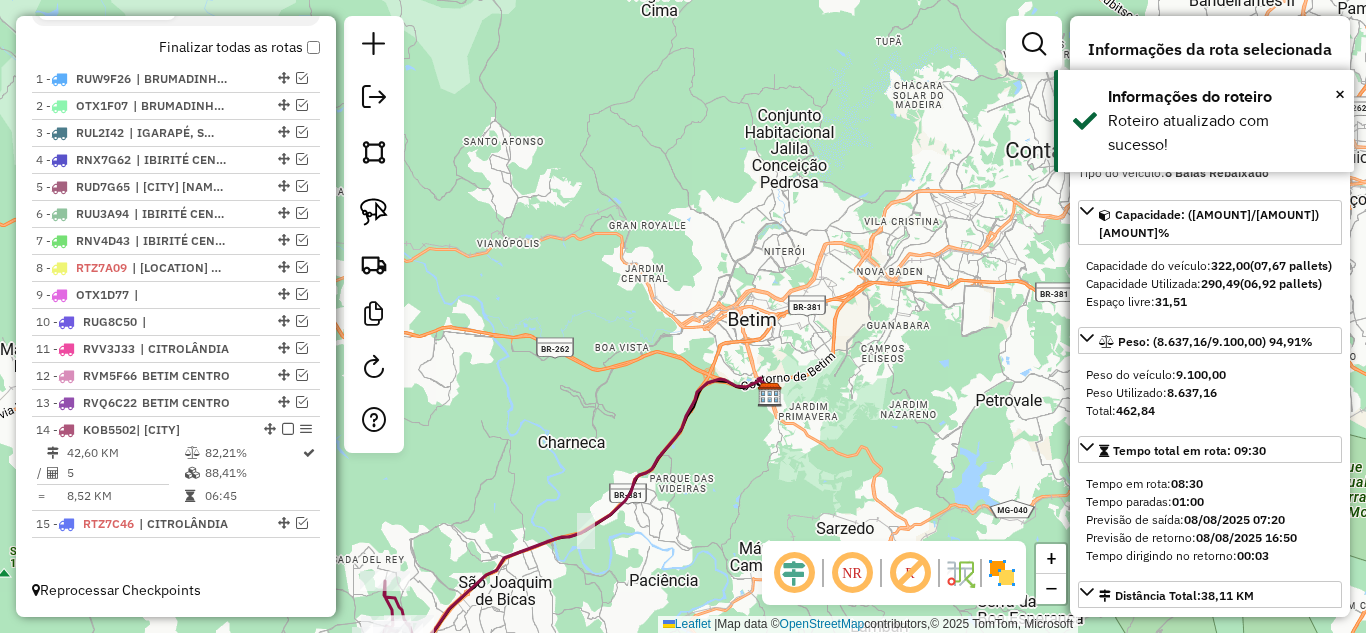 click 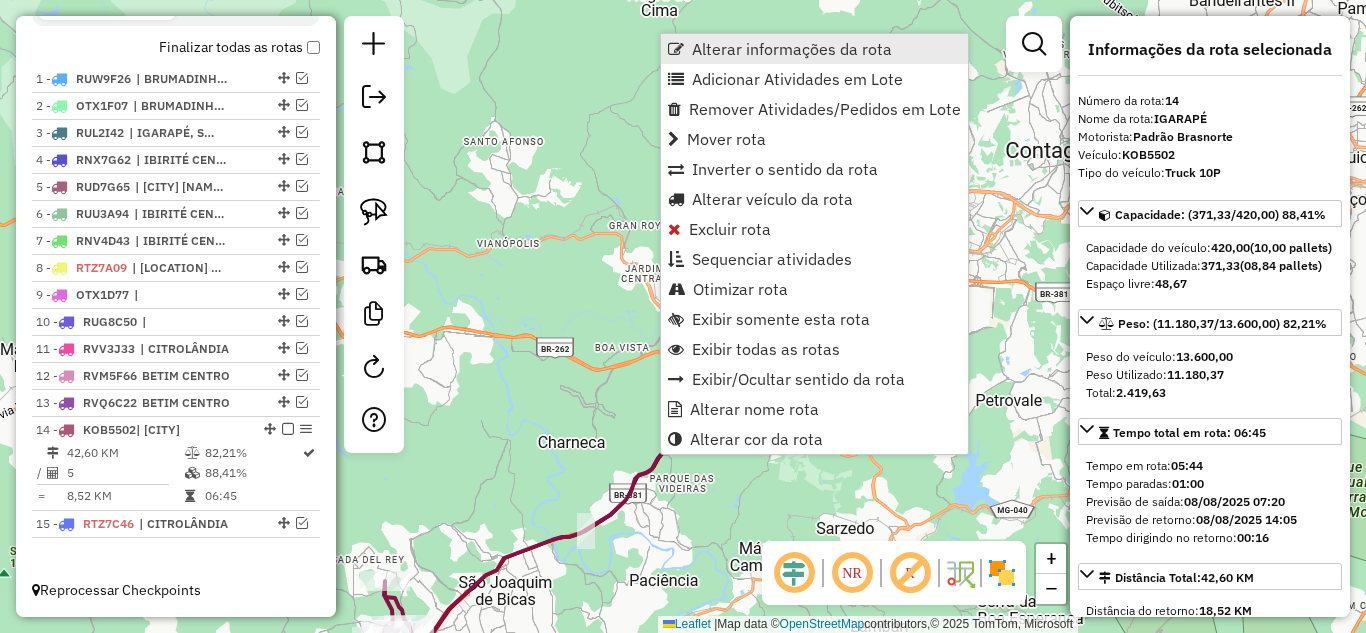 click on "Alterar informações da rota" at bounding box center (792, 49) 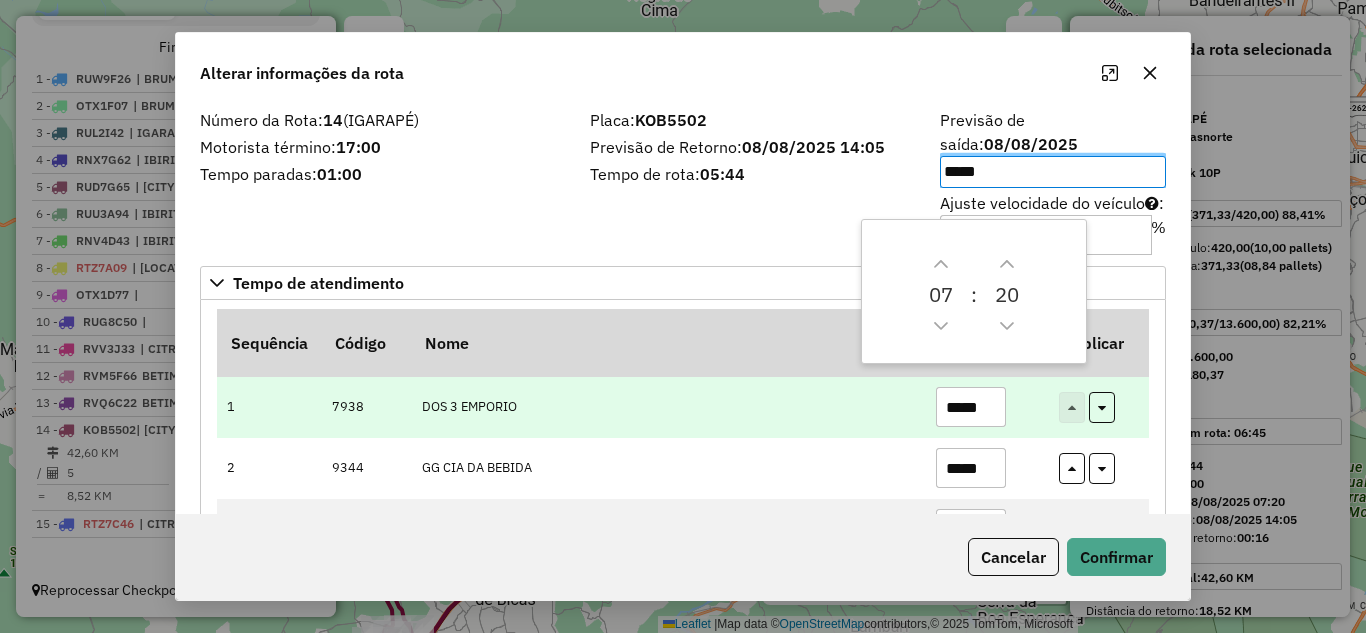 click on "*****" at bounding box center (971, 407) 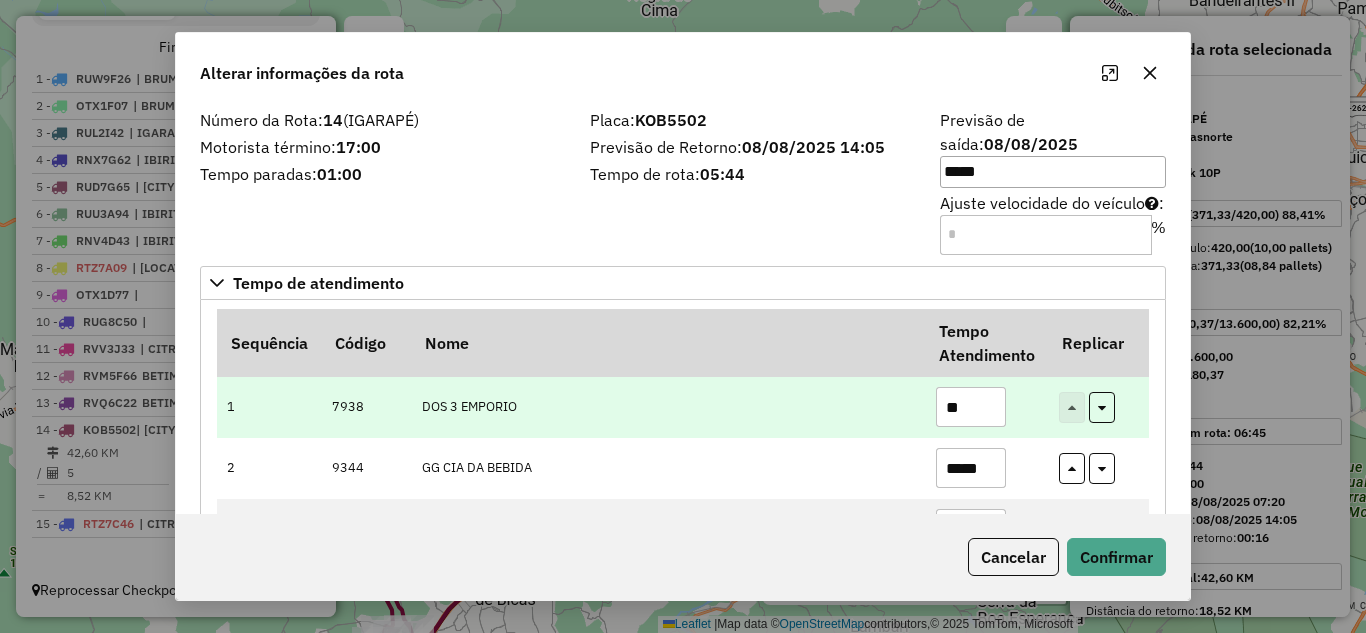 type on "*" 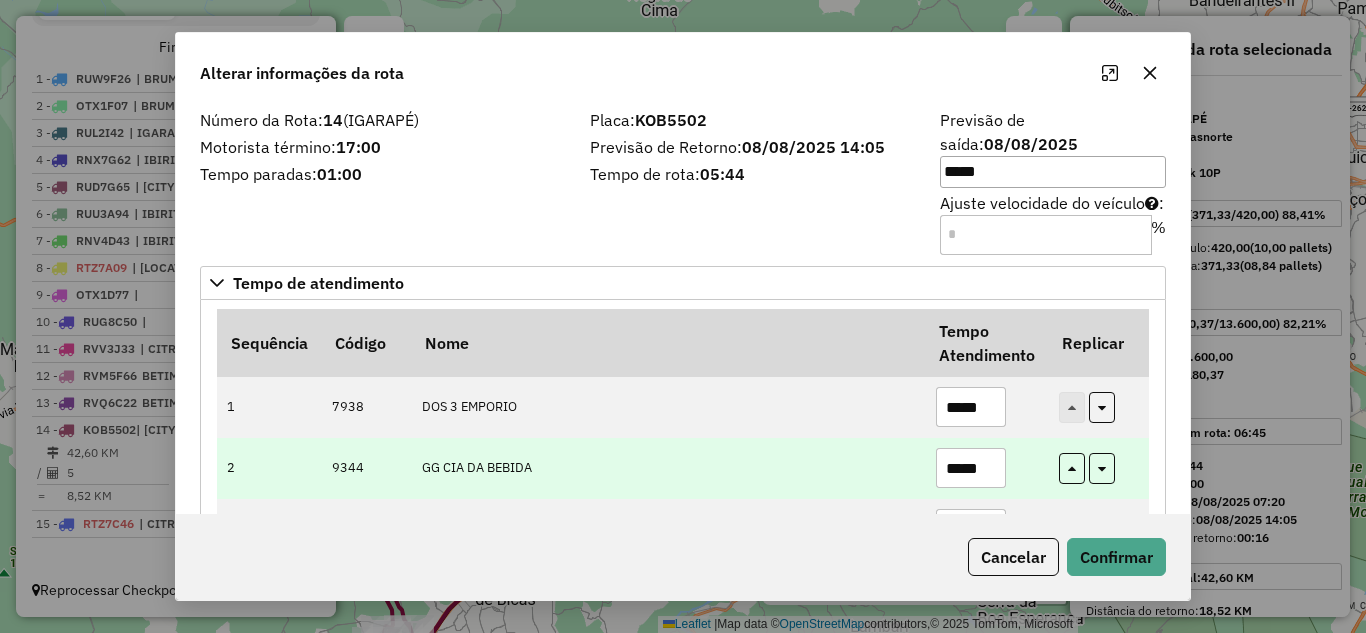 type on "*****" 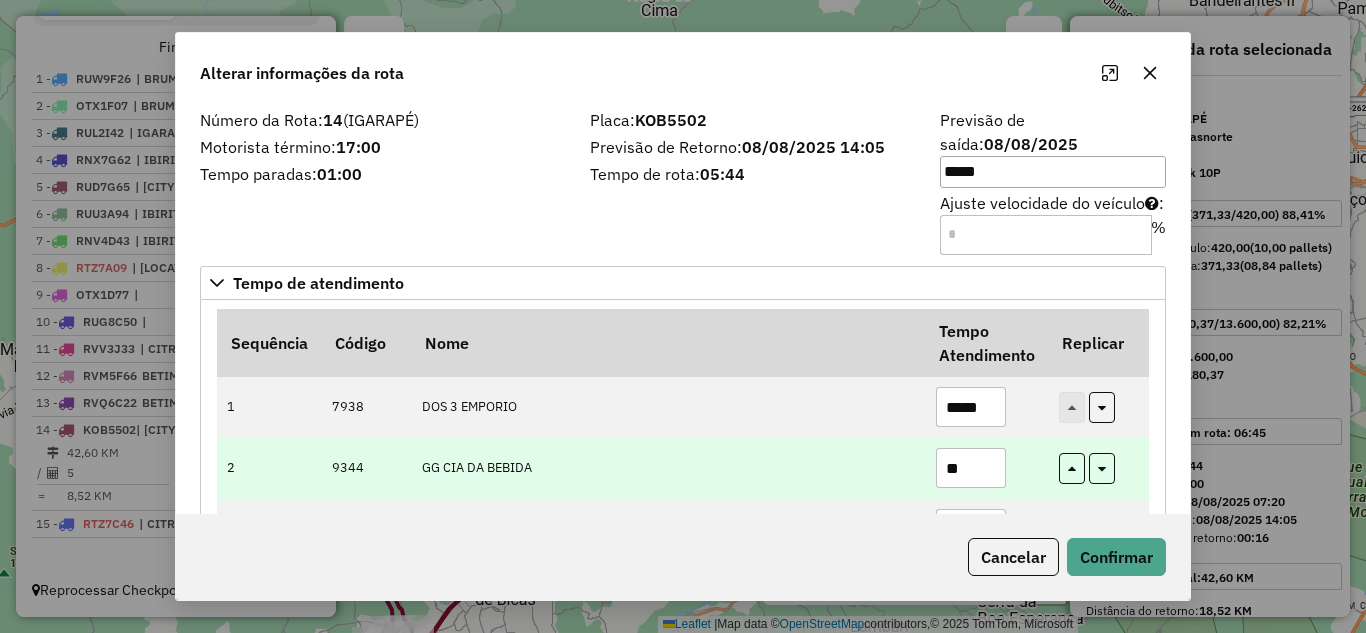 type on "*" 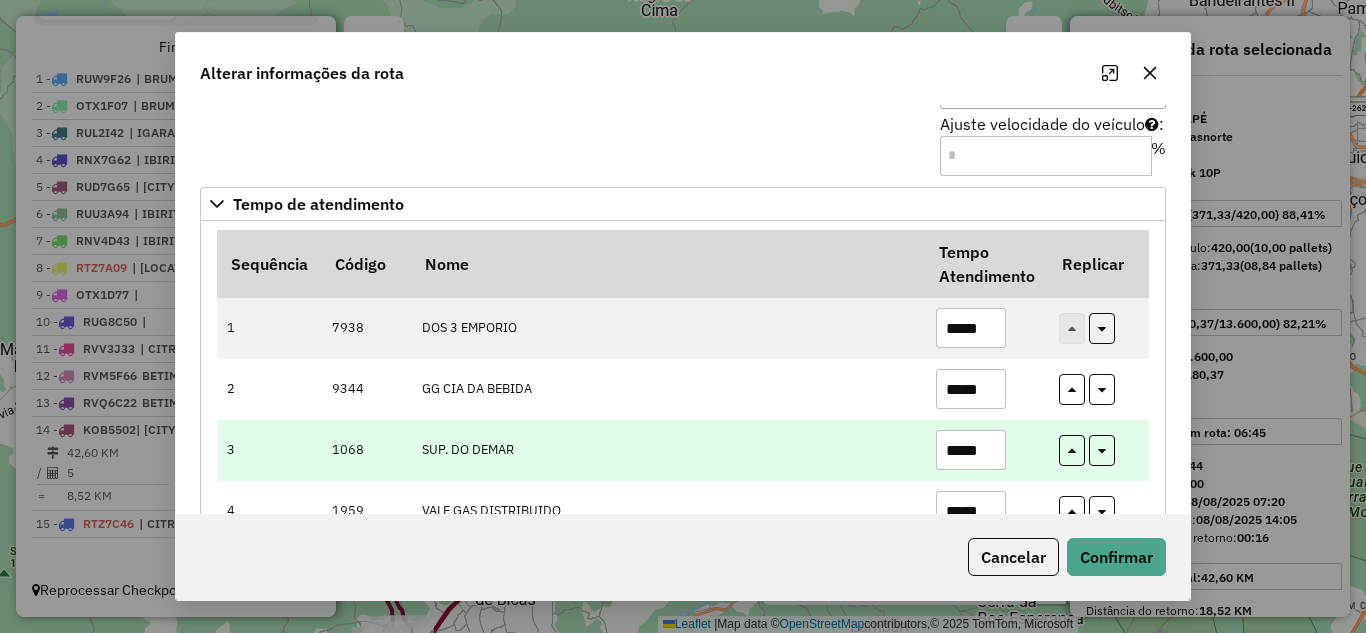 scroll, scrollTop: 180, scrollLeft: 0, axis: vertical 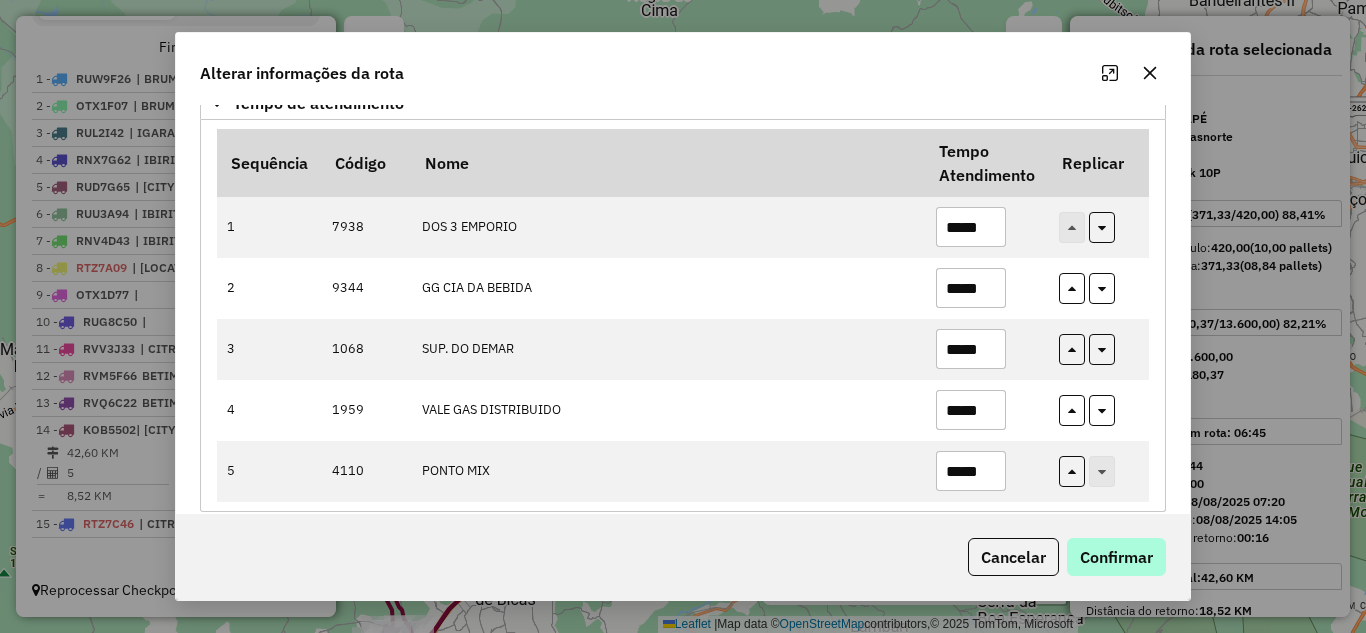 type on "*****" 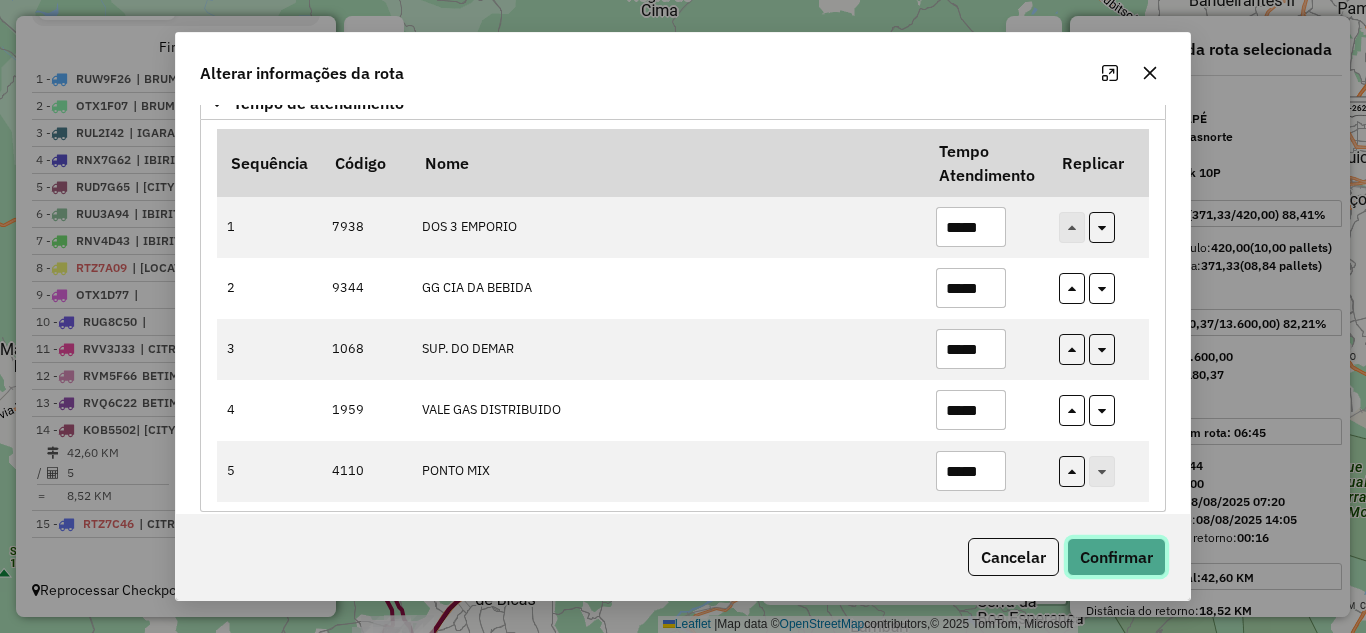 click on "Confirmar" 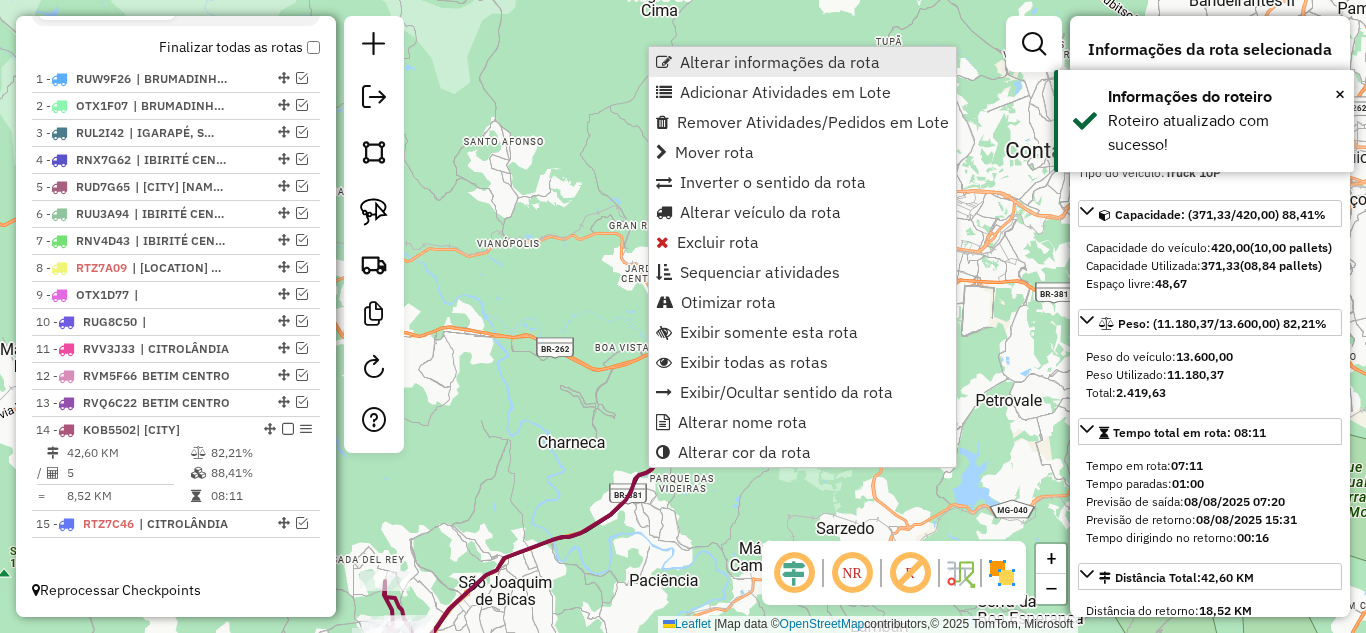 click on "Alterar informações da rota" at bounding box center (802, 62) 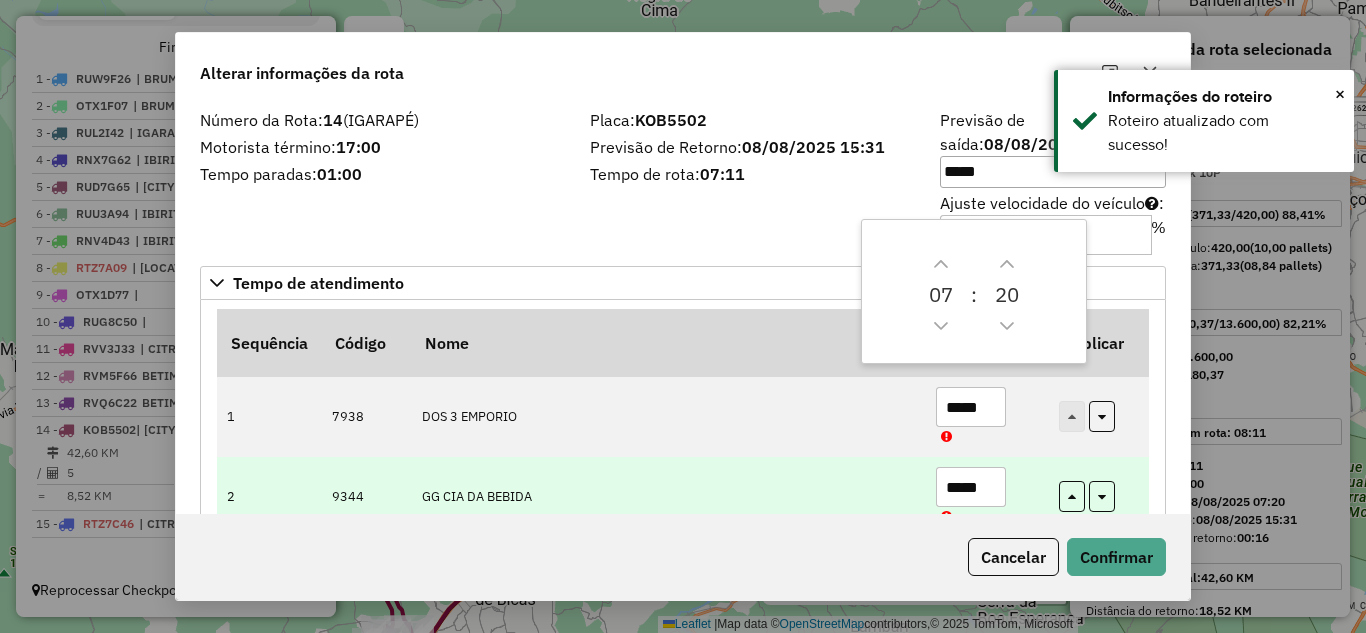 click on "*****" at bounding box center [971, 487] 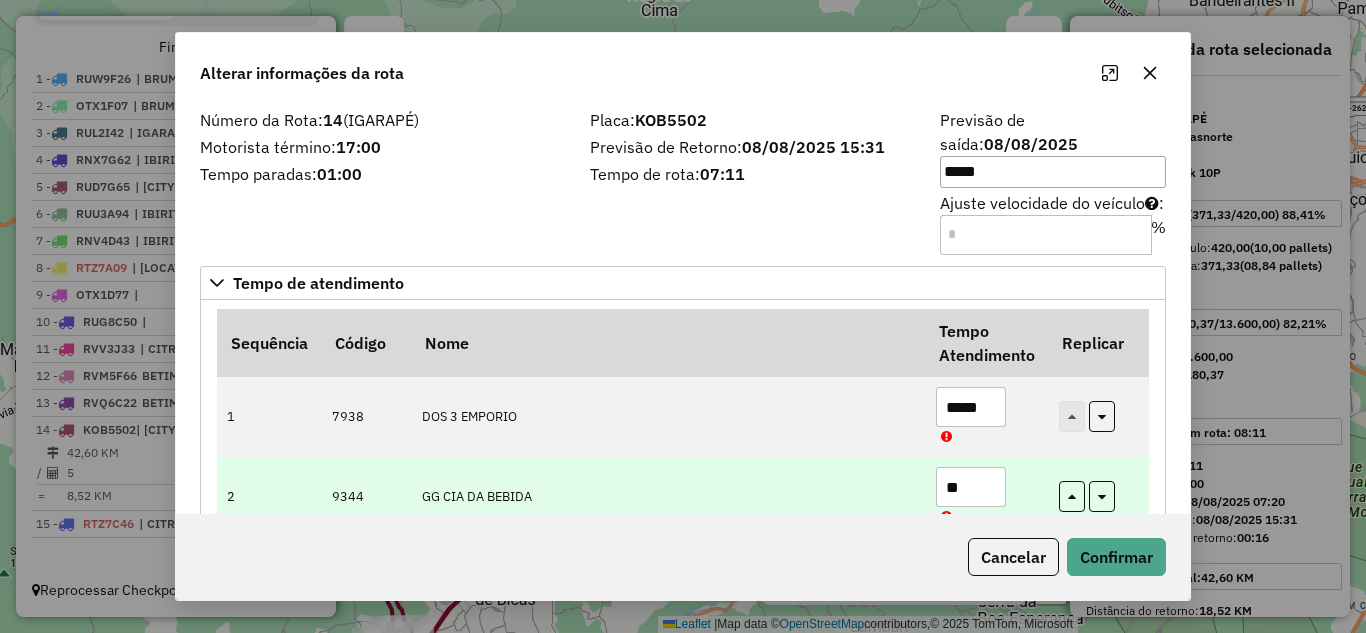 type on "*" 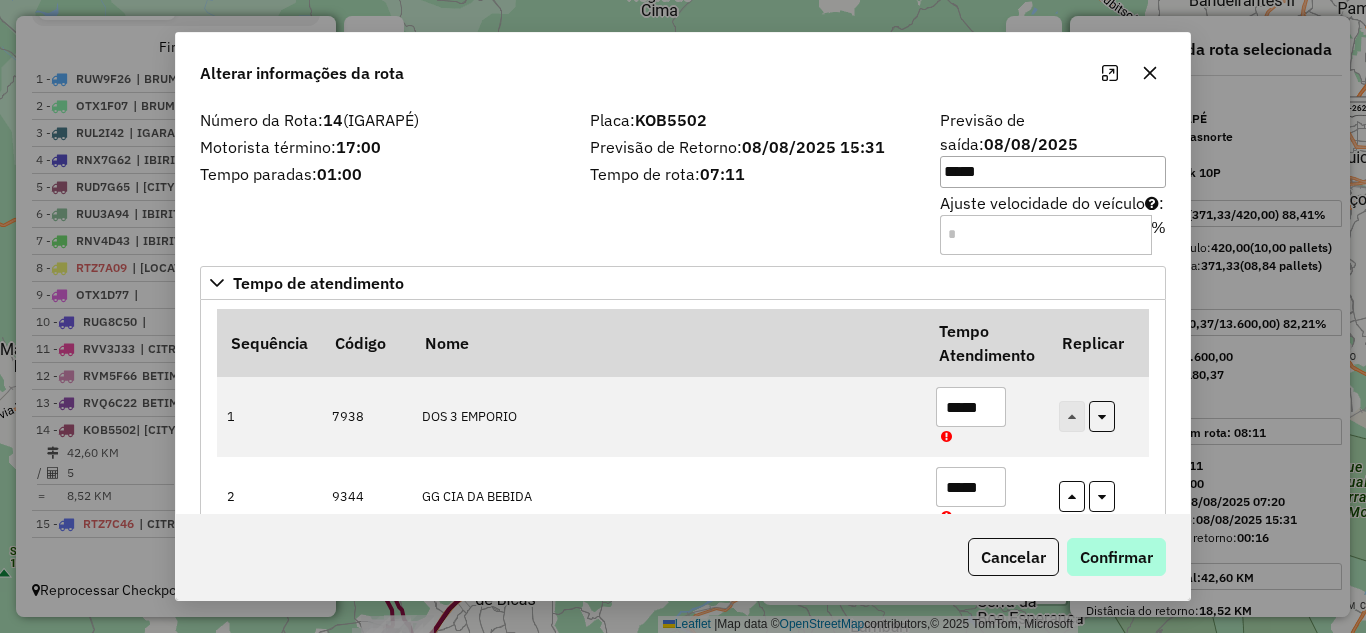 type on "*****" 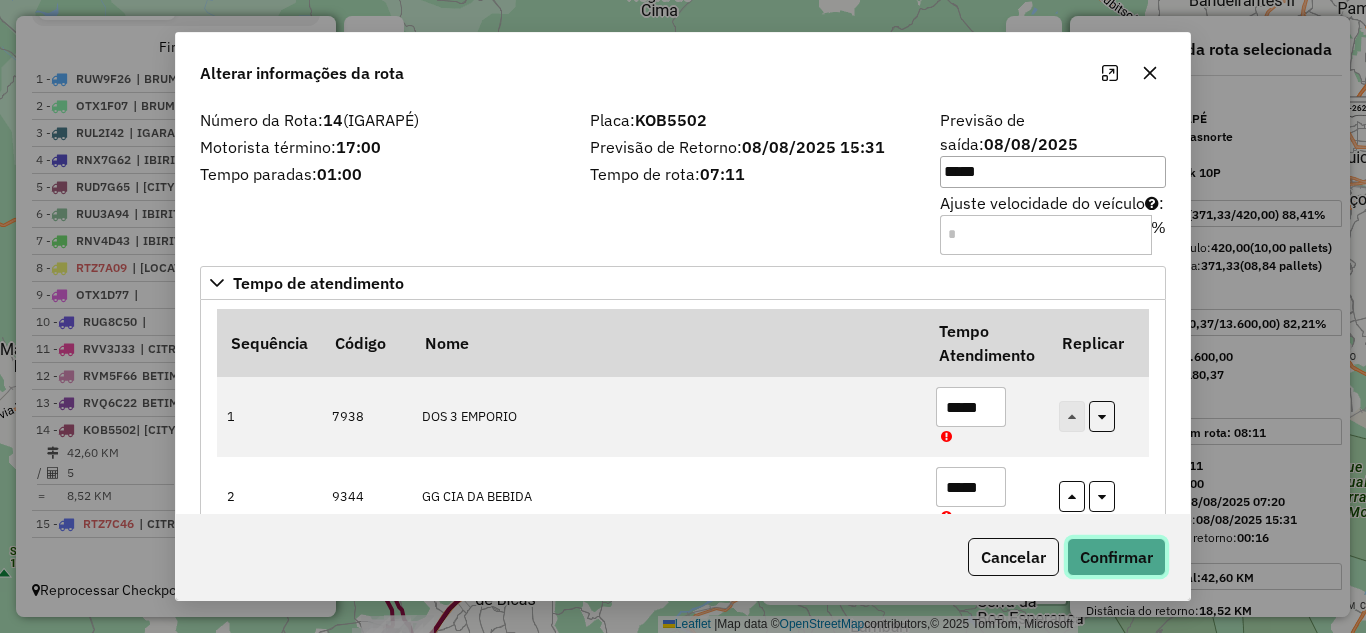 click on "Confirmar" 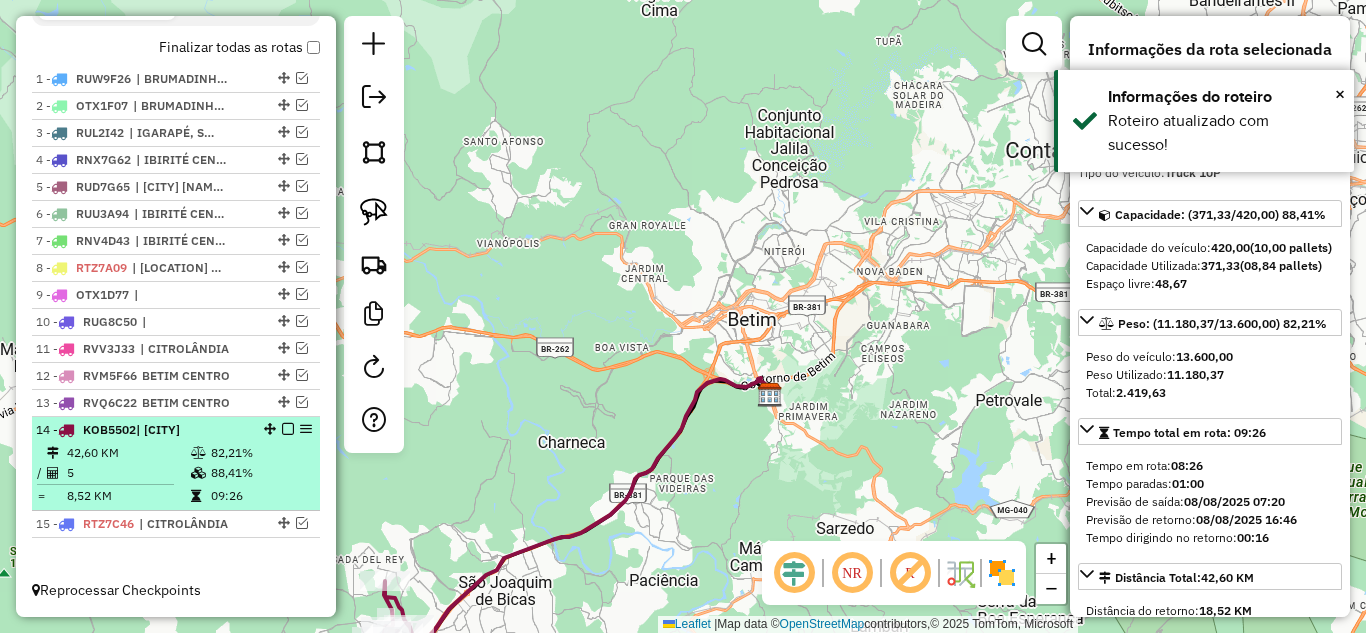 click at bounding box center (288, 429) 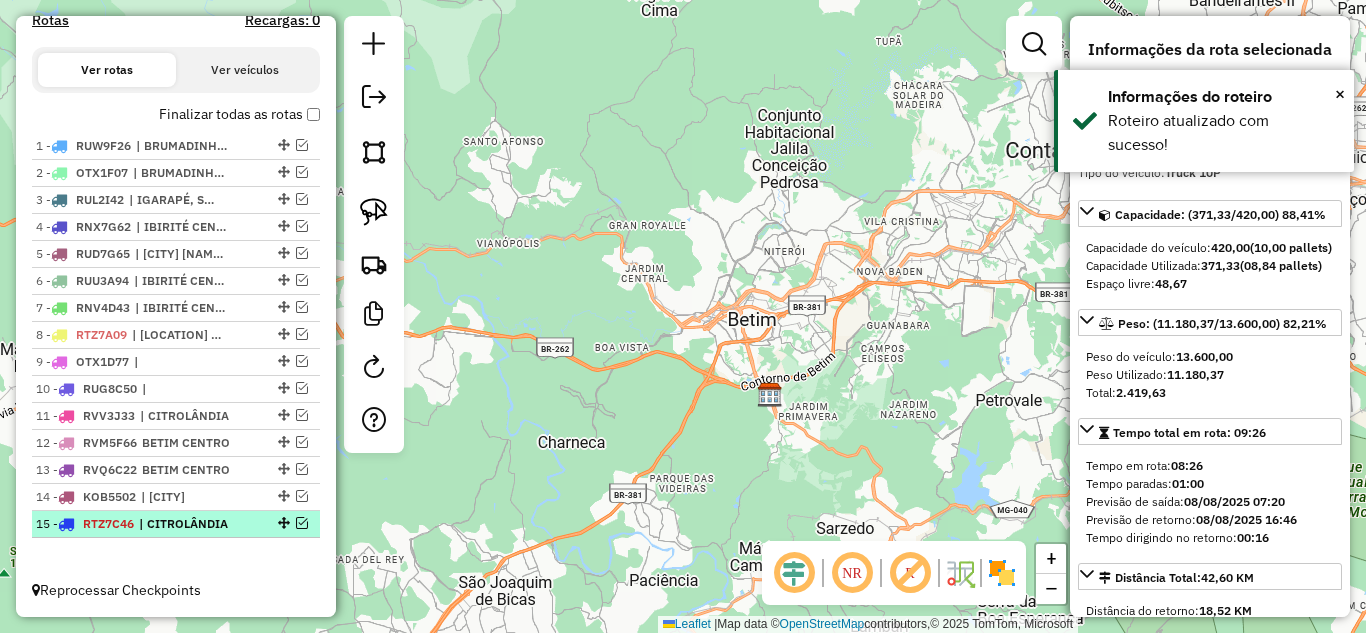 click at bounding box center (302, 523) 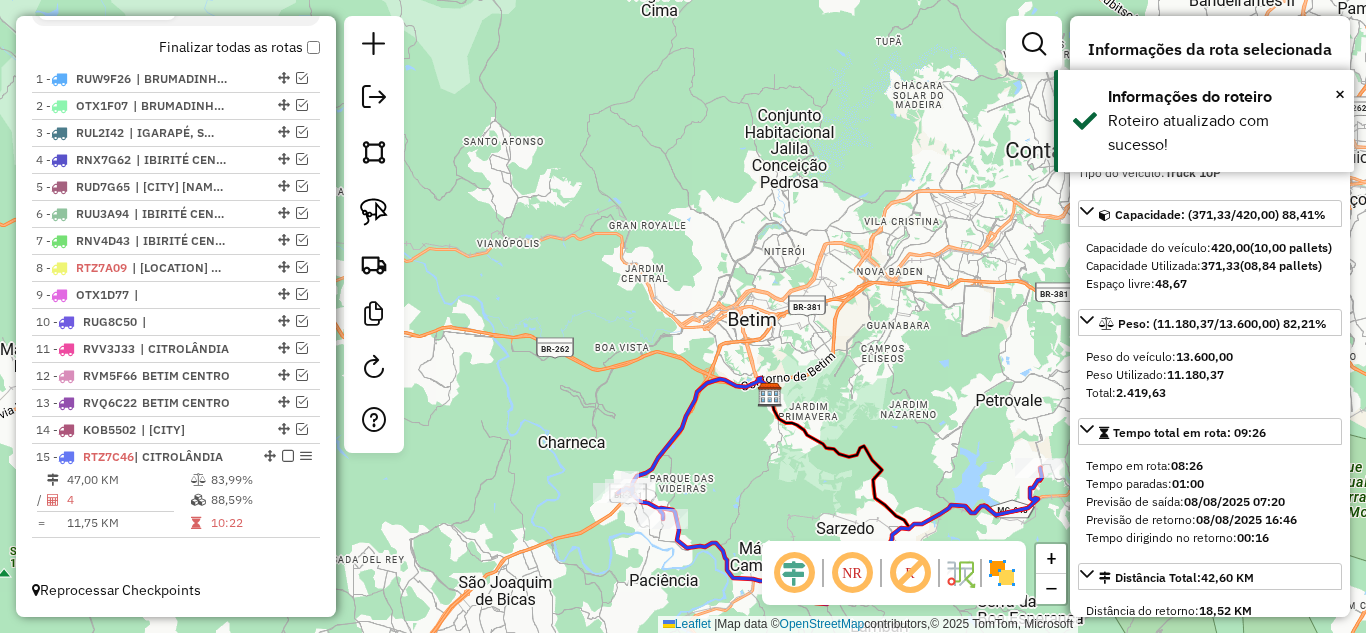click 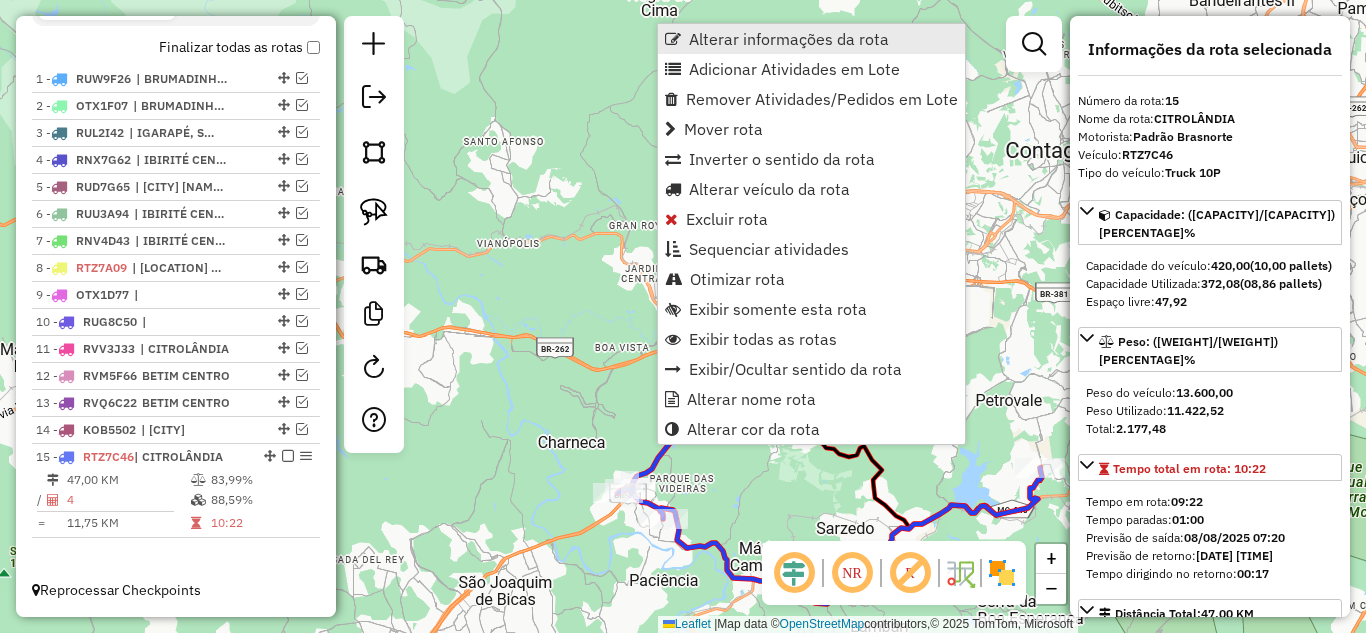 click on "Alterar informações da rota" at bounding box center (789, 39) 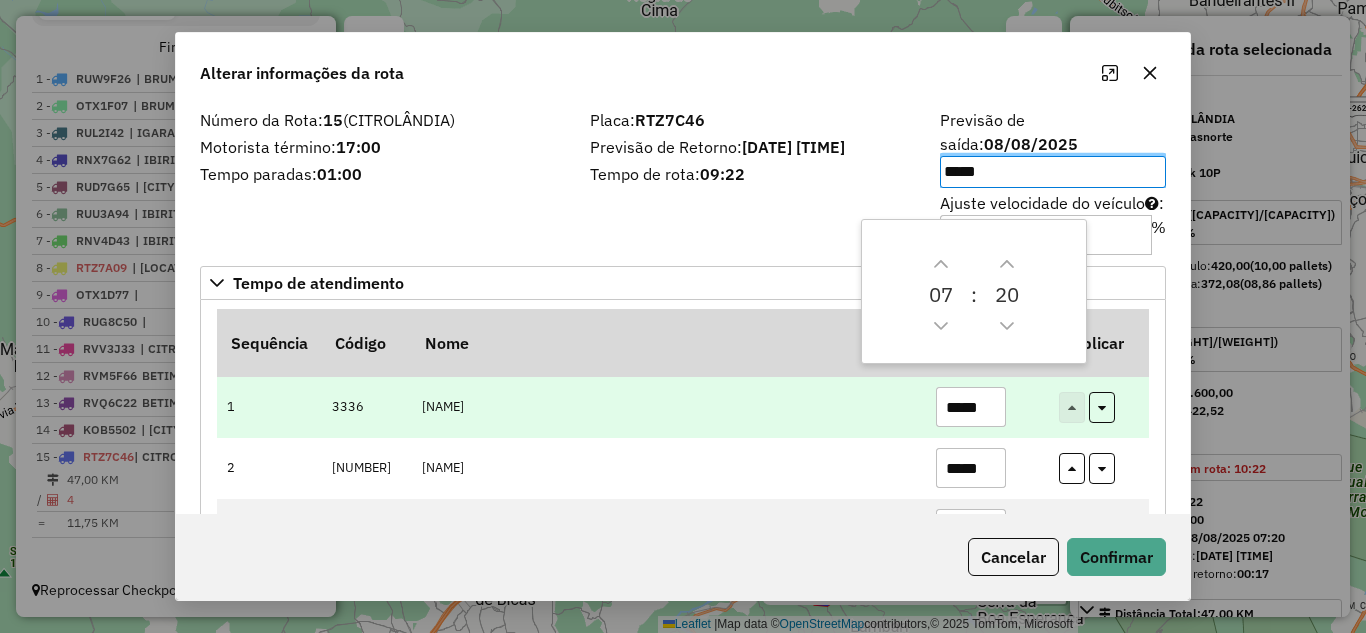 click on "*****" at bounding box center [971, 407] 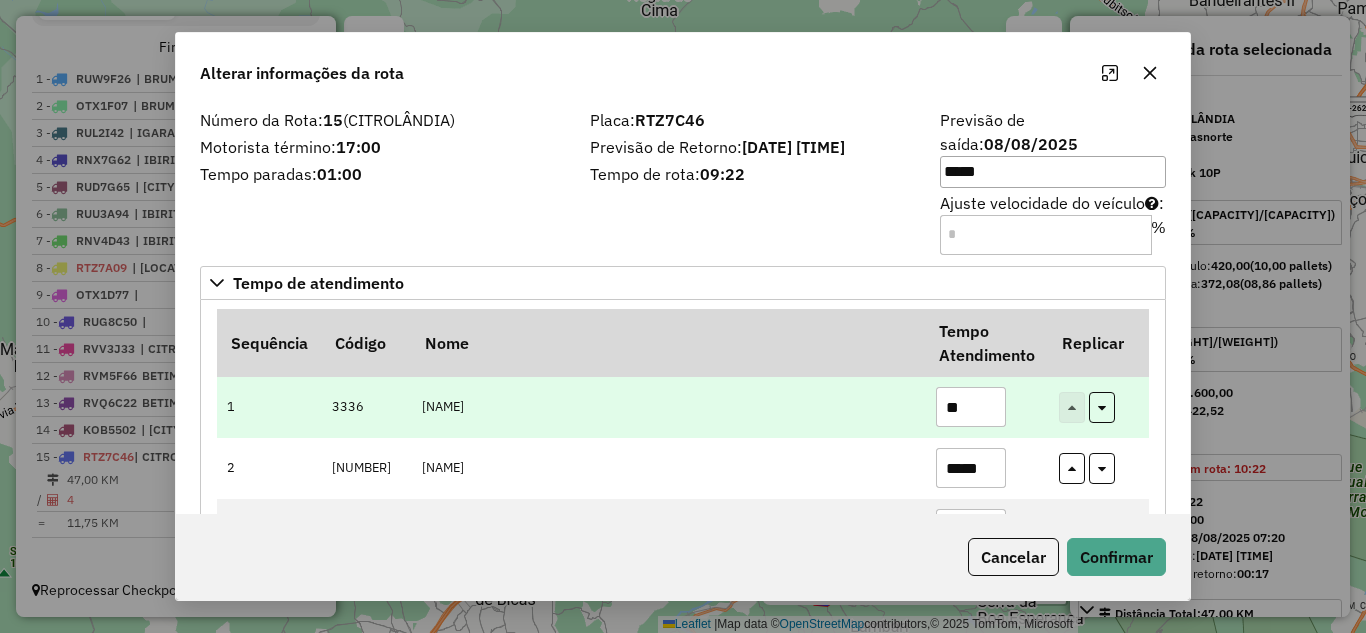 type on "*" 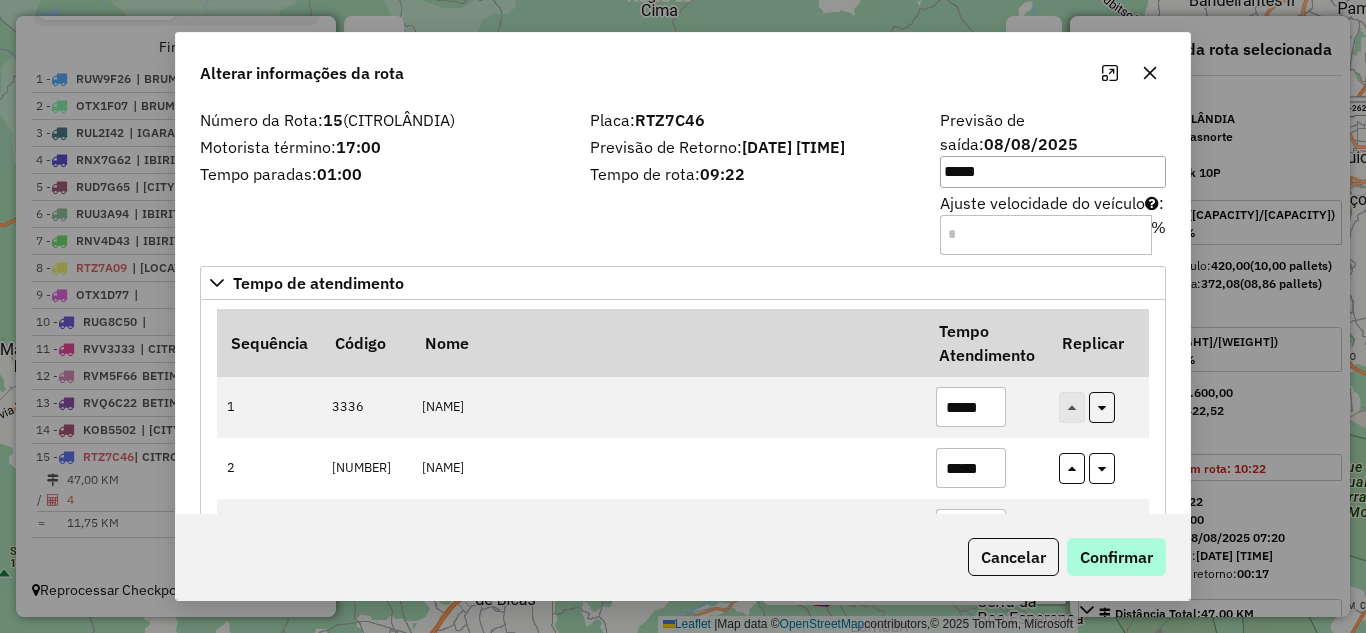 type on "*****" 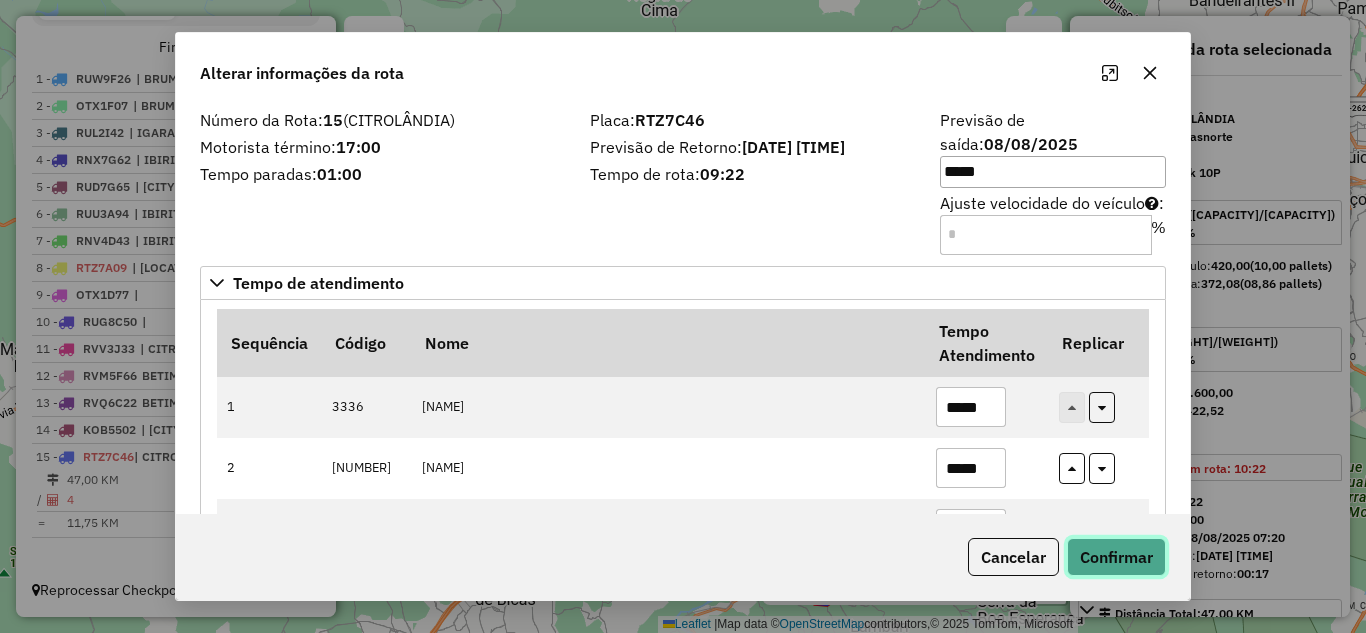 click on "Confirmar" 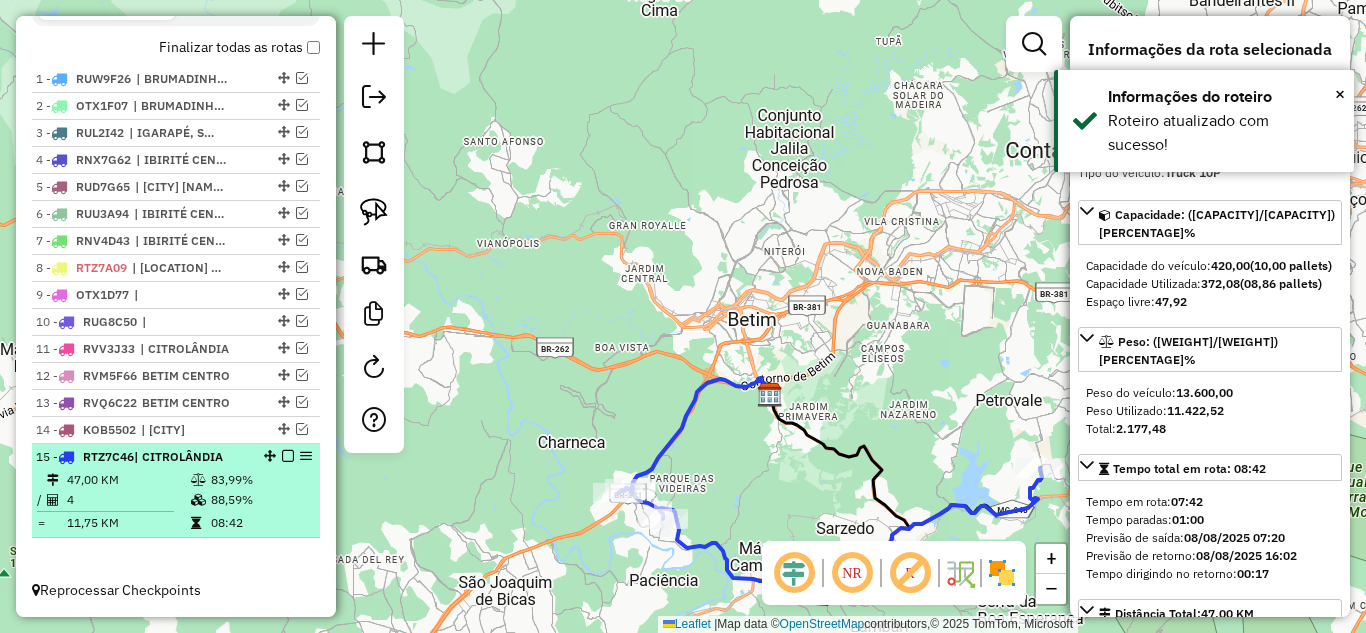 click at bounding box center [288, 456] 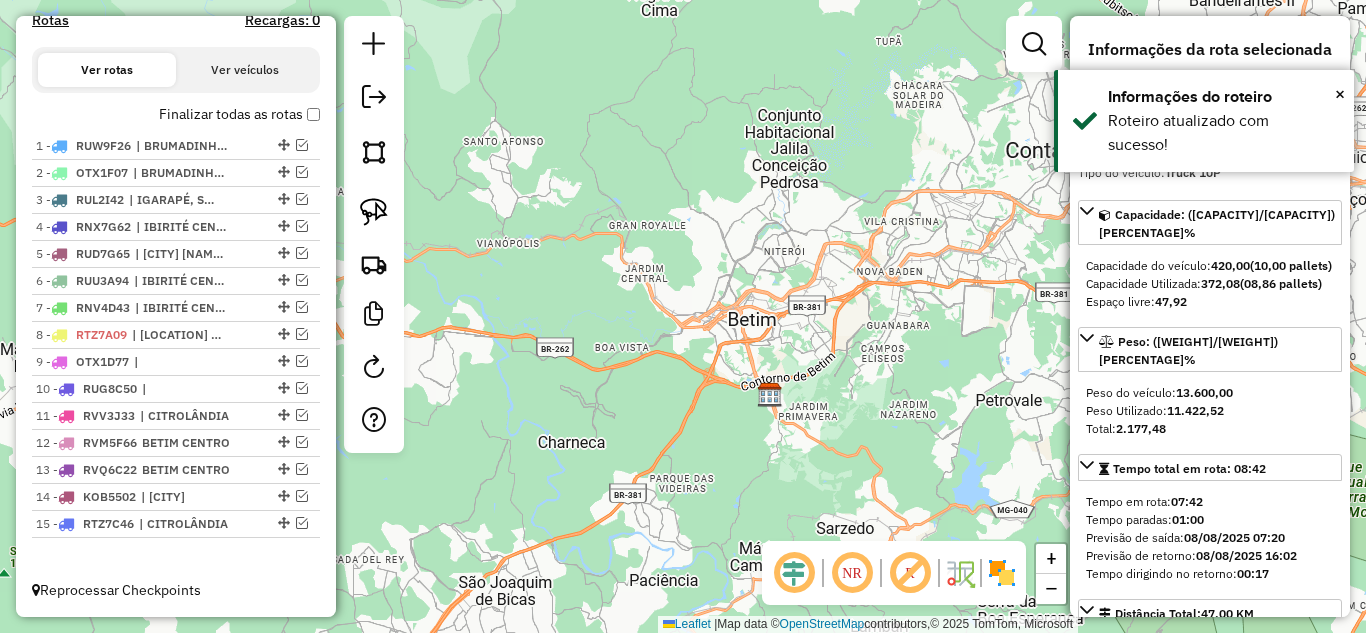 scroll, scrollTop: 457, scrollLeft: 0, axis: vertical 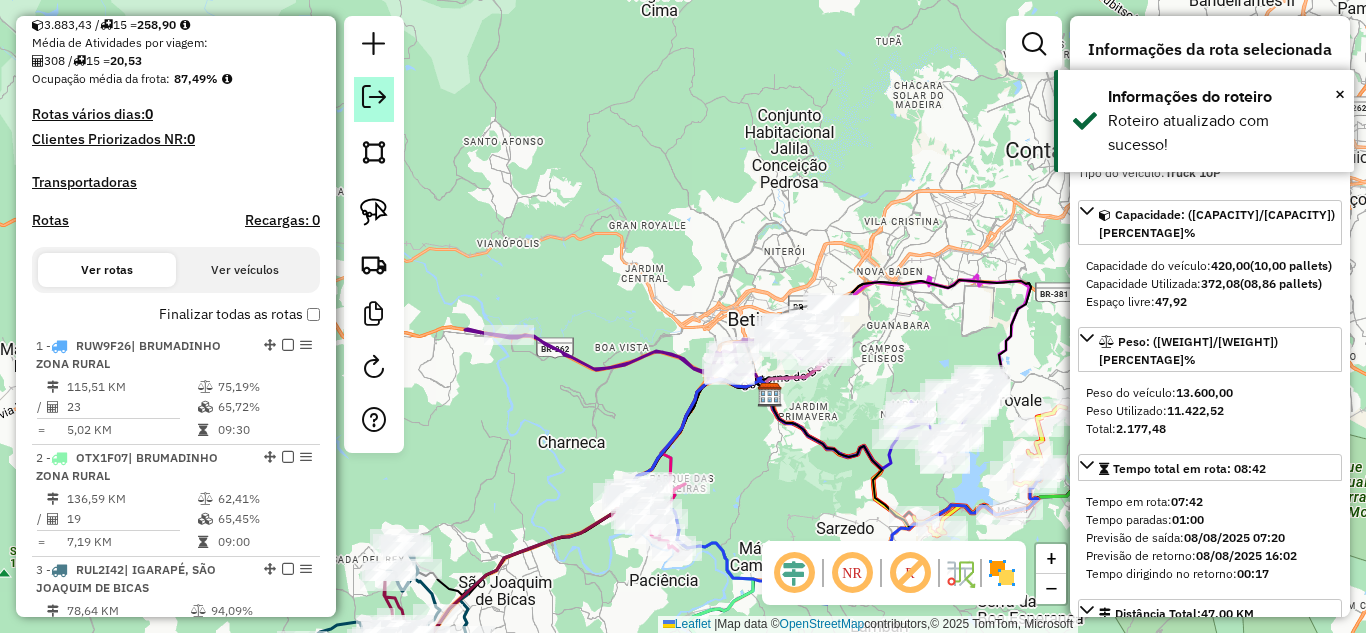 click 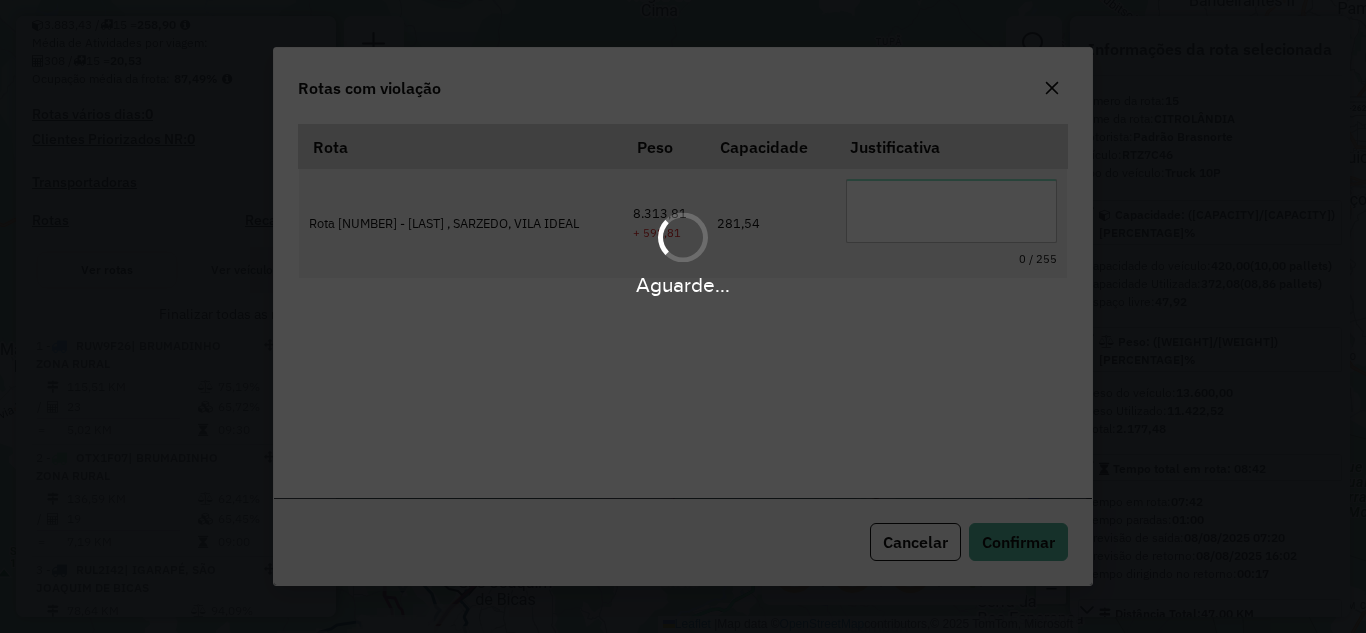 scroll, scrollTop: 44, scrollLeft: 0, axis: vertical 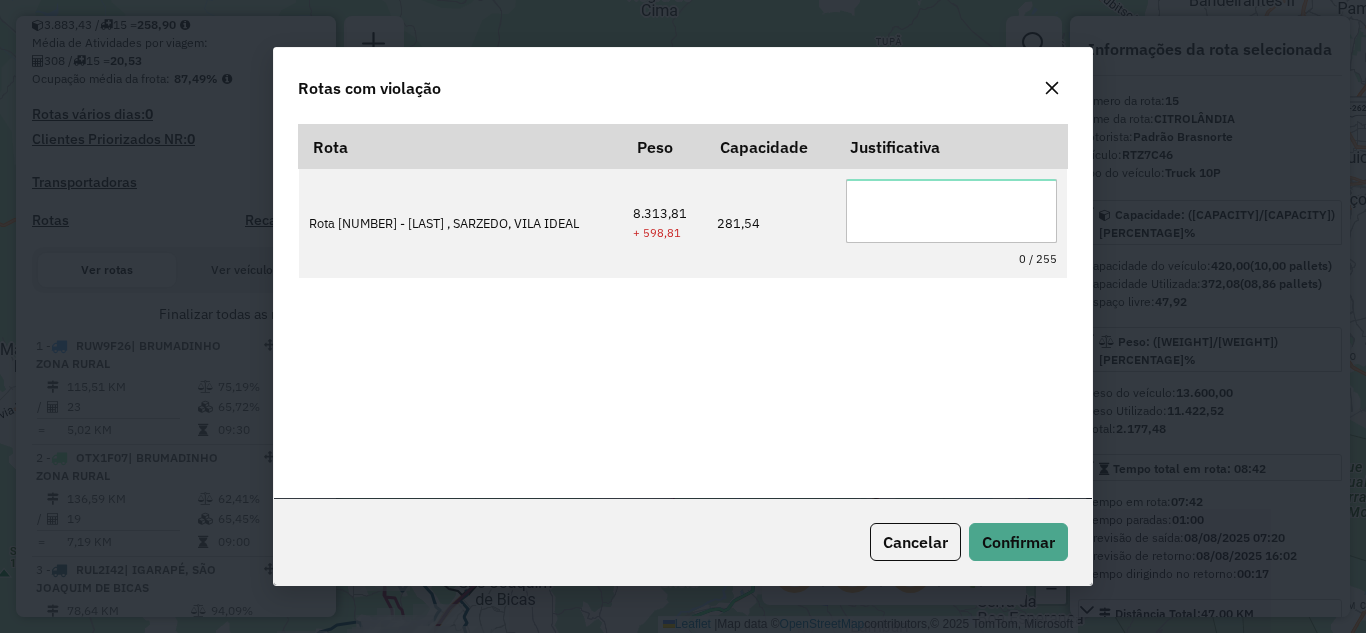 click 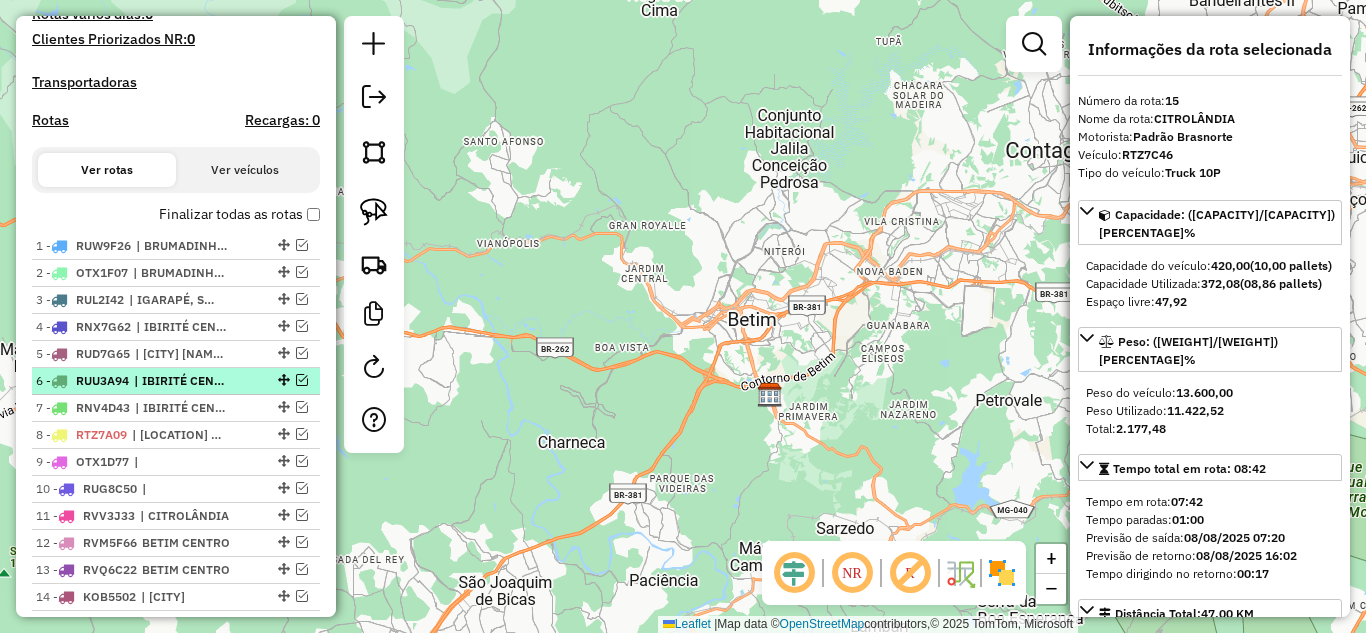 scroll, scrollTop: 657, scrollLeft: 0, axis: vertical 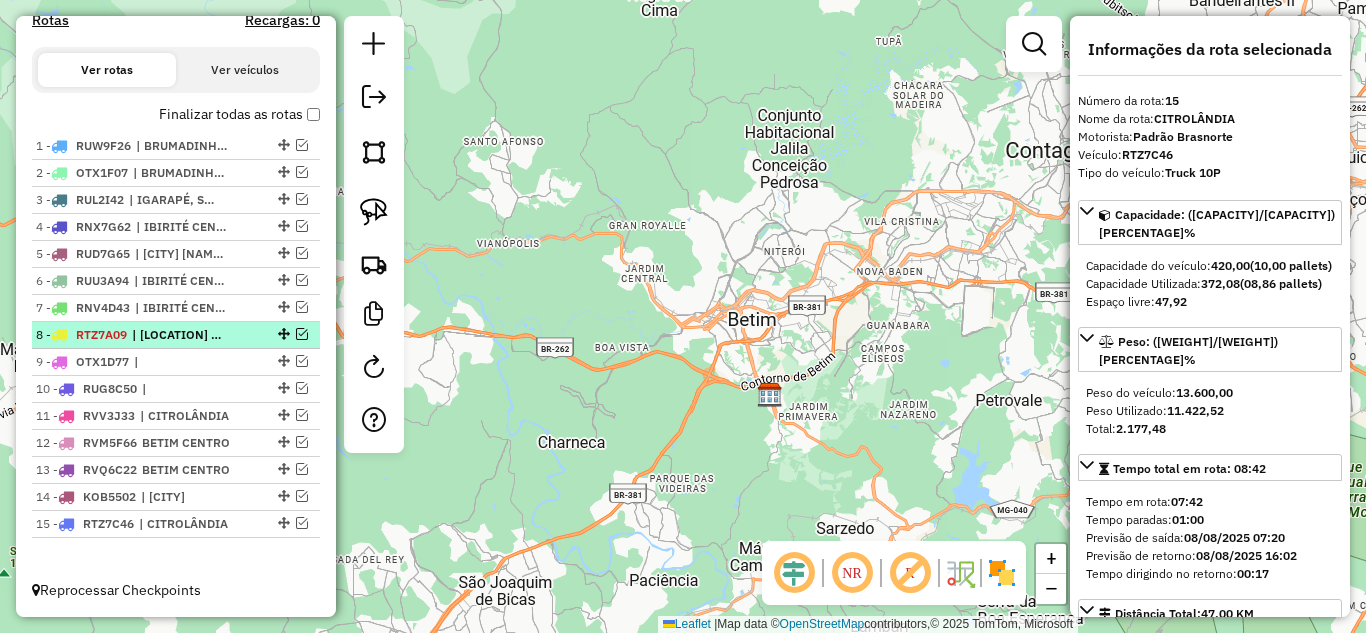 click at bounding box center [302, 334] 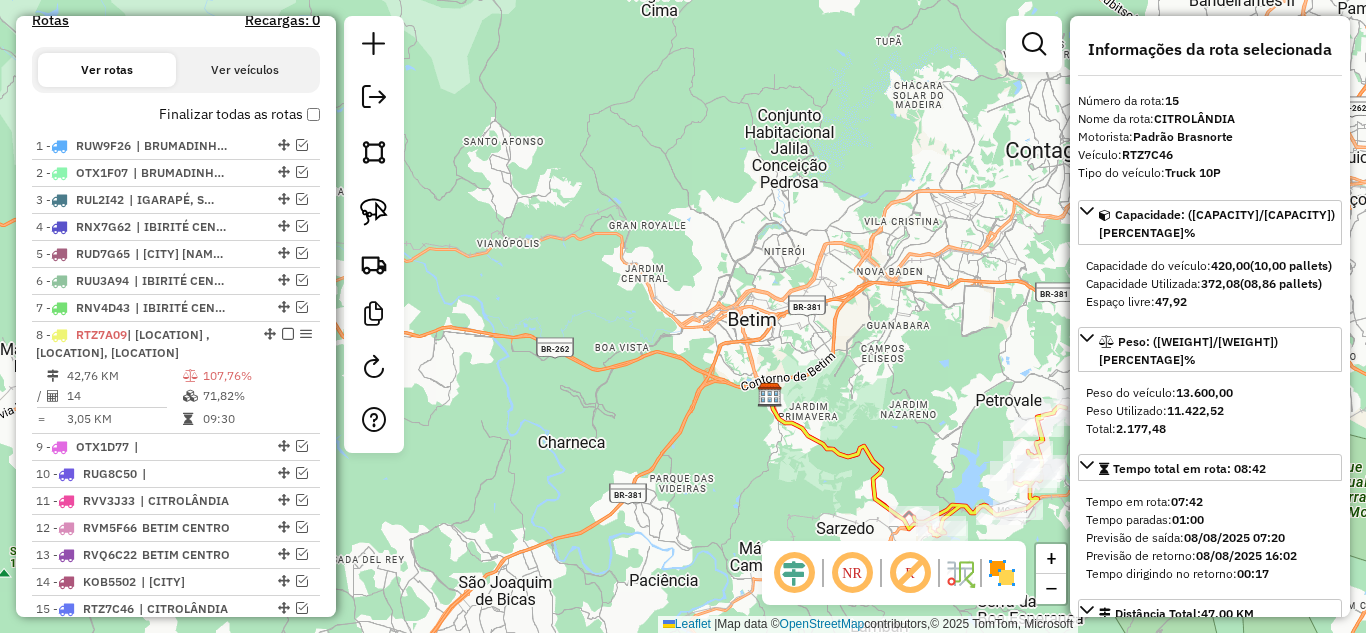 click 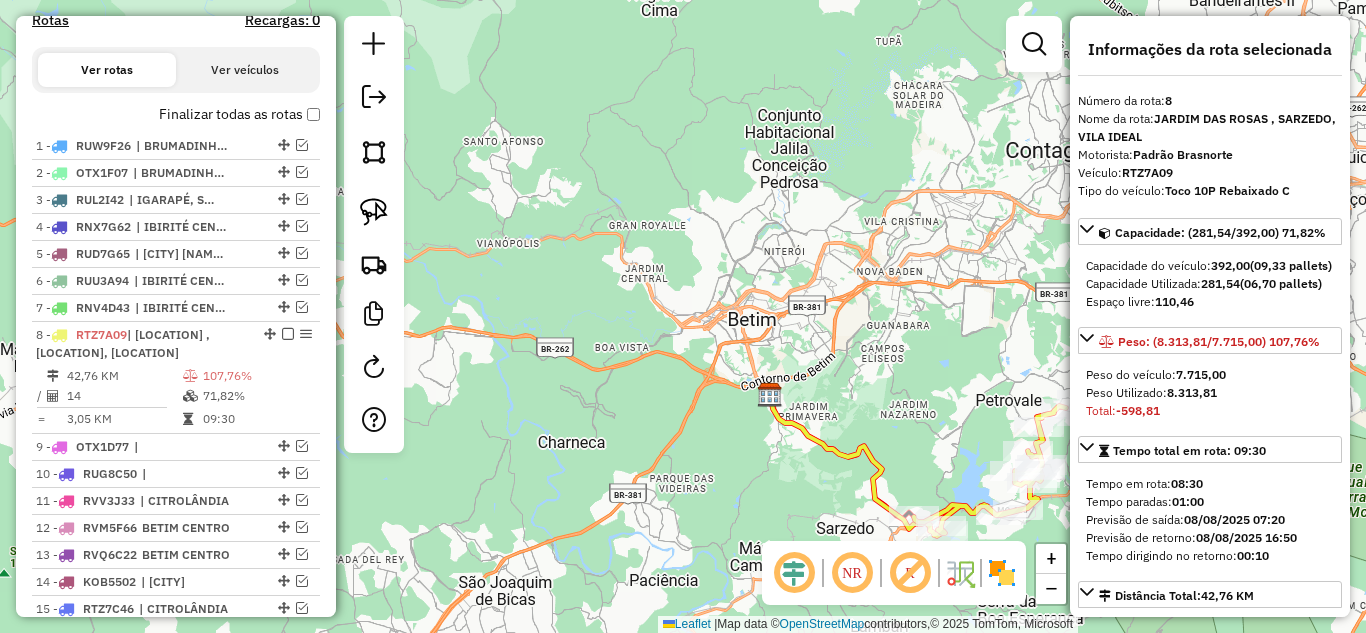 scroll, scrollTop: 742, scrollLeft: 0, axis: vertical 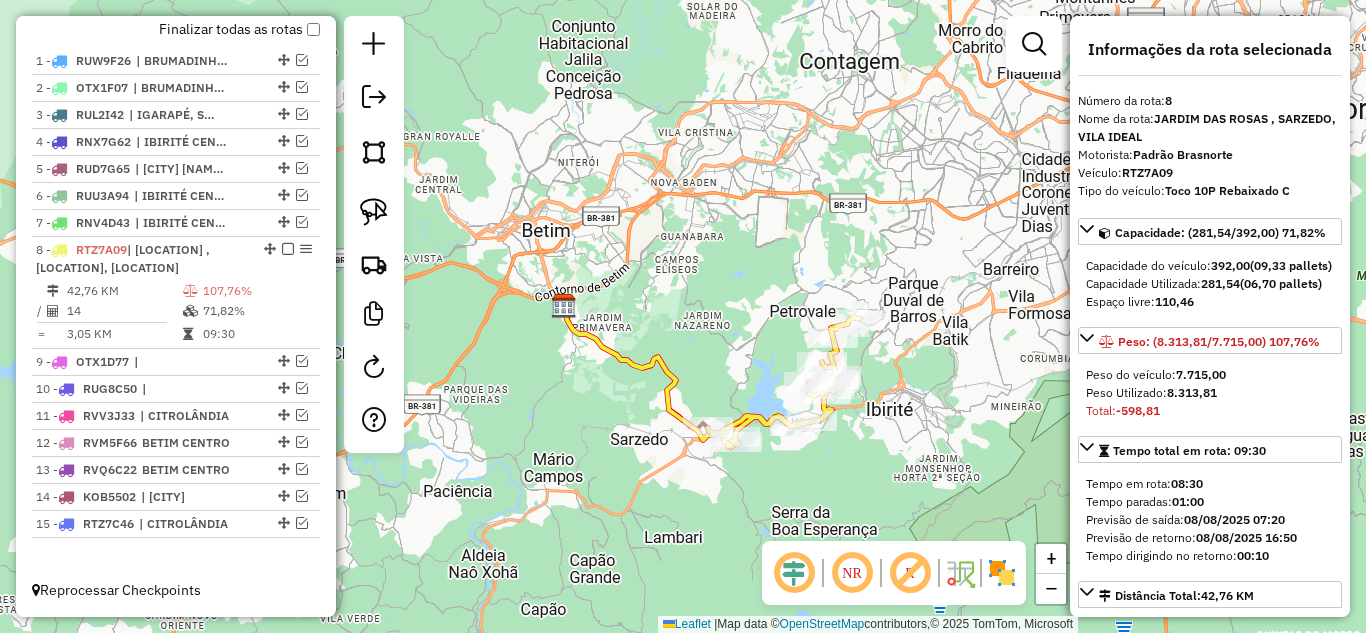 drag, startPoint x: 958, startPoint y: 431, endPoint x: 752, endPoint y: 342, distance: 224.40366 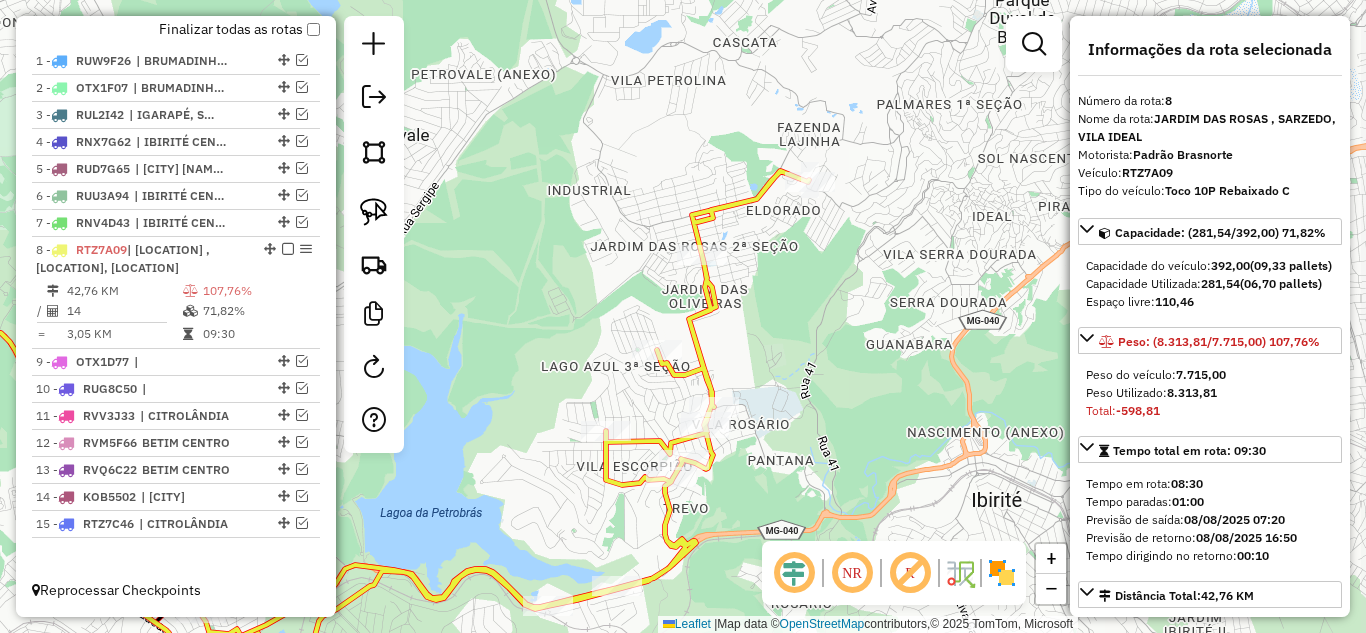 drag, startPoint x: 946, startPoint y: 200, endPoint x: 767, endPoint y: 227, distance: 181.02486 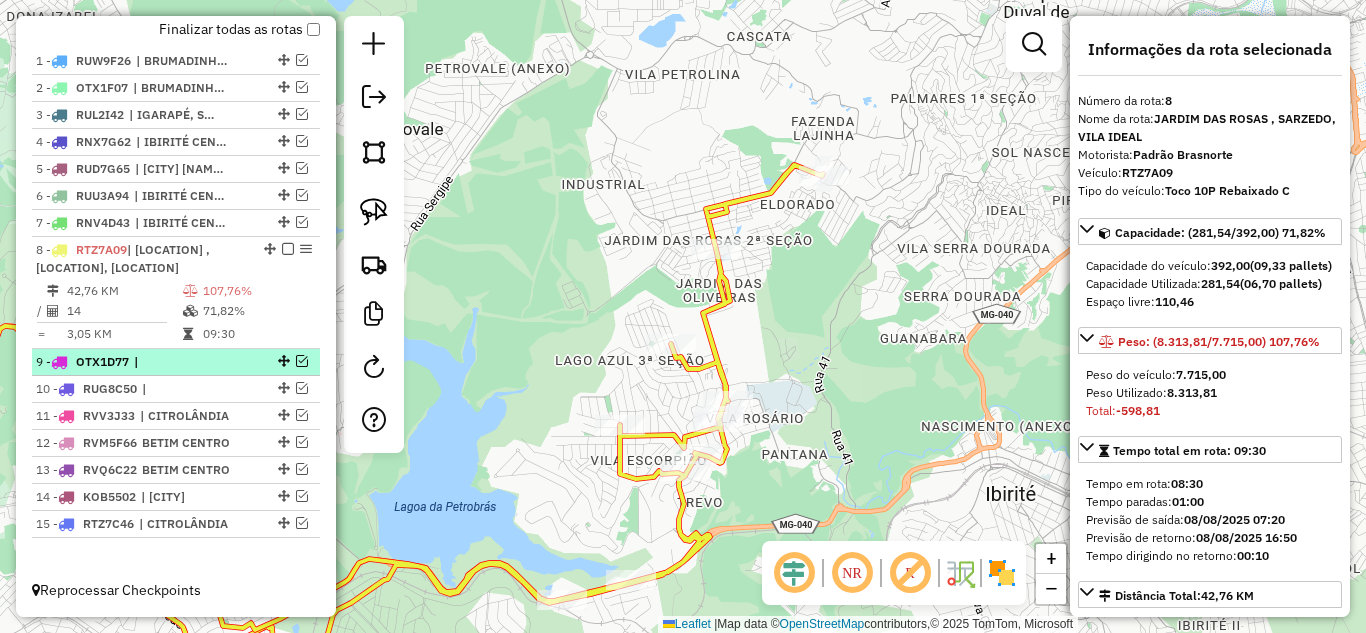 click at bounding box center (302, 361) 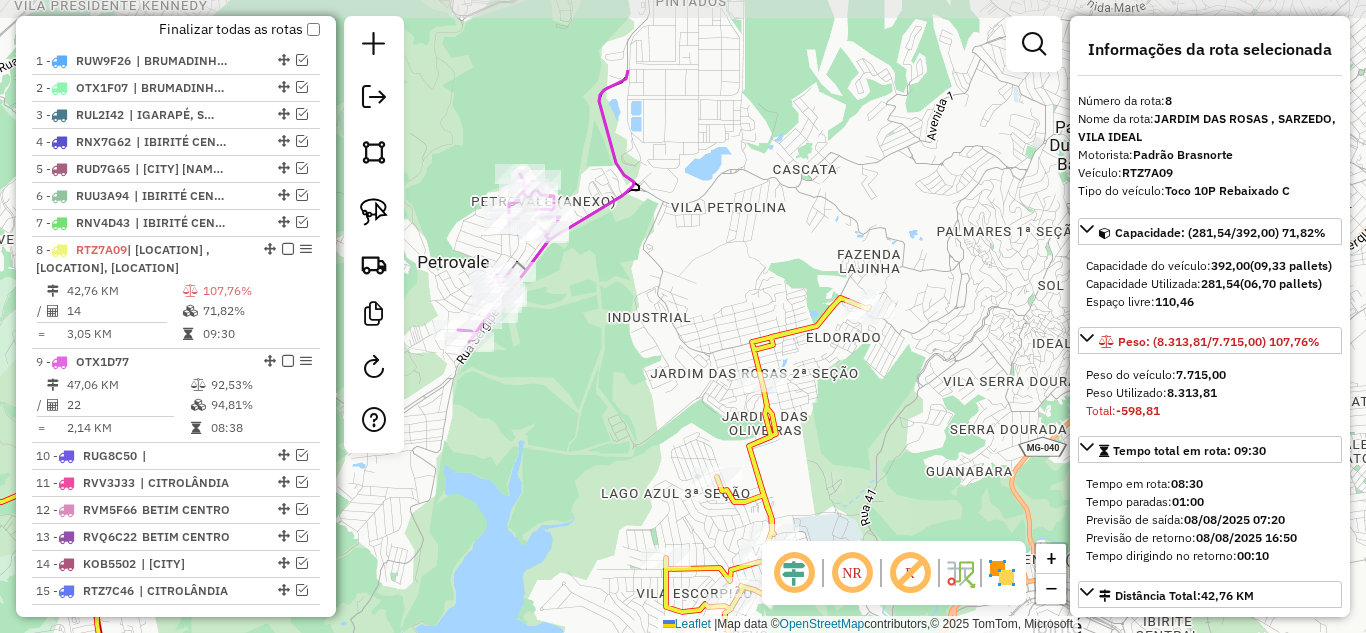 drag, startPoint x: 543, startPoint y: 251, endPoint x: 539, endPoint y: 272, distance: 21.377558 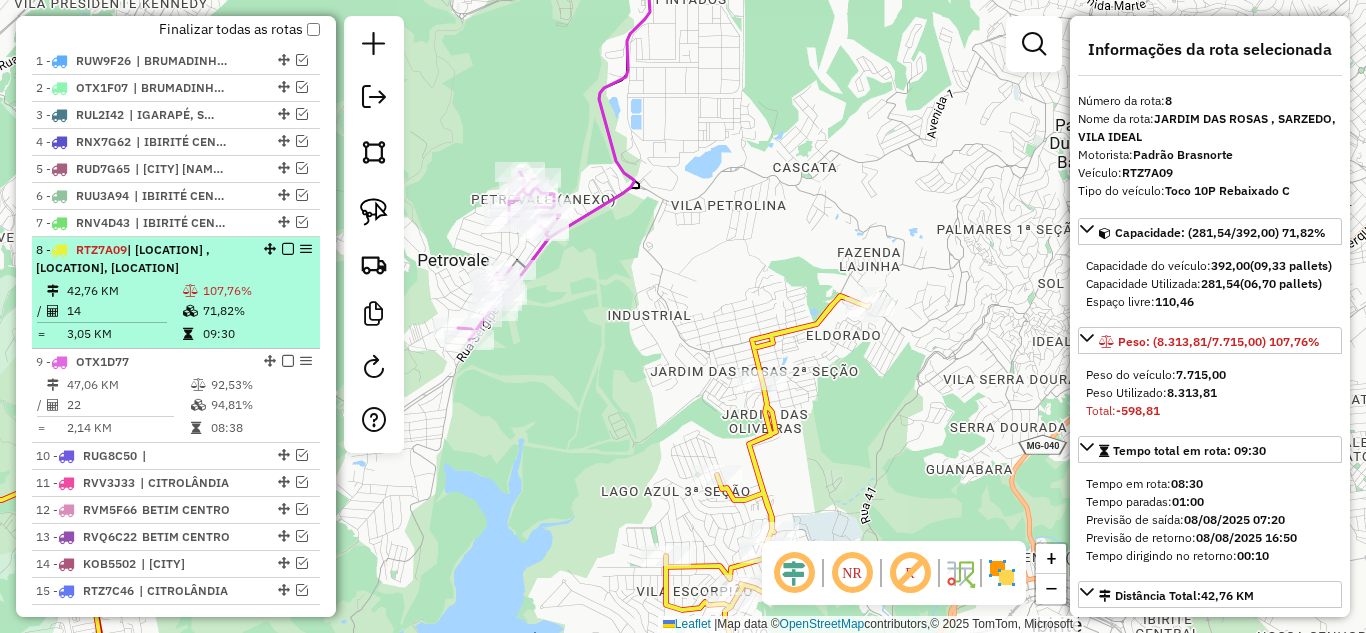 click at bounding box center (288, 249) 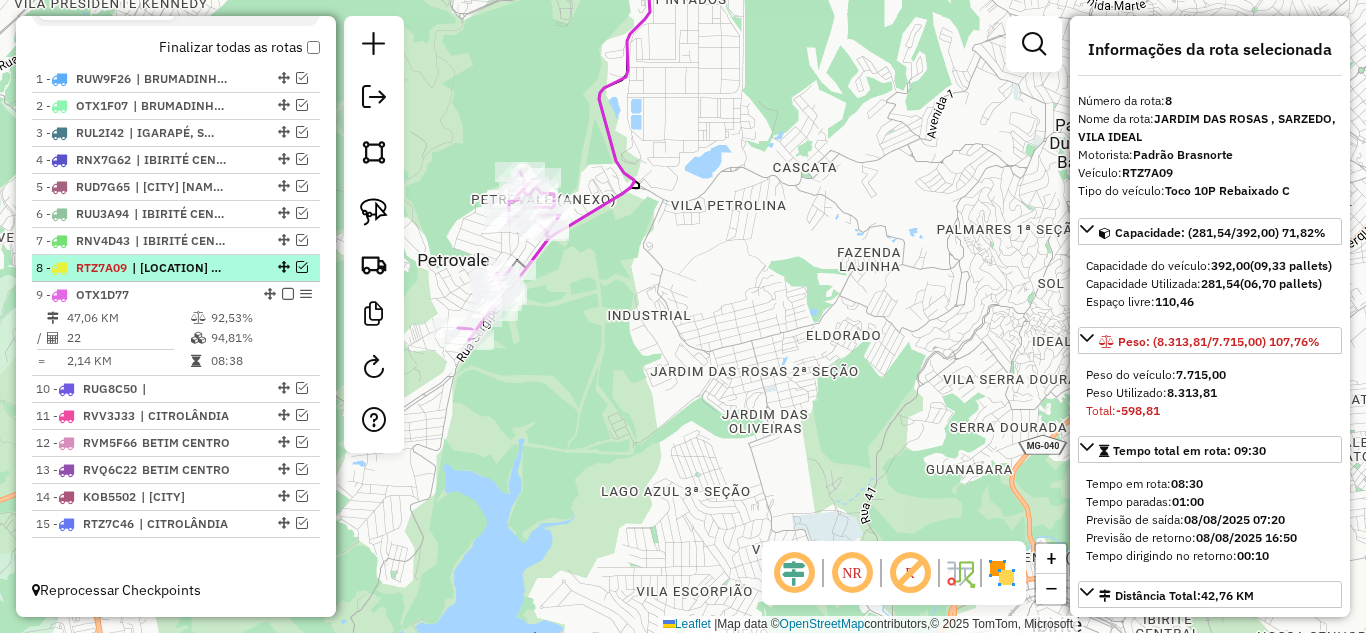 scroll, scrollTop: 724, scrollLeft: 0, axis: vertical 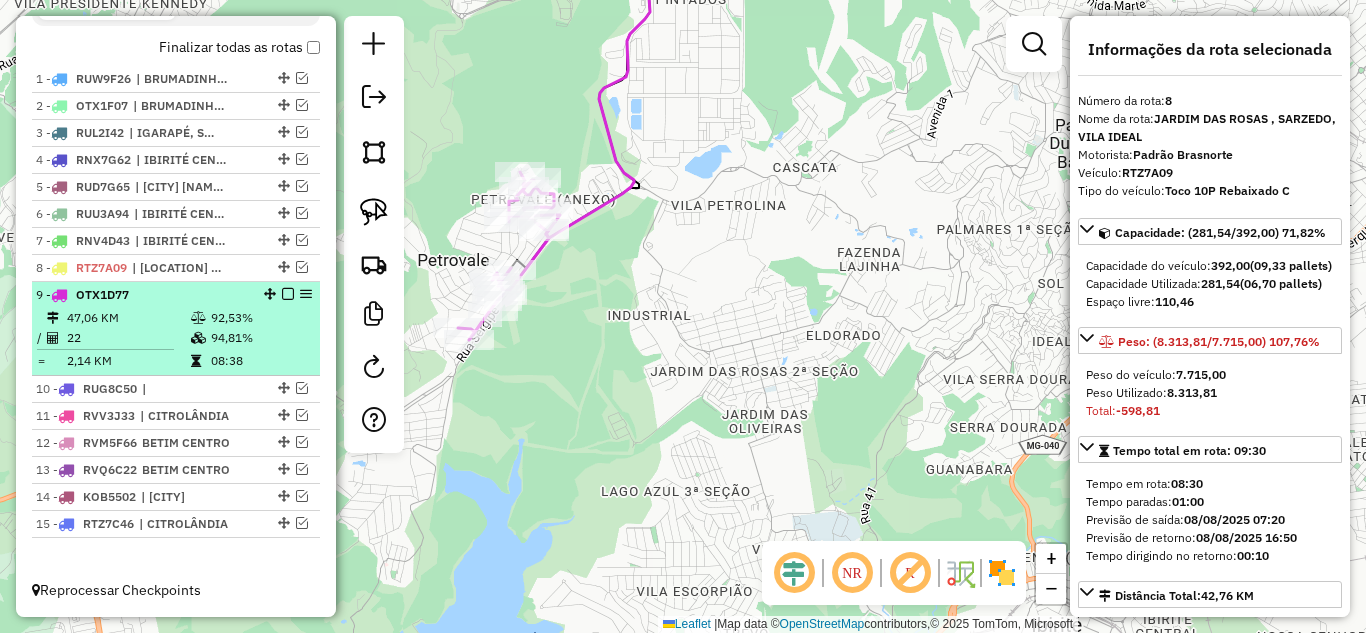 click at bounding box center [288, 294] 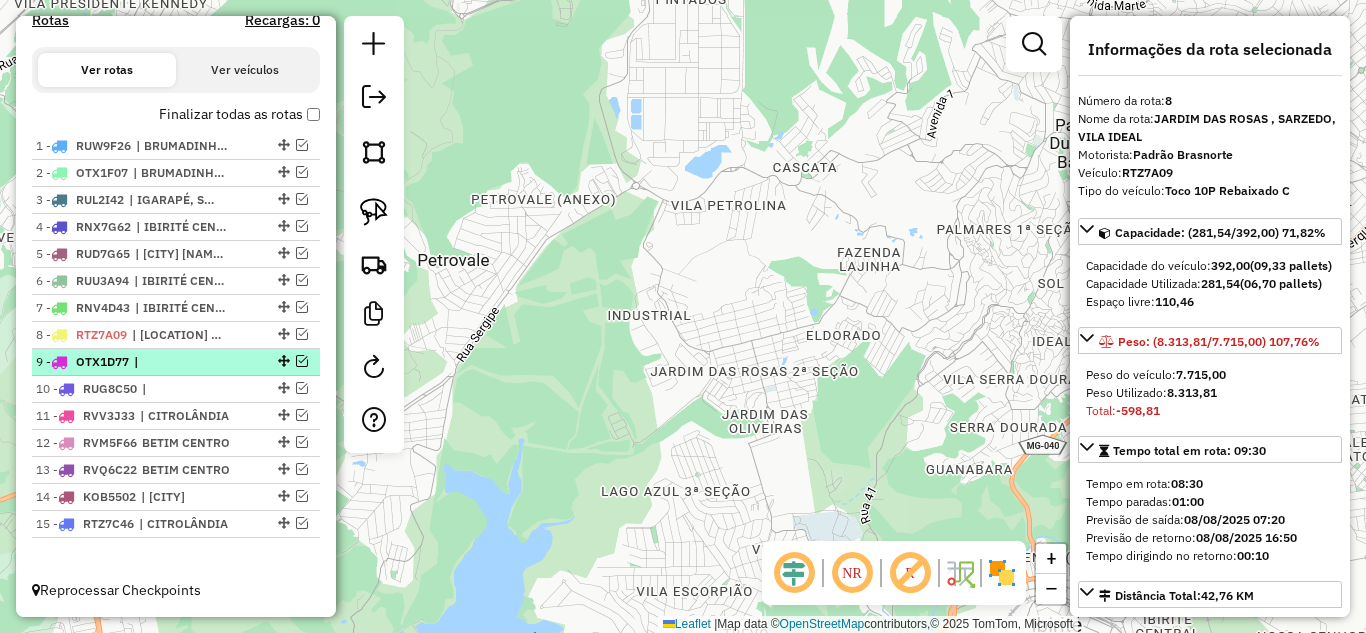 scroll, scrollTop: 657, scrollLeft: 0, axis: vertical 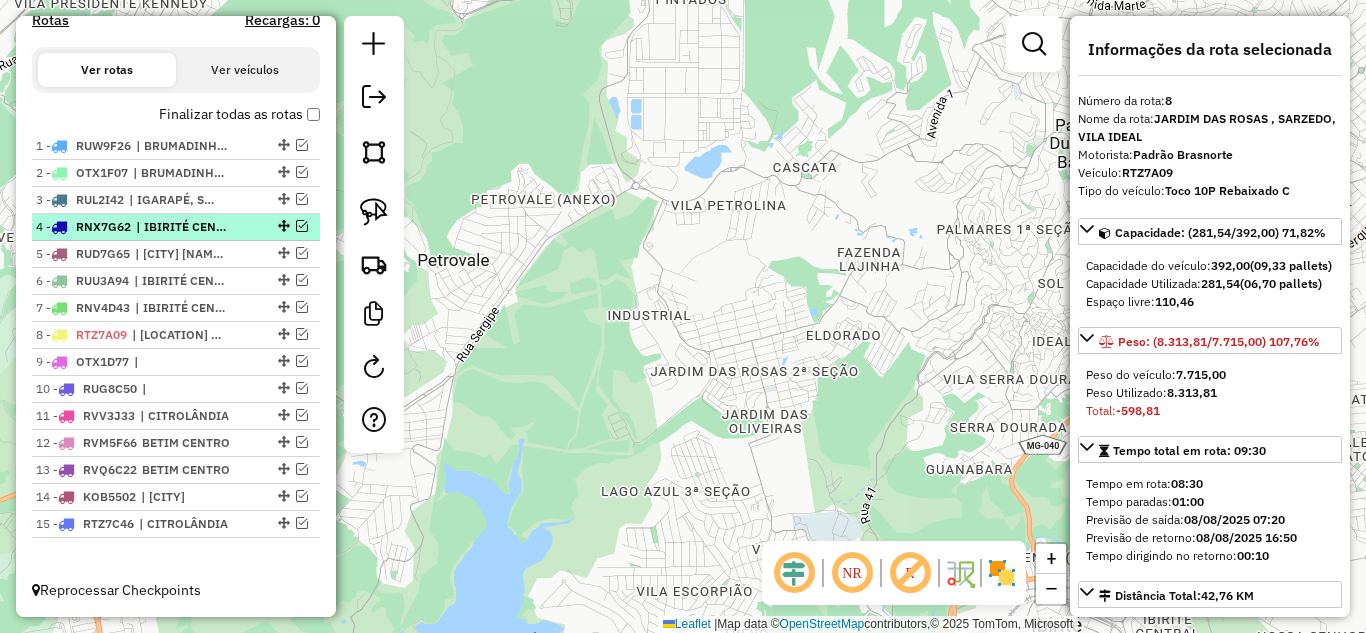 click at bounding box center (302, 226) 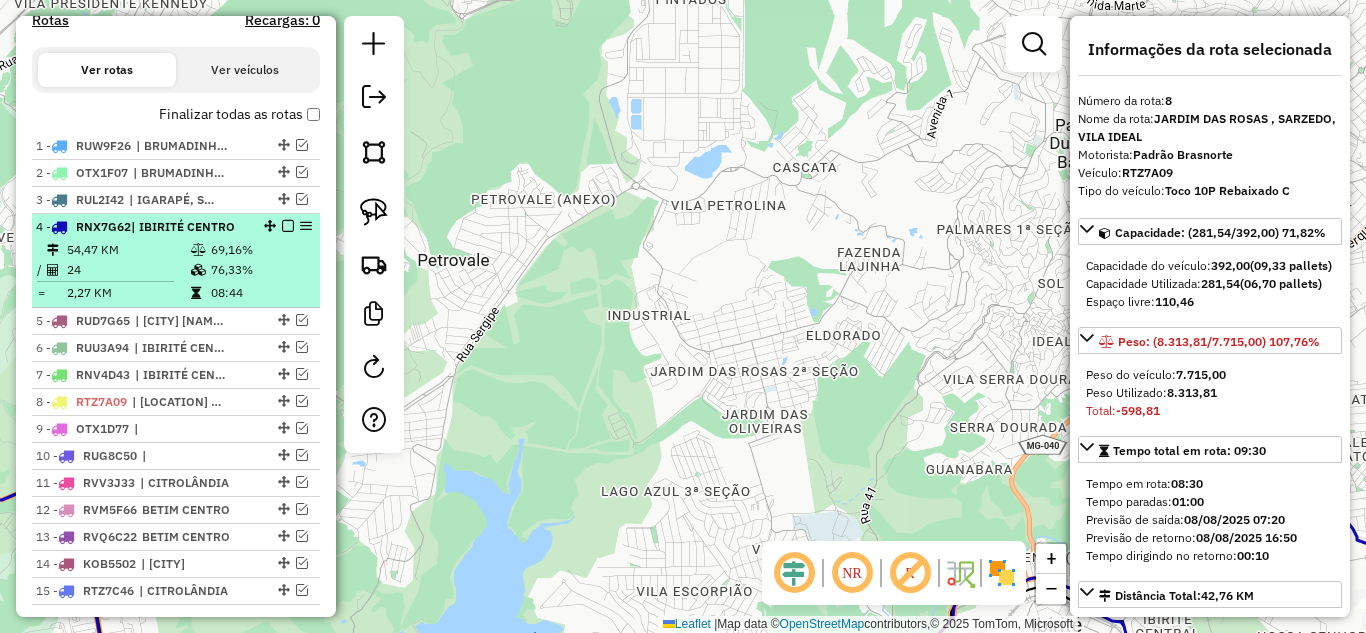 scroll, scrollTop: 724, scrollLeft: 0, axis: vertical 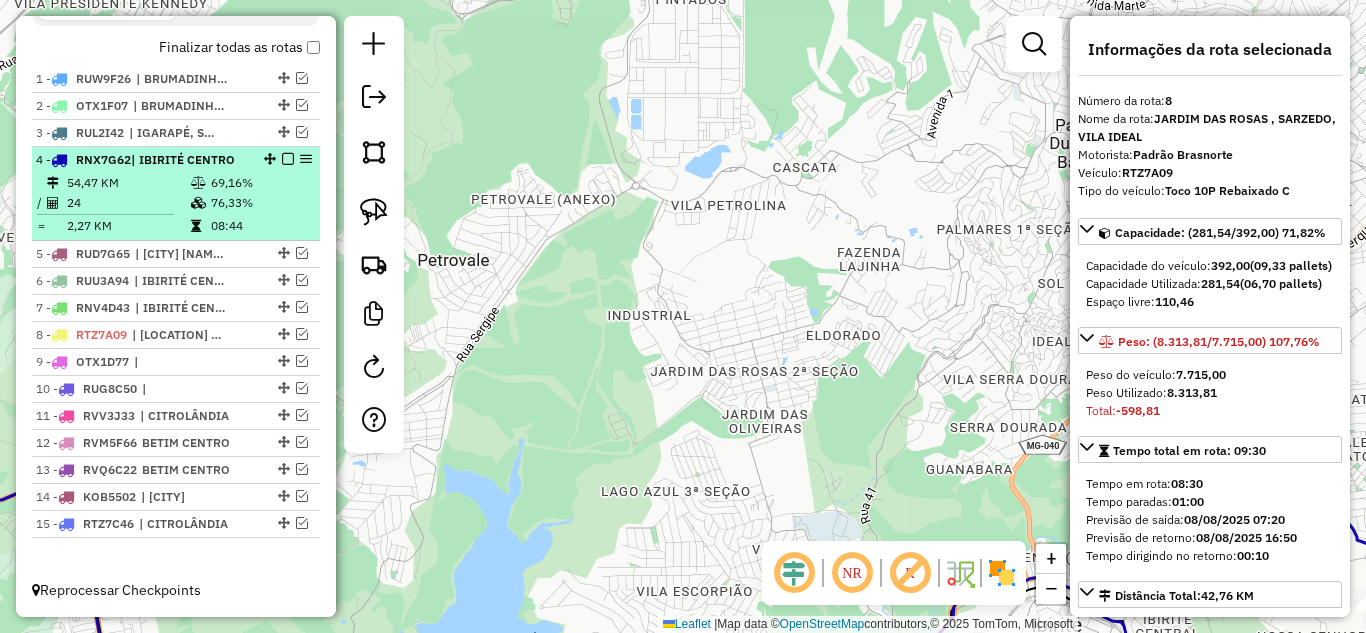 click on "54,47 KM" at bounding box center (128, 183) 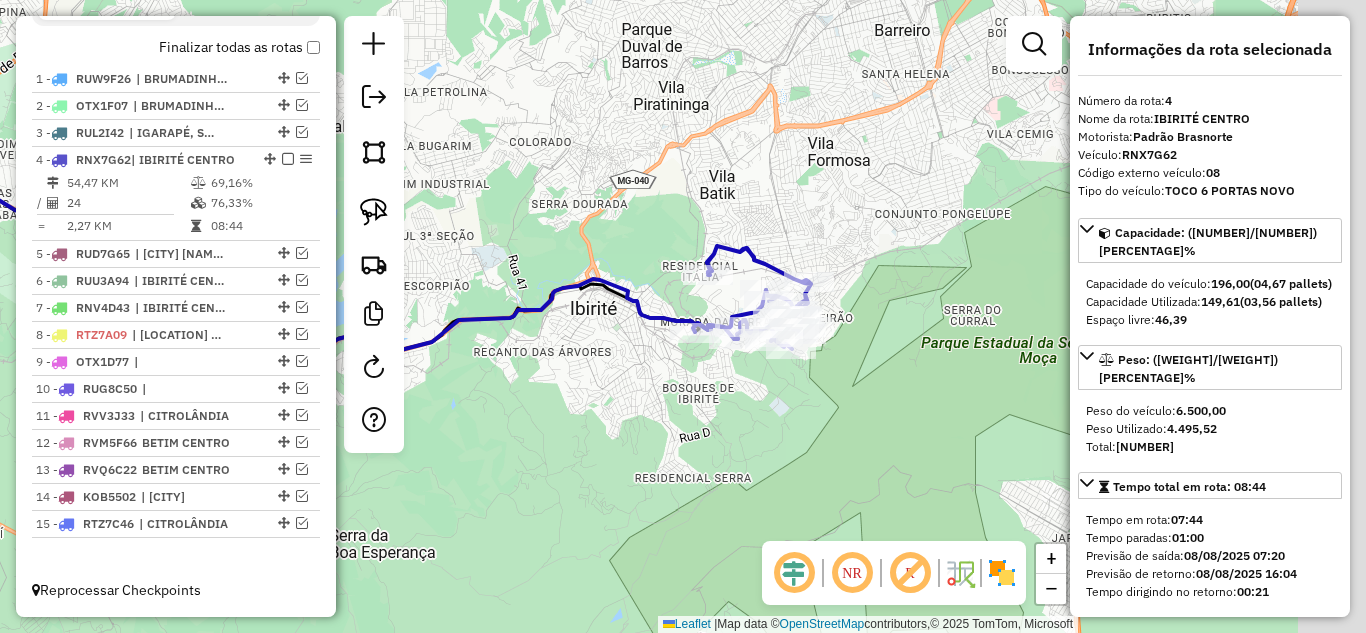 drag, startPoint x: 761, startPoint y: 322, endPoint x: 482, endPoint y: 277, distance: 282.60574 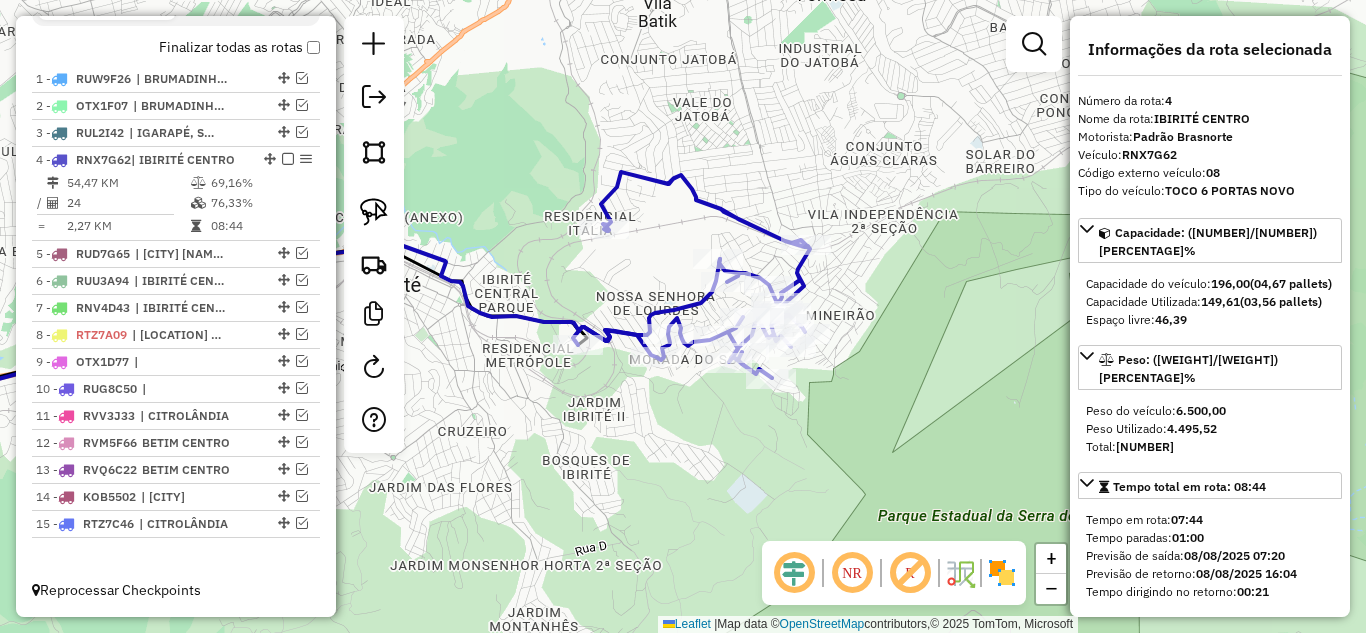 drag, startPoint x: 929, startPoint y: 340, endPoint x: 865, endPoint y: 337, distance: 64.070274 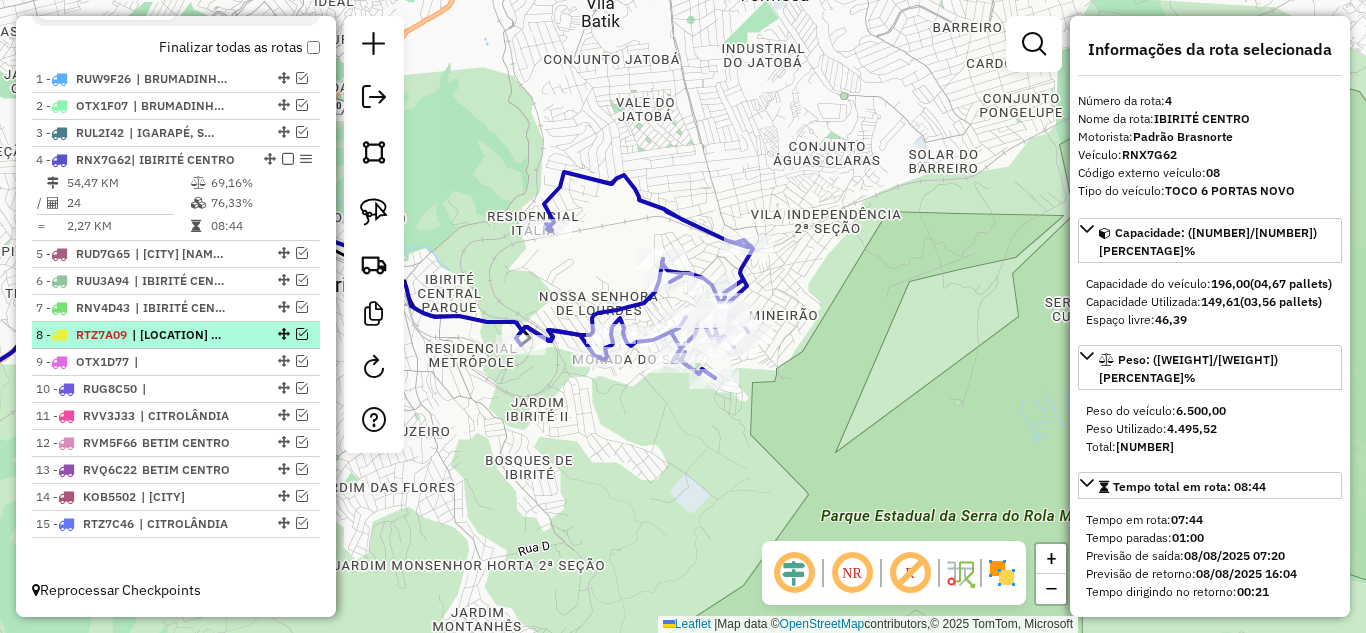 click at bounding box center [302, 334] 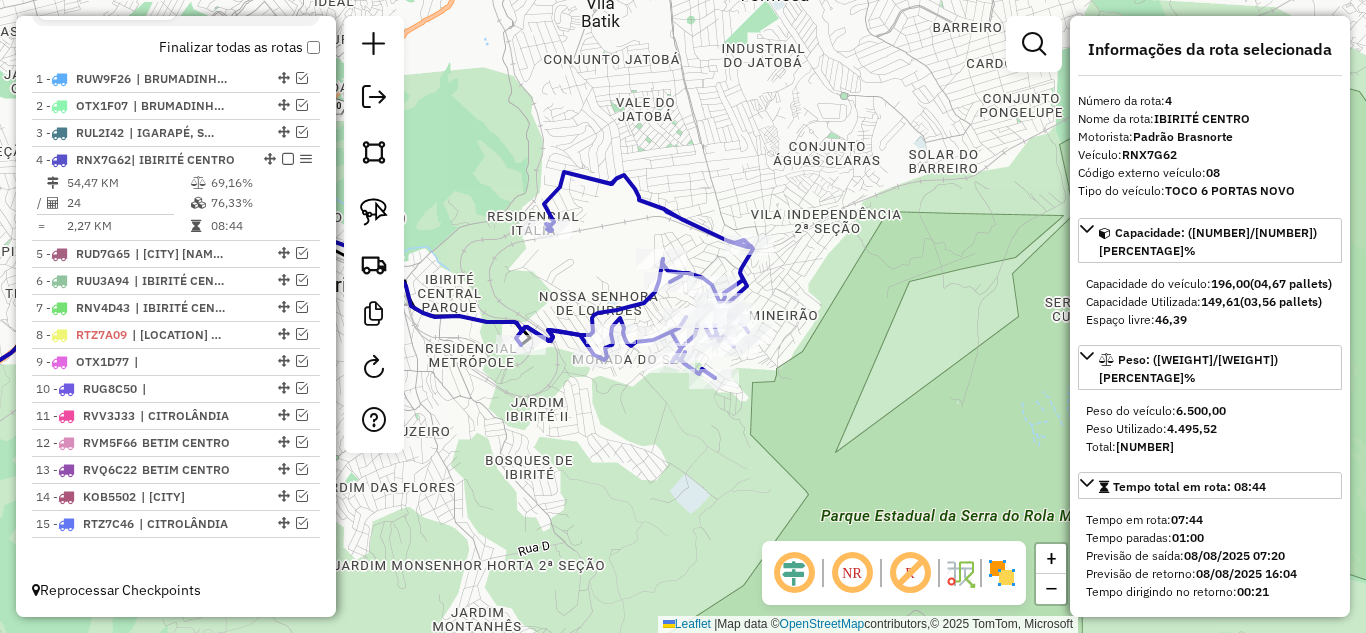 scroll, scrollTop: 742, scrollLeft: 0, axis: vertical 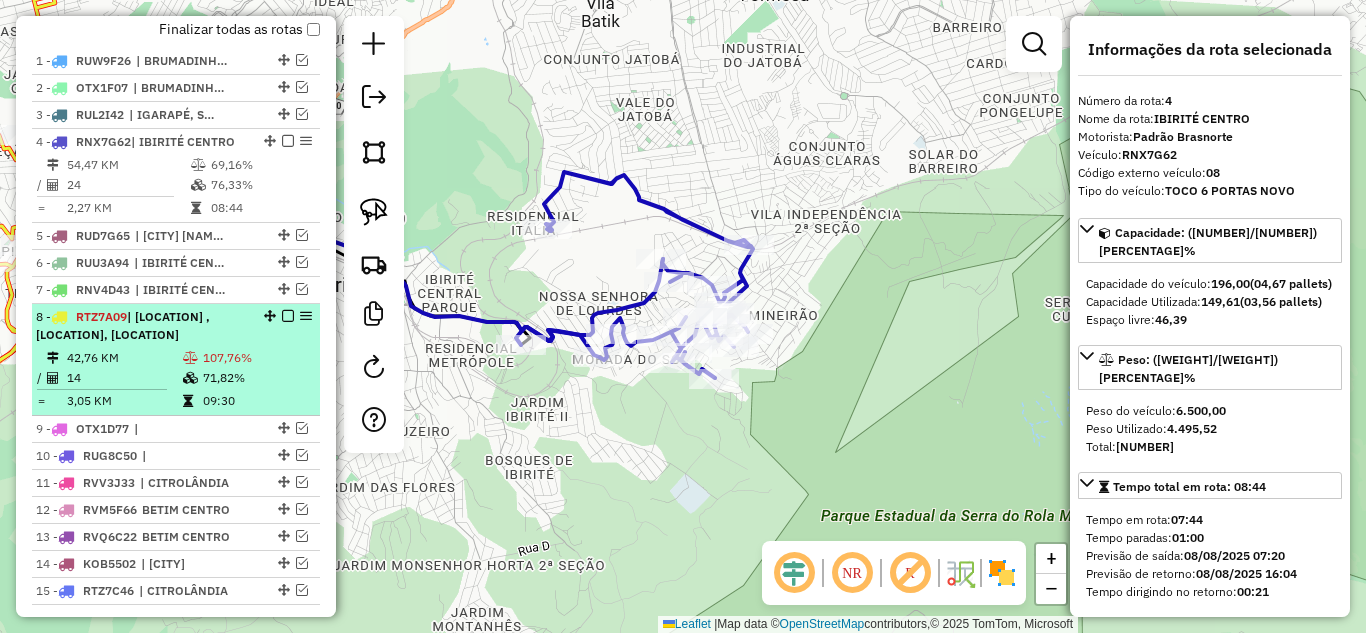 click on "[PLATE] | [LAST_NAME] [LAST_NAME], [LAST_NAME], [LAST_NAME]" at bounding box center (142, 326) 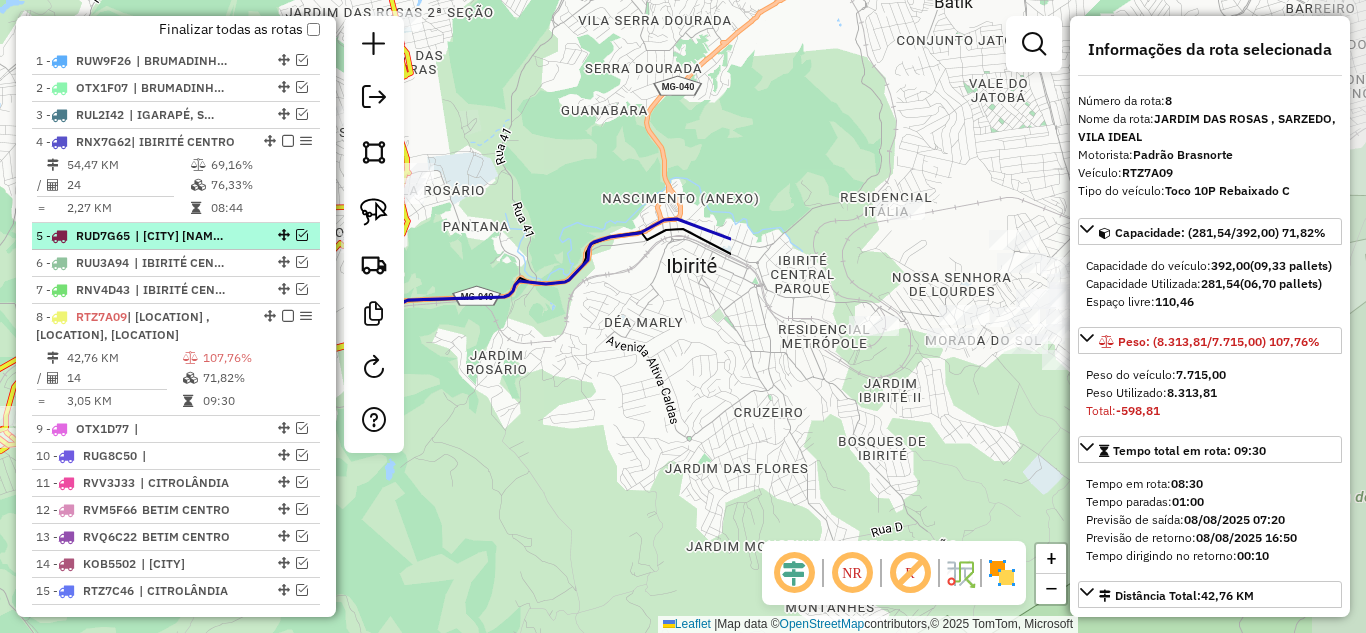 drag, startPoint x: 749, startPoint y: 355, endPoint x: 129, endPoint y: 239, distance: 630.7583 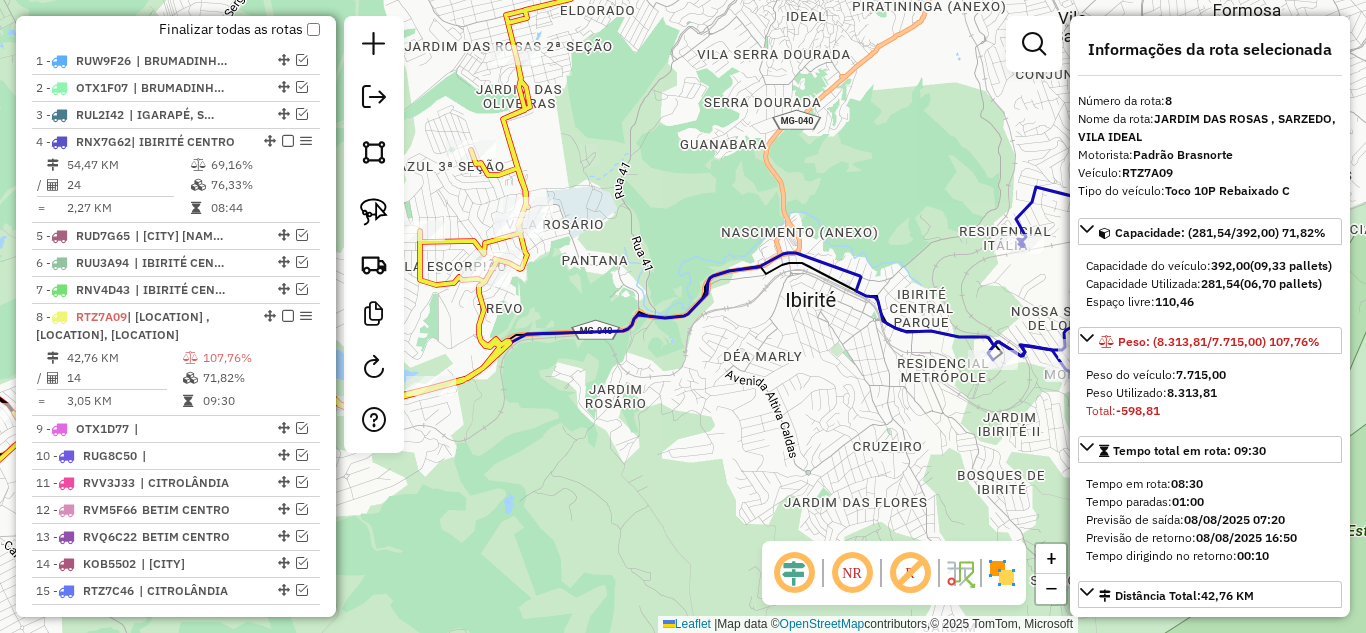 drag, startPoint x: 663, startPoint y: 361, endPoint x: 721, endPoint y: 321, distance: 70.45566 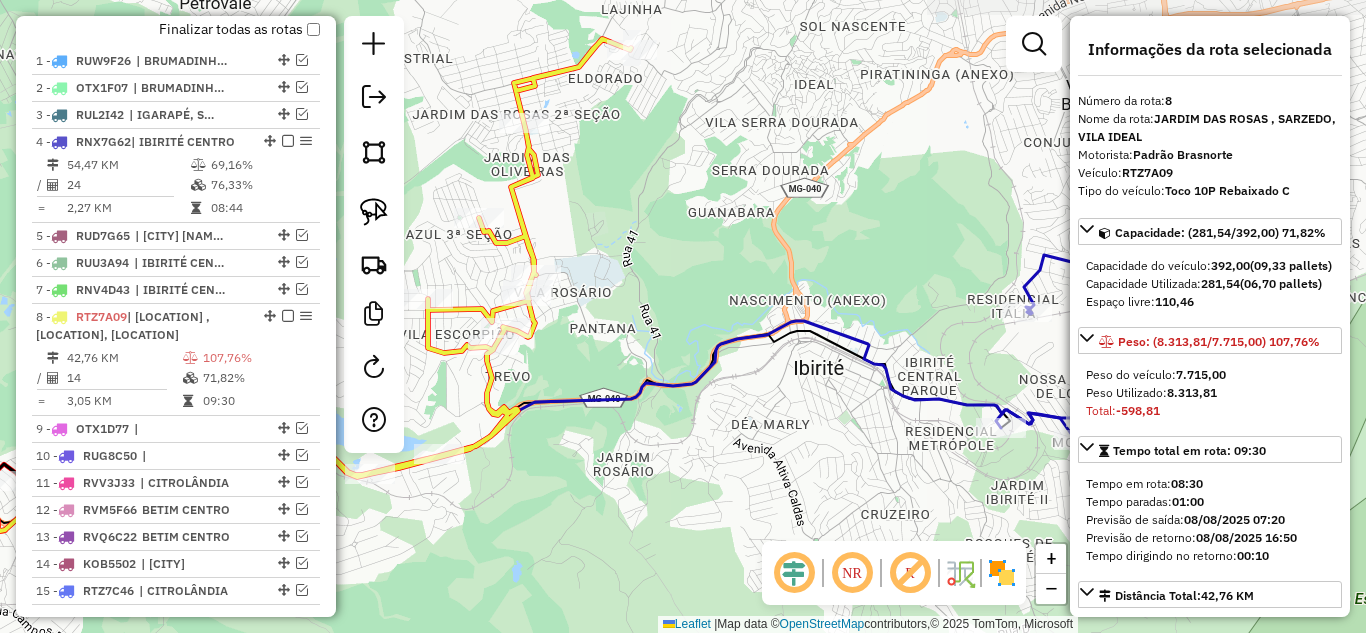 drag, startPoint x: 618, startPoint y: 204, endPoint x: 627, endPoint y: 272, distance: 68.593 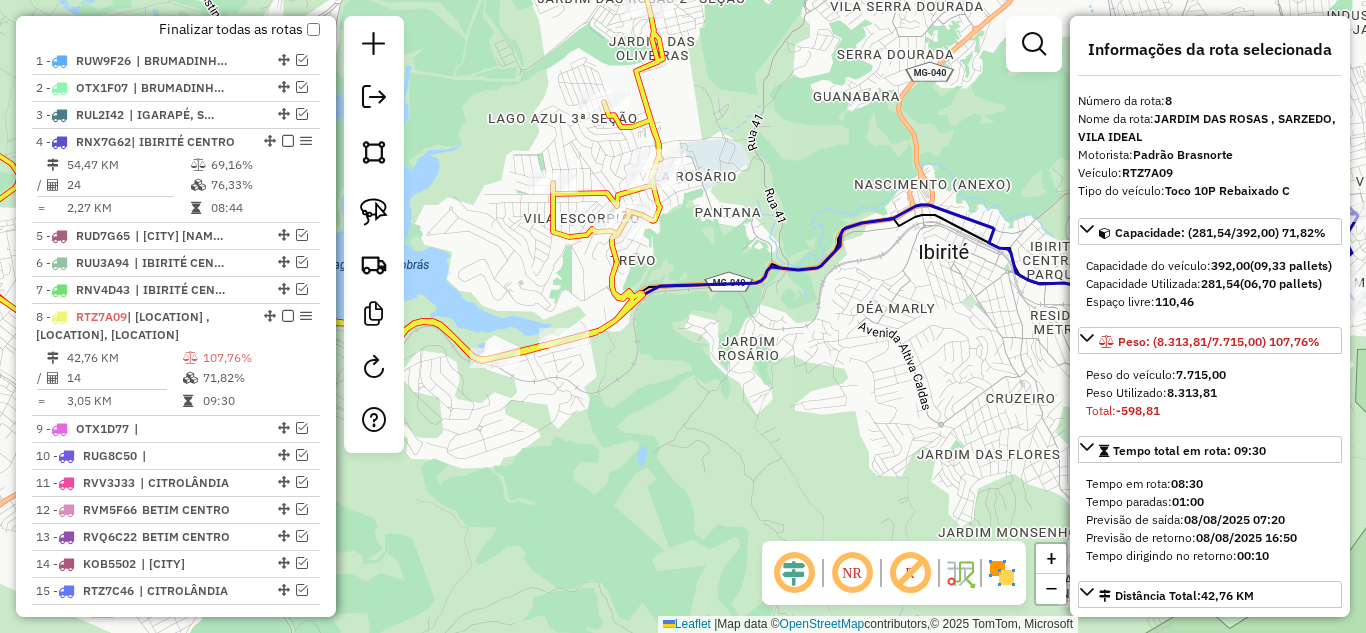 drag, startPoint x: 674, startPoint y: 296, endPoint x: 796, endPoint y: 182, distance: 166.97305 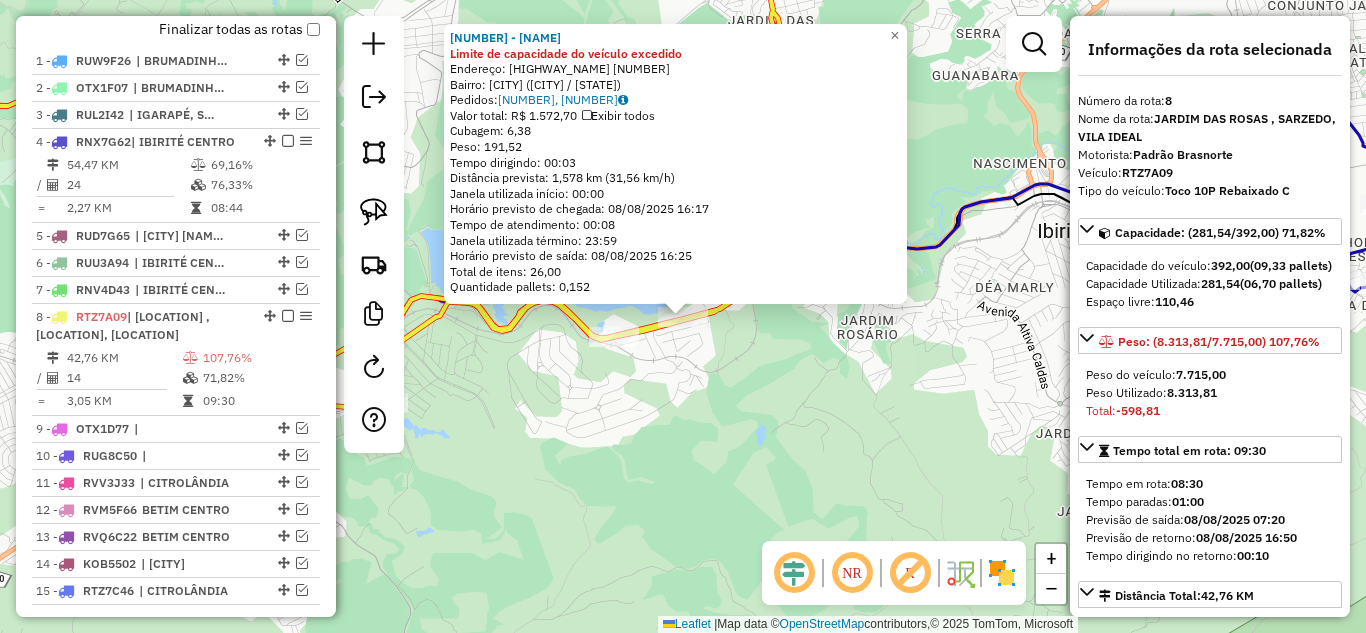 scroll, scrollTop: 809, scrollLeft: 0, axis: vertical 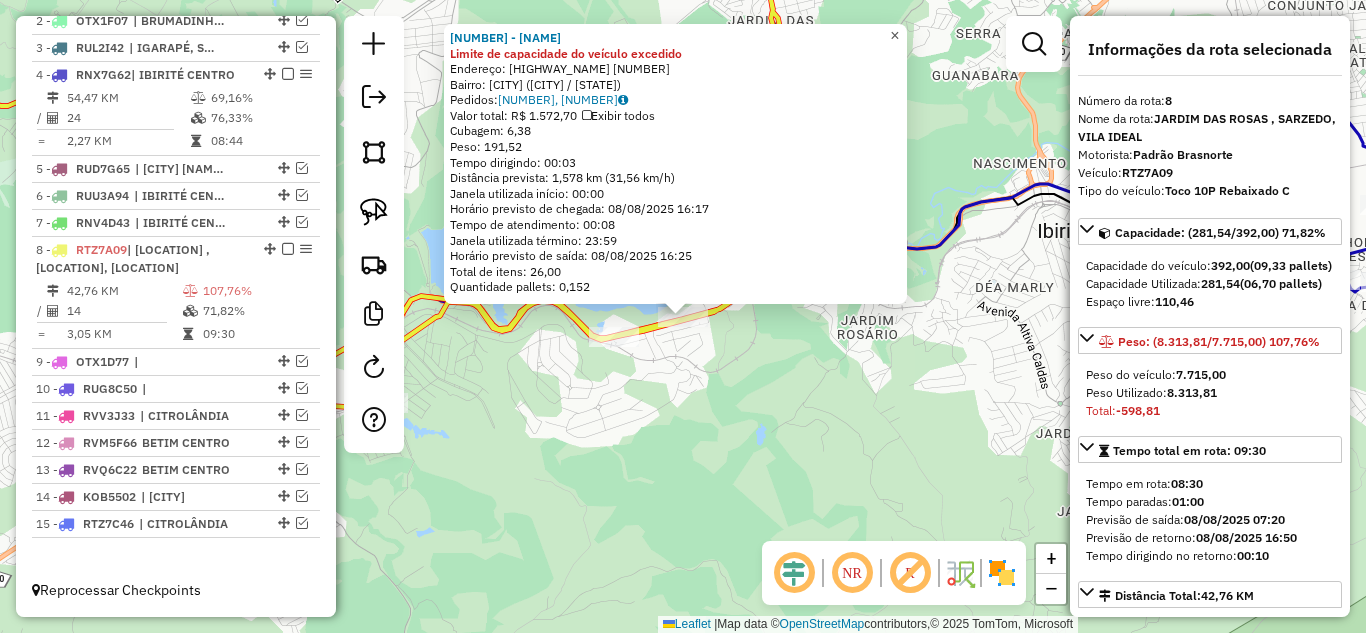 click on "×" 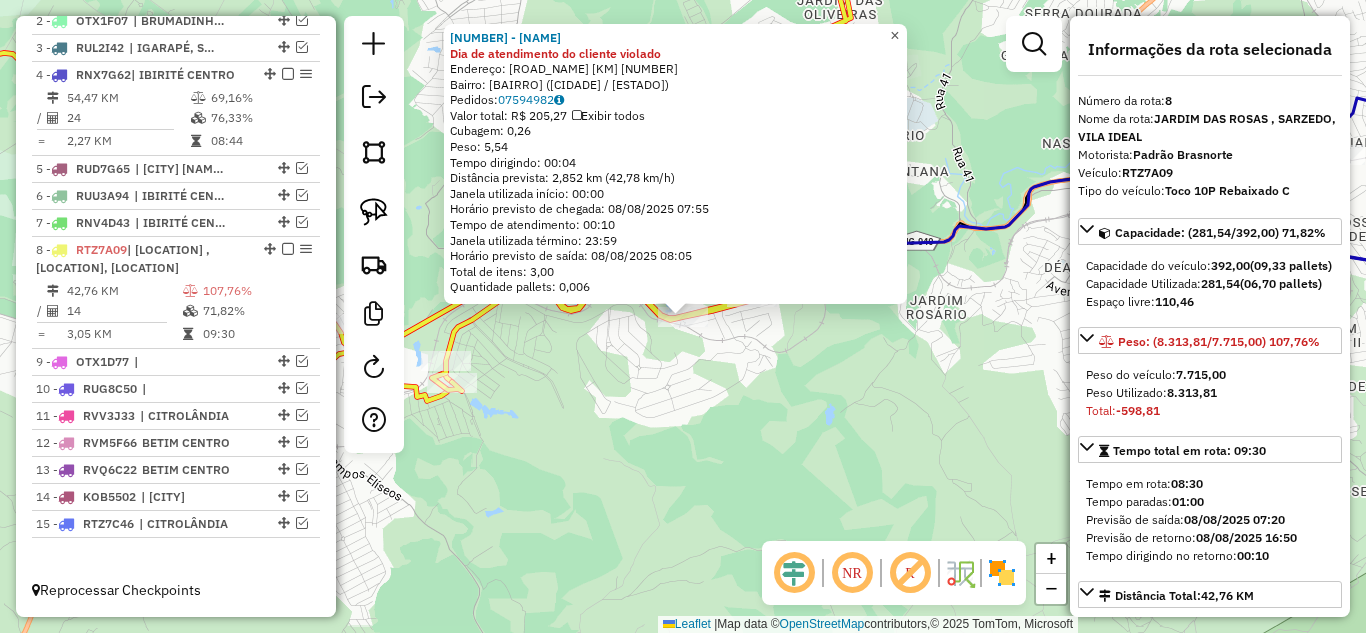 click on "×" 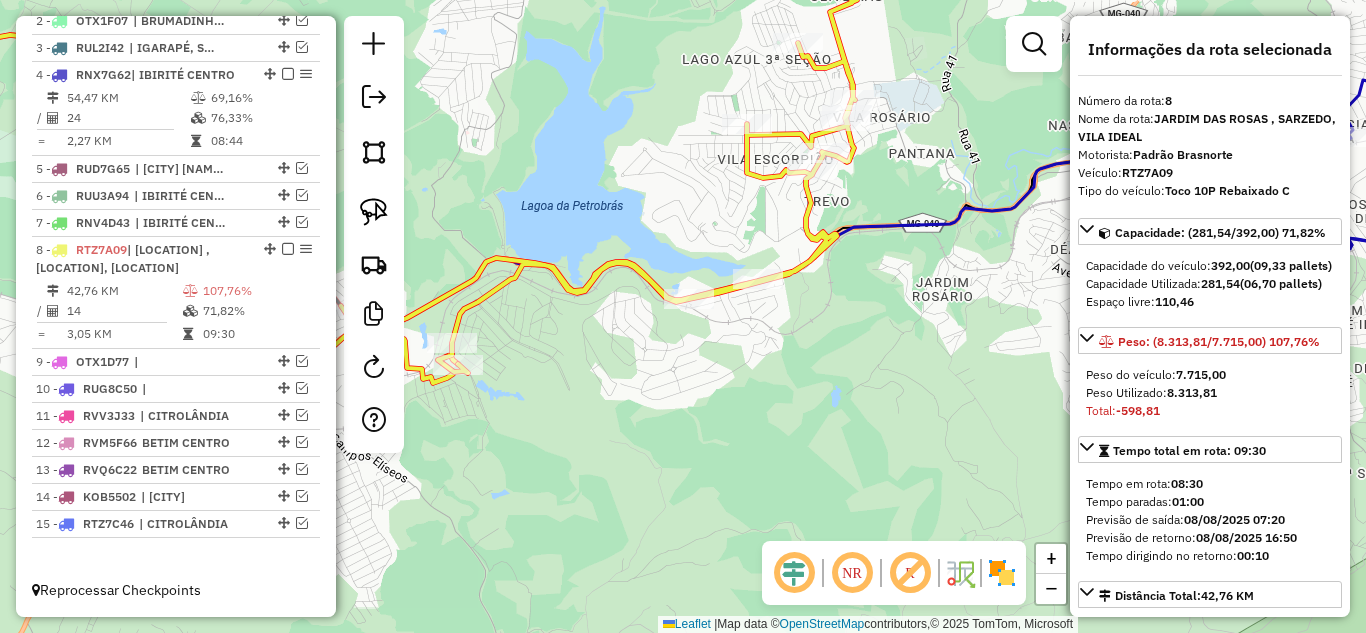 drag, startPoint x: 653, startPoint y: 396, endPoint x: 552, endPoint y: 396, distance: 101 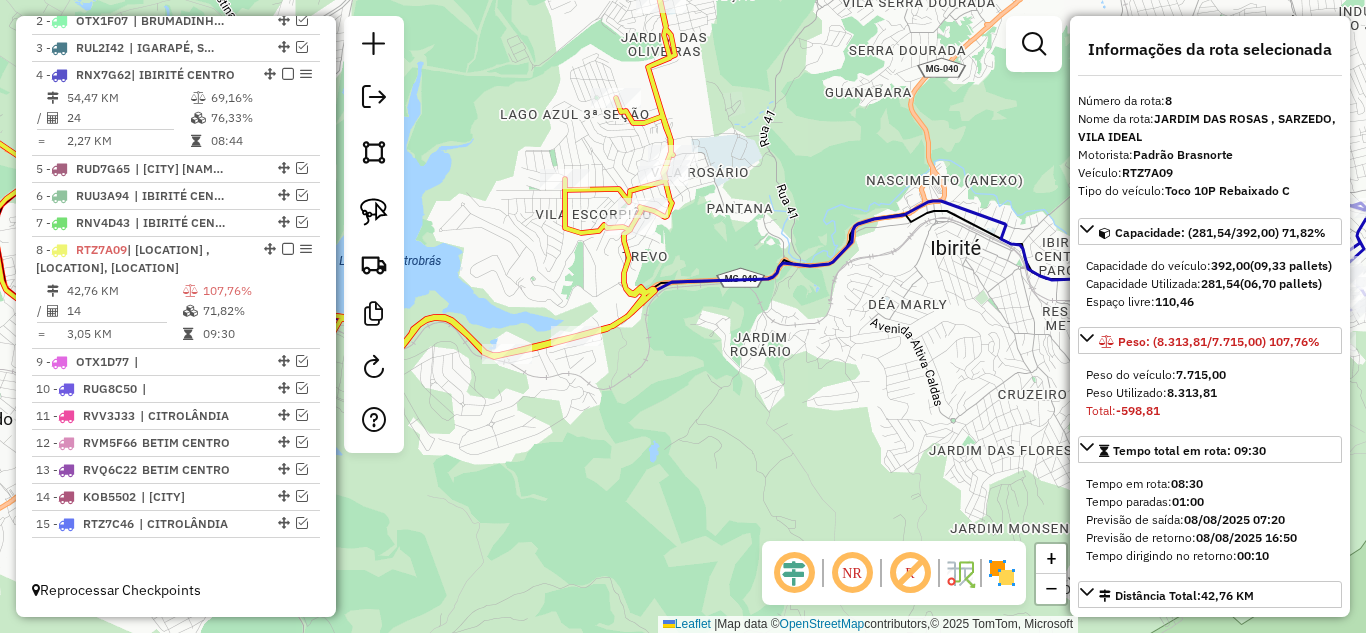drag, startPoint x: 952, startPoint y: 291, endPoint x: 719, endPoint y: 333, distance: 236.75514 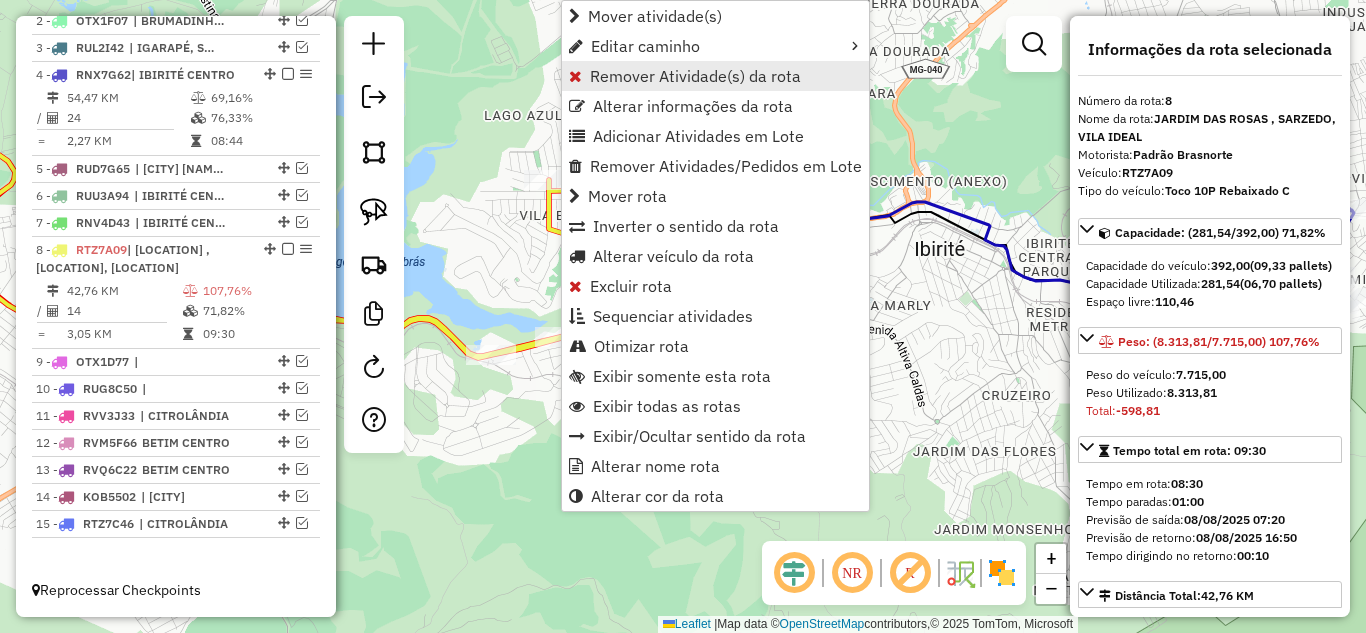 click on "Remover Atividade(s) da rota" at bounding box center (695, 76) 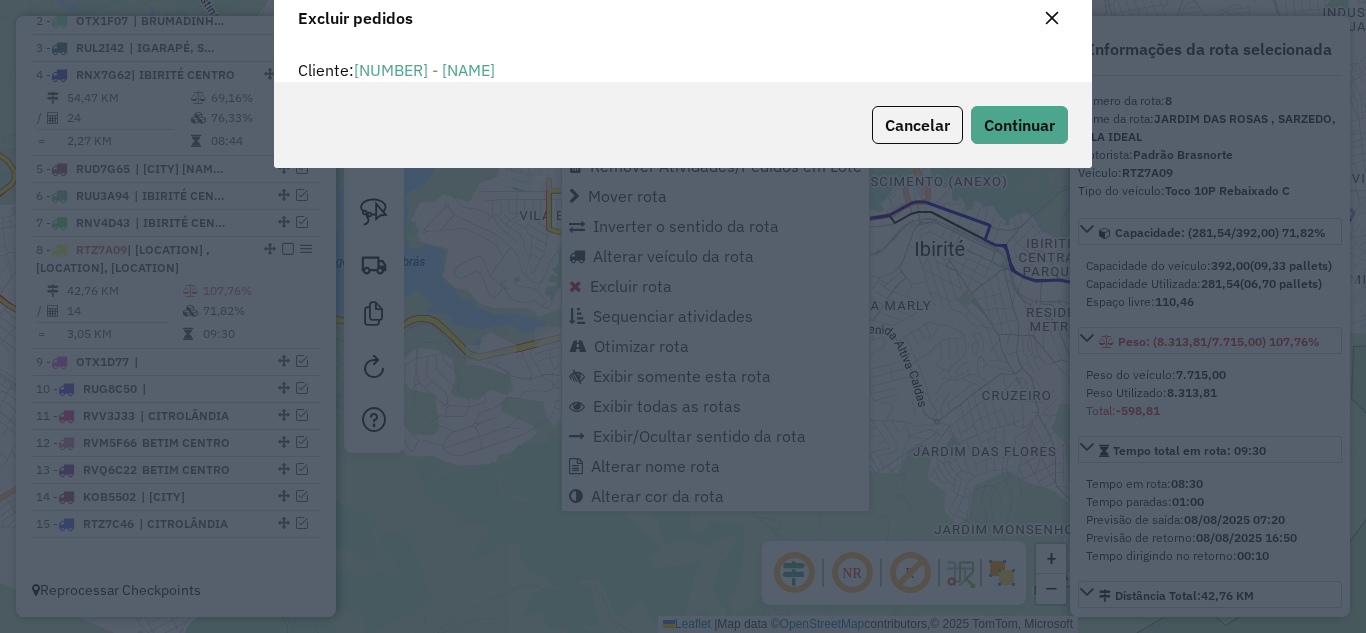 scroll, scrollTop: 82, scrollLeft: 0, axis: vertical 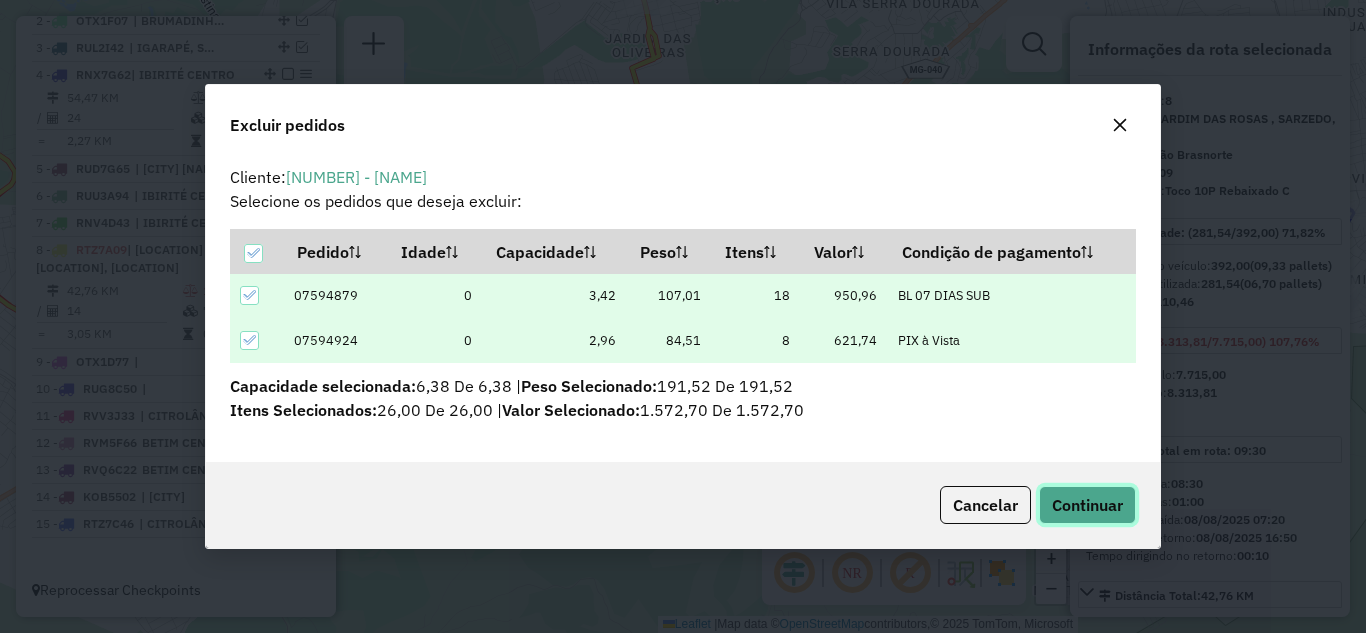 click on "Continuar" 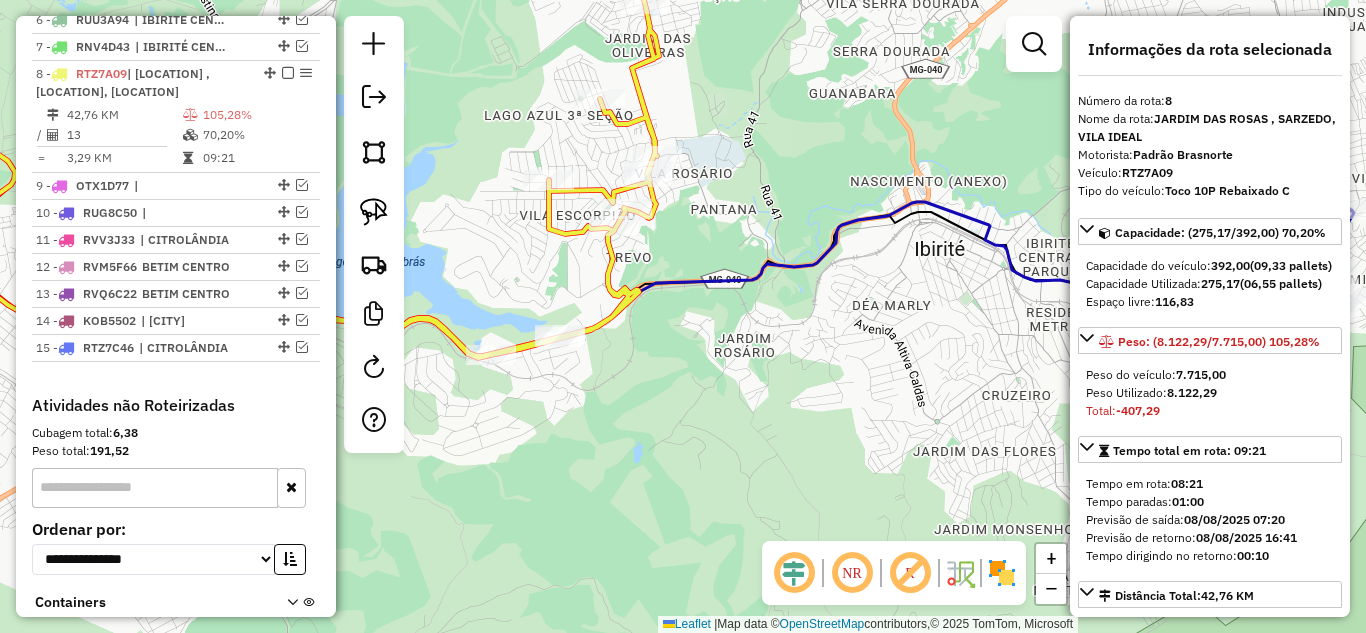 scroll, scrollTop: 1030, scrollLeft: 0, axis: vertical 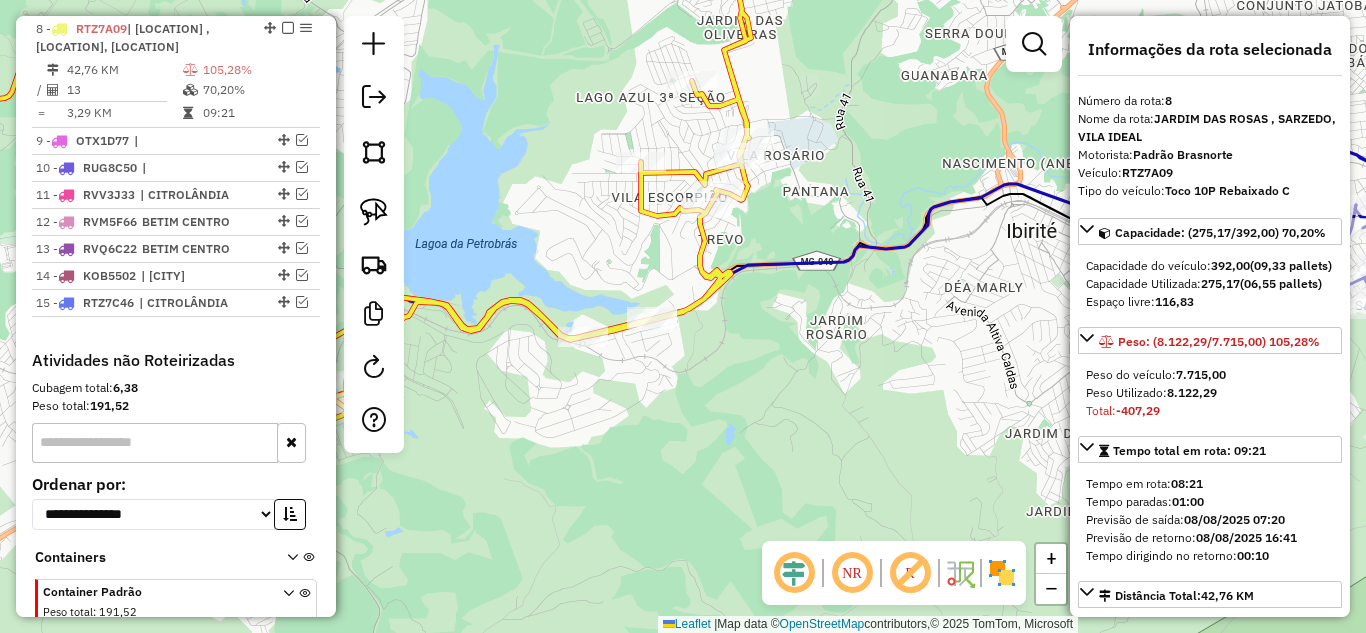 drag, startPoint x: 633, startPoint y: 391, endPoint x: 670, endPoint y: 381, distance: 38.327538 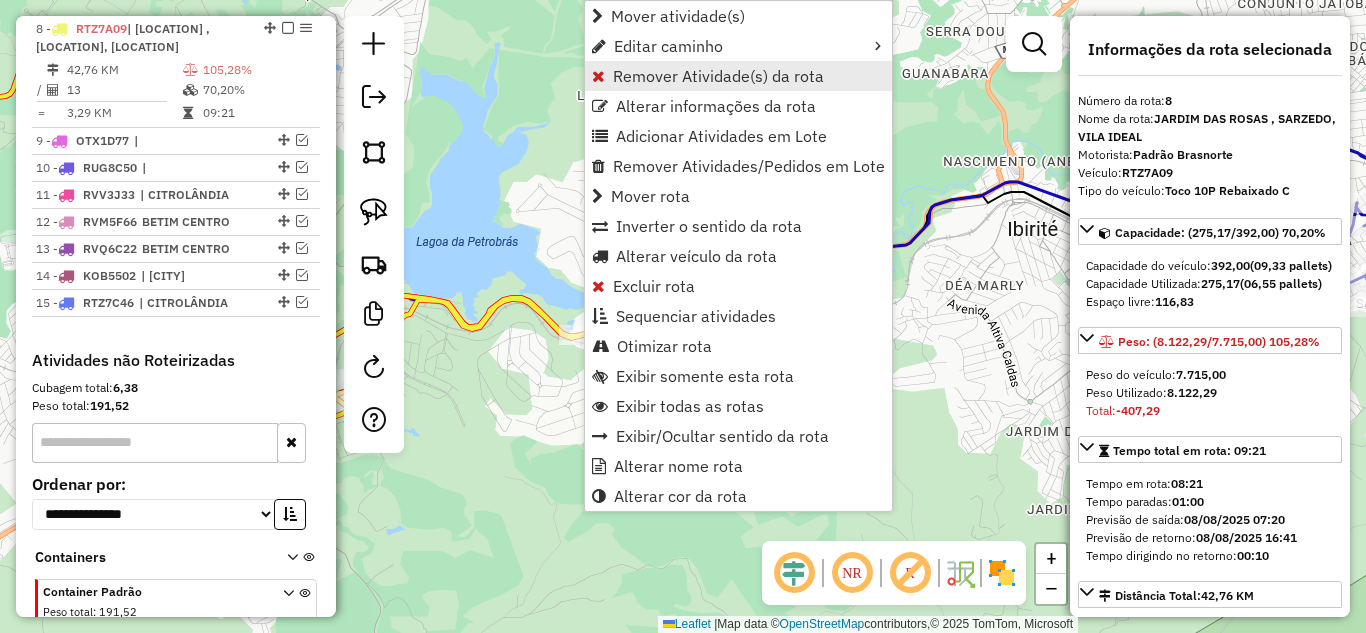 click on "Remover Atividade(s) da rota" at bounding box center (718, 76) 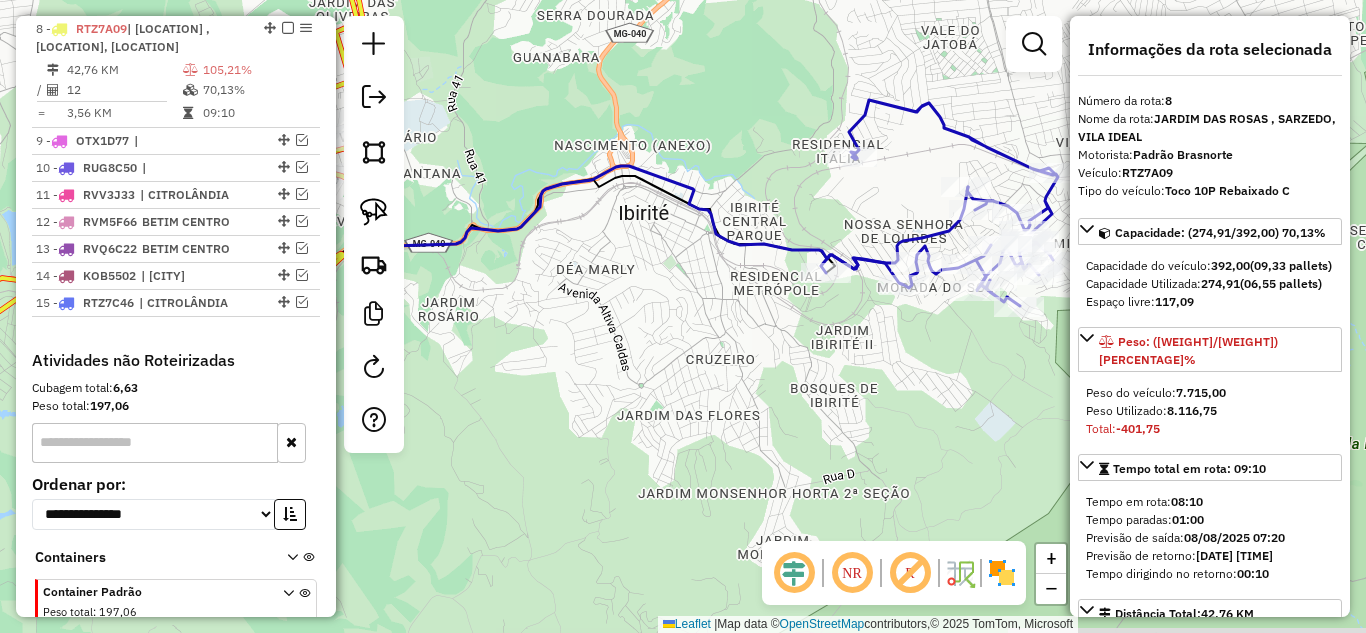 drag, startPoint x: 902, startPoint y: 387, endPoint x: 585, endPoint y: 360, distance: 318.14777 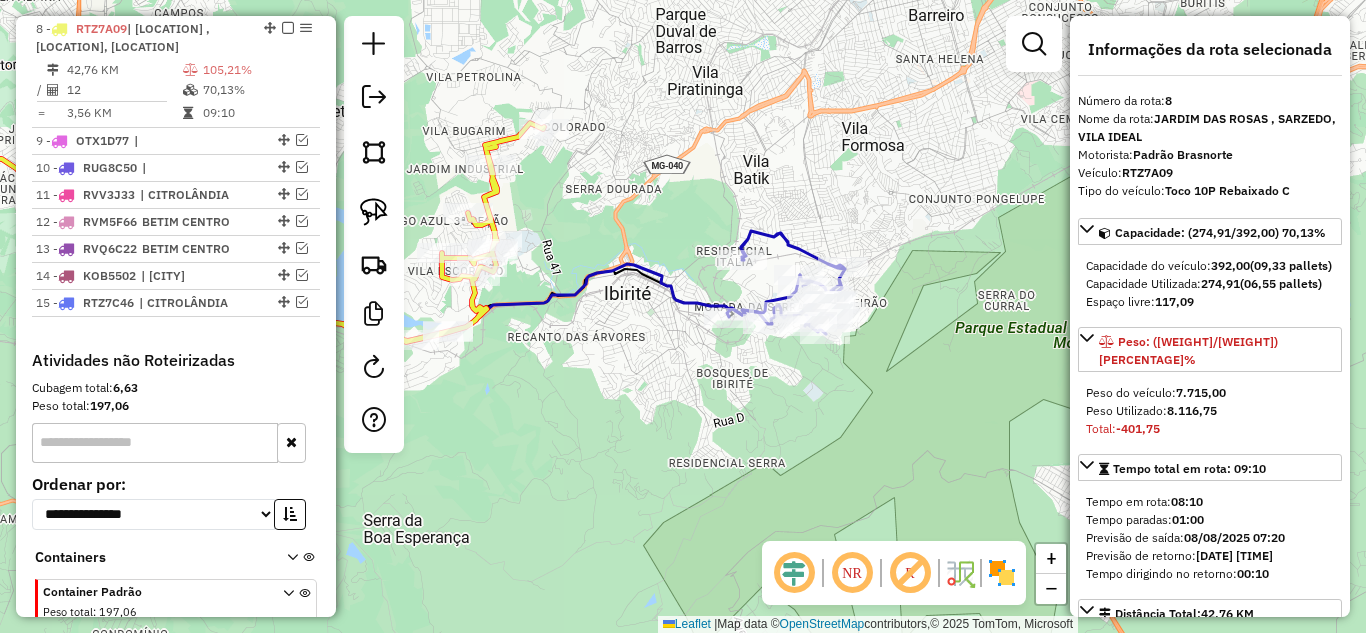 click 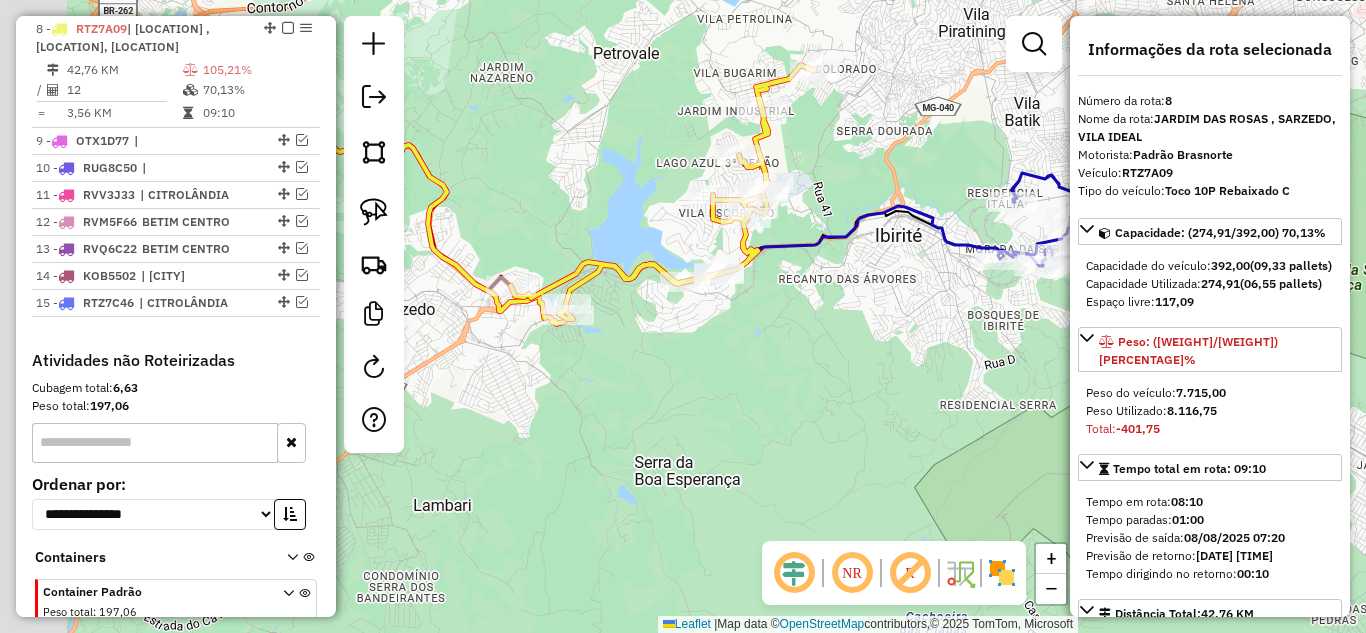 drag, startPoint x: 671, startPoint y: 439, endPoint x: 757, endPoint y: 374, distance: 107.80074 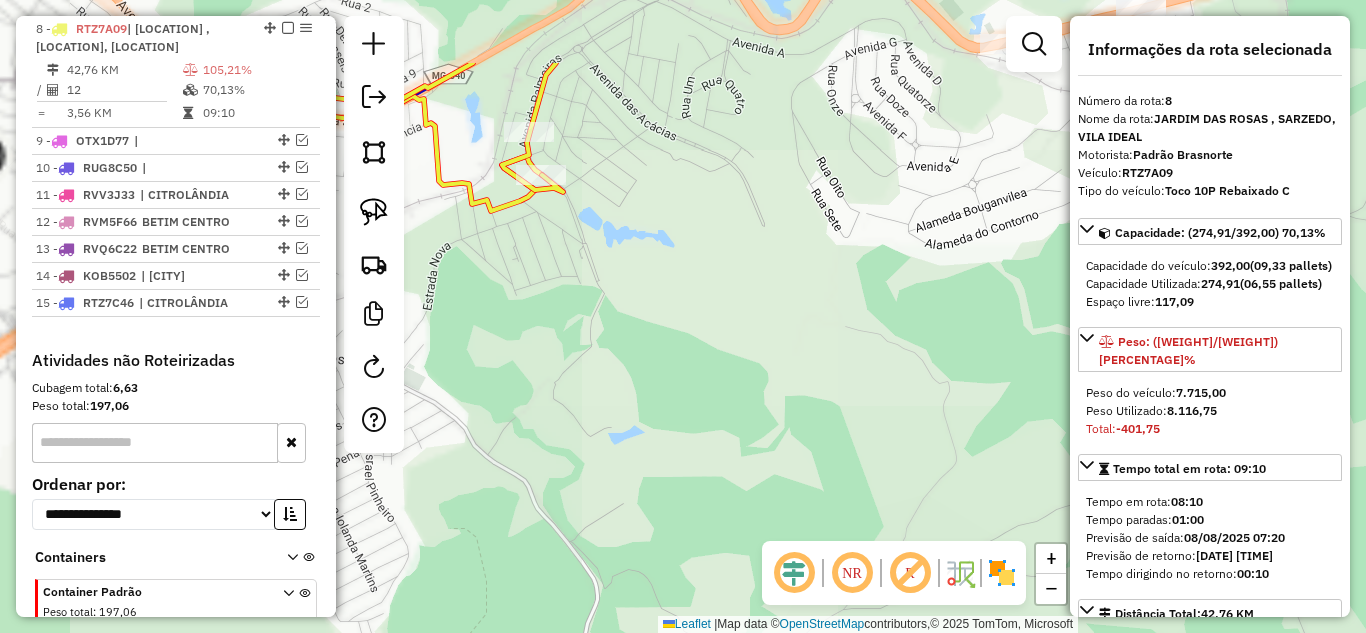 drag, startPoint x: 650, startPoint y: 452, endPoint x: 786, endPoint y: 572, distance: 181.37254 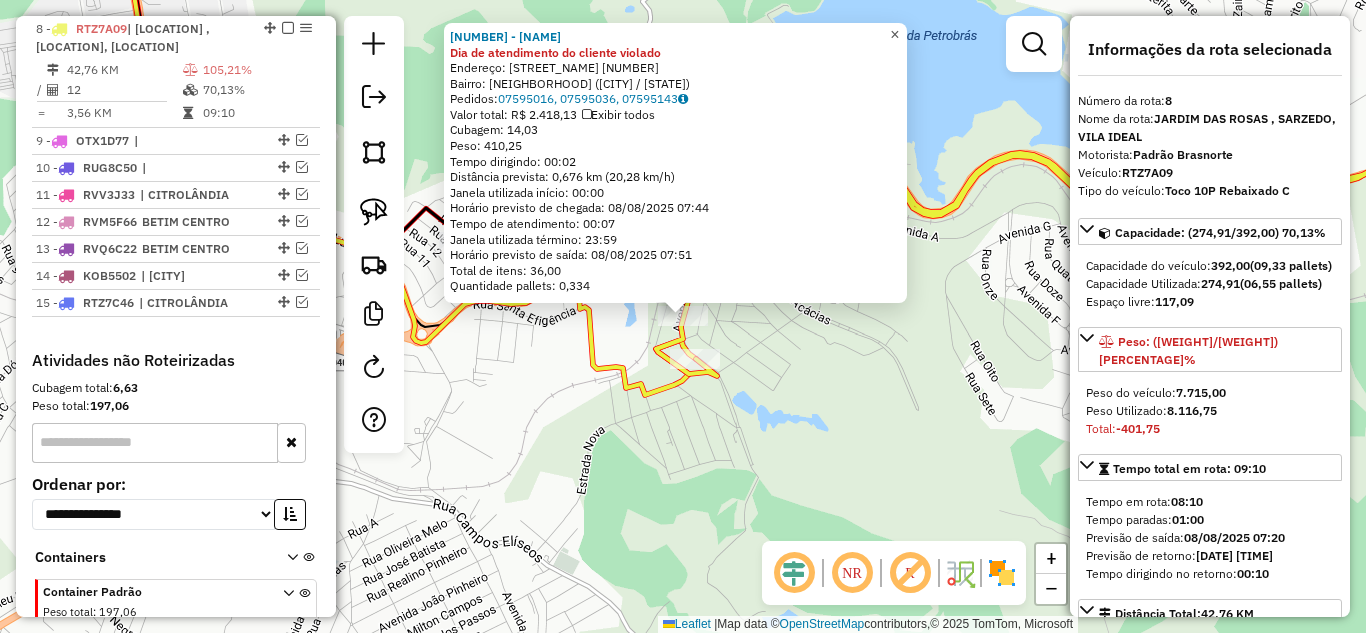 click on "×" 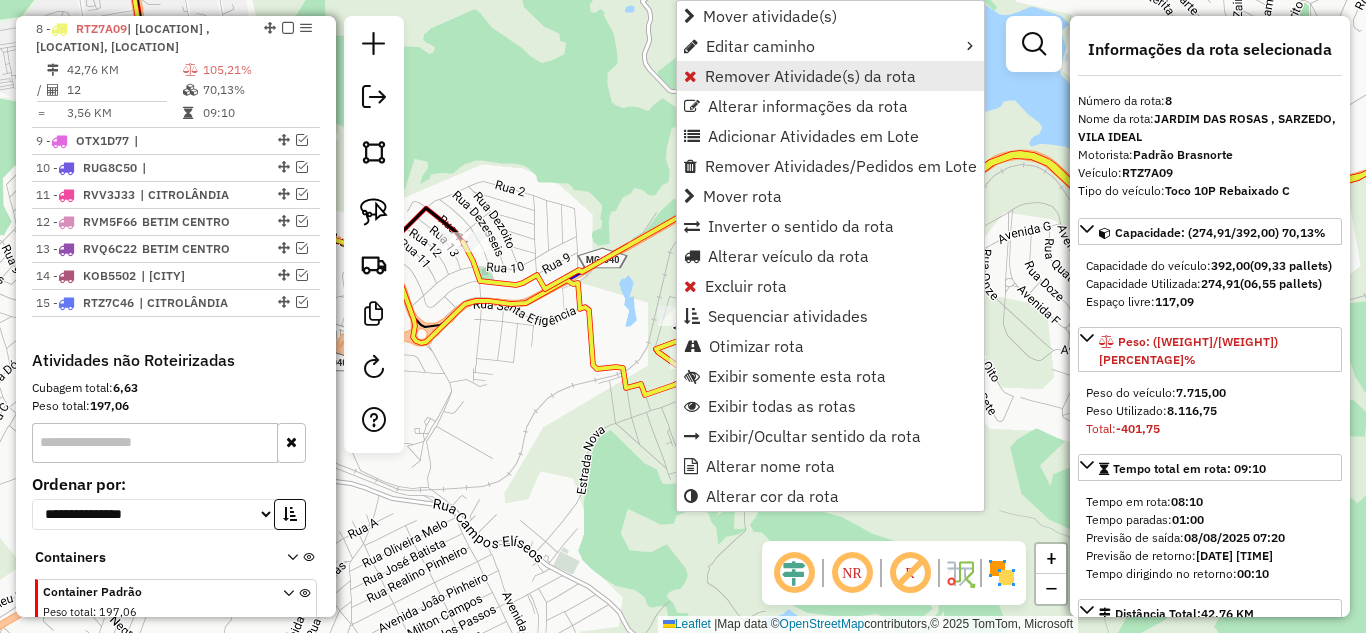 click on "Remover Atividade(s) da rota" at bounding box center [810, 76] 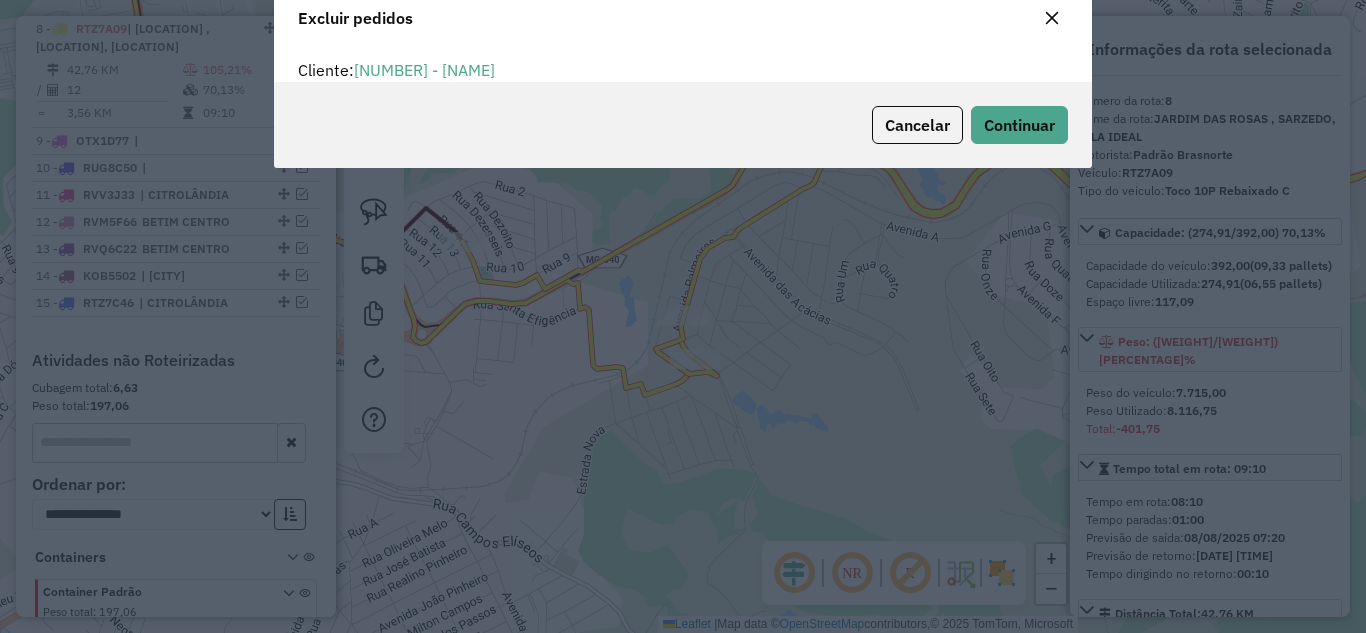scroll, scrollTop: 82, scrollLeft: 0, axis: vertical 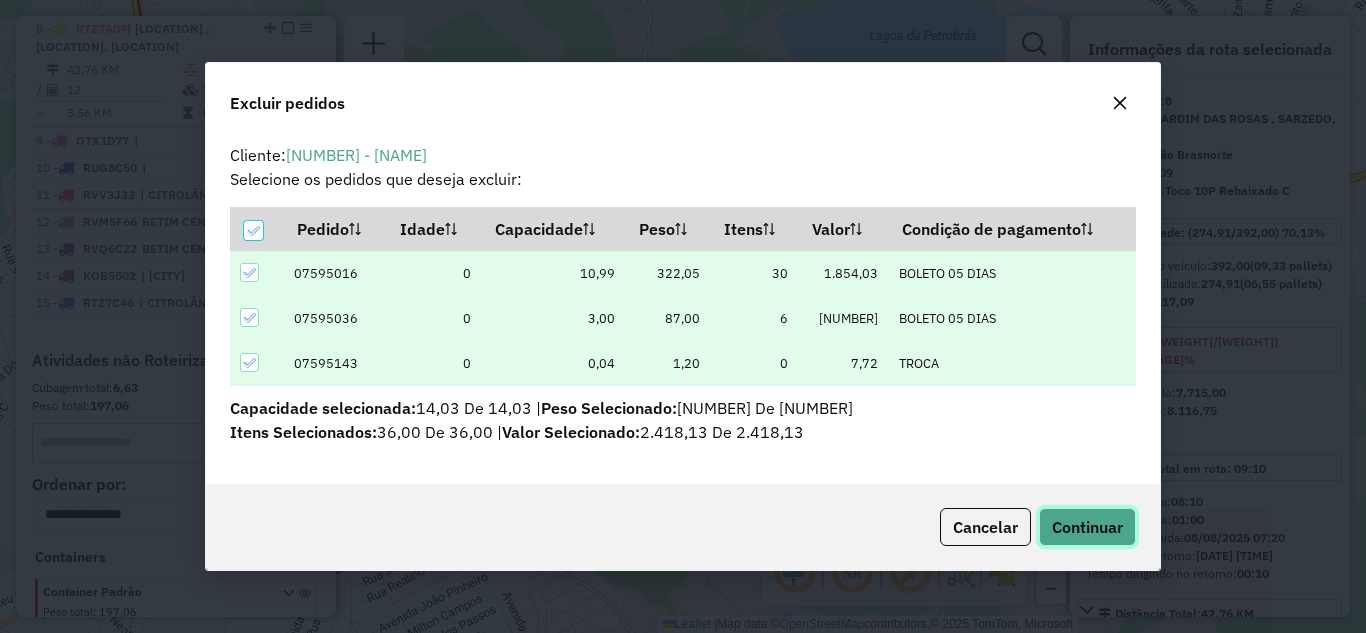 click on "Continuar" 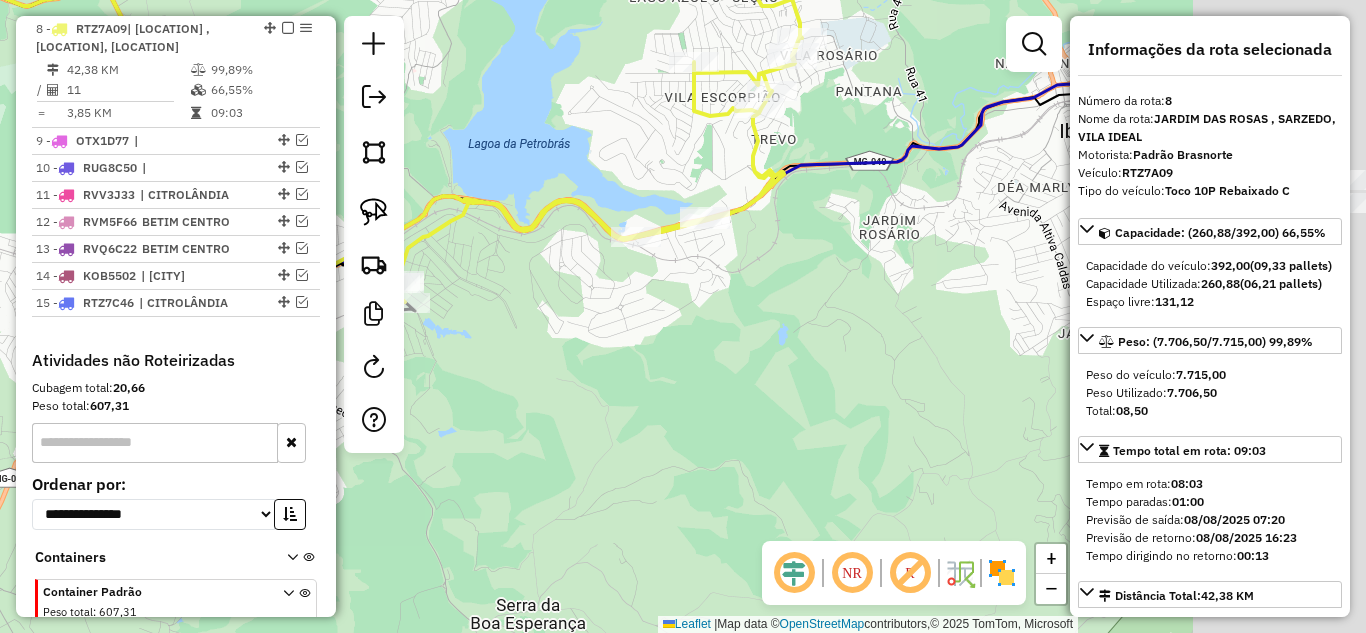 drag, startPoint x: 939, startPoint y: 374, endPoint x: 587, endPoint y: 315, distance: 356.91034 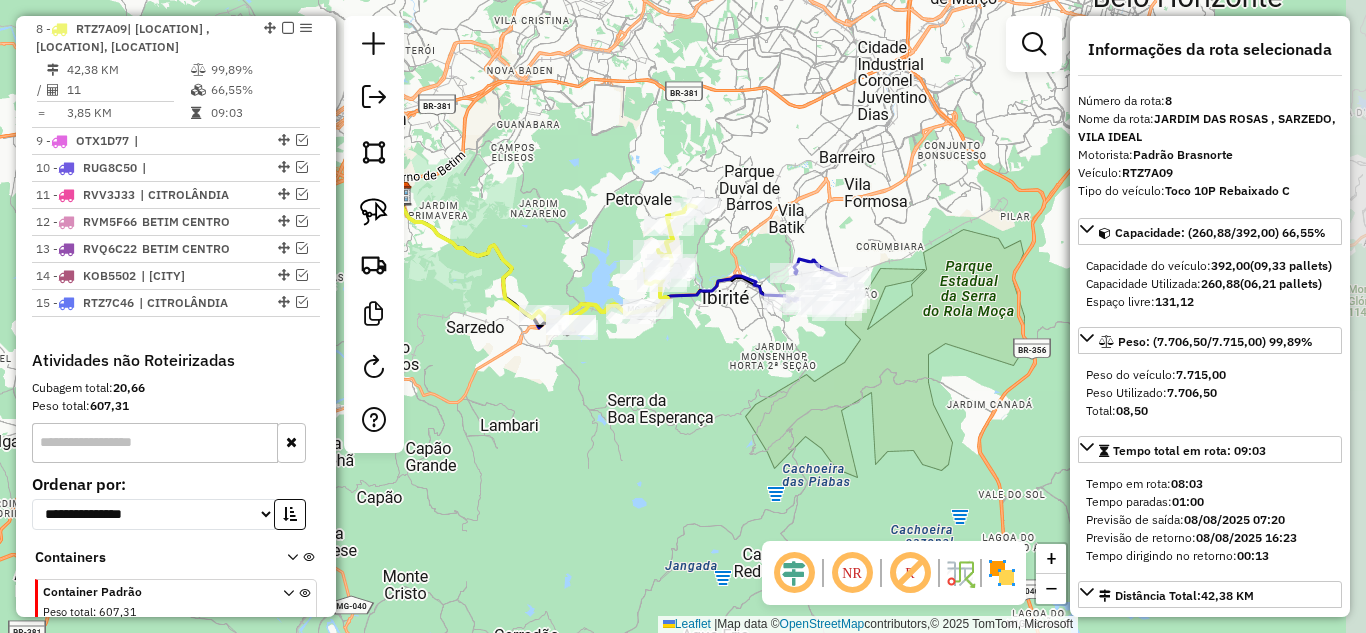 drag, startPoint x: 776, startPoint y: 373, endPoint x: 783, endPoint y: 347, distance: 26.925823 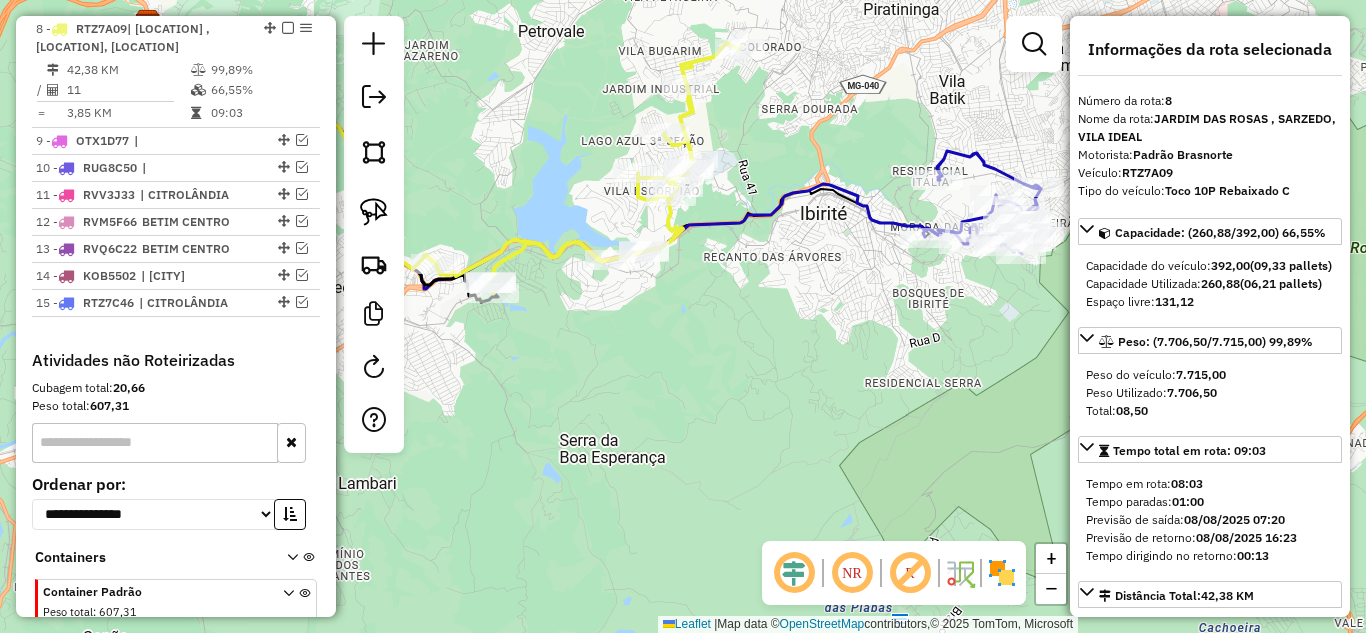 drag, startPoint x: 683, startPoint y: 342, endPoint x: 845, endPoint y: 366, distance: 163.76813 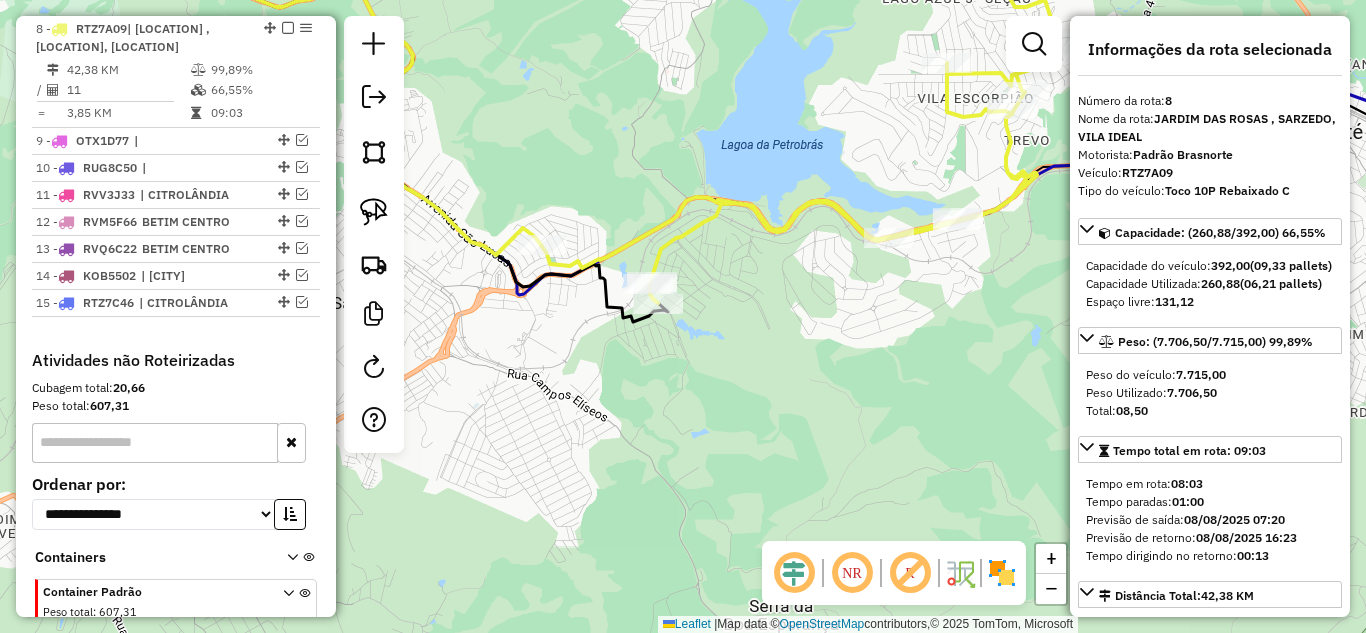 drag, startPoint x: 710, startPoint y: 330, endPoint x: 857, endPoint y: 343, distance: 147.57372 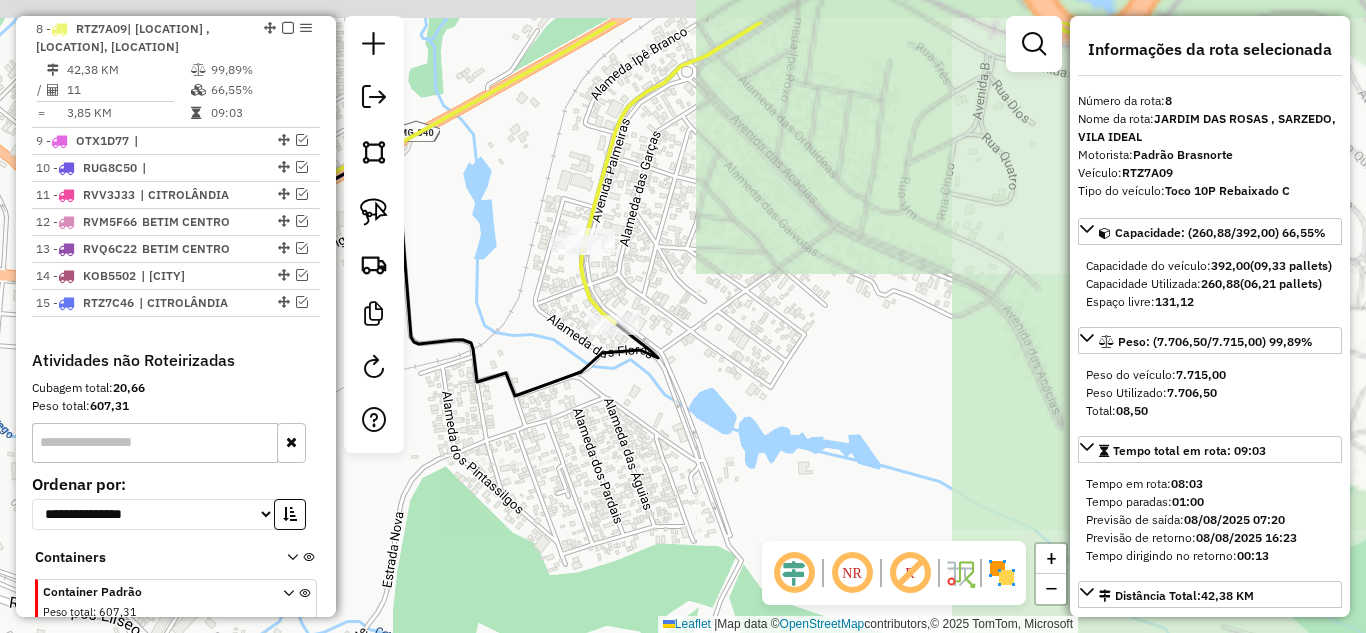 drag, startPoint x: 586, startPoint y: 306, endPoint x: 762, endPoint y: 396, distance: 197.6765 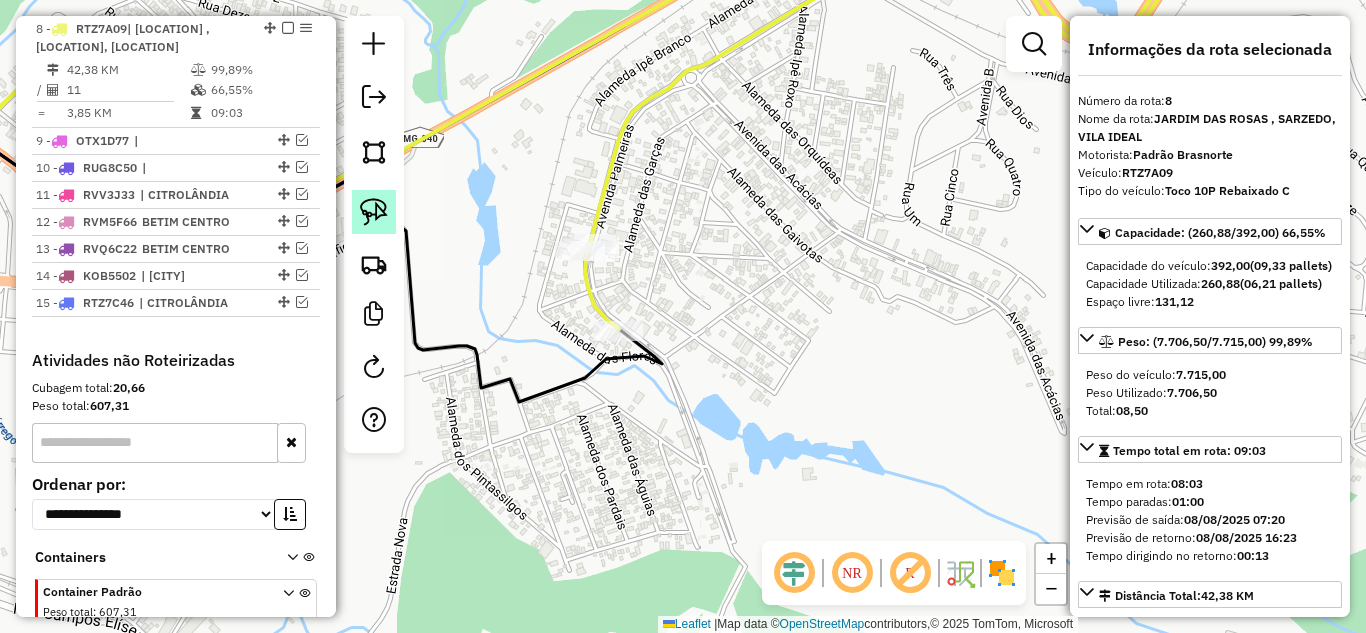 click 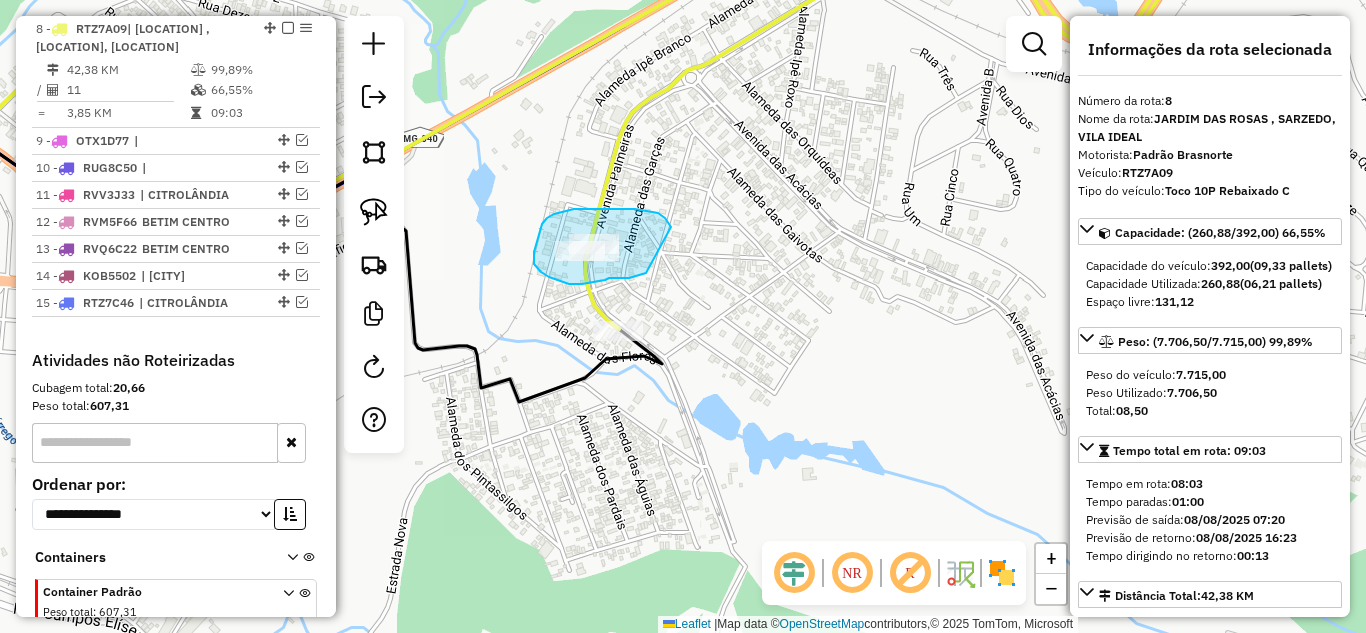 drag, startPoint x: 668, startPoint y: 223, endPoint x: 666, endPoint y: 261, distance: 38.052597 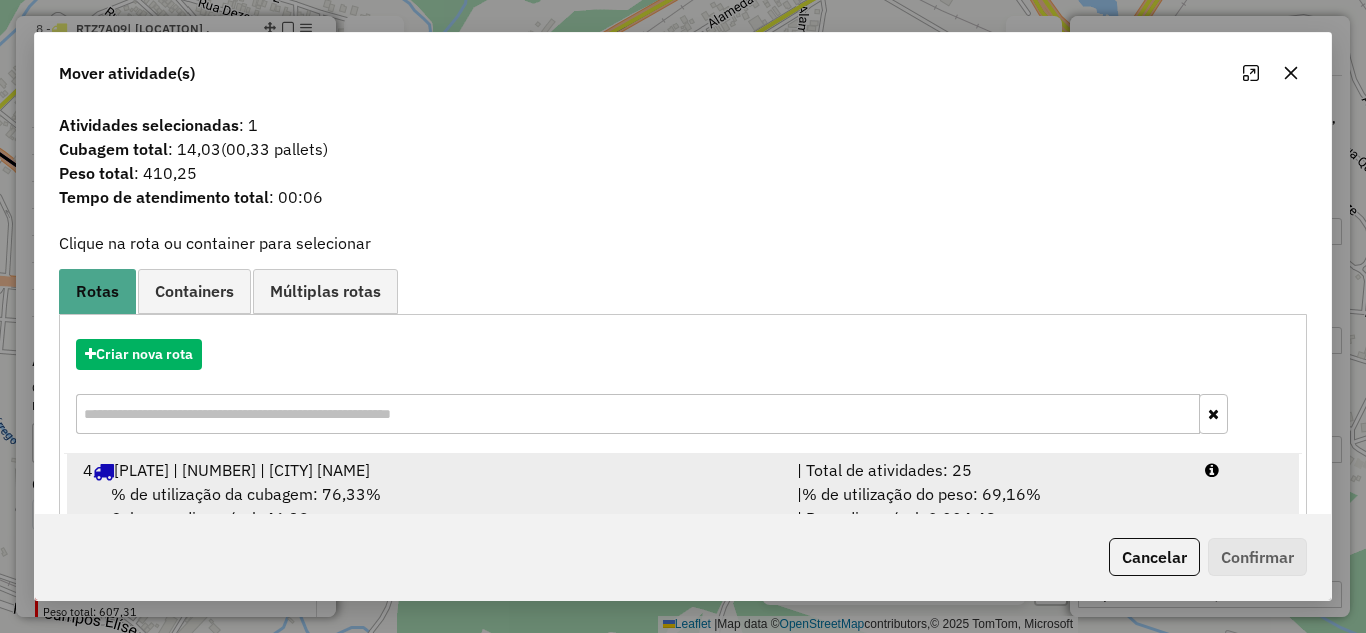 drag, startPoint x: 882, startPoint y: 461, endPoint x: 1025, endPoint y: 490, distance: 145.91093 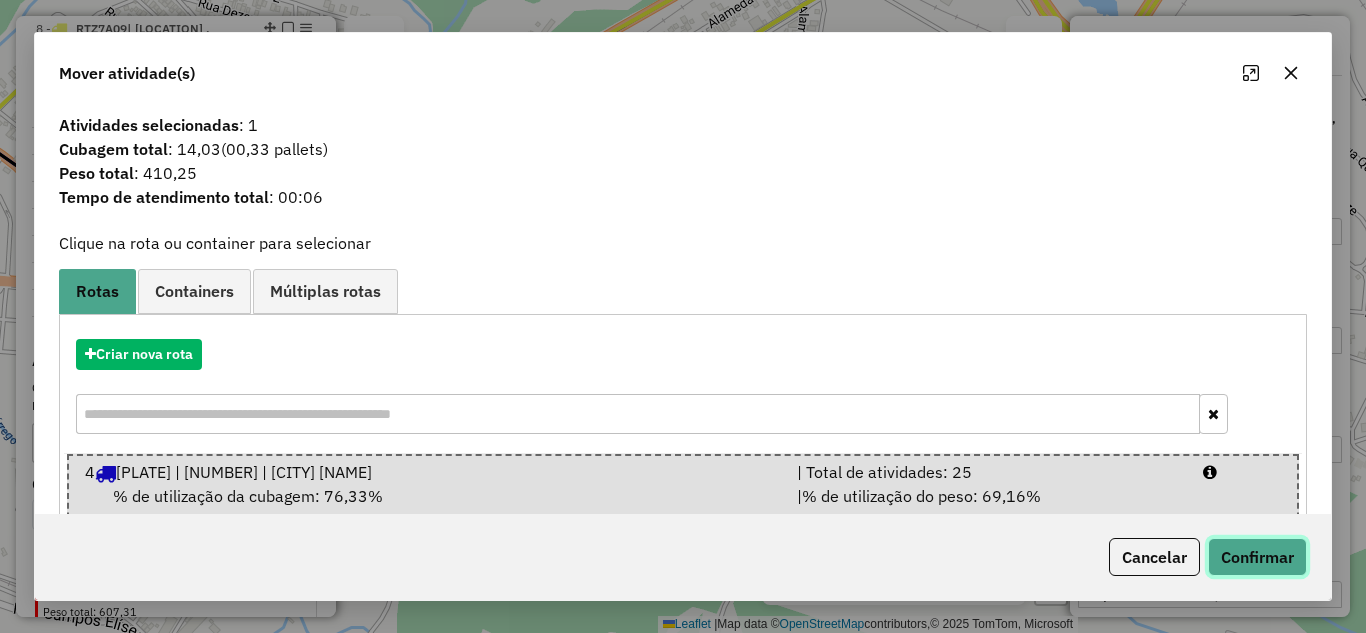 click on "Confirmar" 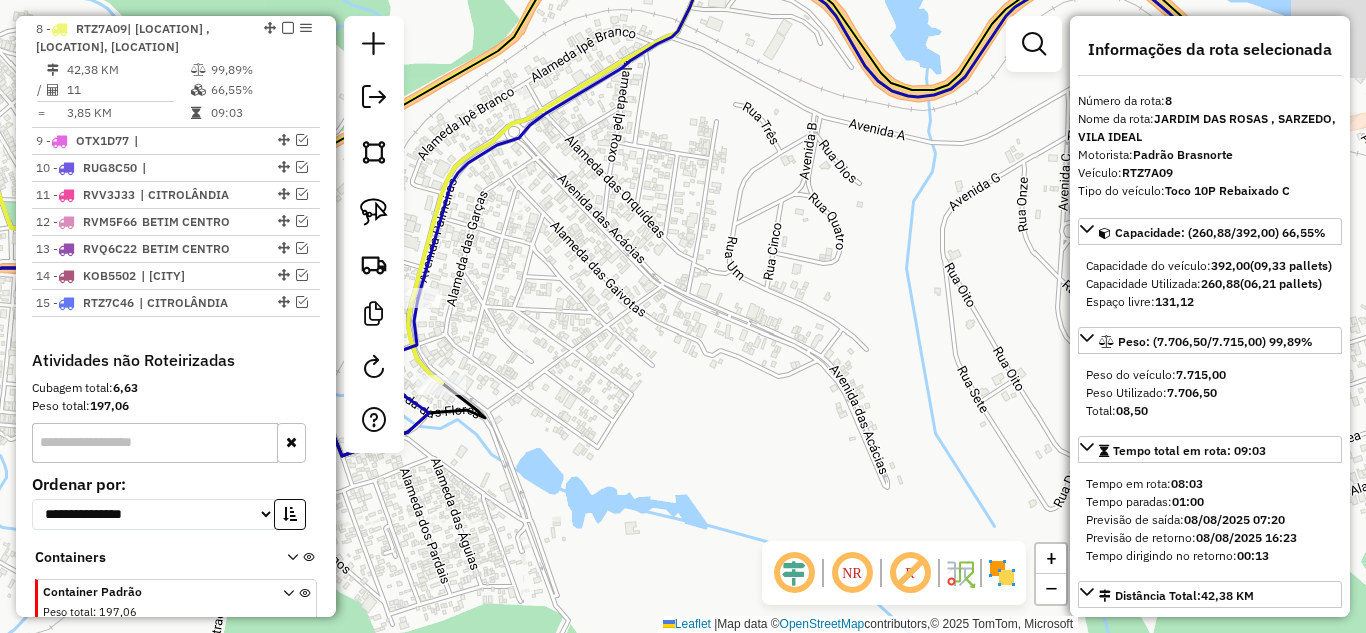 drag, startPoint x: 752, startPoint y: 399, endPoint x: 579, endPoint y: 485, distance: 193.1968 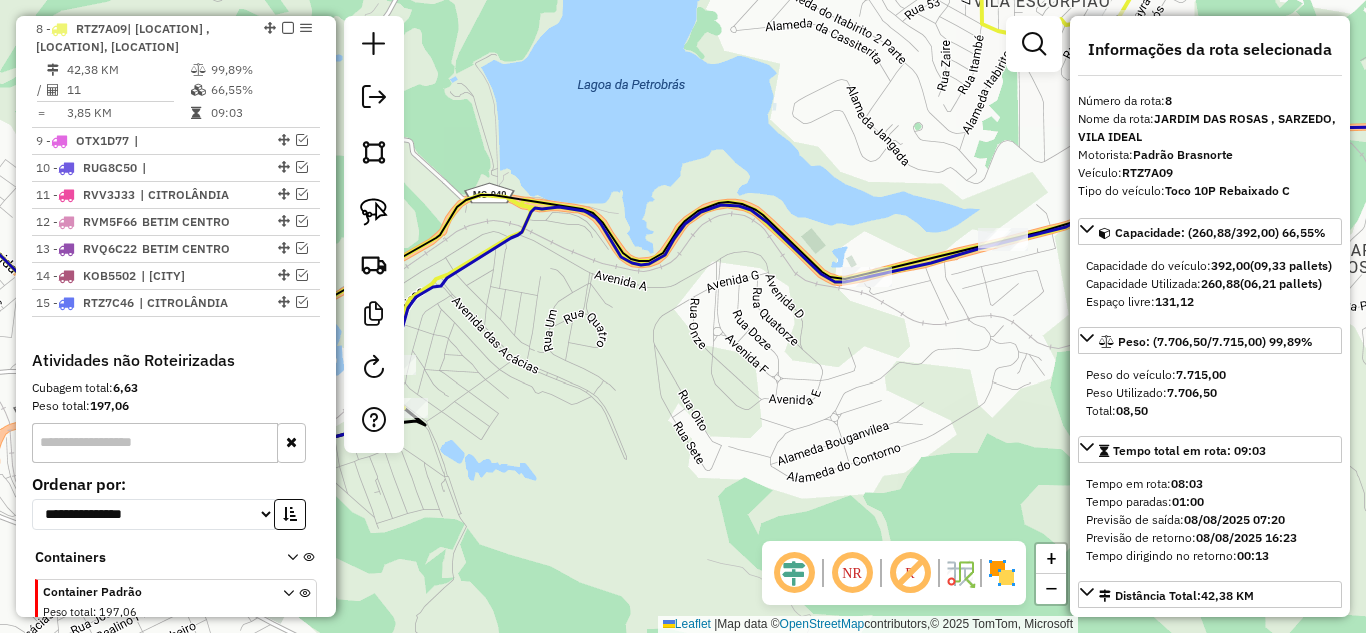 drag, startPoint x: 726, startPoint y: 383, endPoint x: 626, endPoint y: 394, distance: 100.60318 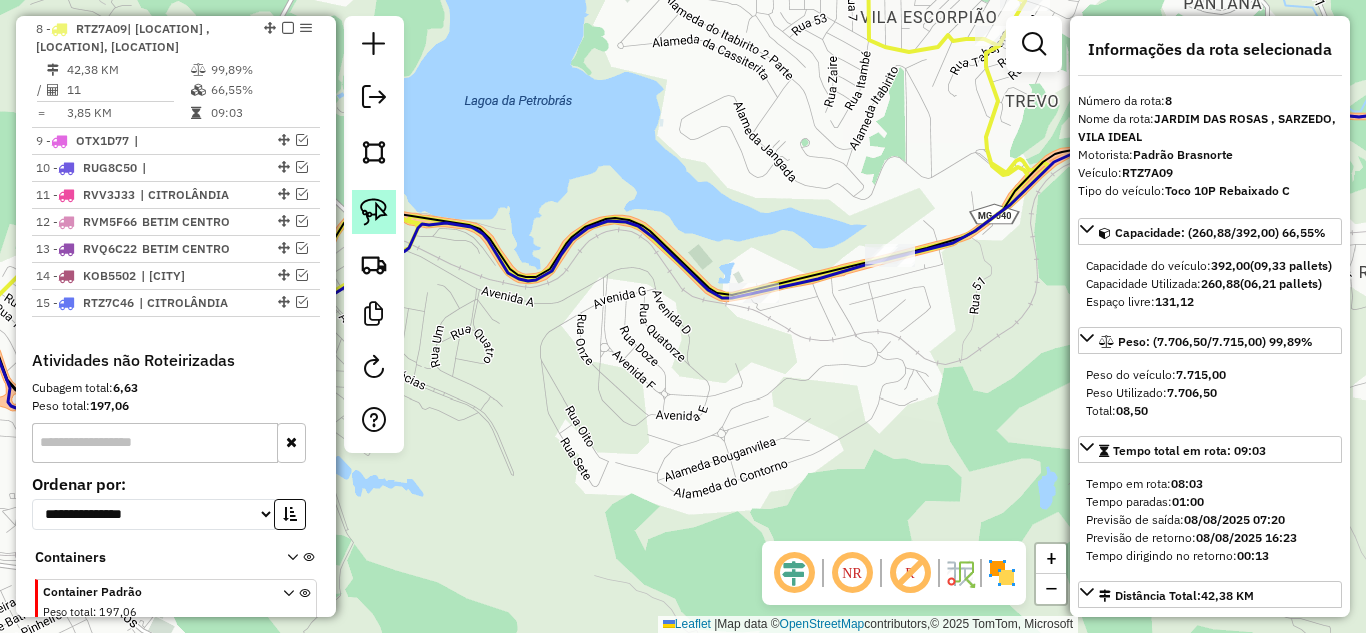 click 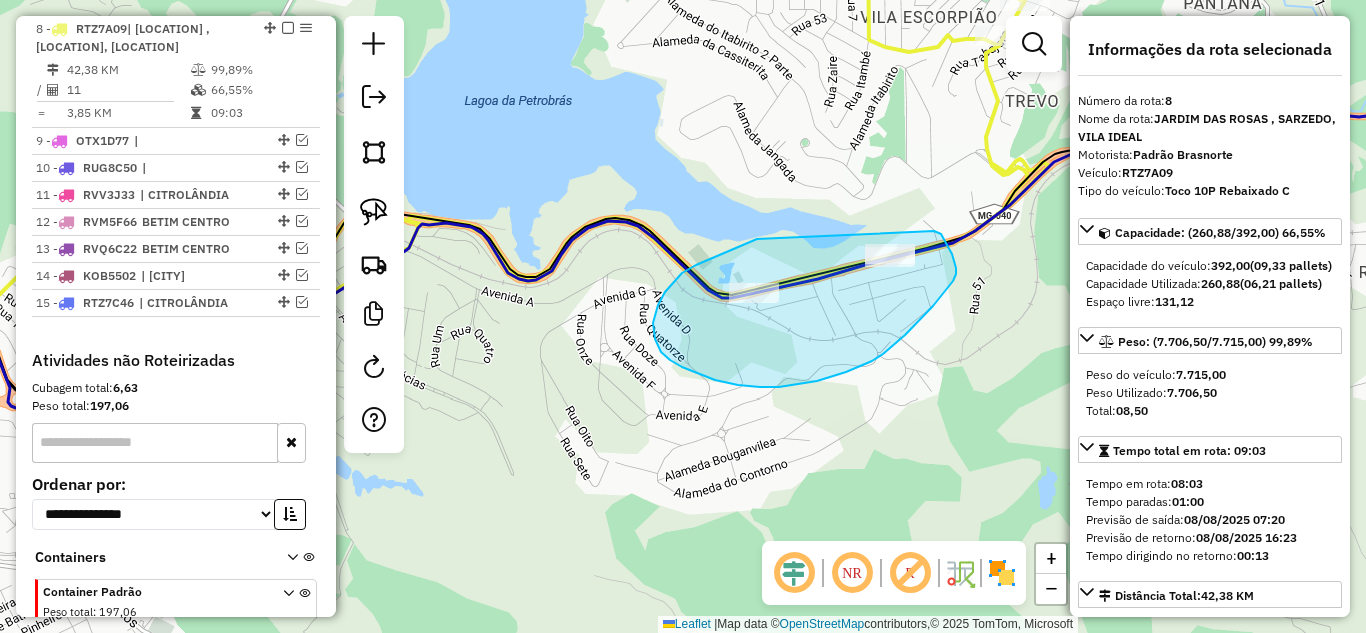drag, startPoint x: 745, startPoint y: 245, endPoint x: 828, endPoint y: 213, distance: 88.95505 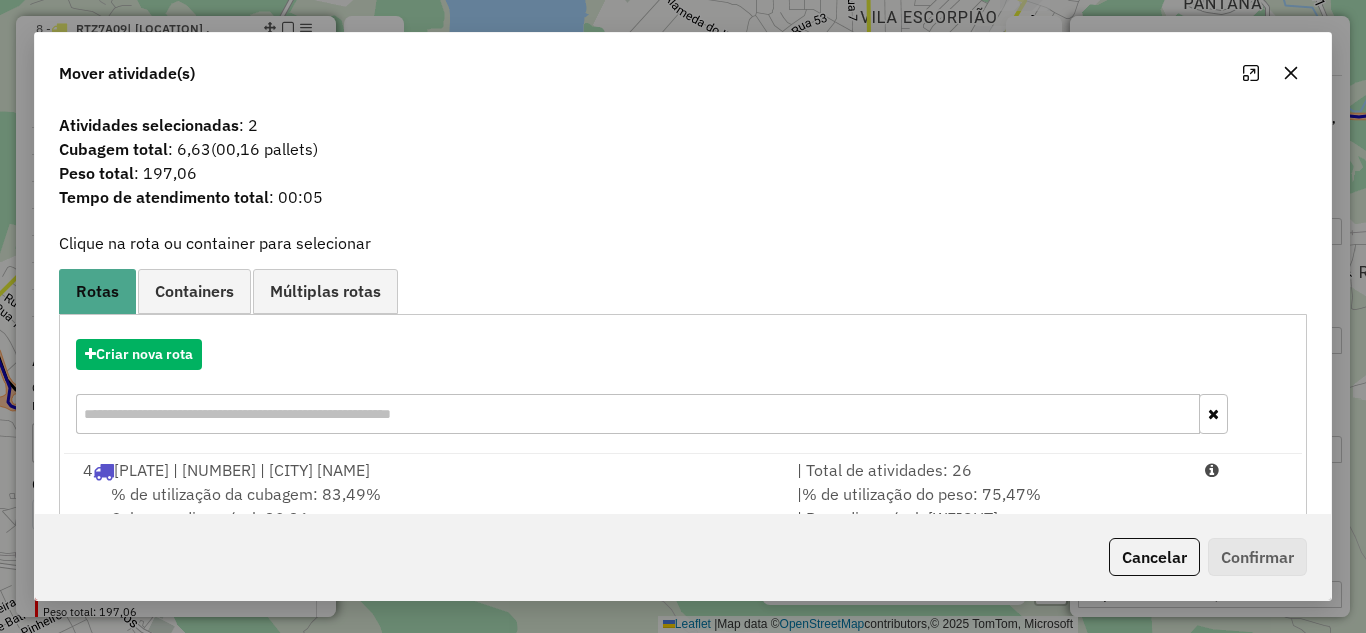 drag, startPoint x: 925, startPoint y: 471, endPoint x: 1176, endPoint y: 529, distance: 257.61404 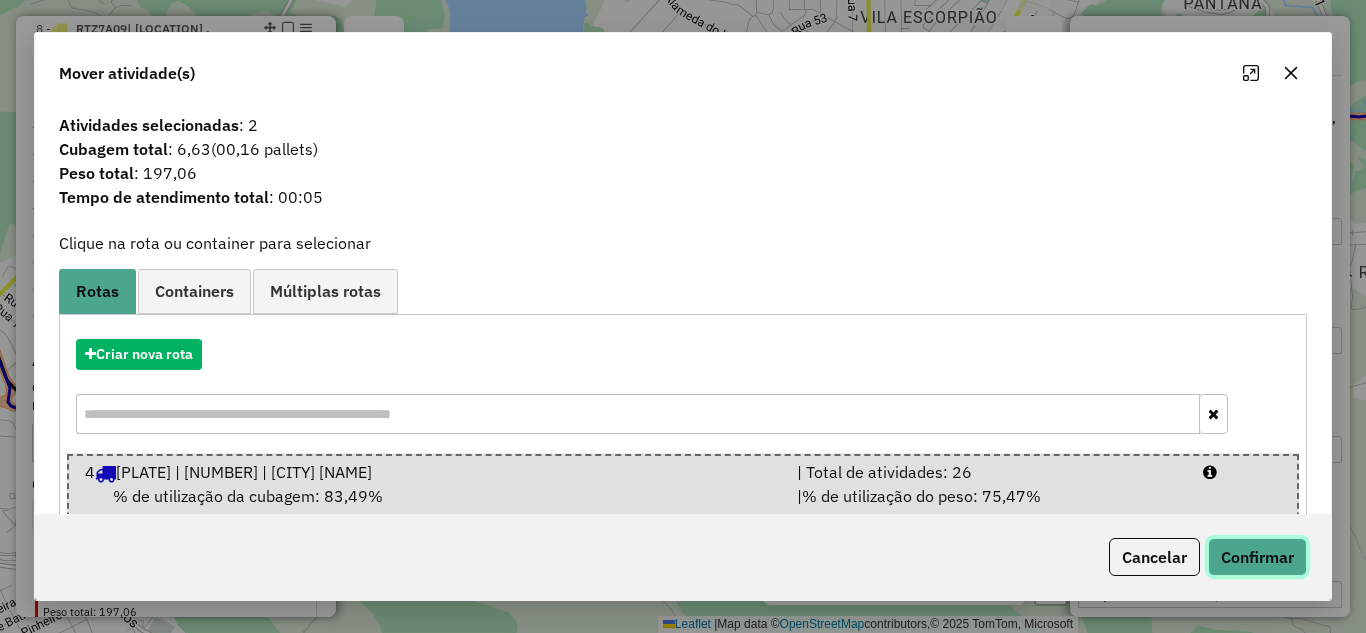 click on "Confirmar" 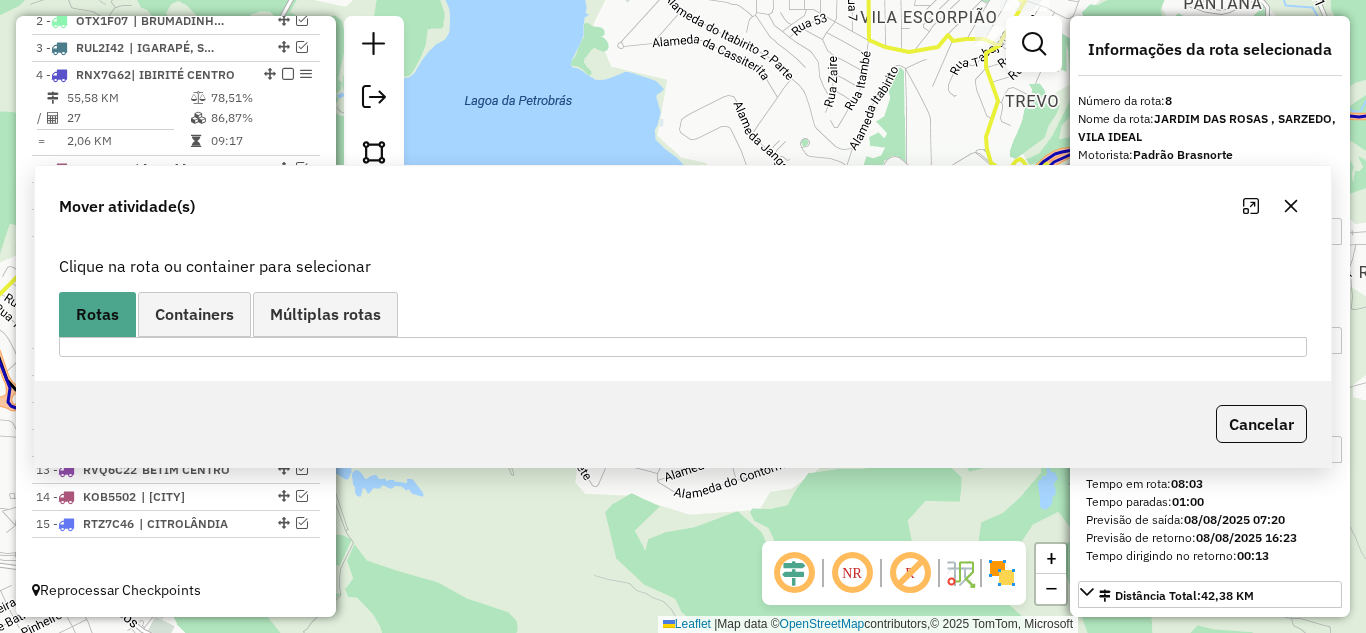 scroll, scrollTop: 809, scrollLeft: 0, axis: vertical 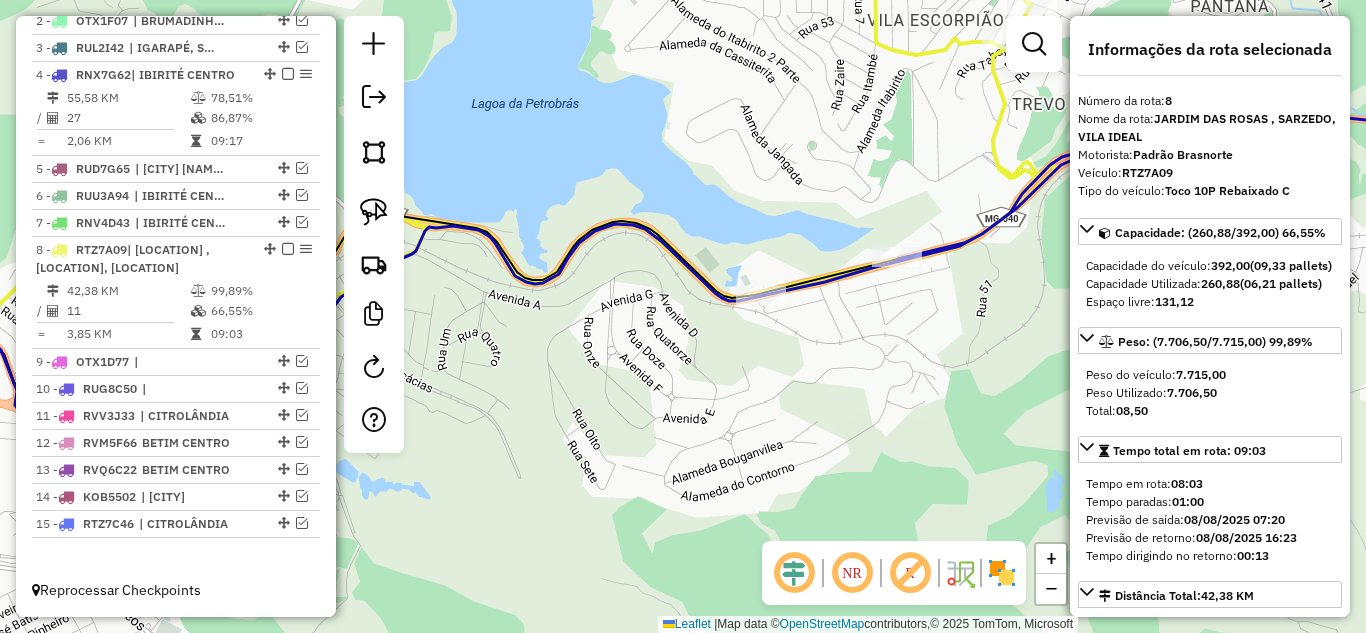 drag, startPoint x: 670, startPoint y: 430, endPoint x: 795, endPoint y: 425, distance: 125.09996 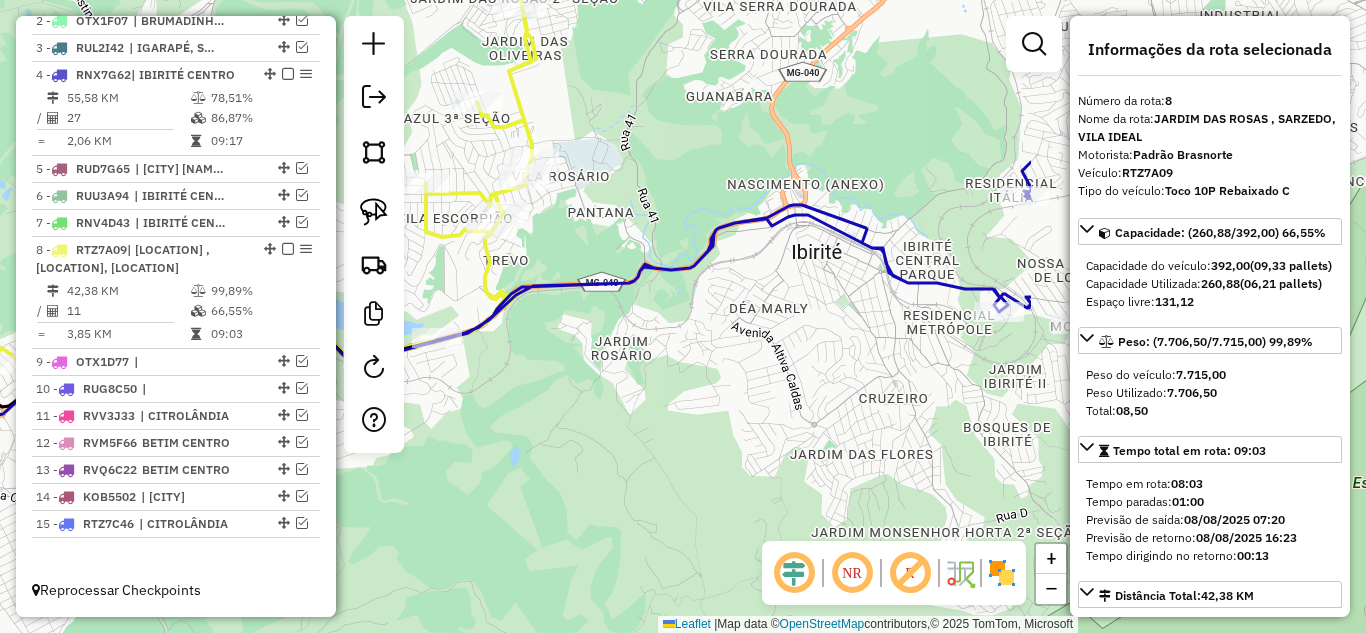 drag, startPoint x: 729, startPoint y: 441, endPoint x: 323, endPoint y: 441, distance: 406 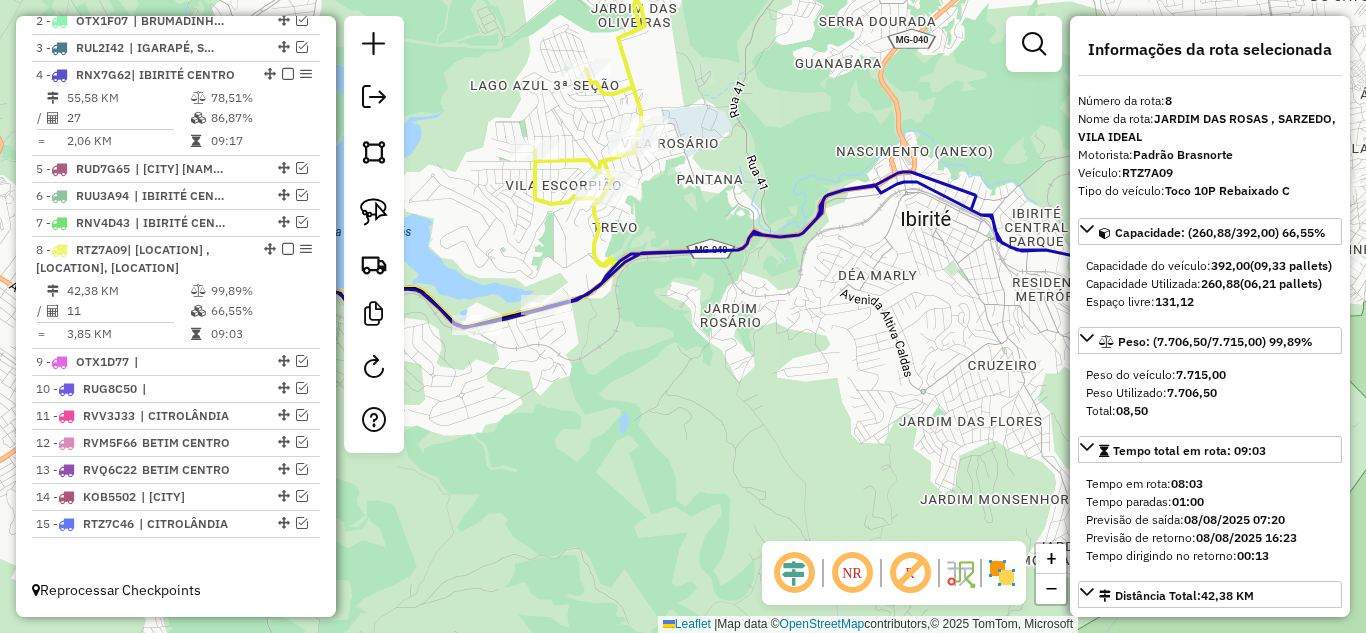 drag, startPoint x: 601, startPoint y: 478, endPoint x: 788, endPoint y: 427, distance: 193.82982 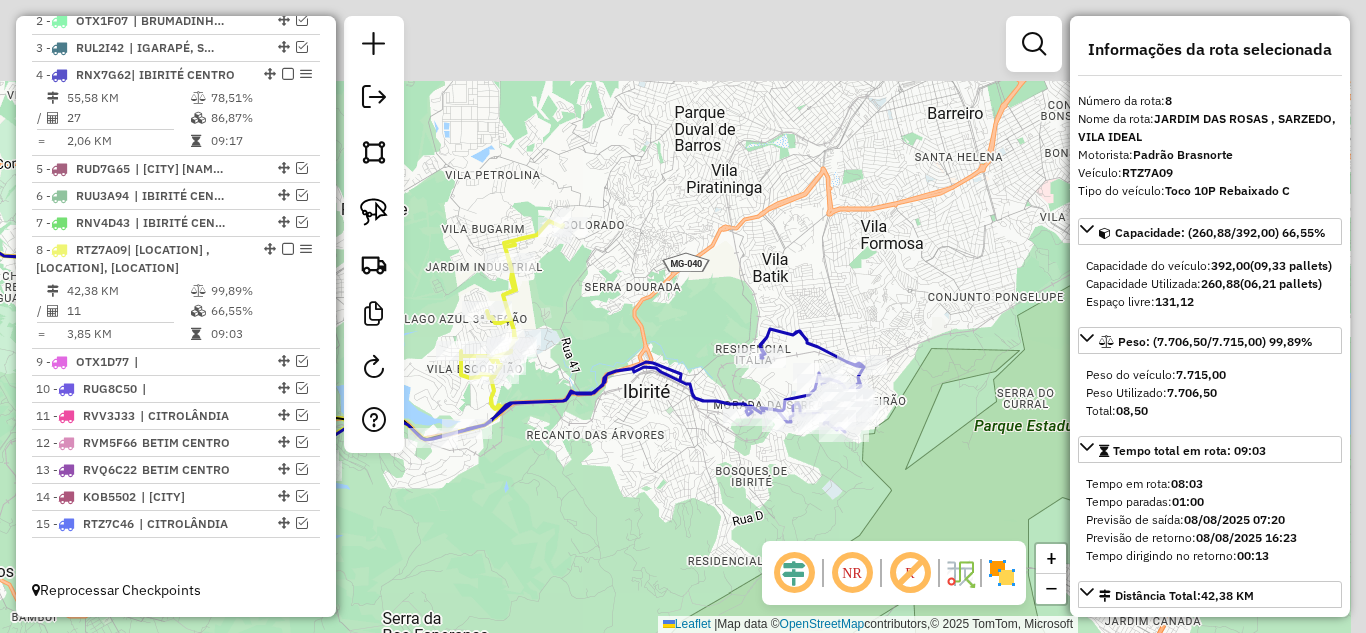drag, startPoint x: 717, startPoint y: 442, endPoint x: 625, endPoint y: 530, distance: 127.310646 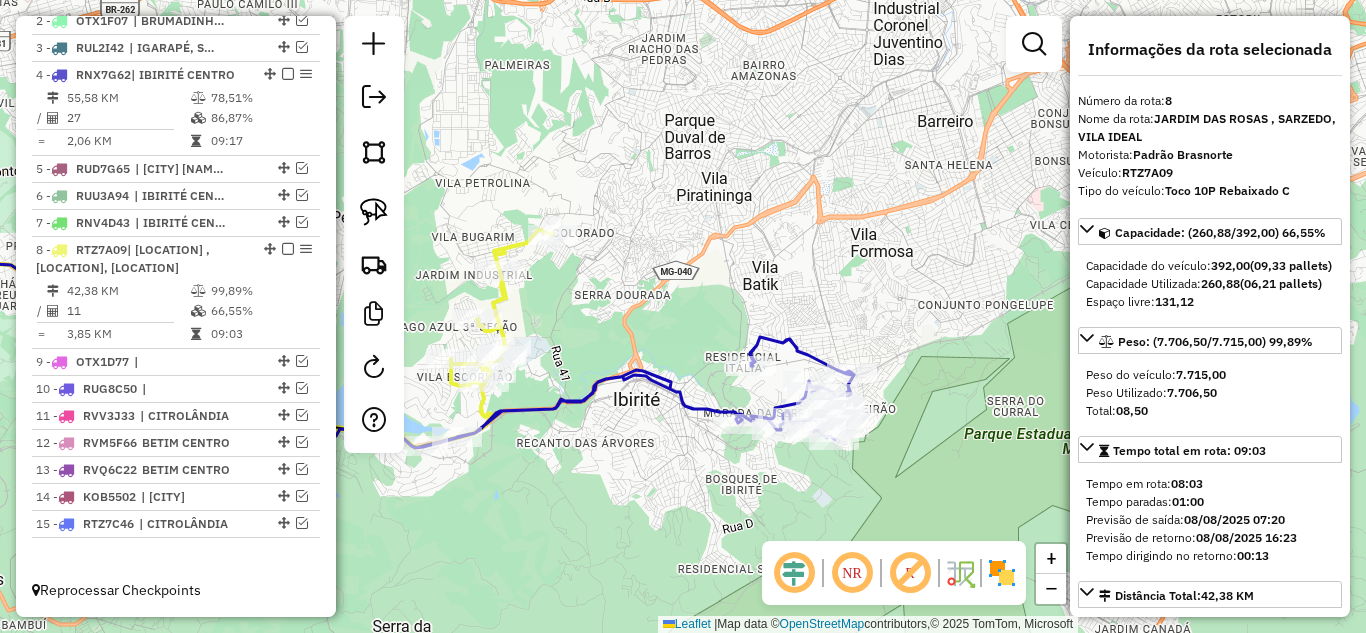 click 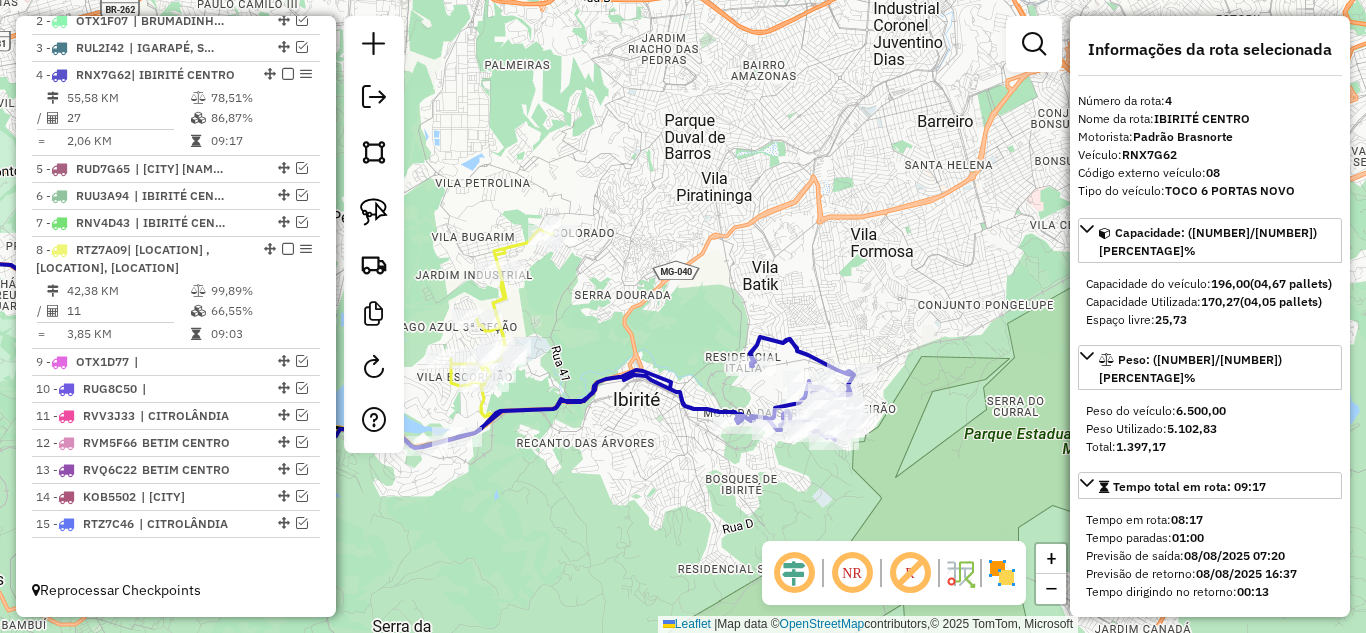click 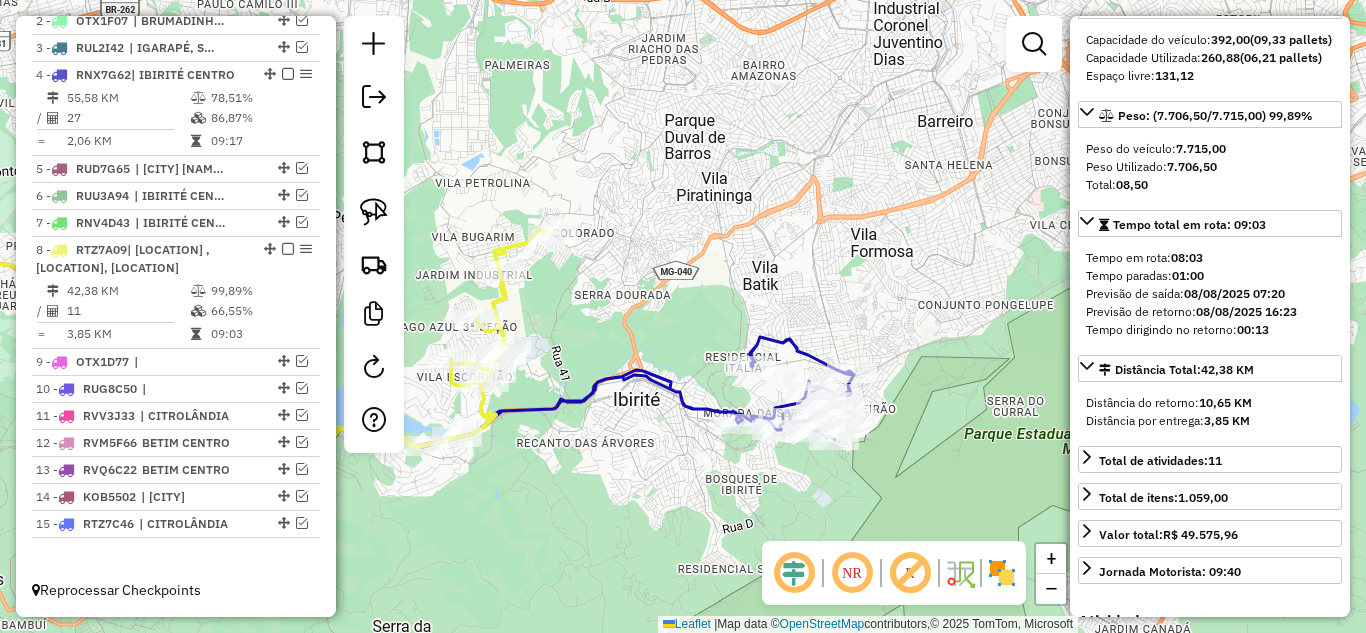 scroll, scrollTop: 200, scrollLeft: 0, axis: vertical 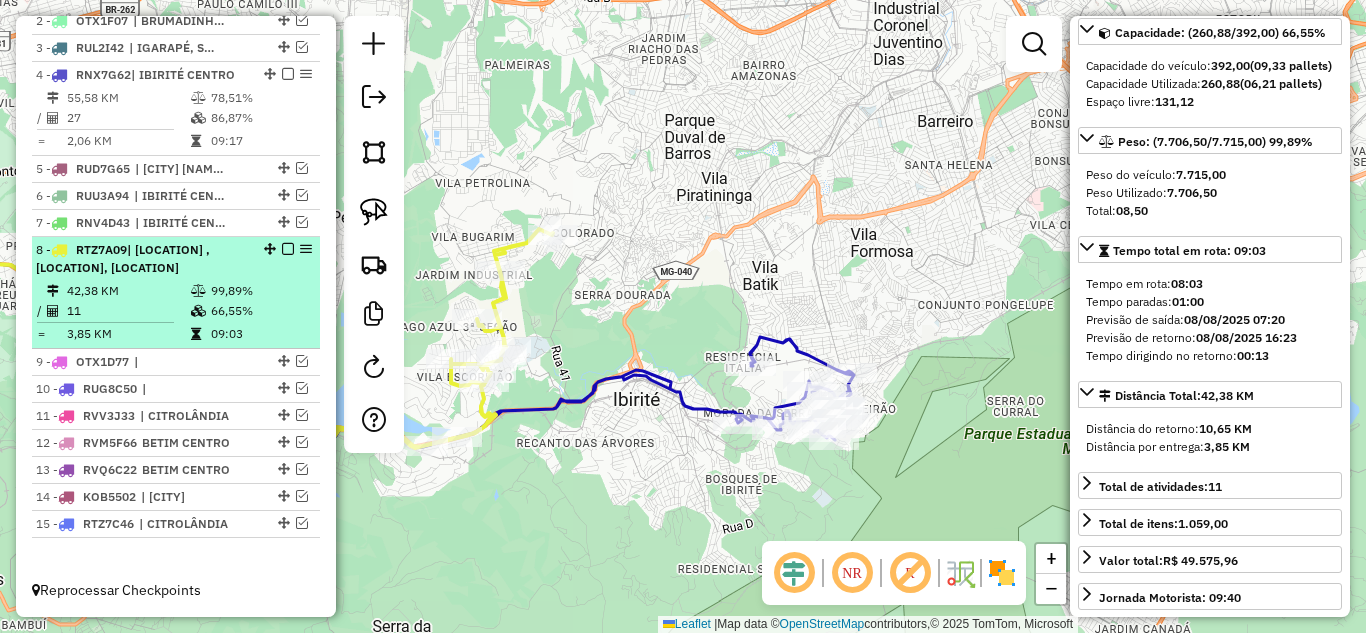 click at bounding box center (288, 249) 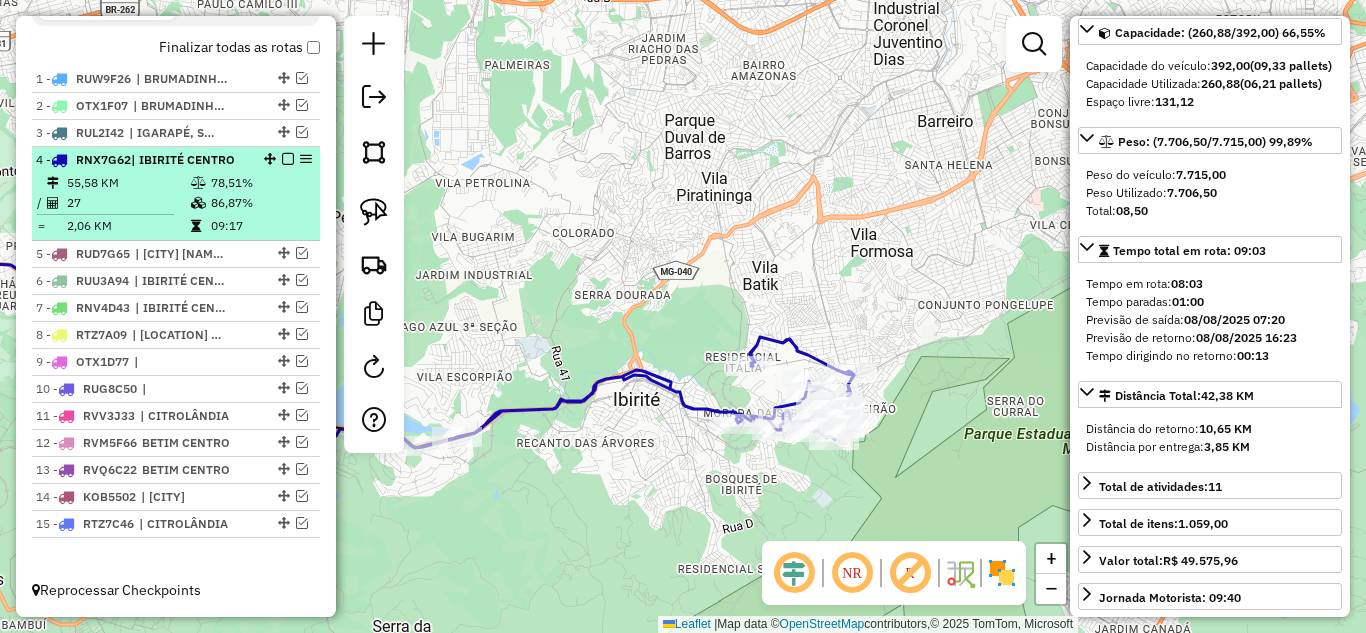click at bounding box center (288, 159) 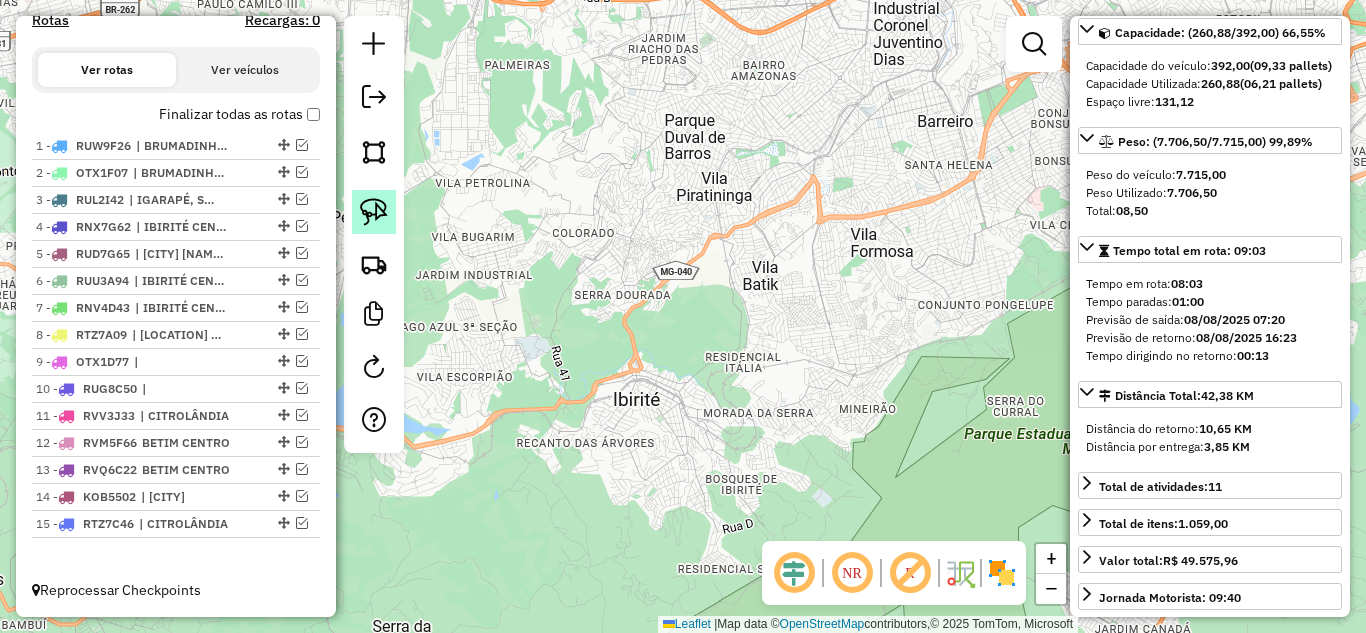 scroll, scrollTop: 657, scrollLeft: 0, axis: vertical 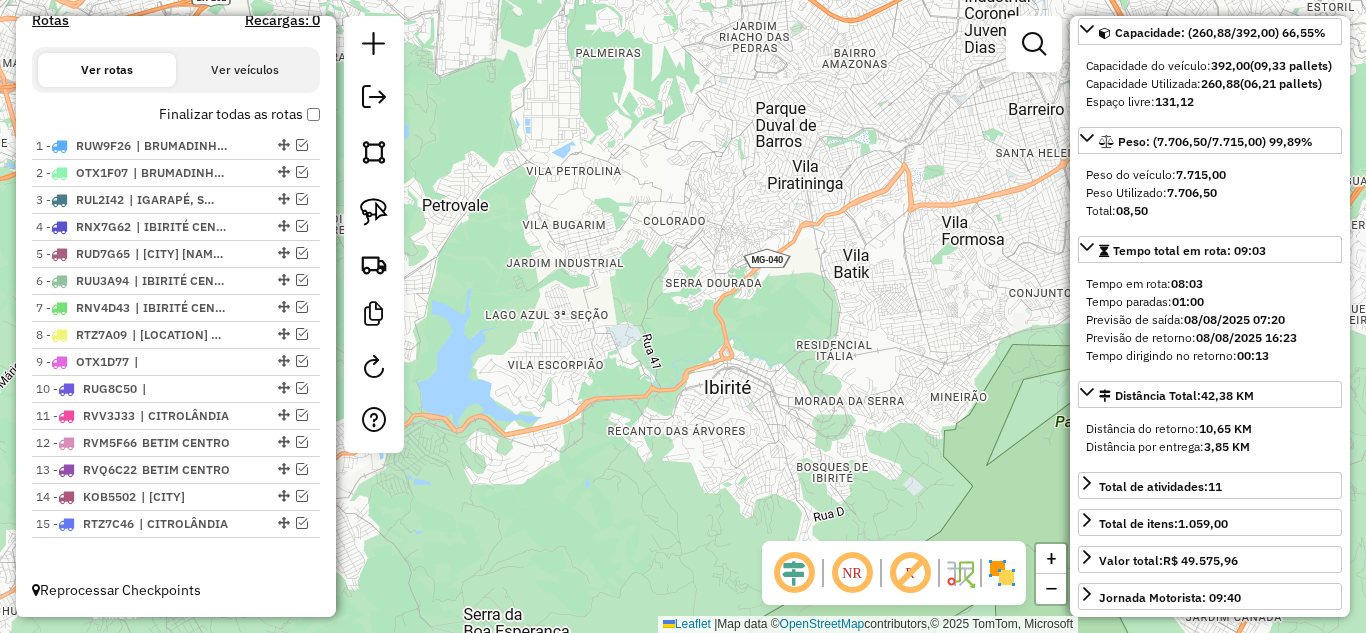 click on "Janela de atendimento Grade de atendimento Capacidade Transportadoras Veículos Cliente Pedidos  Rotas Selecione os dias de semana para filtrar as janelas de atendimento  Seg   Ter   Qua   Qui   Sex   Sáb   Dom  Informe o período da janela de atendimento: De: Até:  Filtrar exatamente a janela do cliente  Considerar janela de atendimento padrão  Selecione os dias de semana para filtrar as grades de atendimento  Seg   Ter   Qua   Qui   Sex   Sáb   Dom   Considerar clientes sem dia de atendimento cadastrado  Clientes fora do dia de atendimento selecionado Filtrar as atividades entre os valores definidos abaixo:  Peso mínimo:   Peso máximo:   Cubagem mínima:   Cubagem máxima:   De:   Até:  Filtrar as atividades entre o tempo de atendimento definido abaixo:  De:   Até:   Considerar capacidade total dos clientes não roteirizados Transportadora: Selecione um ou mais itens Tipo de veículo: Selecione um ou mais itens Veículo: Selecione um ou mais itens Motorista: Selecione um ou mais itens Nome: Rótulo:" 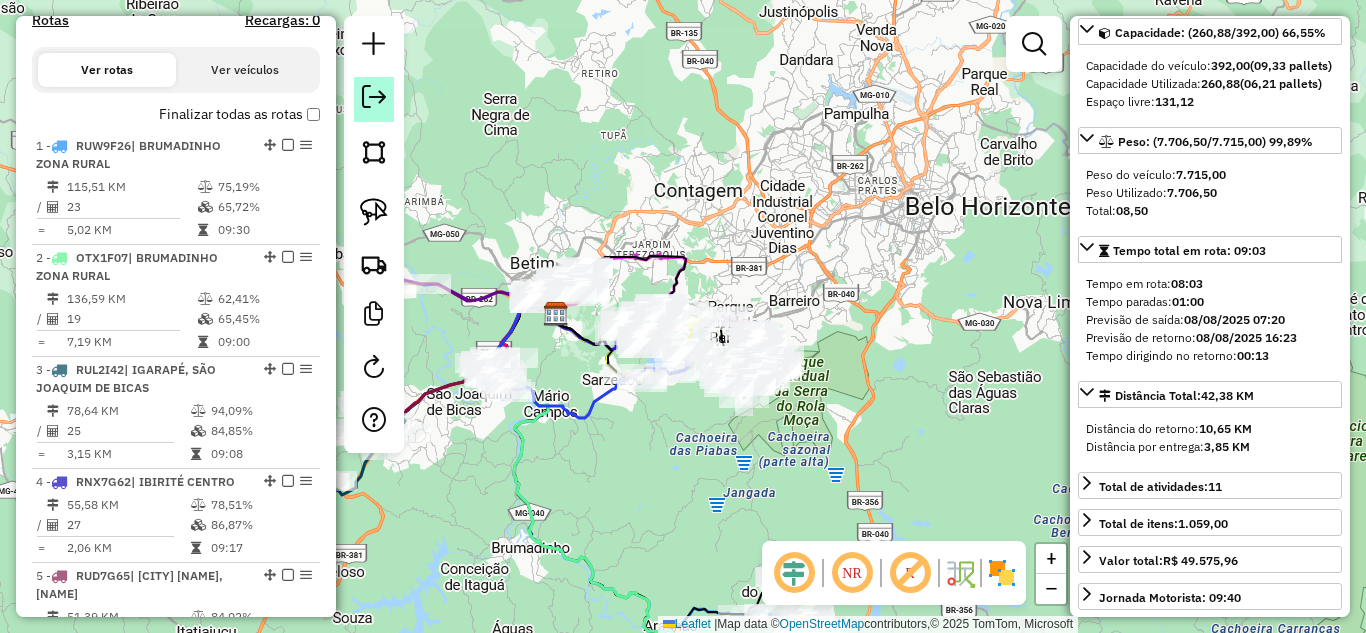 click 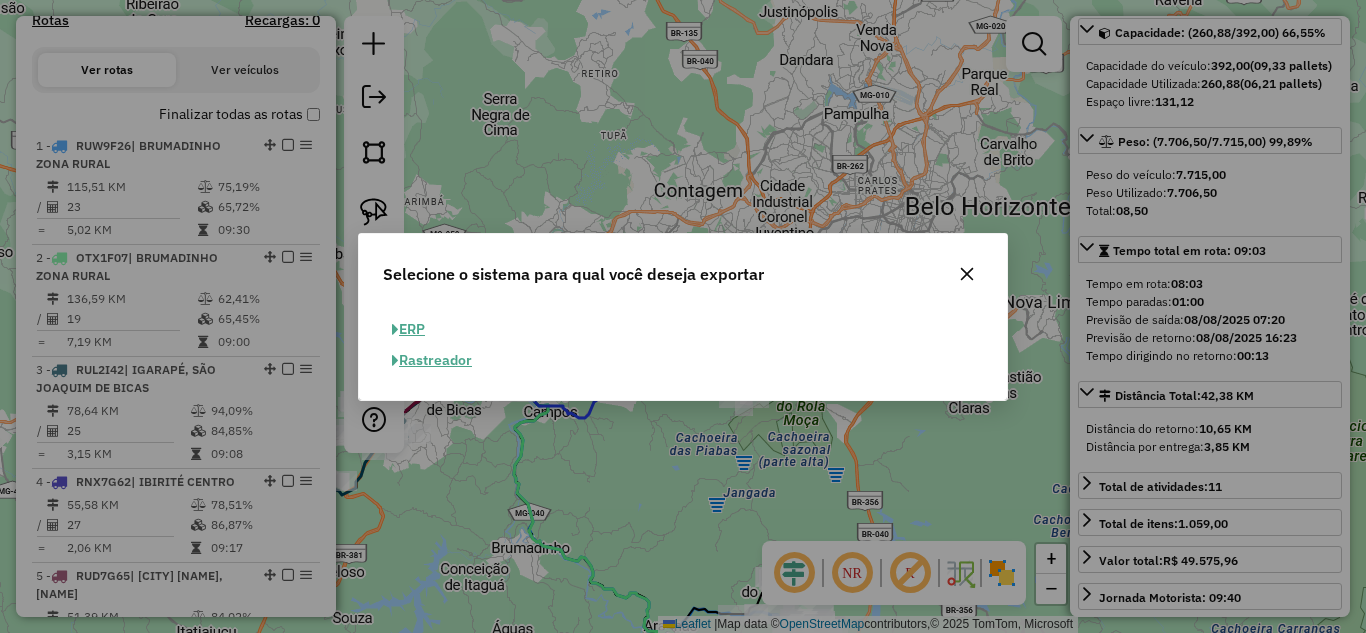 click on "ERP" 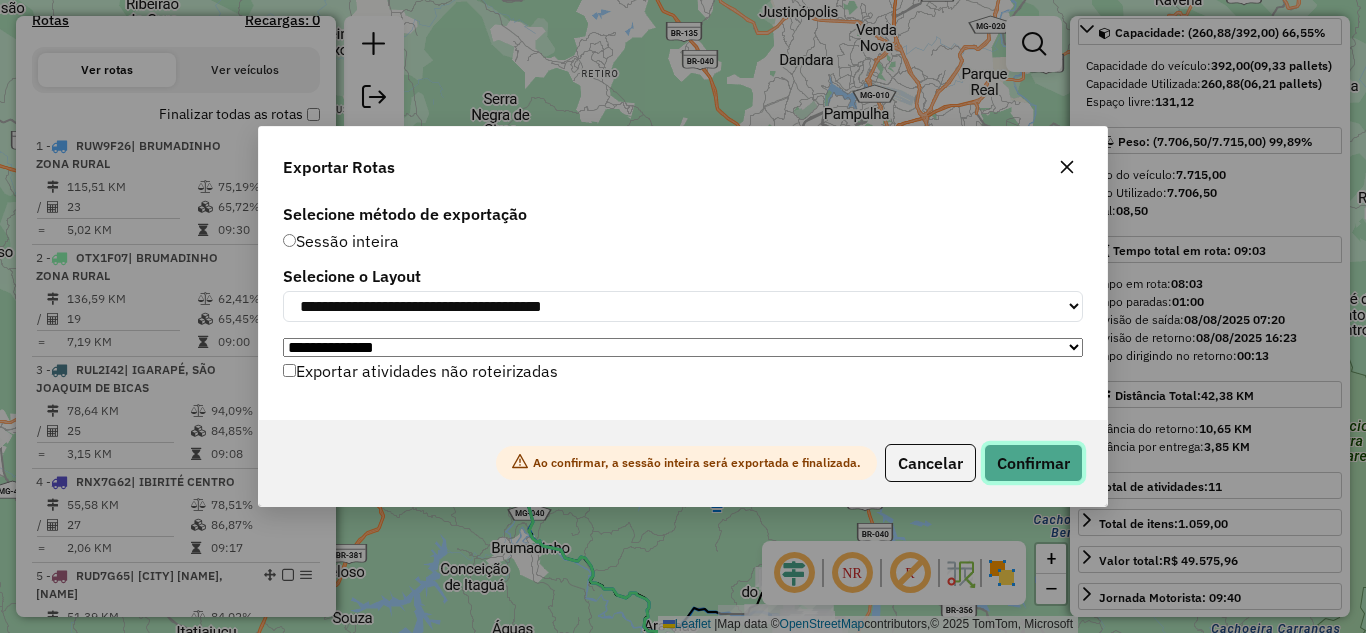 click on "Confirmar" 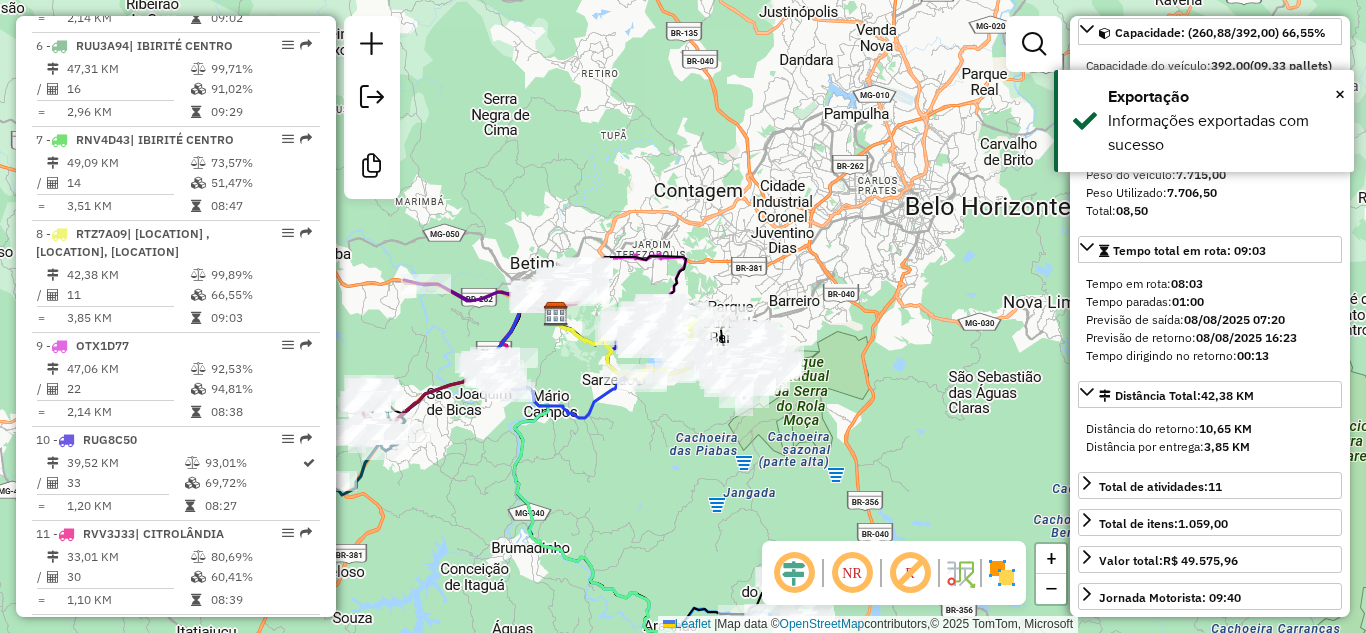 scroll, scrollTop: 1518, scrollLeft: 0, axis: vertical 